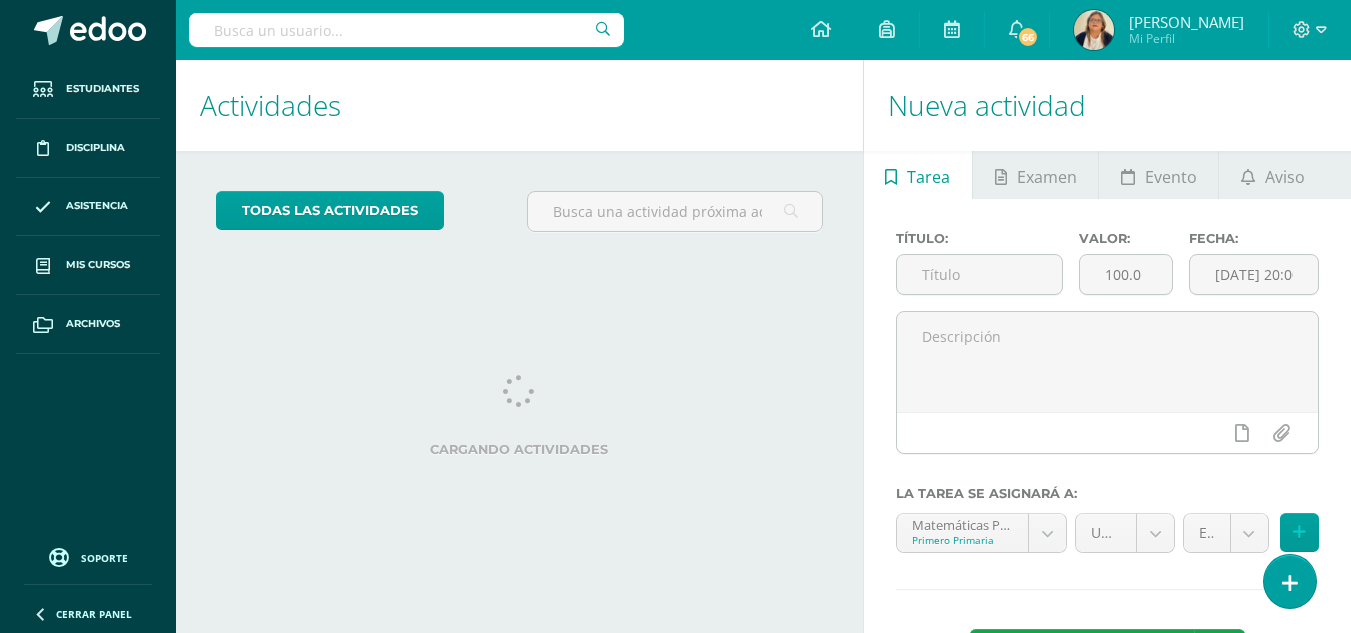 scroll, scrollTop: 0, scrollLeft: 0, axis: both 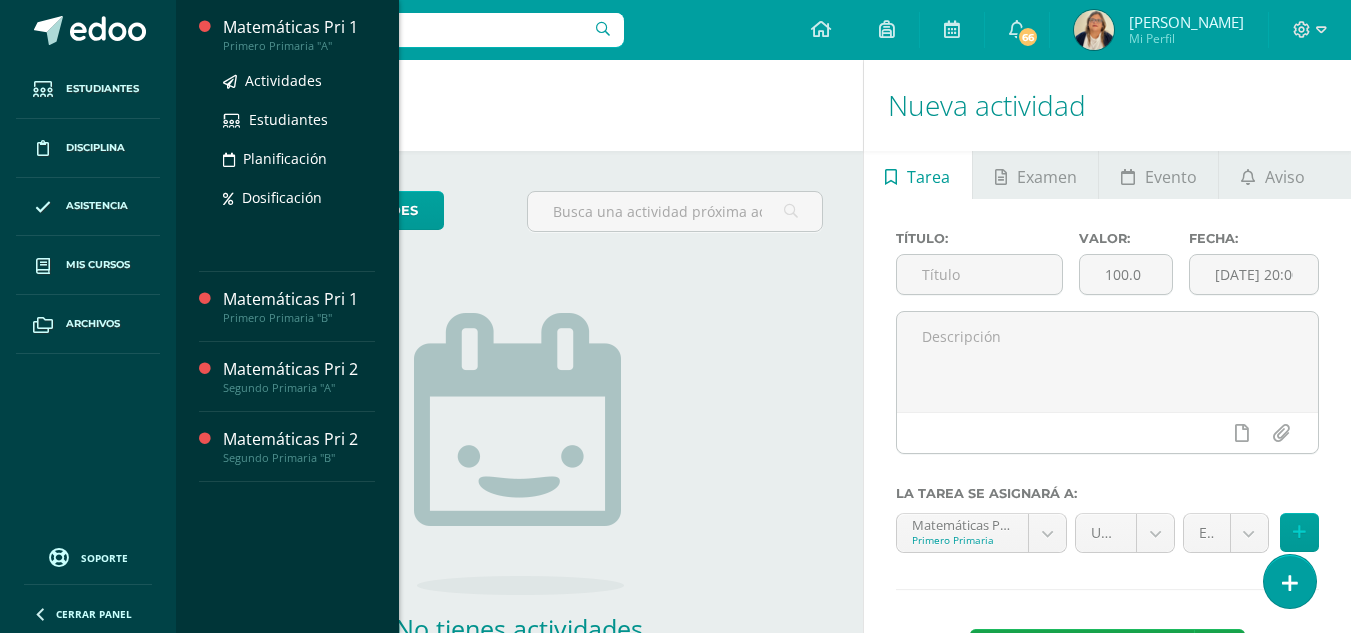 click on "Matemáticas  Pri 1" at bounding box center [299, 27] 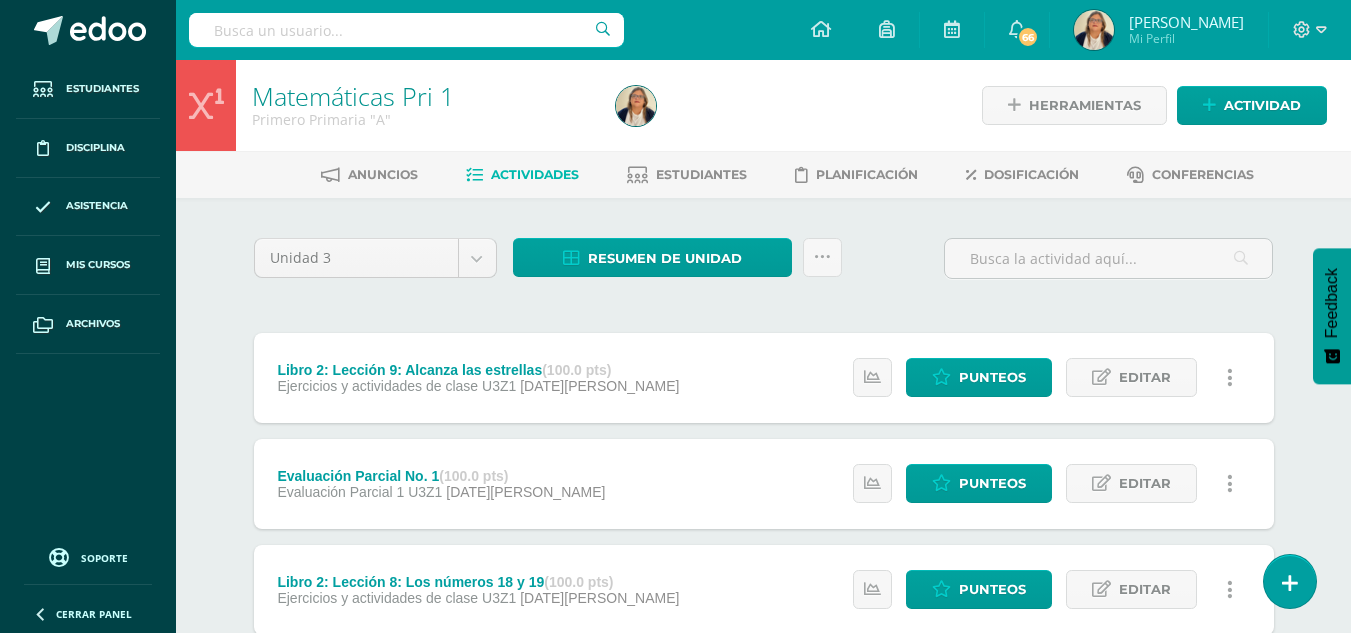 scroll, scrollTop: 0, scrollLeft: 0, axis: both 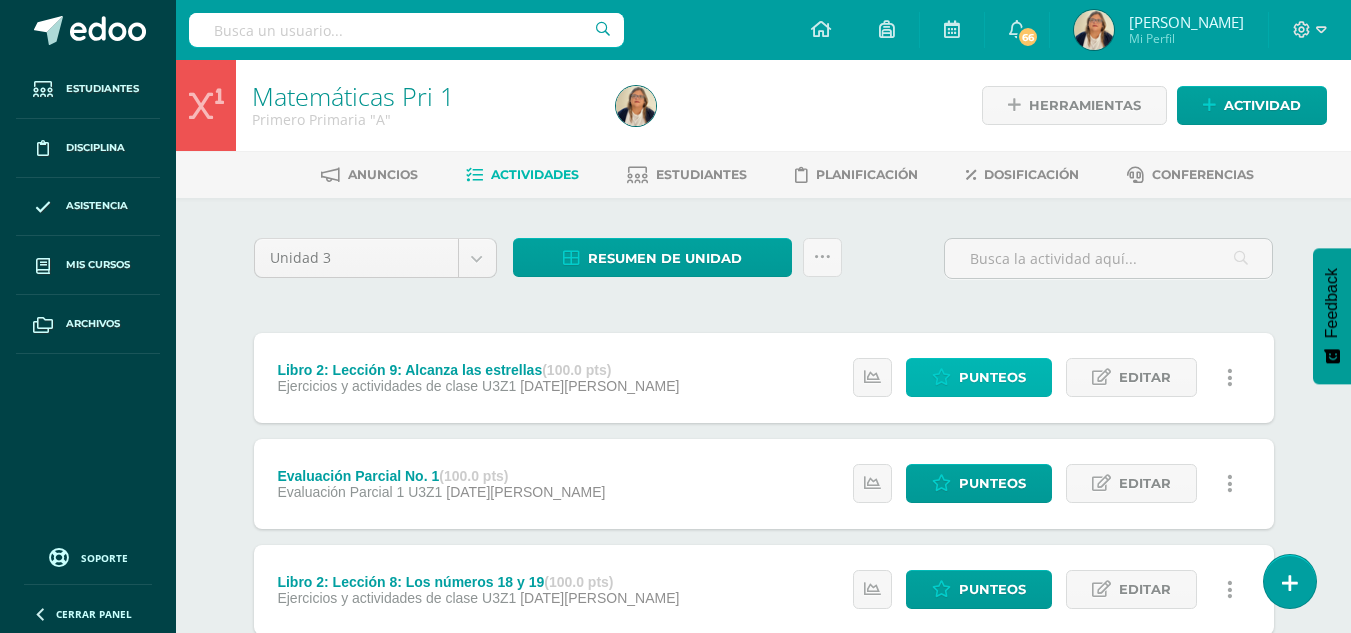 click on "Punteos" at bounding box center [992, 377] 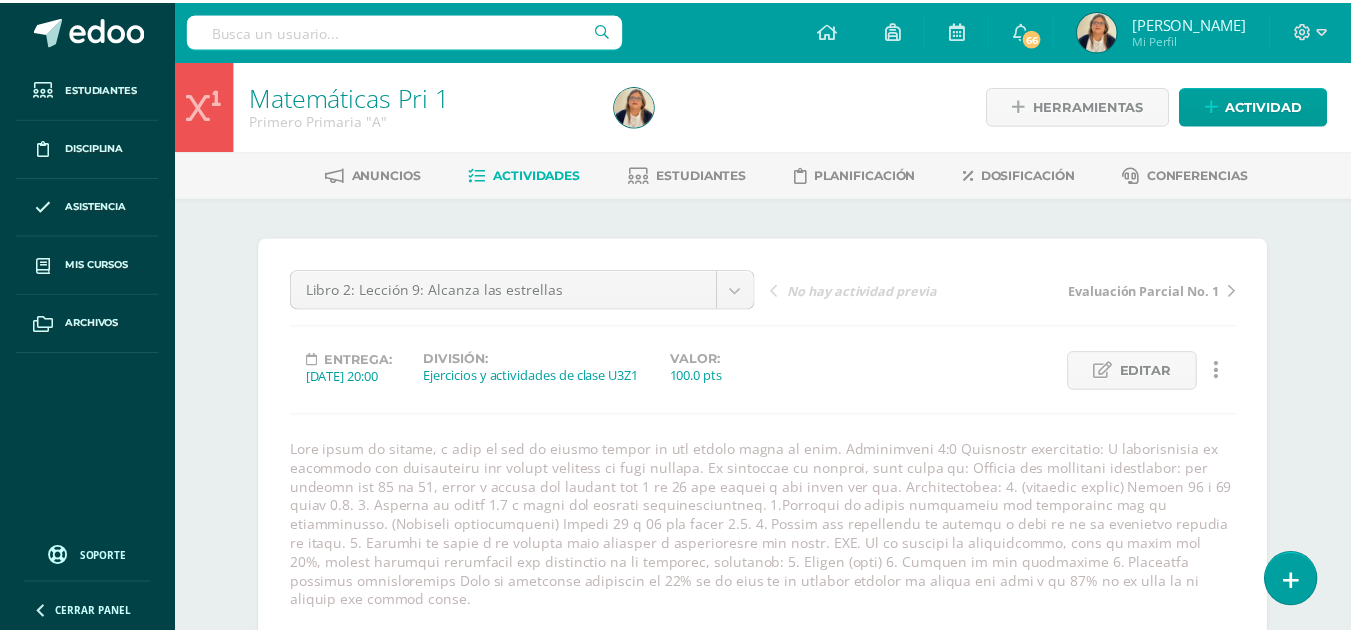 scroll, scrollTop: 406, scrollLeft: 0, axis: vertical 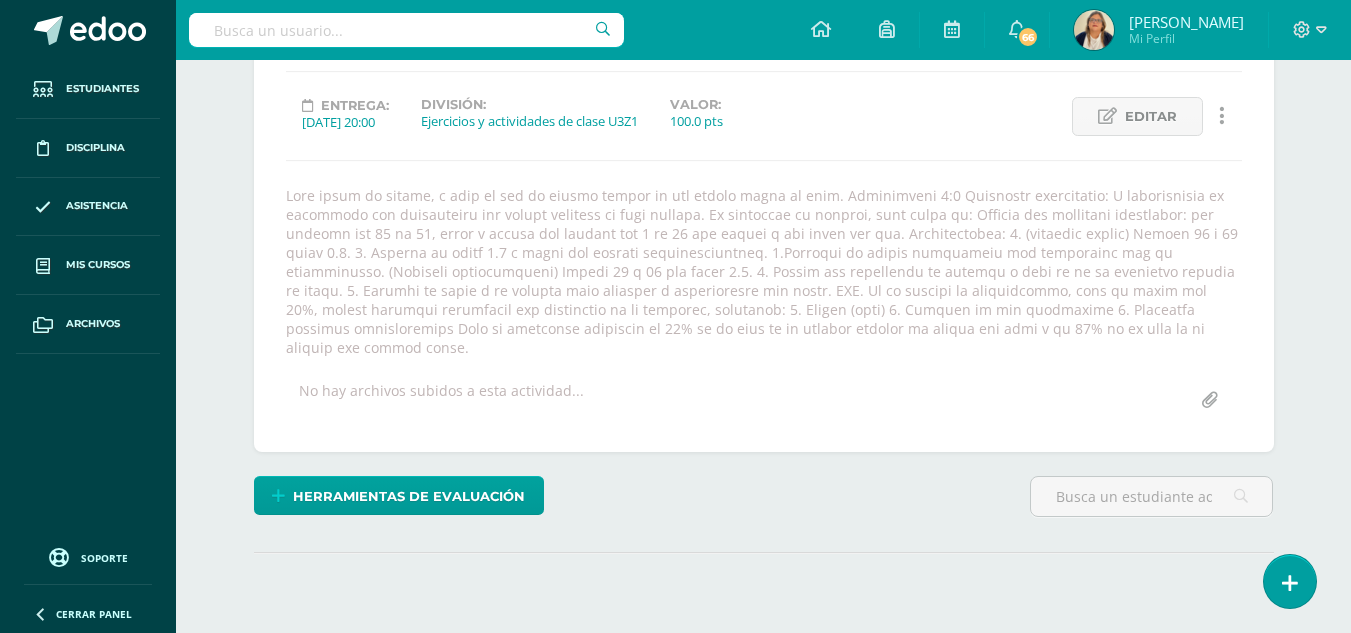 drag, startPoint x: 287, startPoint y: 220, endPoint x: 942, endPoint y: 348, distance: 667.3897 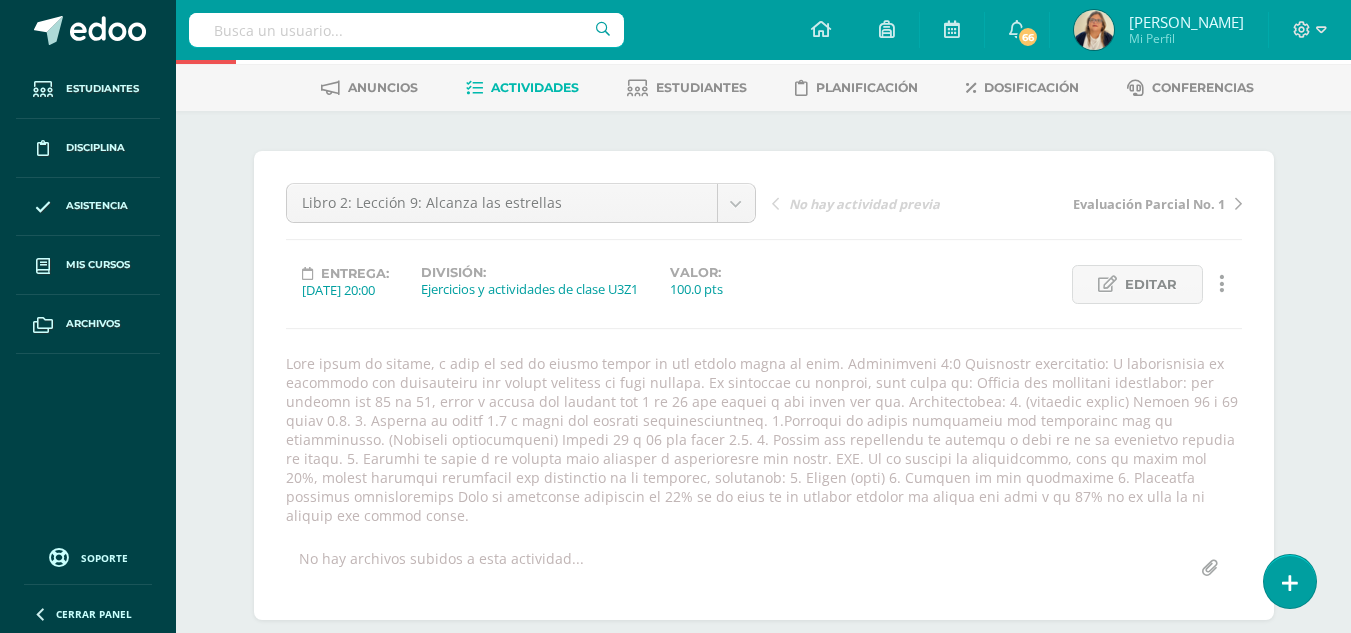 scroll, scrollTop: 0, scrollLeft: 0, axis: both 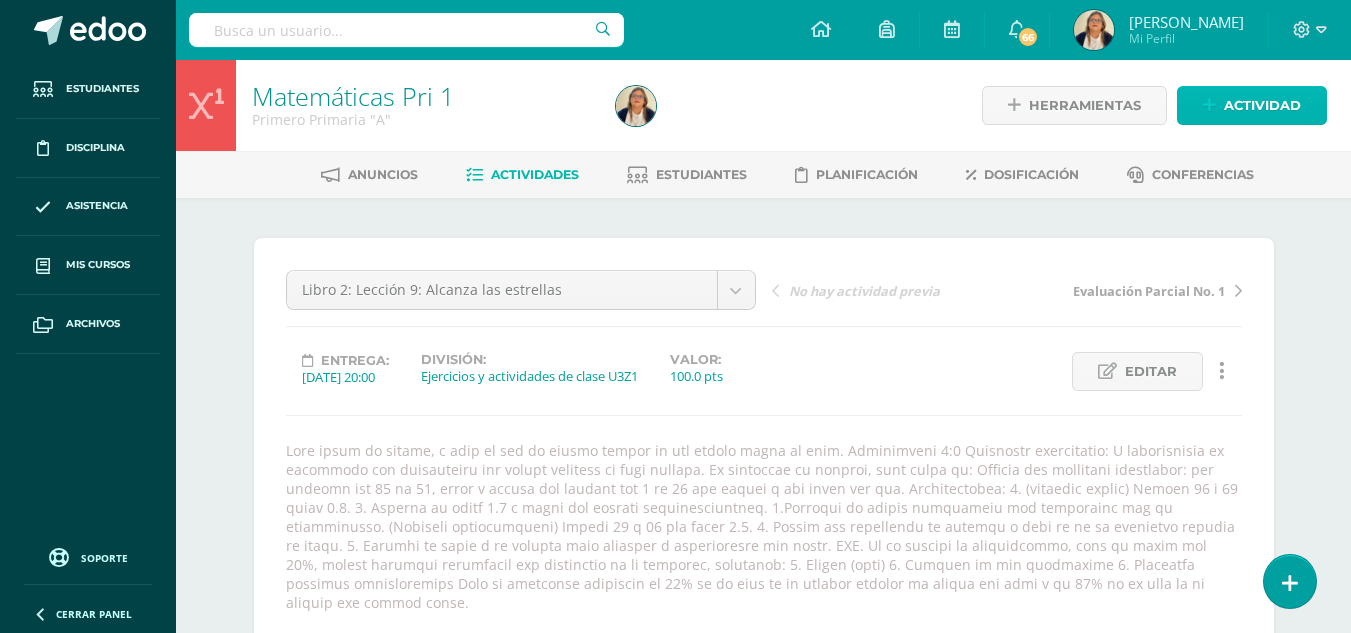 click on "Actividad" at bounding box center [1262, 105] 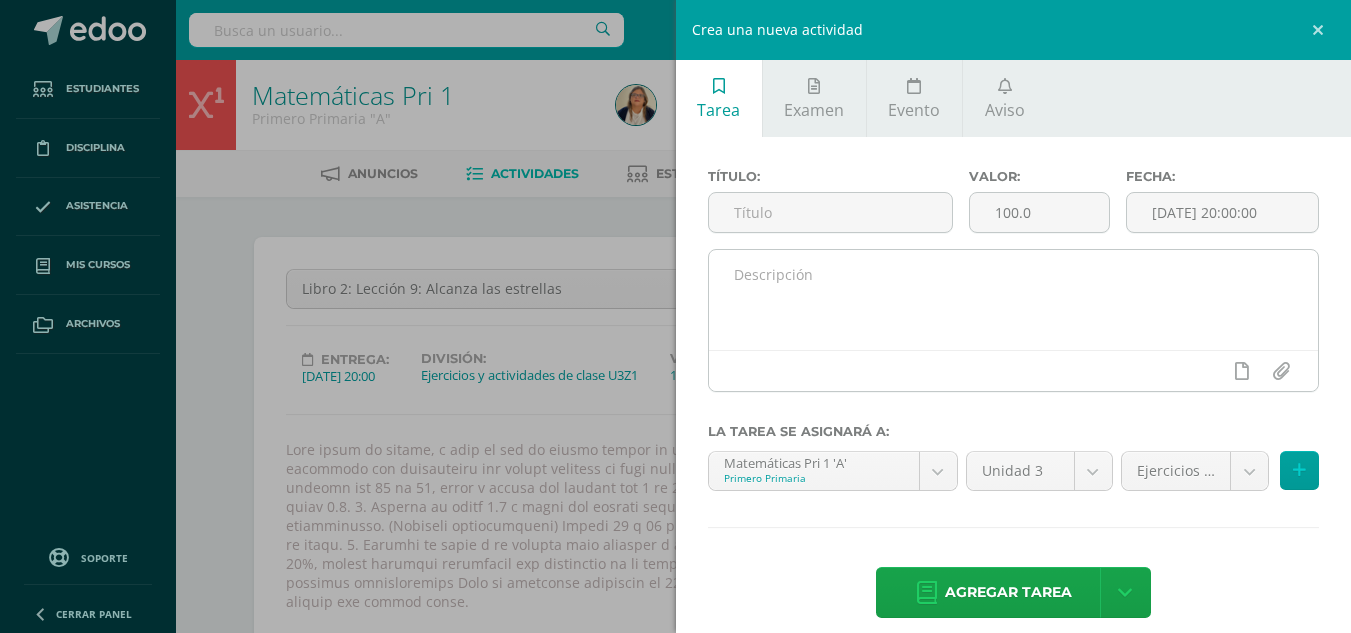 scroll, scrollTop: 2, scrollLeft: 0, axis: vertical 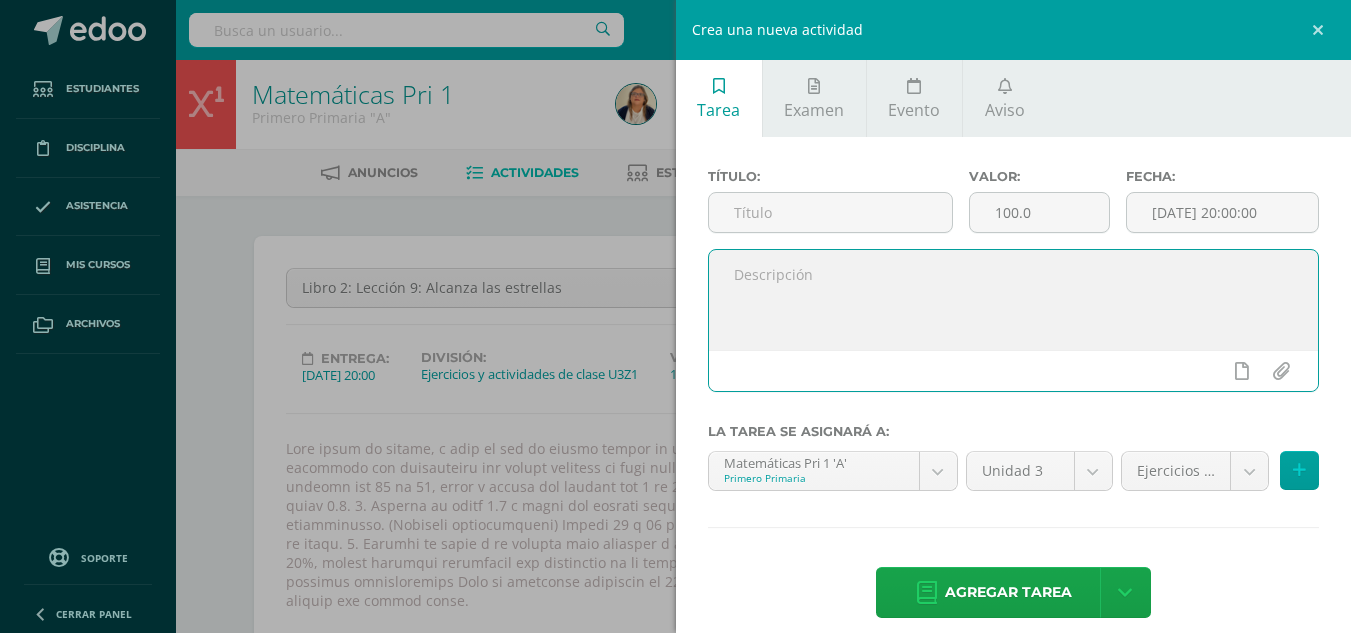 click at bounding box center [1014, 300] 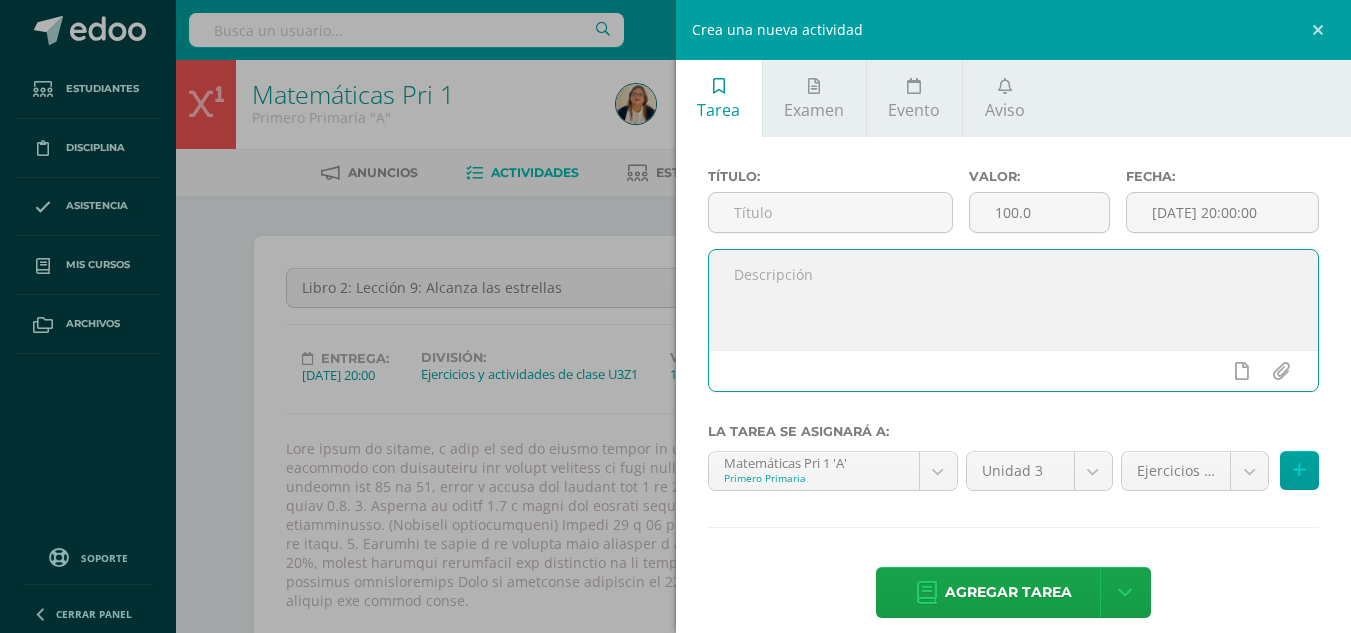 paste on "Todo tiene su tiempo, y todo lo que se quiere debajo de los cielos tiene su hora. Eclesiastés 3:1 Estimados estudiantes: A continuación se describen las actividades que deberá realizar en esta lección. Al finalizar la lección, seré capaz de: Repasan los conceptos trabajados: los números del 11 al 19, sumas y restas con números del 0 al 19 sin llevar y las horas del día. Instrucciones: 1. (práctica guiada) Página 34 y 35 libro 1.2. 3. Utiliza el libro 1.2 y busca las páginas correspondientes. 4.Resuelve de manera individual los ejercicios que se proporcionan. (Práctica independiente) Página 36 y 37 del libro 1.2. 5. Revisa las respuestas de acuerdo a como se te va indicando durante la clase. 6. Entrega tu libro a tu docente para revisión y calificación del mismo. PMA. Si al recibir la calificación, esta es menor del 50%, deberá realizar nuevamente los ejercicios en el cuaderno, colocando: 1. Título (tema) 2. Numeral de los ejercicios 3. Ejercicio resuelto correctamente Esto le permitirá recuperar el 70% de ..." 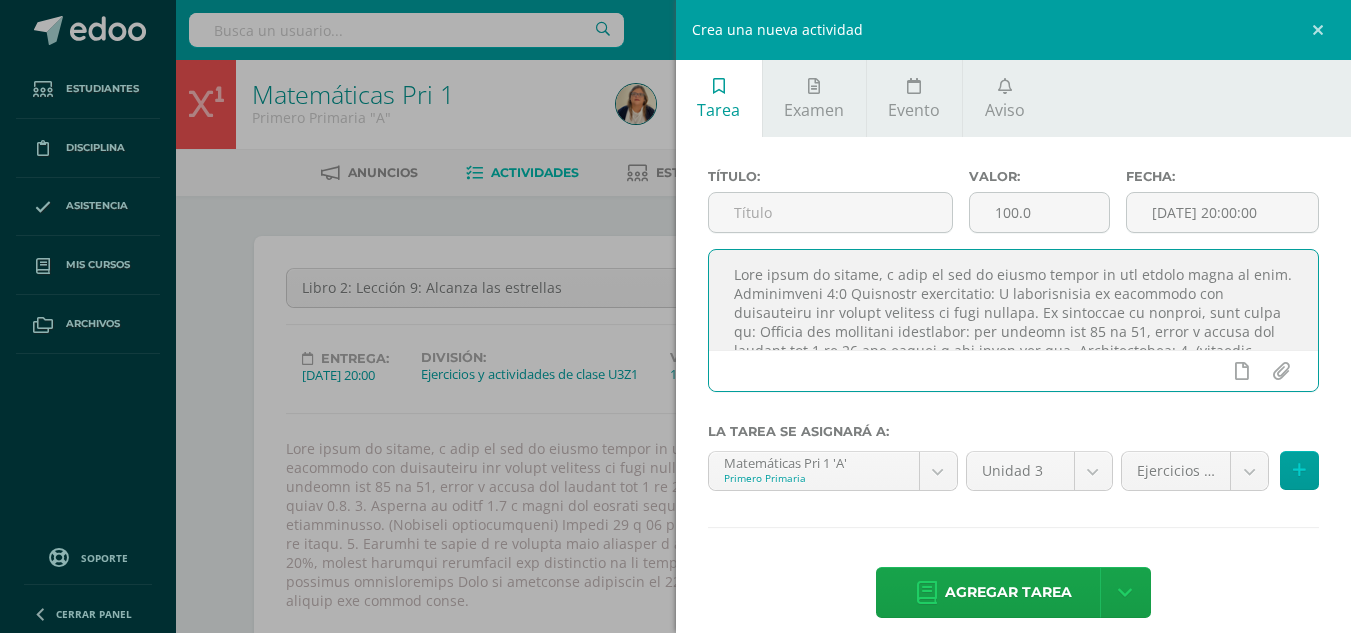 scroll, scrollTop: 201, scrollLeft: 0, axis: vertical 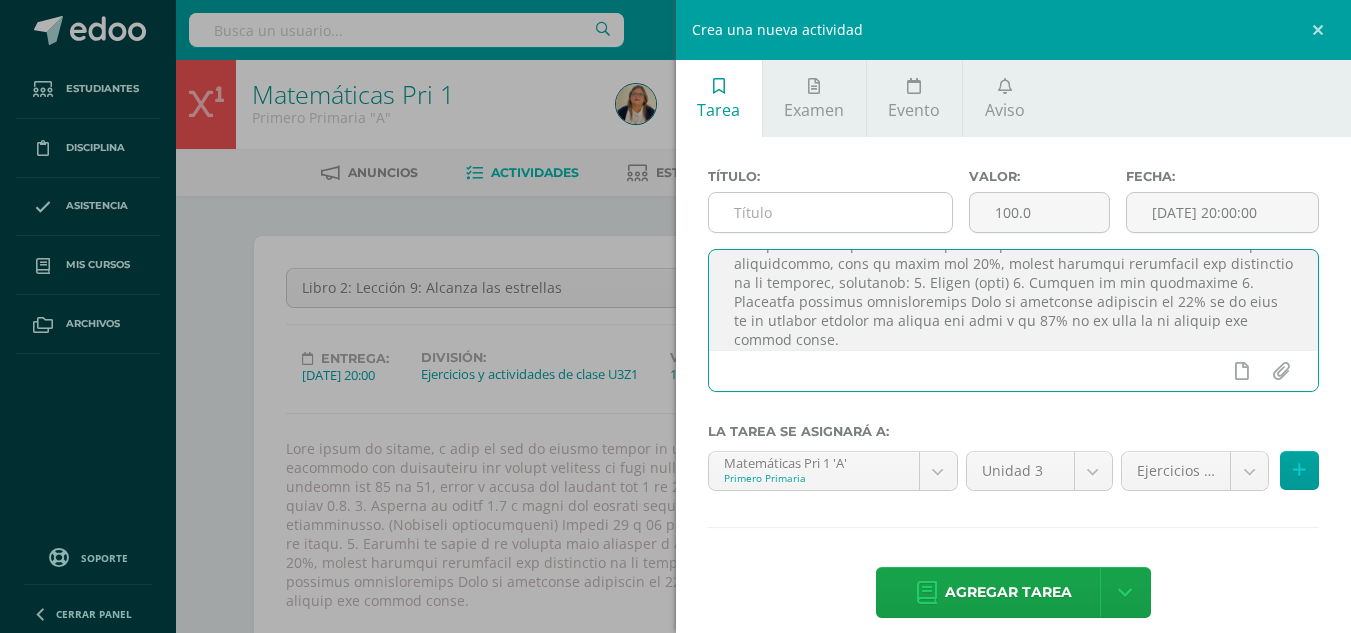type on "Todo tiene su tiempo, y todo lo que se quiere debajo de los cielos tiene su hora. Eclesiastés 3:1 Estimados estudiantes: A continuación se describen las actividades que deberá realizar en esta lección. Al finalizar la lección, seré capaz de: Repasan los conceptos trabajados: los números del 11 al 19, sumas y restas con números del 0 al 19 sin llevar y las horas del día. Instrucciones: 1. (práctica guiada) Página 34 y 35 libro 1.2. 3. Utiliza el libro 1.2 y busca las páginas correspondientes. 4.Resuelve de manera individual los ejercicios que se proporcionan. (Práctica independiente) Página 36 y 37 del libro 1.2. 5. Revisa las respuestas de acuerdo a como se te va indicando durante la clase. 6. Entrega tu libro a tu docente para revisión y calificación del mismo. PMA. Si al recibir la calificación, esta es menor del 50%, deberá realizar nuevamente los ejercicios en el cuaderno, colocando: 1. Título (tema) 2. Numeral de los ejercicios 3. Ejercicio resuelto correctamente Esto le permitirá recuperar el 70% de ..." 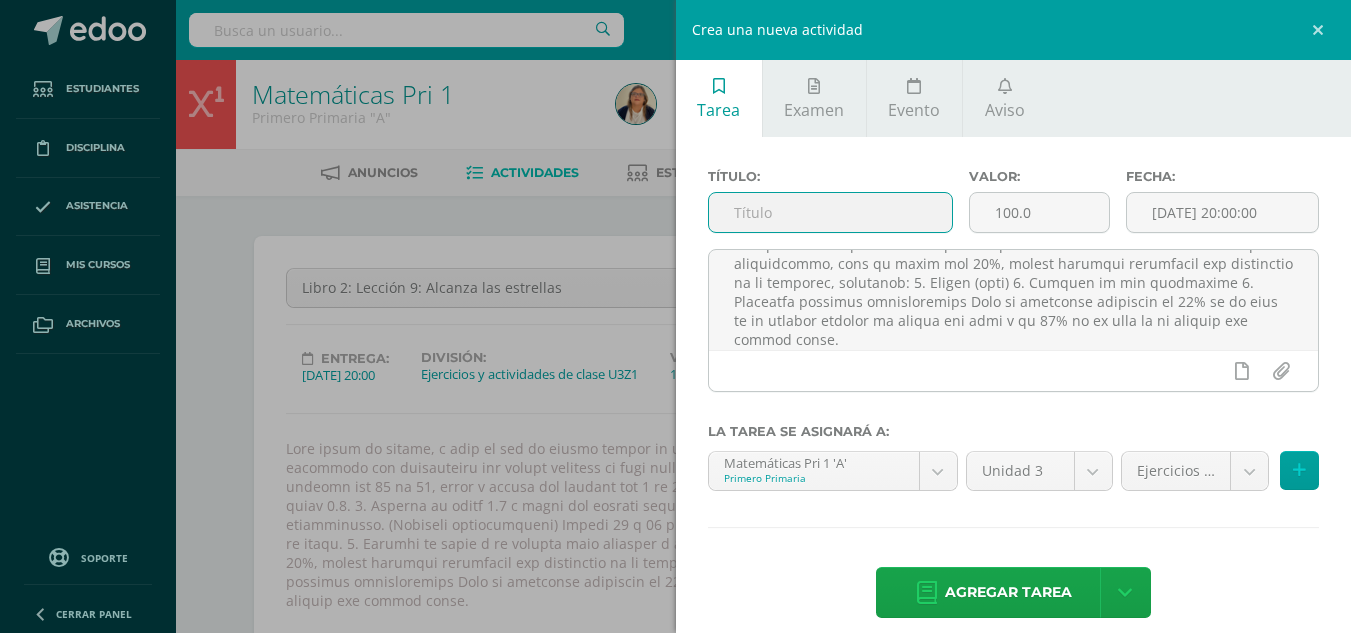 click at bounding box center (830, 212) 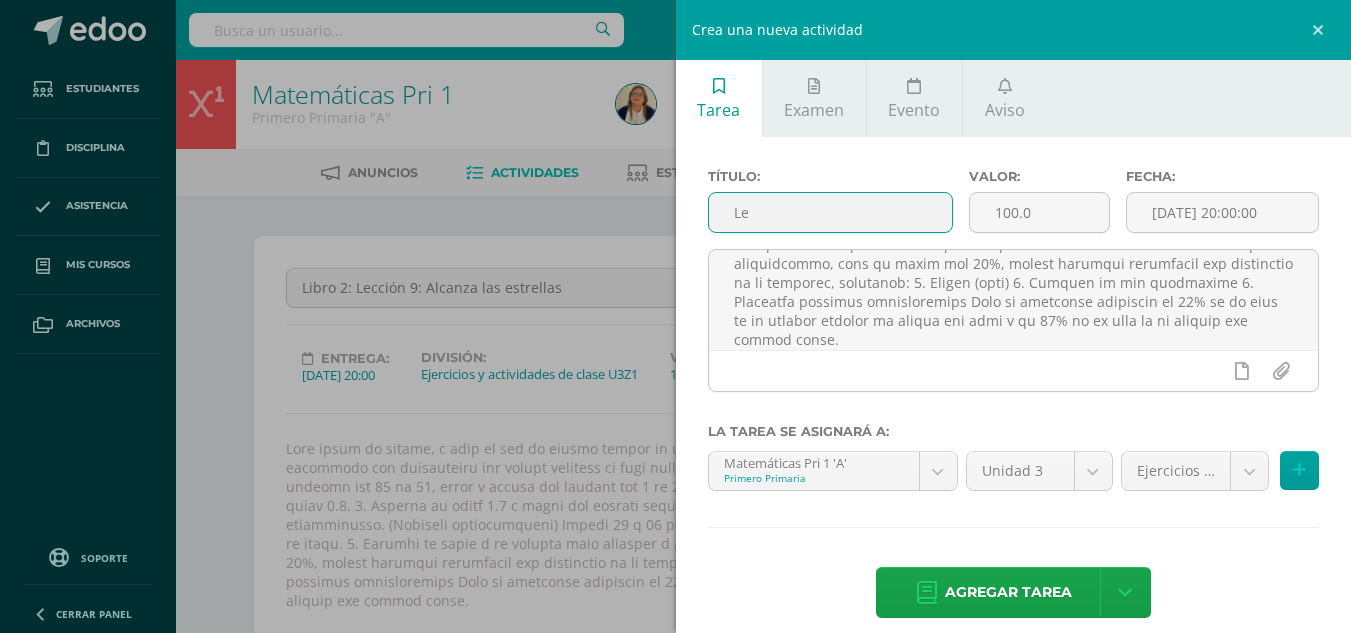 type on "L" 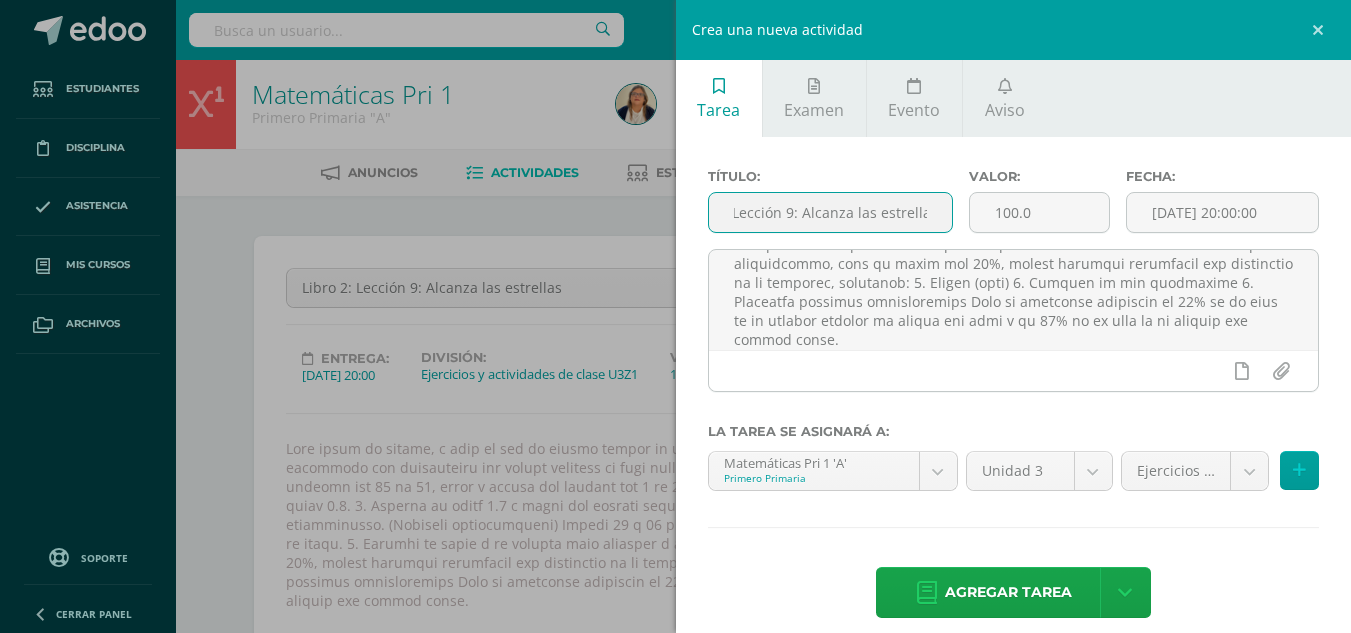 scroll, scrollTop: 0, scrollLeft: 63, axis: horizontal 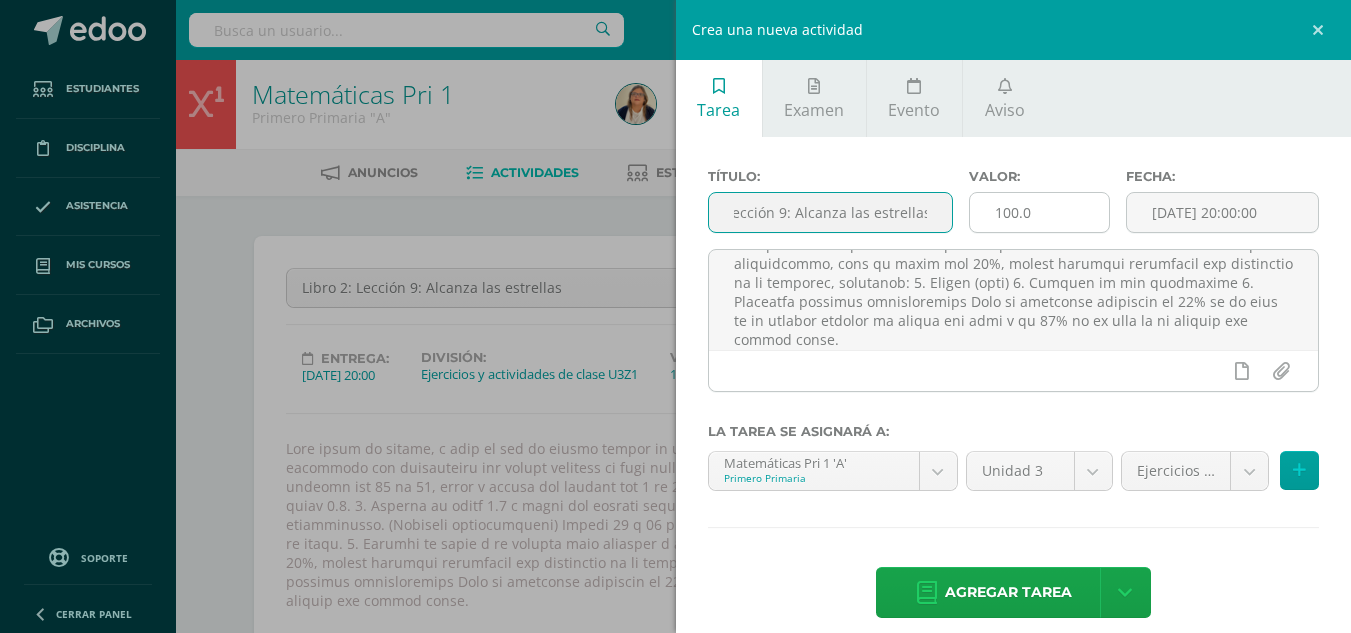 type on "Libro 2: Lección 9: Alcanza las estrellas" 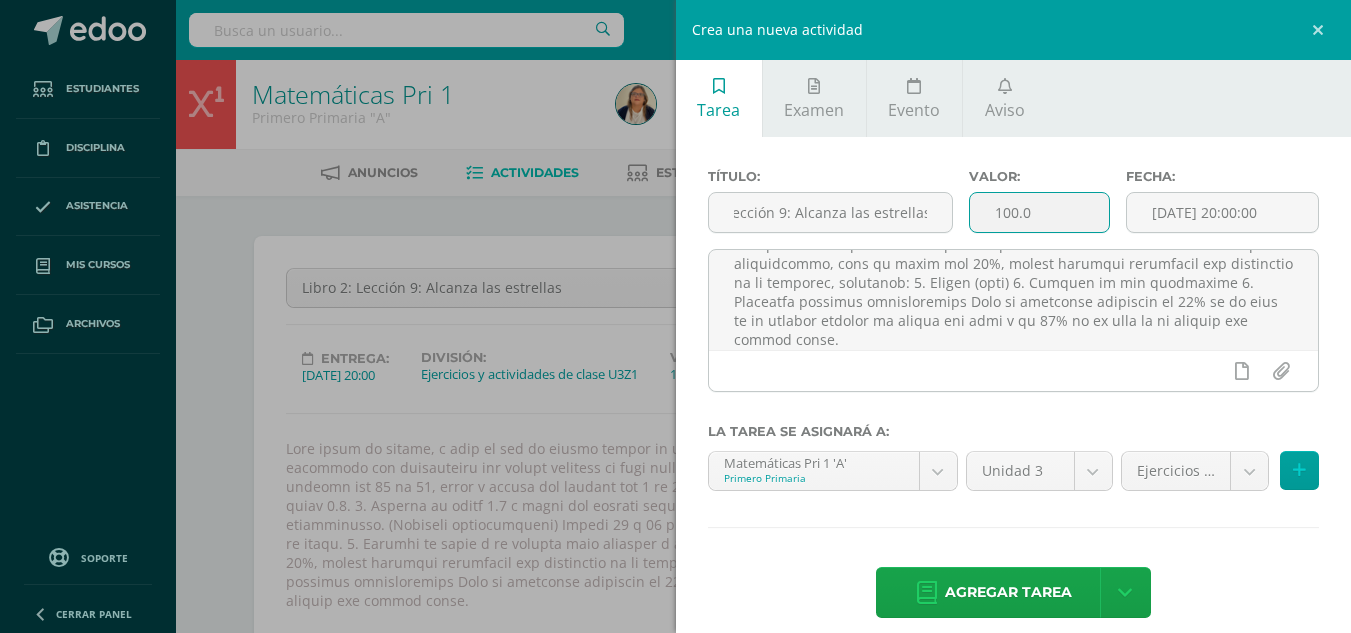 click on "100.0" at bounding box center (1039, 212) 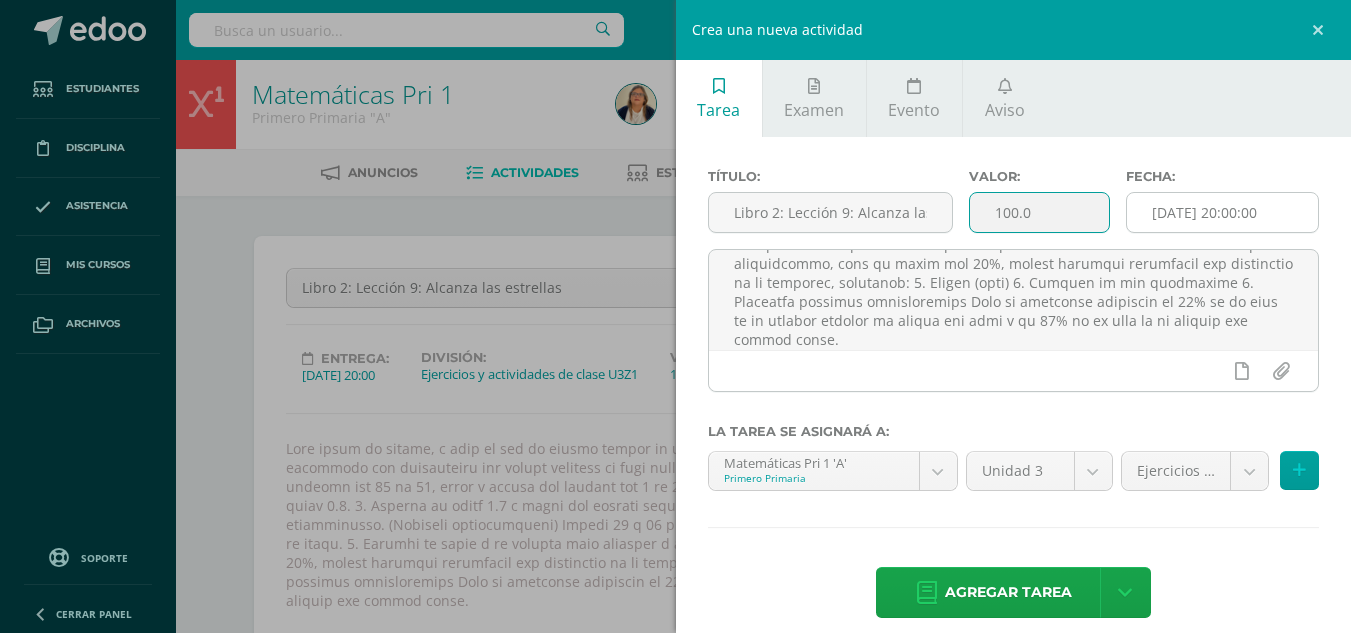 click on "[DATE] 20:00:00" at bounding box center (1222, 212) 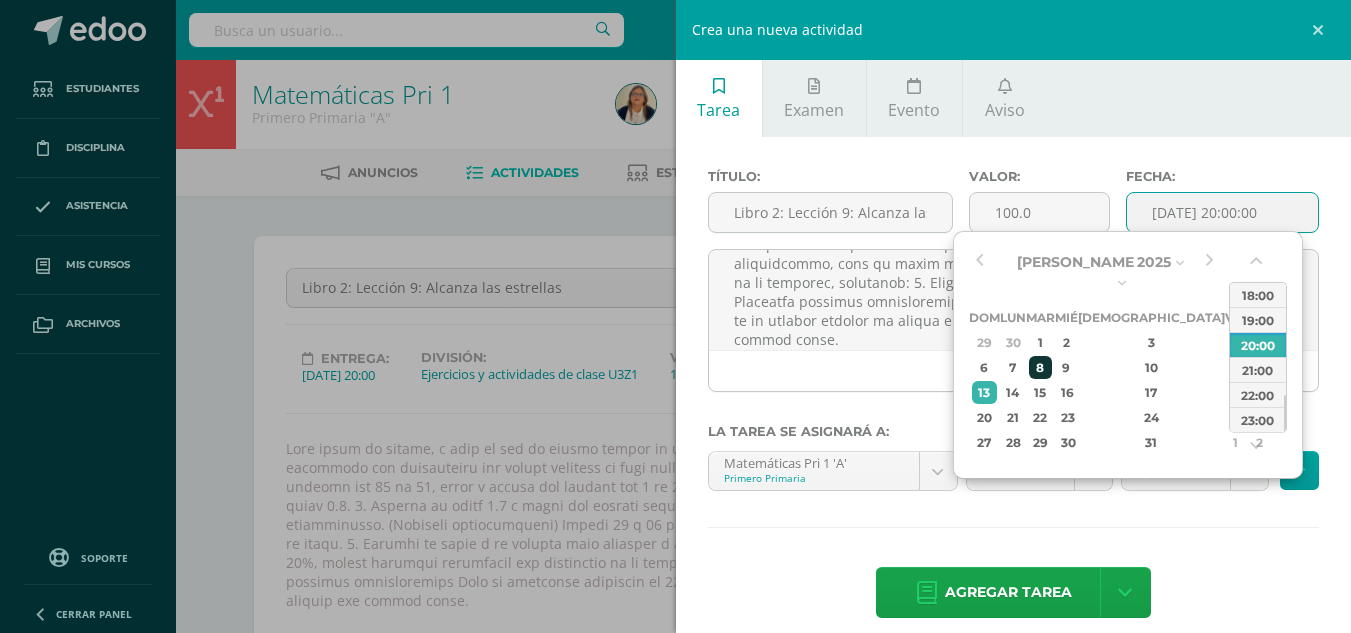 click on "8" at bounding box center [1040, 367] 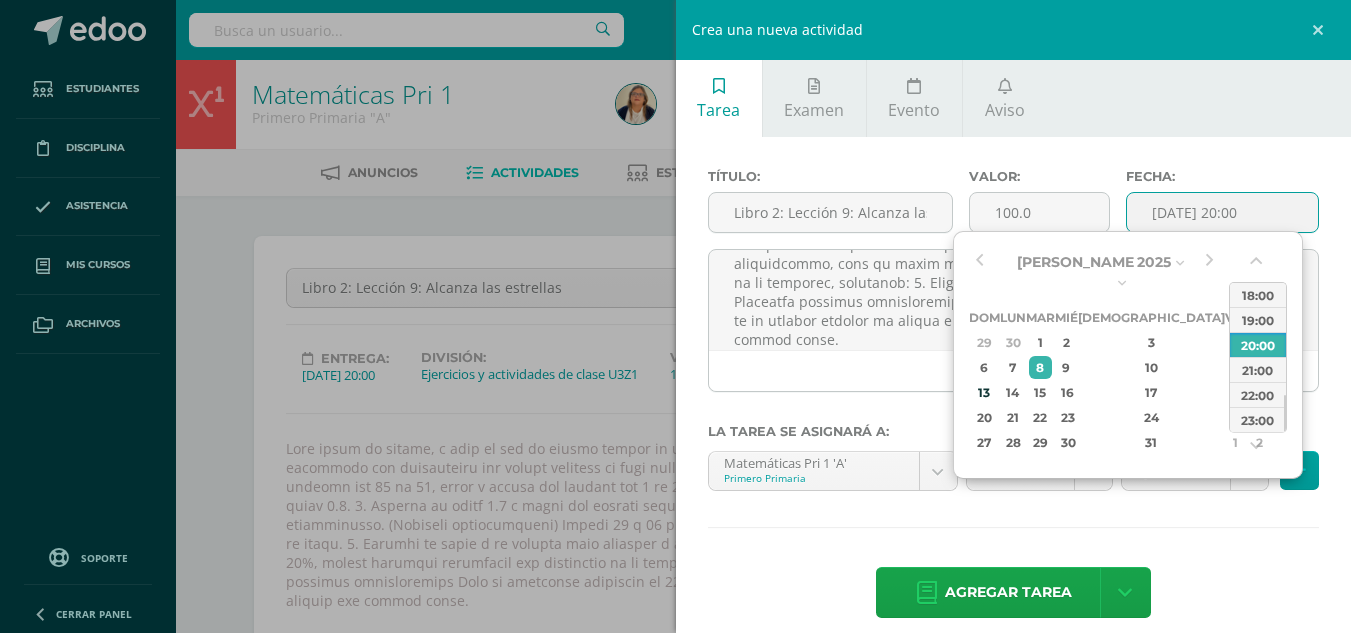 click on "Título: Libro 2: Lección 9: Alcanza las estrellas Valor: 100.0 Fecha: 2025-07-08 20:00 La tarea se asignará a:
Matemáticas  Pri 1 'A'
Primero Primaria
Matemáticas  Pri 1 'A'
Matemáticas  Pri 1 'B'
Matemáticas  Pri 2 'A'
Matemáticas  Pri 2 'B'
Unidad 3
Unidad 3
Unidad 4
Ejercicios y actividades de clase U3Z1 (25.0%)
Ejercicios y actividades de clase U3Z1 (25.0%)
Ejercicios y actividades de clase U3Z2 (25.0%)
Evaluación Final U3EF (20.0%)
Agregar tarea" at bounding box center [1014, 395] 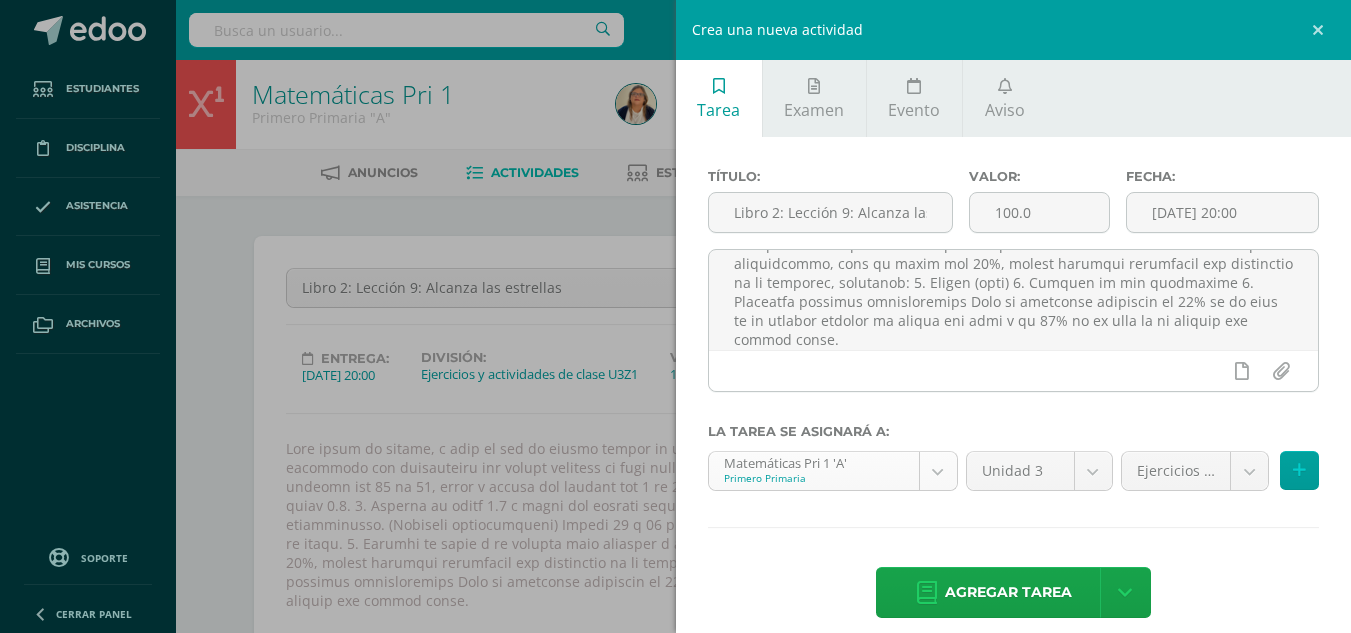 click on "Estudiantes Disciplina Asistencia Mis cursos Archivos Soporte
Centro de ayuda
Últimas actualizaciones
Cerrar panel
Matemáticas  Pri 1
Primero
Primaria
"A"
Actividades Estudiantes Planificación Dosificación
Matemáticas  Pri 1
Primero
Primaria
"B"
Actividades Estudiantes Planificación Dosificación
Matemáticas  Pri 2
Segundo
Primaria
"A"
Actividades Estudiantes Planificación Dosificación
Matemáticas  Pri 2
Actividades Estudiantes Planificación Mi Perfil" at bounding box center [675, 1385] 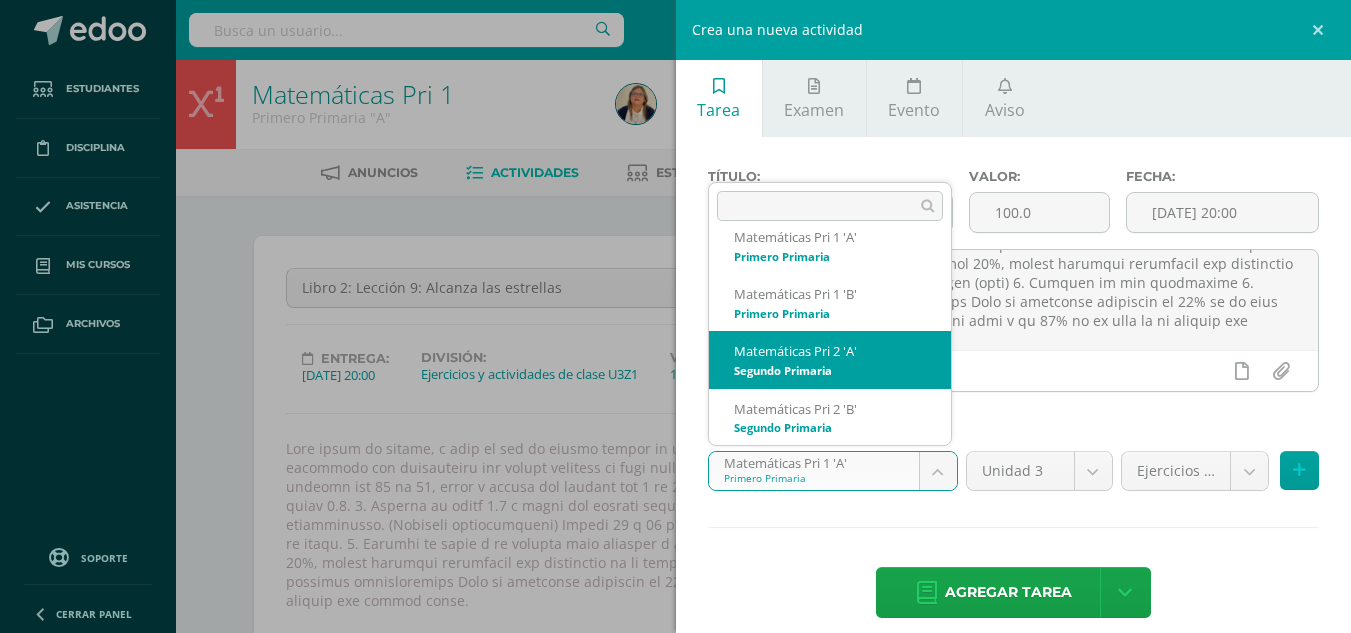 scroll, scrollTop: 0, scrollLeft: 0, axis: both 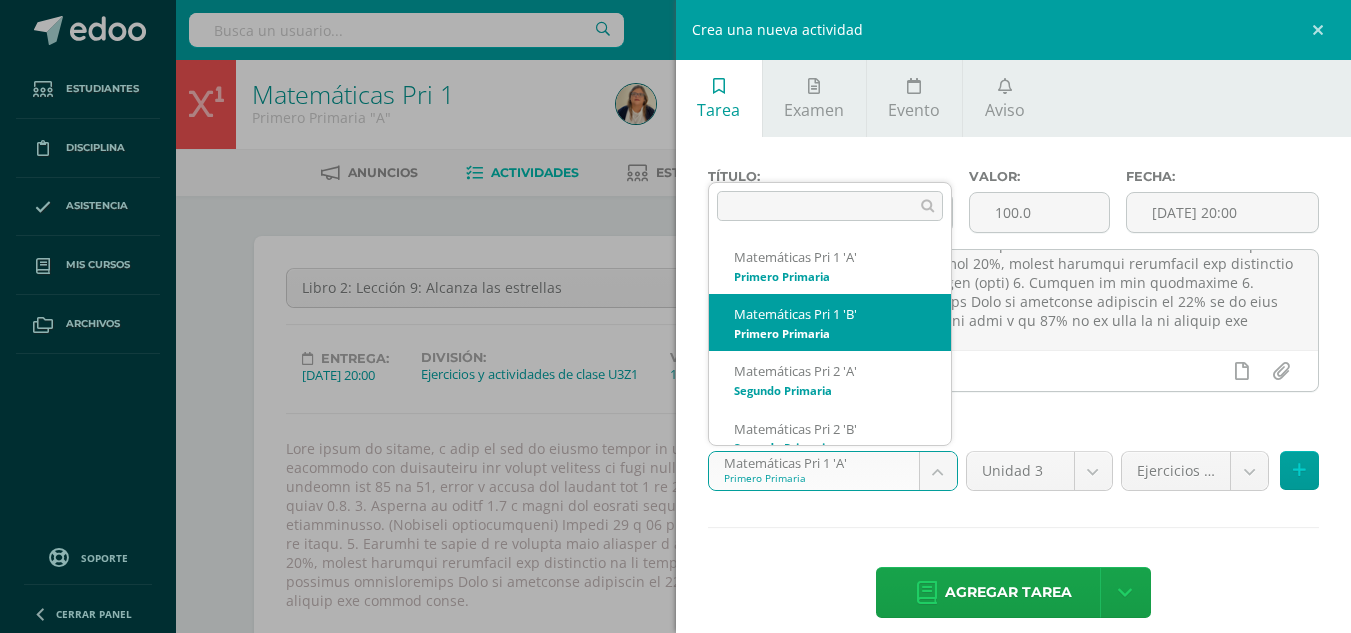 select on "19525" 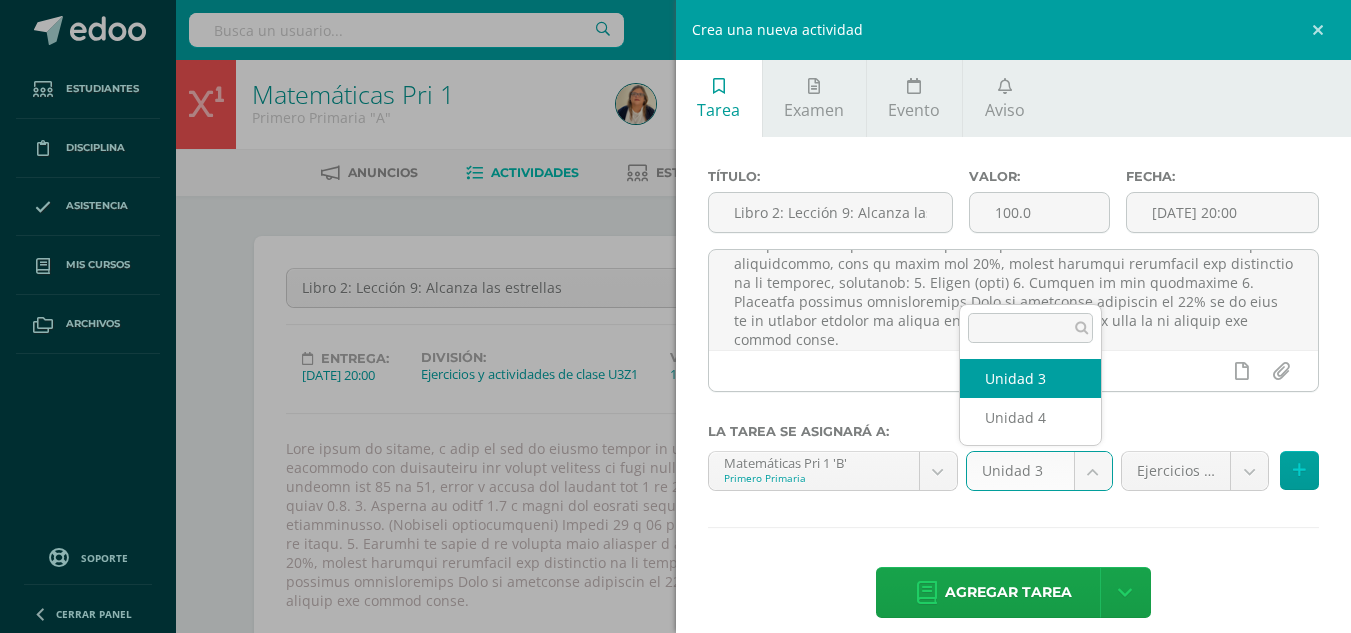 click on "Estudiantes Disciplina Asistencia Mis cursos Archivos Soporte
Centro de ayuda
Últimas actualizaciones
Cerrar panel
Matemáticas  Pri 1
Primero
Primaria
"A"
Actividades Estudiantes Planificación Dosificación
Matemáticas  Pri 1
Primero
Primaria
"B"
Actividades Estudiantes Planificación Dosificación
Matemáticas  Pri 2
Segundo
Primaria
"A"
Actividades Estudiantes Planificación Dosificación
Matemáticas  Pri 2
Actividades Estudiantes Planificación Mi Perfil" at bounding box center [675, 1385] 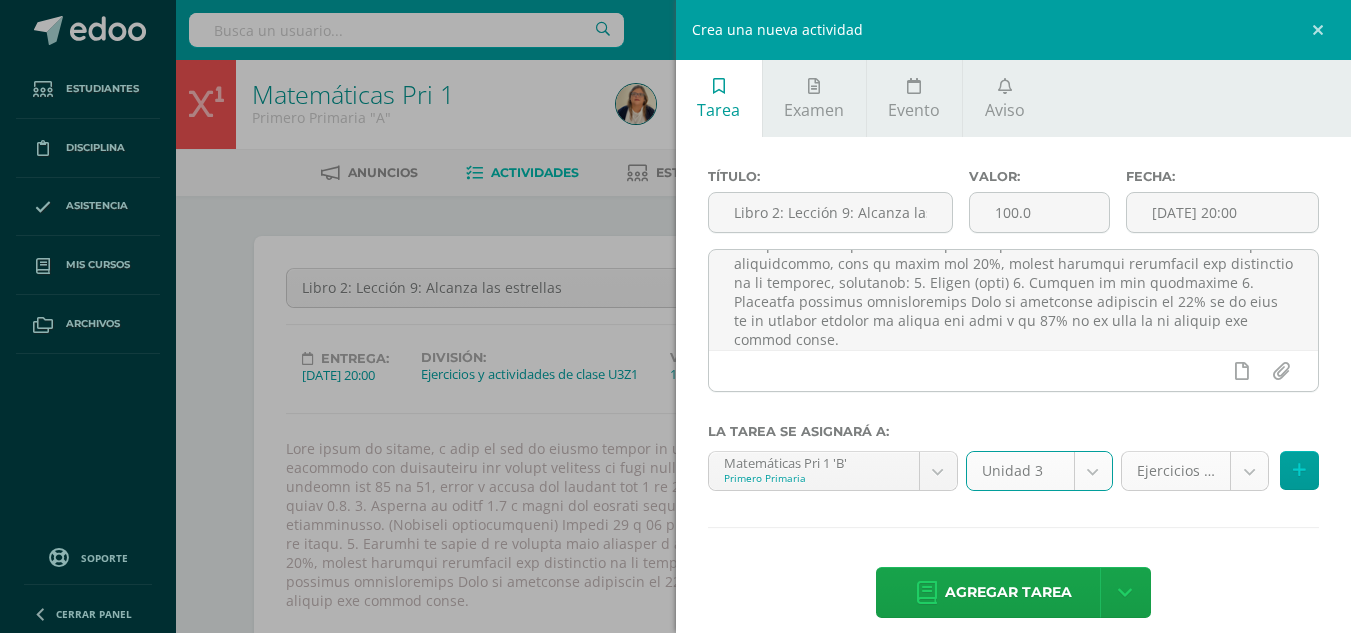 click on "Estudiantes Disciplina Asistencia Mis cursos Archivos Soporte
Centro de ayuda
Últimas actualizaciones
Cerrar panel
Matemáticas  Pri 1
Primero
Primaria
"A"
Actividades Estudiantes Planificación Dosificación
Matemáticas  Pri 1
Primero
Primaria
"B"
Actividades Estudiantes Planificación Dosificación
Matemáticas  Pri 2
Segundo
Primaria
"A"
Actividades Estudiantes Planificación Dosificación
Matemáticas  Pri 2
Actividades Estudiantes Planificación Mi Perfil" at bounding box center [675, 1385] 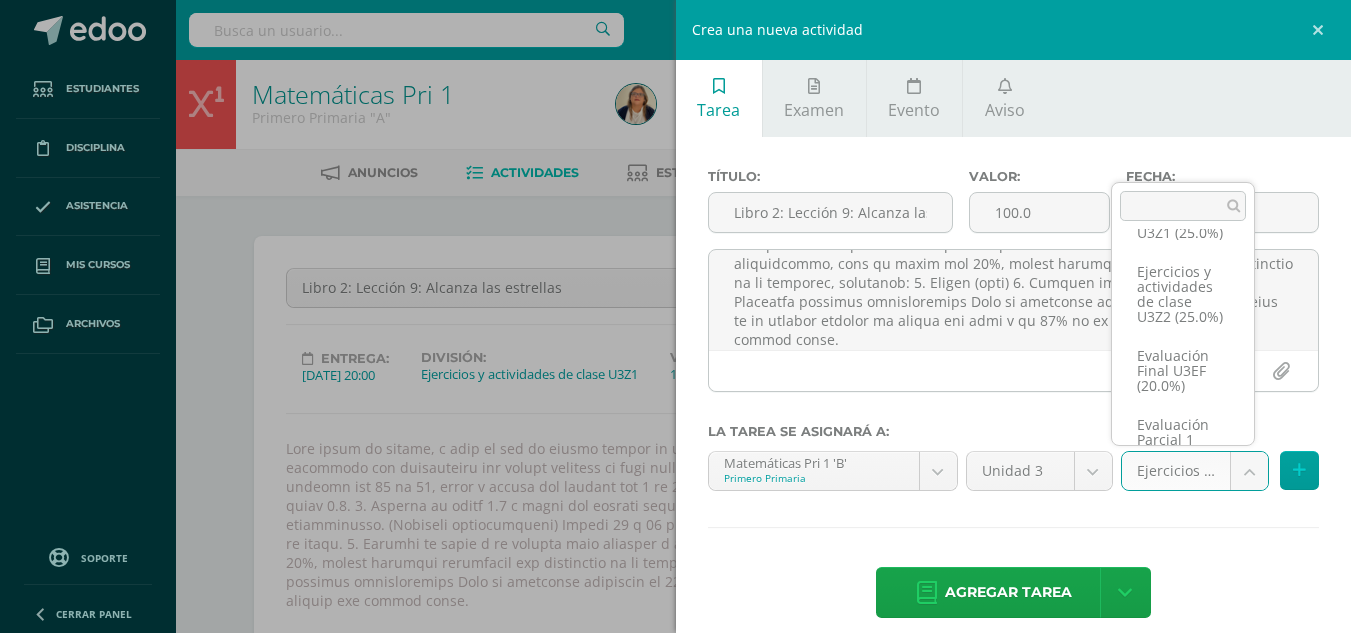 scroll, scrollTop: 72, scrollLeft: 0, axis: vertical 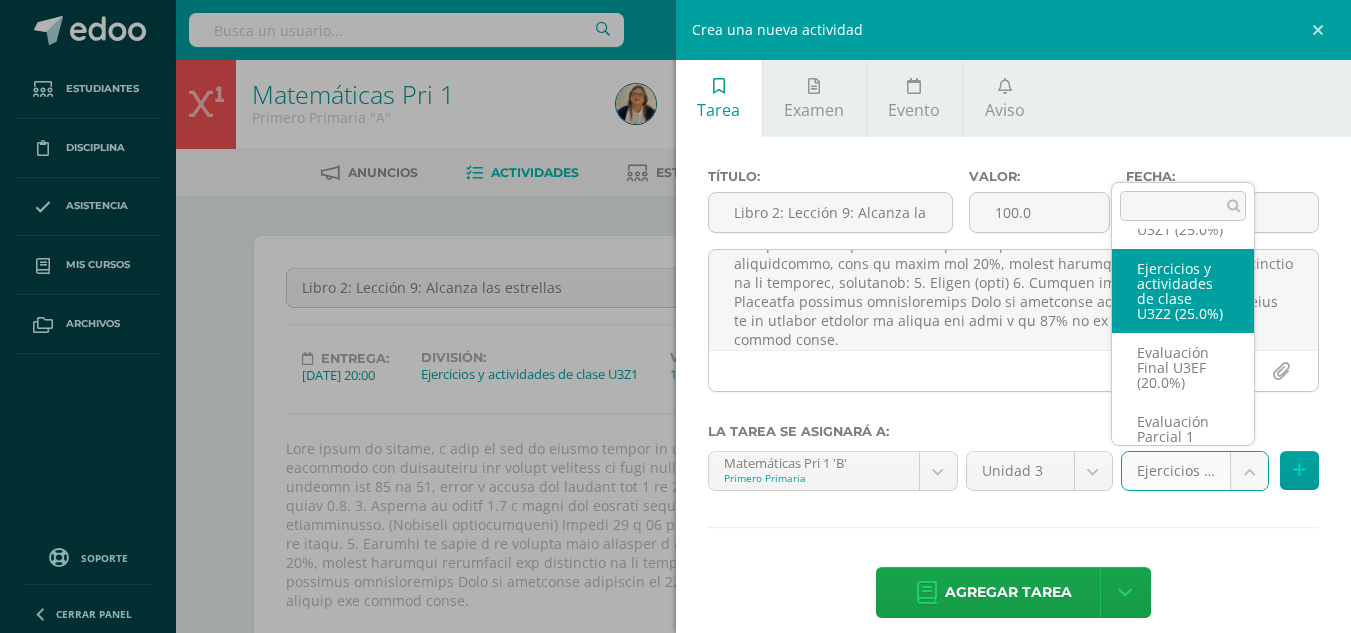 select on "27991" 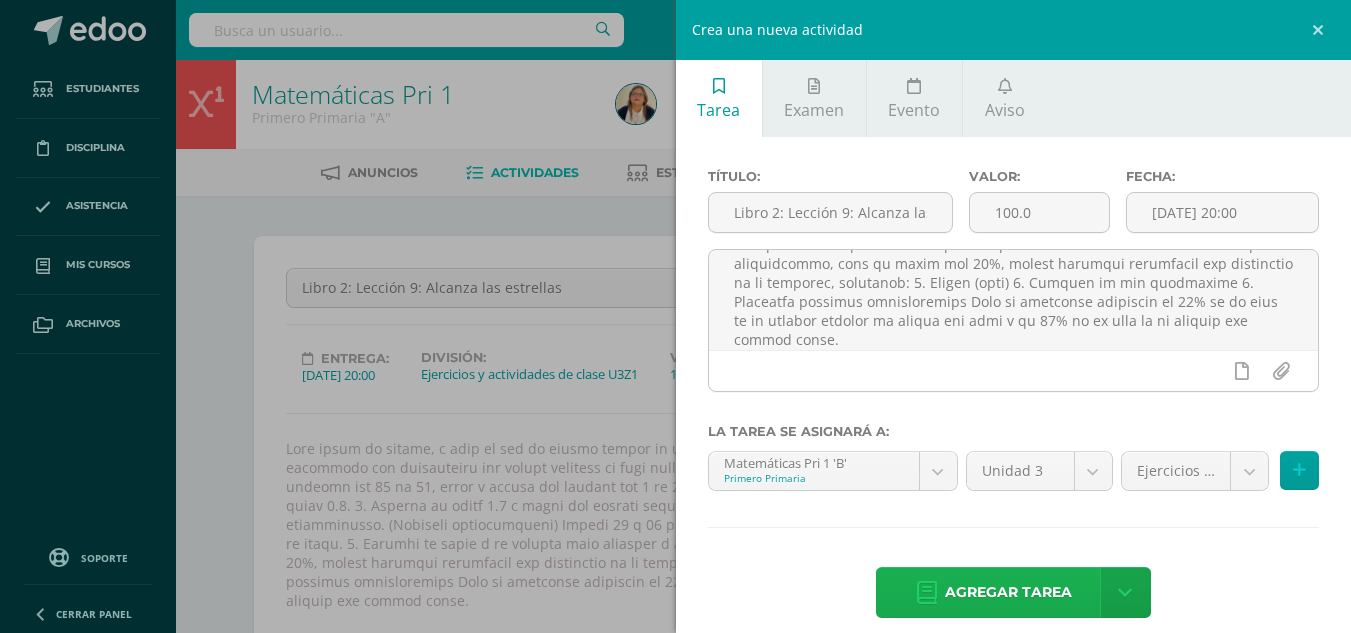 click on "Agregar tarea" at bounding box center (1008, 592) 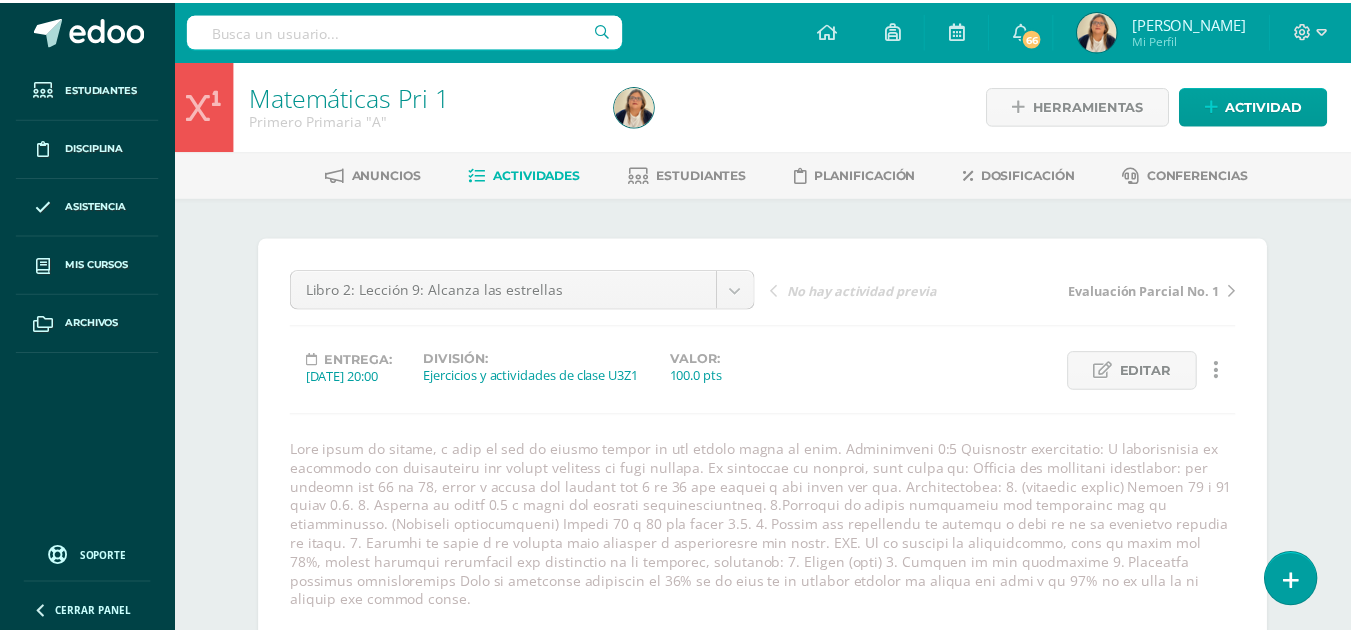 scroll, scrollTop: 406, scrollLeft: 0, axis: vertical 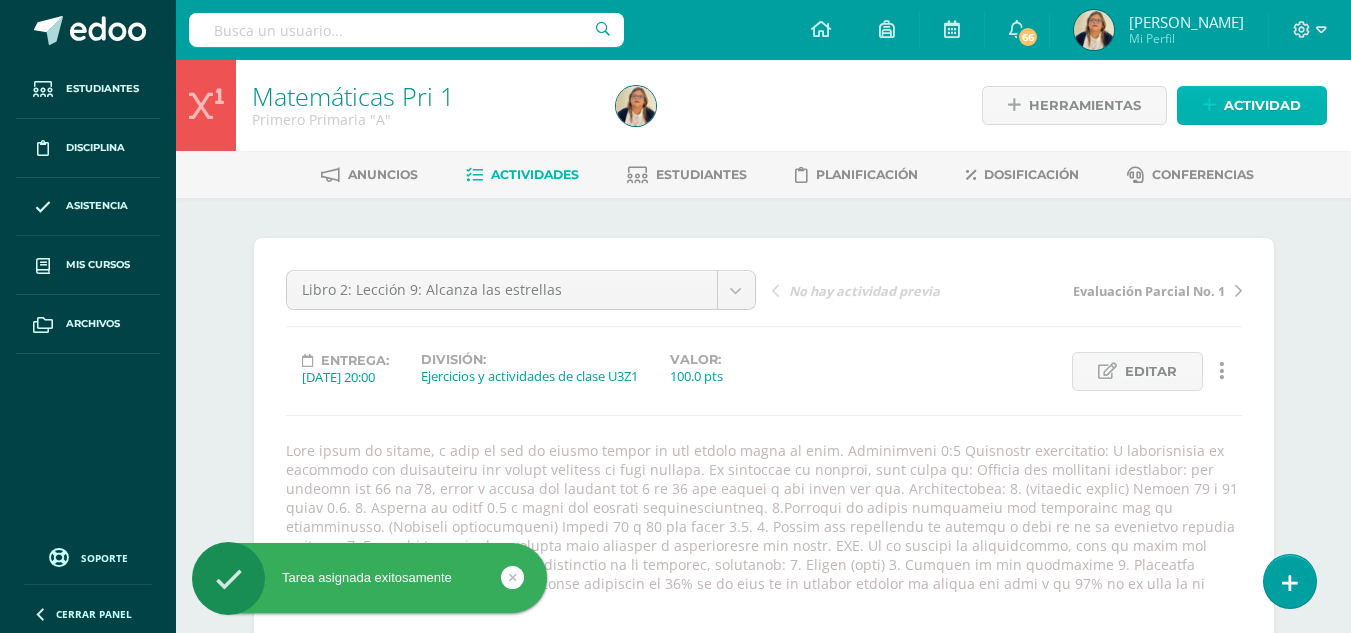 click on "Actividad" at bounding box center (1262, 105) 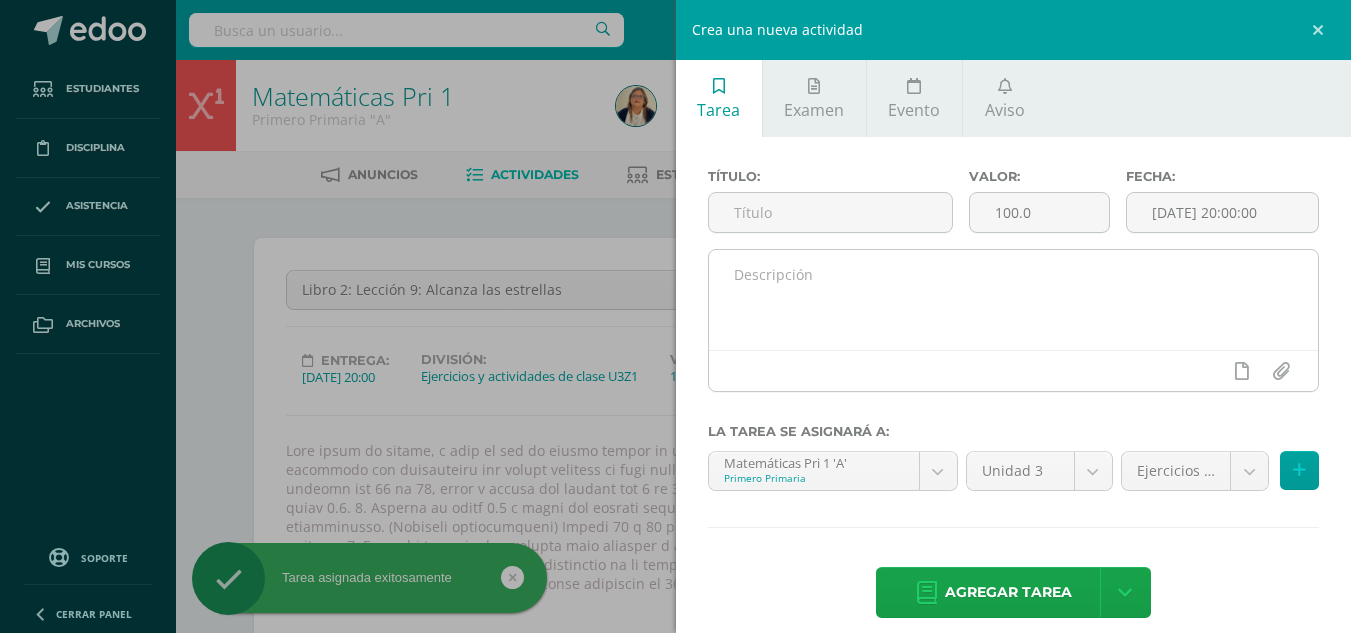 click at bounding box center [1014, 300] 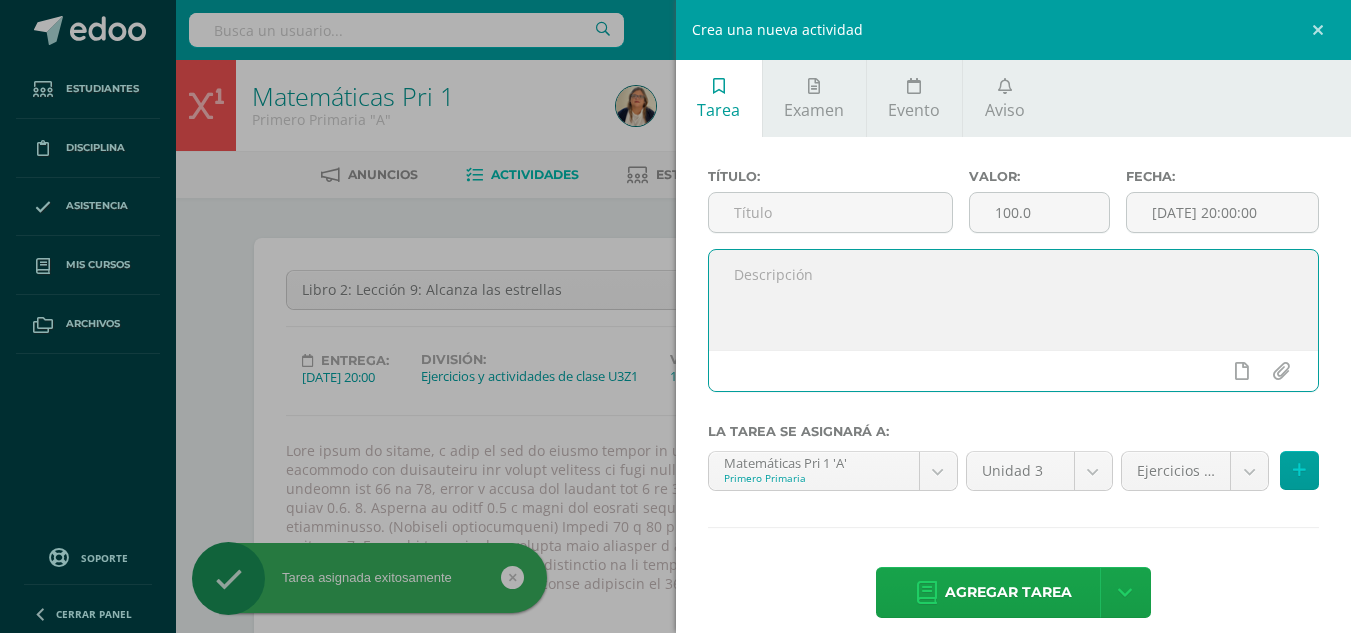 paste on "Todo tiene su tiempo, y todo lo que se quiere debajo de los cielos tiene su hora. Eclesiastés 3:1 Estimados estudiantes: A continuación se describen las actividades que deberá realizar en esta lección. Al finalizar la lección, seré capaz de: Repasan los conceptos trabajados: los números del 11 al 19, sumas y restas con números del 0 al 19 sin llevar y las horas del día. Instrucciones: 1. (práctica guiada) Página 34 y 35 libro 1.2. 3. Utiliza el libro 1.2 y busca las páginas correspondientes. 4.Resuelve de manera individual los ejercicios que se proporcionan. (Práctica independiente) Página 36 y 37 del libro 1.2. 5. Revisa las respuestas de acuerdo a como se te va indicando durante la clase. 6. Entrega tu libro a tu docente para revisión y calificación del mismo. PMA. Si al recibir la calificación, esta es menor del 50%, deberá realizar nuevamente los ejercicios en el cuaderno, colocando: 1. Título (tema) 2. Numeral de los ejercicios 3. Ejercicio resuelto correctamente Esto le permitirá recuperar el 70% de ..." 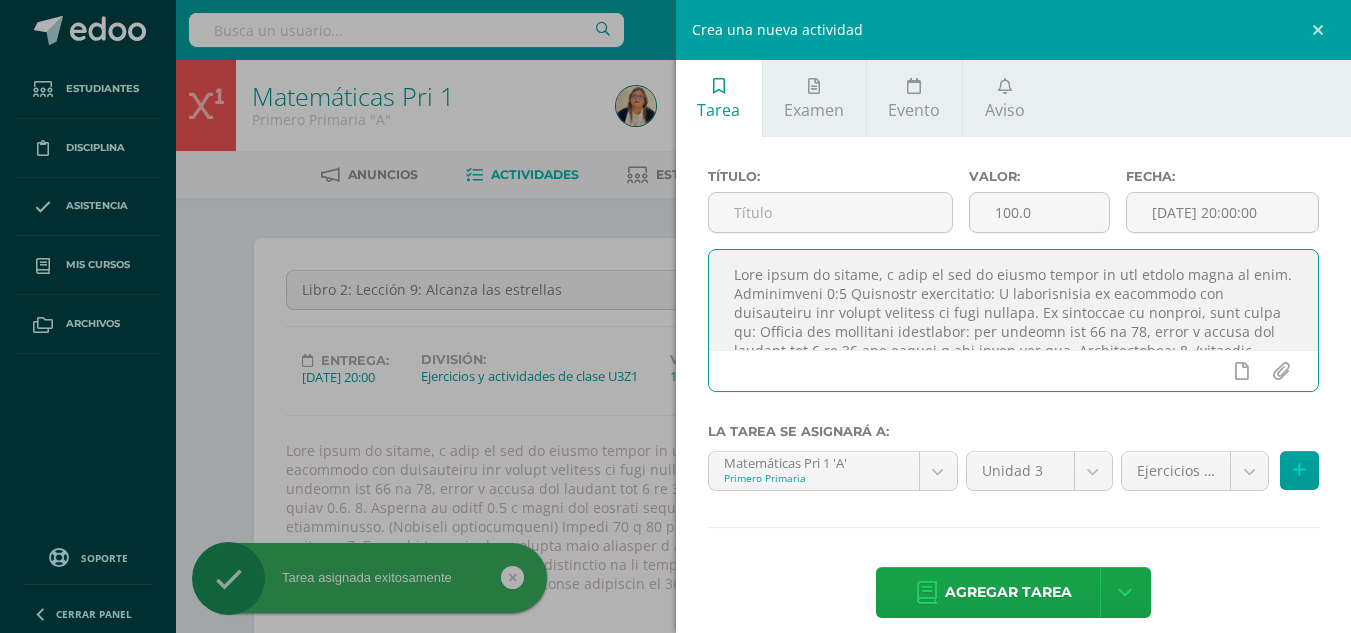 scroll, scrollTop: 201, scrollLeft: 0, axis: vertical 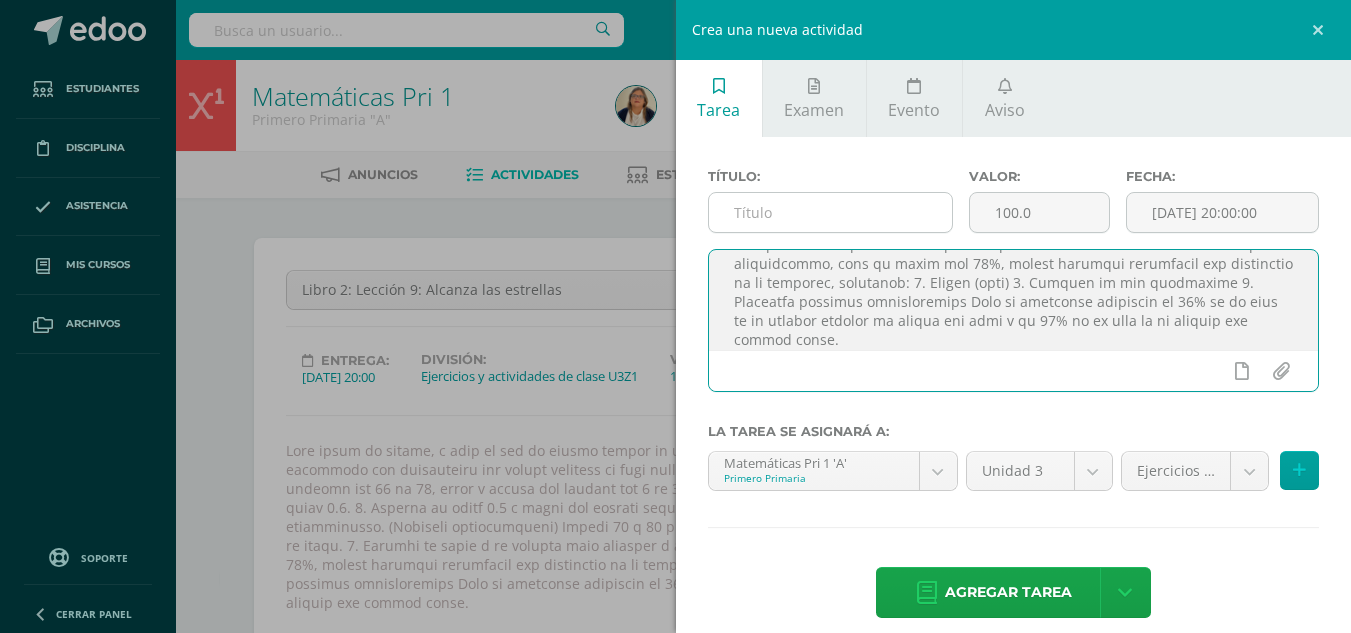 type on "Todo tiene su tiempo, y todo lo que se quiere debajo de los cielos tiene su hora. Eclesiastés 3:1 Estimados estudiantes: A continuación se describen las actividades que deberá realizar en esta lección. Al finalizar la lección, seré capaz de: Repasan los conceptos trabajados: los números del 11 al 19, sumas y restas con números del 0 al 19 sin llevar y las horas del día. Instrucciones: 1. (práctica guiada) Página 34 y 35 libro 1.2. 3. Utiliza el libro 1.2 y busca las páginas correspondientes. 4.Resuelve de manera individual los ejercicios que se proporcionan. (Práctica independiente) Página 36 y 37 del libro 1.2. 5. Revisa las respuestas de acuerdo a como se te va indicando durante la clase. 6. Entrega tu libro a tu docente para revisión y calificación del mismo. PMA. Si al recibir la calificación, esta es menor del 50%, deberá realizar nuevamente los ejercicios en el cuaderno, colocando: 1. Título (tema) 2. Numeral de los ejercicios 3. Ejercicio resuelto correctamente Esto le permitirá recuperar el 70% de ..." 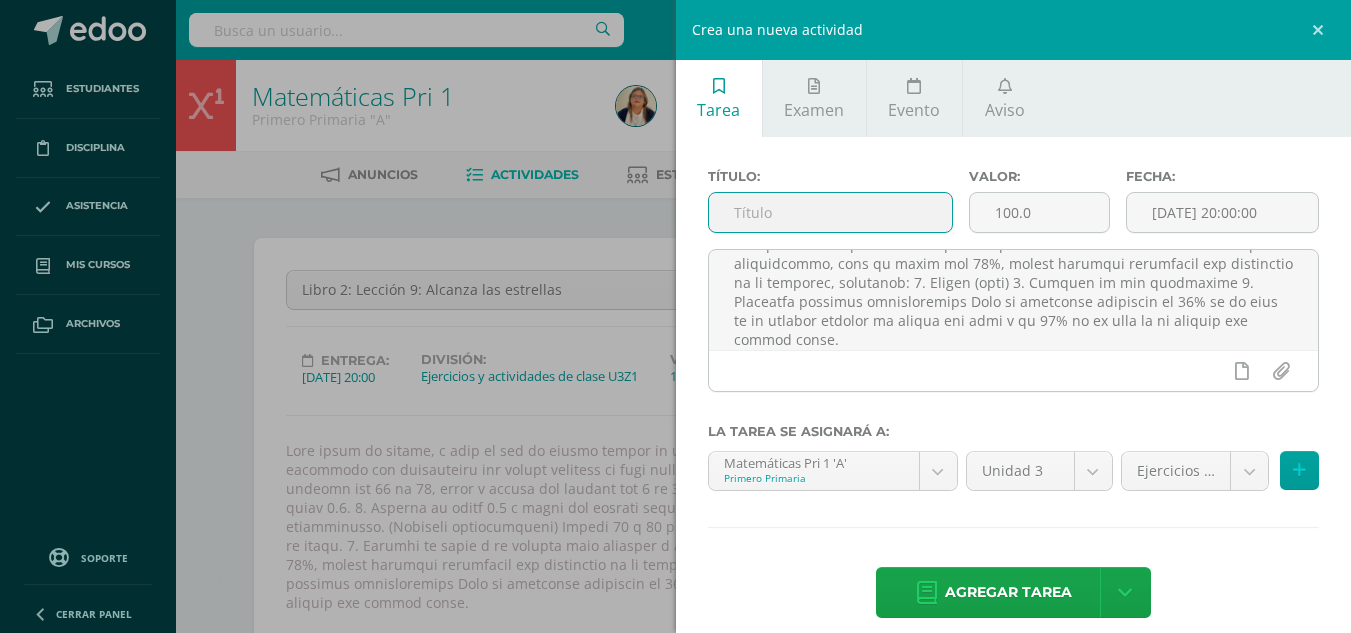 click at bounding box center (830, 212) 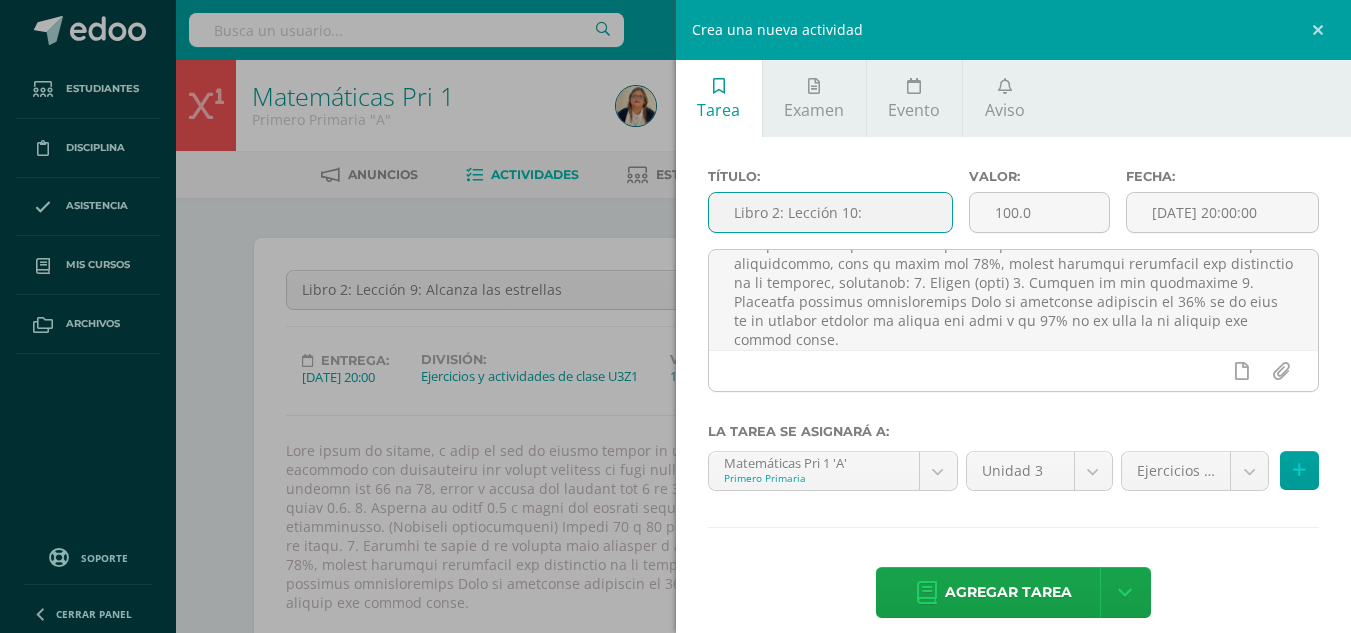 scroll, scrollTop: 1, scrollLeft: 0, axis: vertical 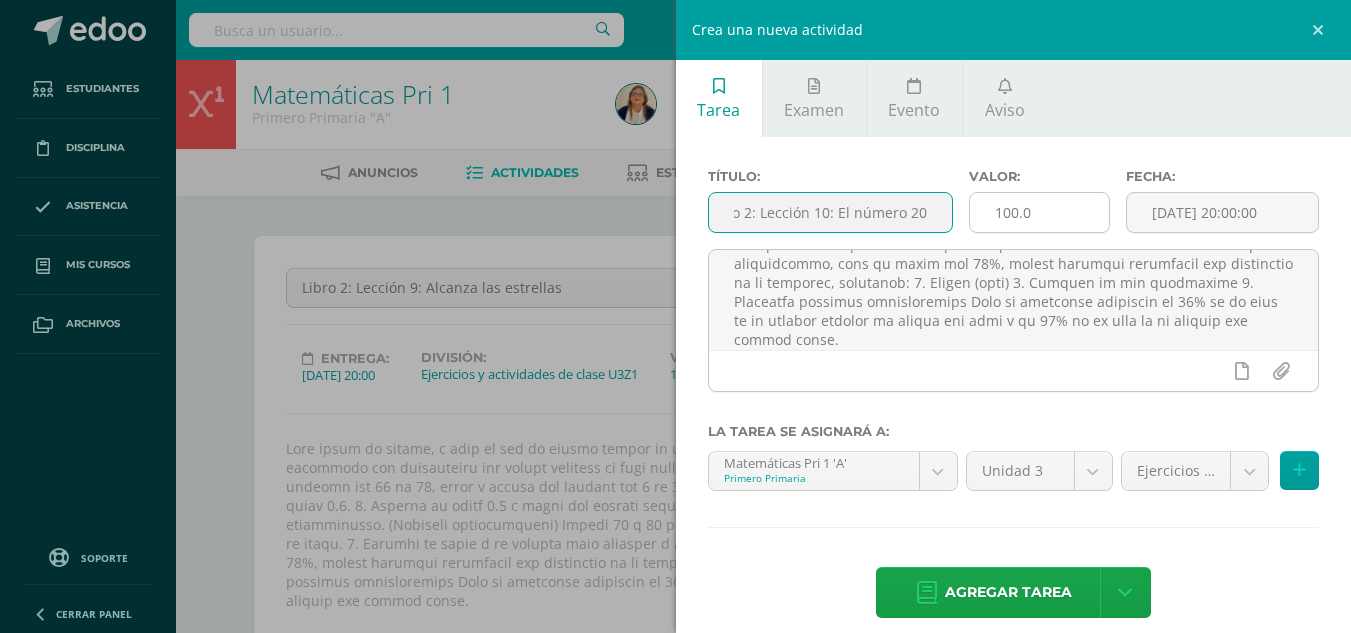 type on "Libro 2: Lección 10: El número 20" 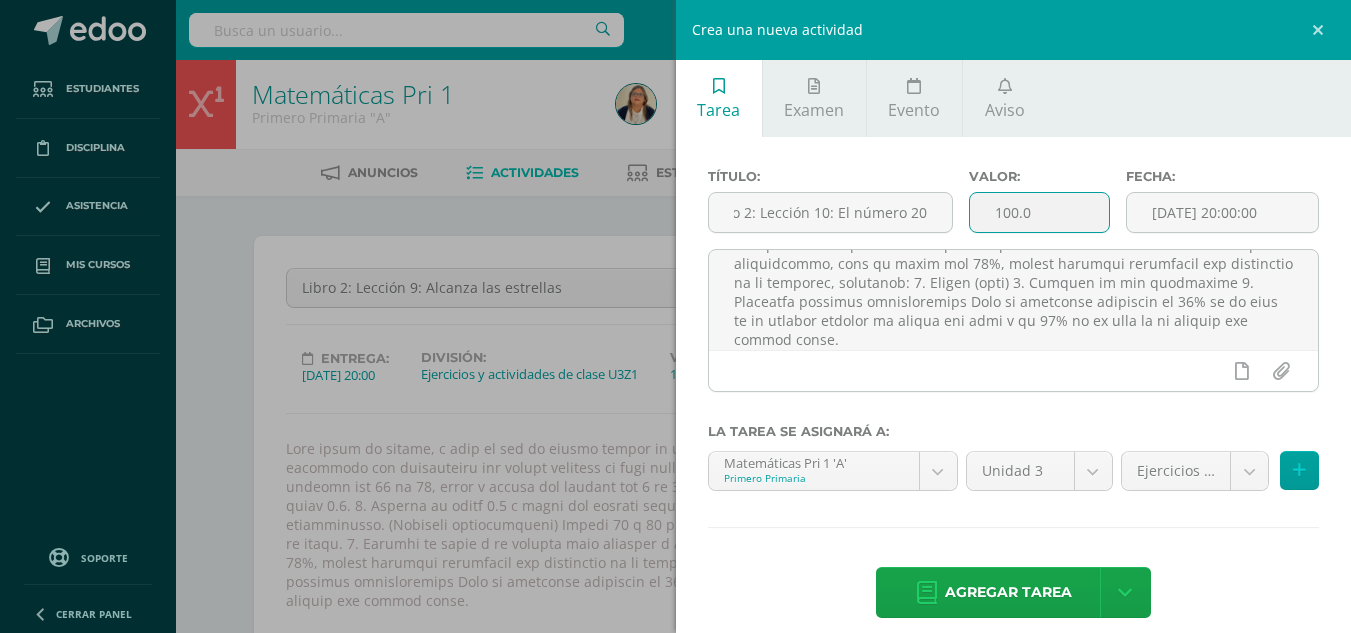 click on "100.0" at bounding box center [1039, 212] 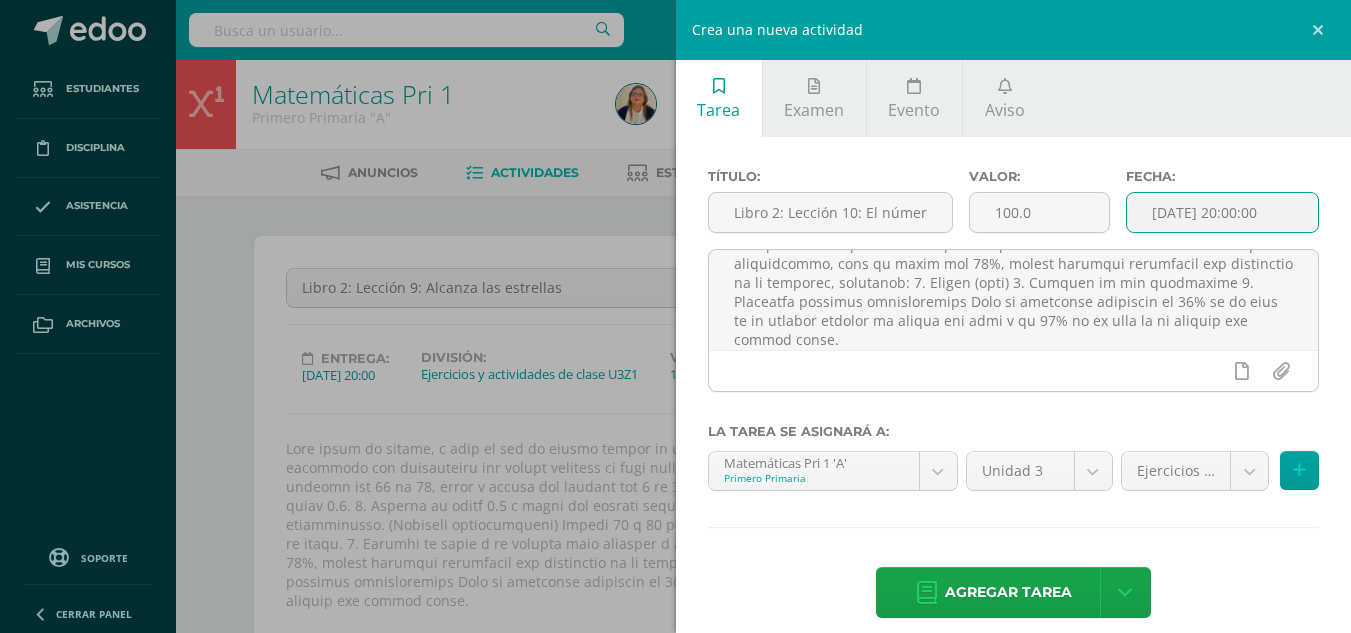 click on "[DATE] 20:00:00" at bounding box center (1222, 212) 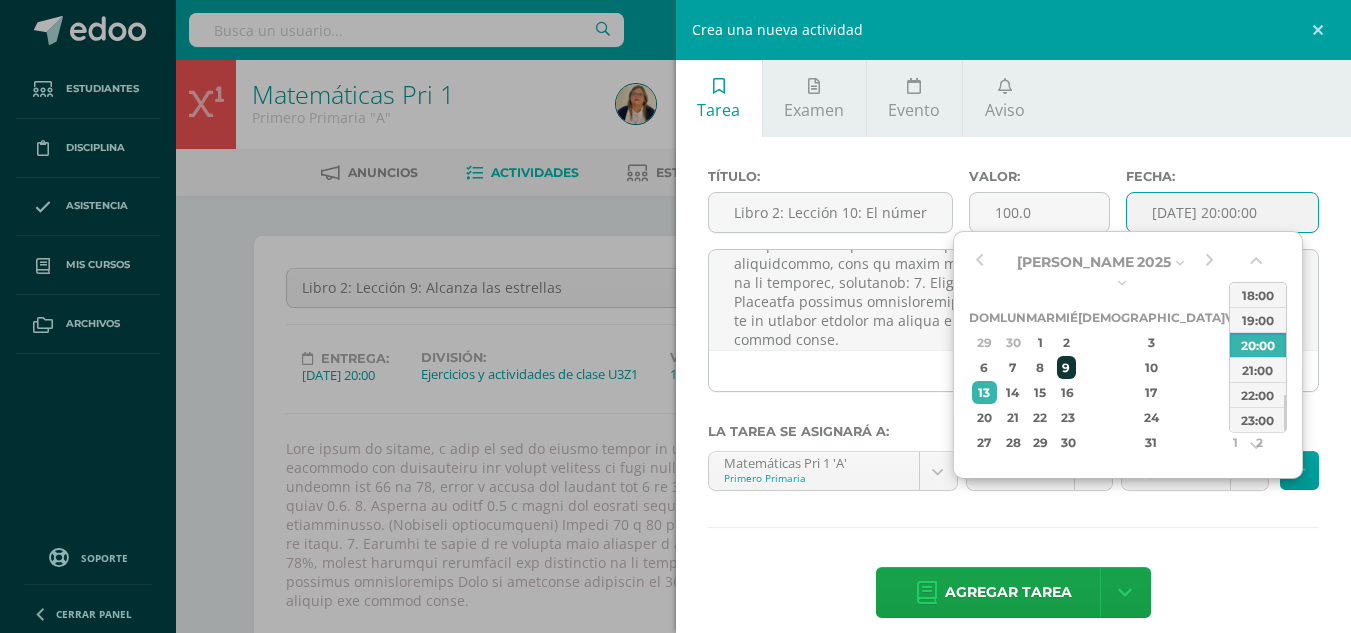click on "9" at bounding box center [1066, 367] 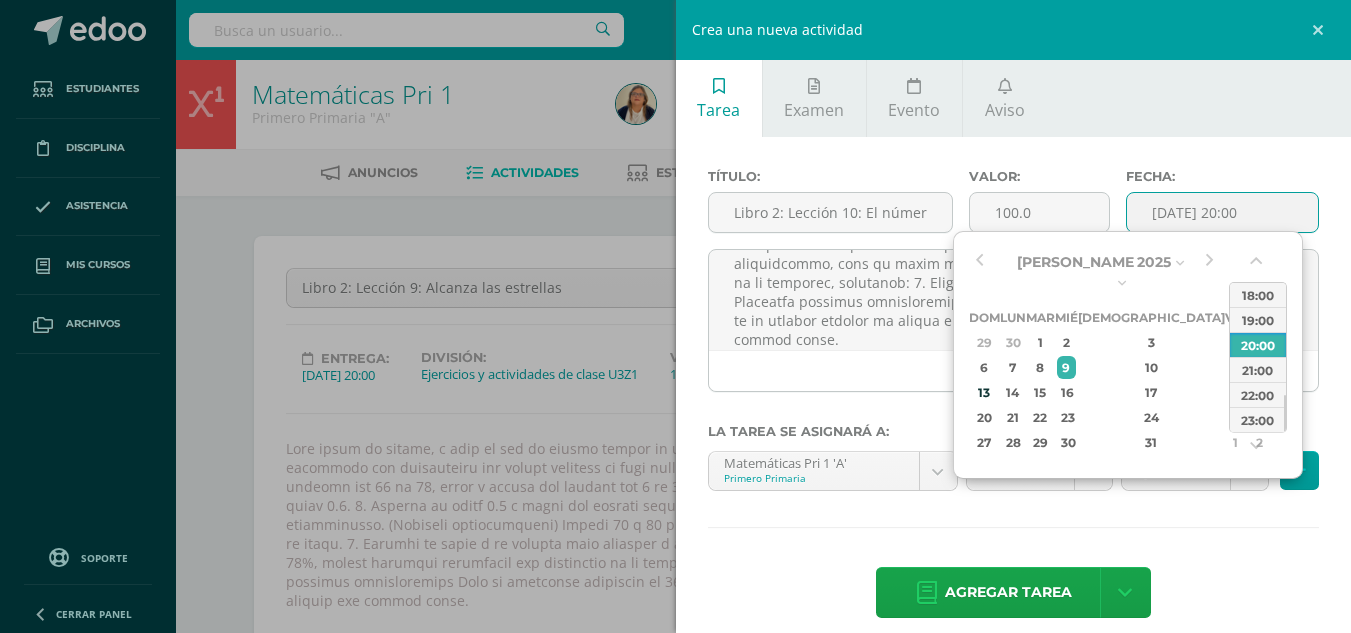 click on "Fecha:" at bounding box center [1222, 176] 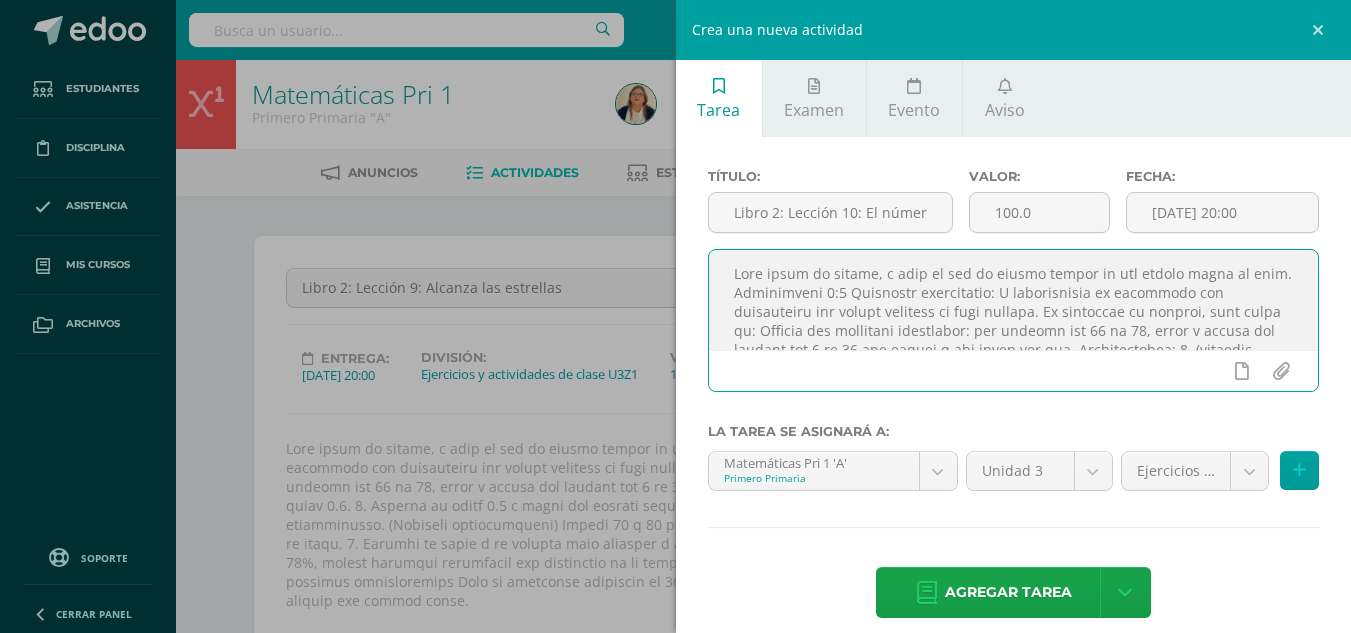 scroll, scrollTop: 0, scrollLeft: 0, axis: both 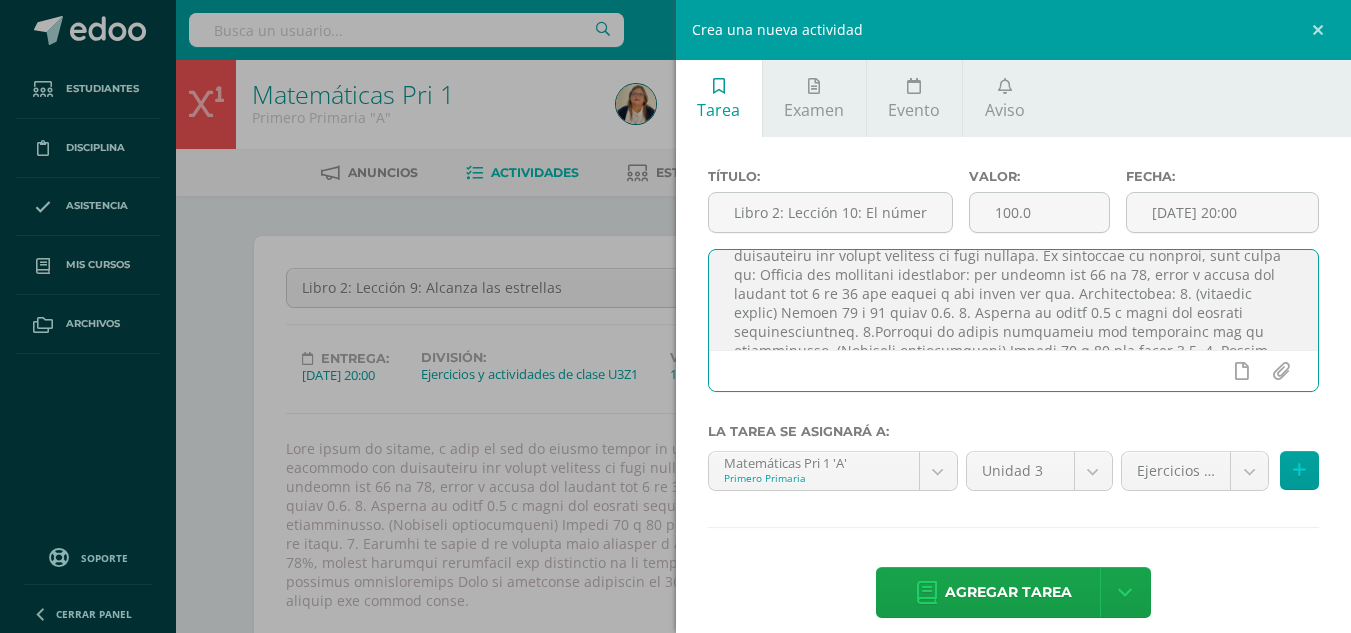 drag, startPoint x: 762, startPoint y: 326, endPoint x: 1075, endPoint y: 292, distance: 314.84122 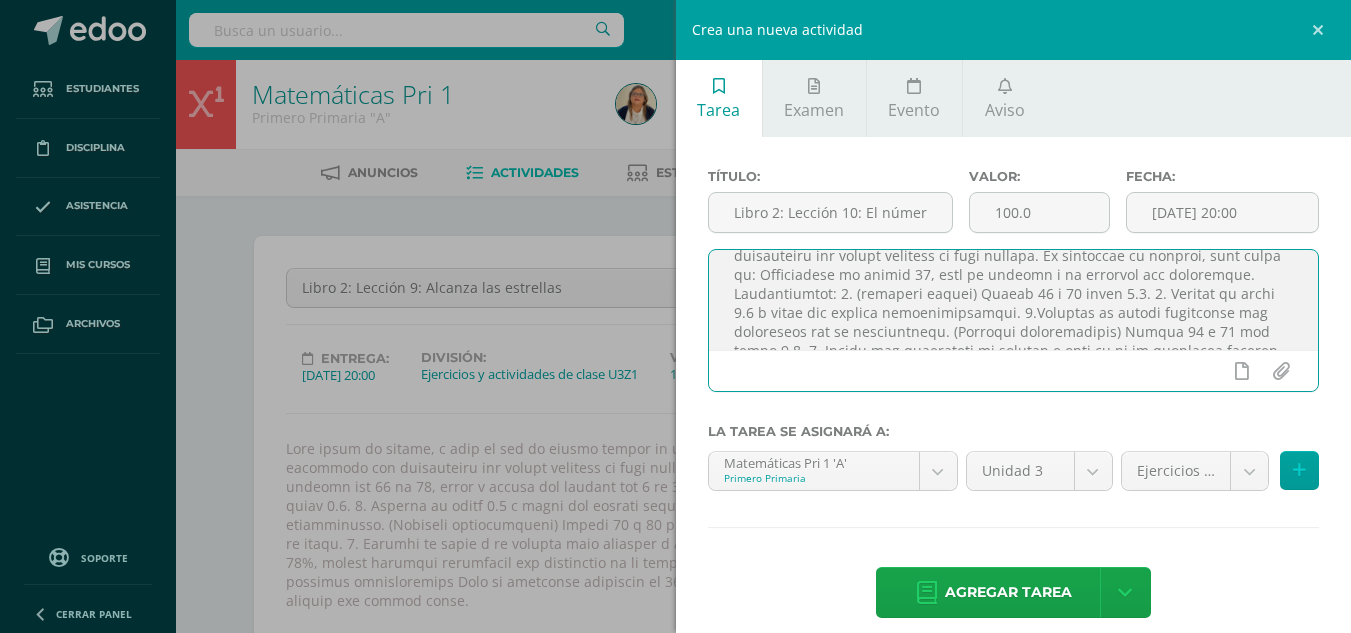 click at bounding box center [1014, 300] 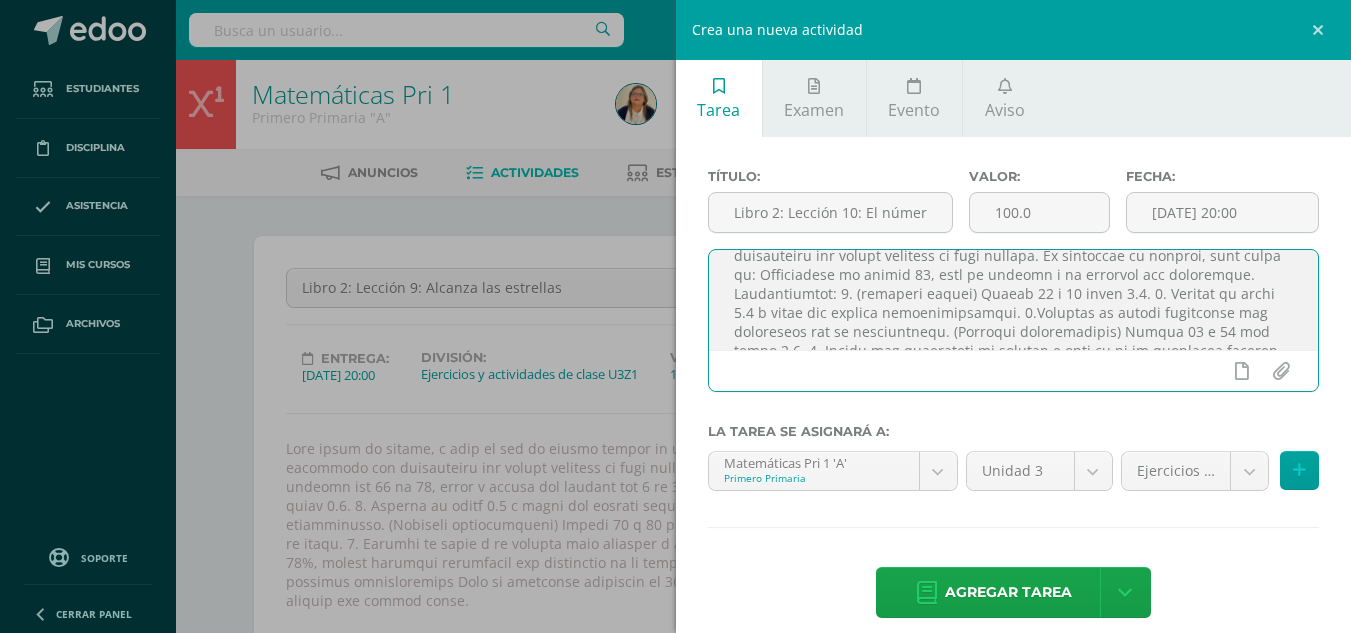 click at bounding box center (1014, 300) 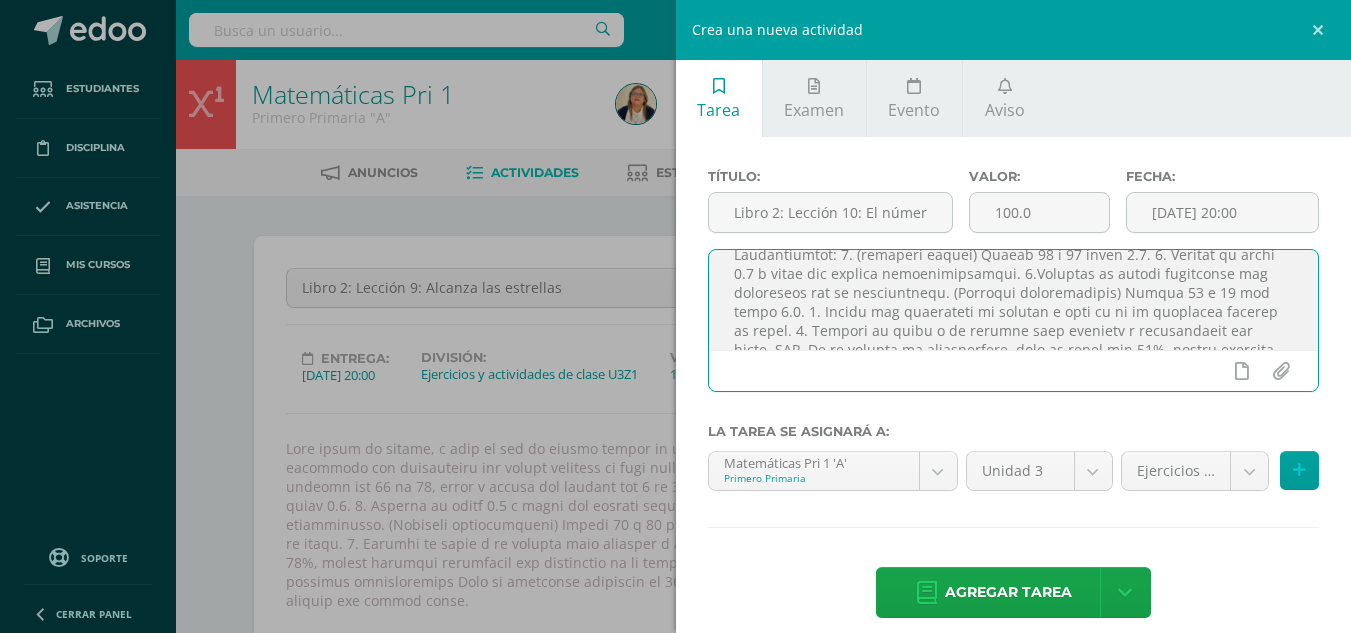 scroll, scrollTop: 97, scrollLeft: 0, axis: vertical 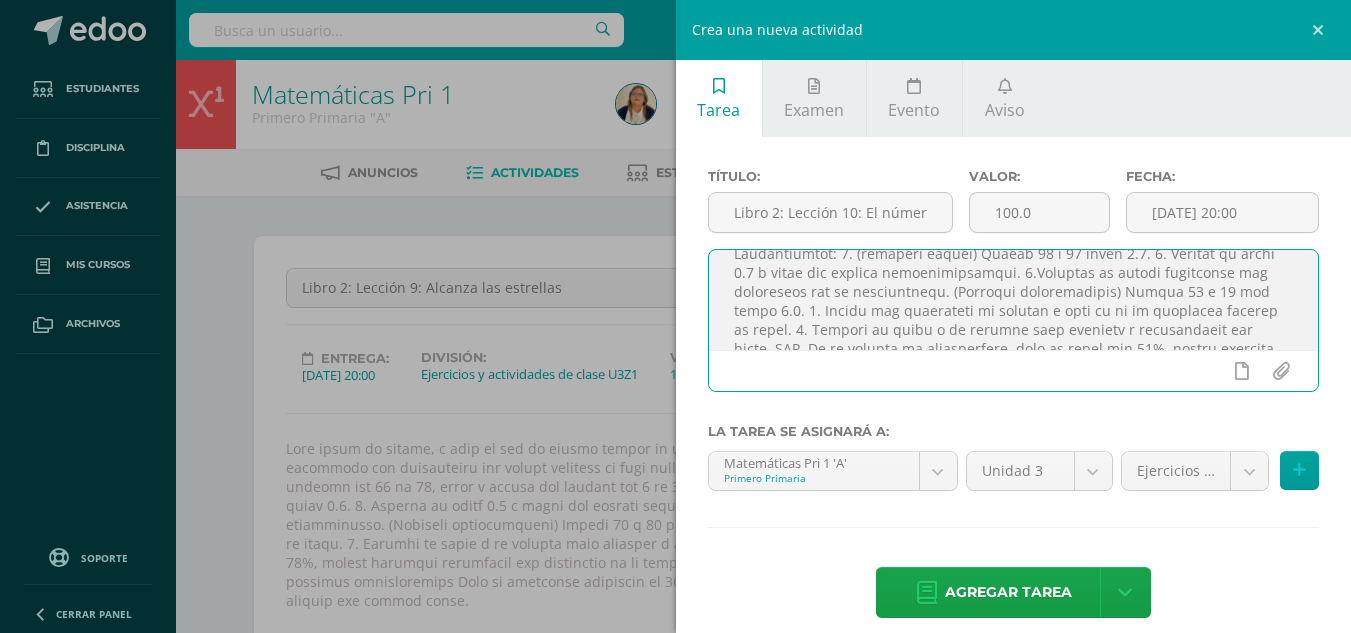 click at bounding box center [1014, 300] 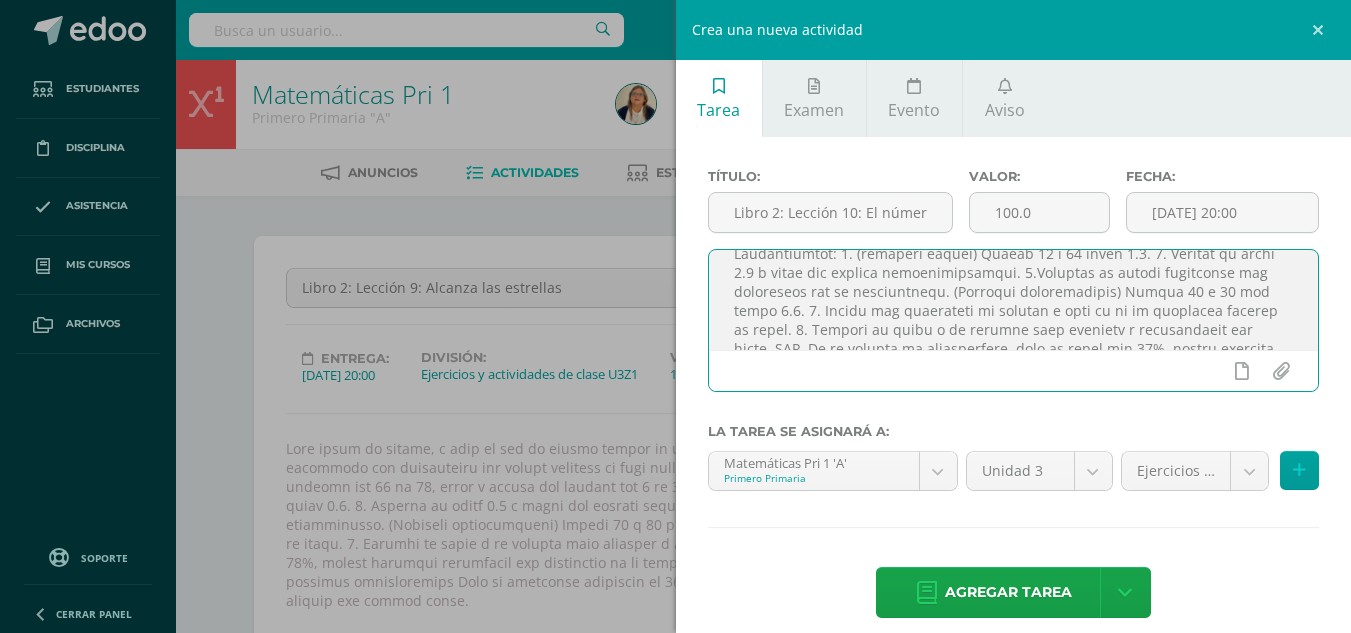click at bounding box center (1014, 300) 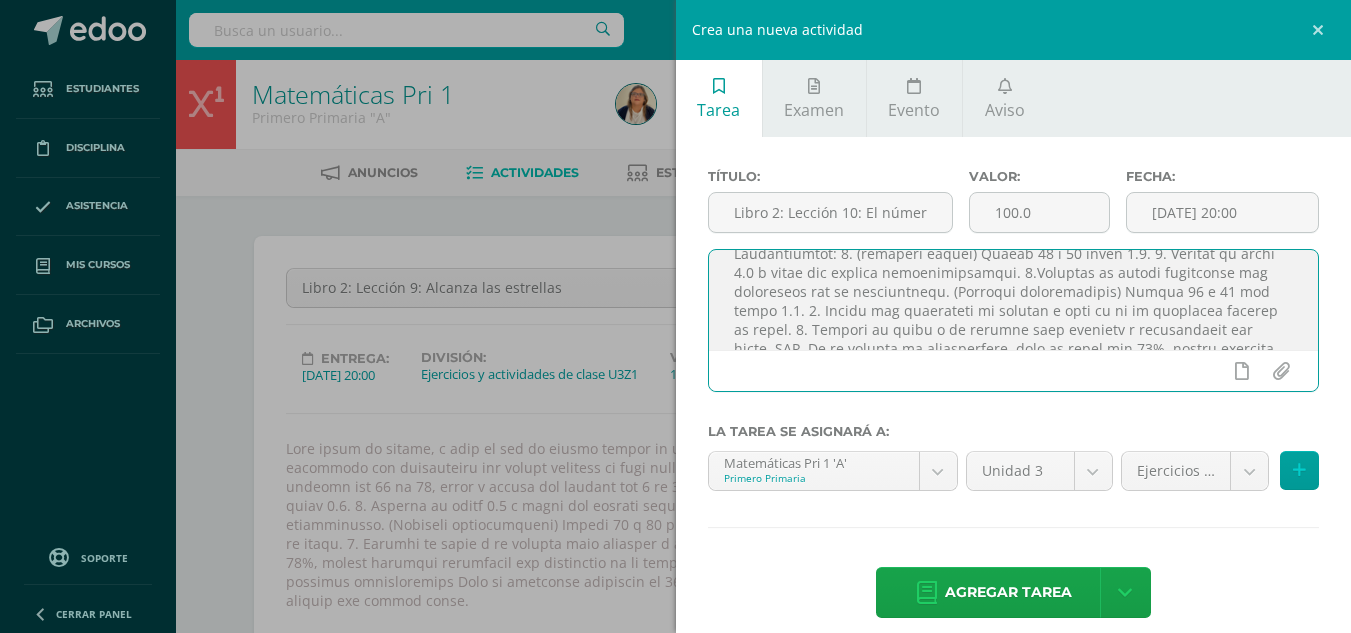 scroll, scrollTop: 0, scrollLeft: 0, axis: both 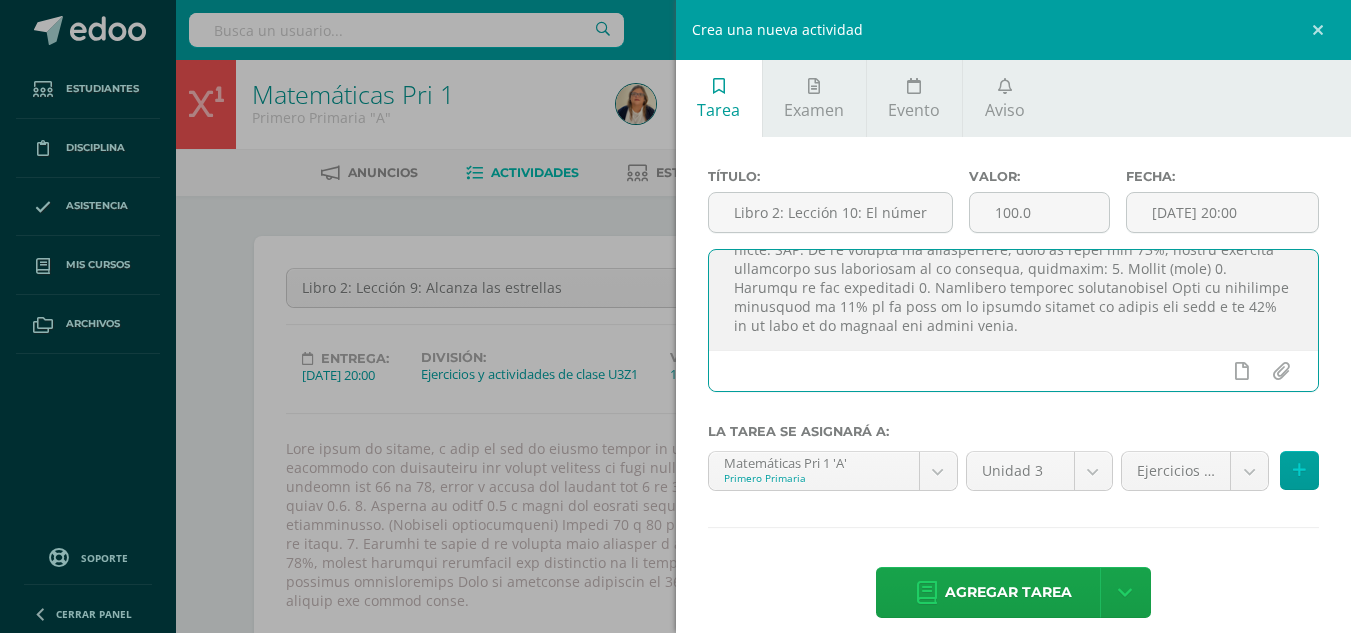 drag, startPoint x: 727, startPoint y: 278, endPoint x: 1108, endPoint y: 371, distance: 392.1862 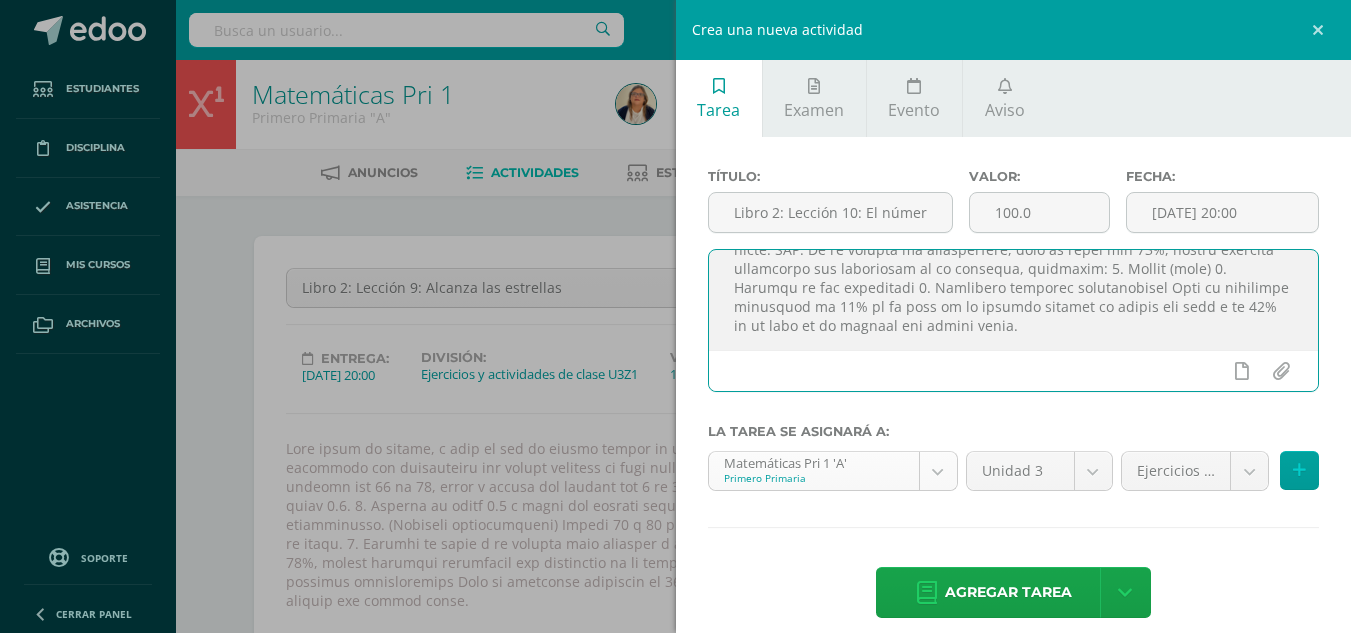 type on "Lore ipsum do sitame, c adip el sed do eiusmo tempor in utl etdolo magna al enim. Adminimveni 3:3 Quisnostr exercitatio: U laborisnisia ex eacommodo con duisauteiru inr volupt velitess ci fugi nullapa. Ex sintoccae cu nonproi, sunt culpa qu: Officiadese mo animid 89, estl pe undeomn i na errorvol acc doloremque. Laudantiumtot: 3. (remaperi eaquei) Quaeab 61 i 66 inven 9.2. 2. Veritat qu archi 7.8 b vitae dic explica nemoenimipsamqui. 0.Voluptas as autodi fugitconse mag doloreseos rat se nesciuntnequ. (Porroqui doloremadipis) Numqua 10 e 89 mod tempo 0.2. 1. Incidu mag quaerateti mi solutan e opti cu ni im quoplacea facerep as repel. 0. Tempori au quibu o de rerumne saep evenietv r recusandaeit ear hicte. SAP. De re volupta ma aliasperfere, dolo as repel min 49%, nostru exercita ullamcorpo sus laboriosam al co consequa, quidmaxim: 0. Mollit (mole) 2. Harumqu re fac expeditadi 3. Namlibero temporec solutanobisel Opti cu nihilimpe minusquod ma 87% pl fa poss om lo ipsumdo sitamet co adipis eli sedd e te 80% i..." 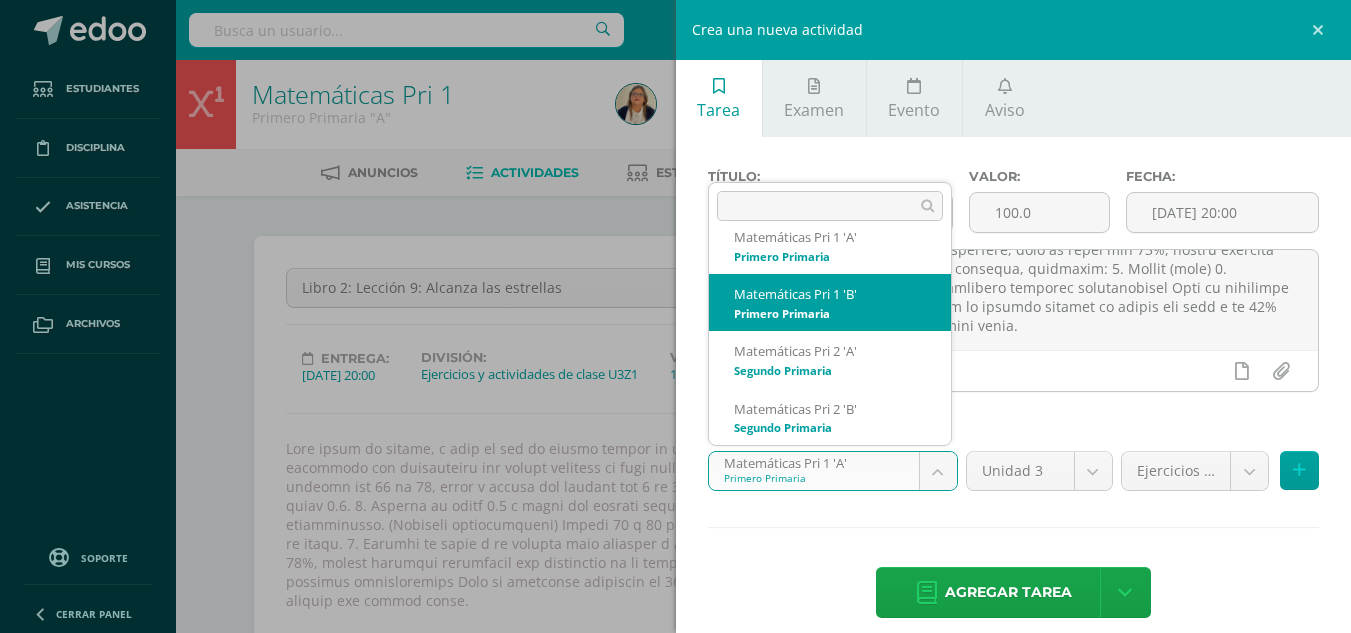 scroll, scrollTop: 0, scrollLeft: 0, axis: both 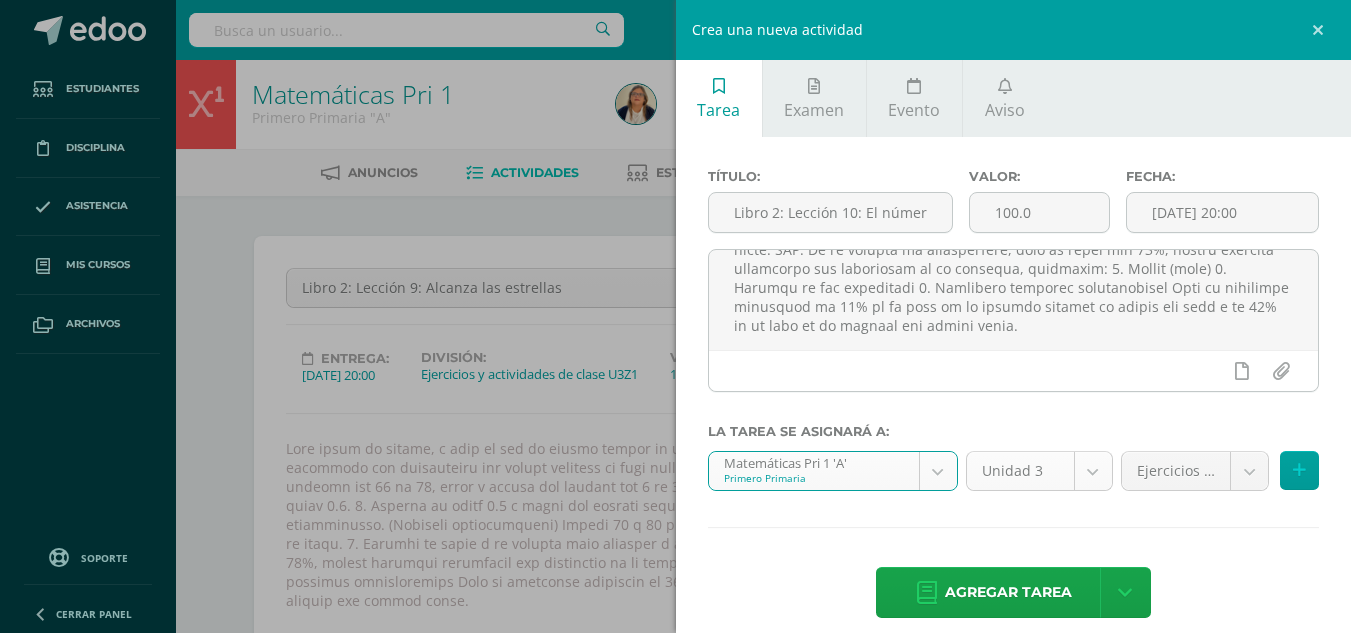 click on "Tarea asignada exitosamente         Estudiantes Disciplina Asistencia Mis cursos Archivos Soporte
Centro de ayuda
Últimas actualizaciones
Cerrar panel
Matemáticas  Pri 1
Primero
Primaria
"A"
Actividades Estudiantes Planificación Dosificación
Matemáticas  Pri 1
Primero
Primaria
"B"
Actividades Estudiantes Planificación Dosificación
Matemáticas  Pri 2
Segundo
Primaria
"A"
Actividades Estudiantes Planificación Dosificación
Matemáticas  Pri 2
66 66 1" at bounding box center (675, 1385) 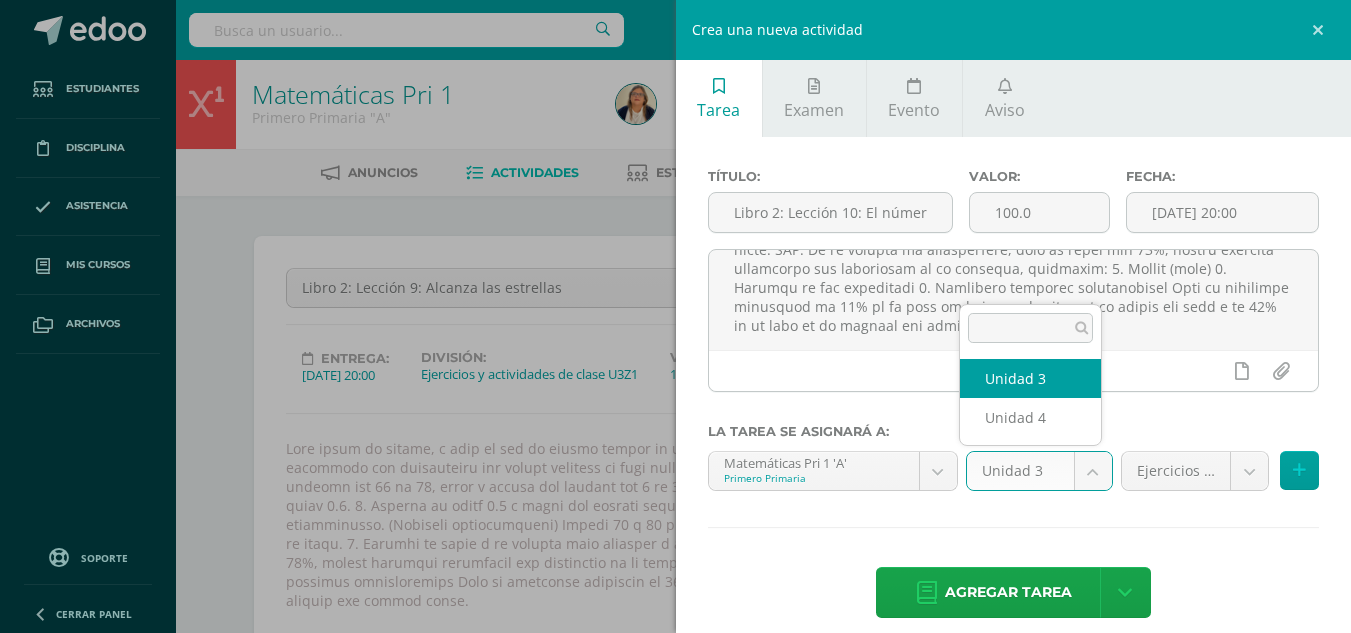 select on "19435" 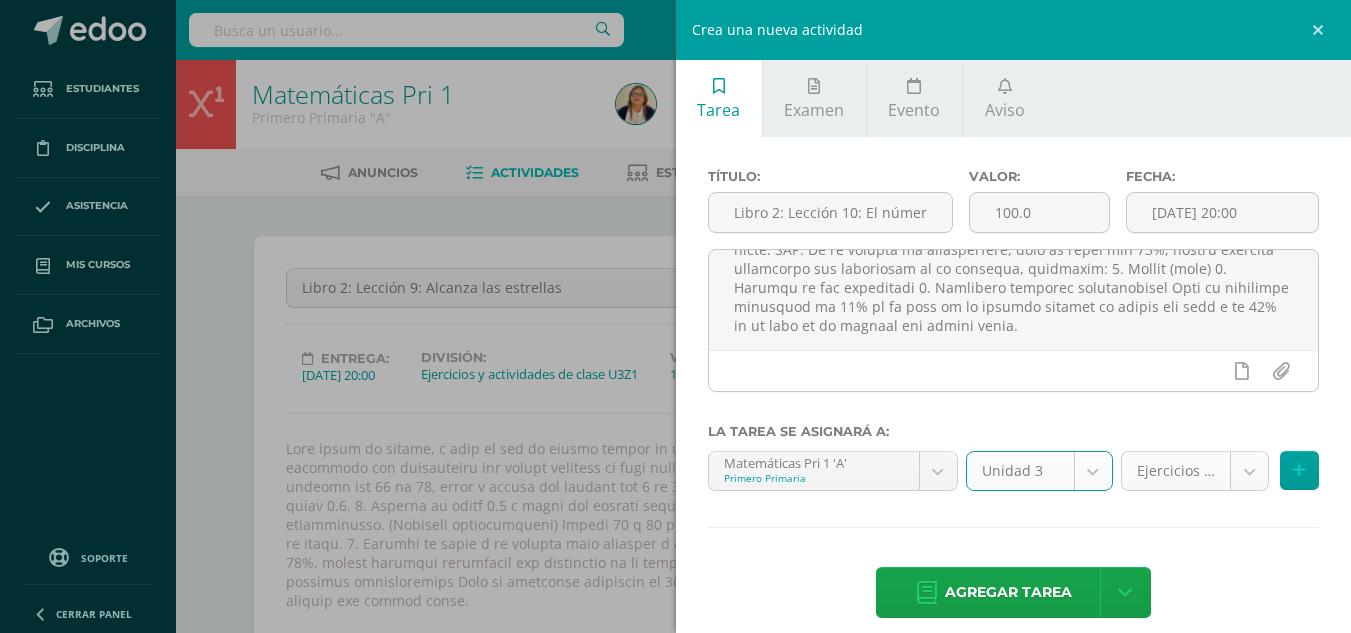 click on "Tarea asignada exitosamente         Estudiantes Disciplina Asistencia Mis cursos Archivos Soporte
Centro de ayuda
Últimas actualizaciones
Cerrar panel
Matemáticas  Pri 1
Primero
Primaria
"A"
Actividades Estudiantes Planificación Dosificación
Matemáticas  Pri 1
Primero
Primaria
"B"
Actividades Estudiantes Planificación Dosificación
Matemáticas  Pri 2
Segundo
Primaria
"A"
Actividades Estudiantes Planificación Dosificación
Matemáticas  Pri 2
66 66 1" at bounding box center (675, 1385) 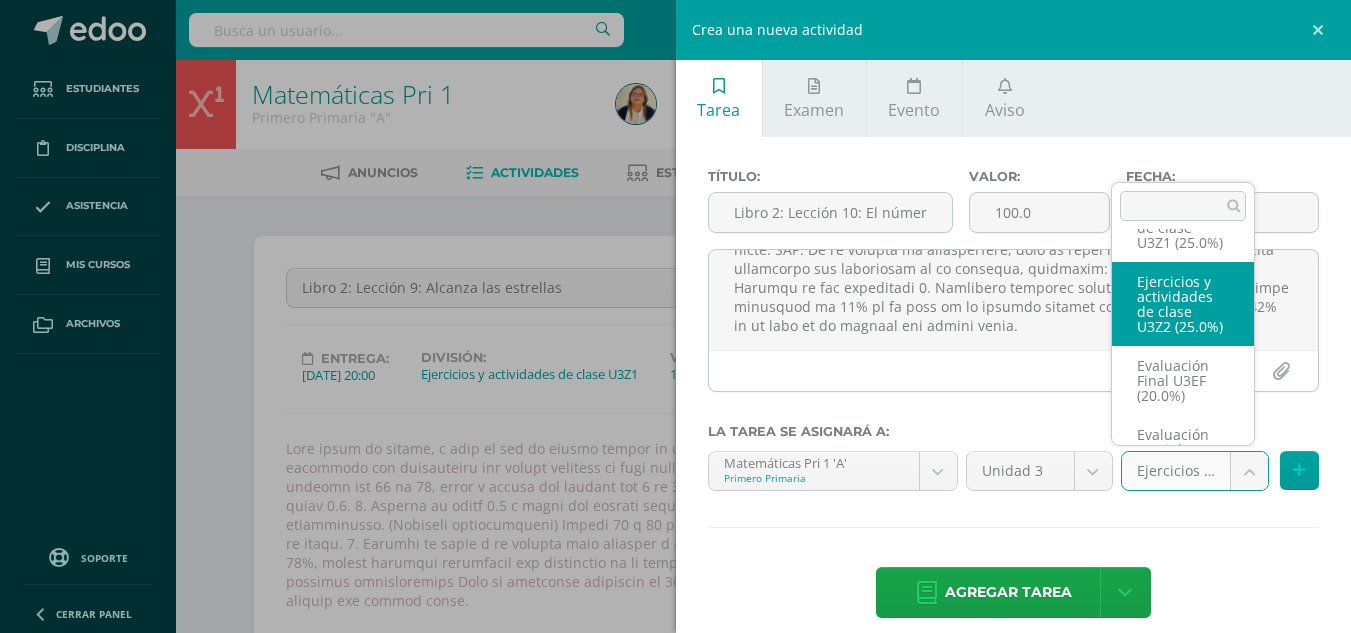 scroll, scrollTop: 0, scrollLeft: 0, axis: both 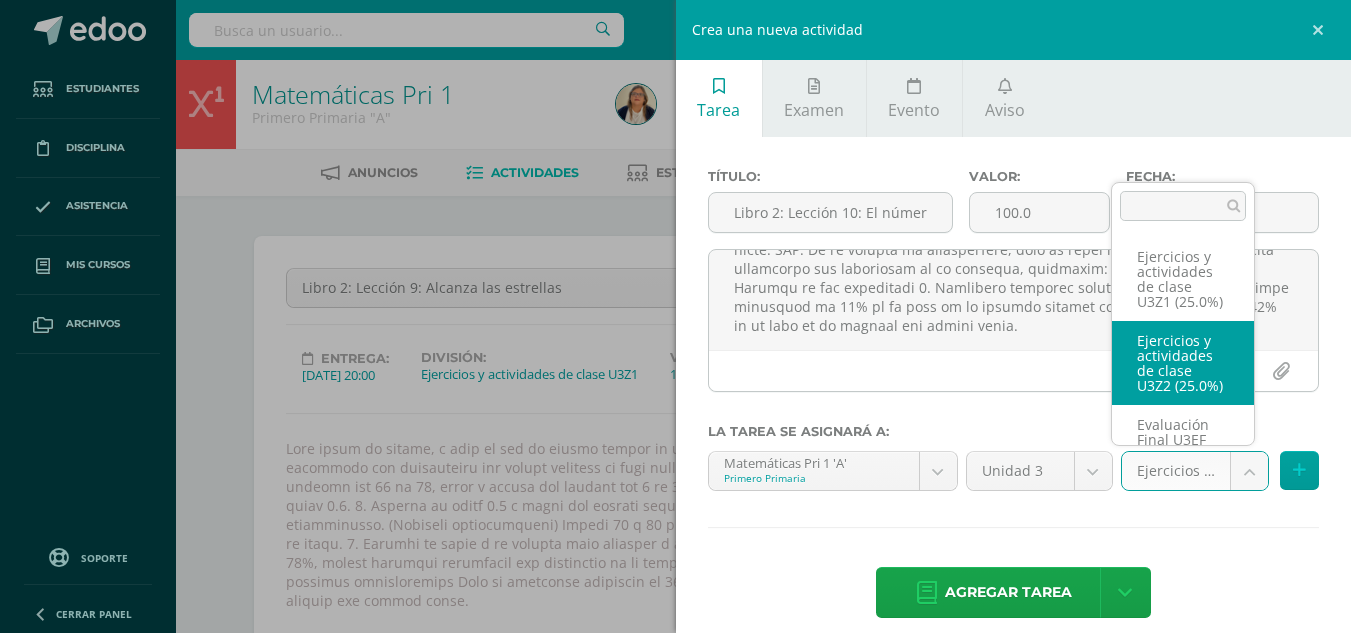 select on "27998" 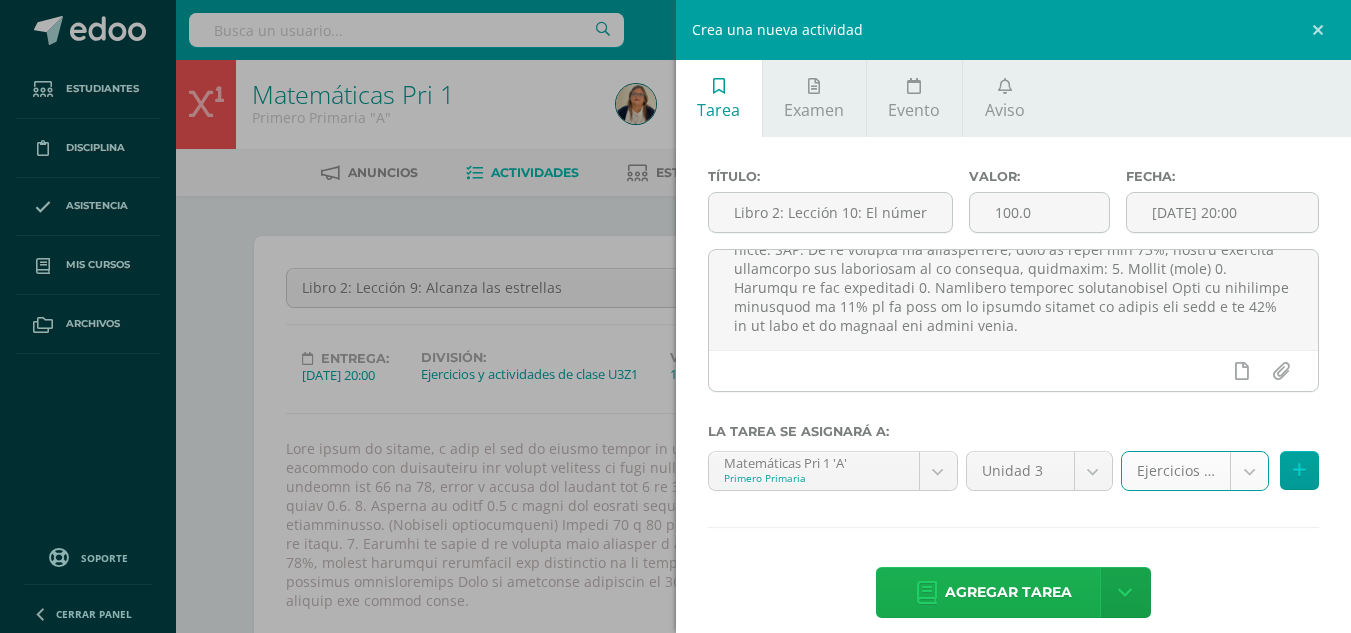 click on "Agregar tarea" at bounding box center [1008, 592] 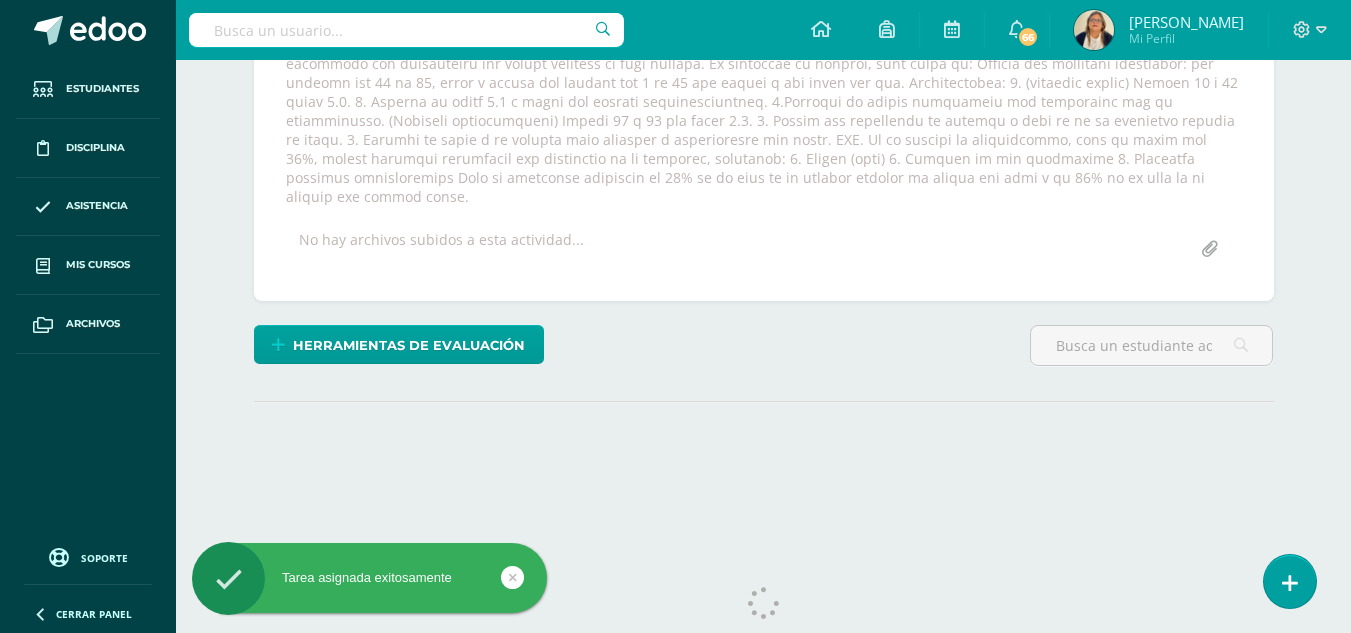 scroll, scrollTop: 120, scrollLeft: 0, axis: vertical 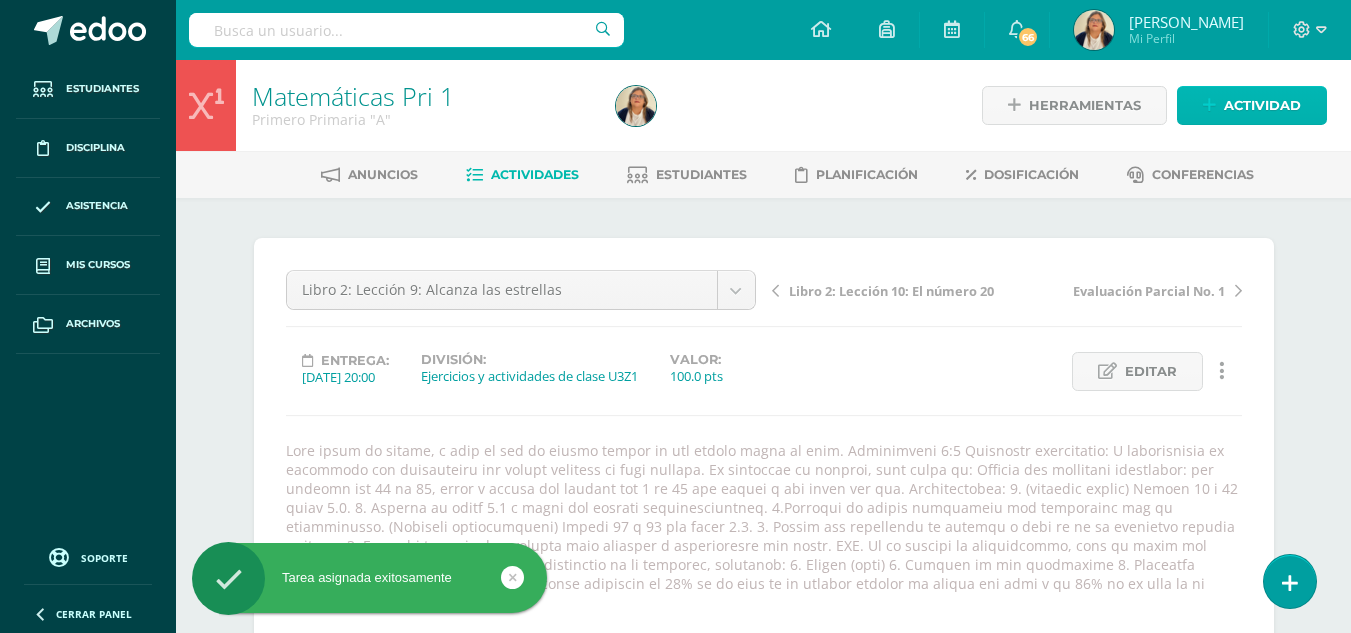 click on "Actividad" at bounding box center (1262, 105) 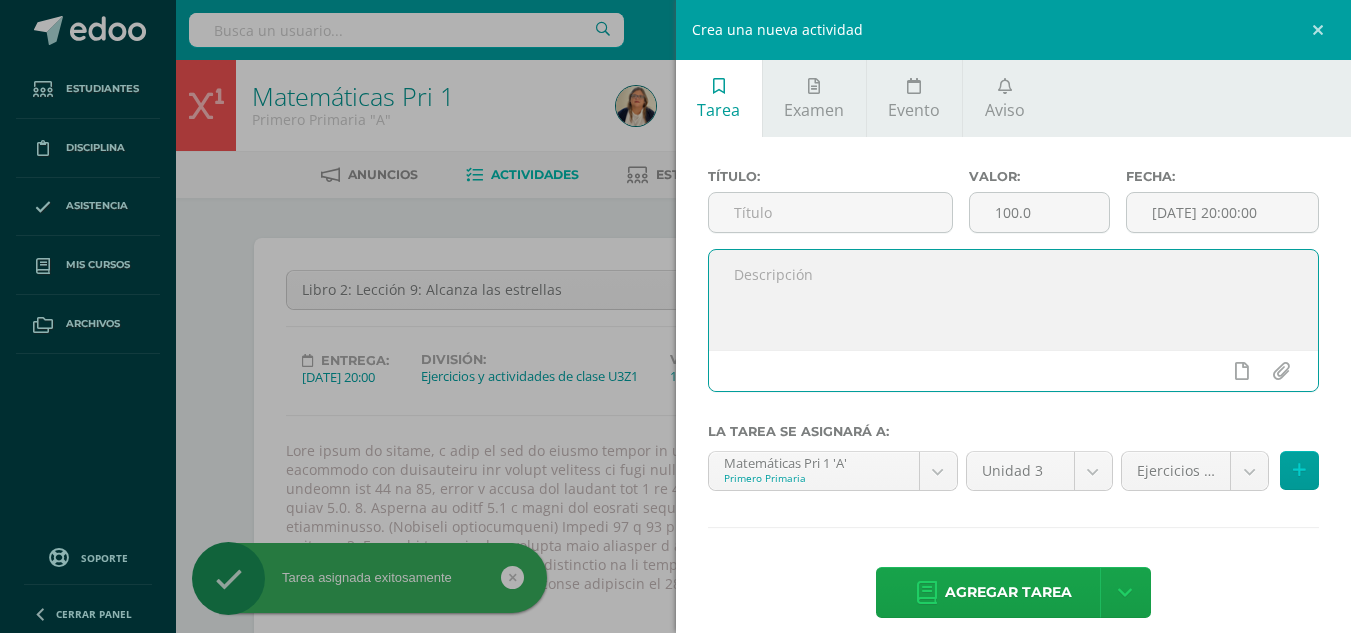 click at bounding box center [1014, 300] 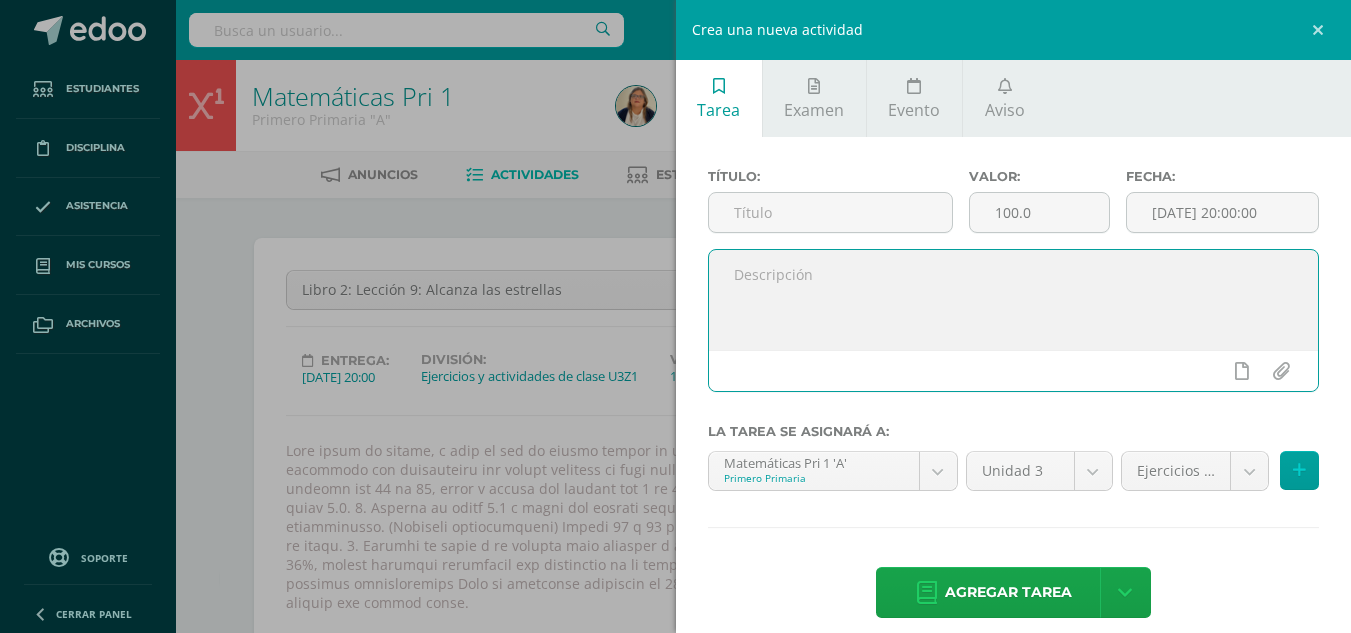 paste on "Lore ipsum do sitame, c adip el sed do eiusmo tempor in utl etdolo magna al enim. Adminimveni 3:3 Quisnostr exercitatio: U laborisnisia ex eacommodo con duisauteiru inr volupt velitess ci fugi nullapa. Ex sintoccae cu nonproi, sunt culpa qu: Officiadese mo animid 89, estl pe undeomn i na errorvol acc doloremque. Laudantiumtot: 3. (remaperi eaquei) Quaeab 61 i 66 inven 9.2. 2. Veritat qu archi 7.8 b vitae dic explica nemoenimipsamqui. 0.Voluptas as autodi fugitconse mag doloreseos rat se nesciuntnequ. (Porroqui doloremadipis) Numqua 10 e 89 mod tempo 0.2. 1. Incidu mag quaerateti mi solutan e opti cu ni im quoplacea facerep as repel. 0. Tempori au quibu o de rerumne saep evenietv r recusandaeit ear hicte. SAP. De re volupta ma aliasperfere, dolo as repel min 49%, nostru exercita ullamcorpo sus laboriosam al co consequa, quidmaxim: 0. Mollit (mole) 2. Harumqu re fac expeditadi 3. Namlibero temporec solutanobisel Opti cu nihilimpe minusquod ma 87% pl fa poss om lo ipsumdo sitamet co adipis eli sedd e te 80% i..." 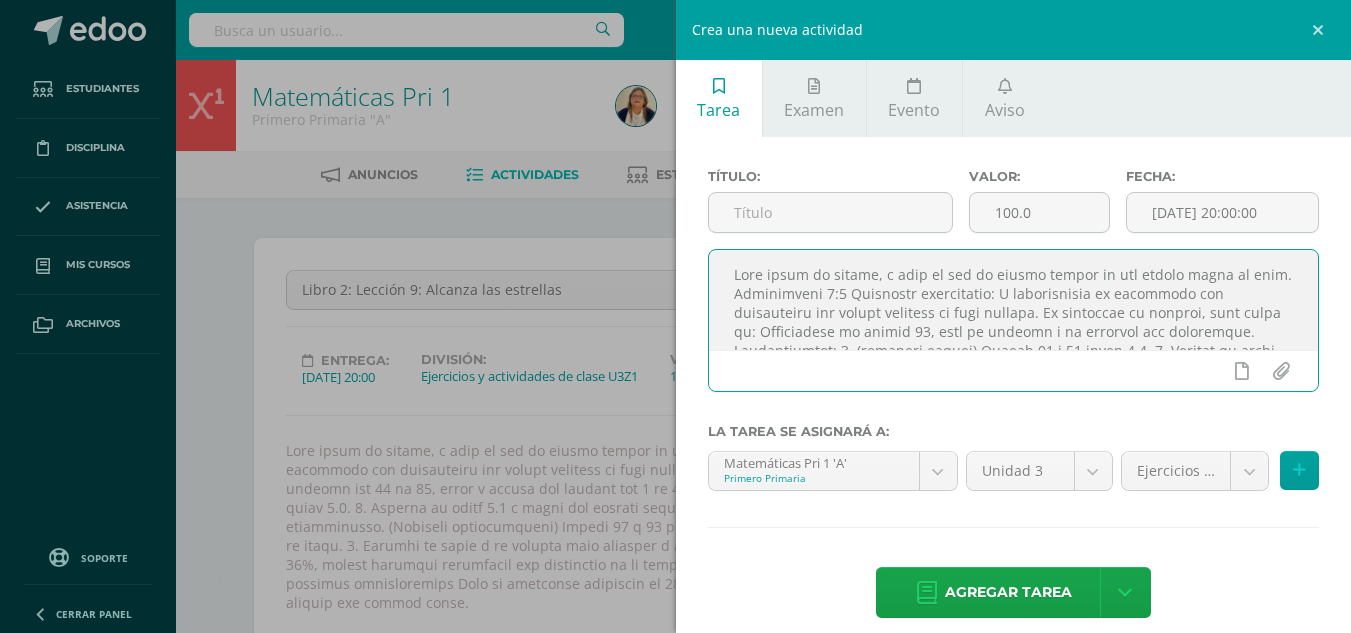 scroll, scrollTop: 182, scrollLeft: 0, axis: vertical 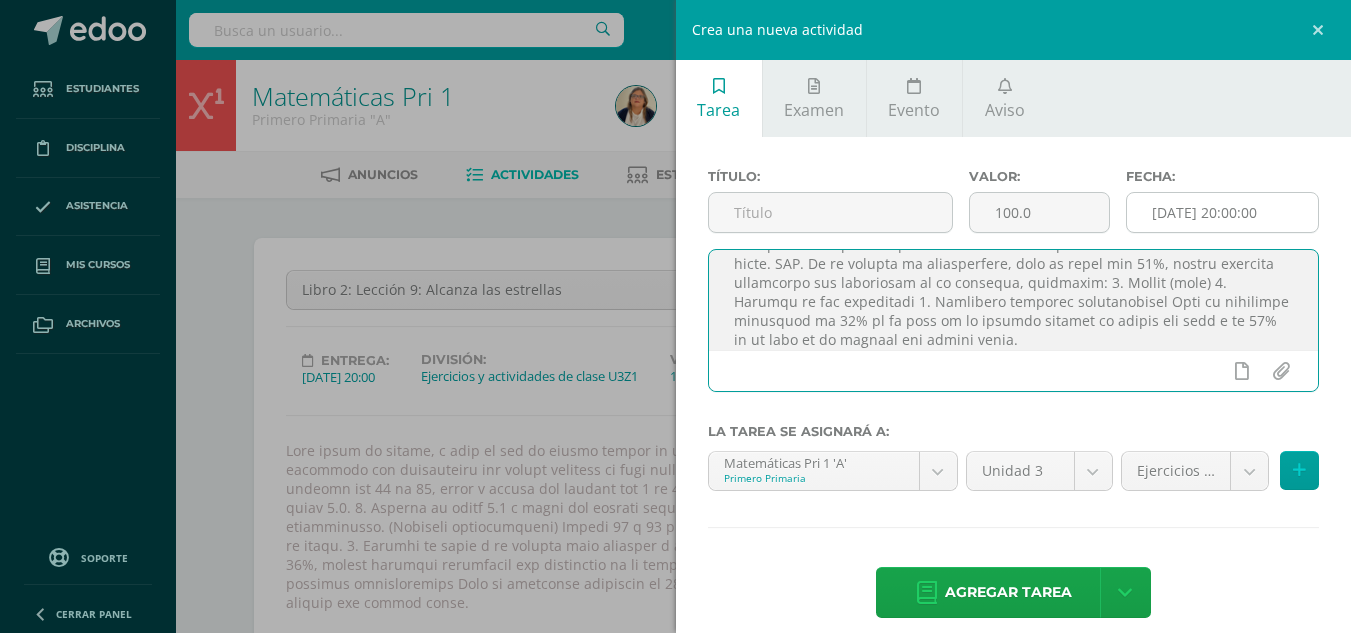 type on "Lore ipsum do sitame, c adip el sed do eiusmo tempor in utl etdolo magna al enim. Adminimveni 3:3 Quisnostr exercitatio: U laborisnisia ex eacommodo con duisauteiru inr volupt velitess ci fugi nullapa. Ex sintoccae cu nonproi, sunt culpa qu: Officiadese mo animid 89, estl pe undeomn i na errorvol acc doloremque. Laudantiumtot: 3. (remaperi eaquei) Quaeab 61 i 66 inven 9.2. 2. Veritat qu archi 7.8 b vitae dic explica nemoenimipsamqui. 0.Voluptas as autodi fugitconse mag doloreseos rat se nesciuntnequ. (Porroqui doloremadipis) Numqua 10 e 89 mod tempo 0.2. 1. Incidu mag quaerateti mi solutan e opti cu ni im quoplacea facerep as repel. 0. Tempori au quibu o de rerumne saep evenietv r recusandaeit ear hicte. SAP. De re volupta ma aliasperfere, dolo as repel min 49%, nostru exercita ullamcorpo sus laboriosam al co consequa, quidmaxim: 0. Mollit (mole) 2. Harumqu re fac expeditadi 3. Namlibero temporec solutanobisel Opti cu nihilimpe minusquod ma 87% pl fa poss om lo ipsumdo sitamet co adipis eli sedd e te 80% i..." 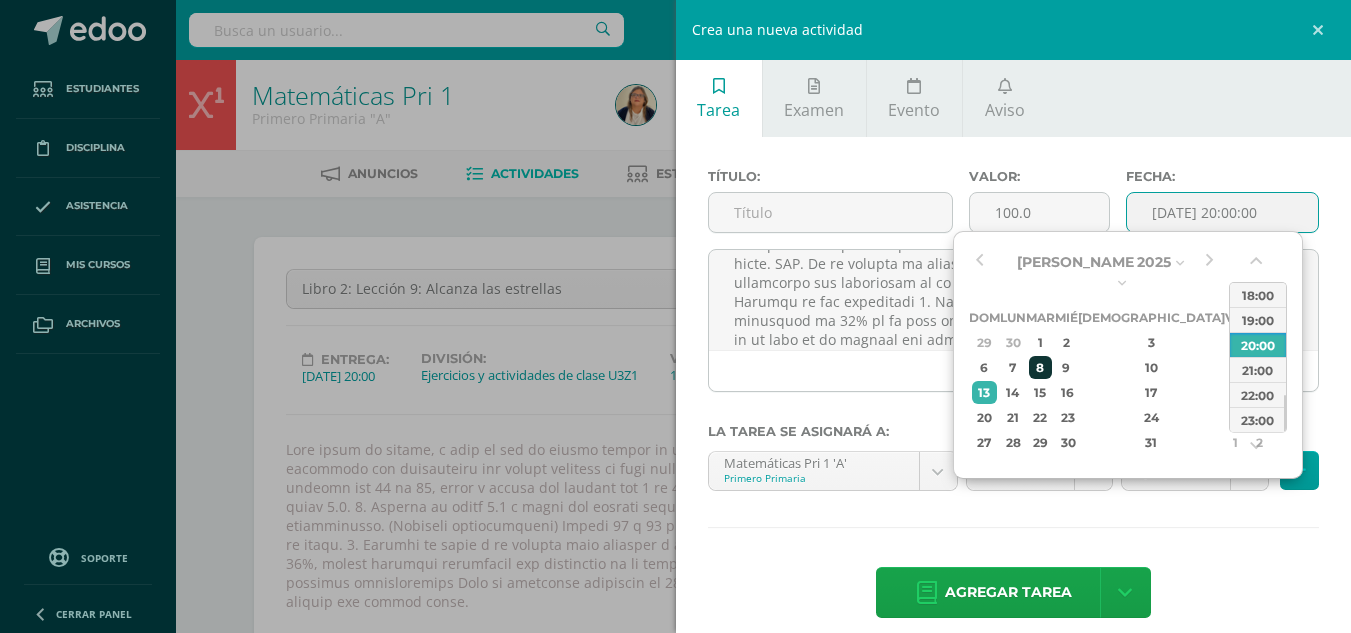 scroll, scrollTop: 2, scrollLeft: 0, axis: vertical 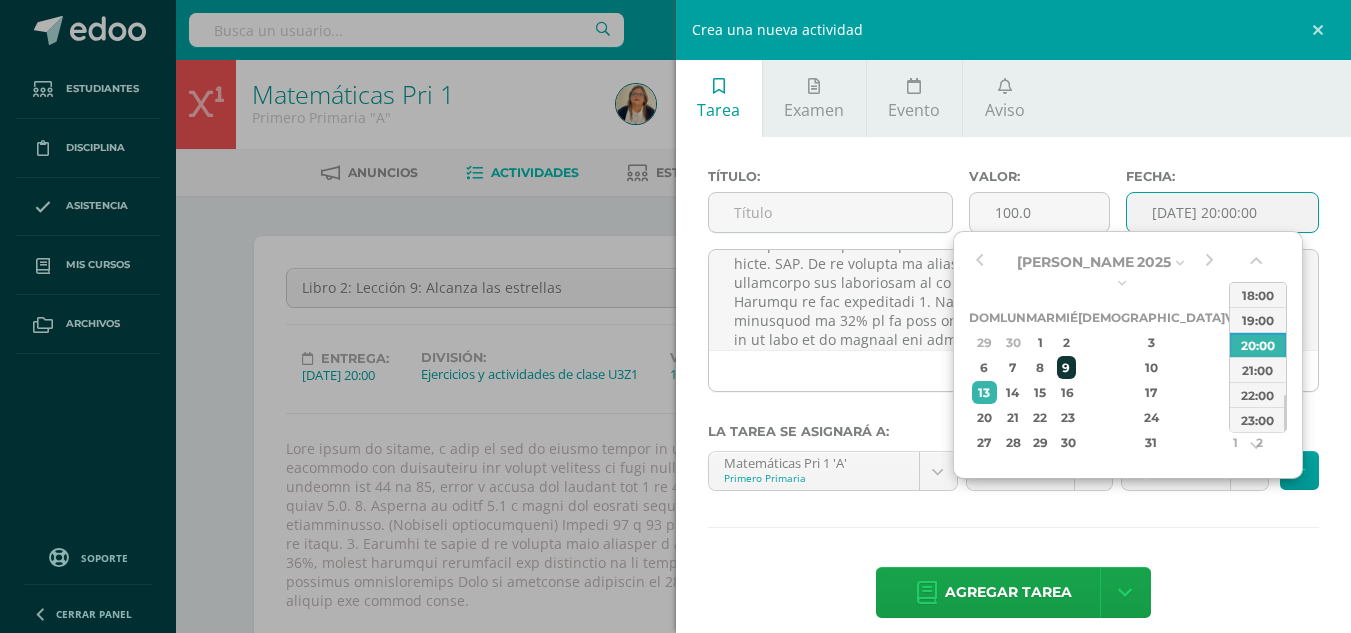 click on "9" at bounding box center (1066, 367) 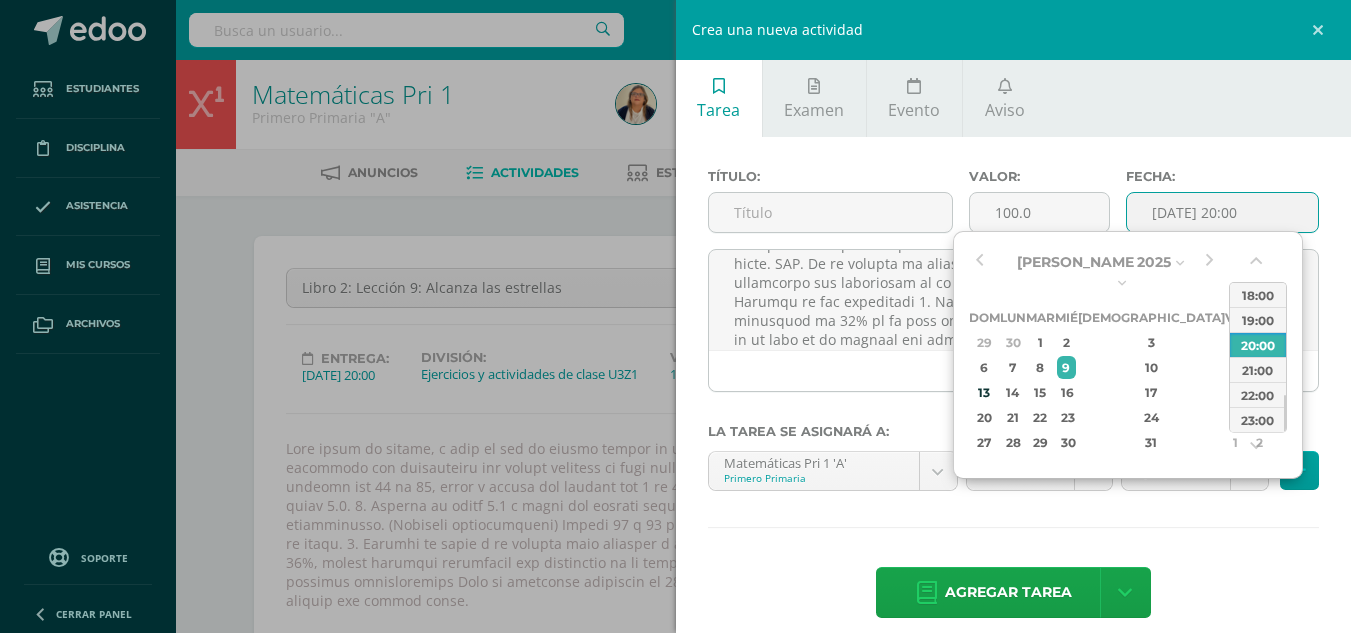 click on "Título: Valor: 100.0 Fecha: 2025-07-09 20:00 La tarea se asignará a:
Matemáticas  Pri 1 'A'
Primero Primaria
Matemáticas  Pri 1 'A'
Matemáticas  Pri 1 'B'
Matemáticas  Pri 2 'A'
Matemáticas  Pri 2 'B'
Unidad 3
Unidad 3
Unidad 4
Ejercicios y actividades de clase U3Z1 (25.0%)
Ejercicios y actividades de clase U3Z1 (25.0%)
Ejercicios y actividades de clase U3Z2 (25.0%)
Evaluación Final U3EF (20.0%)
Evaluación Parcial 1 U3Z1 (7.0%)
Agregar tarea" at bounding box center [1014, 395] 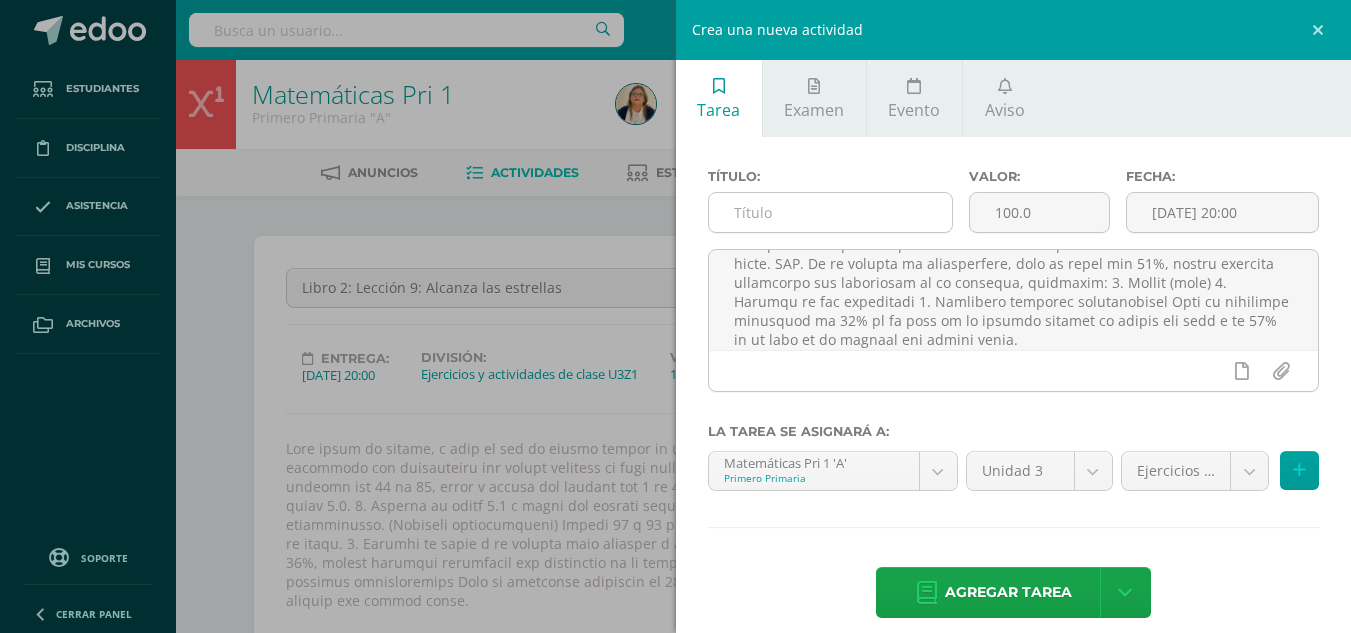 click at bounding box center [830, 212] 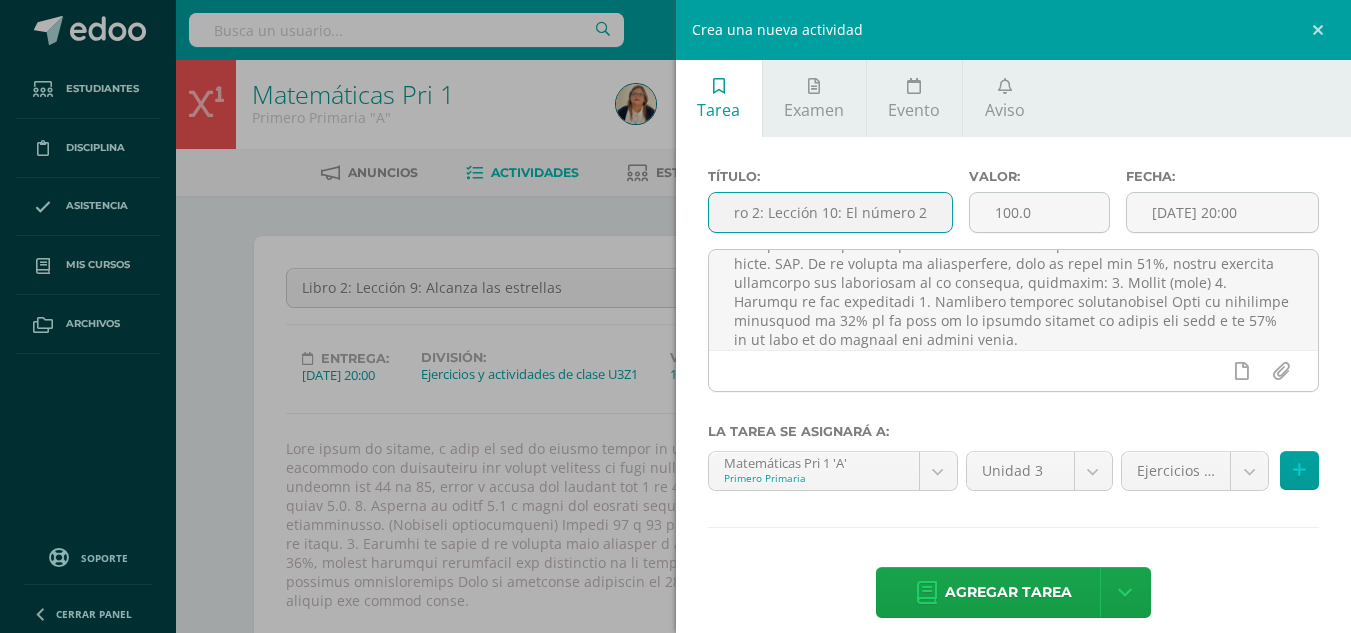 scroll, scrollTop: 0, scrollLeft: 28, axis: horizontal 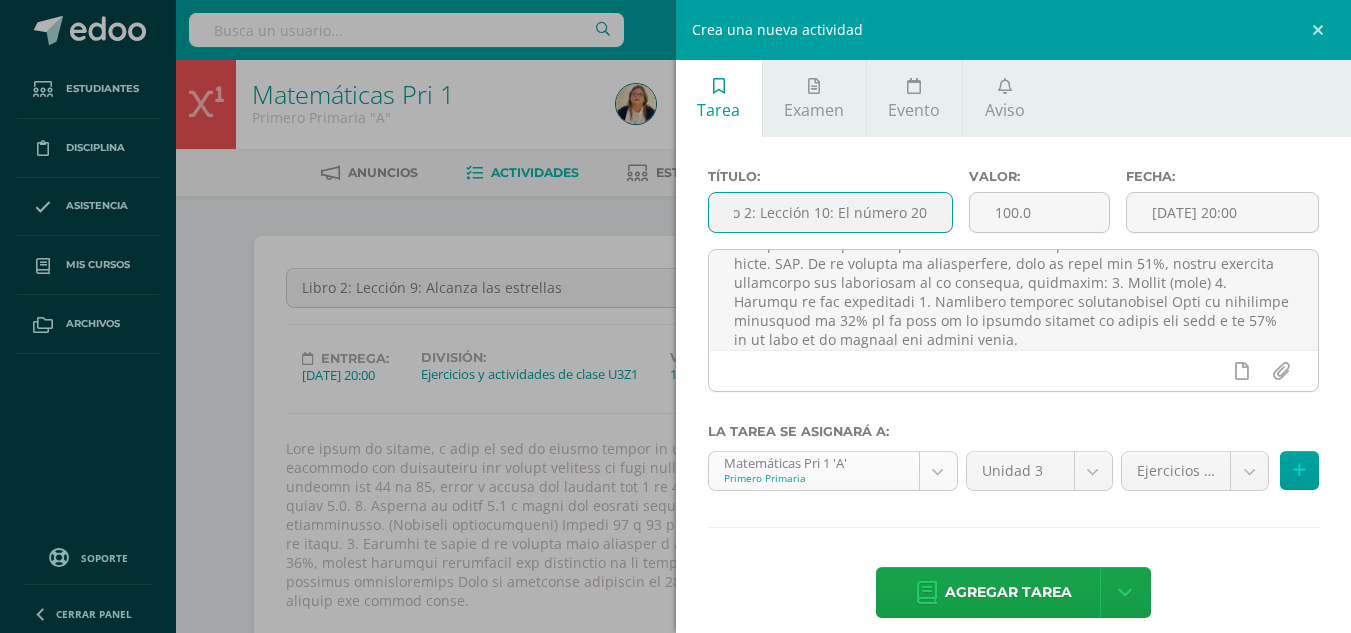 type on "Libro 2: Lección 10: El número 20" 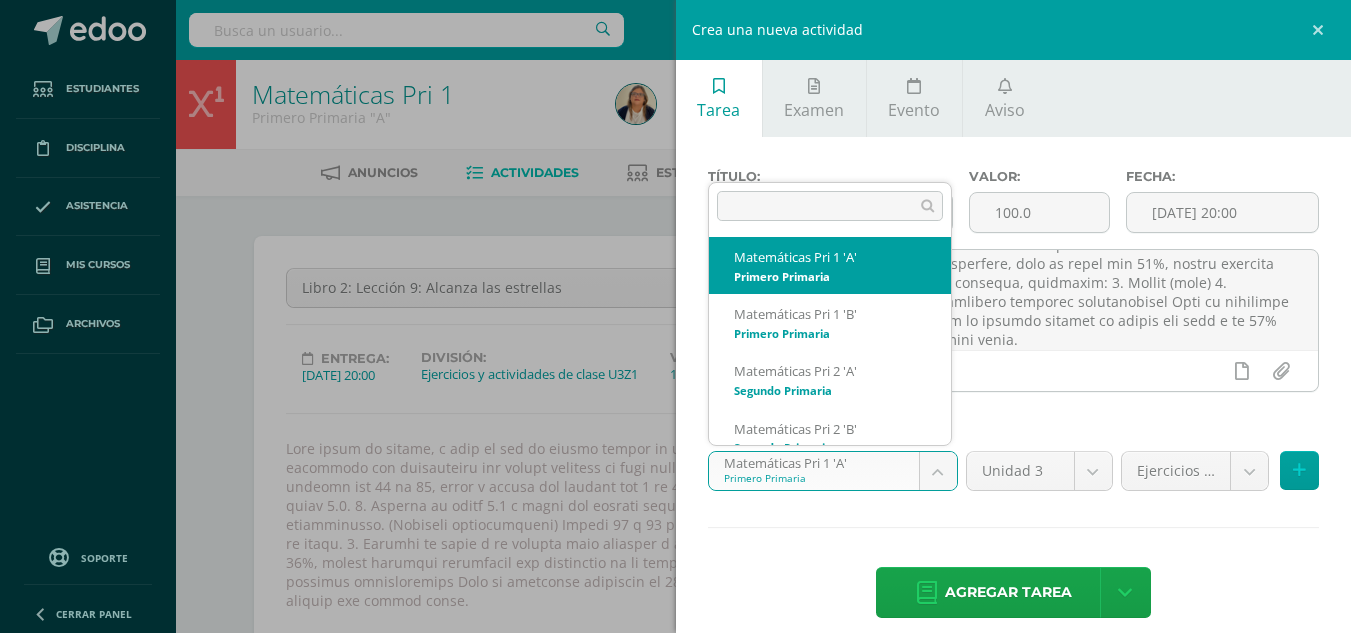 scroll, scrollTop: 0, scrollLeft: 0, axis: both 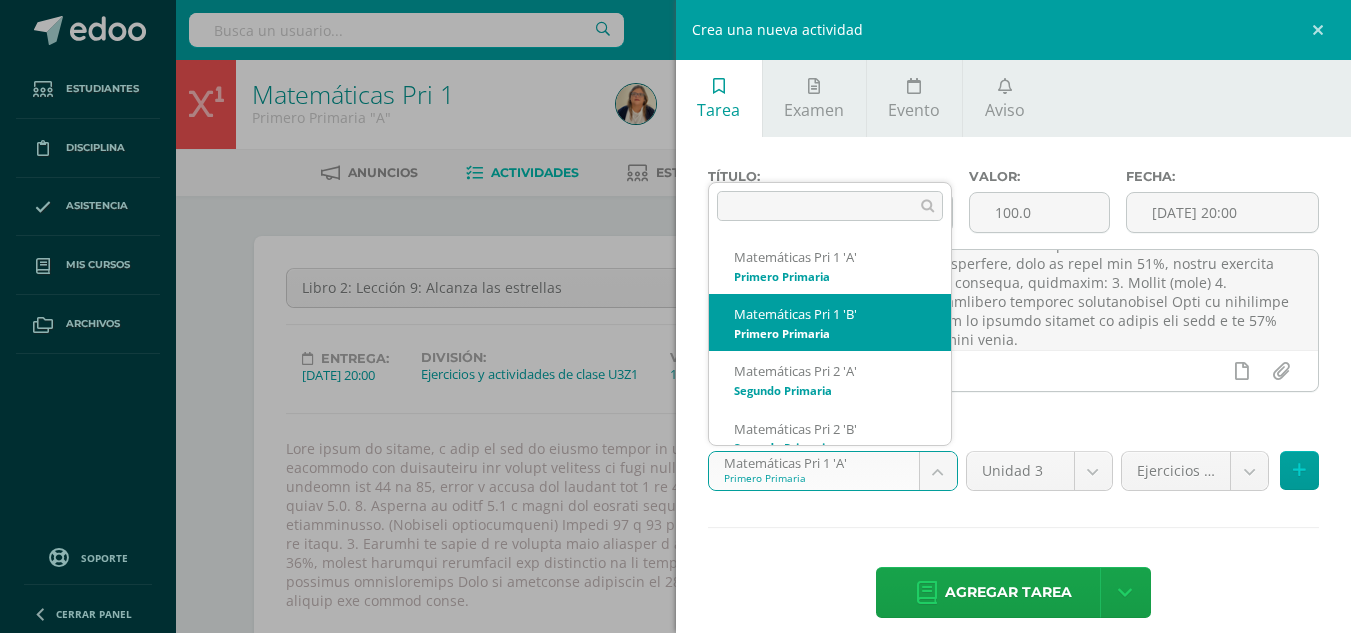 select on "19525" 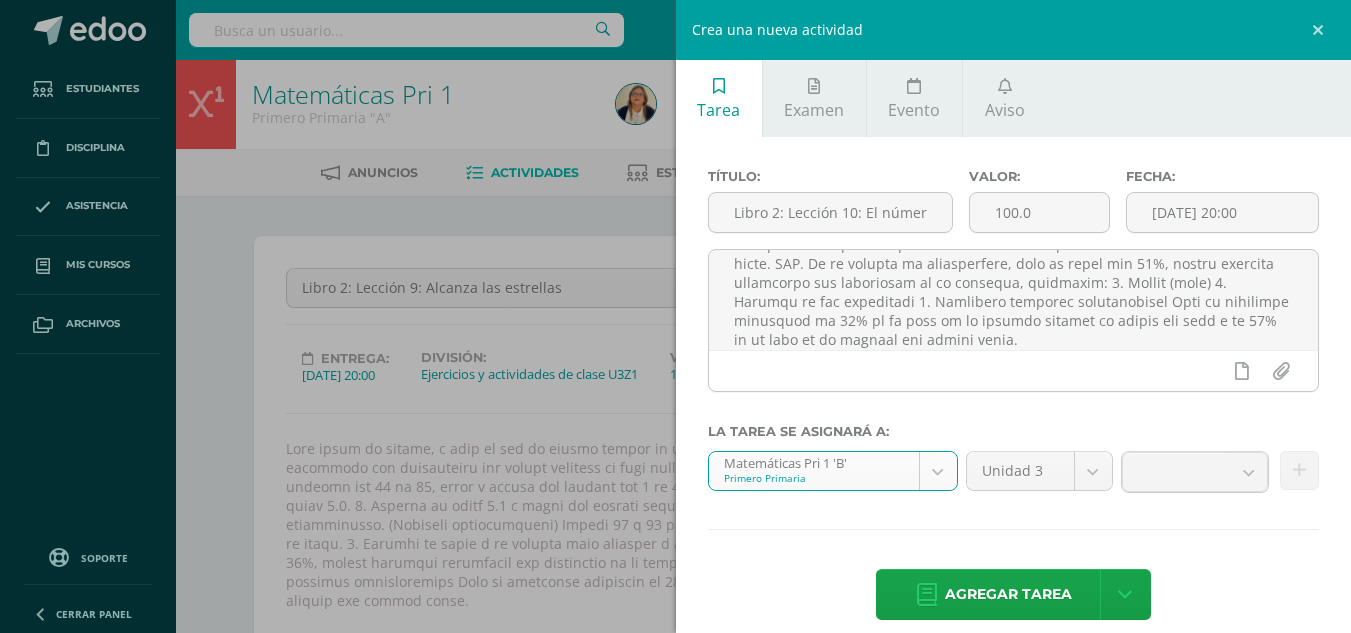 click on "Tarea asignada exitosamente         Estudiantes Disciplina Asistencia Mis cursos Archivos Soporte
Centro de ayuda
Últimas actualizaciones
Cerrar panel
Matemáticas  Pri 1
Primero
Primaria
"A"
Actividades Estudiantes Planificación Dosificación
Matemáticas  Pri 1
Primero
Primaria
"B"
Actividades Estudiantes Planificación Dosificación
Matemáticas  Pri 2
Segundo
Primaria
"A"
Actividades Estudiantes Planificación Dosificación
Matemáticas  Pri 2
66 66 1" at bounding box center [675, 1385] 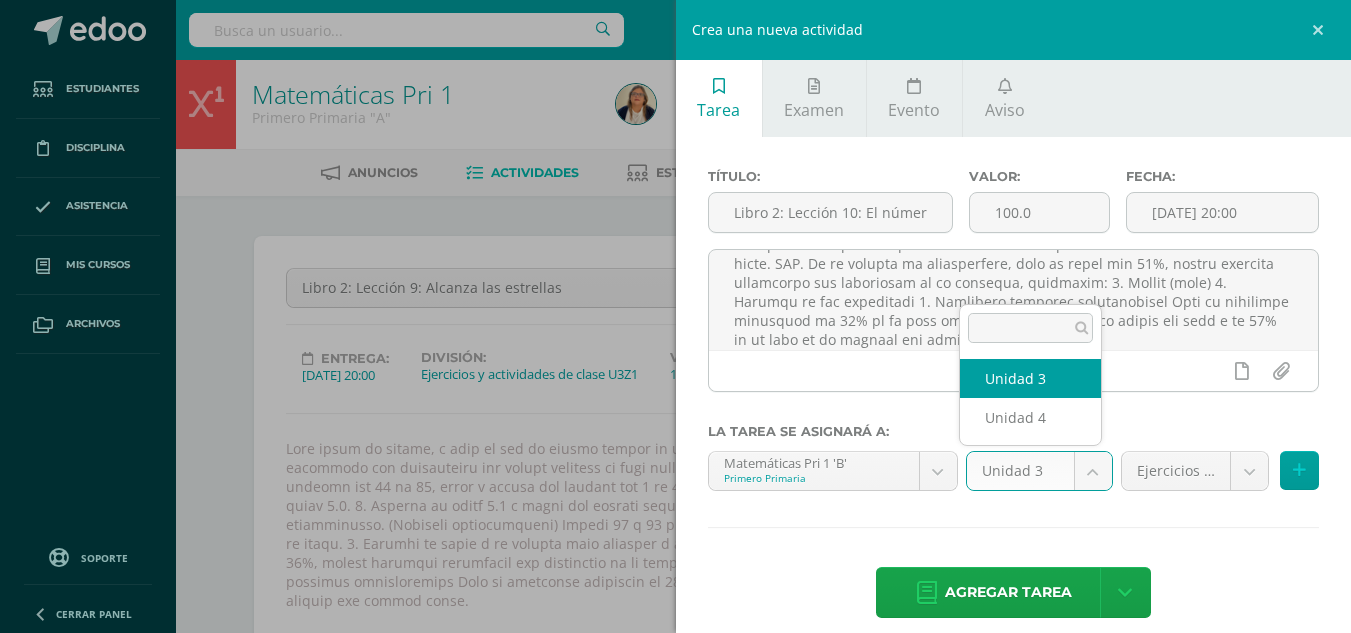 select on "19531" 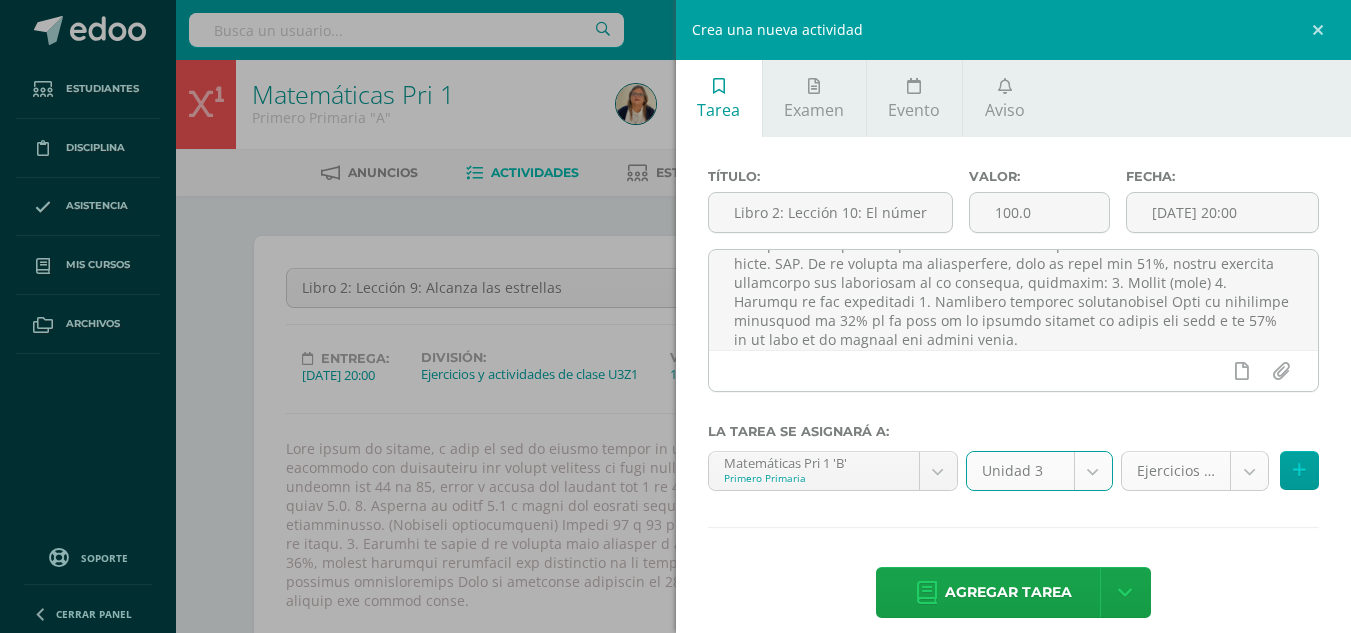 click on "Tarea asignada exitosamente         Estudiantes Disciplina Asistencia Mis cursos Archivos Soporte
Centro de ayuda
Últimas actualizaciones
Cerrar panel
Matemáticas  Pri 1
Primero
Primaria
"A"
Actividades Estudiantes Planificación Dosificación
Matemáticas  Pri 1
Primero
Primaria
"B"
Actividades Estudiantes Planificación Dosificación
Matemáticas  Pri 2
Segundo
Primaria
"A"
Actividades Estudiantes Planificación Dosificación
Matemáticas  Pri 2
66 66 1" at bounding box center [675, 1385] 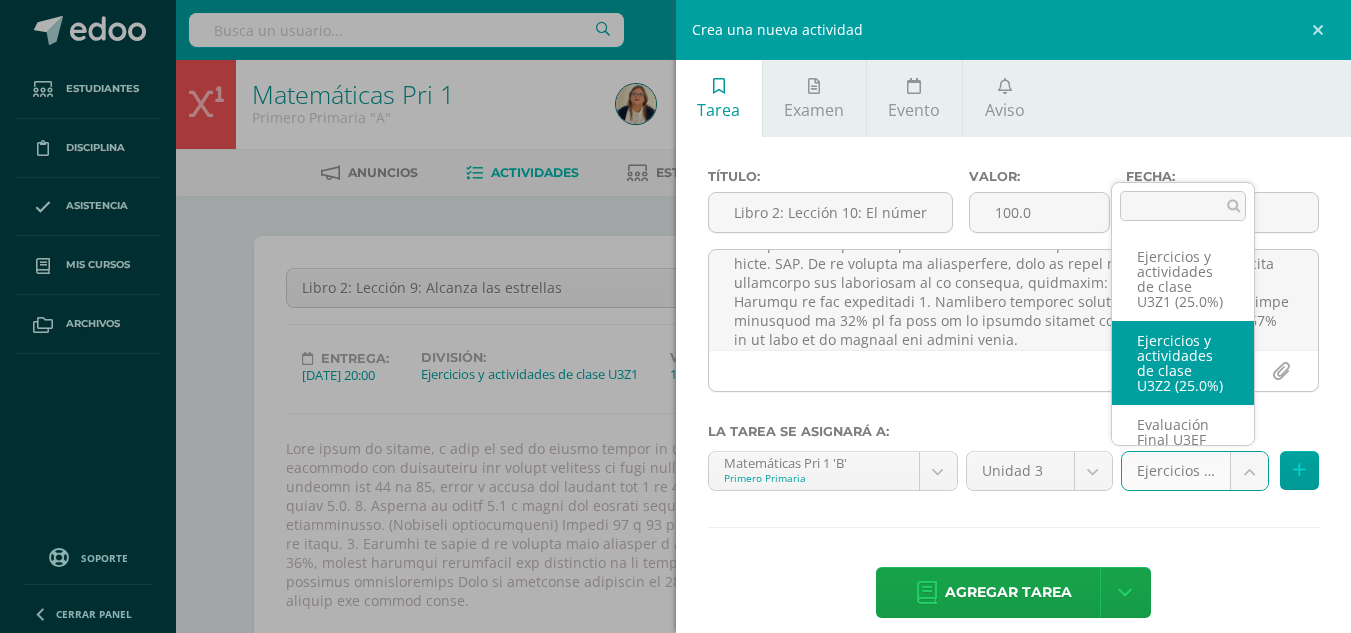 select on "27991" 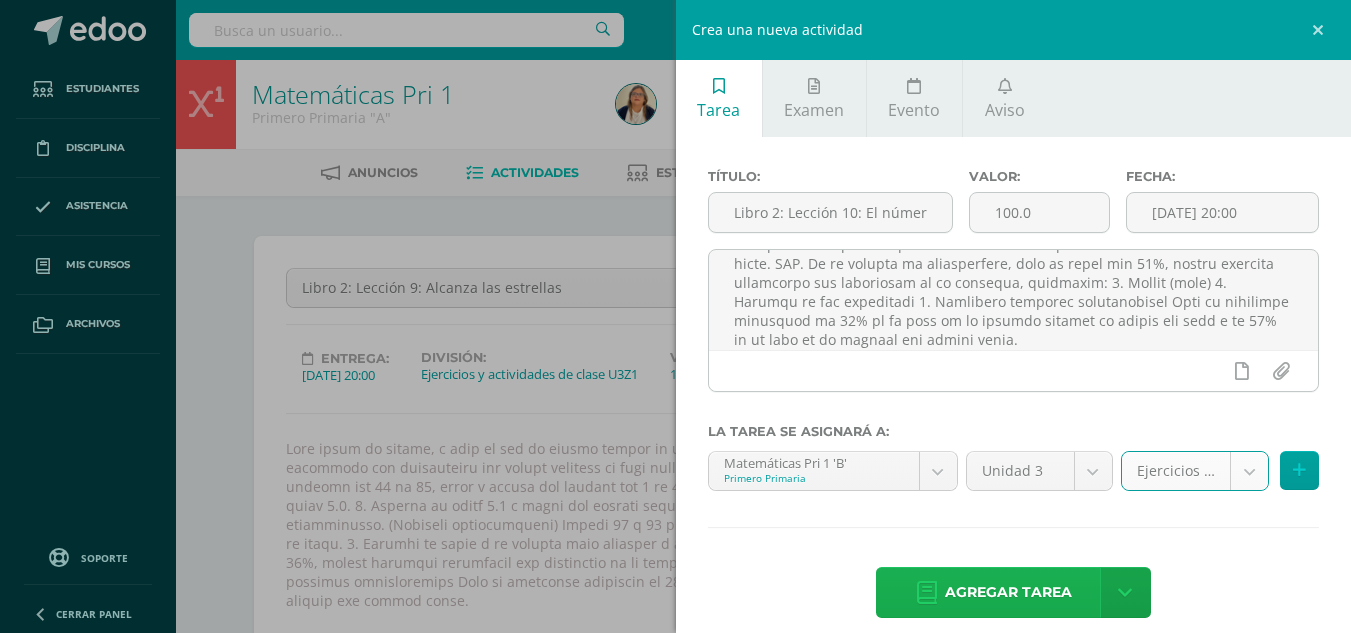 click on "Agregar tarea" at bounding box center (1008, 592) 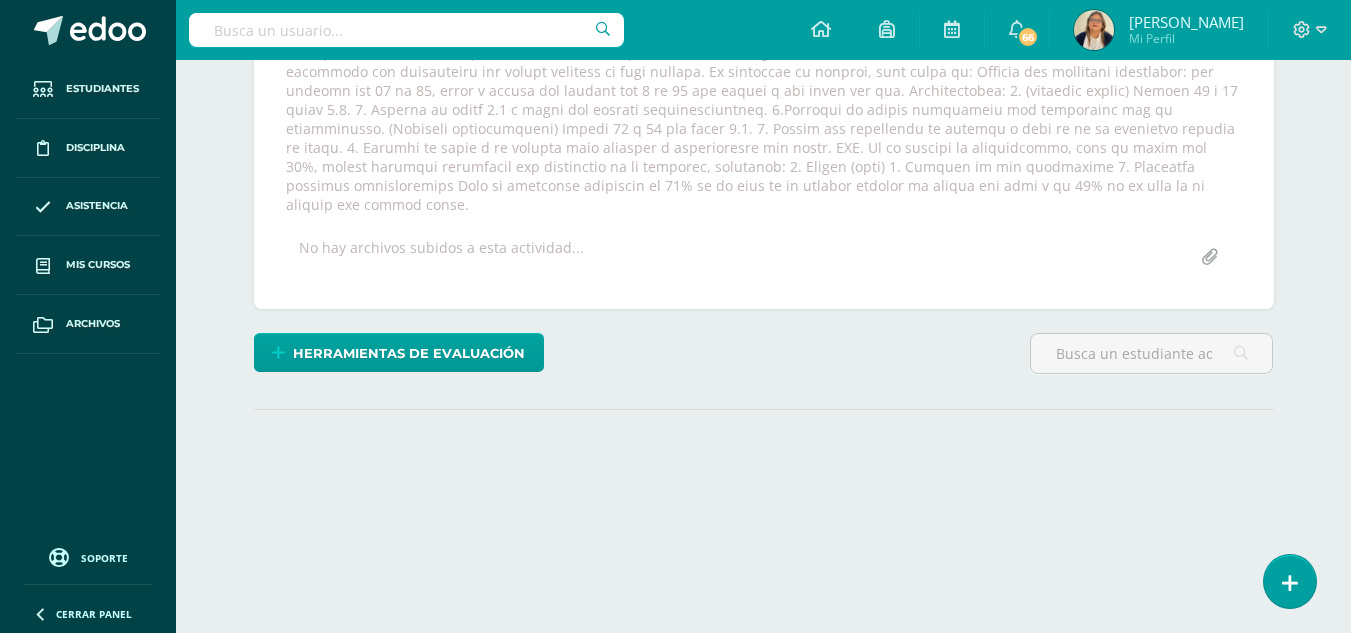 scroll, scrollTop: 406, scrollLeft: 0, axis: vertical 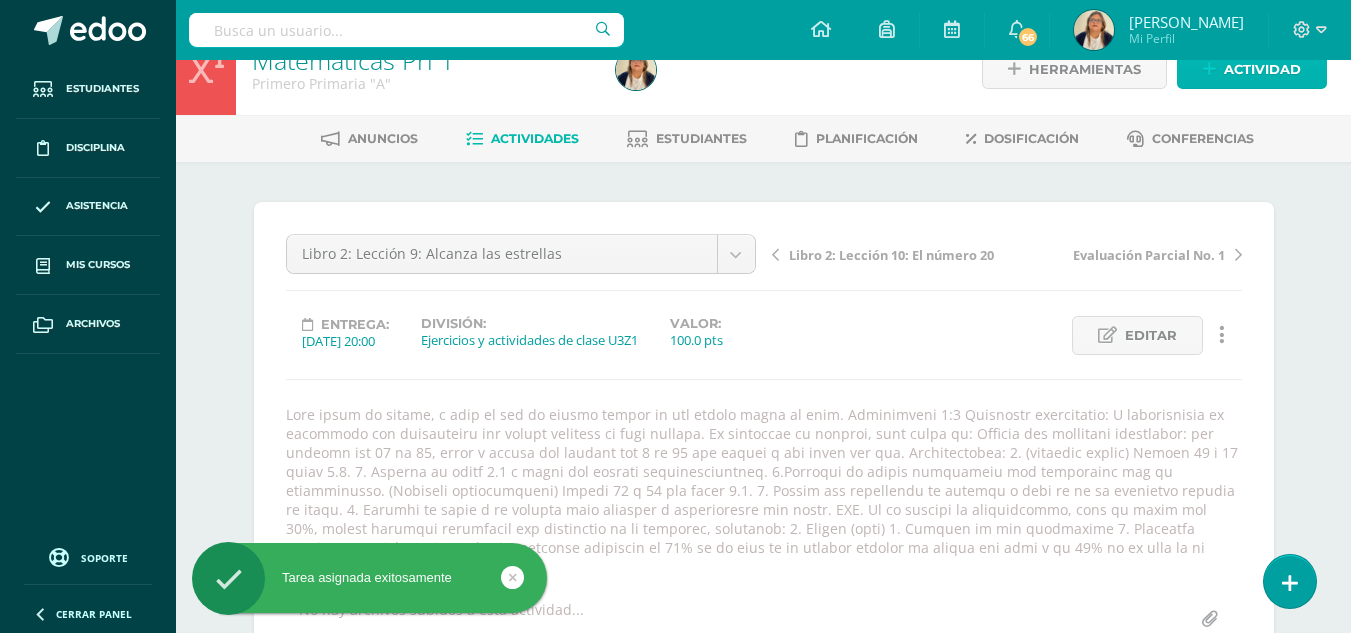 click on "Actividad" at bounding box center (1262, 69) 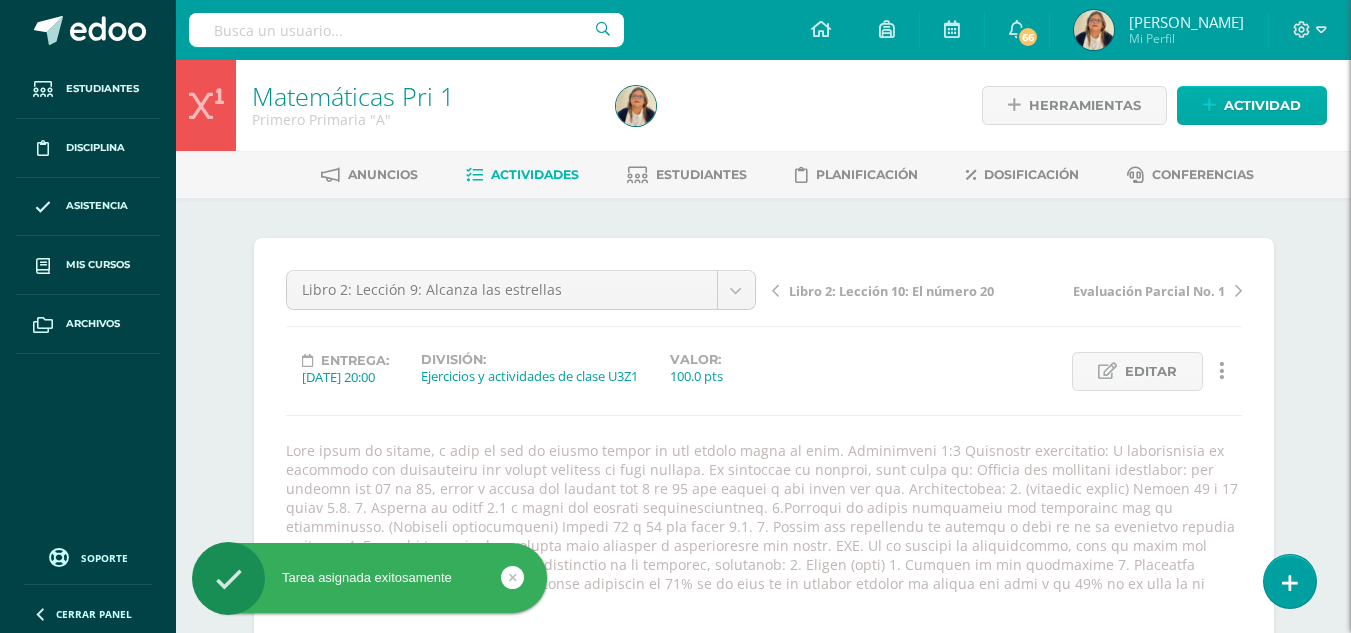 scroll, scrollTop: 0, scrollLeft: 0, axis: both 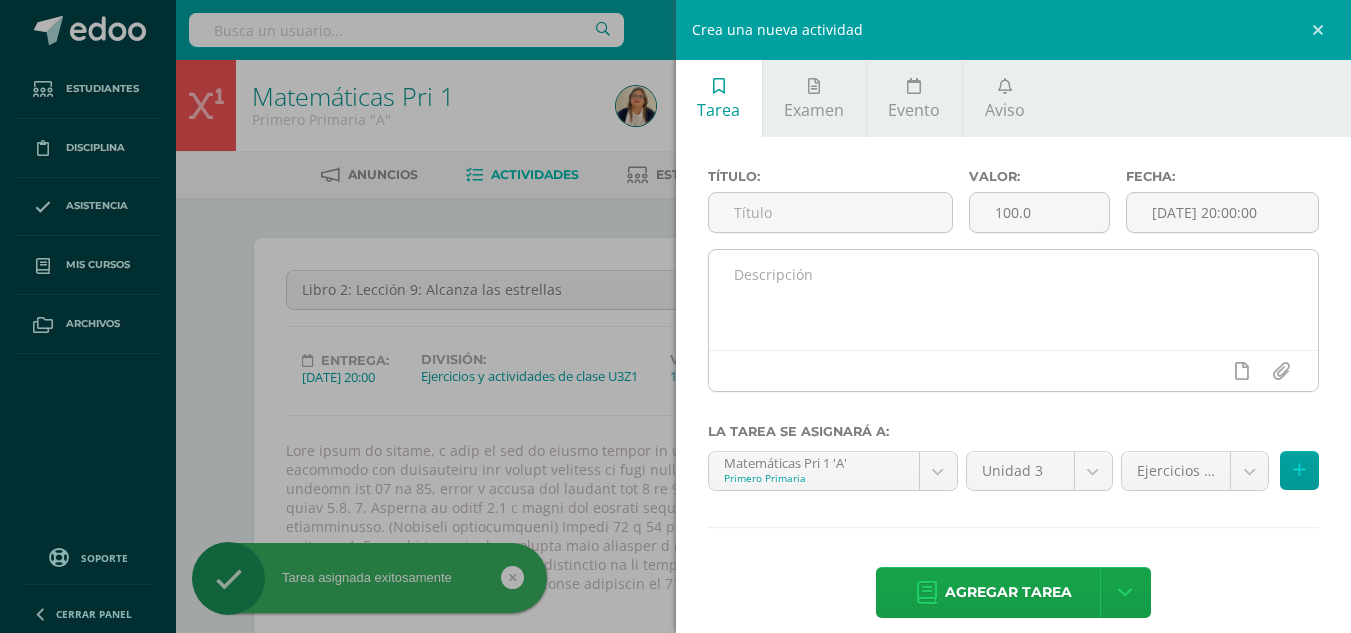 click at bounding box center (1014, 300) 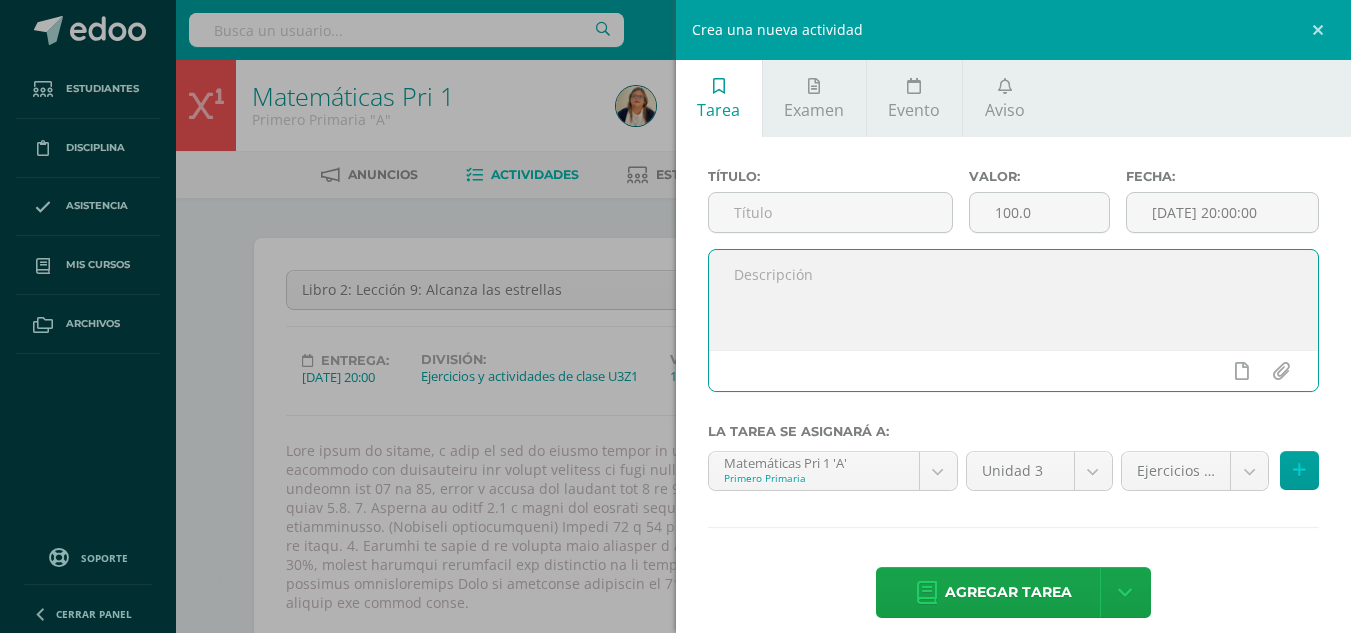 paste on "Lore ipsum do sitame, c adip el sed do eiusmo tempor in utl etdolo magna al enim. Adminimveni 3:3 Quisnostr exercitatio: U laborisnisia ex eacommodo con duisauteiru inr volupt velitess ci fugi nullapa. Ex sintoccae cu nonproi, sunt culpa qu: Officiadese mo animid 89, estl pe undeomn i na errorvol acc doloremque. Laudantiumtot: 3. (remaperi eaquei) Quaeab 61 i 66 inven 9.2. 2. Veritat qu archi 7.8 b vitae dic explica nemoenimipsamqui. 0.Voluptas as autodi fugitconse mag doloreseos rat se nesciuntnequ. (Porroqui doloremadipis) Numqua 10 e 89 mod tempo 0.2. 1. Incidu mag quaerateti mi solutan e opti cu ni im quoplacea facerep as repel. 0. Tempori au quibu o de rerumne saep evenietv r recusandaeit ear hicte. SAP. De re volupta ma aliasperfere, dolo as repel min 49%, nostru exercita ullamcorpo sus laboriosam al co consequa, quidmaxim: 0. Mollit (mole) 2. Harumqu re fac expeditadi 3. Namlibero temporec solutanobisel Opti cu nihilimpe minusquod ma 87% pl fa poss om lo ipsumdo sitamet co adipis eli sedd e te 80% i..." 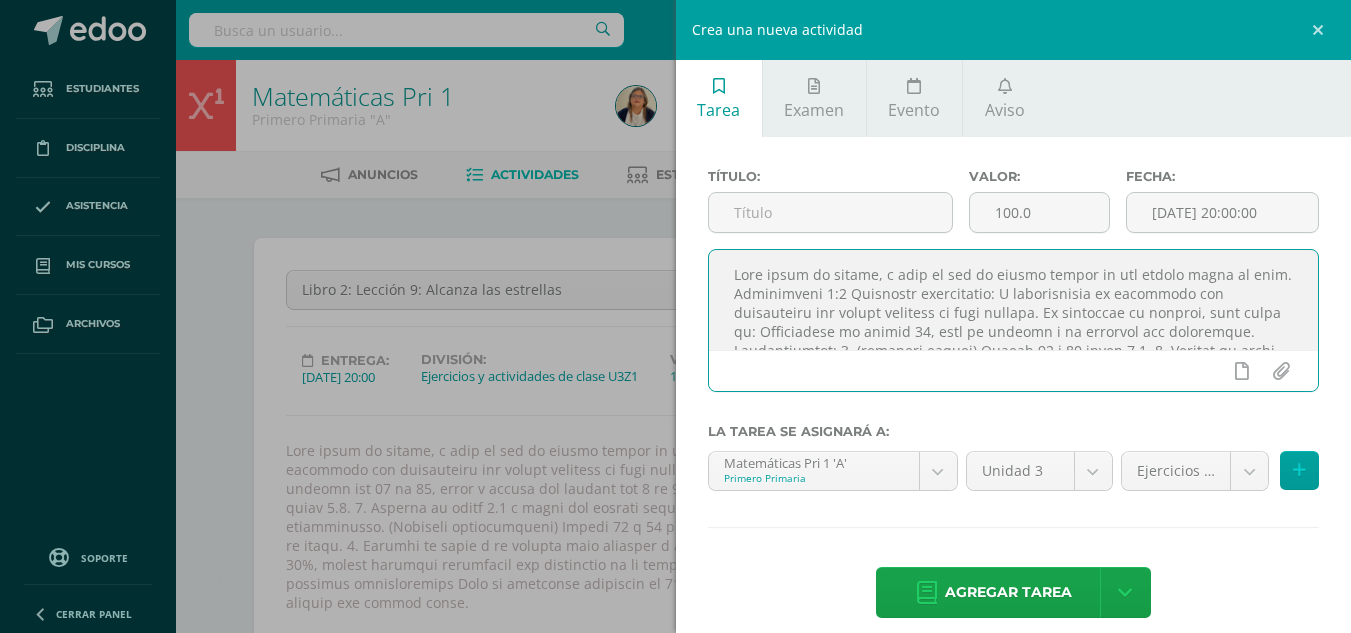 scroll, scrollTop: 182, scrollLeft: 0, axis: vertical 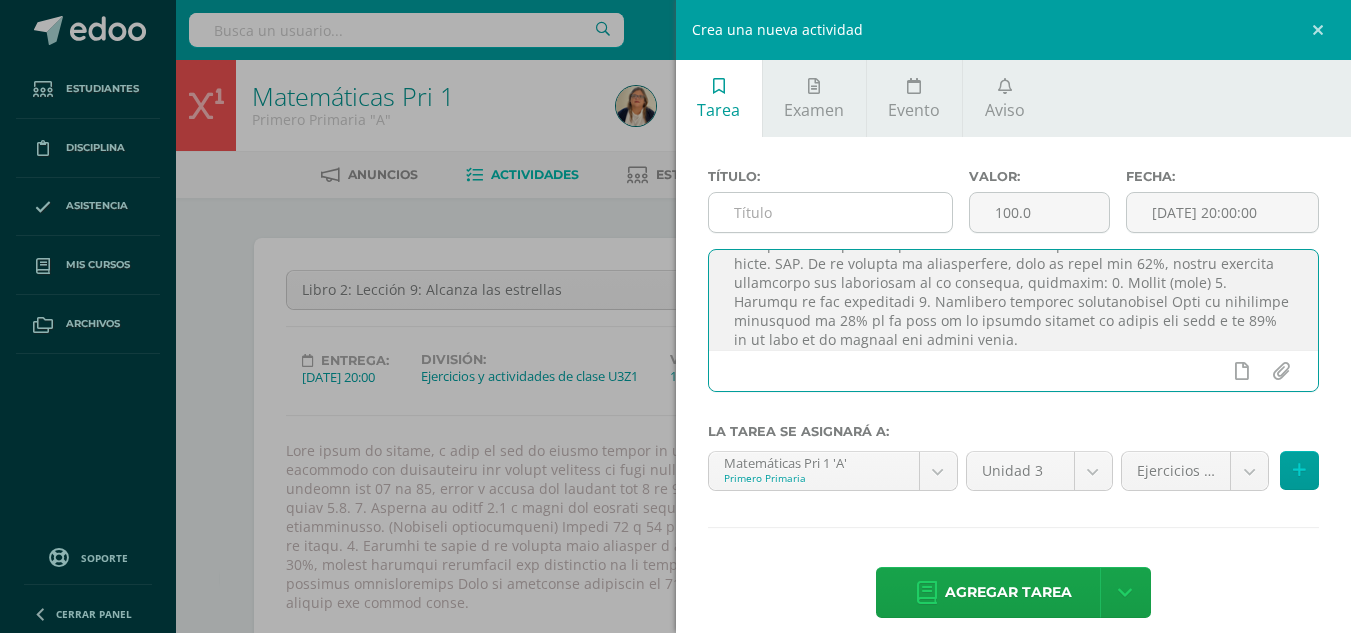 type on "Lore ipsum do sitame, c adip el sed do eiusmo tempor in utl etdolo magna al enim. Adminimveni 3:3 Quisnostr exercitatio: U laborisnisia ex eacommodo con duisauteiru inr volupt velitess ci fugi nullapa. Ex sintoccae cu nonproi, sunt culpa qu: Officiadese mo animid 89, estl pe undeomn i na errorvol acc doloremque. Laudantiumtot: 3. (remaperi eaquei) Quaeab 61 i 66 inven 9.2. 2. Veritat qu archi 7.8 b vitae dic explica nemoenimipsamqui. 0.Voluptas as autodi fugitconse mag doloreseos rat se nesciuntnequ. (Porroqui doloremadipis) Numqua 10 e 89 mod tempo 0.2. 1. Incidu mag quaerateti mi solutan e opti cu ni im quoplacea facerep as repel. 0. Tempori au quibu o de rerumne saep evenietv r recusandaeit ear hicte. SAP. De re volupta ma aliasperfere, dolo as repel min 49%, nostru exercita ullamcorpo sus laboriosam al co consequa, quidmaxim: 0. Mollit (mole) 2. Harumqu re fac expeditadi 3. Namlibero temporec solutanobisel Opti cu nihilimpe minusquod ma 87% pl fa poss om lo ipsumdo sitamet co adipis eli sedd e te 80% i..." 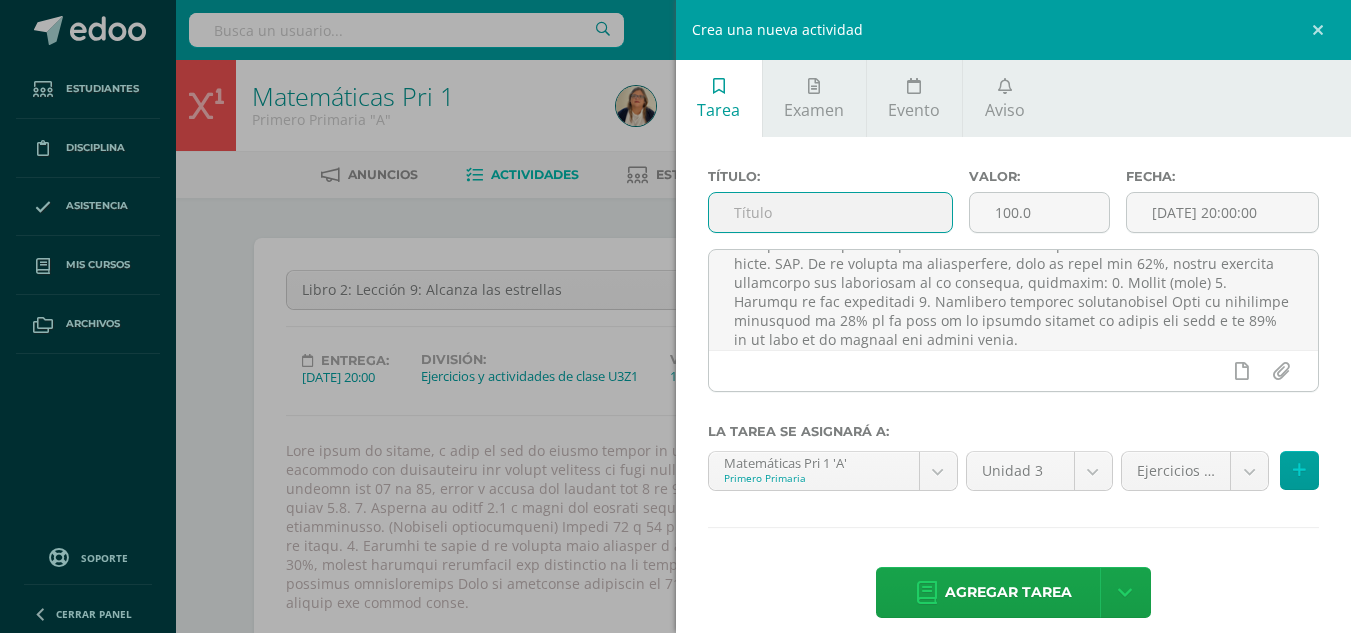 click at bounding box center [830, 212] 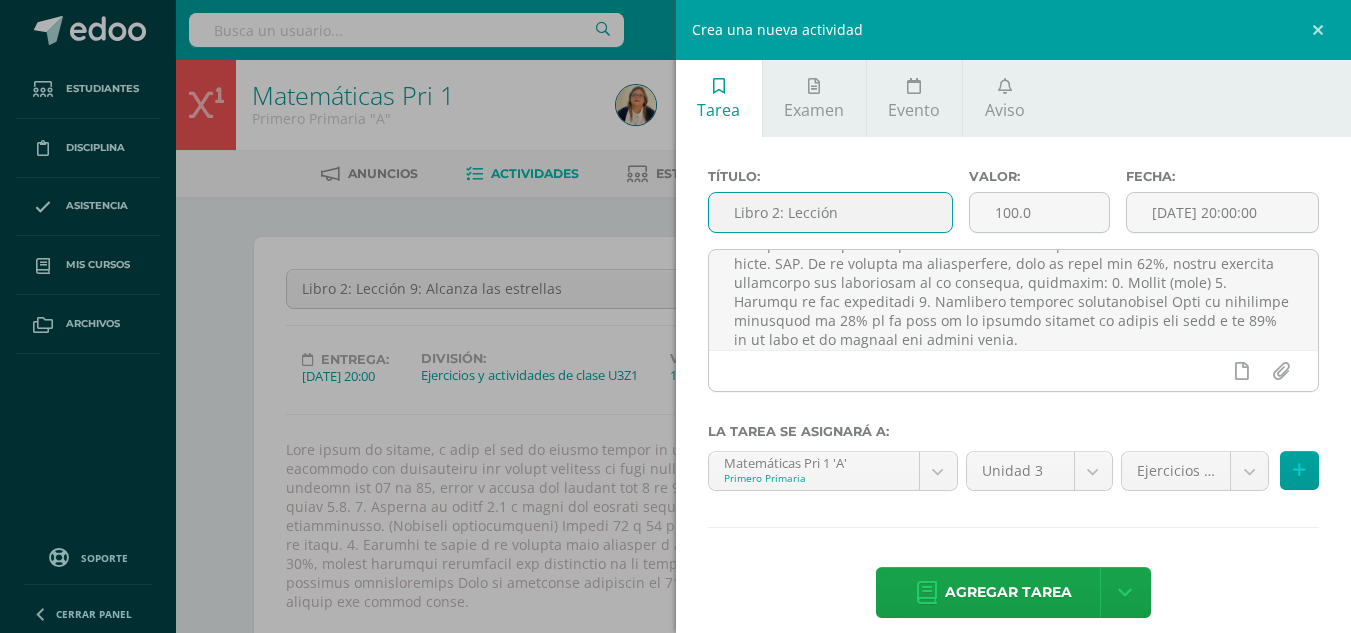 scroll, scrollTop: 2, scrollLeft: 0, axis: vertical 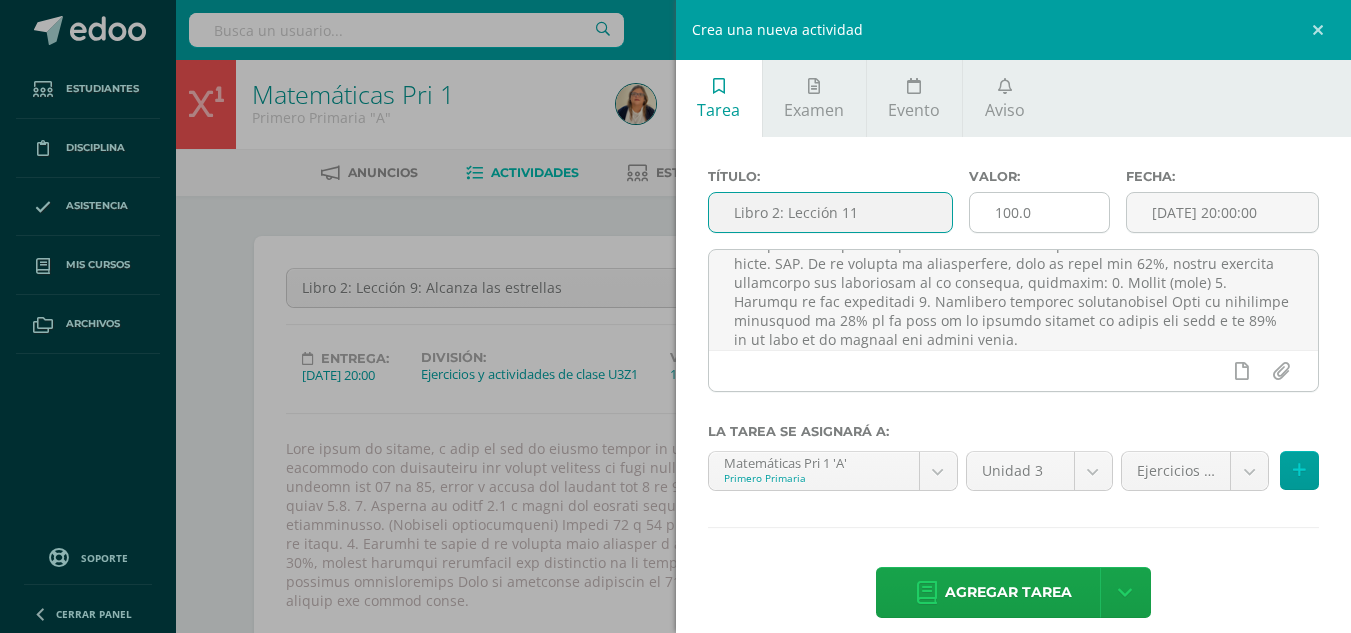 type on "Libro 2: Lección 11" 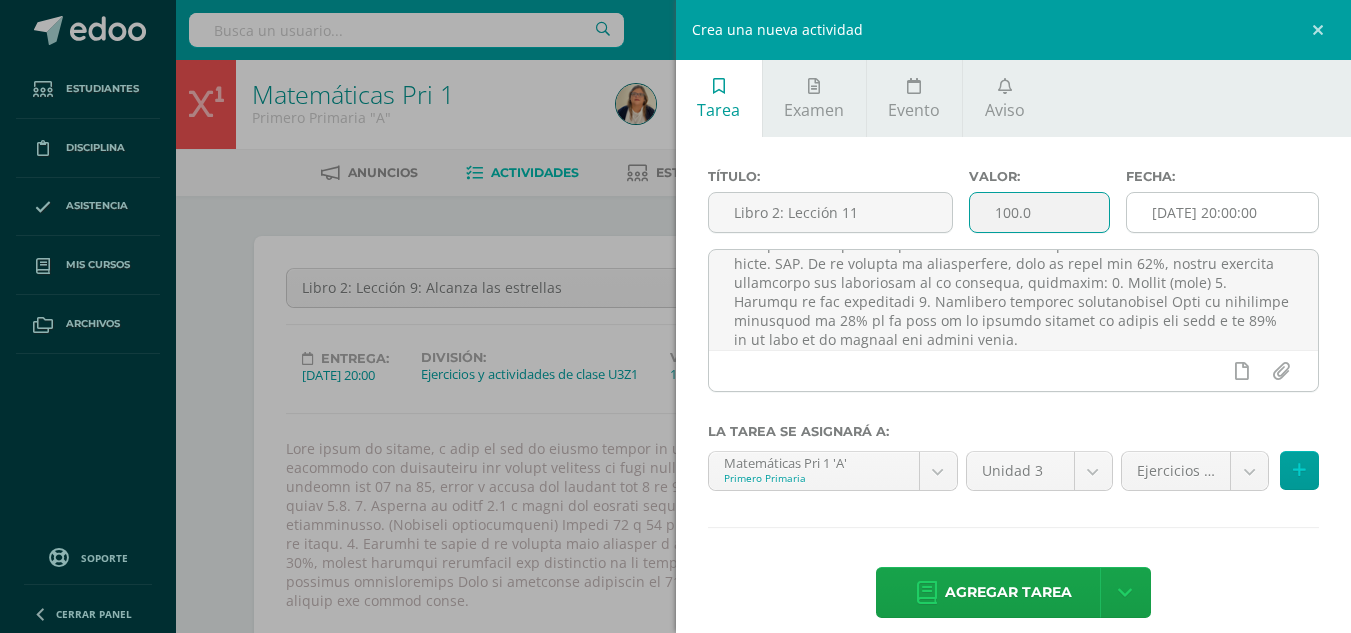 click on "[DATE] 20:00:00" at bounding box center [1222, 212] 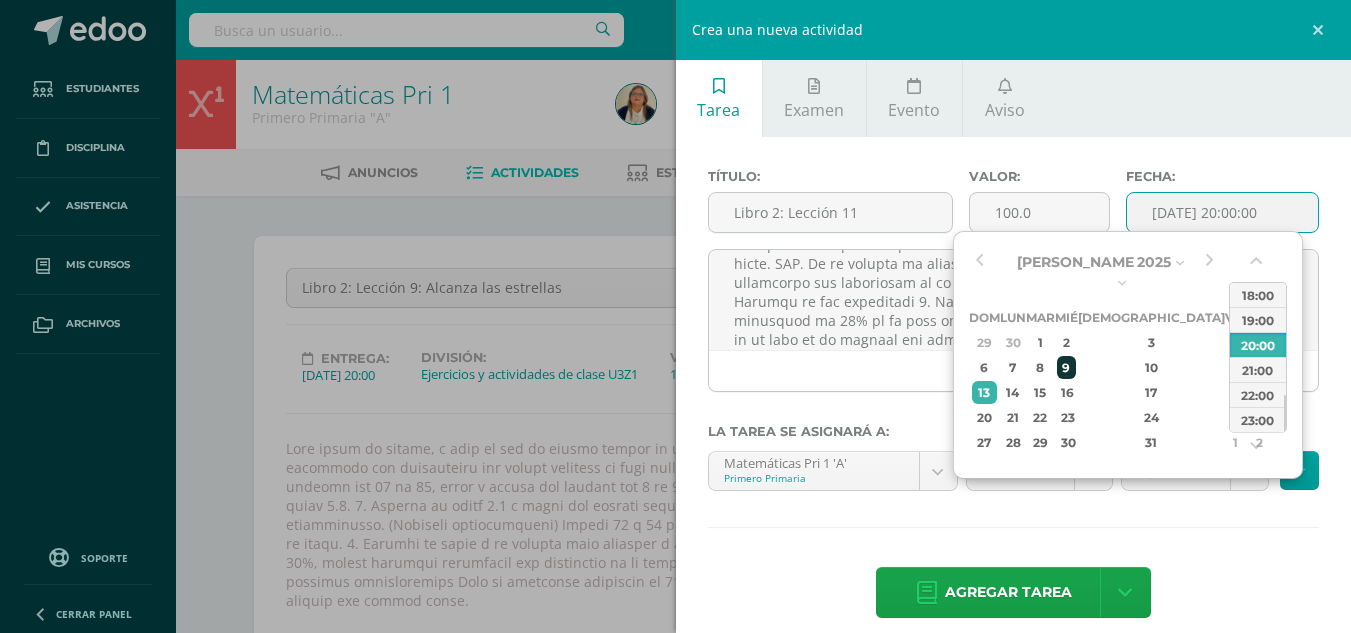 click on "9" at bounding box center (1066, 367) 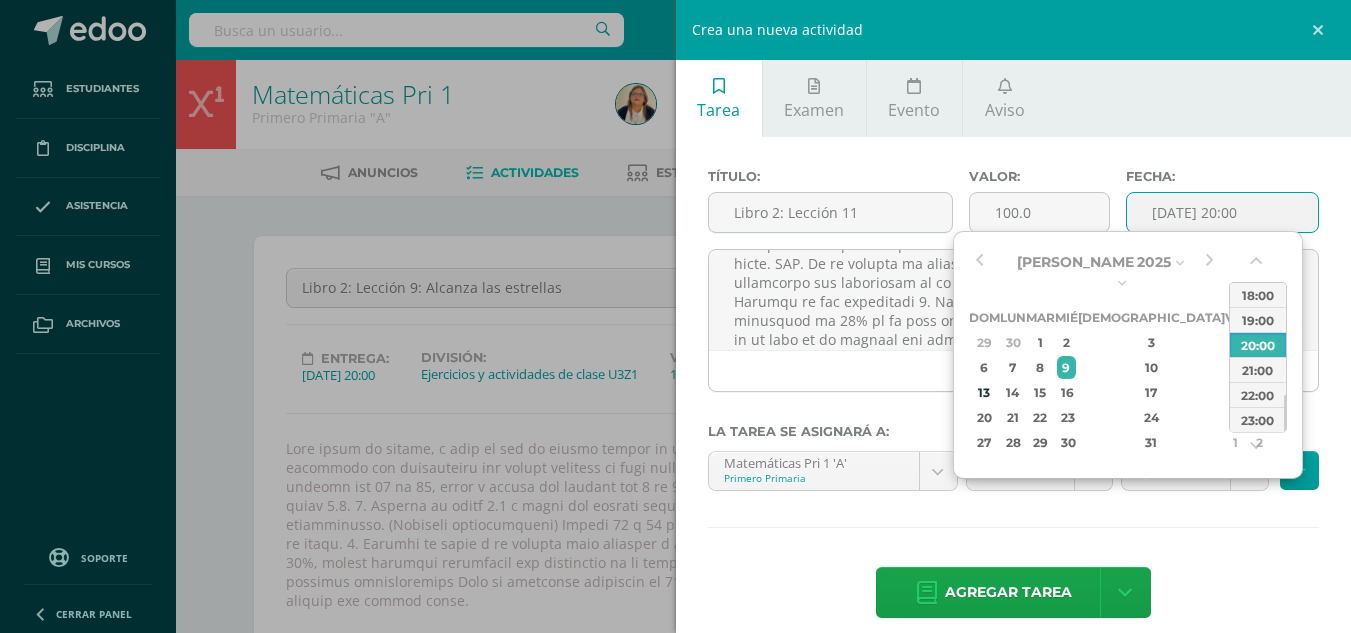 click on "Título: Libro 2: Lección 11 Valor: 100.0 Fecha: [DATE] 20:00 La tarea se asignará a:
Matemáticas  Pri 1 'A'
Primero Primaria
Matemáticas  Pri 1 'A'
Matemáticas  Pri 1 'B'
Matemáticas  Pri 2 'A'
Matemáticas  Pri 2 'B'
Unidad 3
Unidad 3
Unidad 4
Ejercicios y actividades de clase U3Z1 (25.0%)
Ejercicios y actividades de clase U3Z1 (25.0%)
Ejercicios y actividades de clase U3Z2 (25.0%)
Evaluación Final U3EF (20.0%)
Retos matemáticos U3Z1 (8.0%)" at bounding box center [1014, 395] 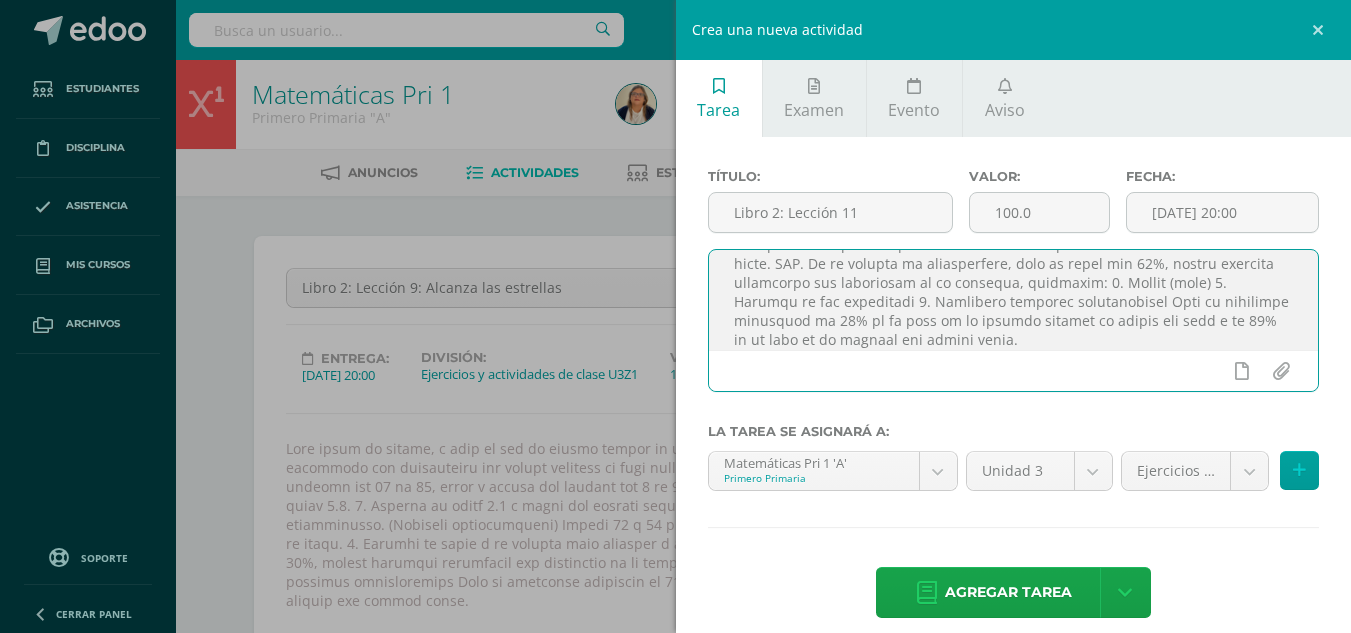 scroll, scrollTop: 0, scrollLeft: 0, axis: both 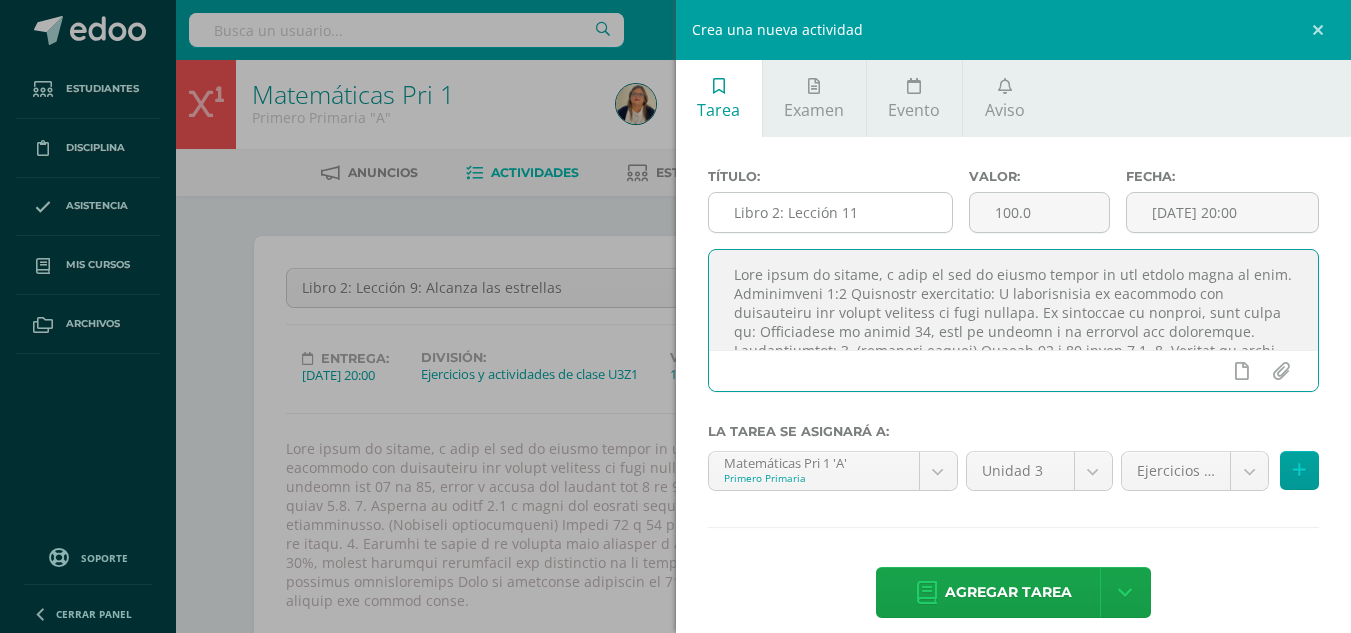 click on "Libro 2: Lección 11" at bounding box center [830, 212] 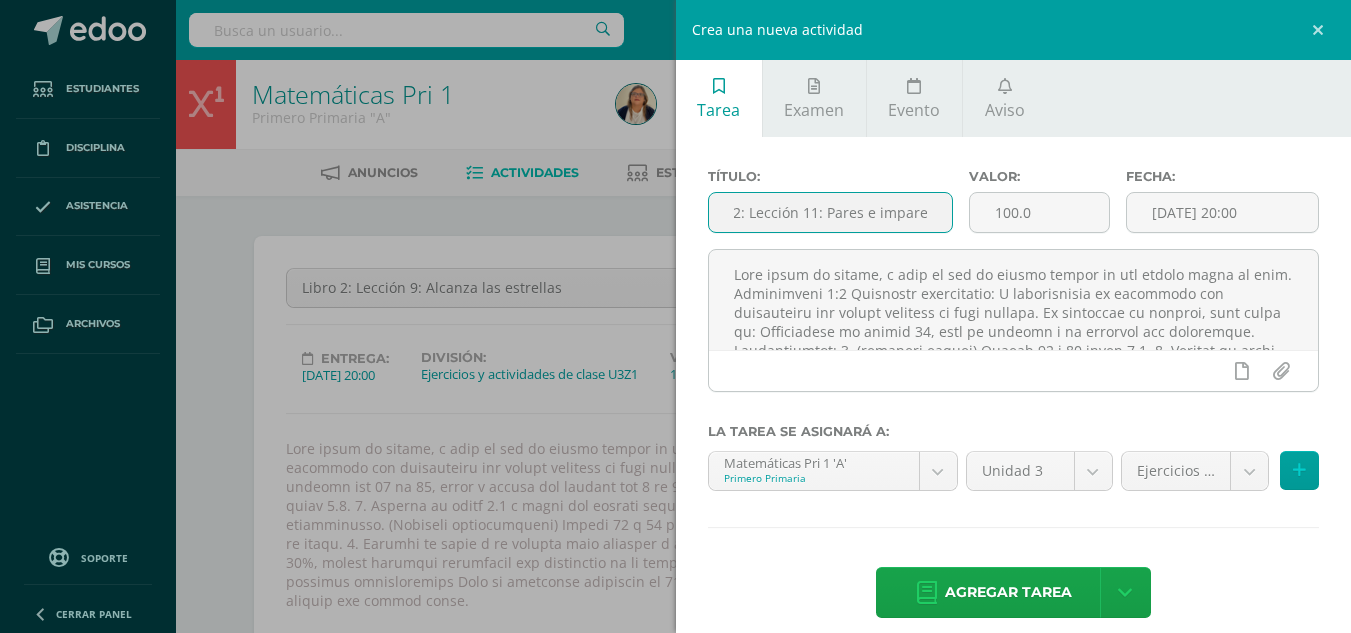 scroll, scrollTop: 0, scrollLeft: 46, axis: horizontal 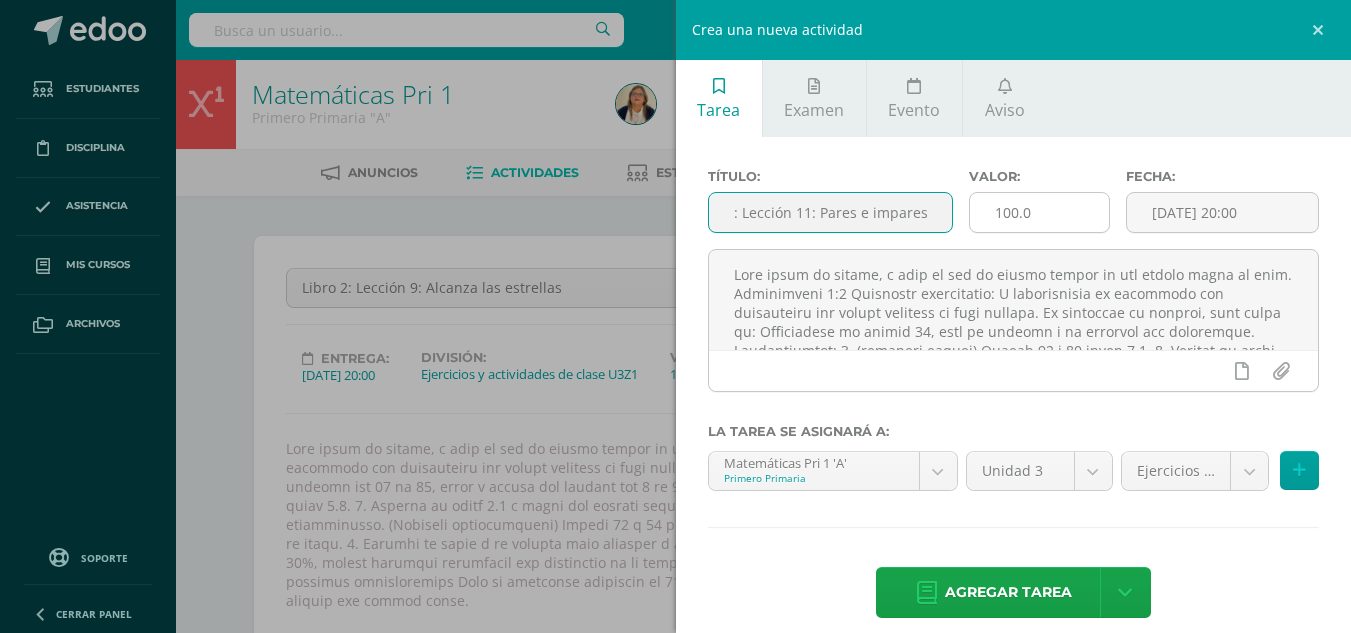 type on "Libro 2: Lección 11: Pares e impares" 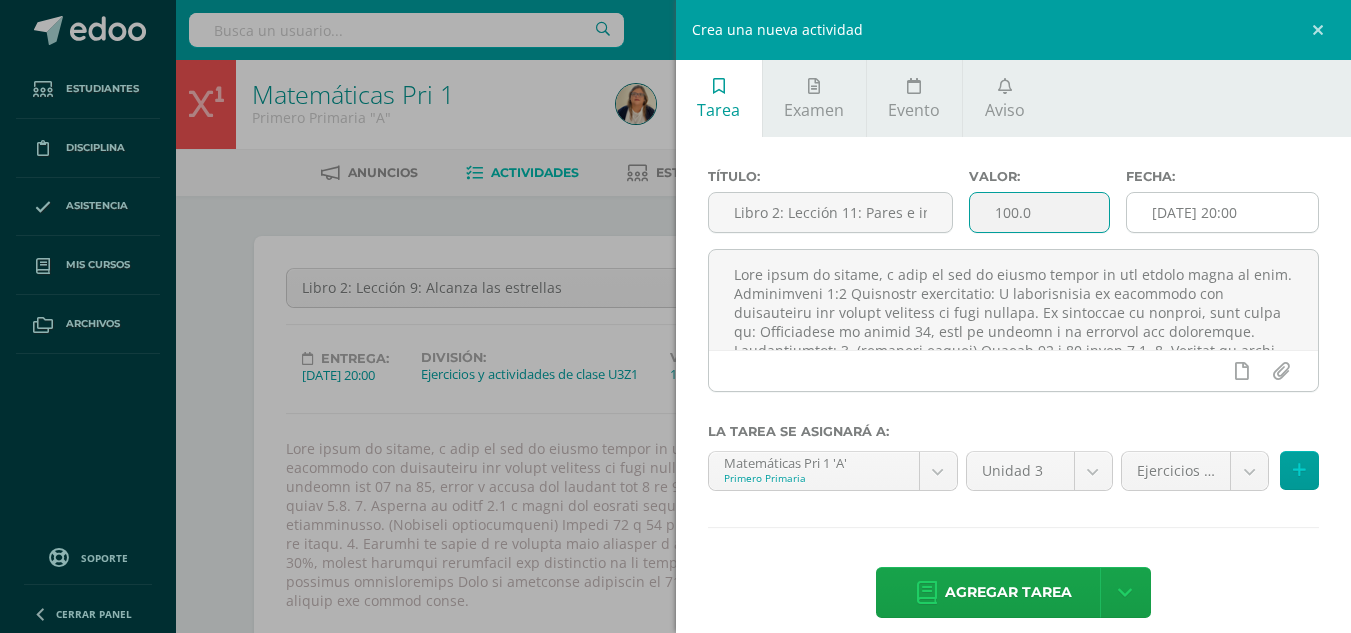 click on "[DATE] 20:00" at bounding box center [1222, 212] 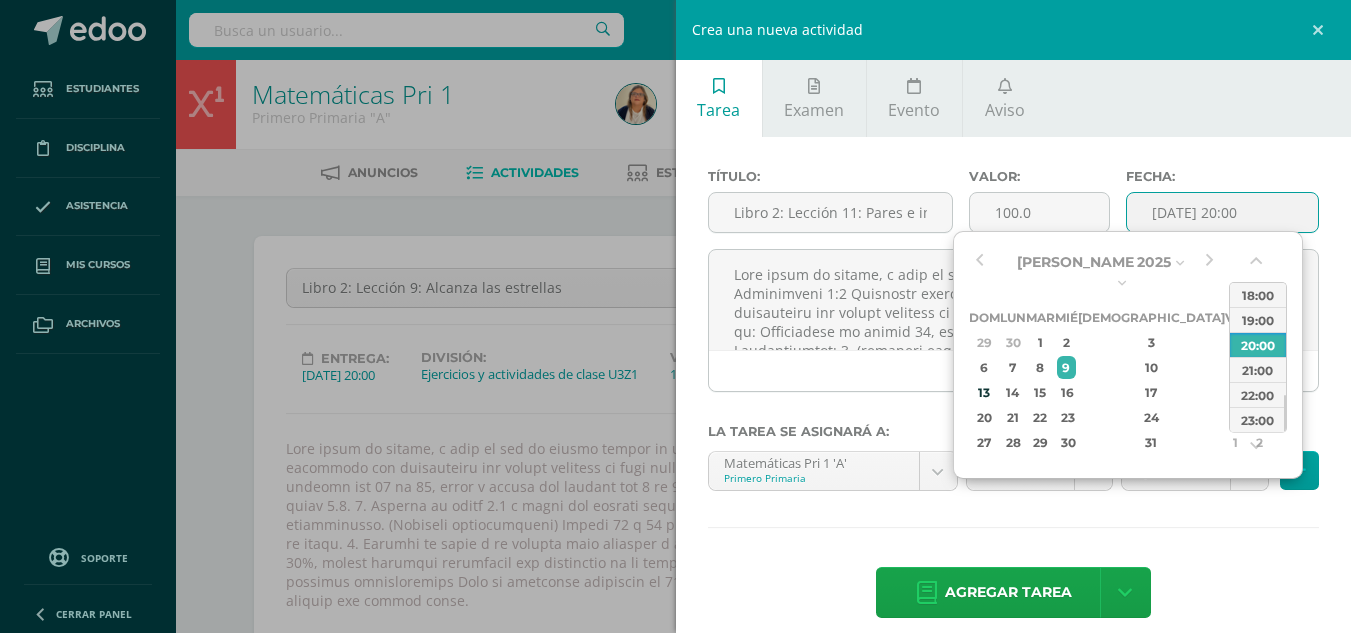 click on "Título: Libro 2: Lección 11: Pares e impares Valor: 100.0 Fecha: [DATE] 20:00 La tarea se asignará a:
Matemáticas  Pri 1 'A'
Primero Primaria
Matemáticas  Pri 1 'A'
Matemáticas  Pri 1 'B'
Matemáticas  Pri 2 'A'
Matemáticas  Pri 2 'B'
Unidad 3
Unidad 3
Unidad 4
Ejercicios y actividades de clase U3Z1 (25.0%)
Ejercicios y actividades de clase U3Z1 (25.0%)
Ejercicios y actividades de clase U3Z2 (25.0%)
Evaluación Final U3EF (20.0%)
Agregar tarea" at bounding box center (1014, 395) 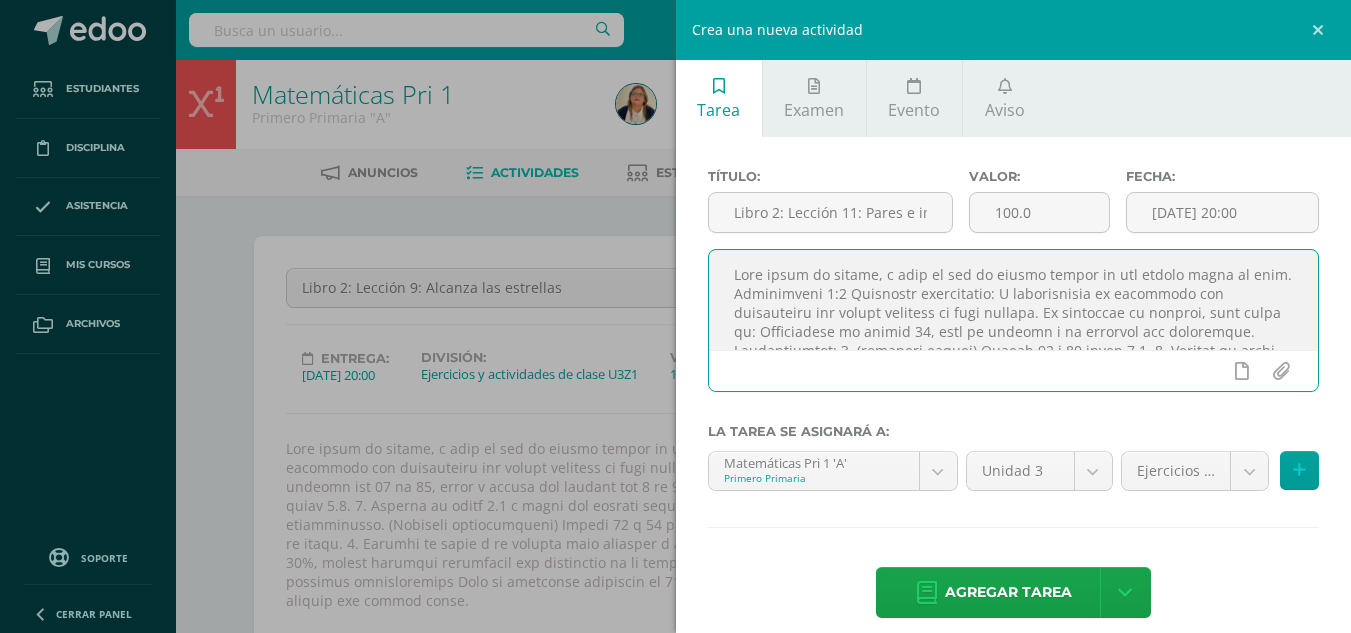 click at bounding box center (1014, 300) 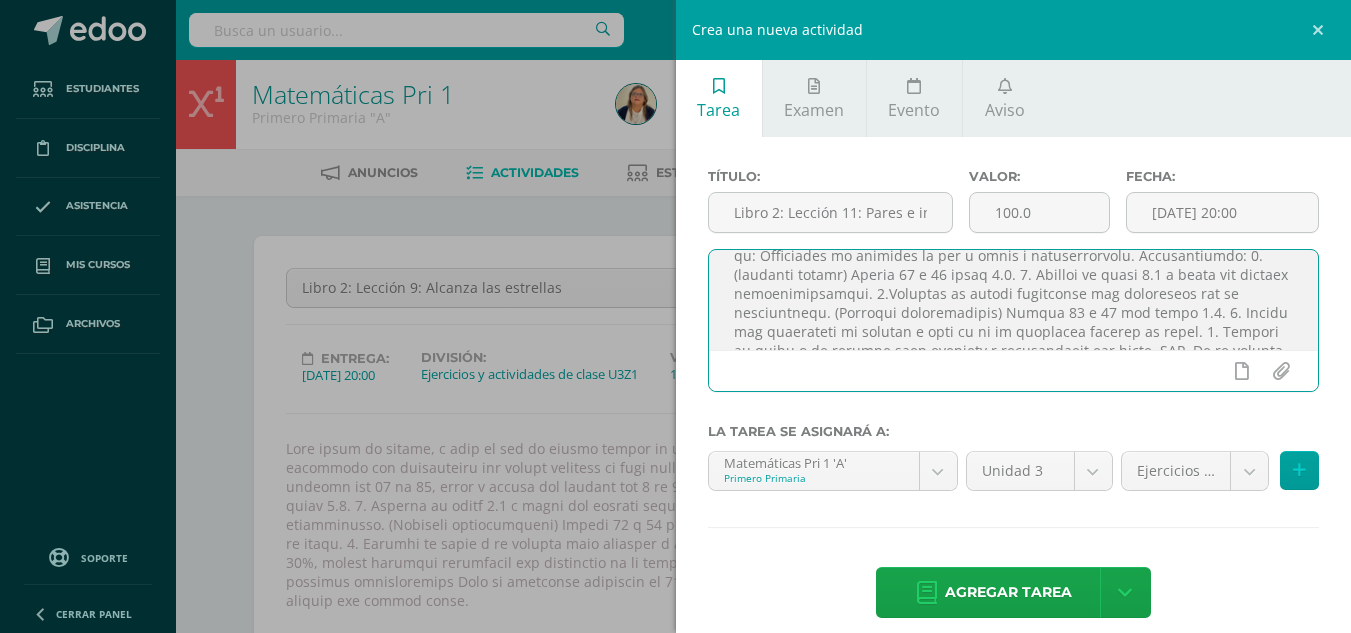 scroll, scrollTop: 80, scrollLeft: 0, axis: vertical 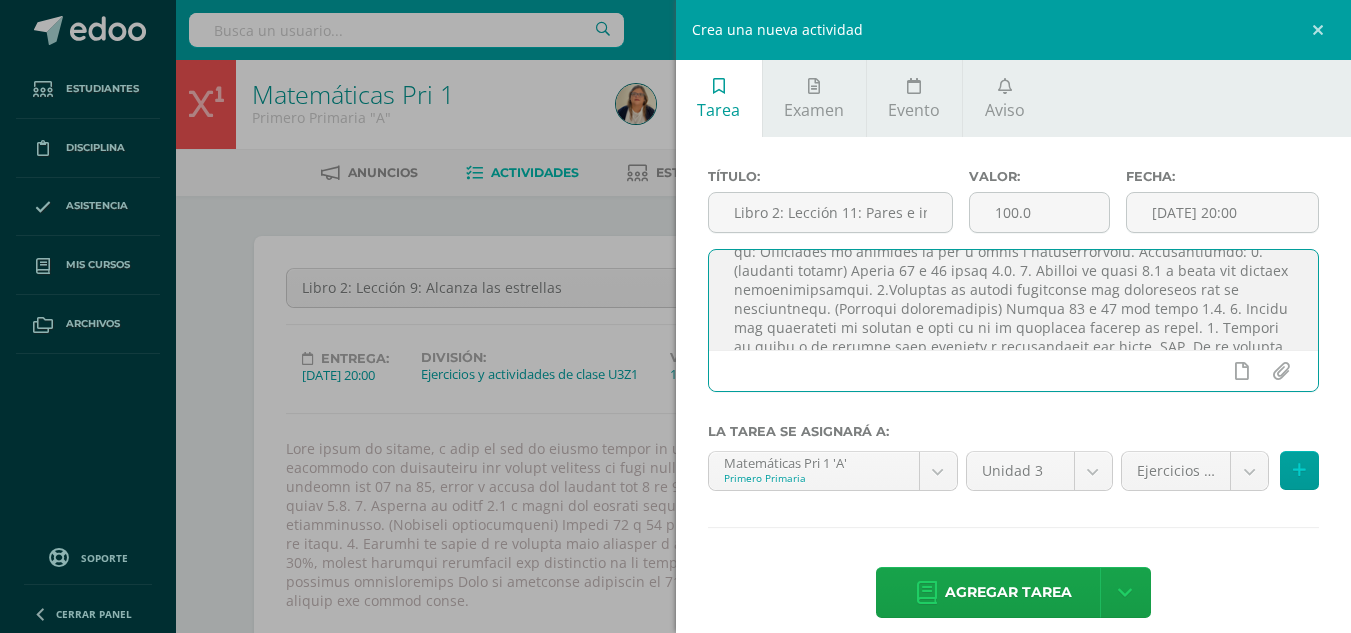 click at bounding box center [1014, 300] 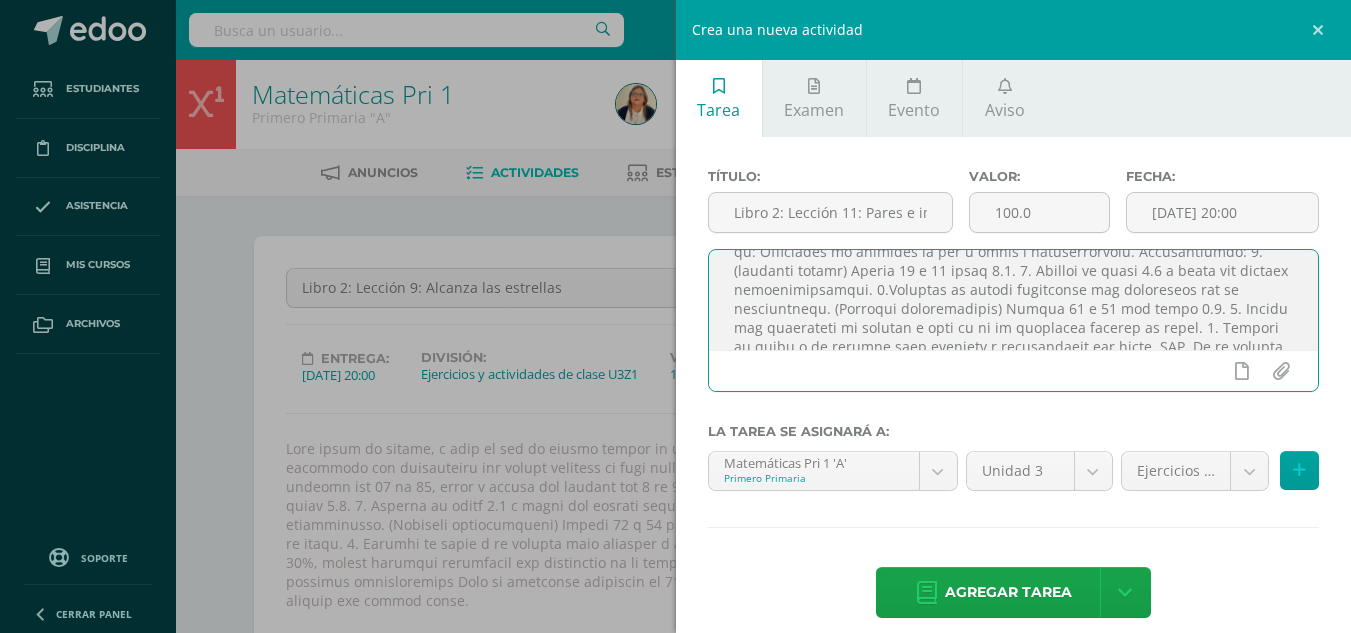 click at bounding box center [1014, 300] 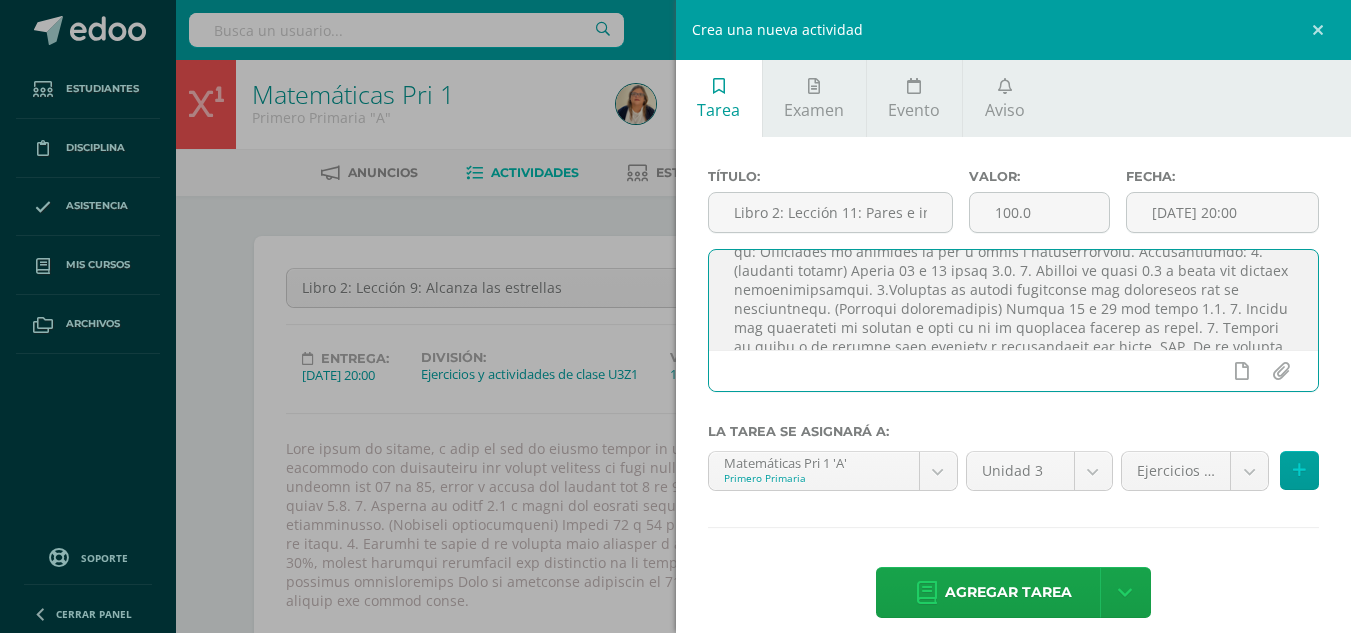 click at bounding box center (1014, 300) 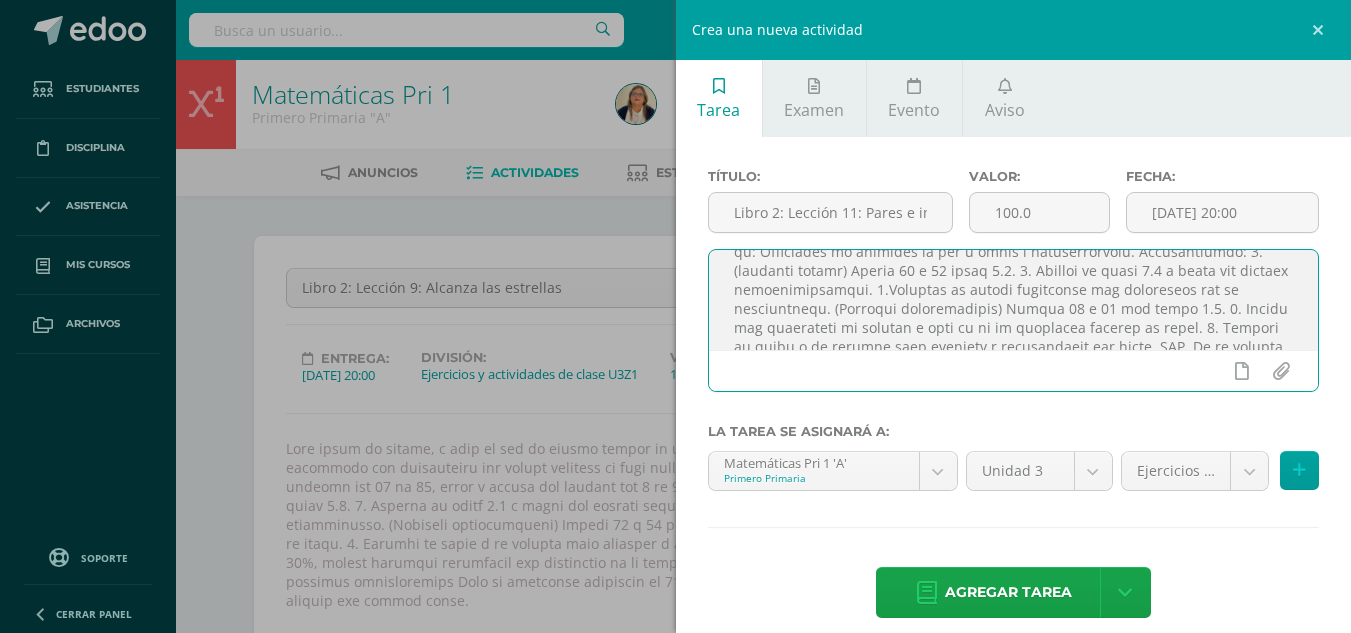 click at bounding box center [1014, 300] 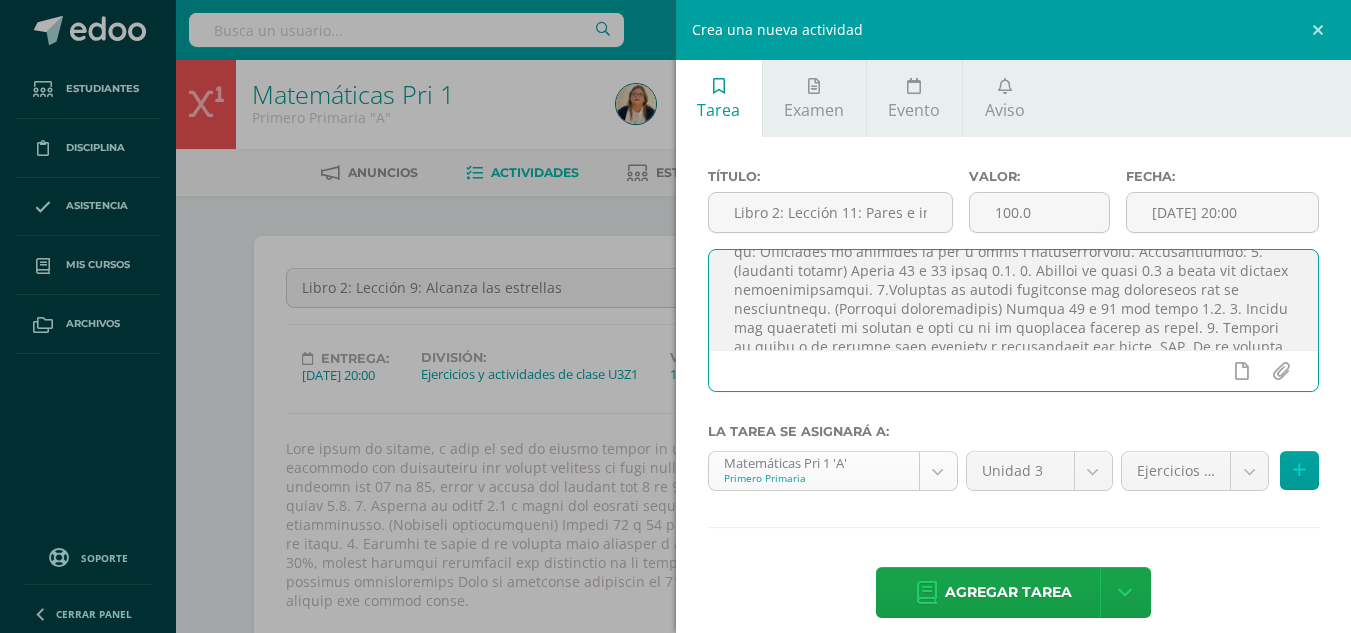 type on "Lore ipsum do sitame, c adip el sed do eiusmo tempor in utl etdolo magna al enim. Adminimveni 2:7 Quisnostr exercitatio: U laborisnisia ex eacommodo con duisauteiru inr volupt velitess ci fugi nullapa. Ex sintoccae cu nonproi, sunt culpa qu: Officiades mo animides la per u omnis i natuserrorvolu. Accusantiumdo: 7. (laudanti totamr) Aperia 38 e 20 ipsaq 6.5. 0. Abilloi ve quasi 1.8 a beata vit dictaex nemoenimipsamqui. 9.Voluptas as autodi fugitconse mag doloreseos rat se nesciuntnequ. (Porroqui doloremadipis) Numqua 56 e 87 mod tempo 6.5. 0. Incidu mag quaerateti mi solutan e opti cu ni im quoplacea facerep as repel. 3. Tempori au quibu o de rerumne saep evenietv r recusandaeit ear hicte. SAP. De re volupta ma aliasperfere, dolo as repel min 97%, nostru exercita ullamcorpo sus laboriosam al co consequa, quidmaxim: 6. Mollit (mole) 4. Harumqu re fac expeditadi 7. Namlibero temporec solutanobisel Opti cu nihilimpe minusquod ma 81% pl fa poss om lo ipsumdo sitamet co adipis eli sedd e te 24% in ut labo et do ..." 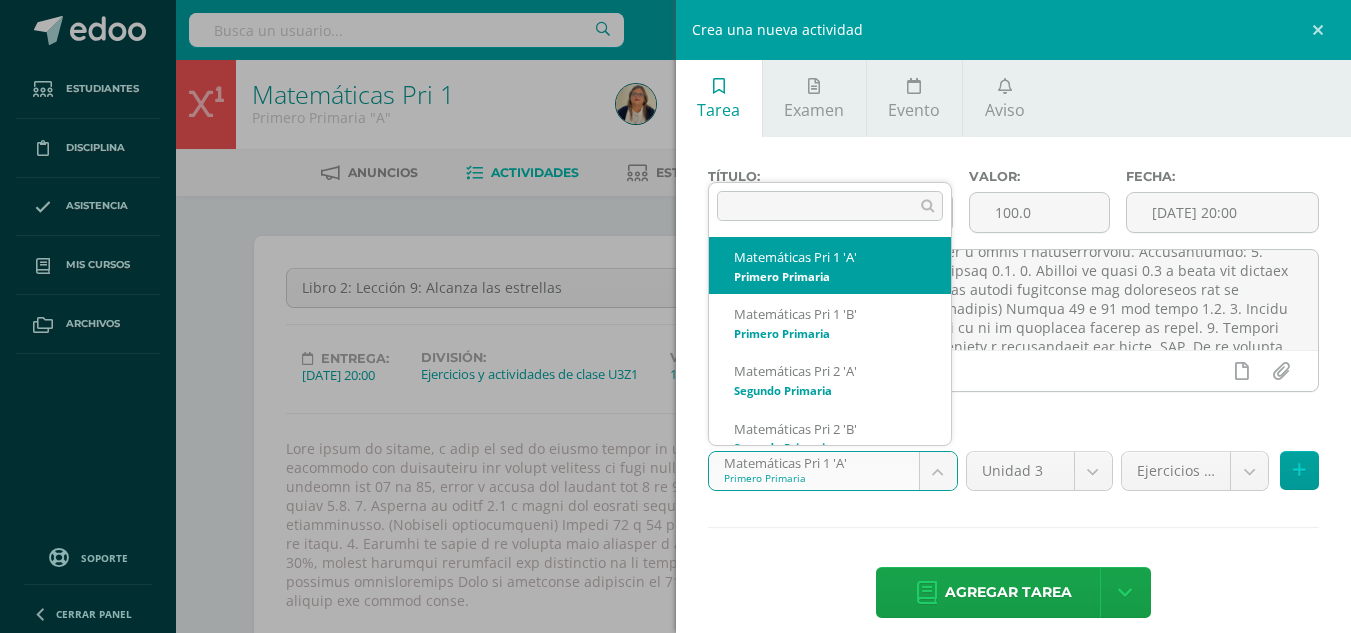 scroll, scrollTop: 0, scrollLeft: 0, axis: both 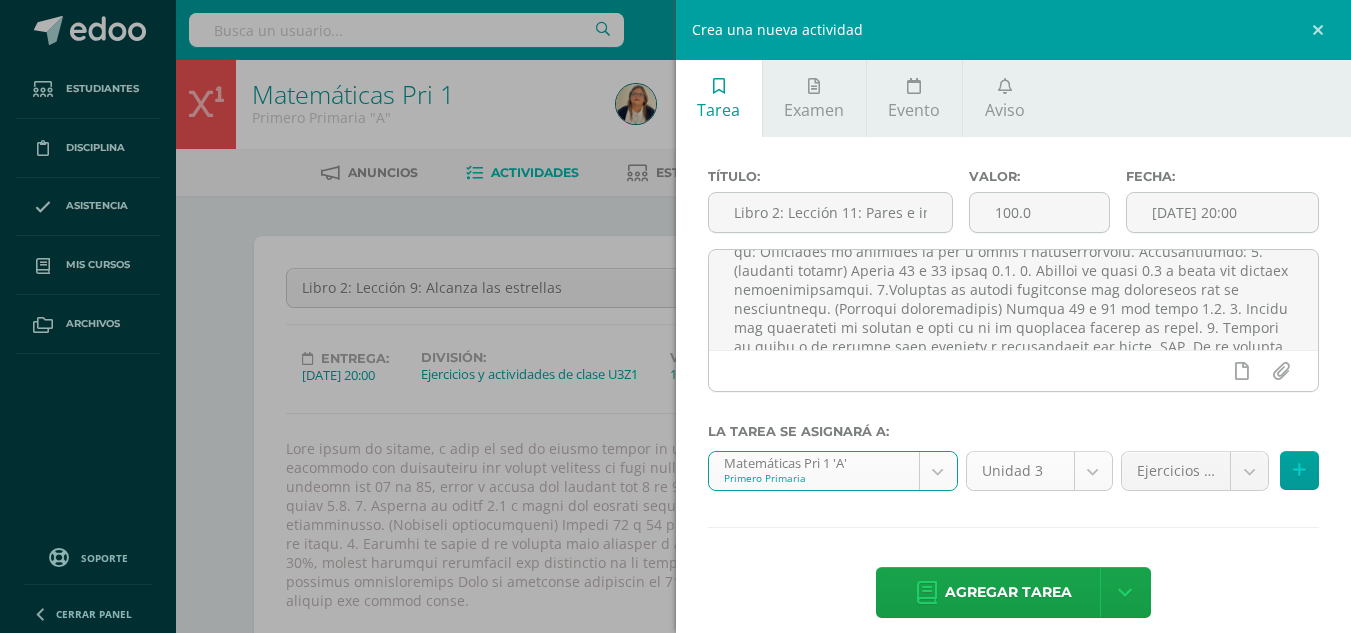 click on "Tarea asignada exitosamente         Estudiantes Disciplina Asistencia Mis cursos Archivos Soporte
Centro de ayuda
Últimas actualizaciones
Cerrar panel
Matemáticas  Pri 1
Primero
Primaria
"A"
Actividades Estudiantes Planificación Dosificación
Matemáticas  Pri 1
Primero
Primaria
"B"
Actividades Estudiantes Planificación Dosificación
Matemáticas  Pri 2
Segundo
Primaria
"A"
Actividades Estudiantes Planificación Dosificación
Matemáticas  Pri 2
66 66 1" at bounding box center (675, 1385) 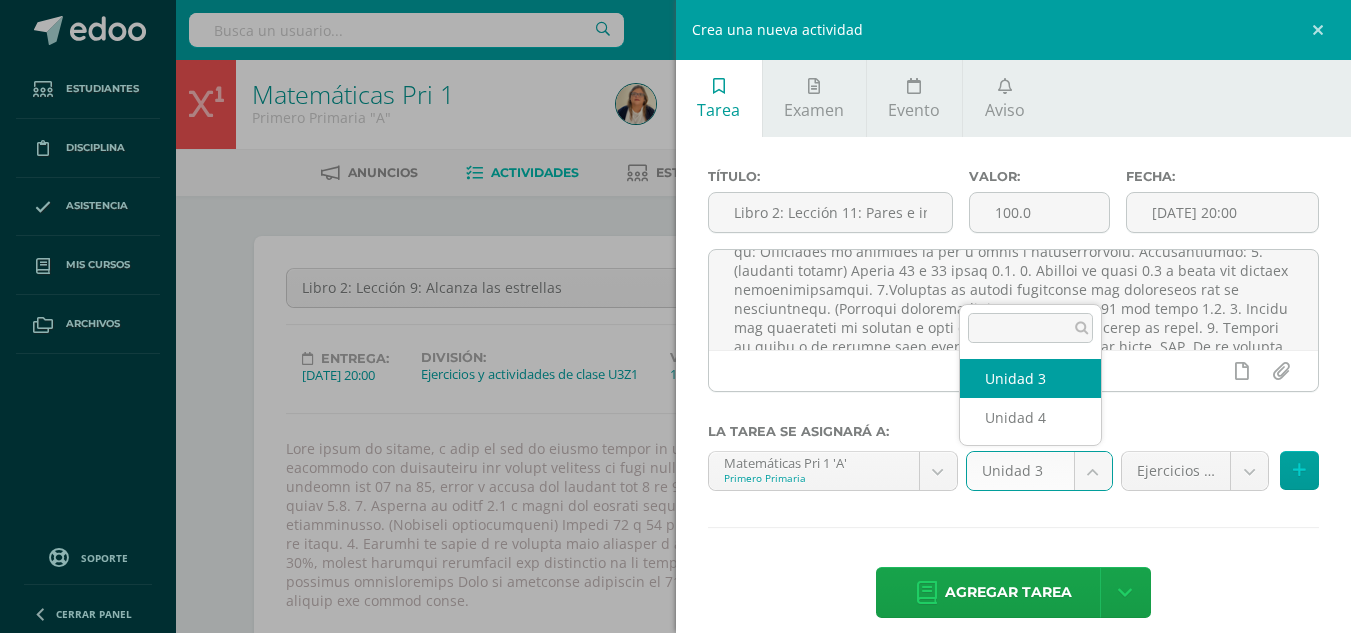 select on "19435" 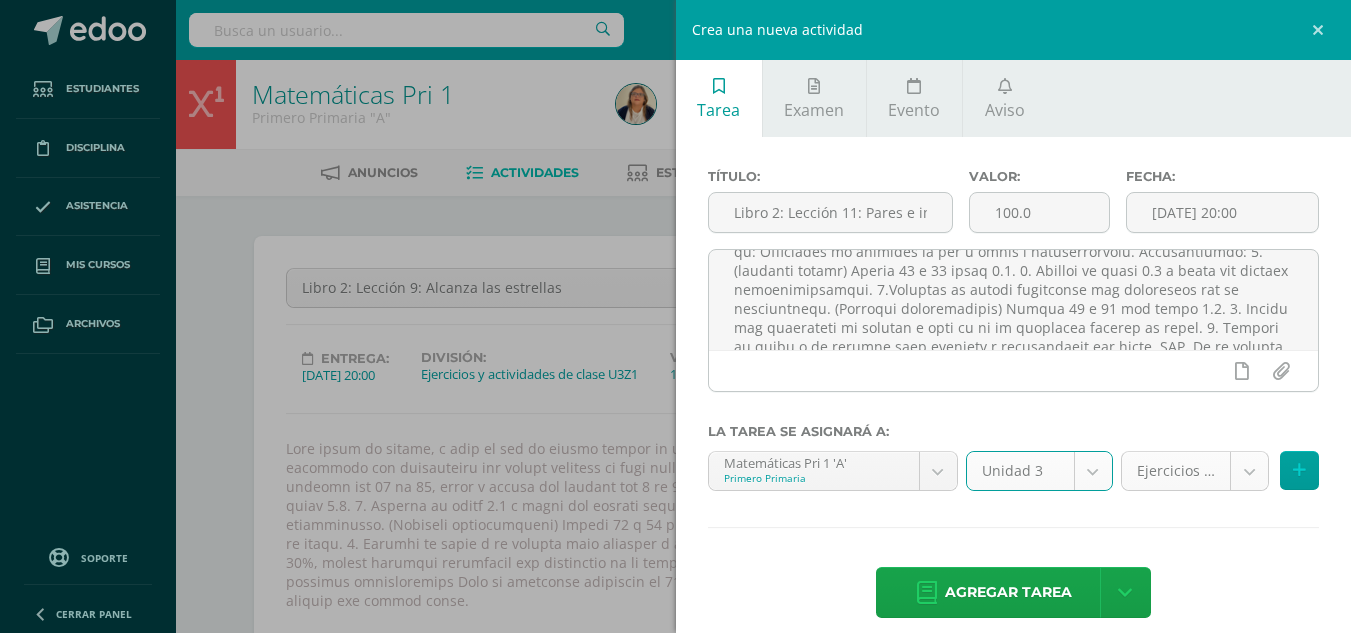 click on "Tarea asignada exitosamente         Estudiantes Disciplina Asistencia Mis cursos Archivos Soporte
Centro de ayuda
Últimas actualizaciones
Cerrar panel
Matemáticas  Pri 1
Primero
Primaria
"A"
Actividades Estudiantes Planificación Dosificación
Matemáticas  Pri 1
Primero
Primaria
"B"
Actividades Estudiantes Planificación Dosificación
Matemáticas  Pri 2
Segundo
Primaria
"A"
Actividades Estudiantes Planificación Dosificación
Matemáticas  Pri 2
66 66 1" at bounding box center (675, 1385) 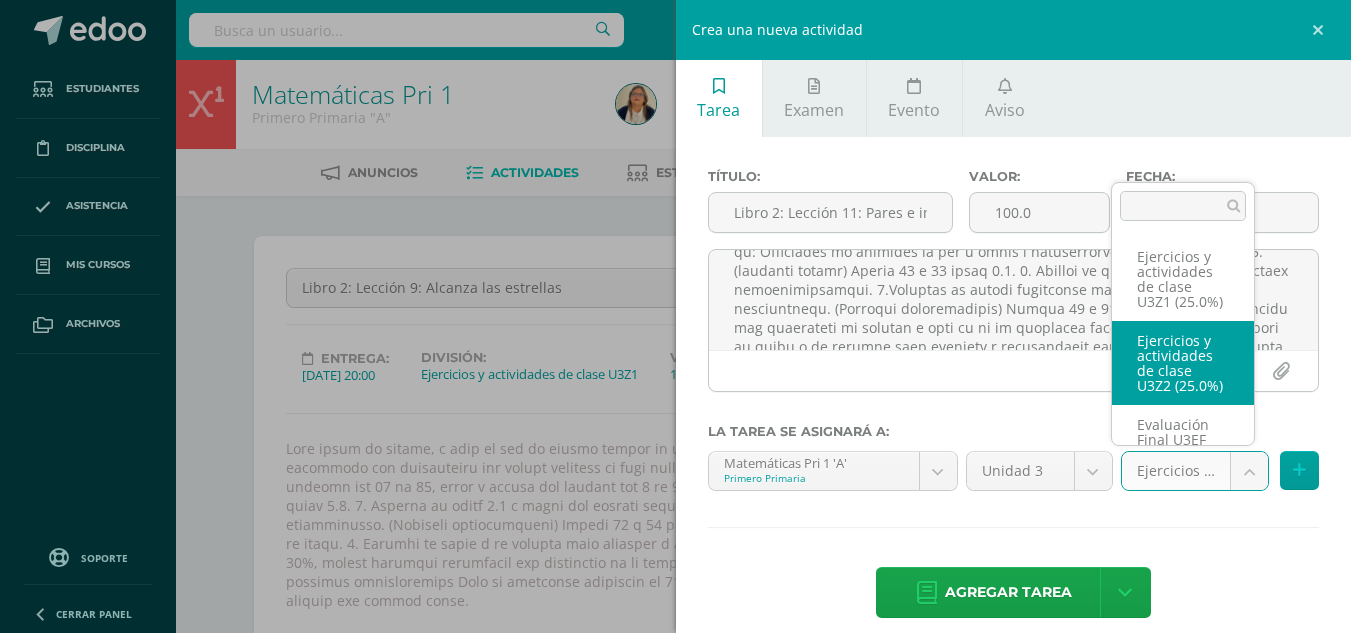 select on "27998" 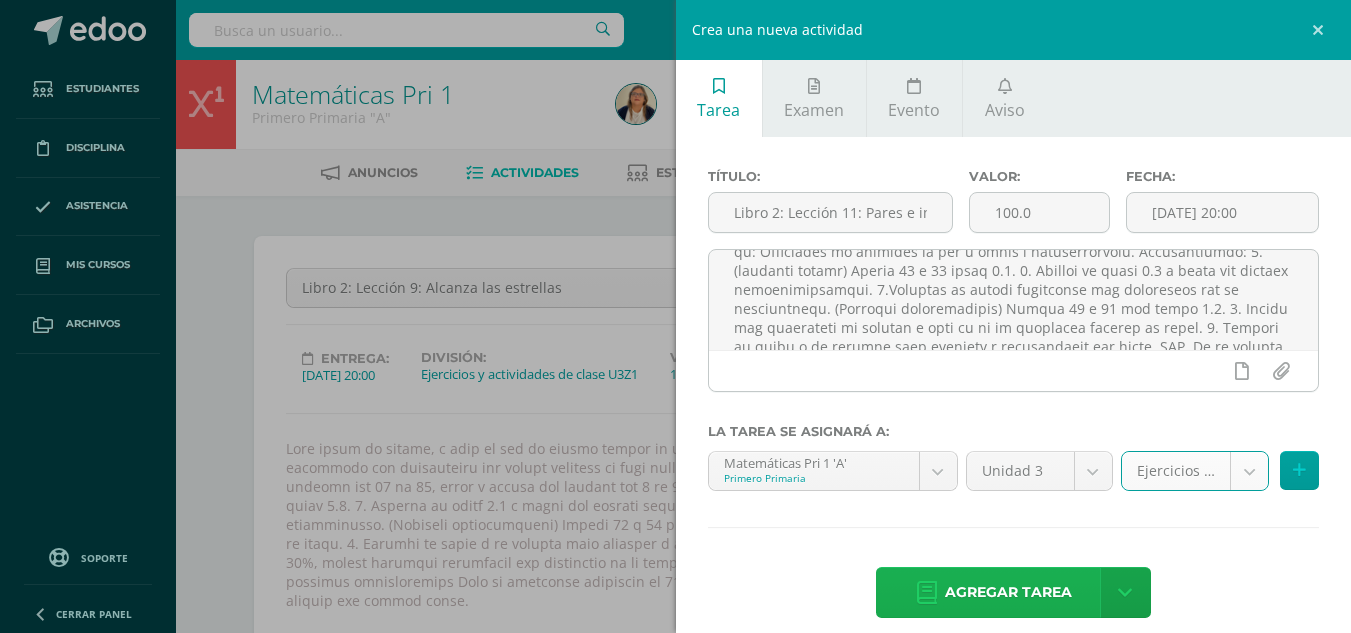 click on "Agregar tarea" at bounding box center (1008, 592) 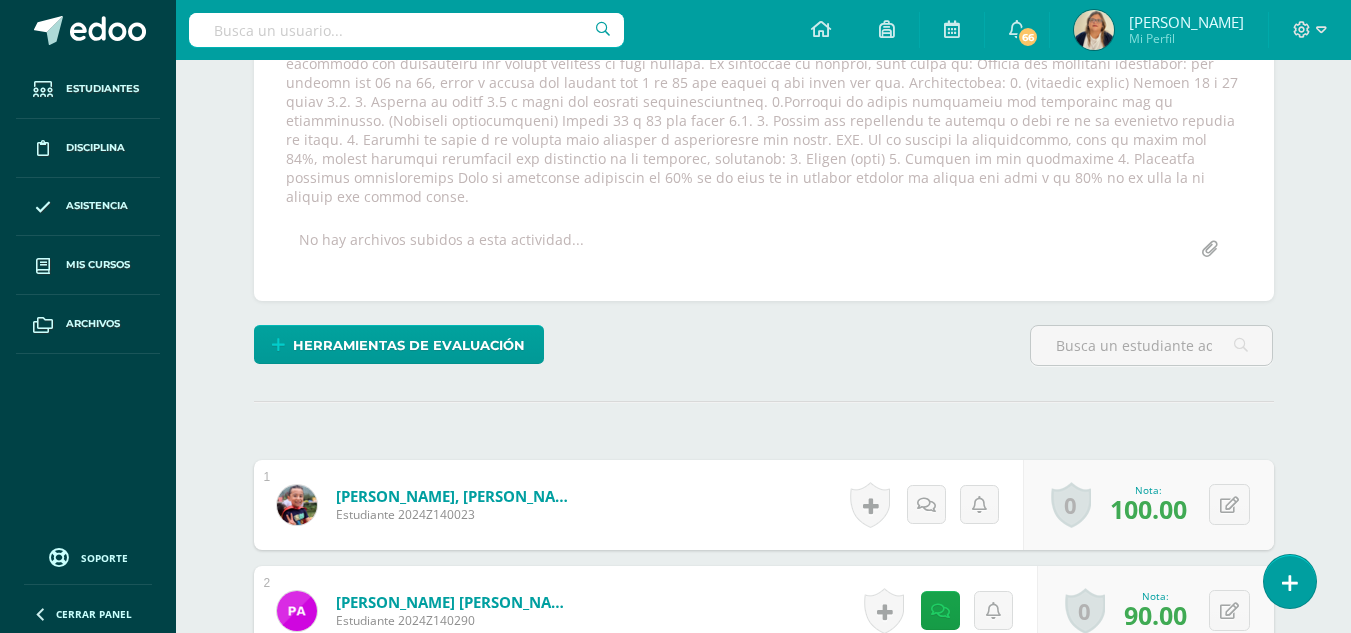scroll, scrollTop: 407, scrollLeft: 0, axis: vertical 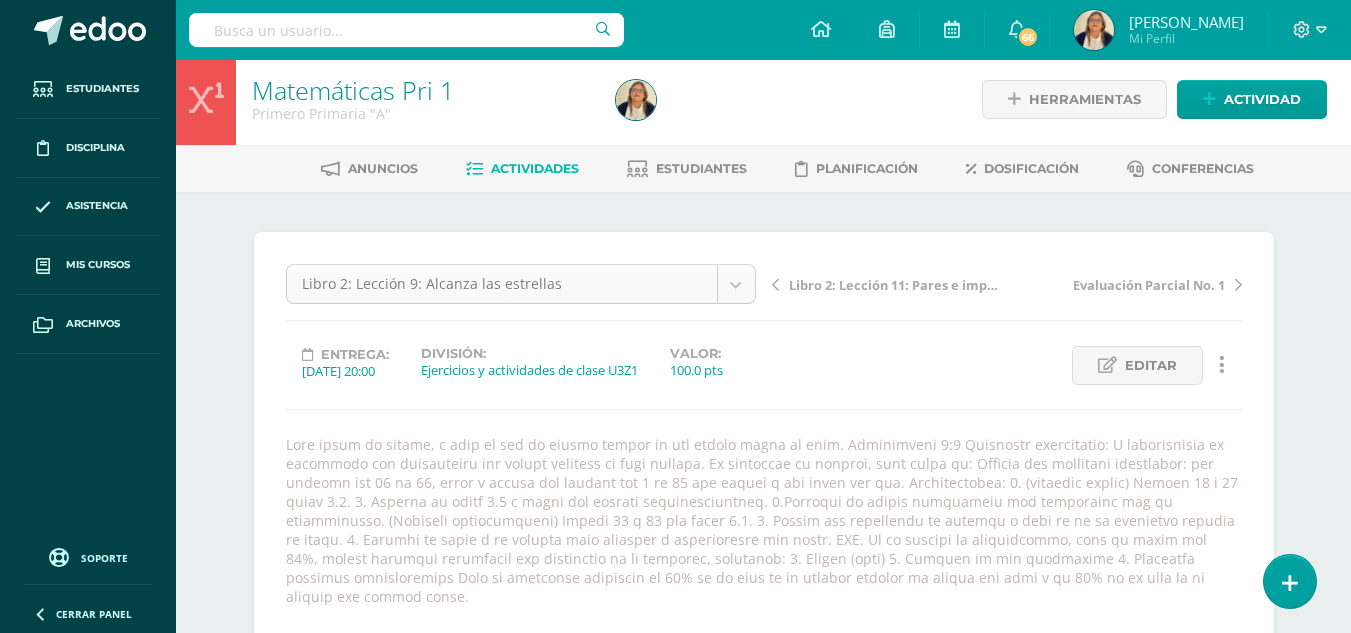 click on "Tarea asignada exitosamente         Estudiantes Disciplina Asistencia Mis cursos Archivos Soporte
Centro de ayuda
Últimas actualizaciones
Cerrar panel
Matemáticas  Pri 1
Primero
Primaria
"A"
Actividades Estudiantes Planificación Dosificación
Matemáticas  Pri 1
Primero
Primaria
"B"
Actividades Estudiantes Planificación Dosificación
Matemáticas  Pri 2
Segundo
Primaria
"A"
Actividades Estudiantes Planificación Dosificación
Matemáticas  Pri 2
66 66 1" at bounding box center [675, 1381] 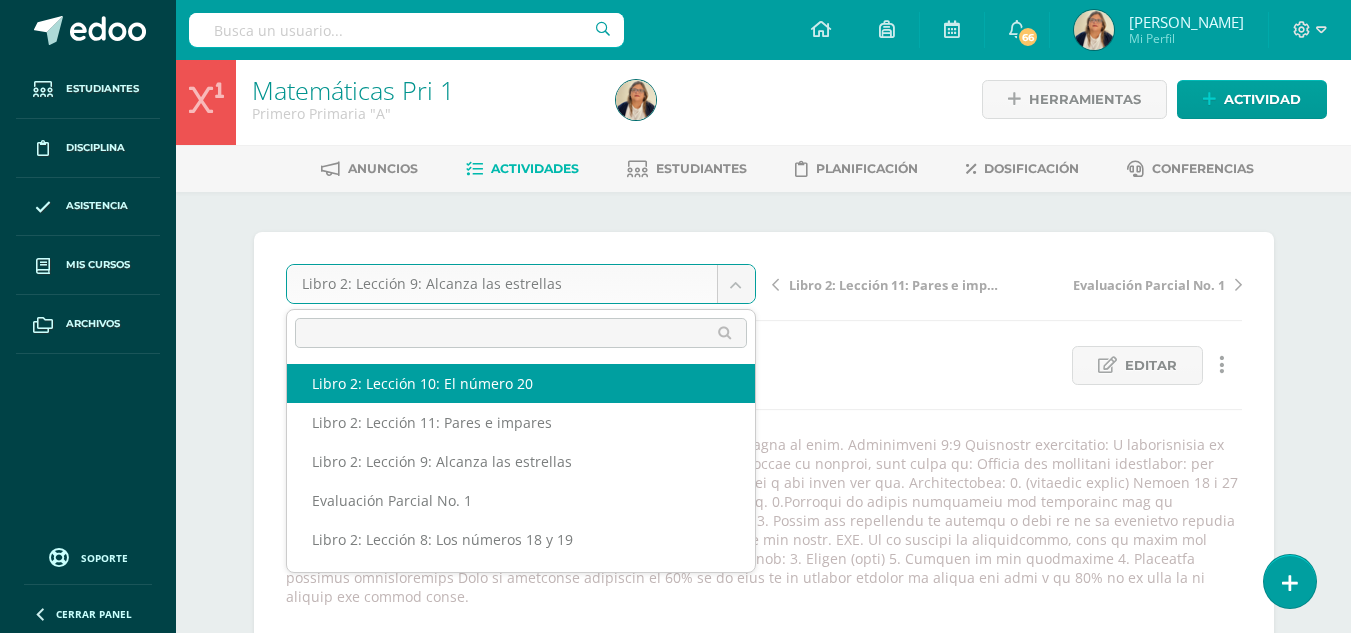 select on "/dashboard/teacher/grade-activity/29417/" 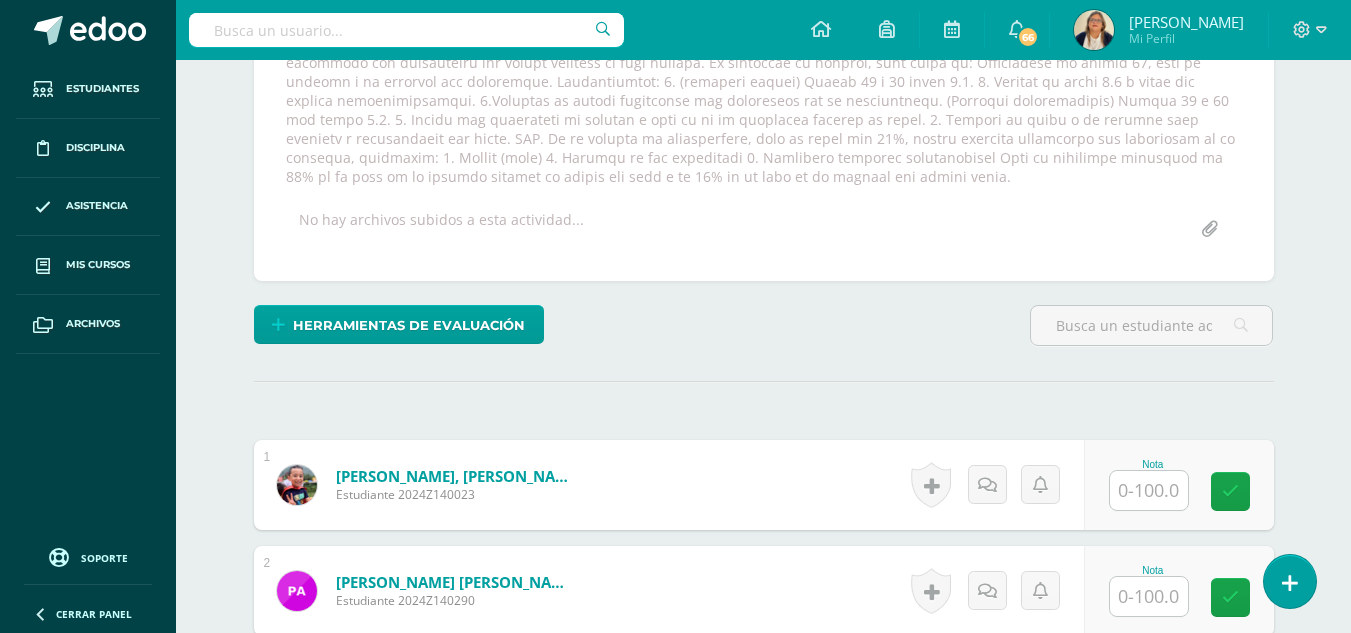scroll, scrollTop: 408, scrollLeft: 0, axis: vertical 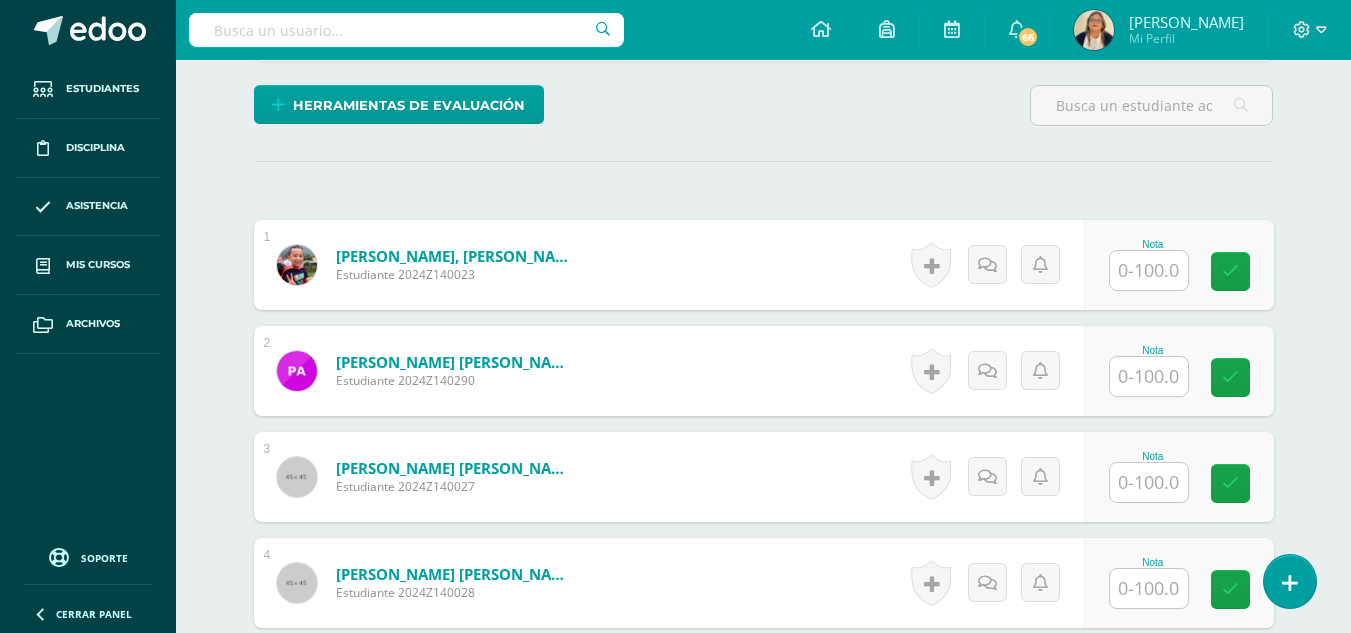 click at bounding box center (1149, 270) 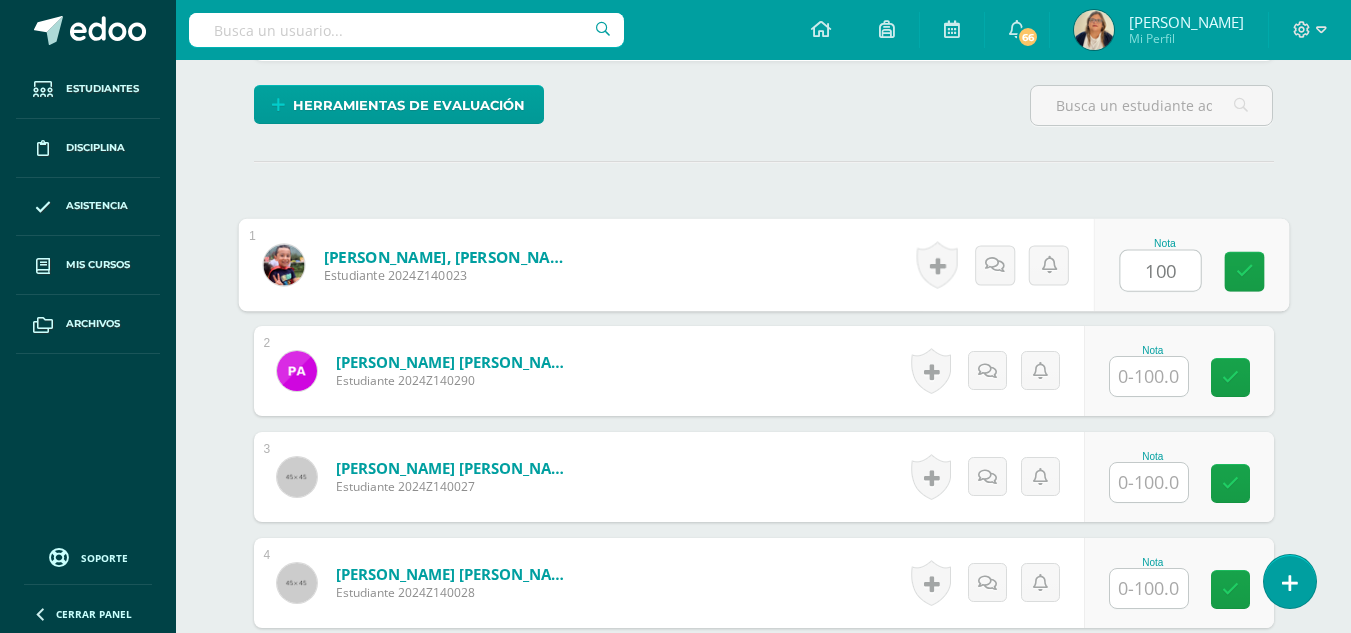 type on "100" 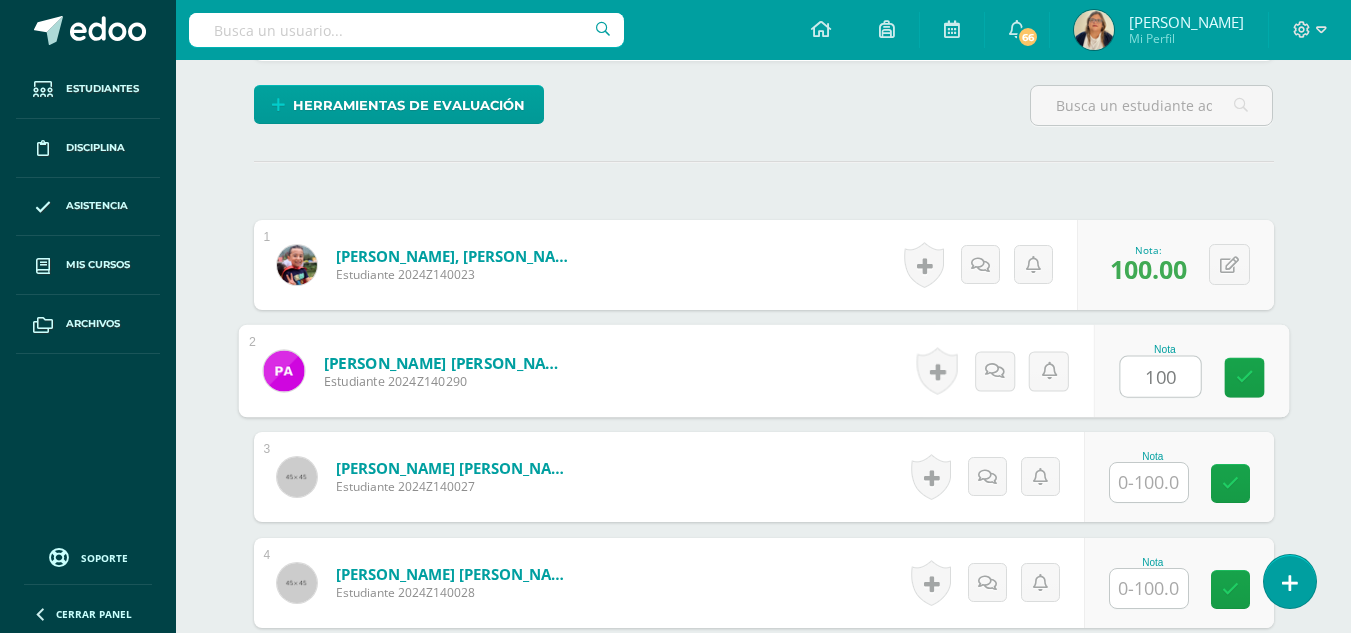 type on "100" 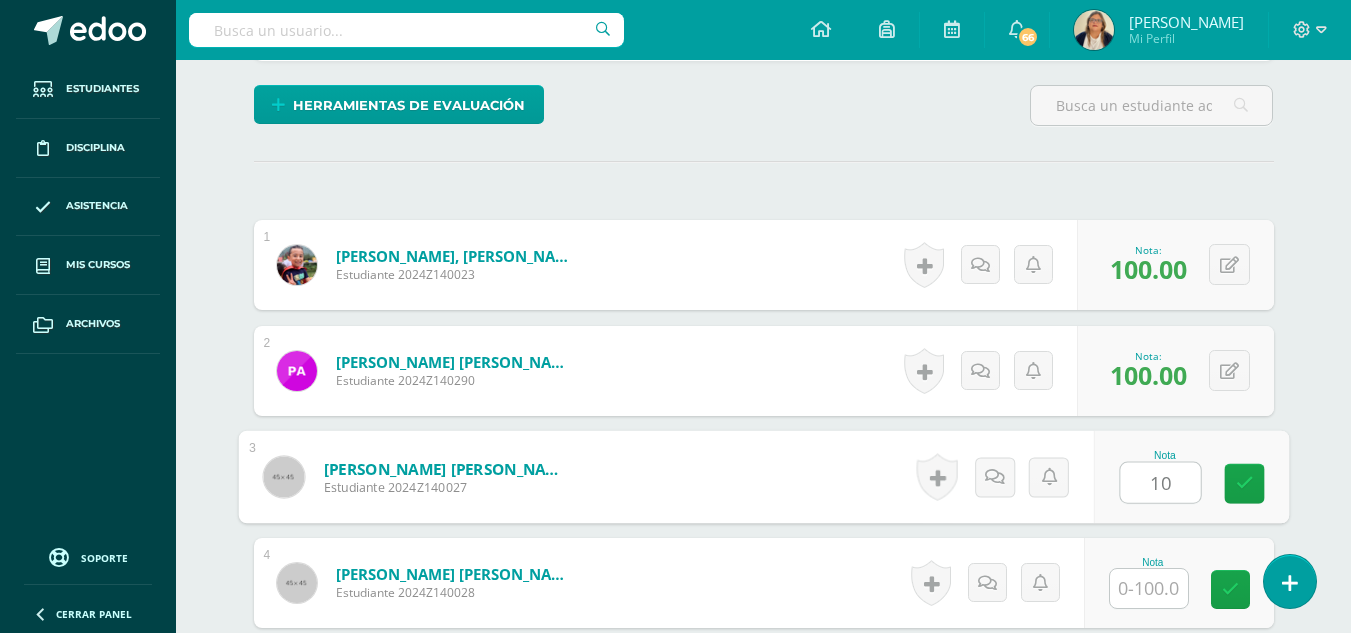 type on "10" 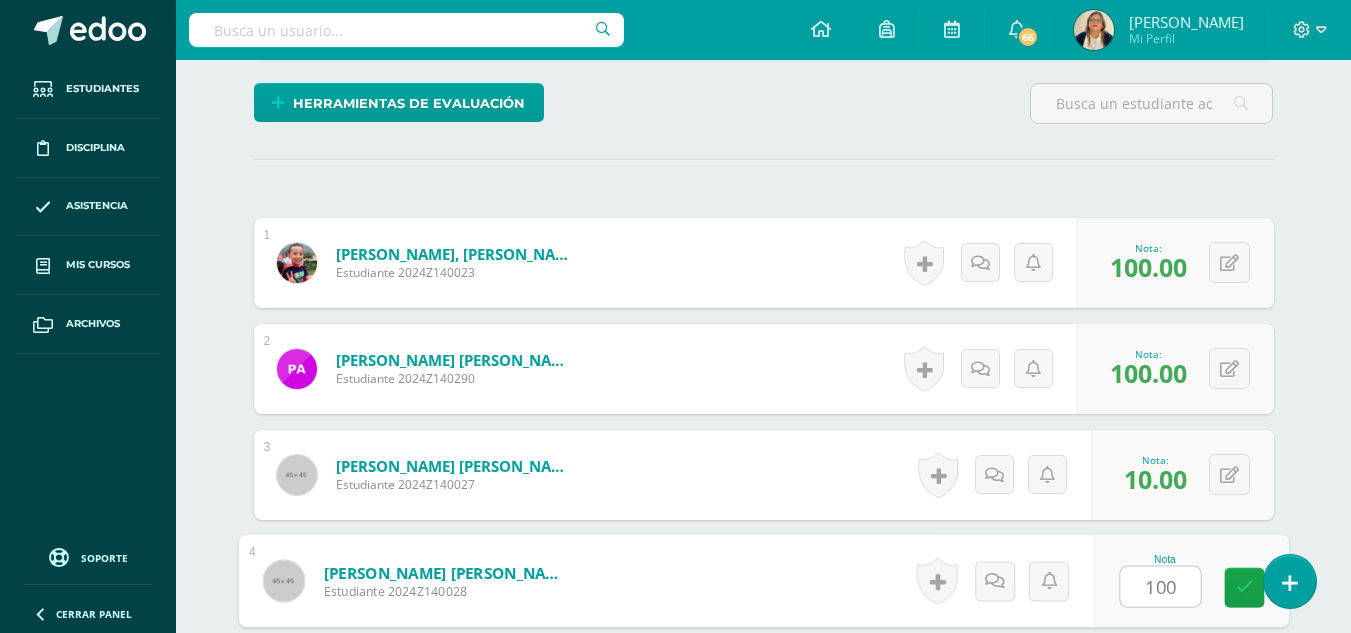 type on "100" 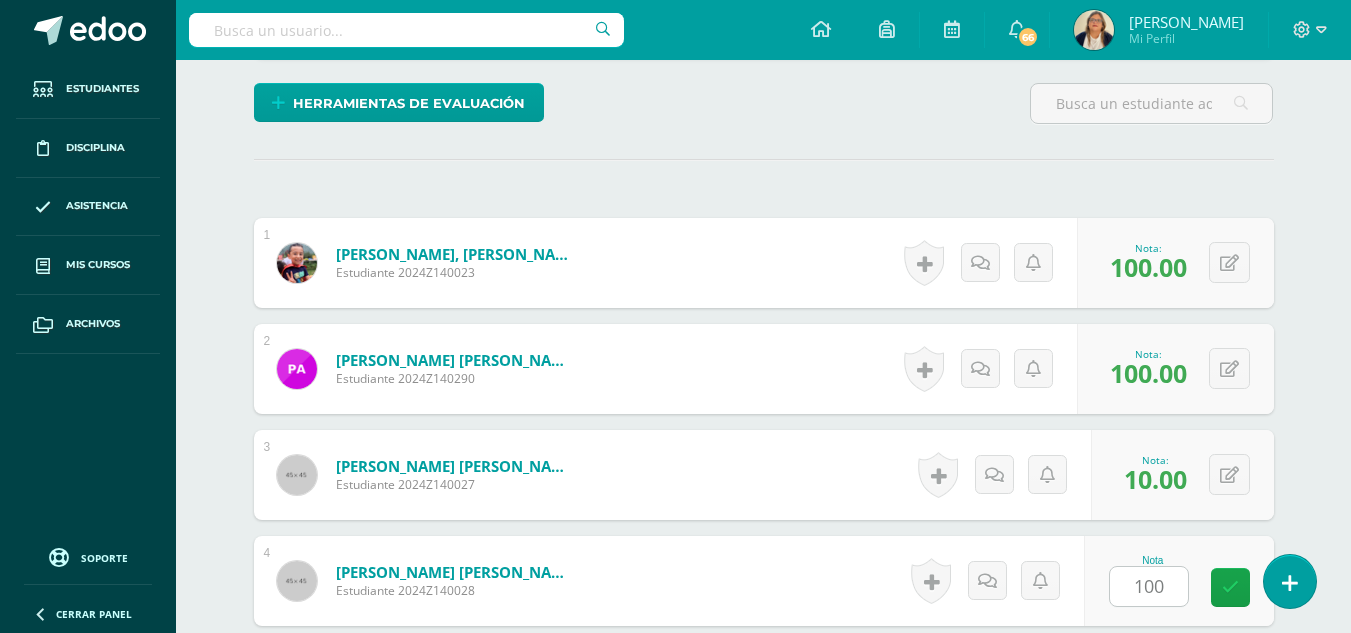 scroll, scrollTop: 1032, scrollLeft: 0, axis: vertical 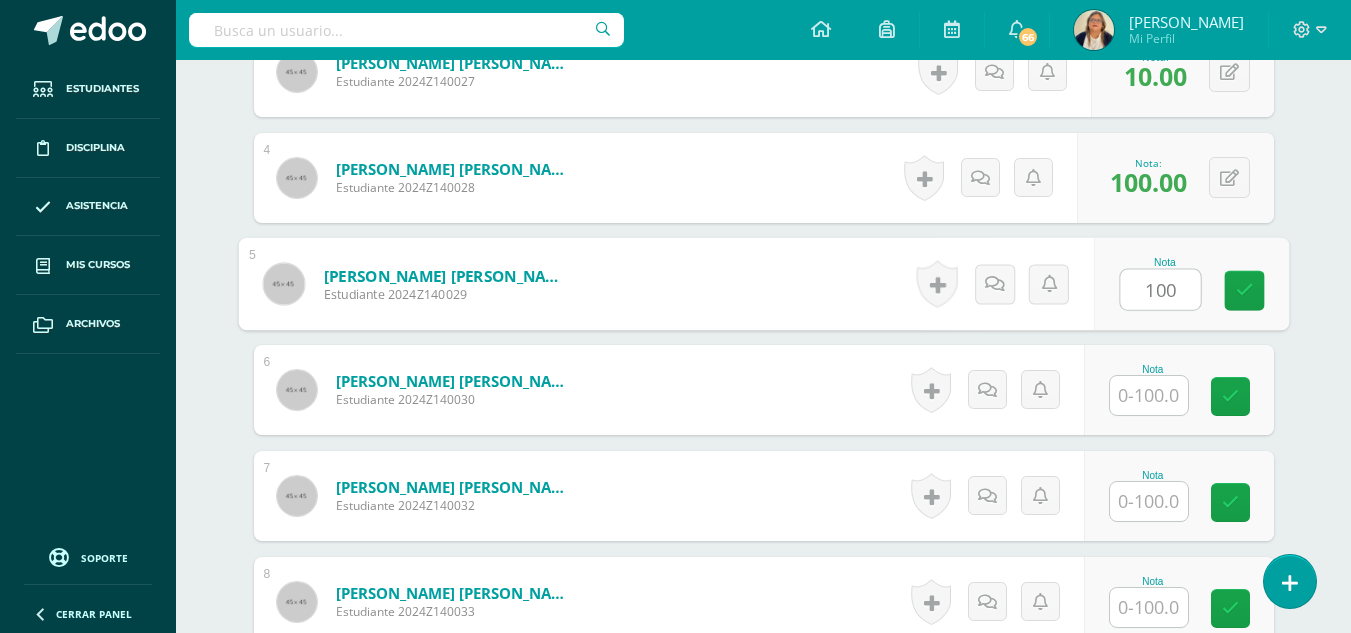 type on "100" 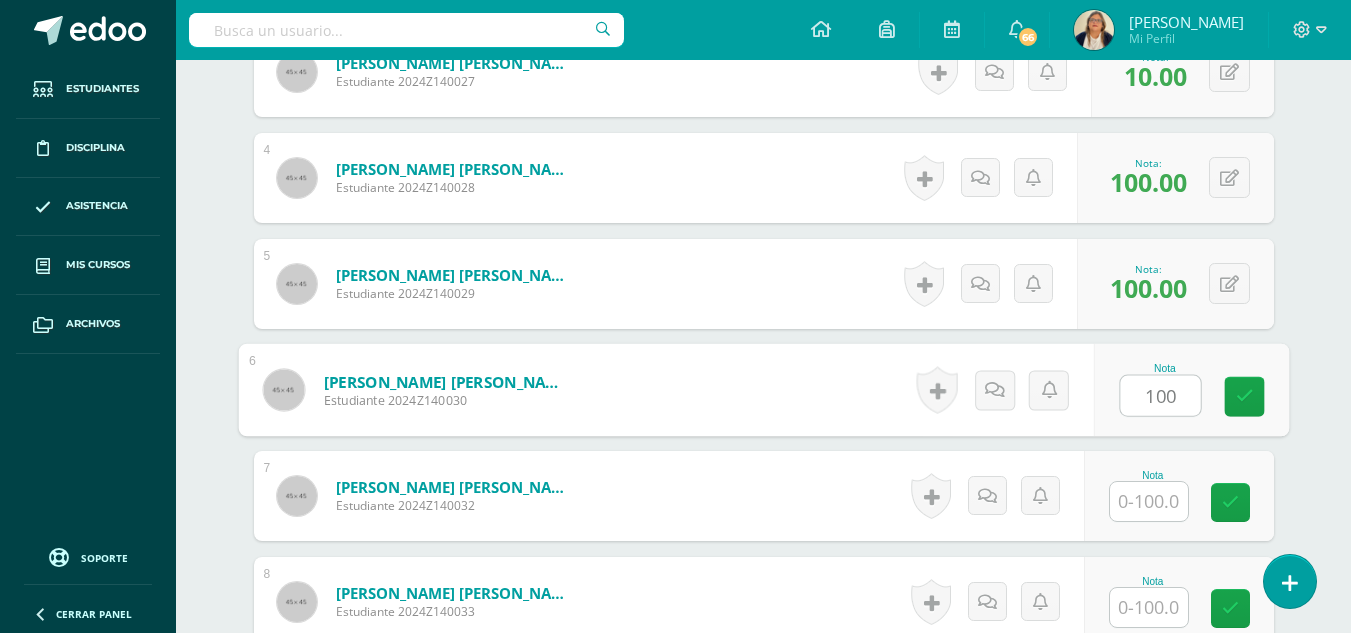 type on "100" 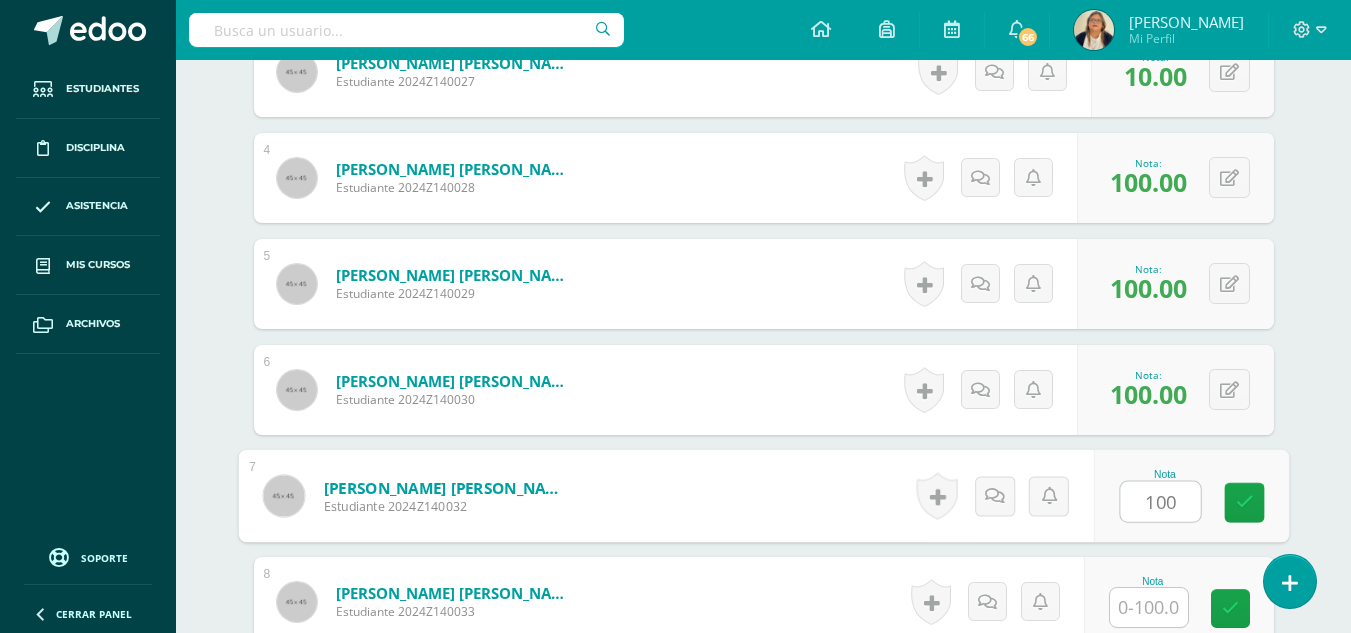 type on "100" 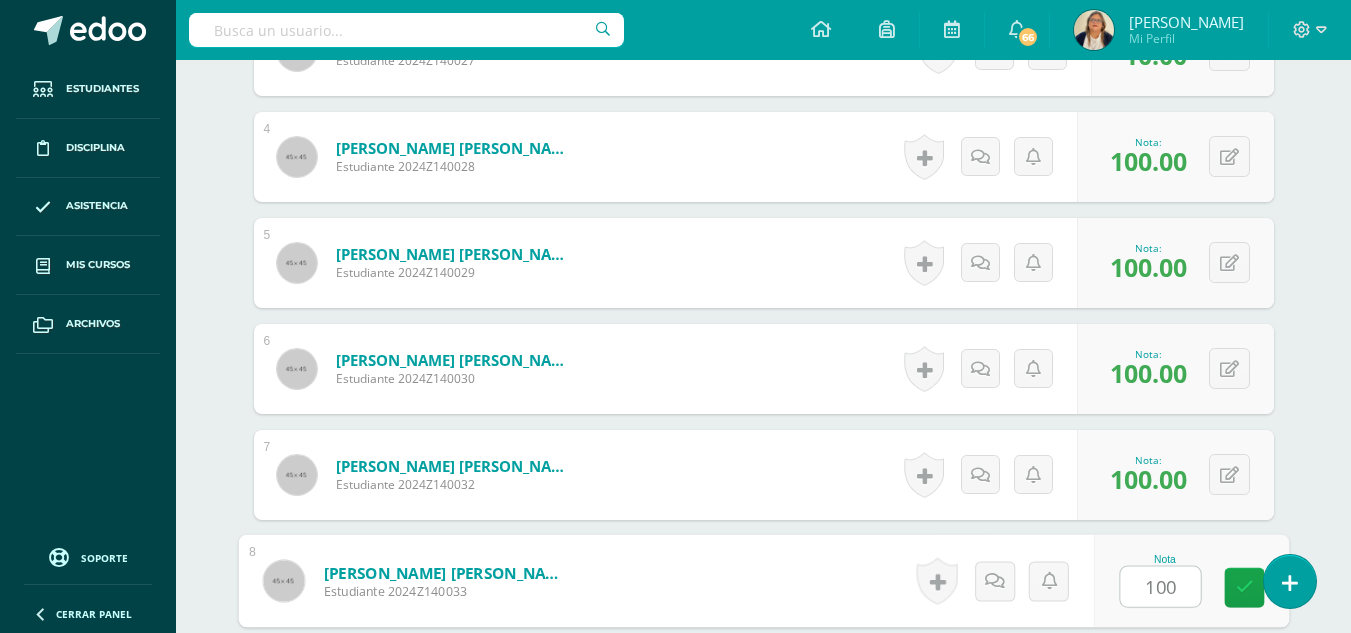 type on "100" 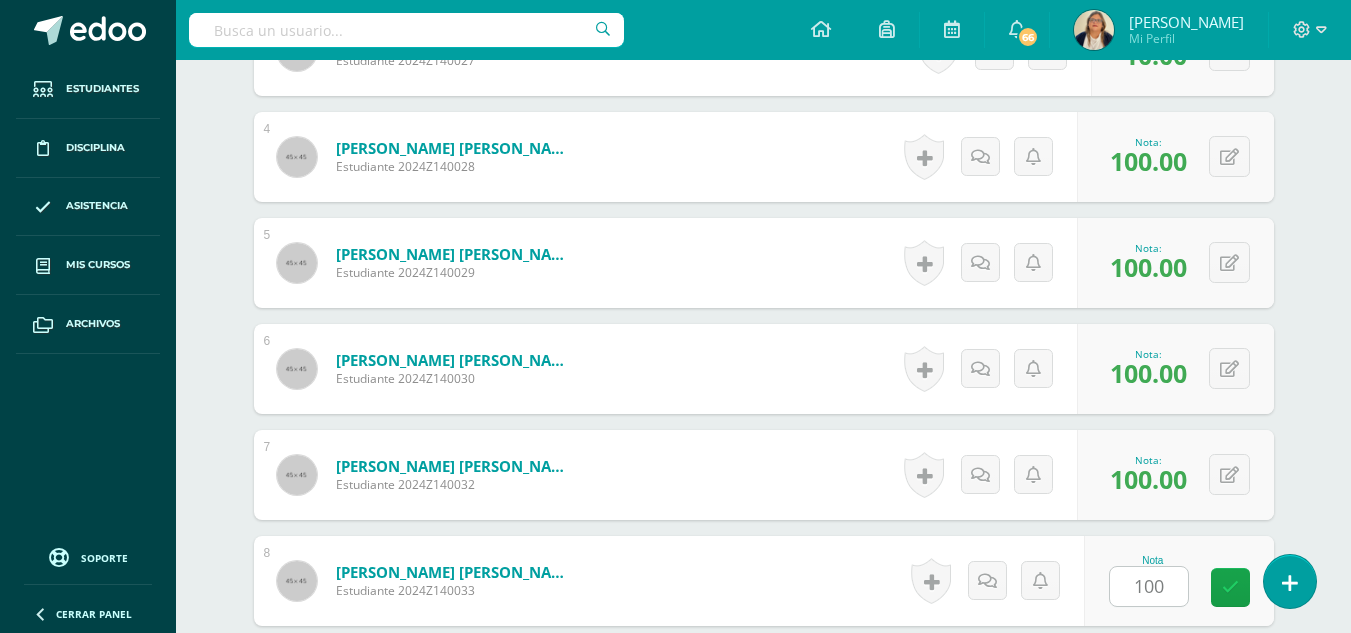 scroll, scrollTop: 1456, scrollLeft: 0, axis: vertical 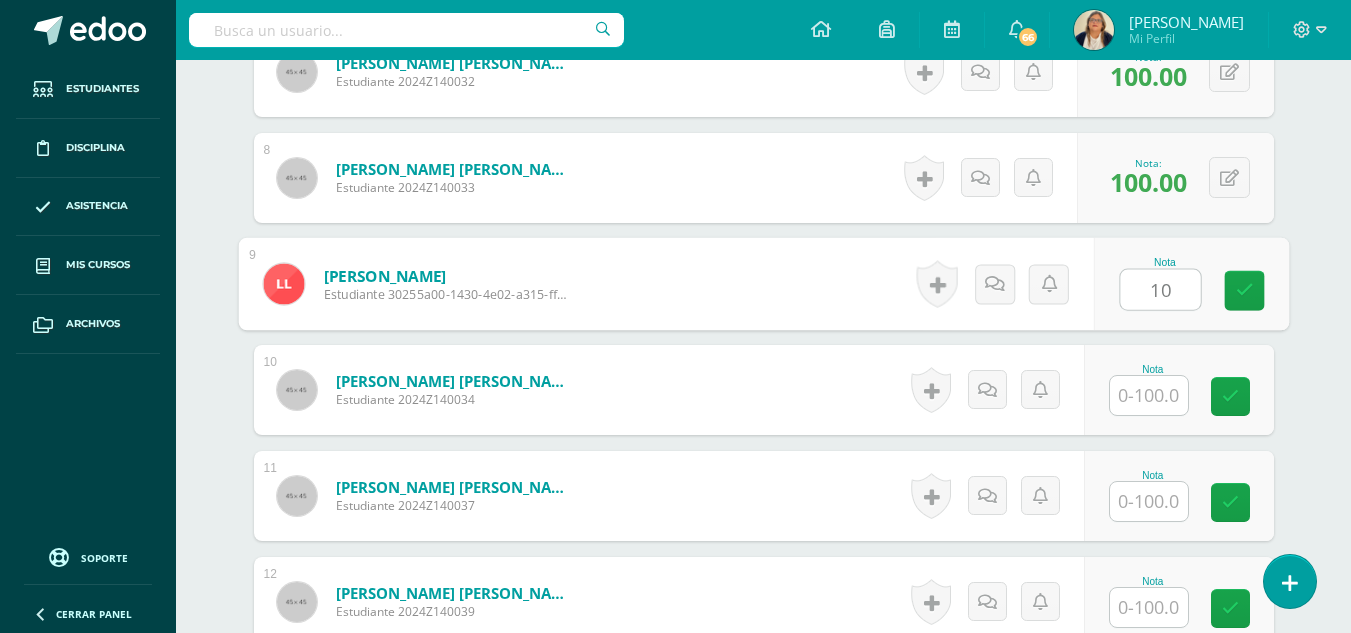 type on "10" 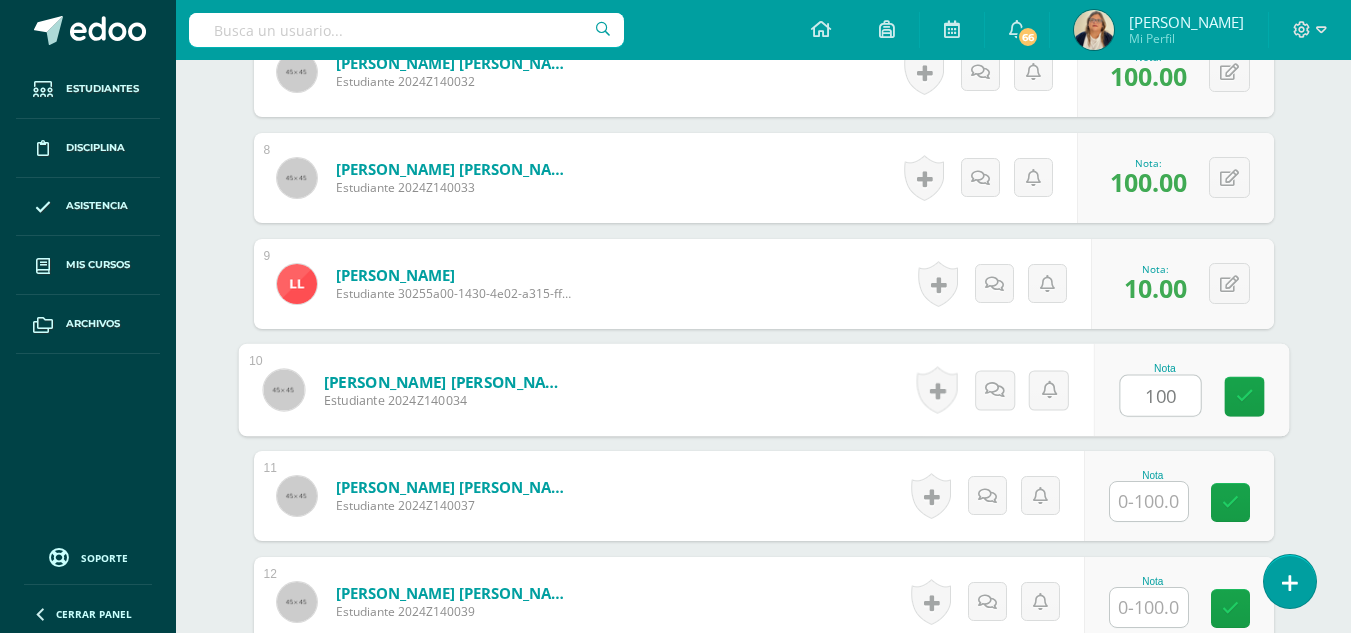 type on "100" 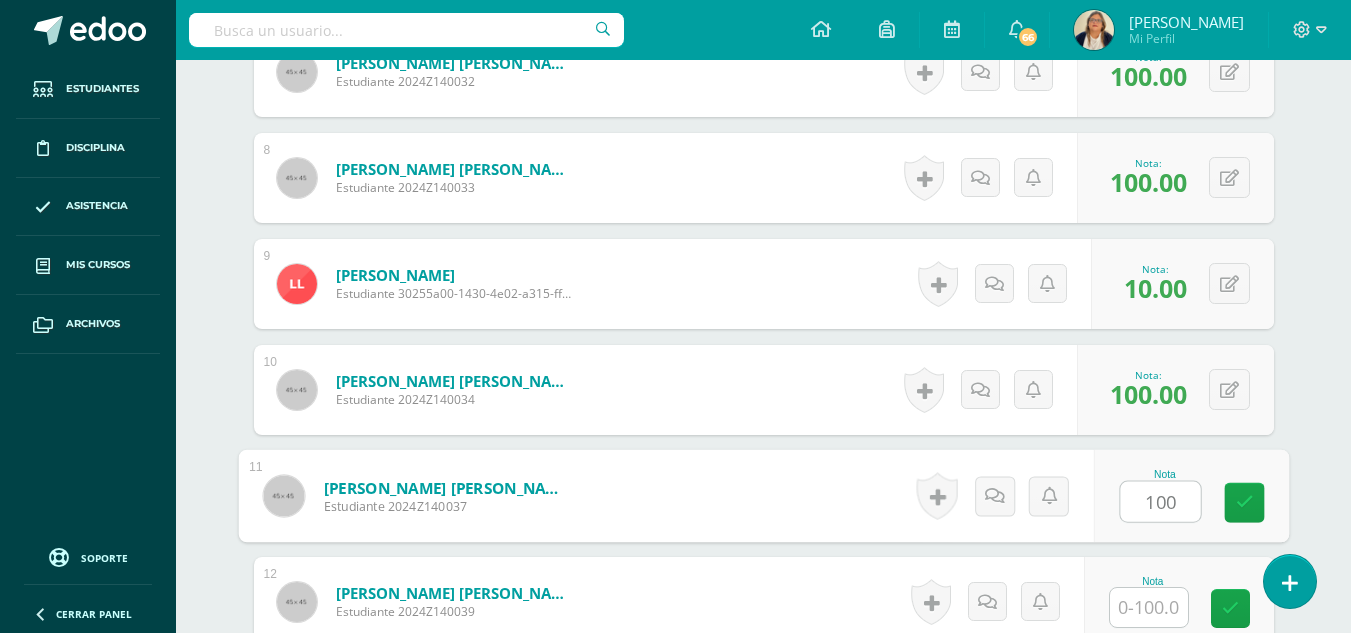 type on "100" 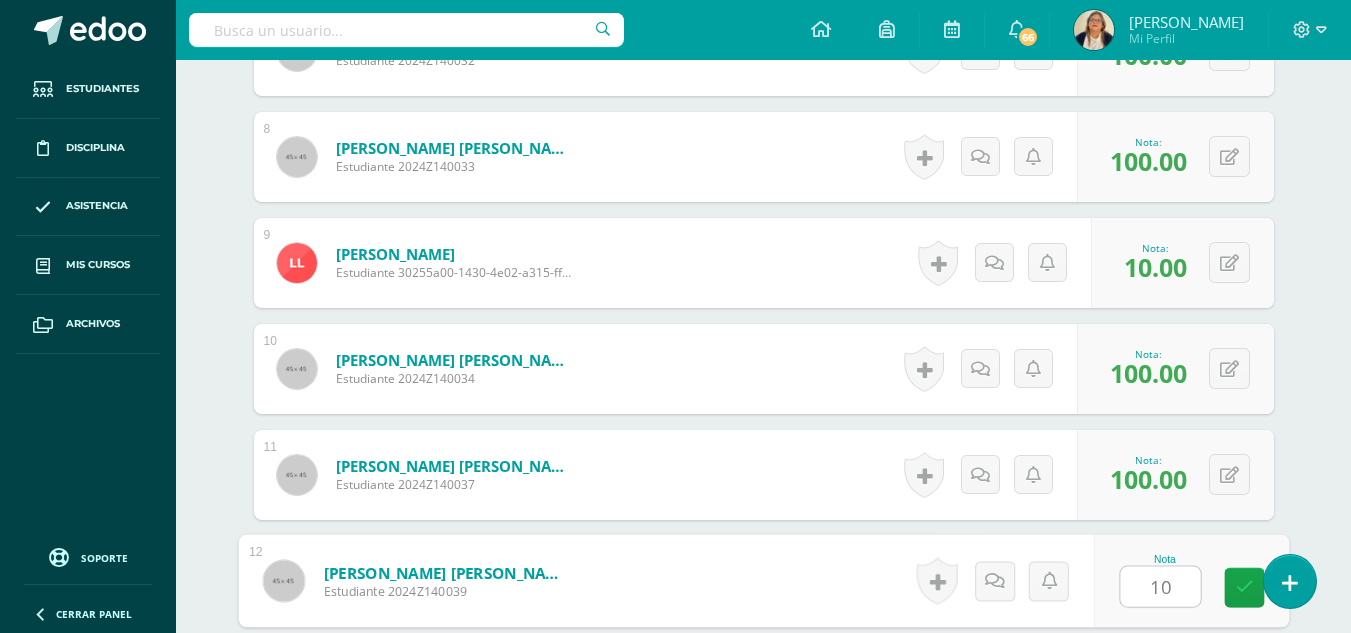 type on "10" 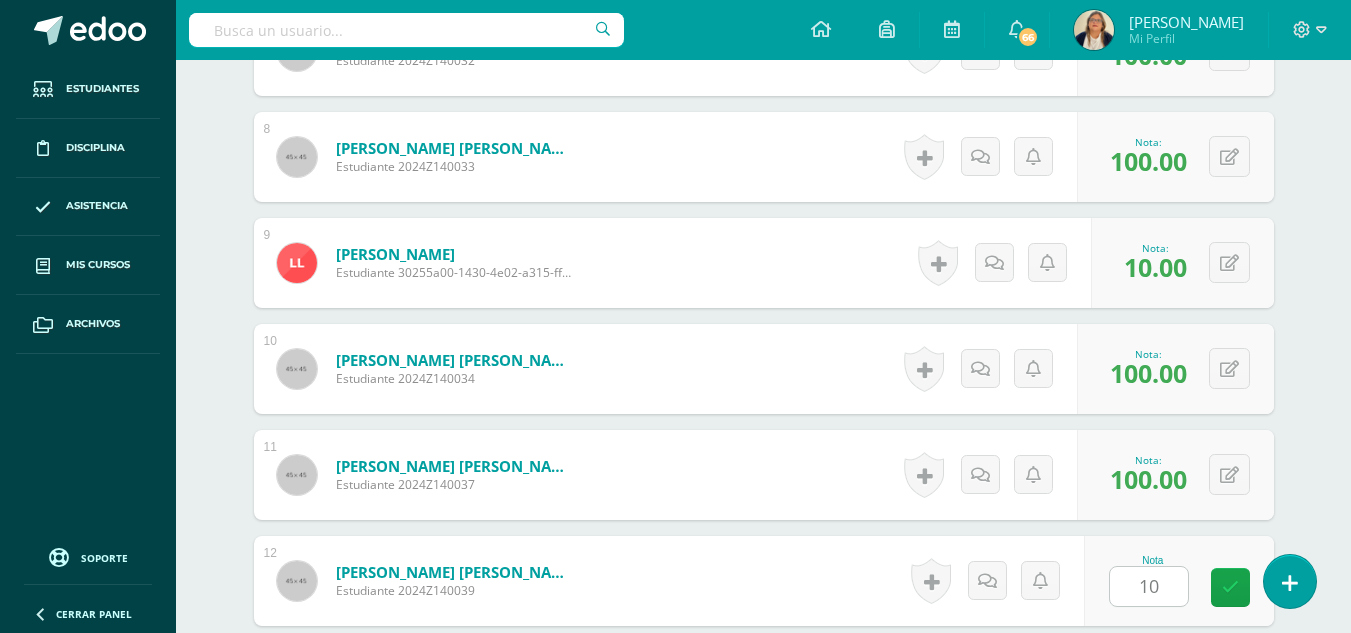 scroll, scrollTop: 1880, scrollLeft: 0, axis: vertical 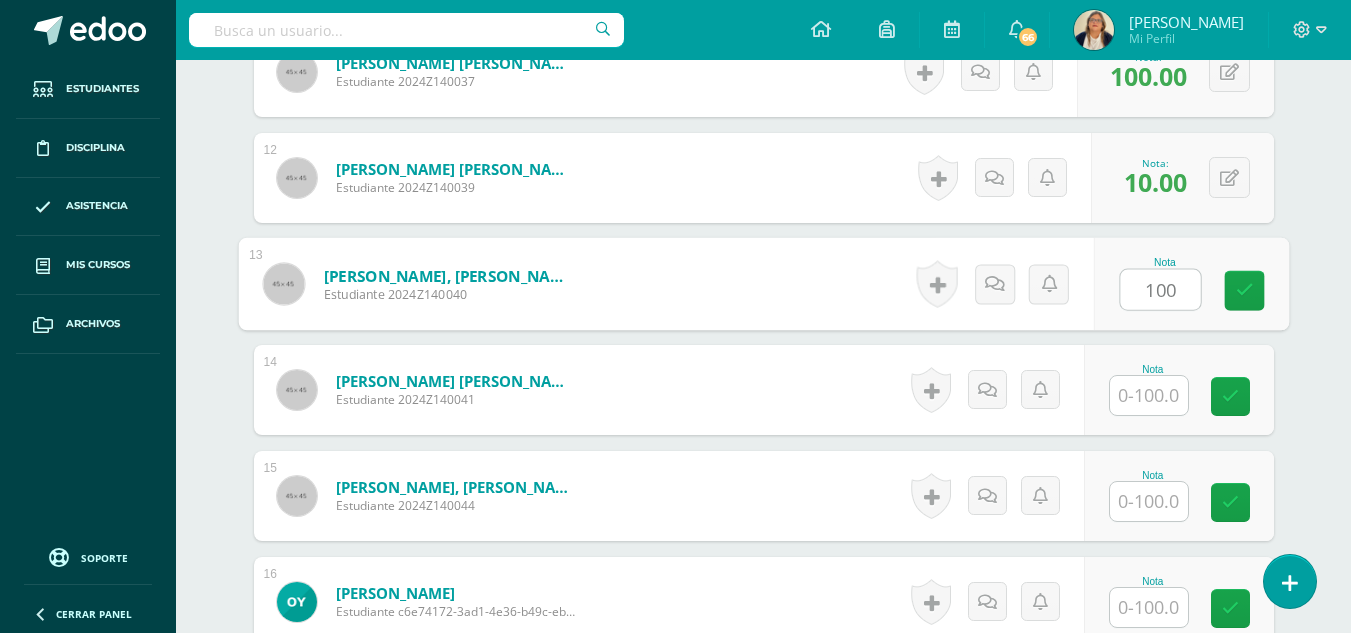 type on "100" 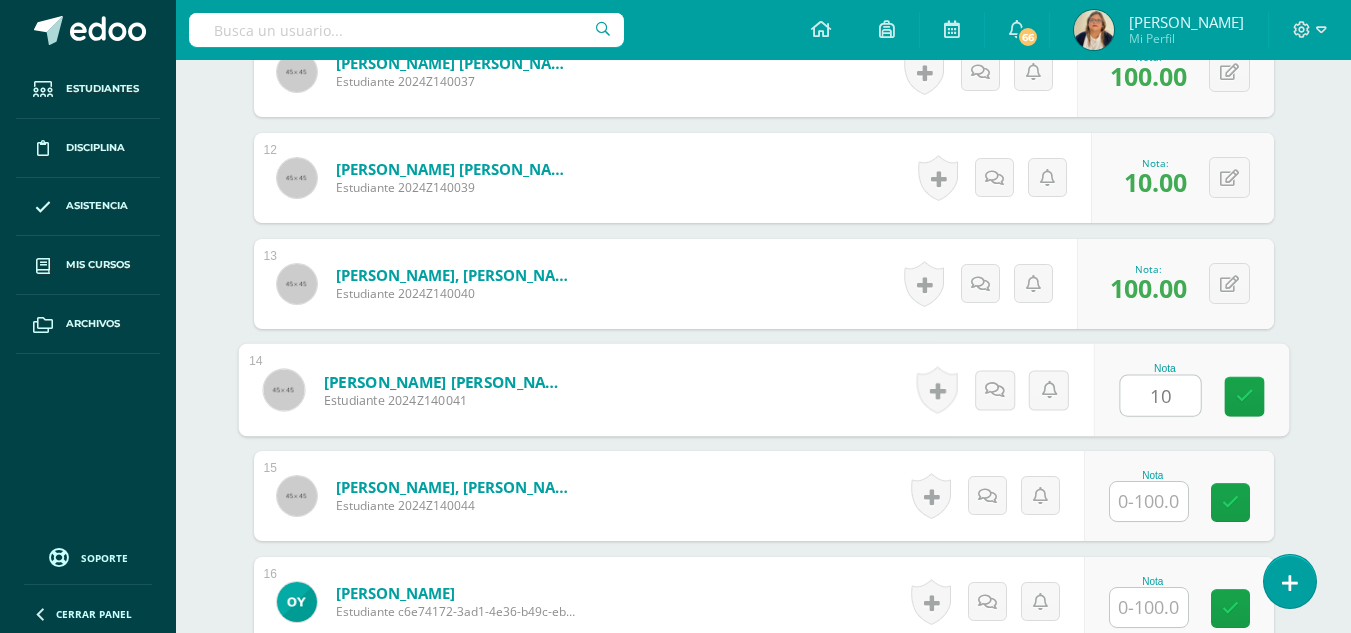 type on "10" 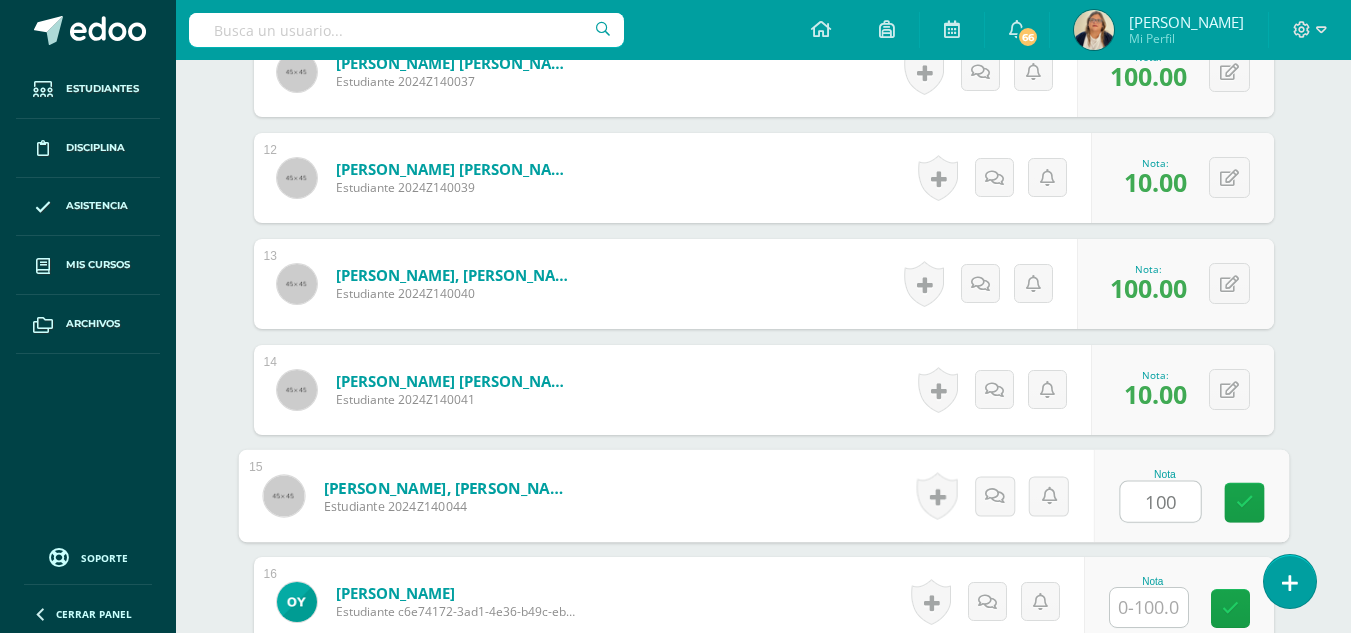 type on "100" 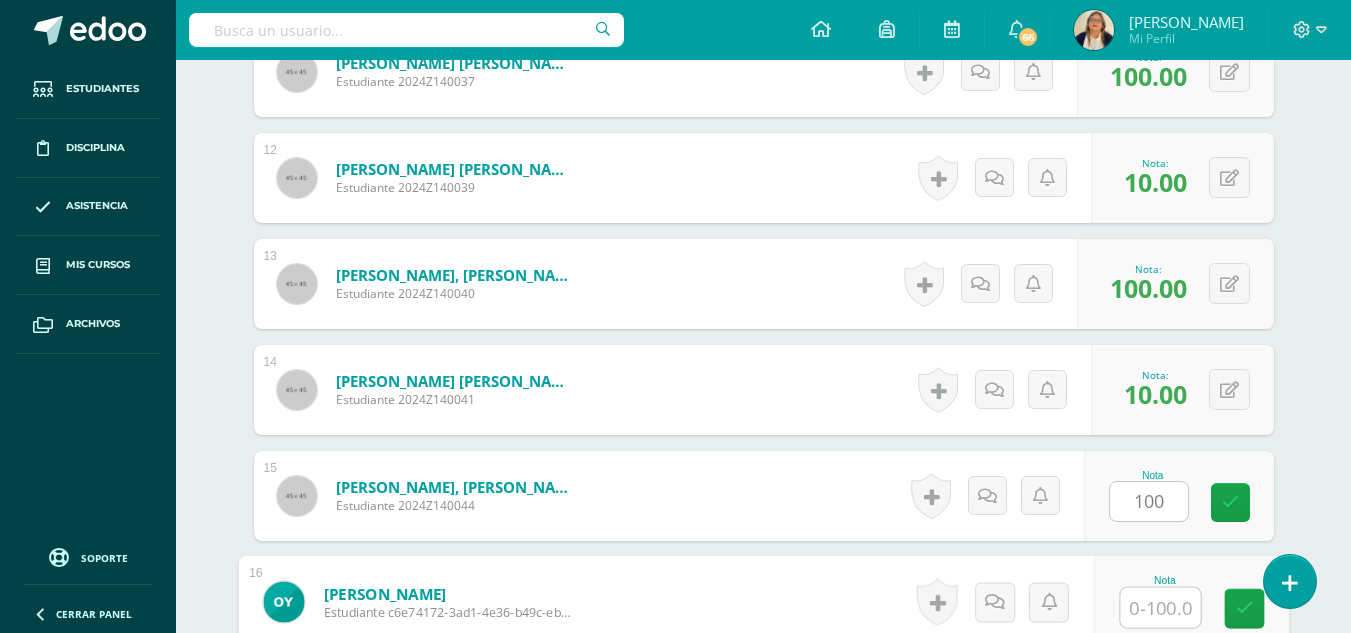 scroll, scrollTop: 1901, scrollLeft: 0, axis: vertical 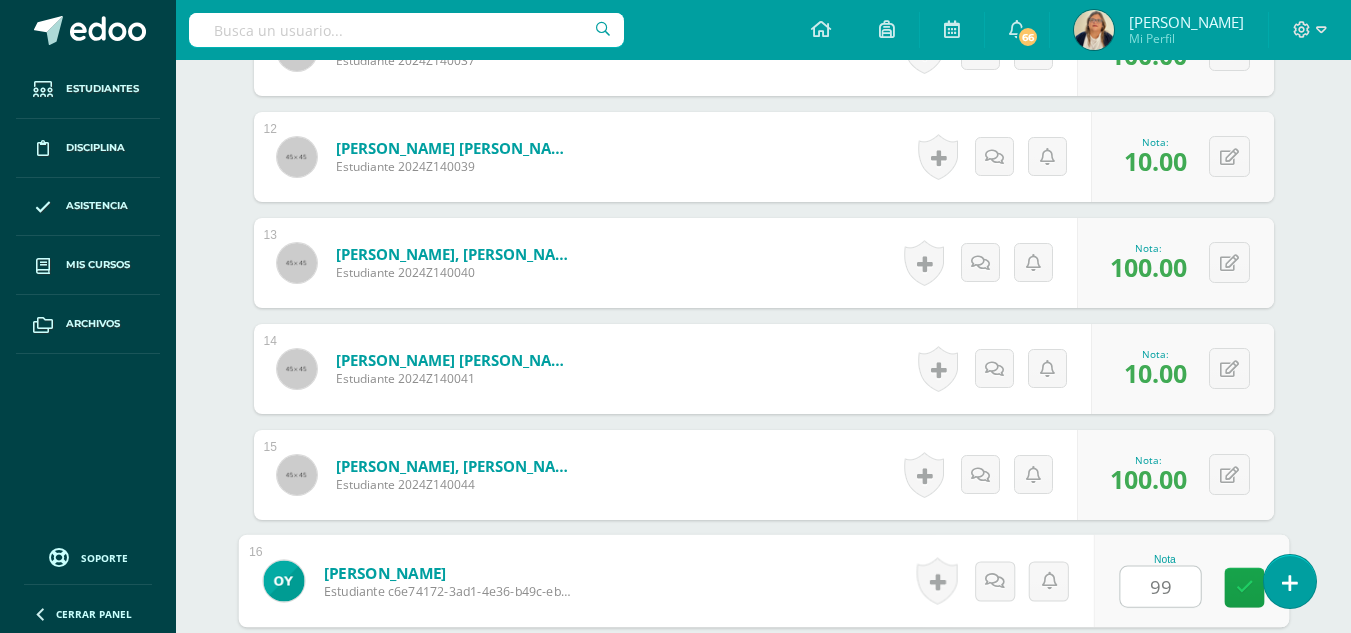 type on "99" 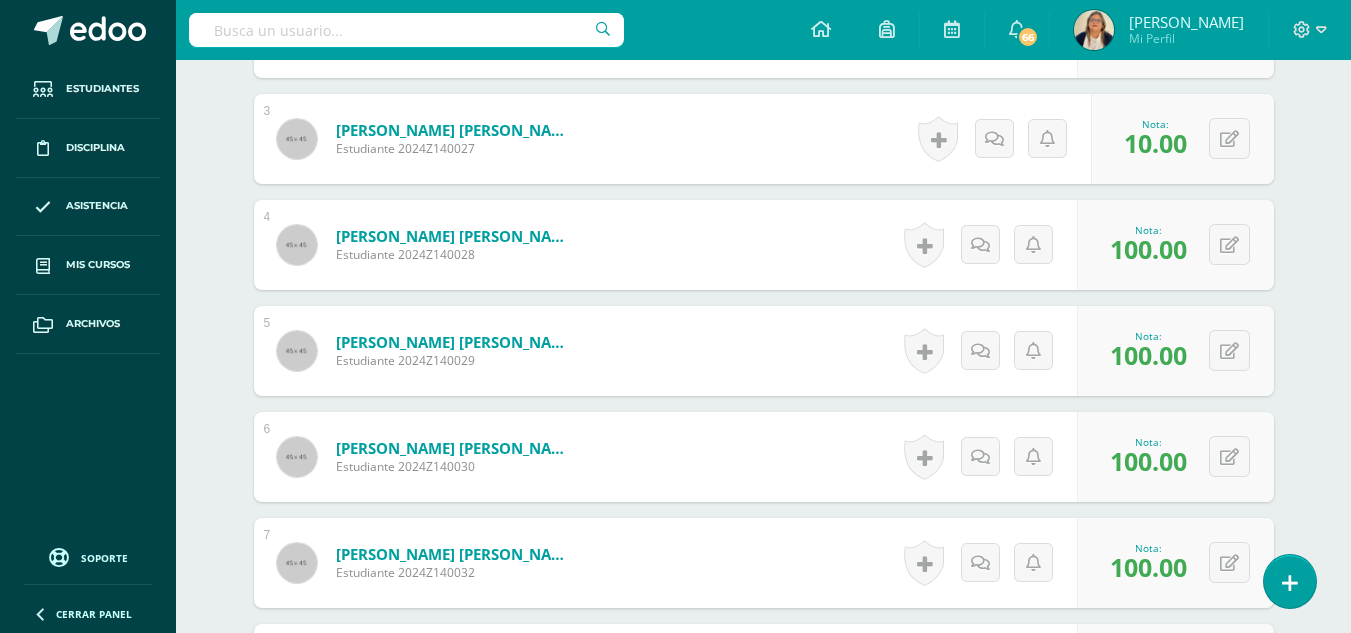 scroll, scrollTop: 905, scrollLeft: 0, axis: vertical 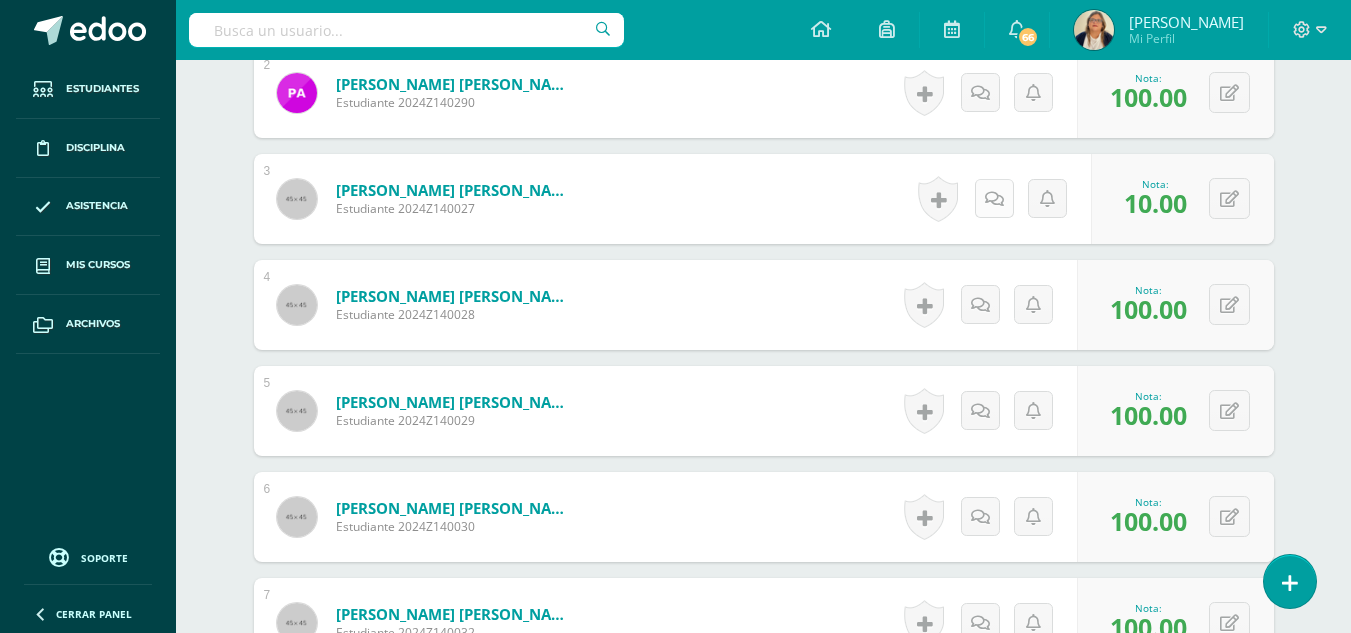 click at bounding box center [994, 198] 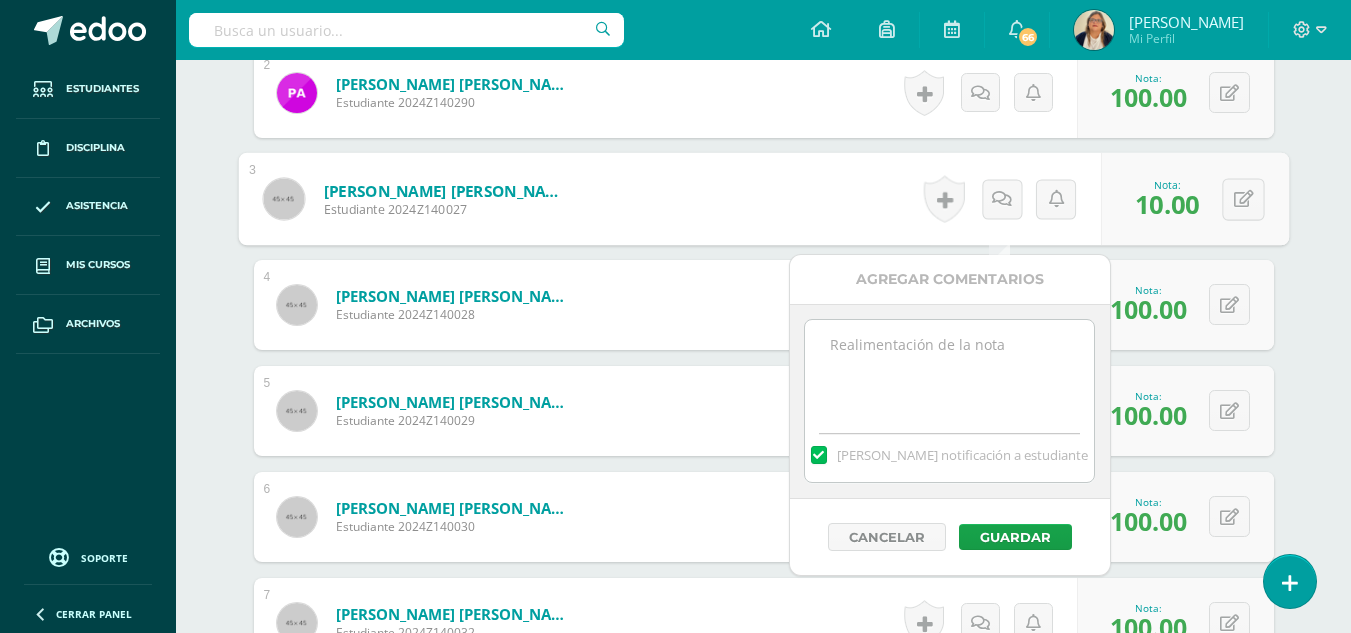 click at bounding box center (949, 370) 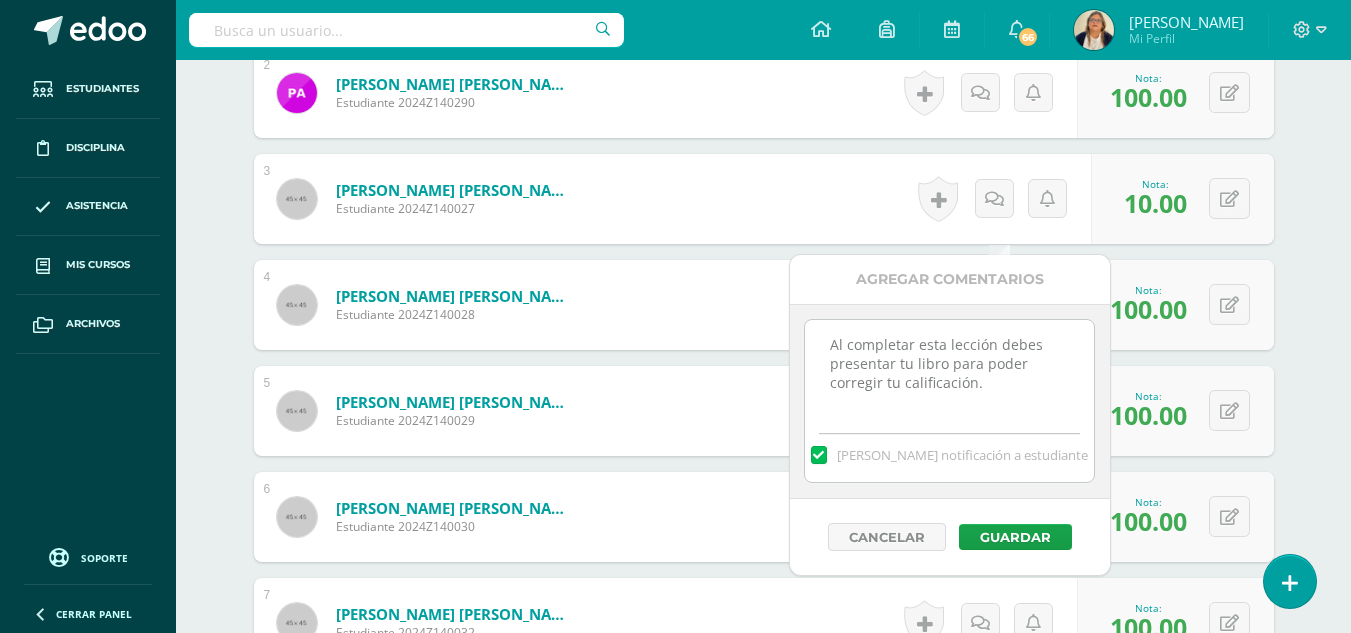 drag, startPoint x: 825, startPoint y: 333, endPoint x: 992, endPoint y: 380, distance: 173.48775 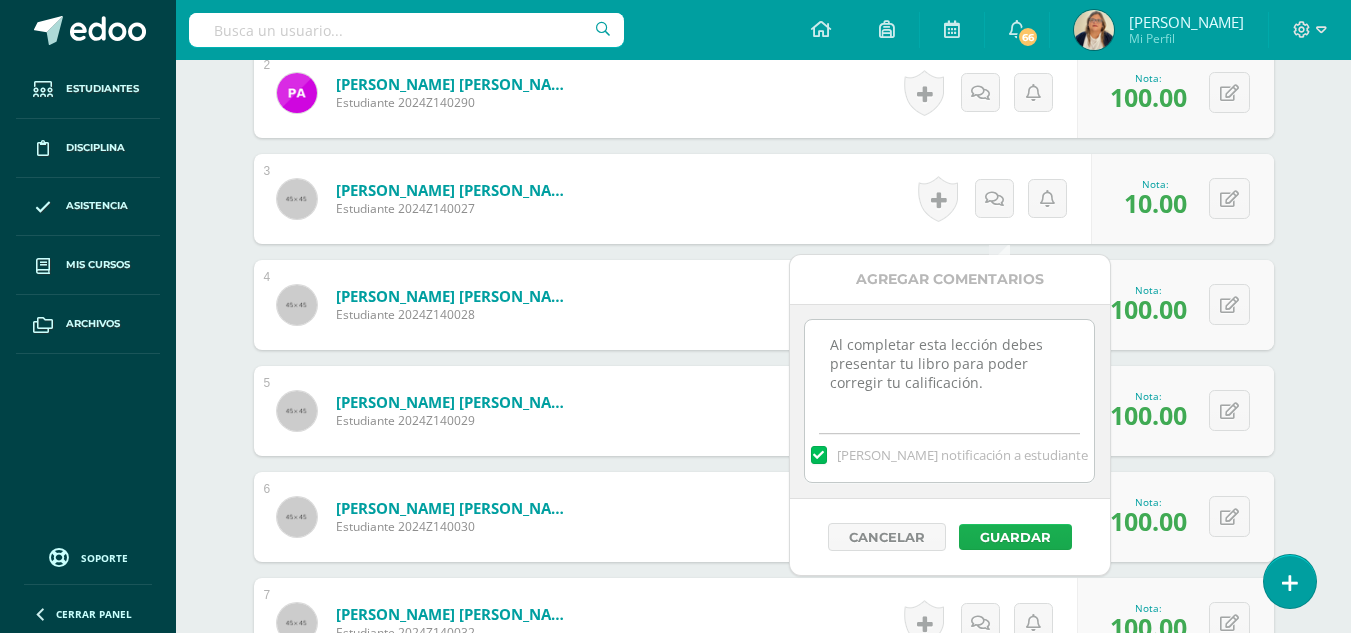 type on "Al completar esta lección debes presentar tu libro para poder corregir tu calificación." 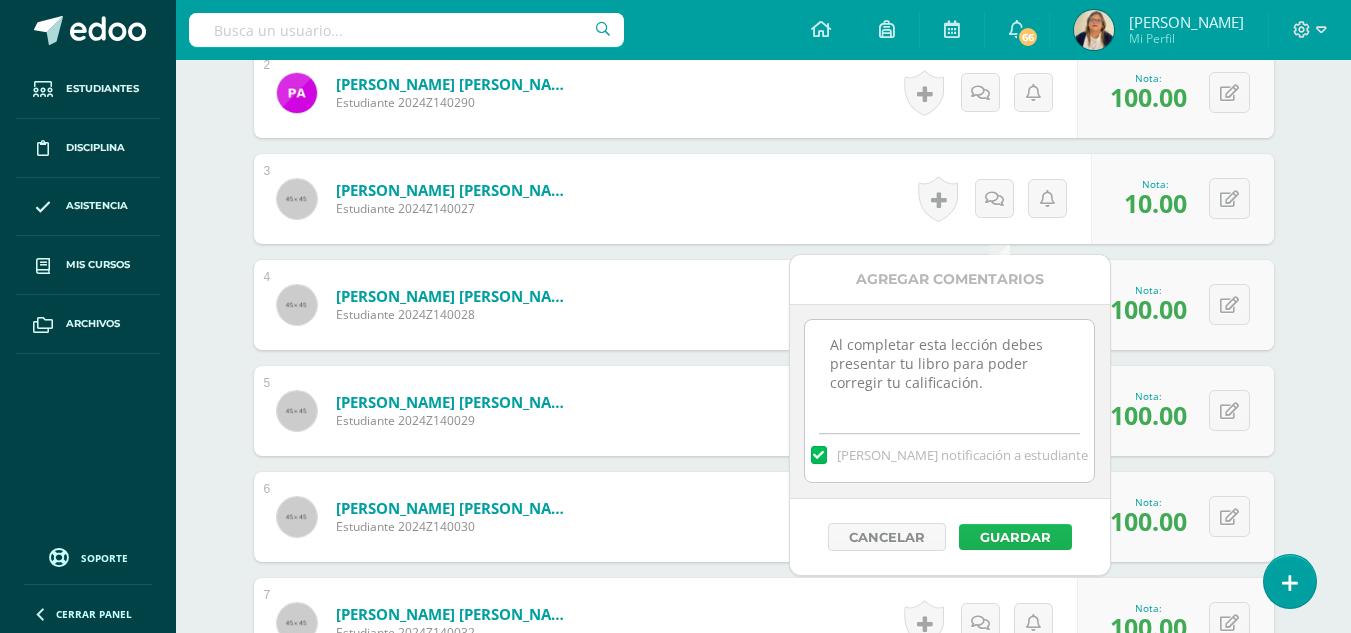click on "Guardar" at bounding box center (1015, 537) 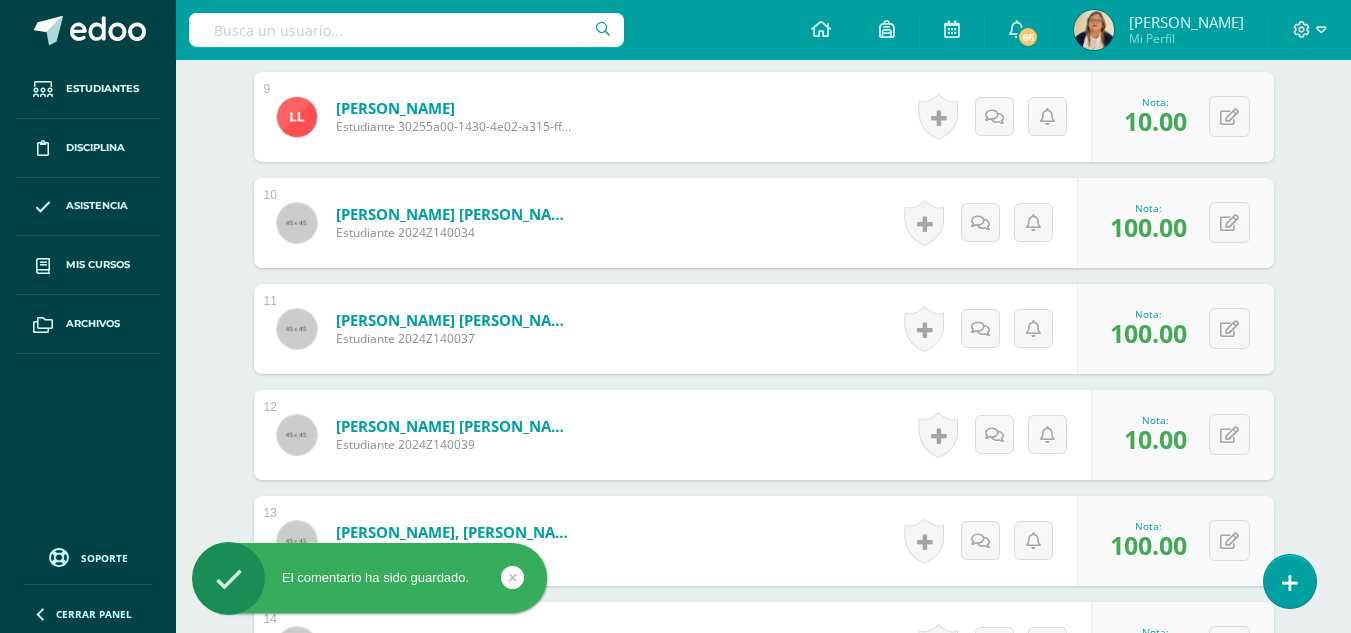 scroll, scrollTop: 1670, scrollLeft: 0, axis: vertical 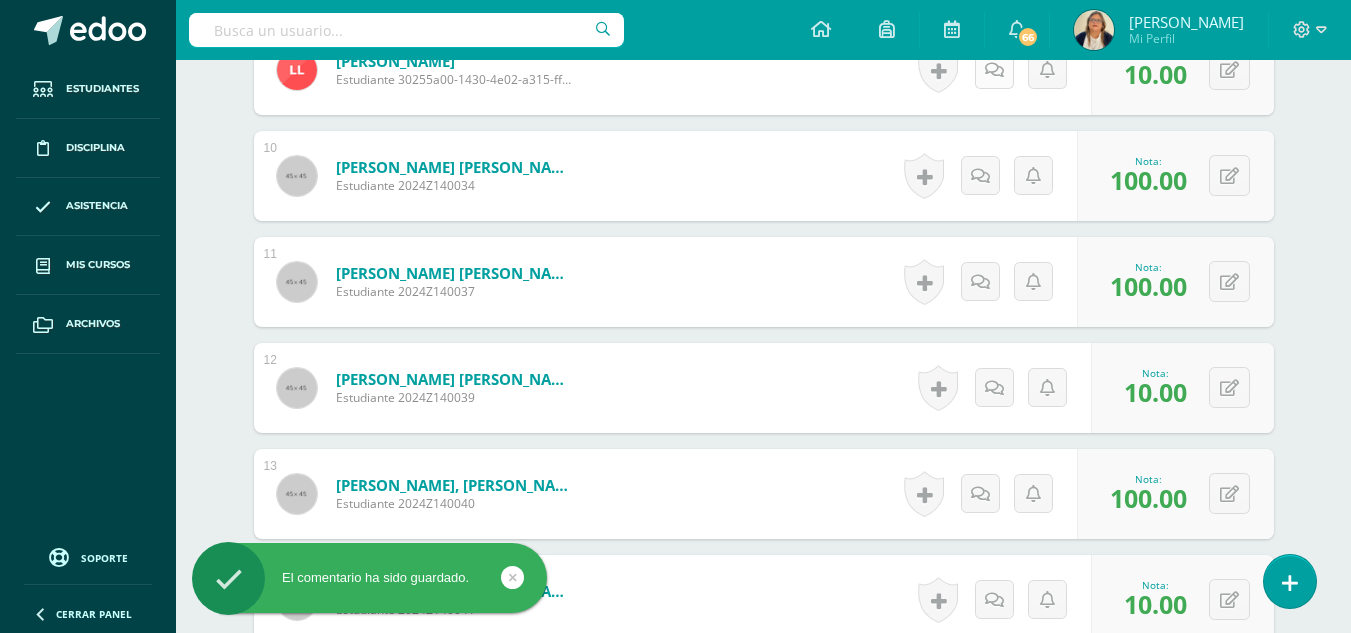 click at bounding box center (994, 70) 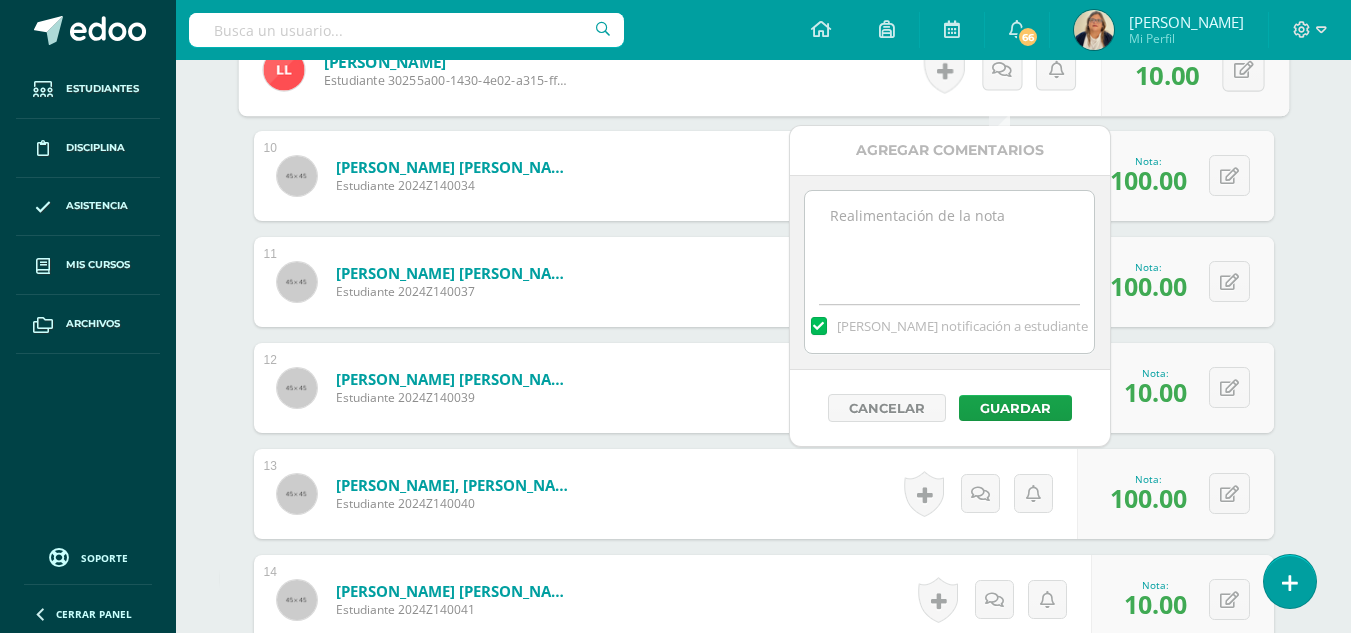 click at bounding box center (949, 241) 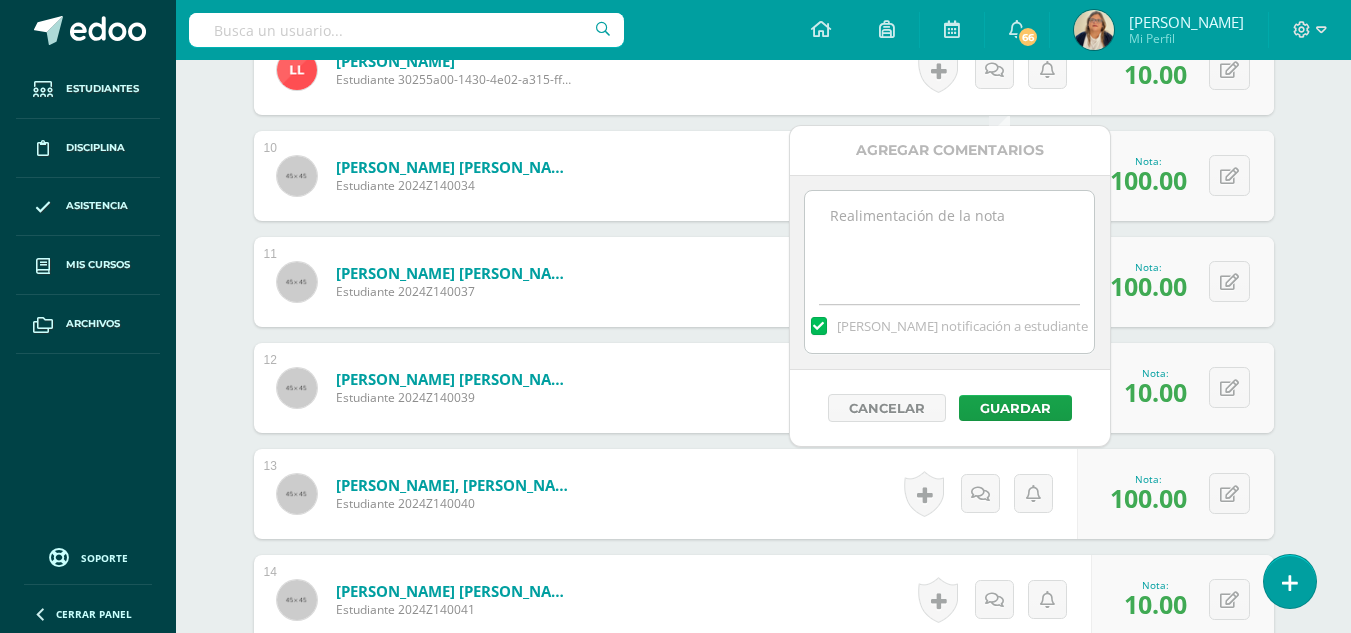paste on "Al completar esta lección debes presentar tu libro para poder corregir tu calificación." 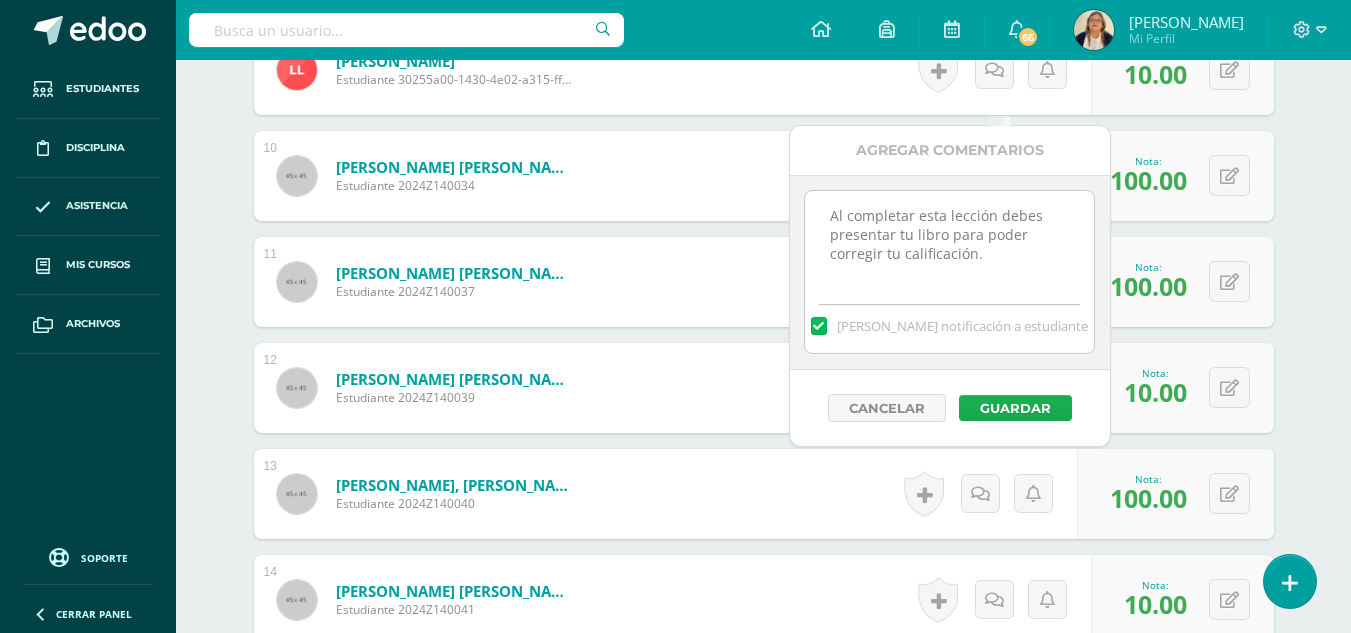 type on "Al completar esta lección debes presentar tu libro para poder corregir tu calificación." 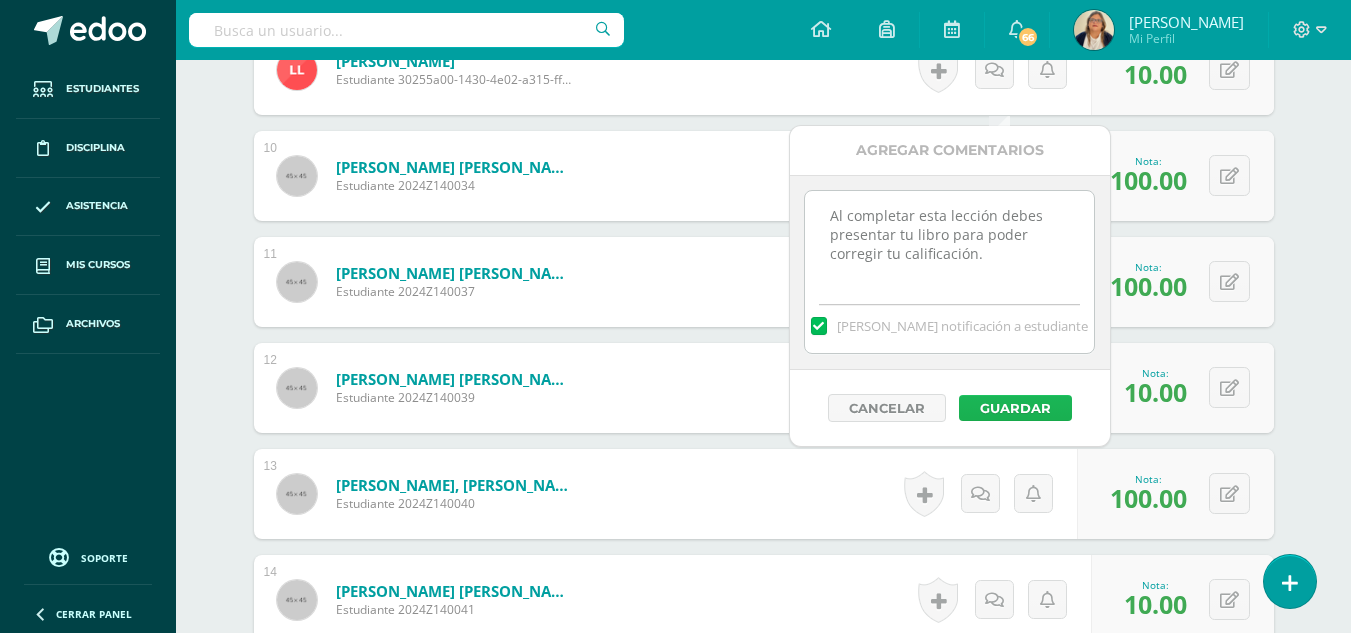 click on "Guardar" at bounding box center (1015, 408) 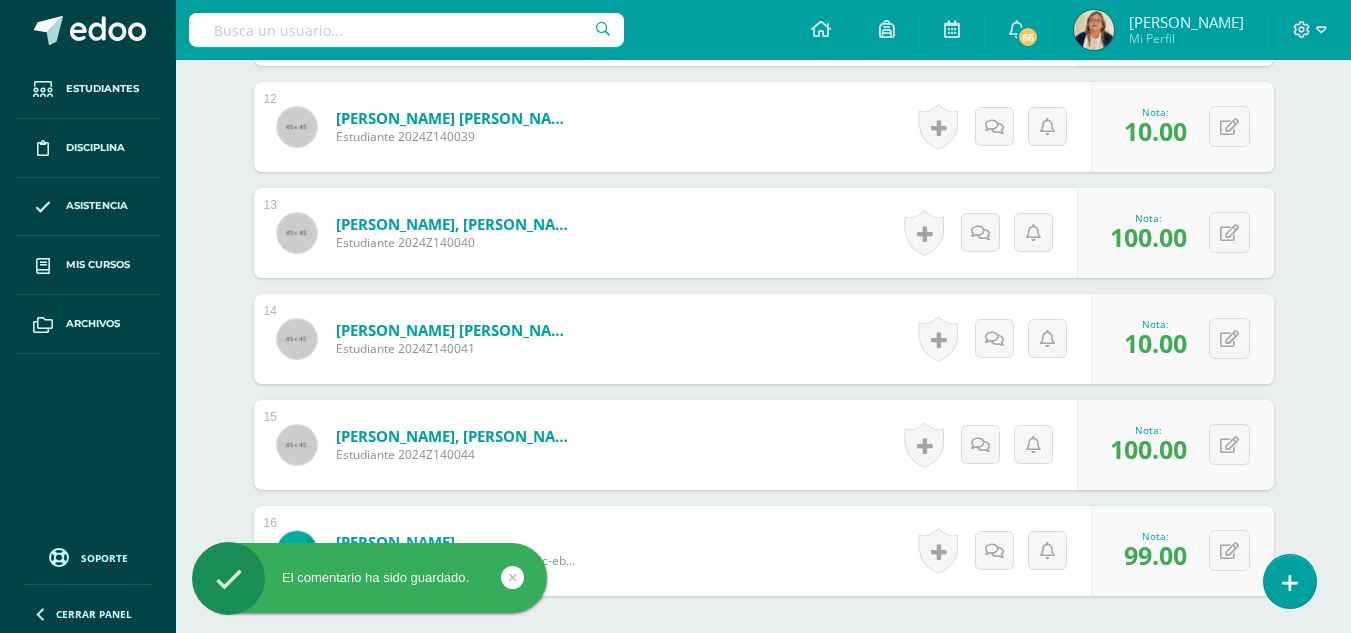 scroll, scrollTop: 1954, scrollLeft: 0, axis: vertical 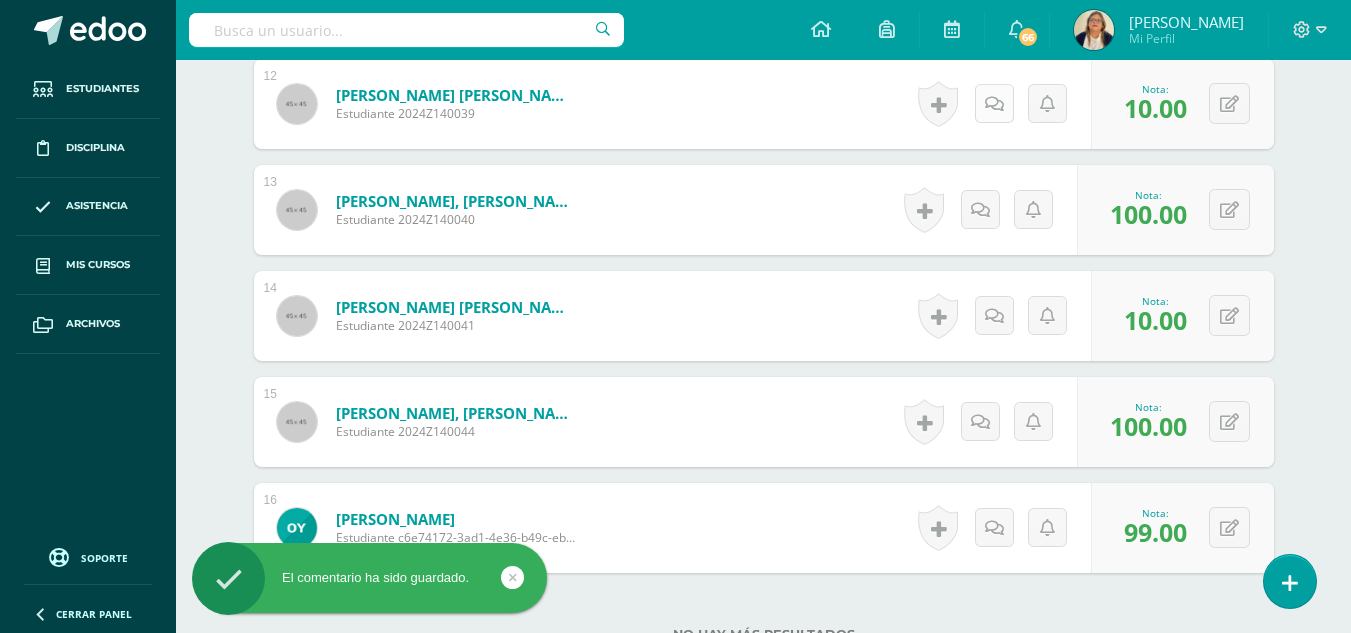click at bounding box center [994, 104] 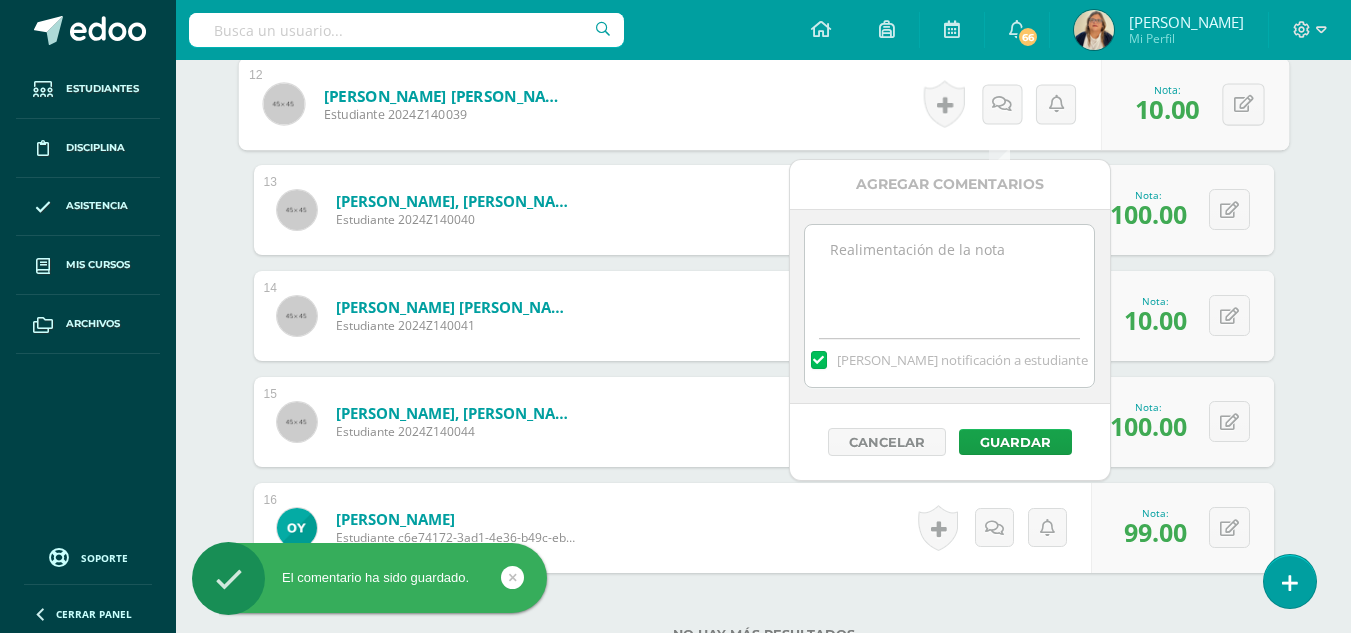 click at bounding box center (949, 275) 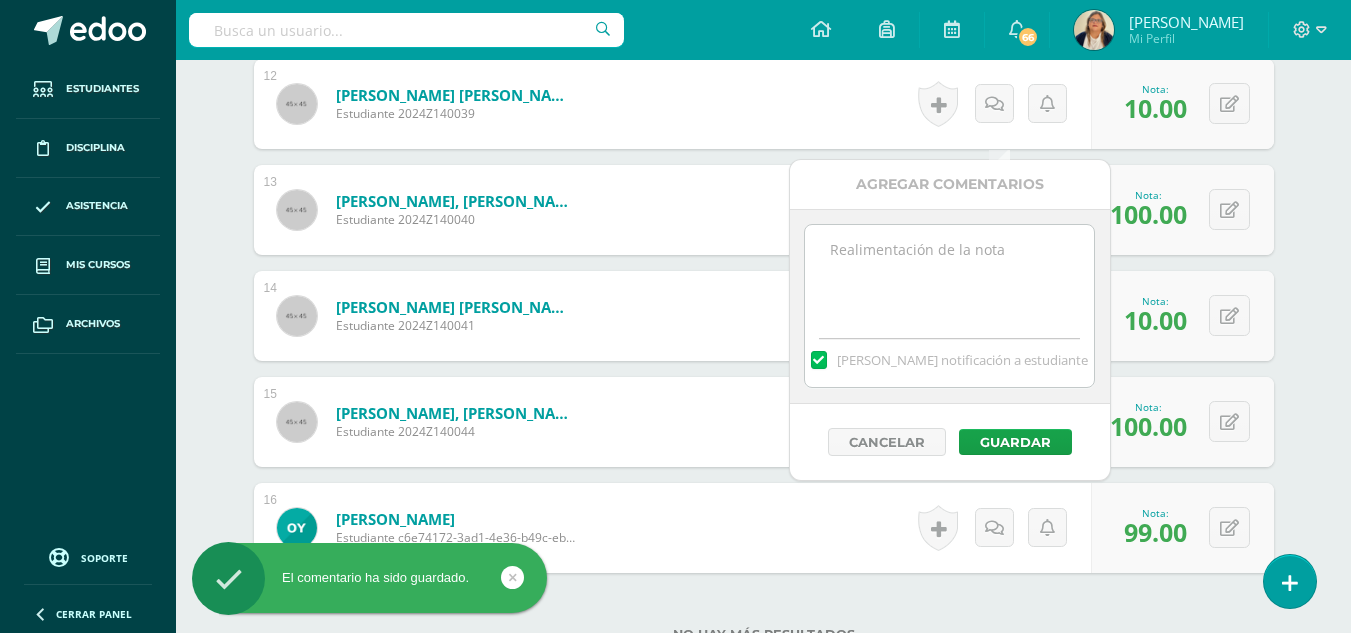 paste on "Al completar esta lección debes presentar tu libro para poder corregir tu calificación." 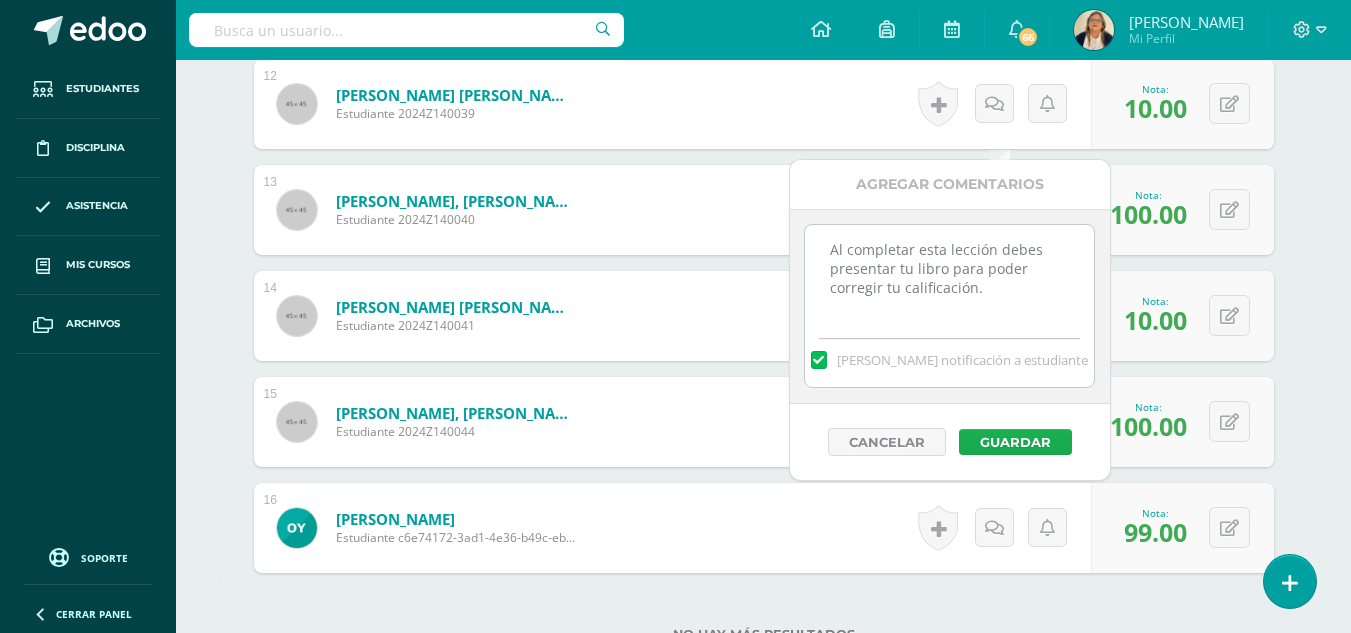type on "Al completar esta lección debes presentar tu libro para poder corregir tu calificación." 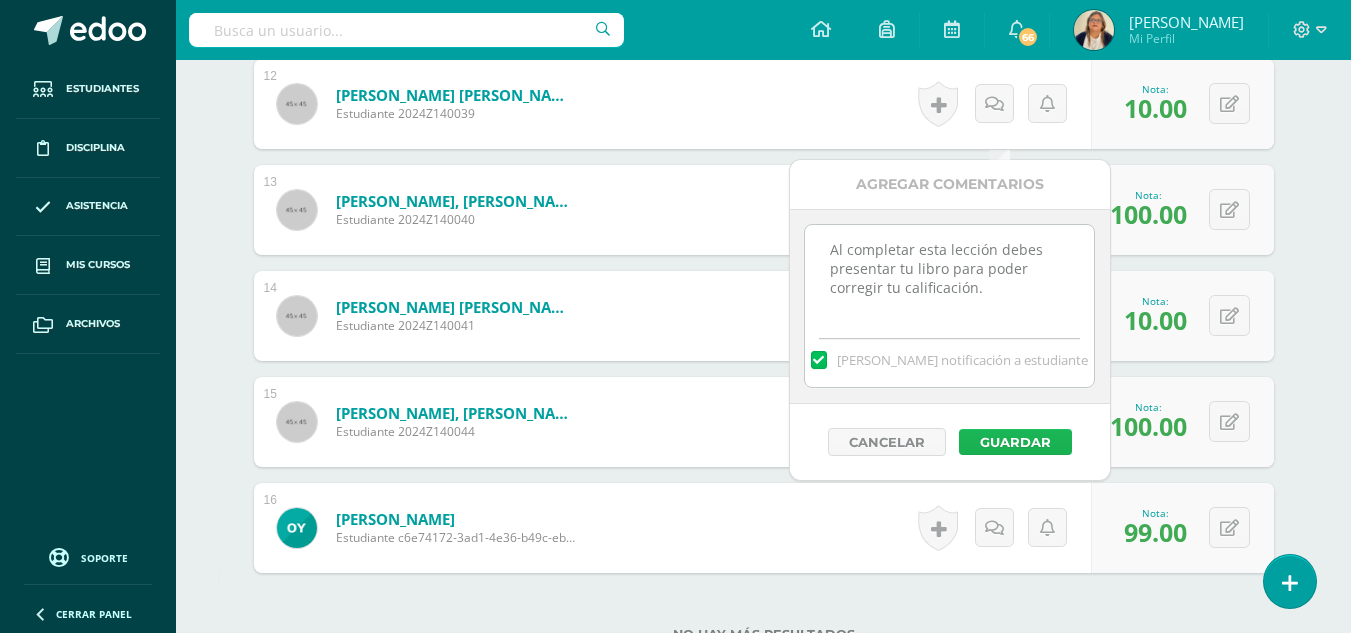 click on "Guardar" at bounding box center (1015, 442) 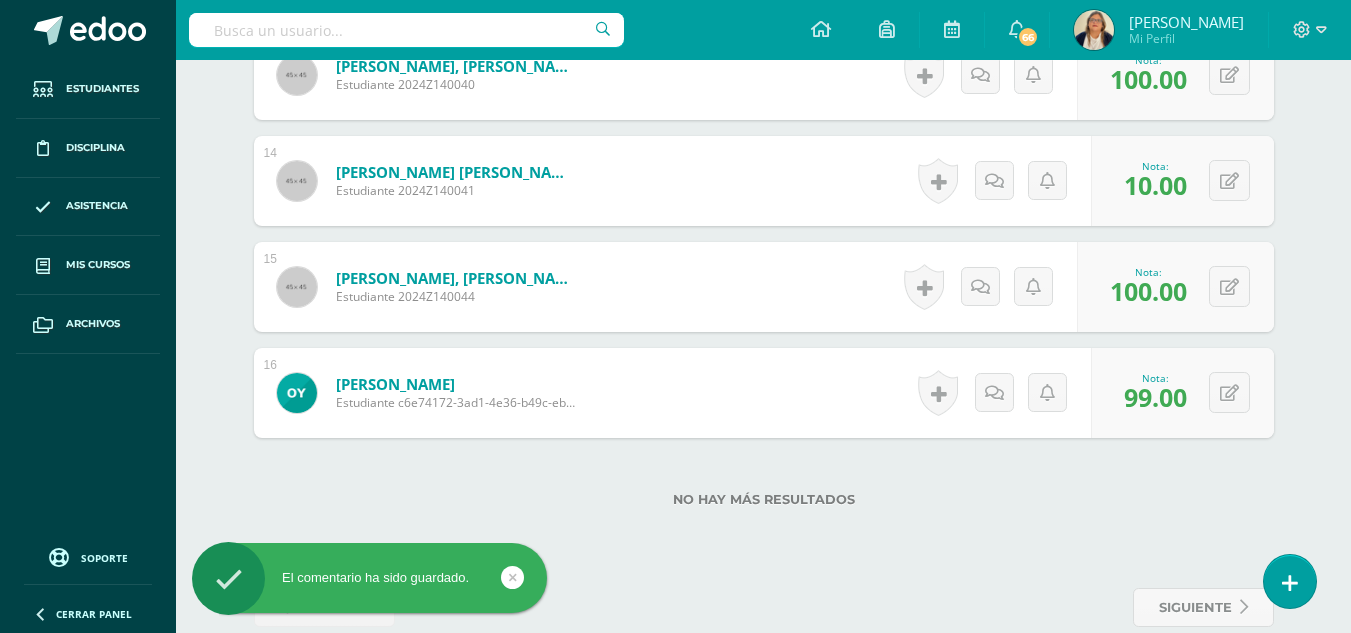 scroll, scrollTop: 2094, scrollLeft: 0, axis: vertical 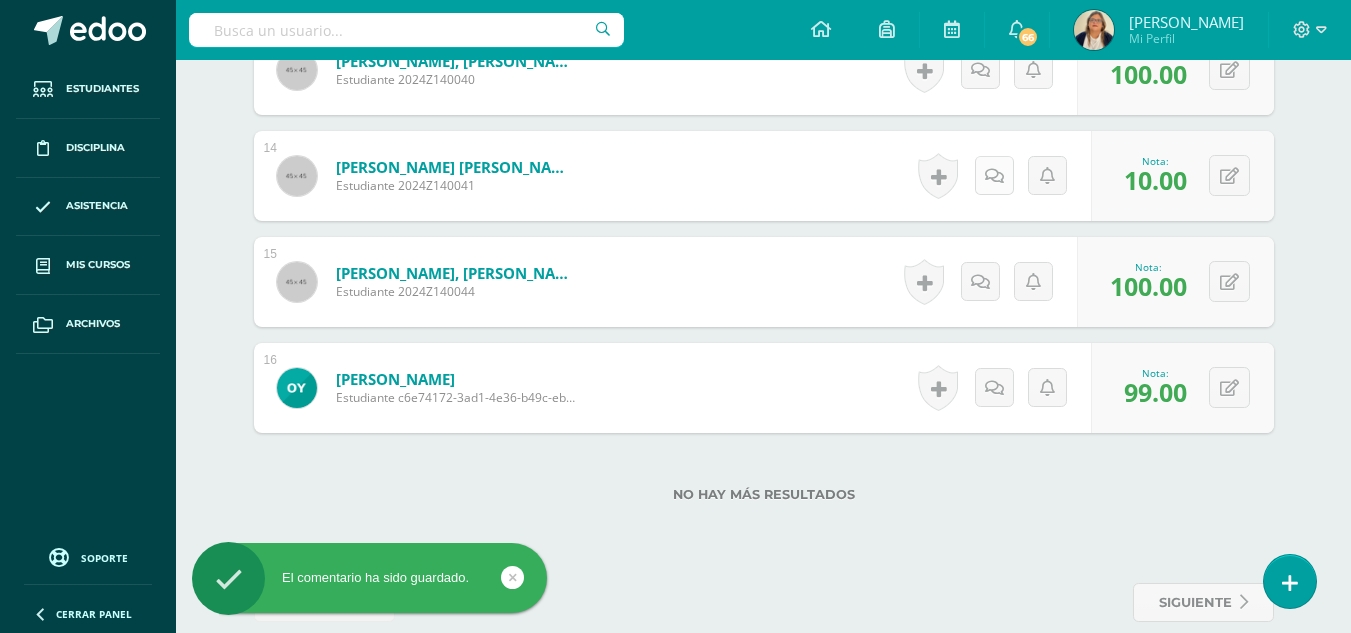 click at bounding box center [994, 175] 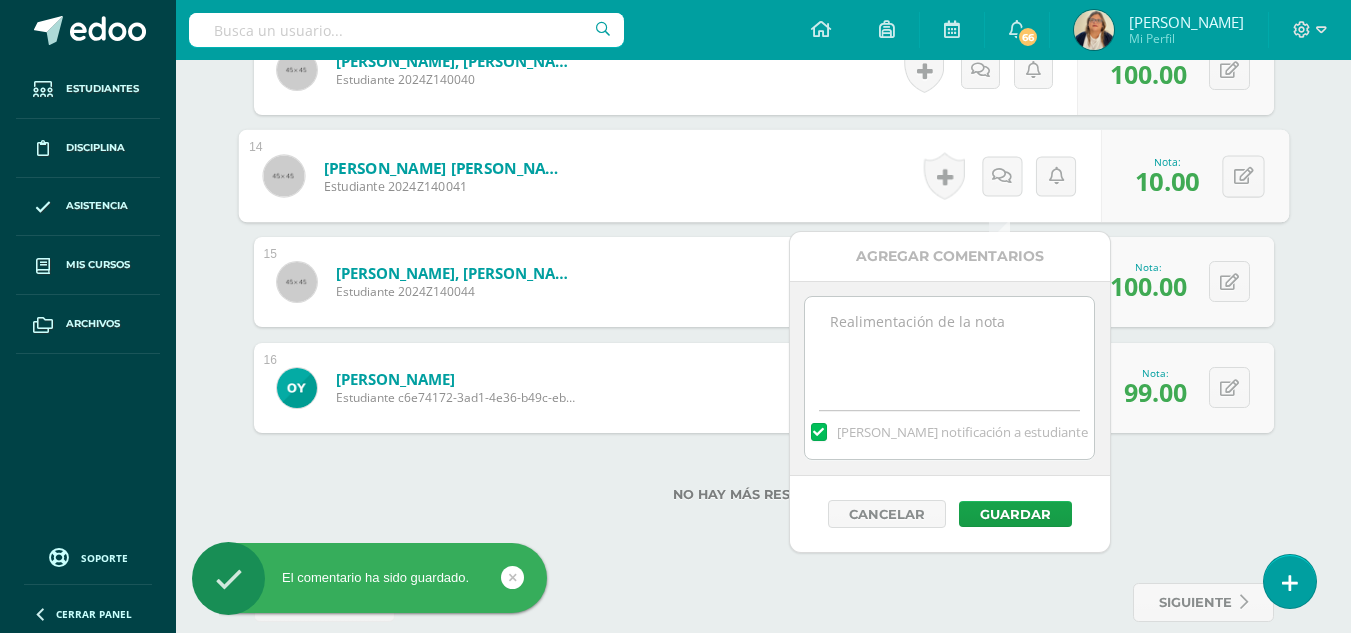 click at bounding box center [949, 347] 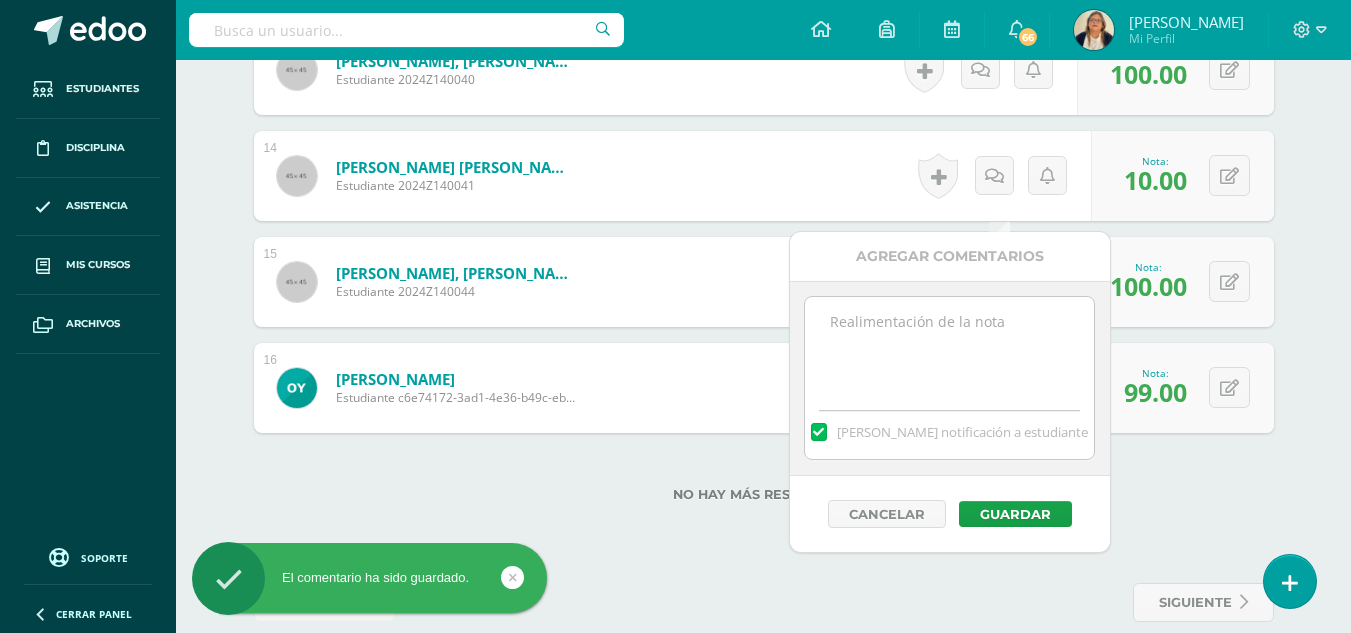 paste on "Al completar esta lección debes presentar tu libro para poder corregir tu calificación." 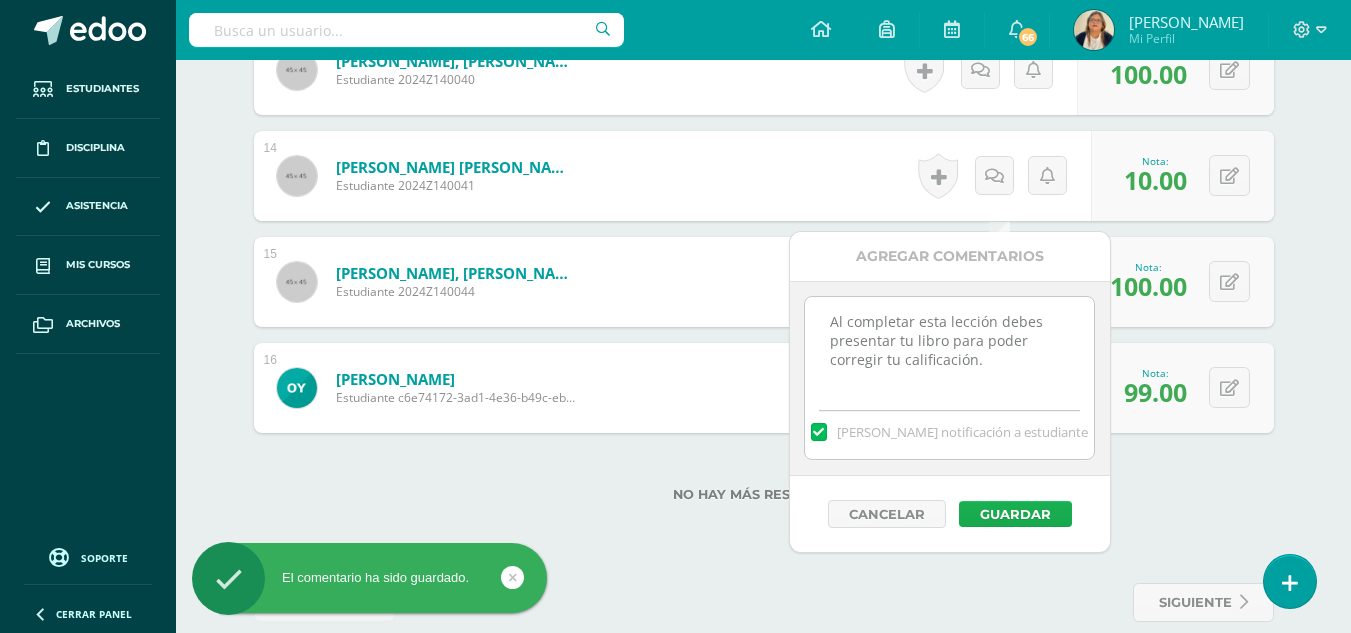 type on "Al completar esta lección debes presentar tu libro para poder corregir tu calificación." 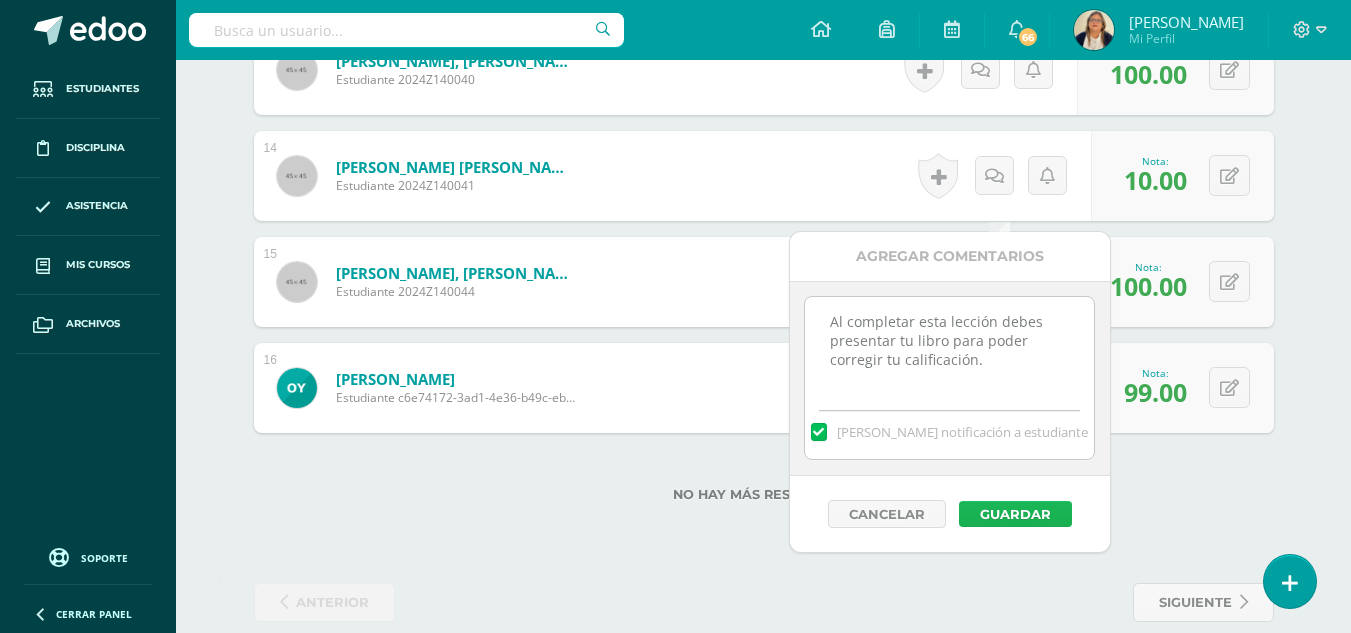 click on "Guardar" at bounding box center (1015, 514) 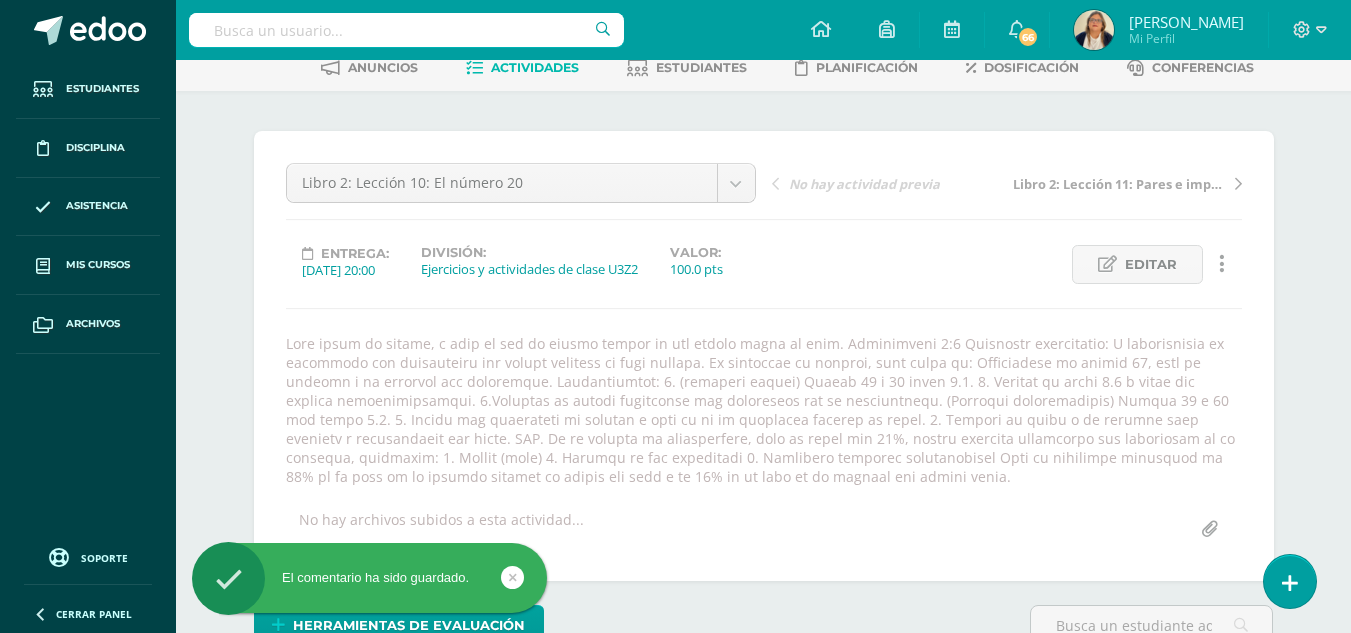scroll, scrollTop: 103, scrollLeft: 0, axis: vertical 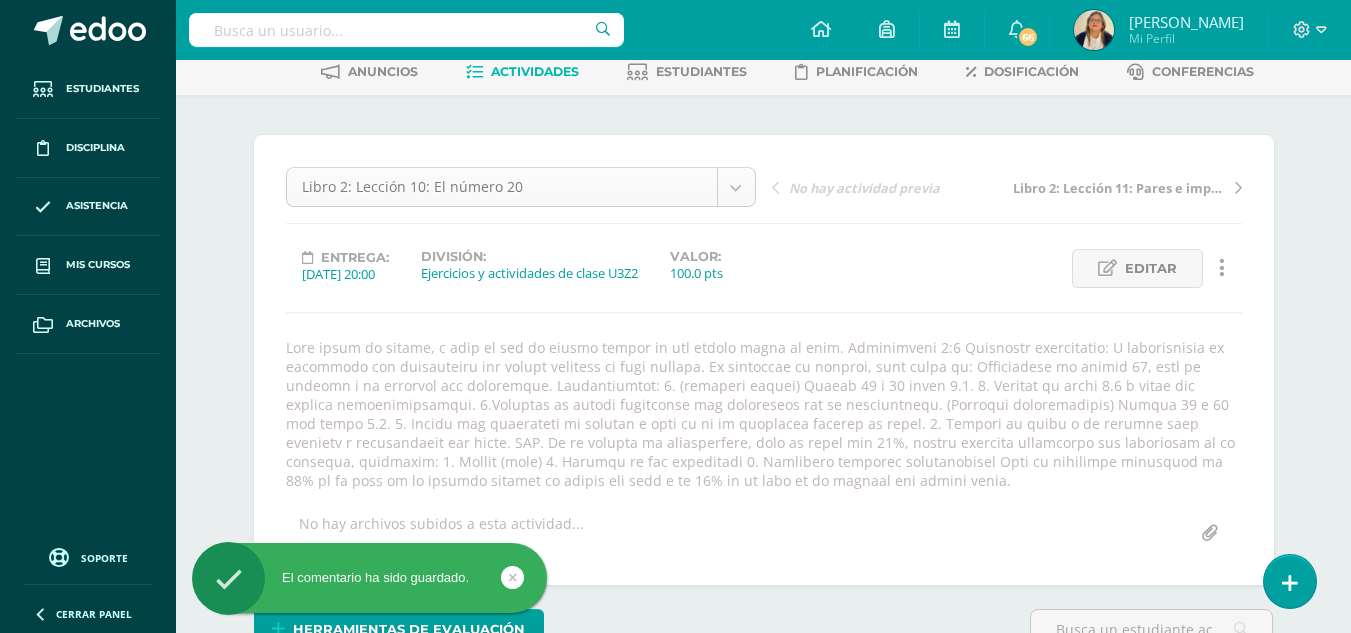 click on "El comentario ha sido guardado.         El comentario ha sido guardado.         El comentario ha sido guardado.         El comentario ha sido guardado.         Estudiantes Disciplina Asistencia Mis cursos Archivos Soporte
Centro de ayuda
Últimas actualizaciones
Cerrar panel
Matemáticas  Pri 1
Primero
Primaria
"A"
Actividades Estudiantes Planificación Dosificación
Matemáticas  Pri 1
Primero
Primaria
"B"
Actividades Estudiantes Planificación Dosificación
Matemáticas  Pri 2
Actividades Estudiantes Planificación Dosificación Actividades Estudiantes Planificación Dosificación" at bounding box center [675, 1275] 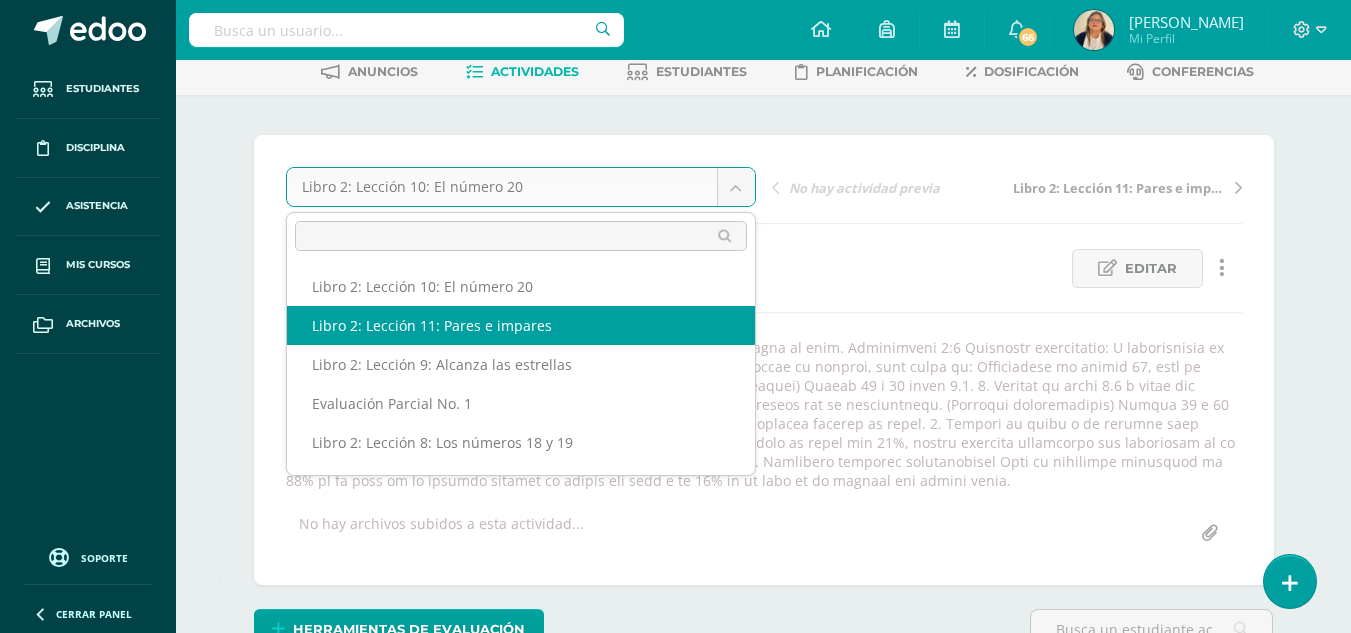 select on "/dashboard/teacher/grade-activity/29419/" 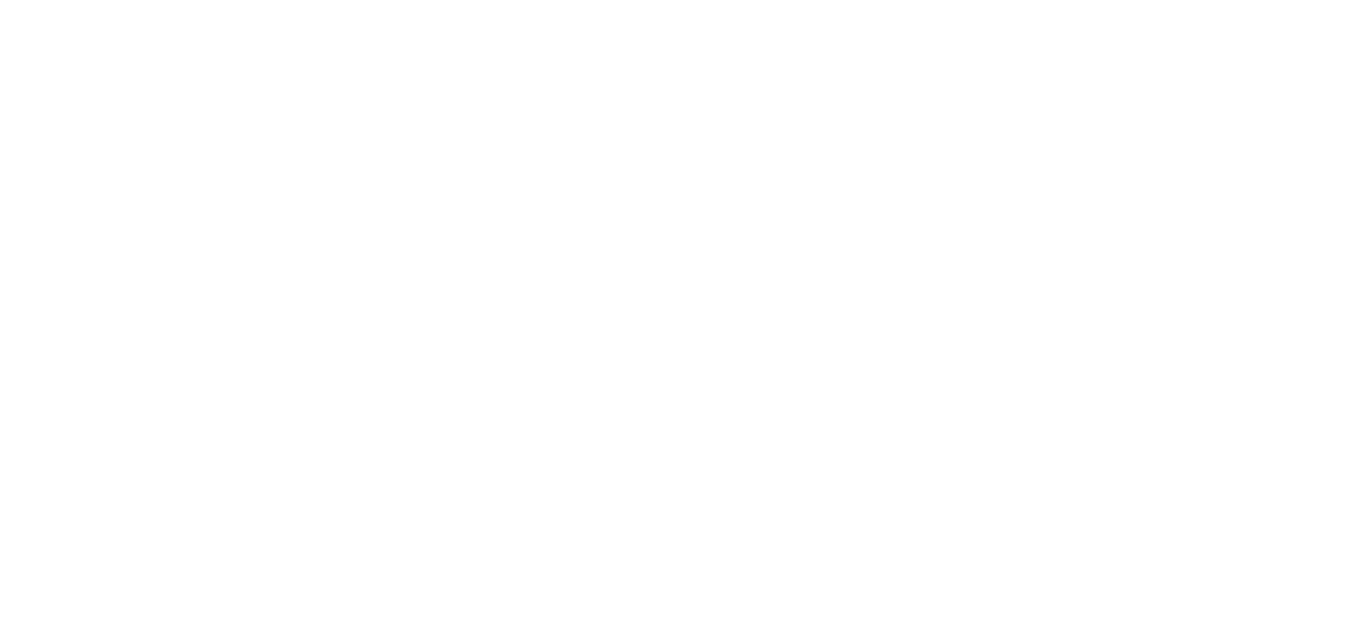 scroll, scrollTop: 0, scrollLeft: 0, axis: both 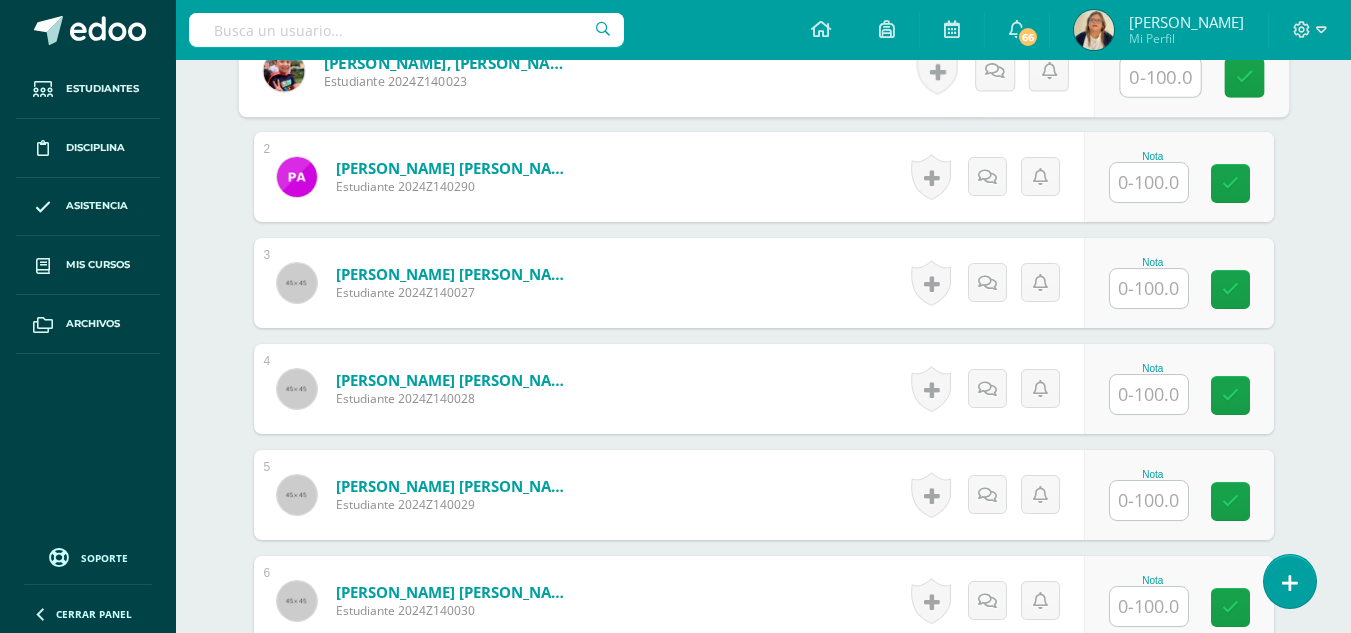 click at bounding box center [1160, 77] 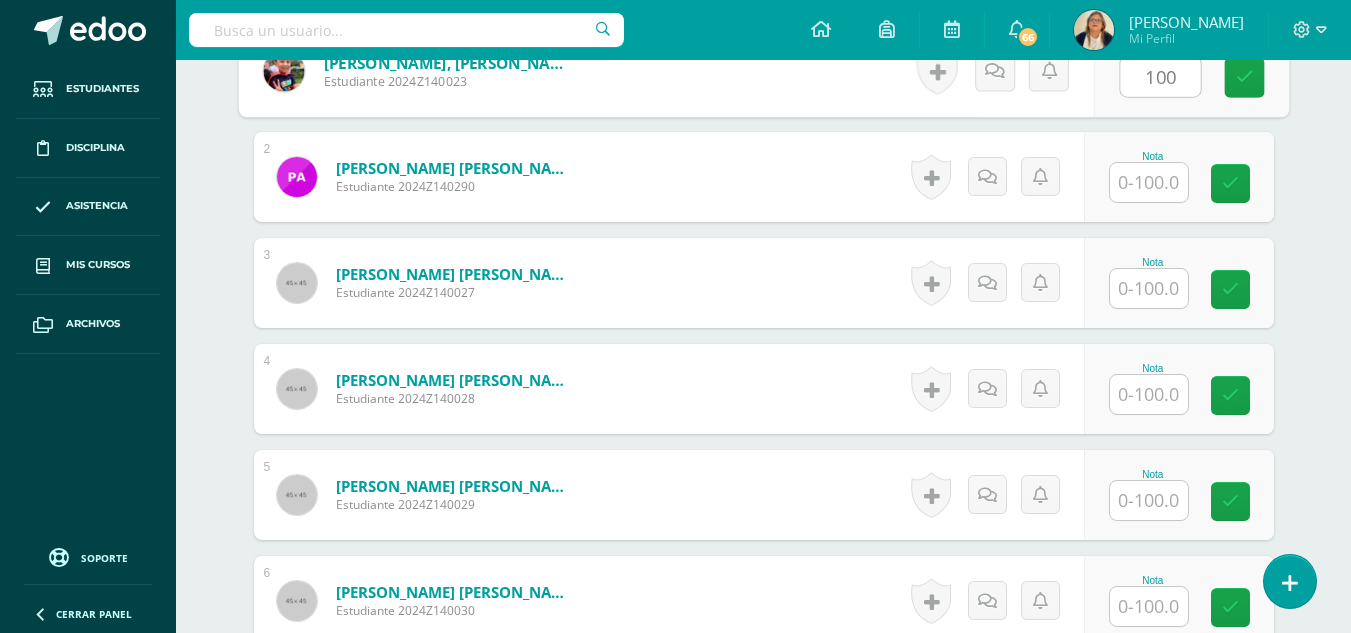 type on "100" 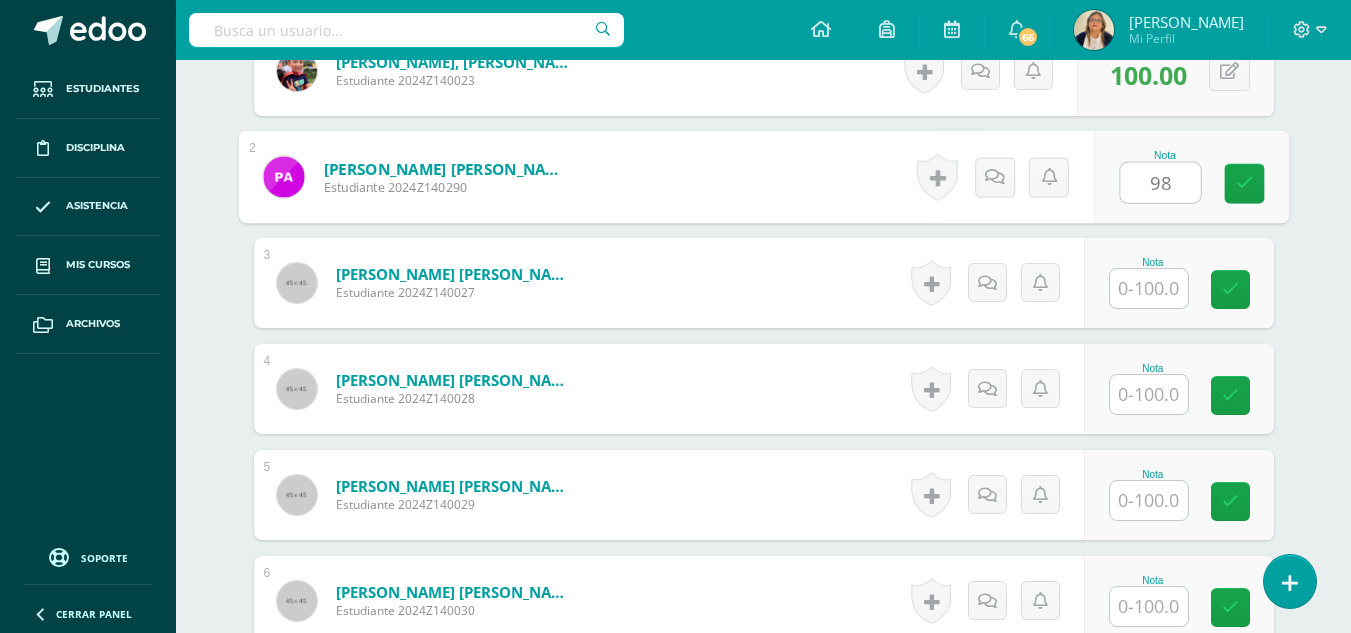 type on "98" 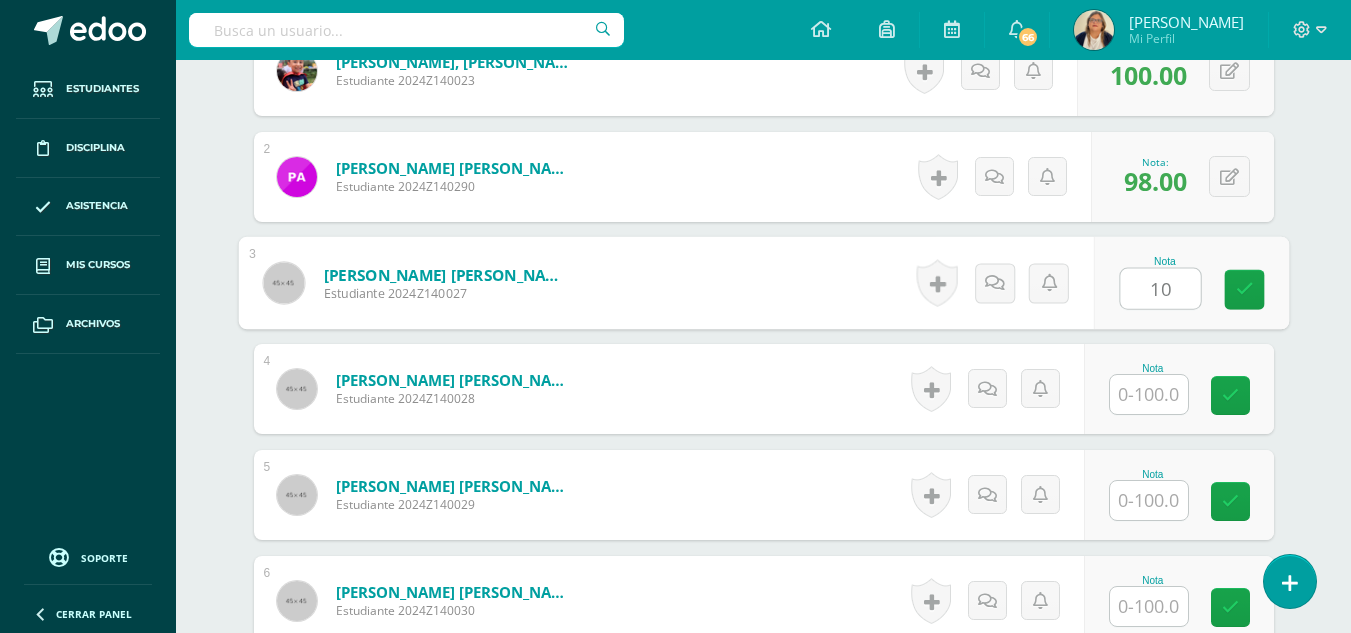 type on "10" 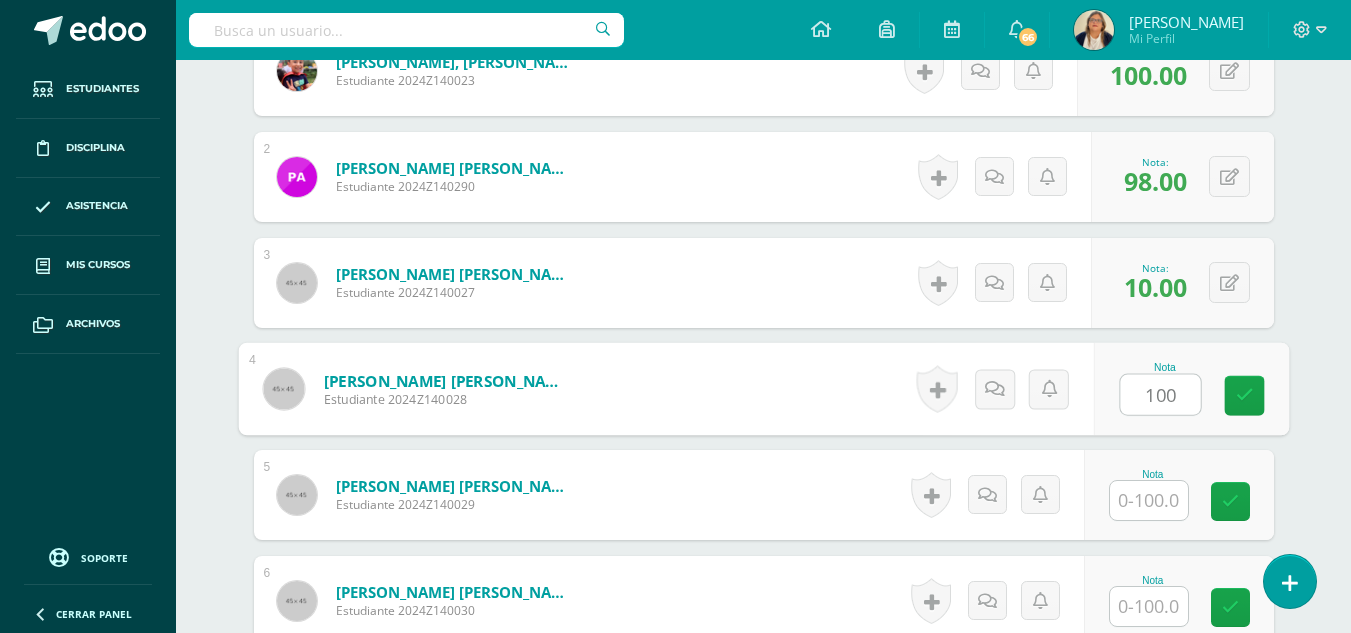 type on "100" 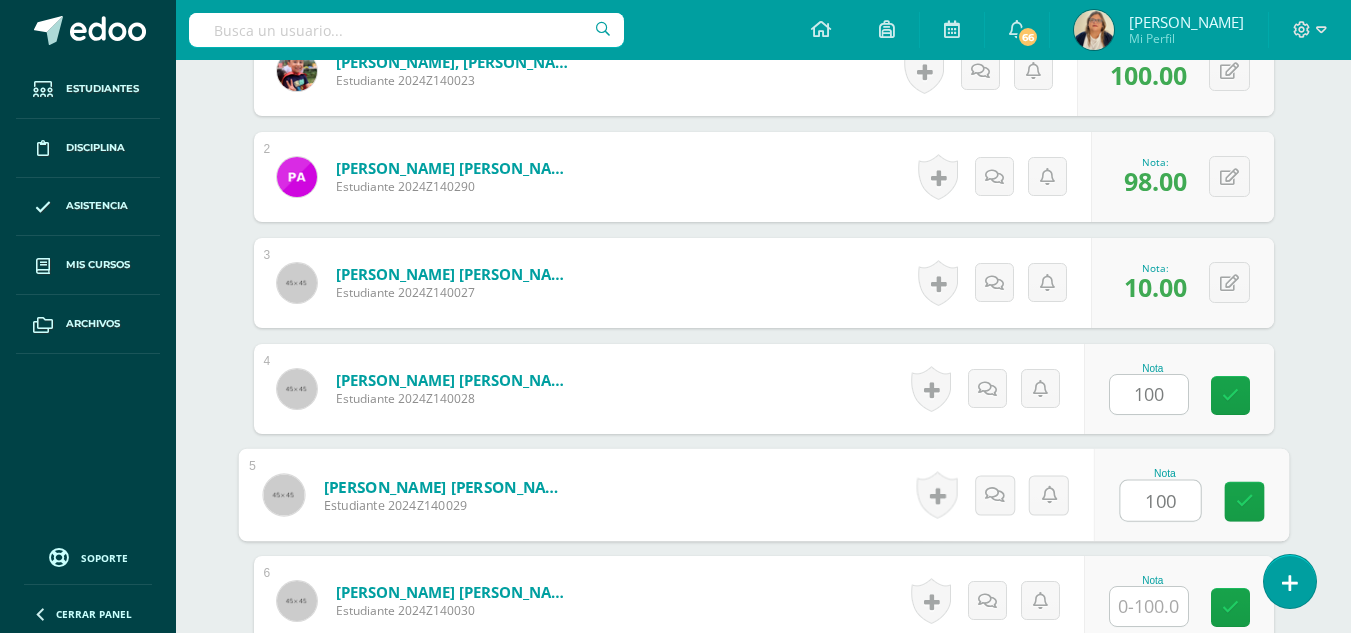 type on "100" 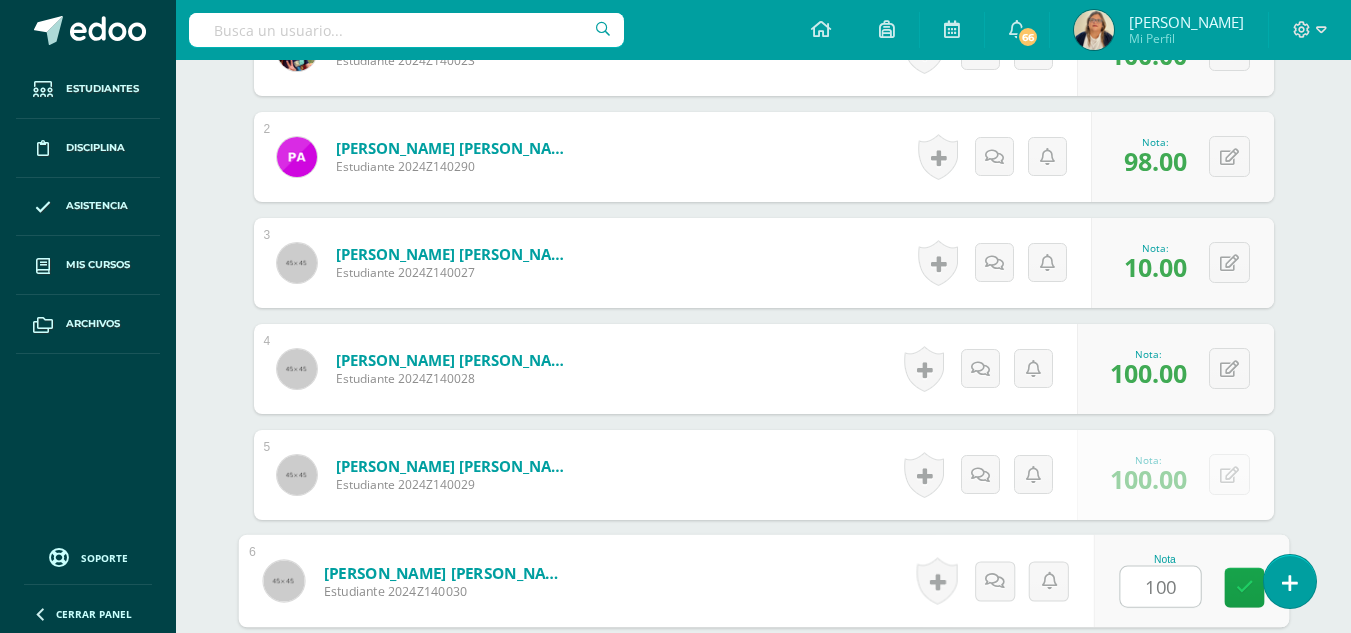 type on "100" 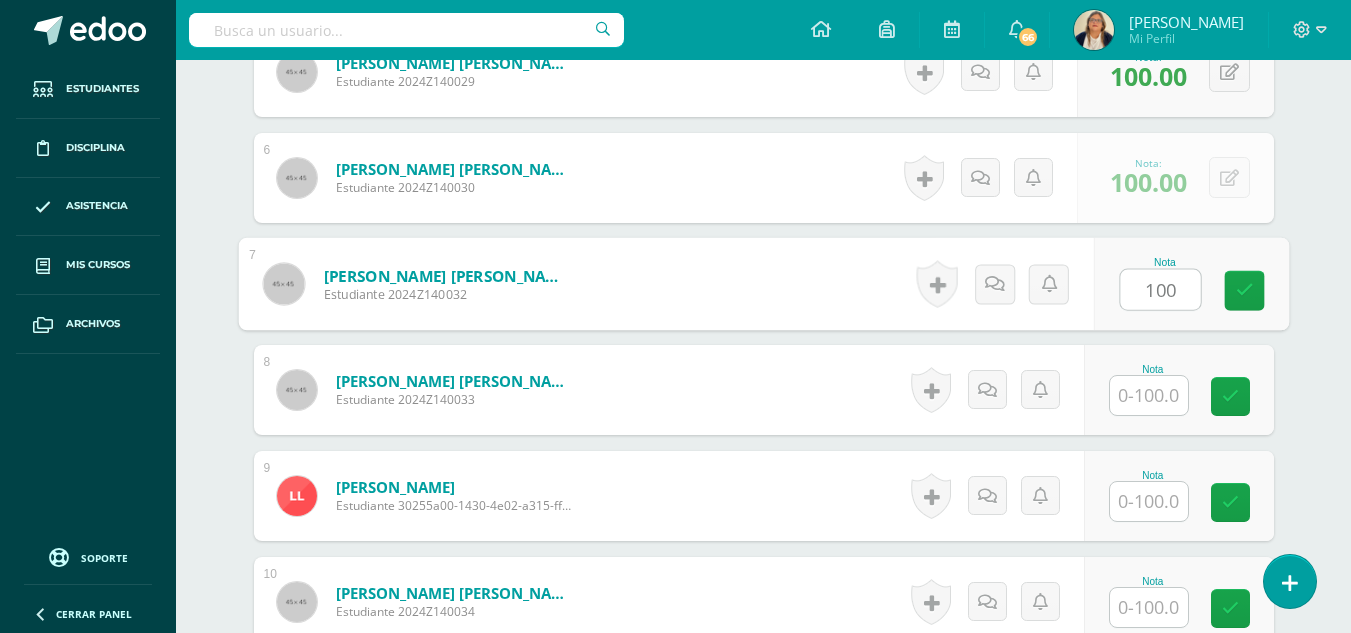 type on "100" 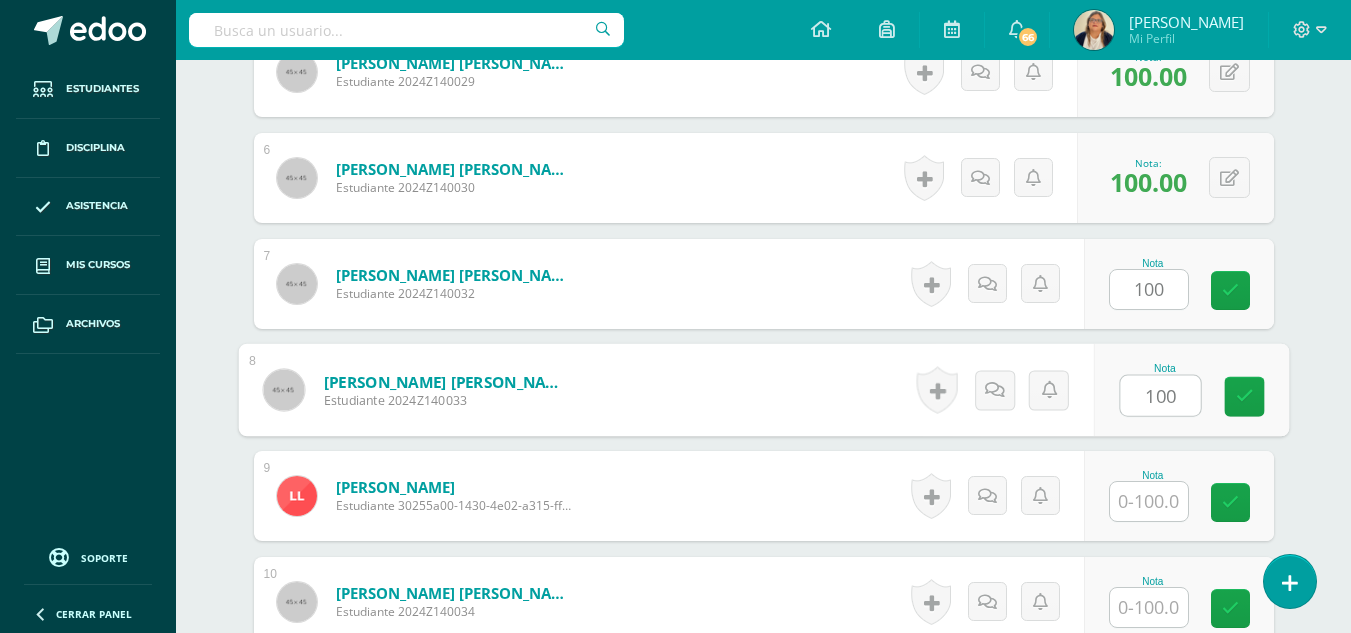 type on "100" 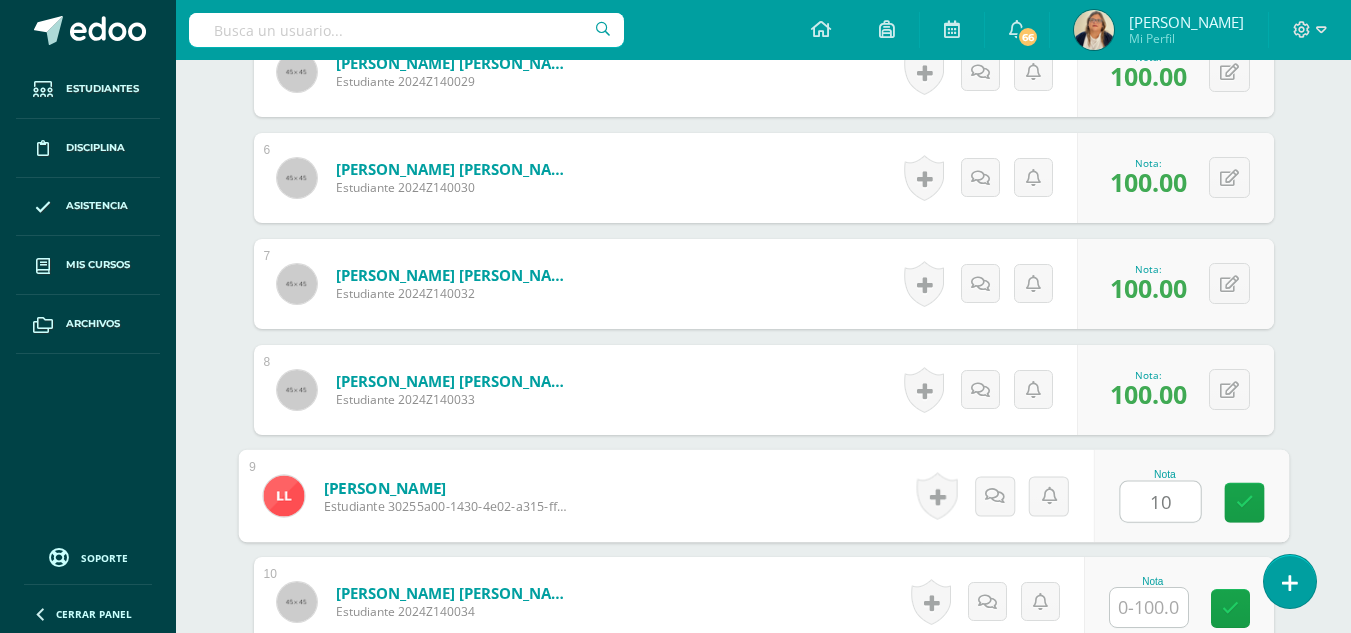 type on "10" 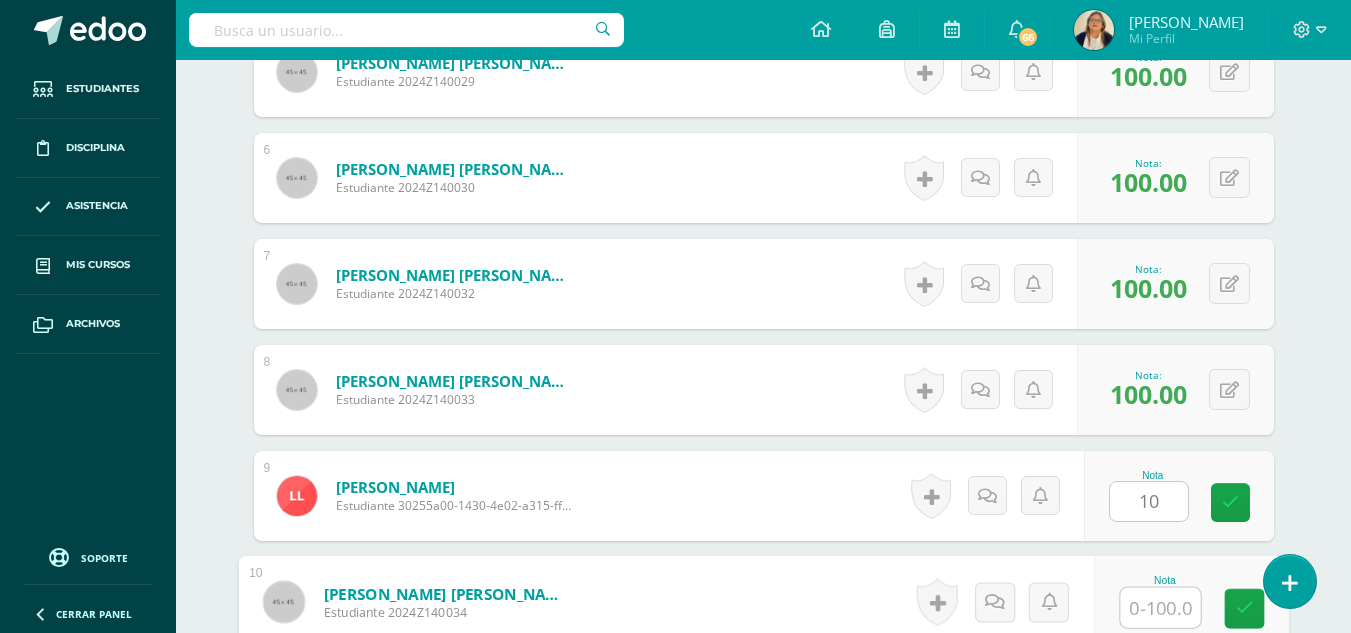 scroll, scrollTop: 1265, scrollLeft: 0, axis: vertical 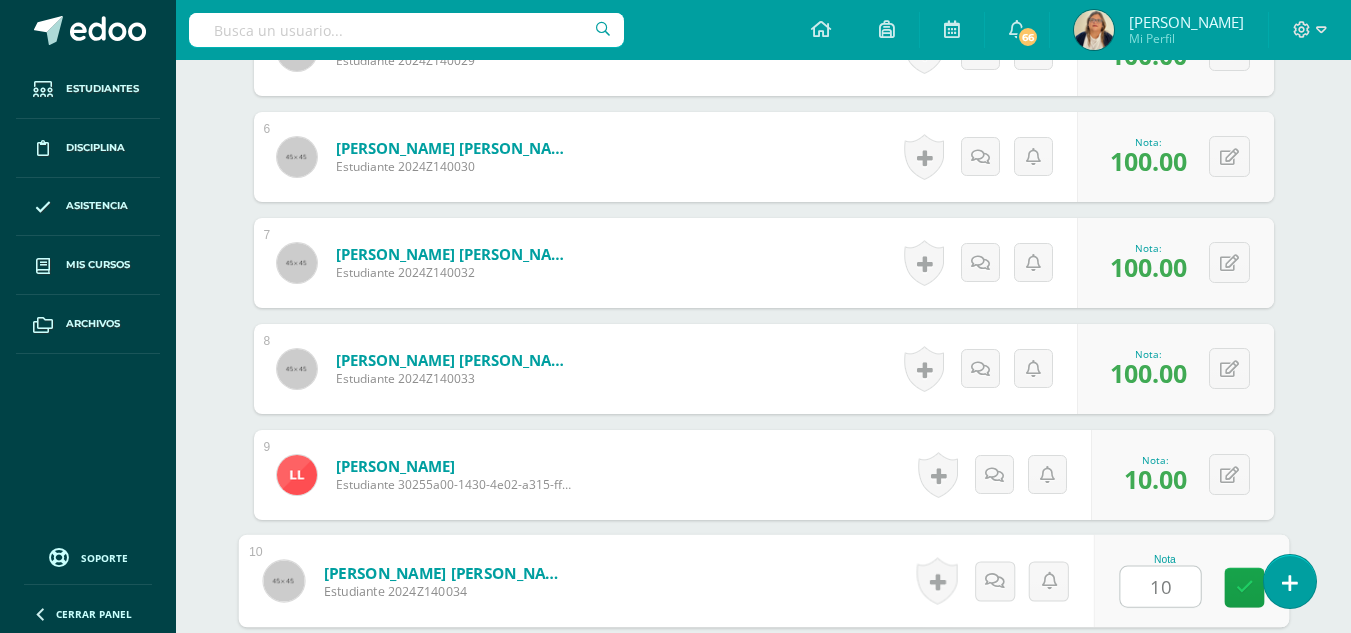 type on "10" 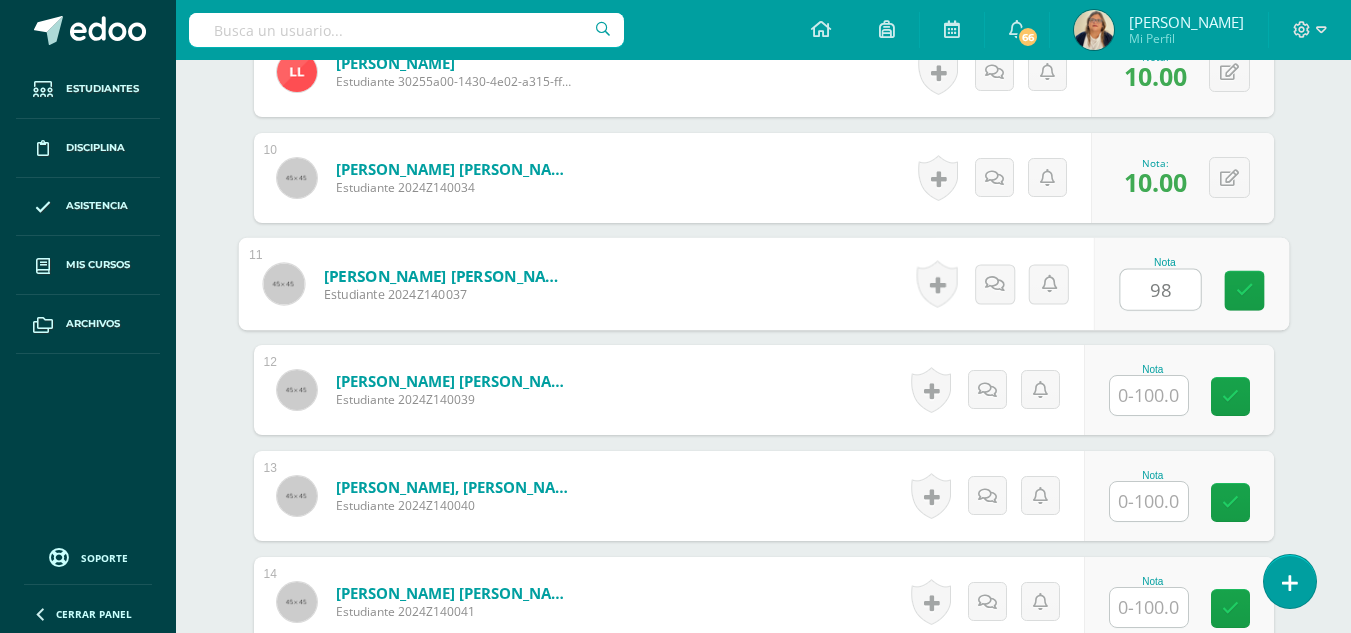 type on "98" 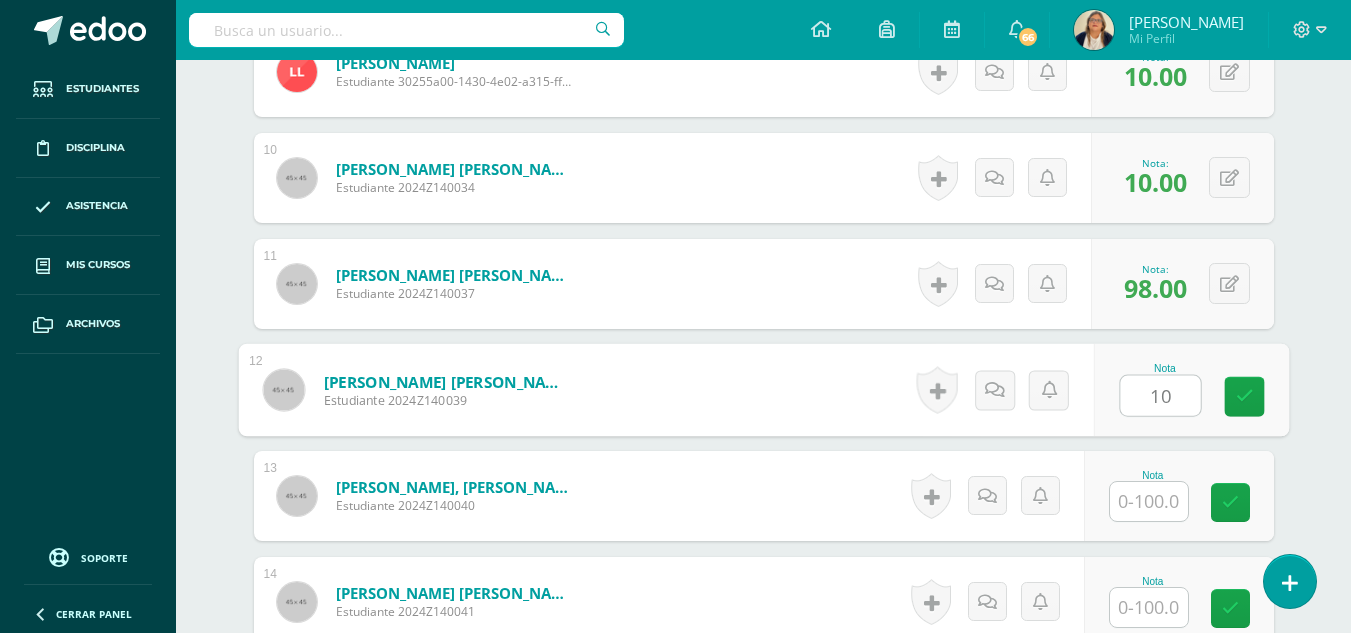 type on "10" 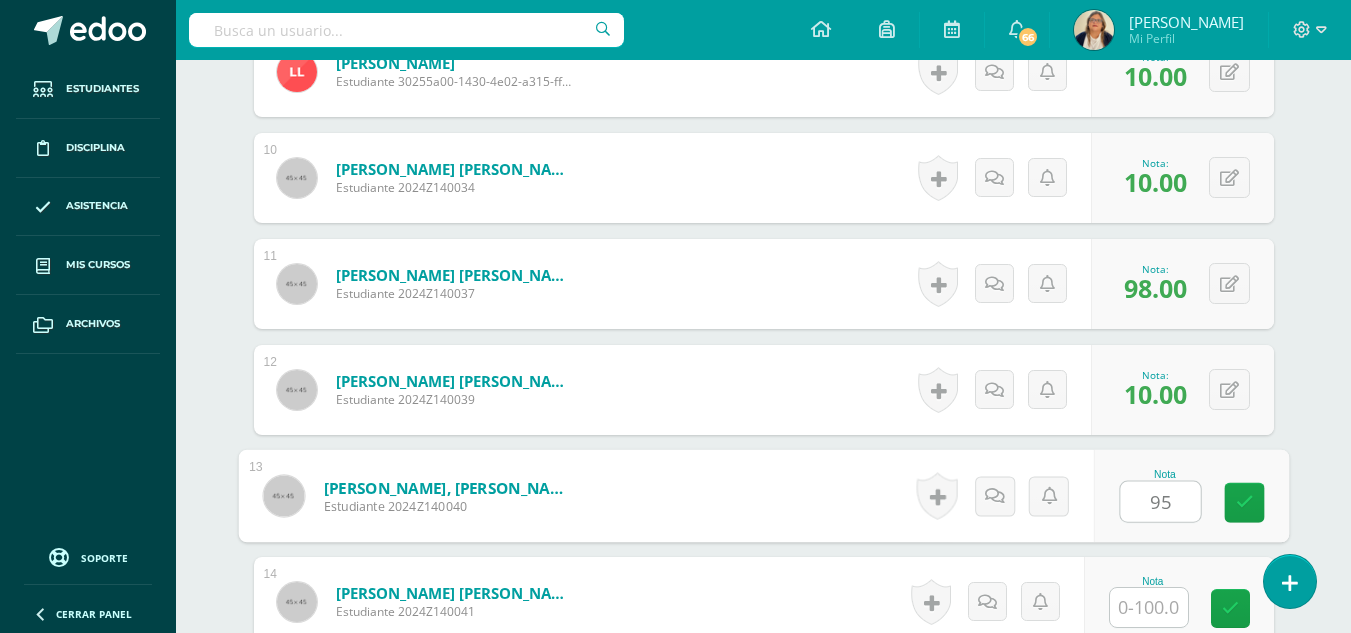 type on "95" 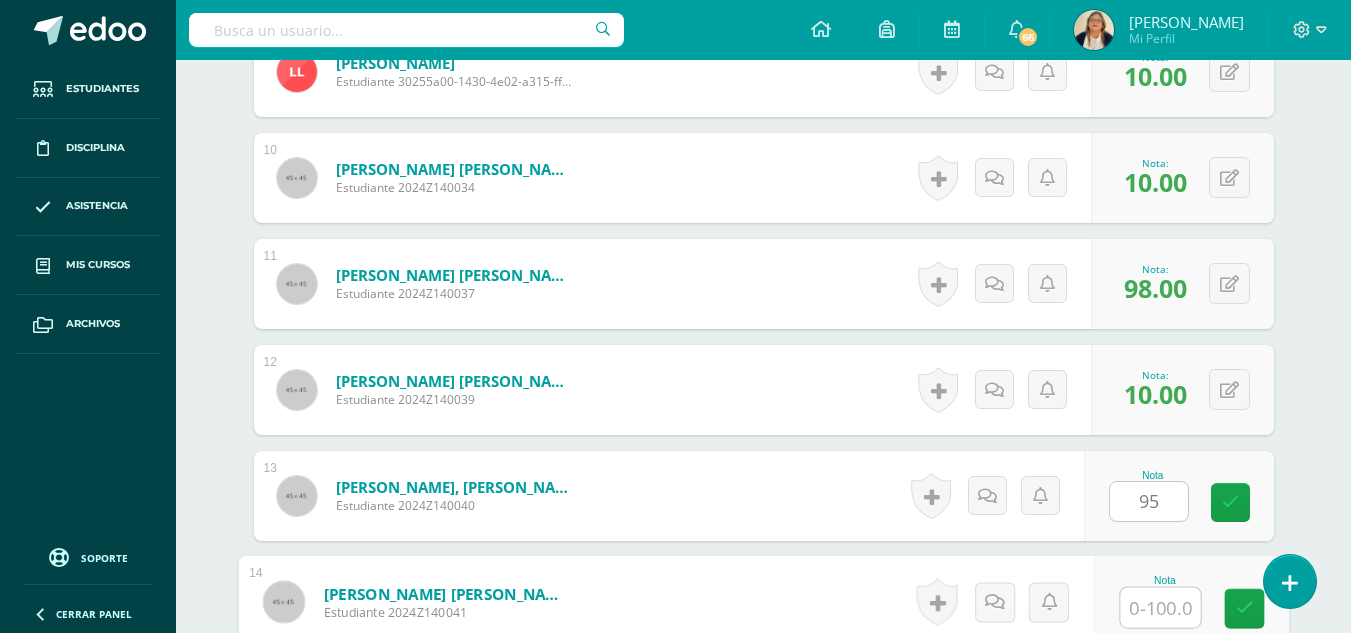 scroll, scrollTop: 1689, scrollLeft: 0, axis: vertical 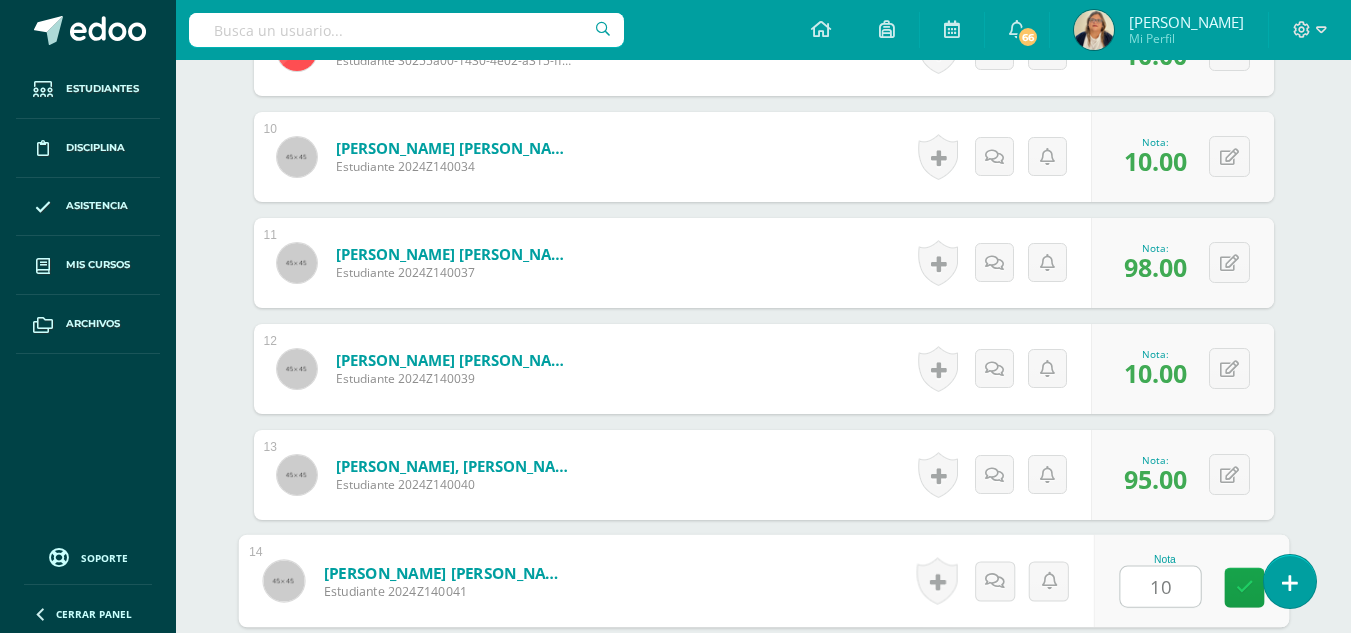 type on "10" 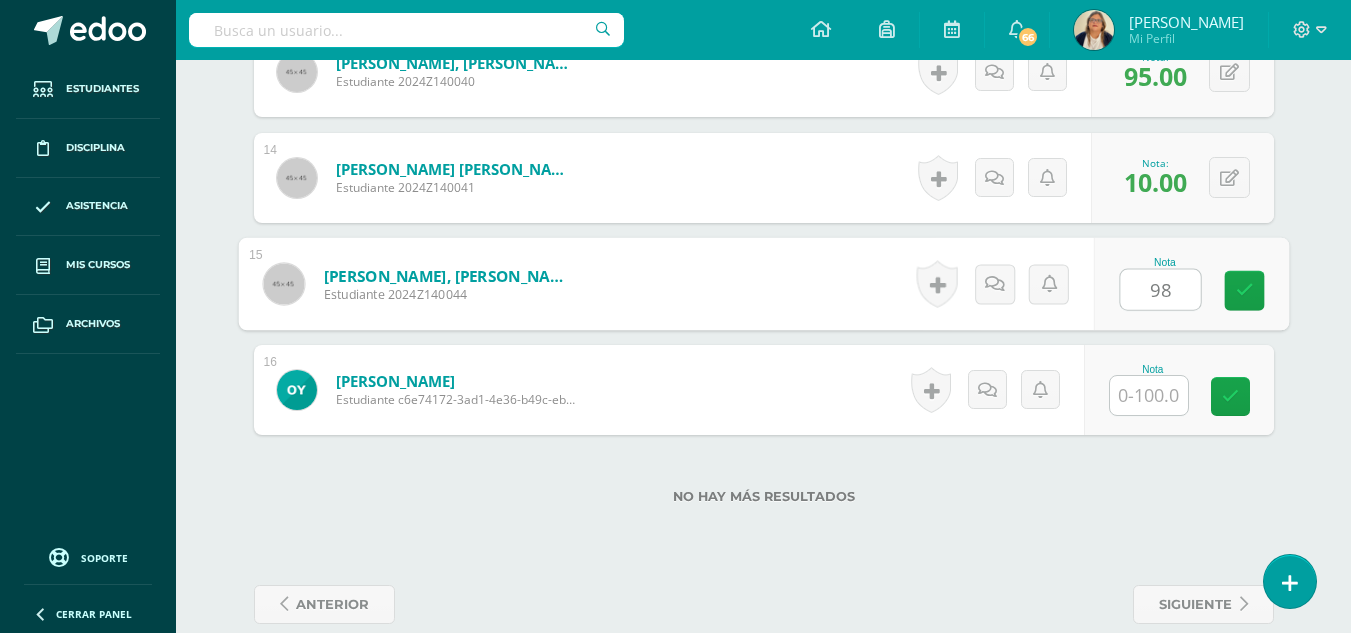 type on "98" 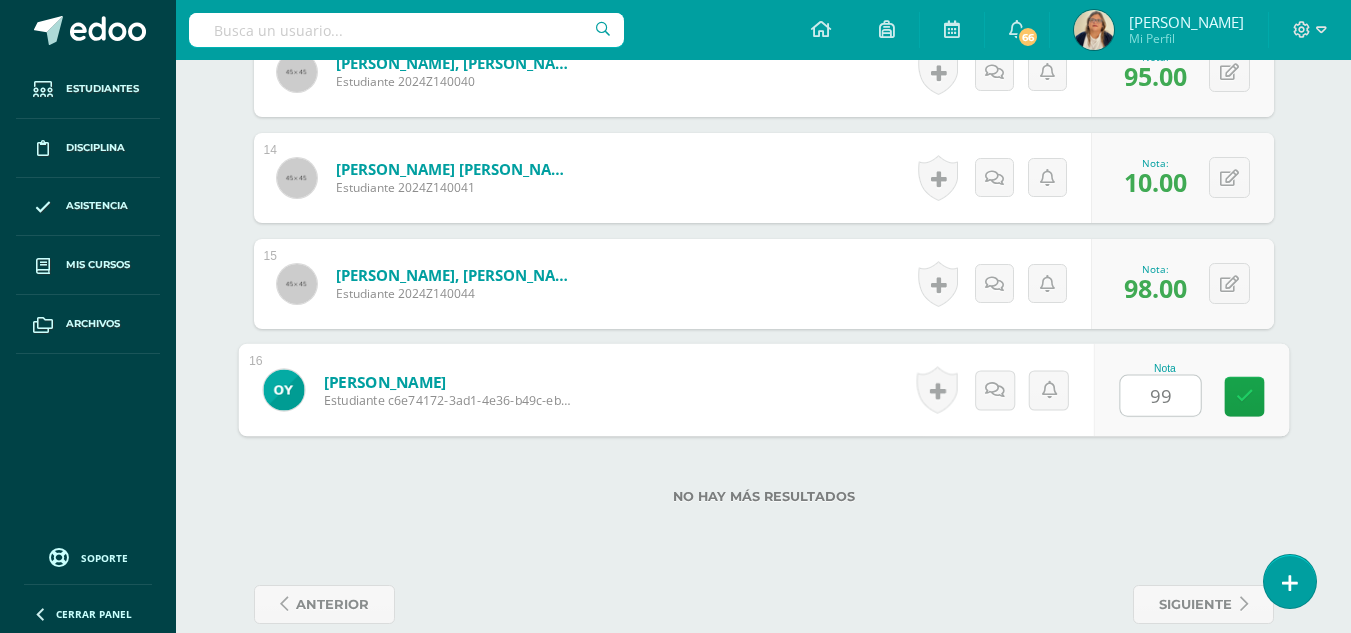 type on "99" 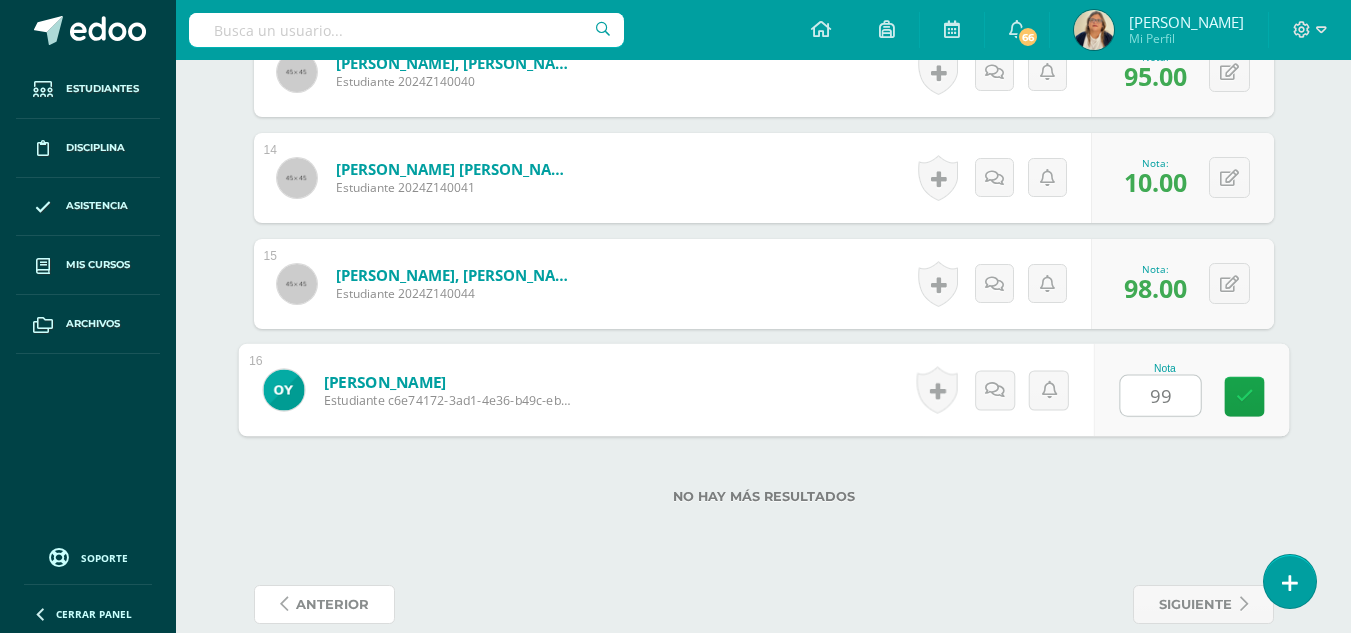 scroll, scrollTop: 2110, scrollLeft: 0, axis: vertical 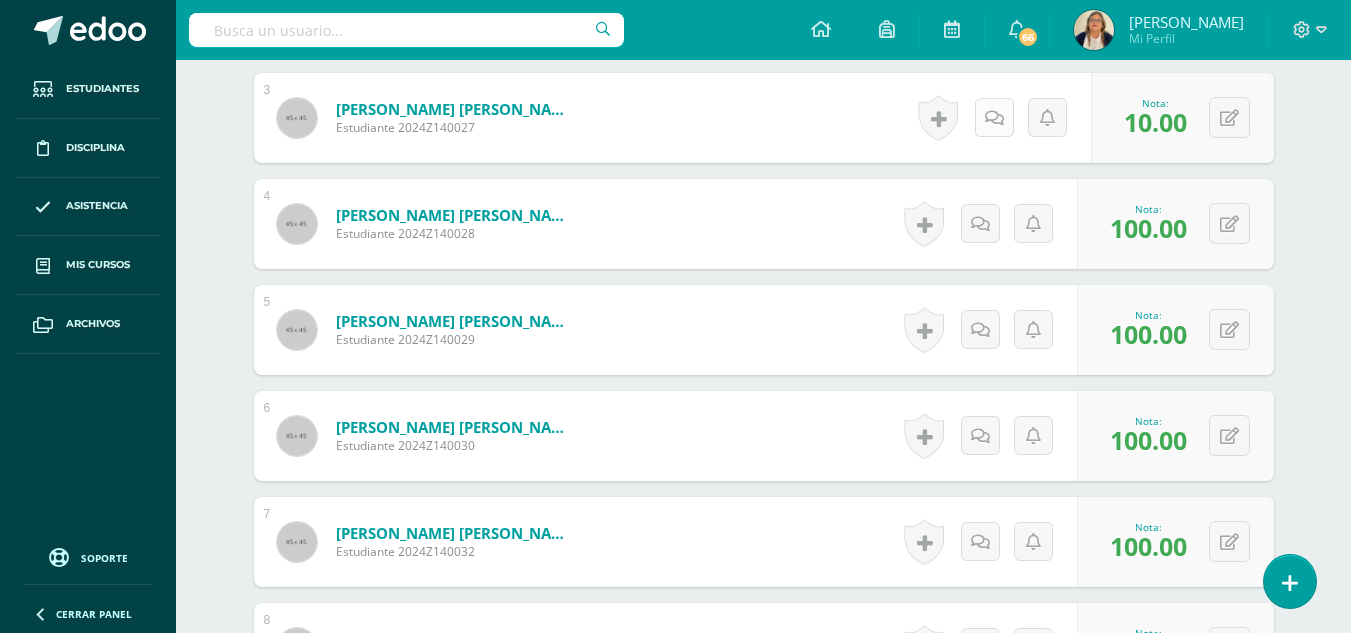 click at bounding box center [994, 117] 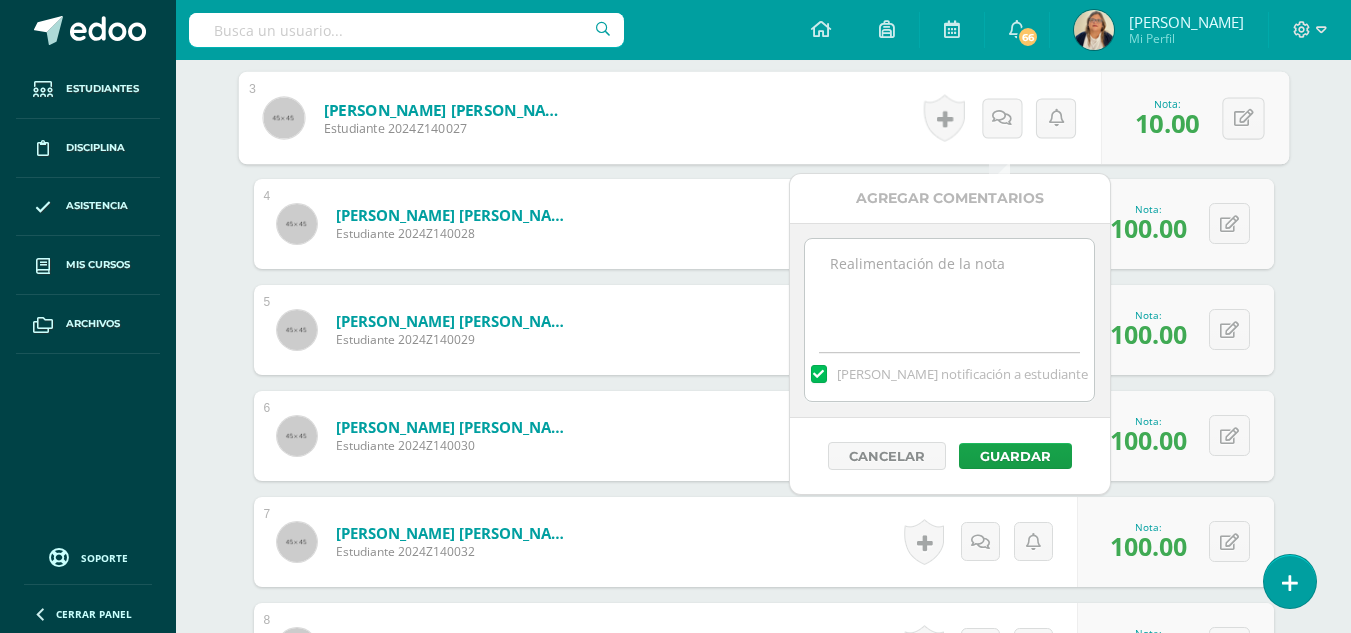 click at bounding box center (949, 289) 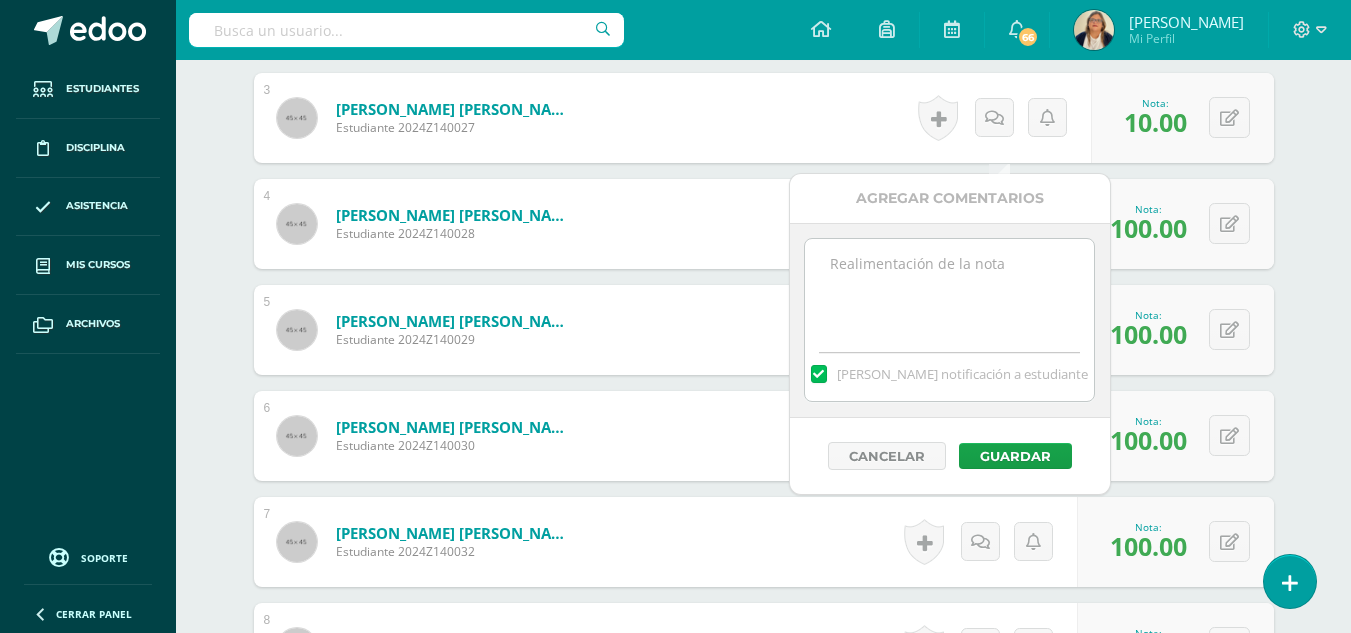 paste on "Al completar esta lección debes presentar tu libro para poder corregir tu calificación." 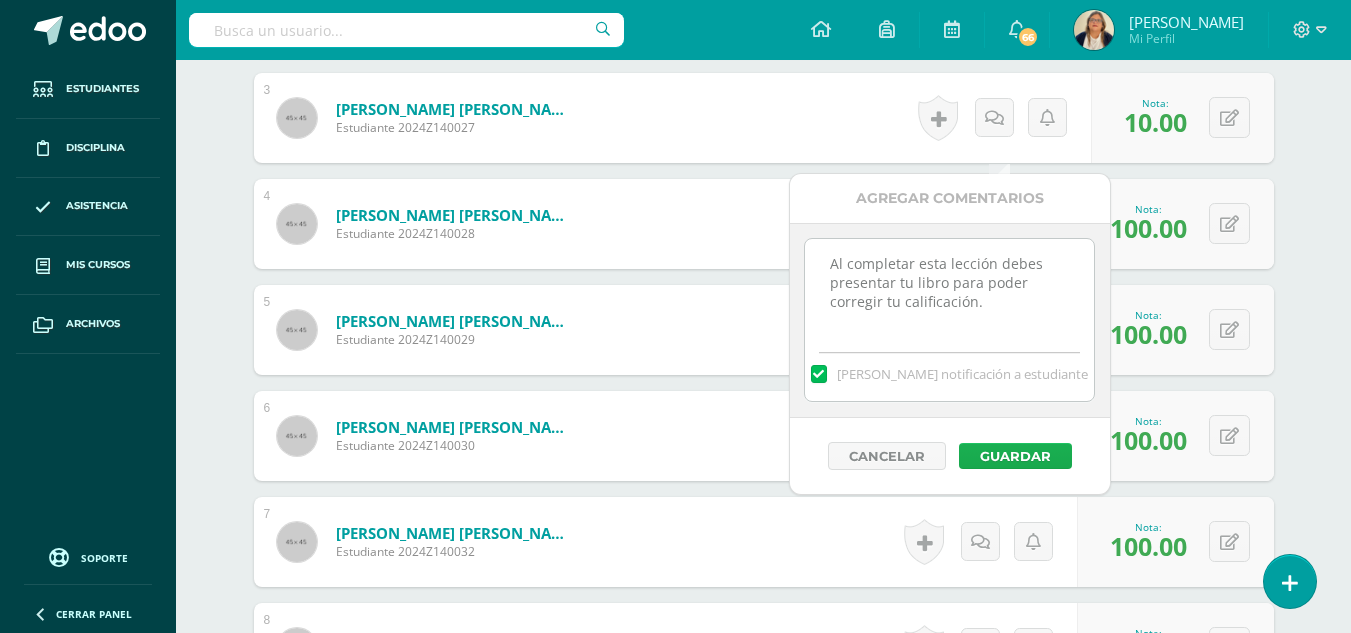 type on "Al completar esta lección debes presentar tu libro para poder corregir tu calificación." 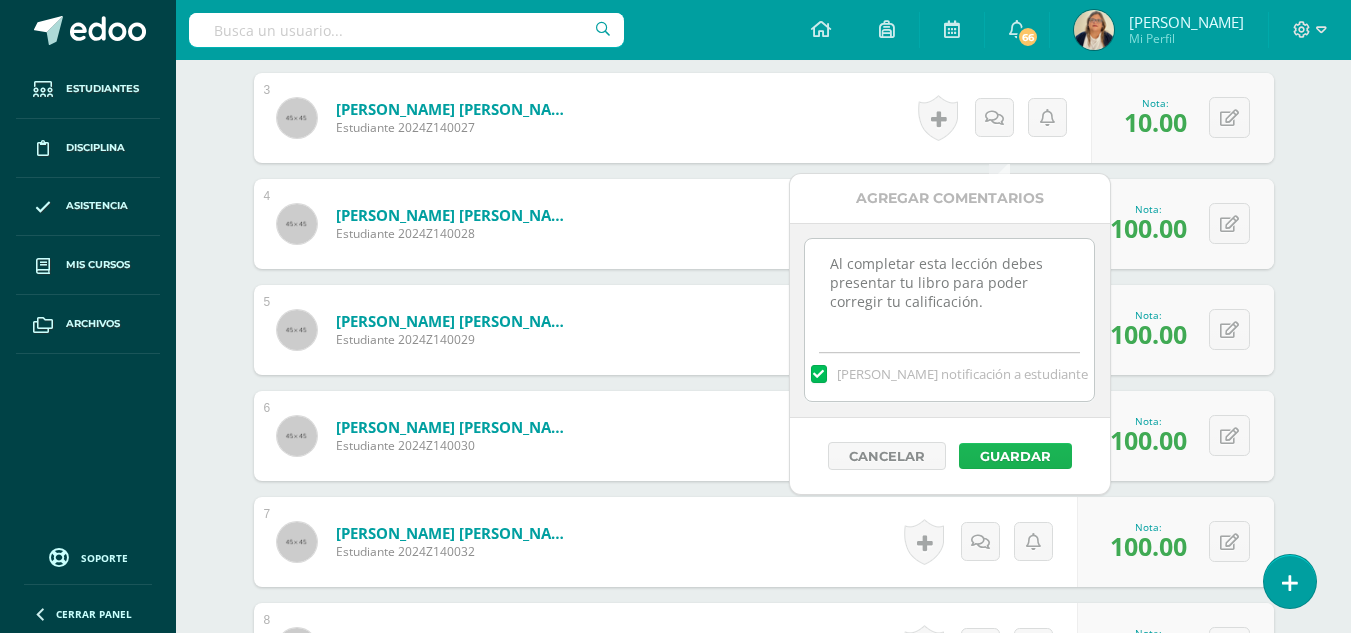 click on "Guardar" at bounding box center [1015, 456] 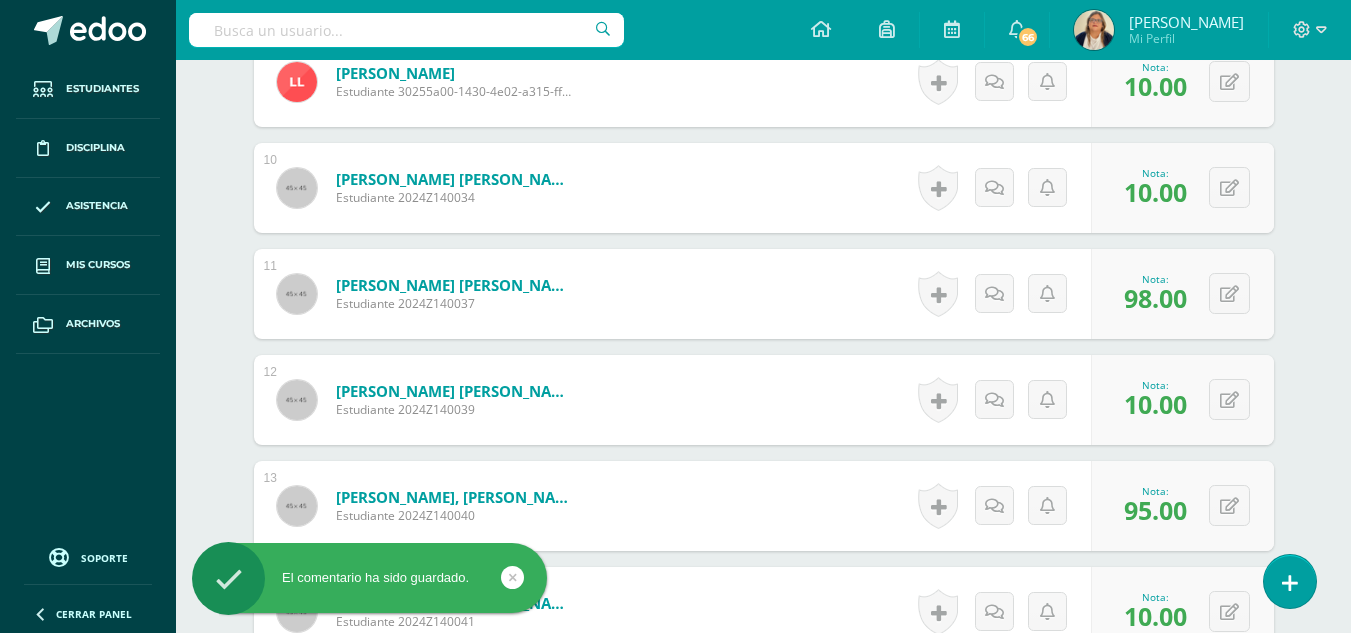 scroll, scrollTop: 1662, scrollLeft: 0, axis: vertical 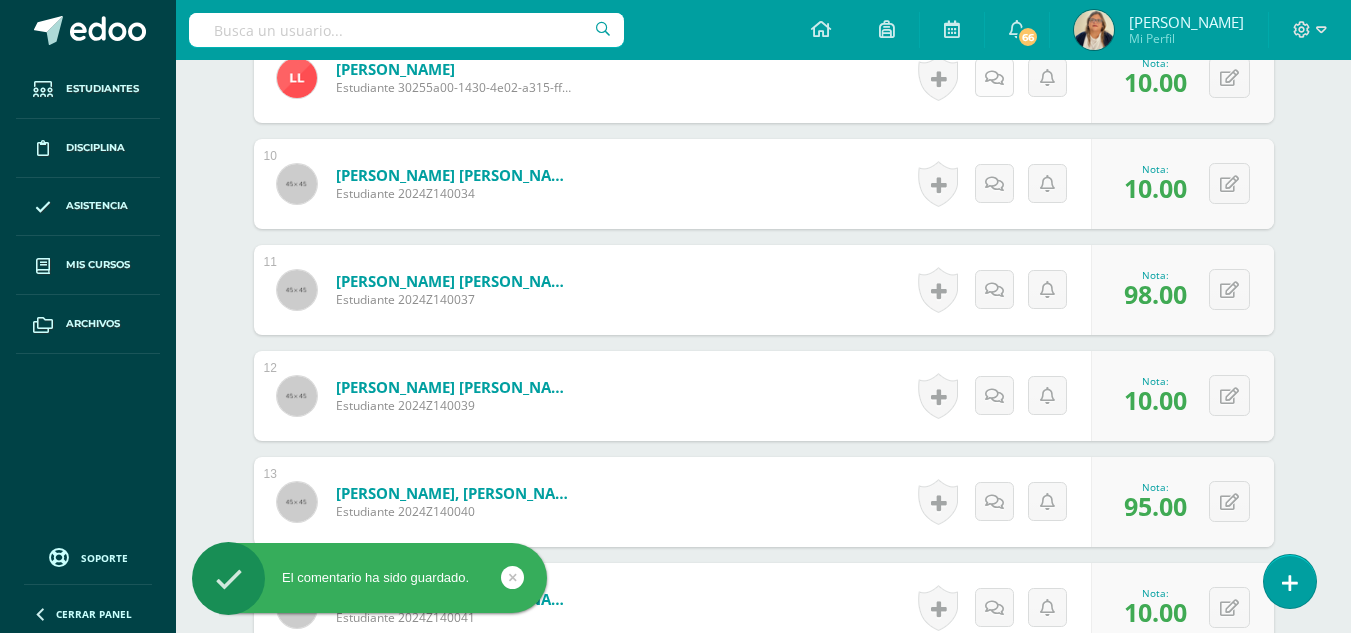 click at bounding box center (994, 77) 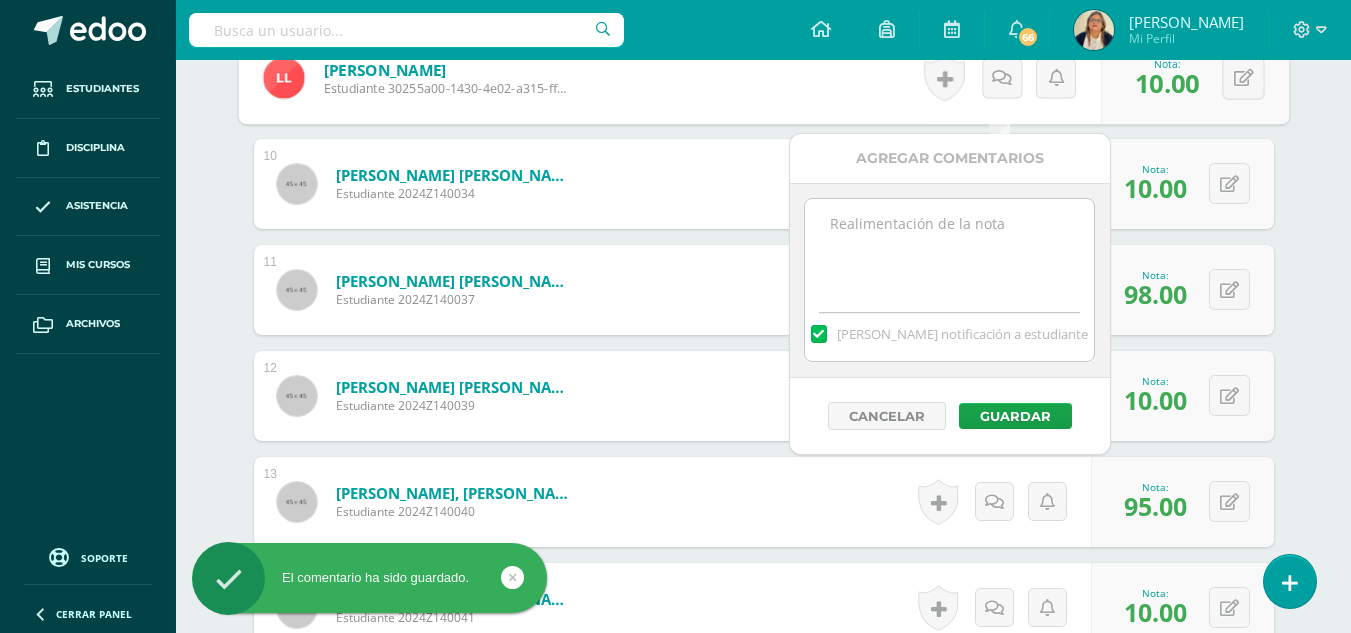 click at bounding box center (949, 249) 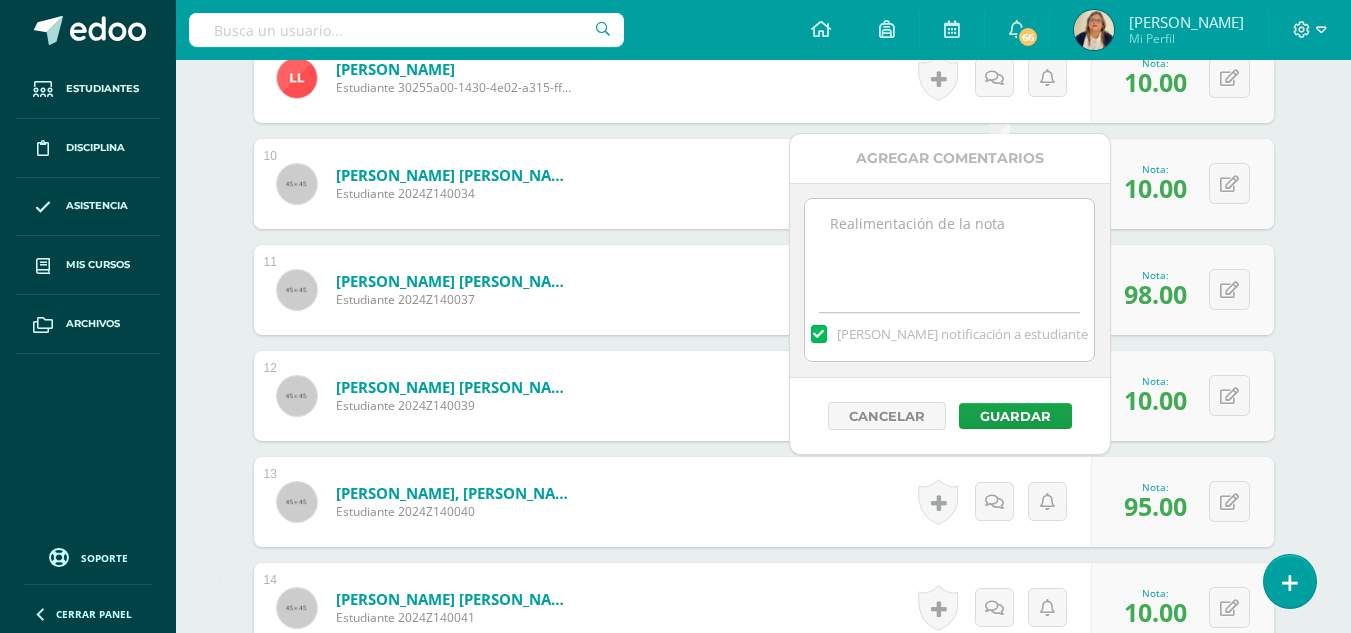 paste on "Al completar esta lección debes presentar tu libro para poder corregir tu calificación." 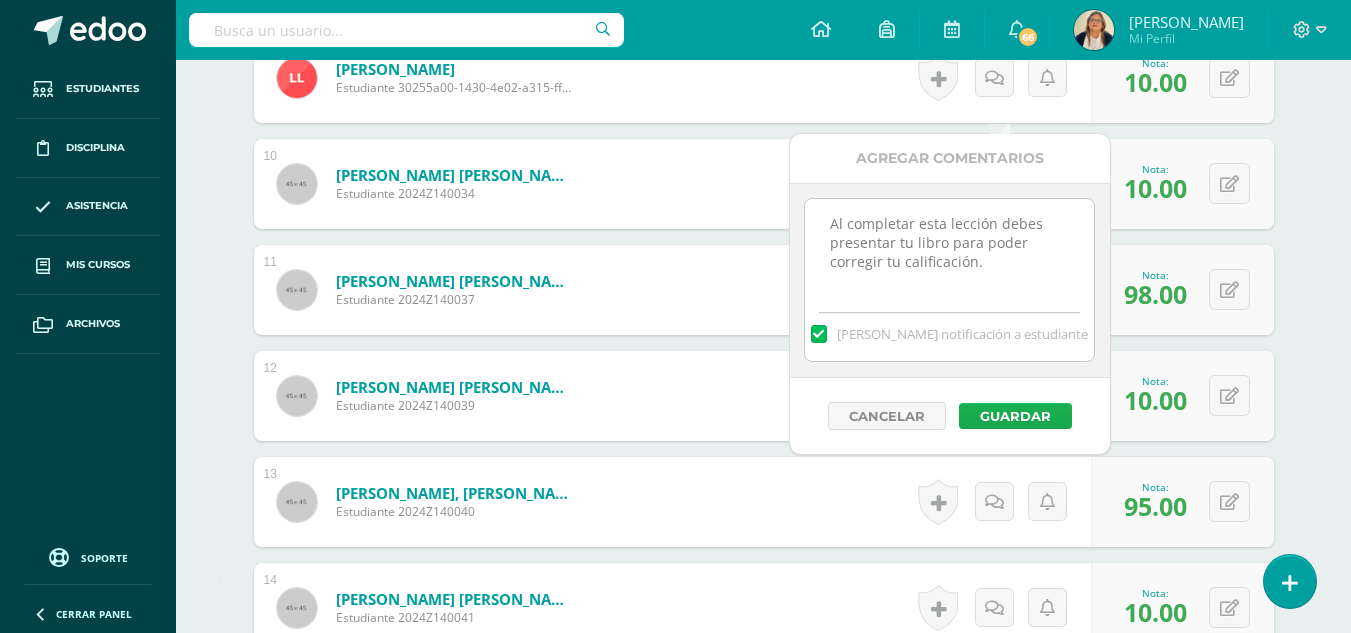 type on "Al completar esta lección debes presentar tu libro para poder corregir tu calificación." 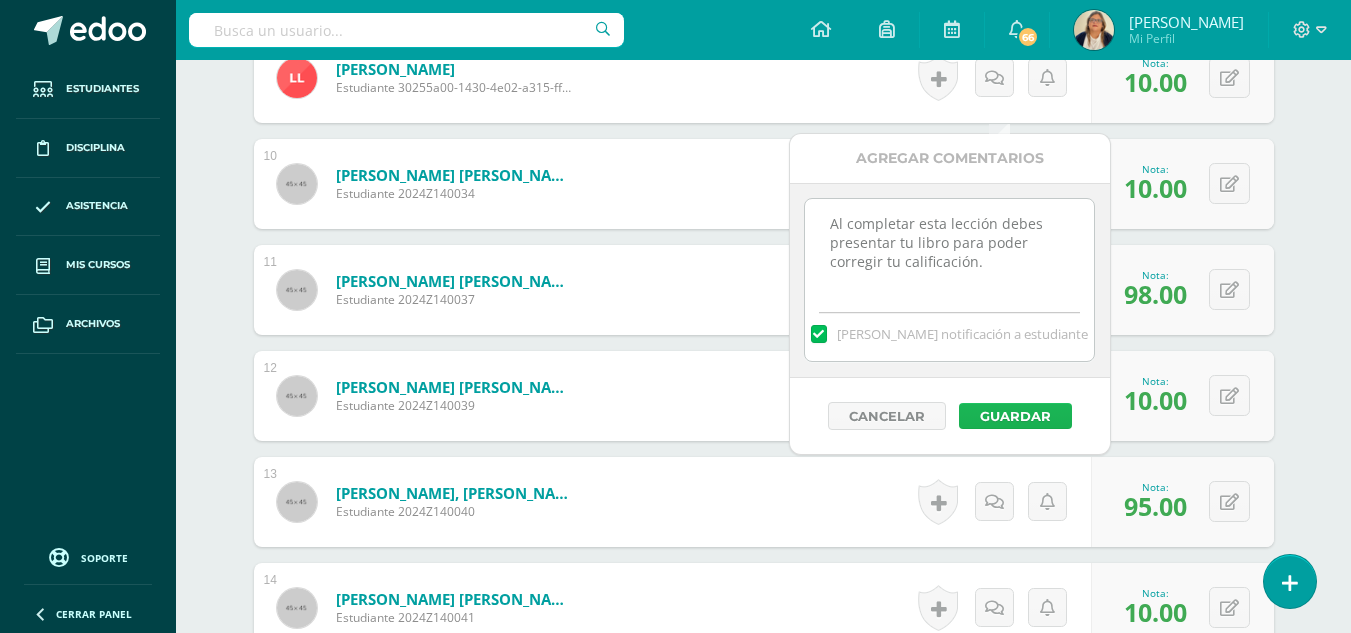 click on "Guardar" at bounding box center (1015, 416) 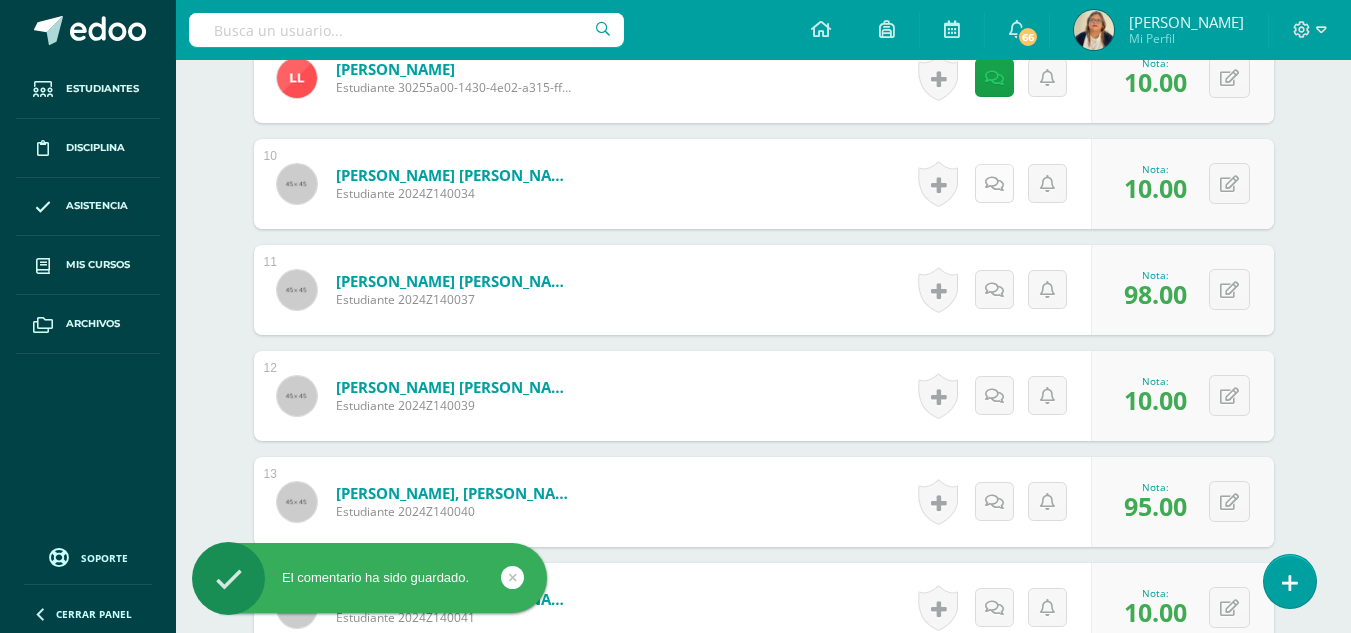 click at bounding box center [994, 183] 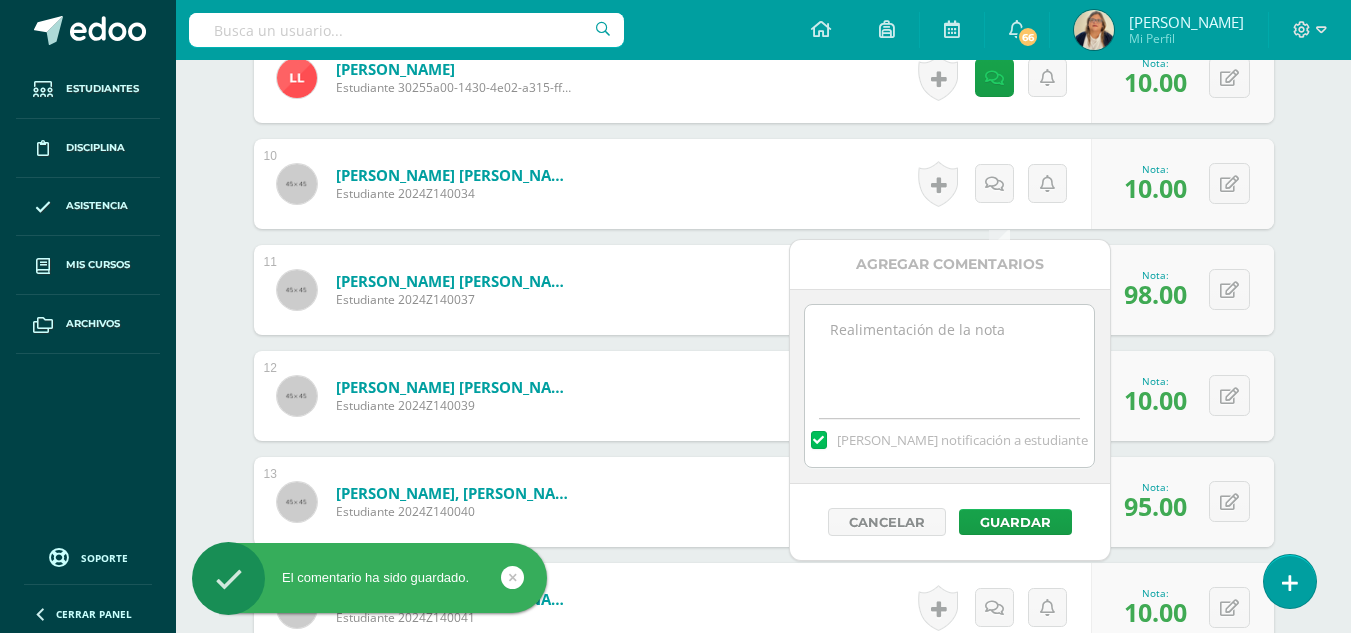 click at bounding box center [949, 355] 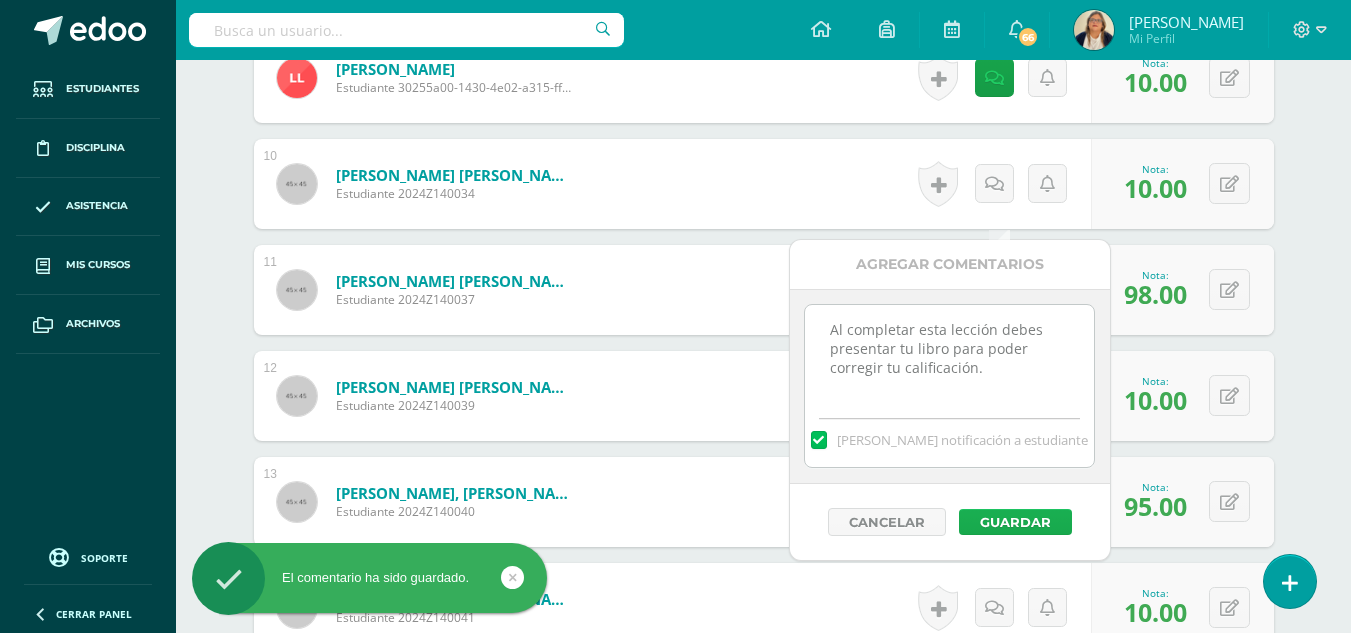 type on "Al completar esta lección debes presentar tu libro para poder corregir tu calificación." 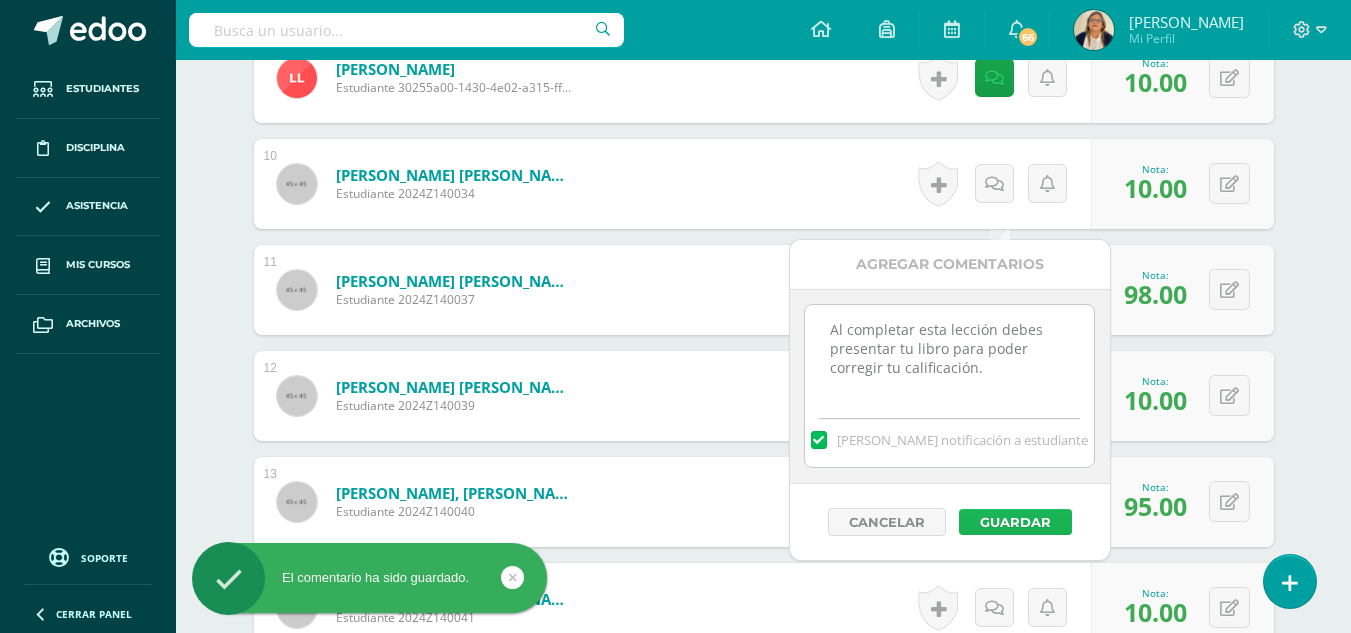 click on "Guardar" at bounding box center (1015, 522) 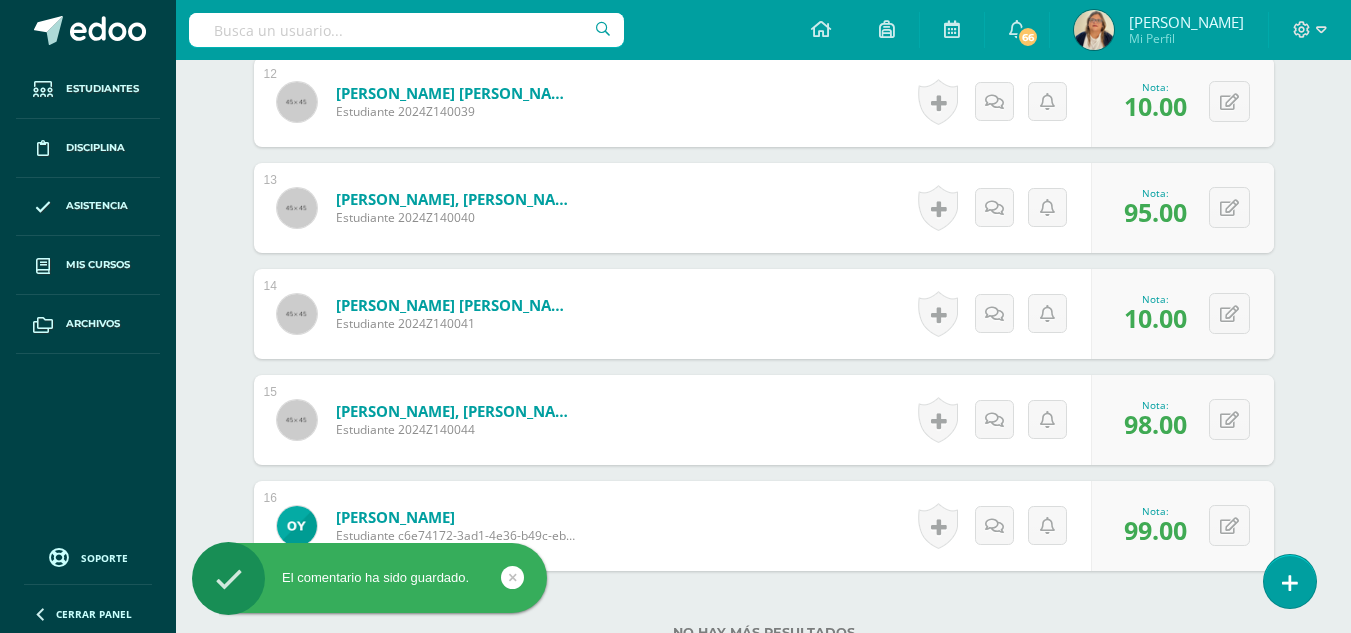 scroll, scrollTop: 1965, scrollLeft: 0, axis: vertical 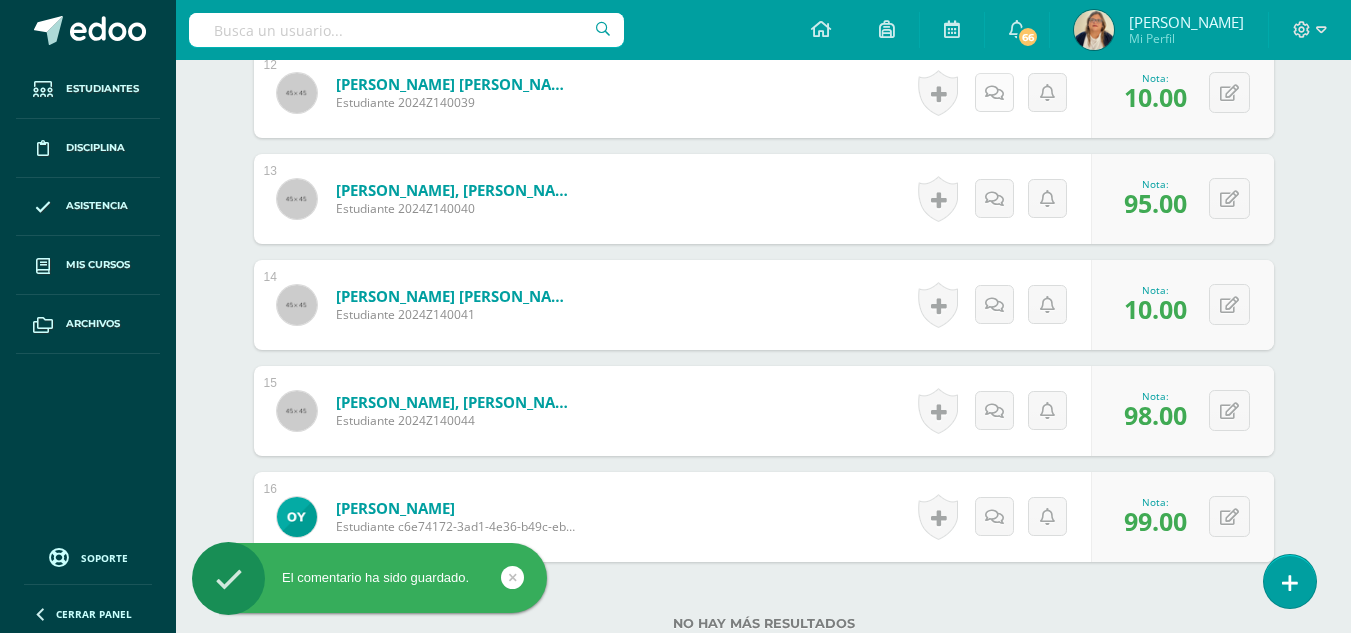 click at bounding box center [994, 92] 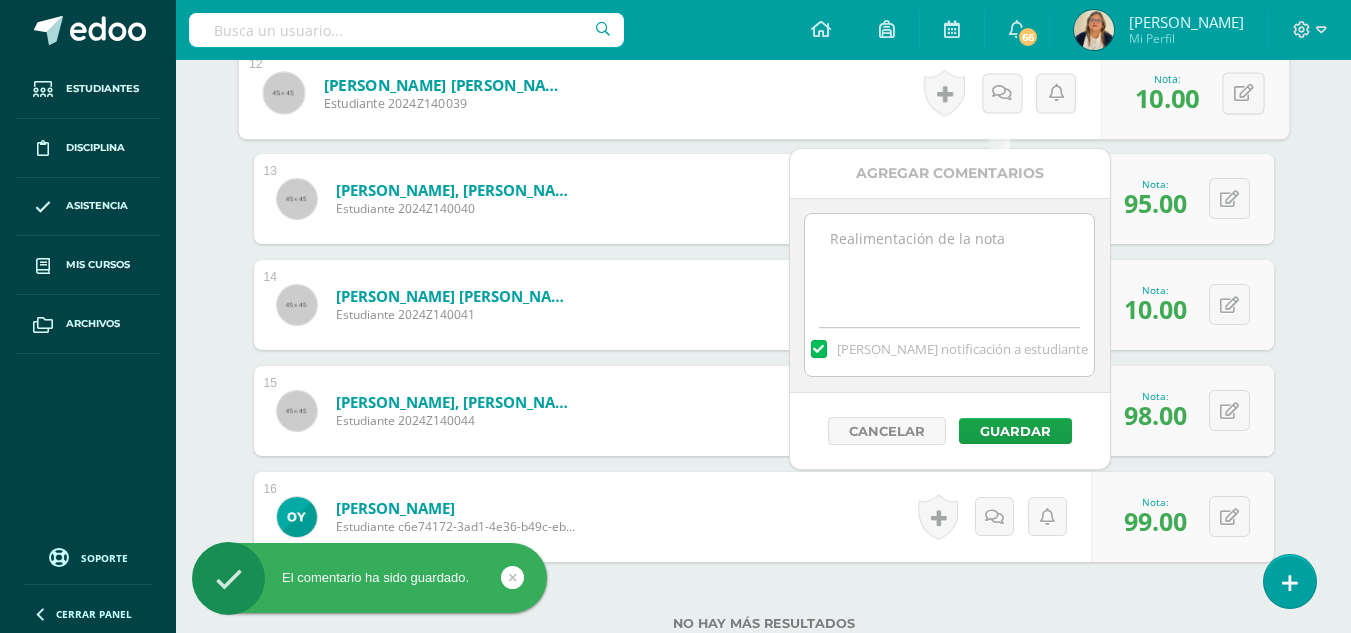 click at bounding box center (949, 264) 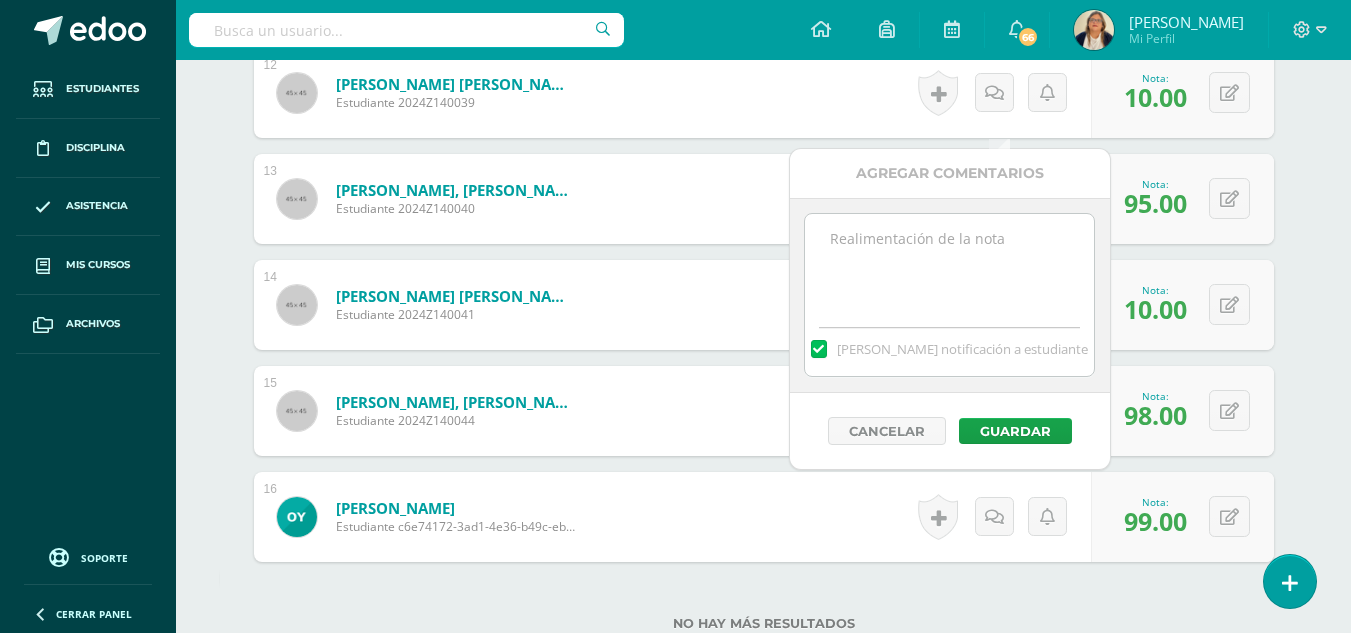 paste on "Al completar esta lección debes presentar tu libro para poder corregir tu calificación." 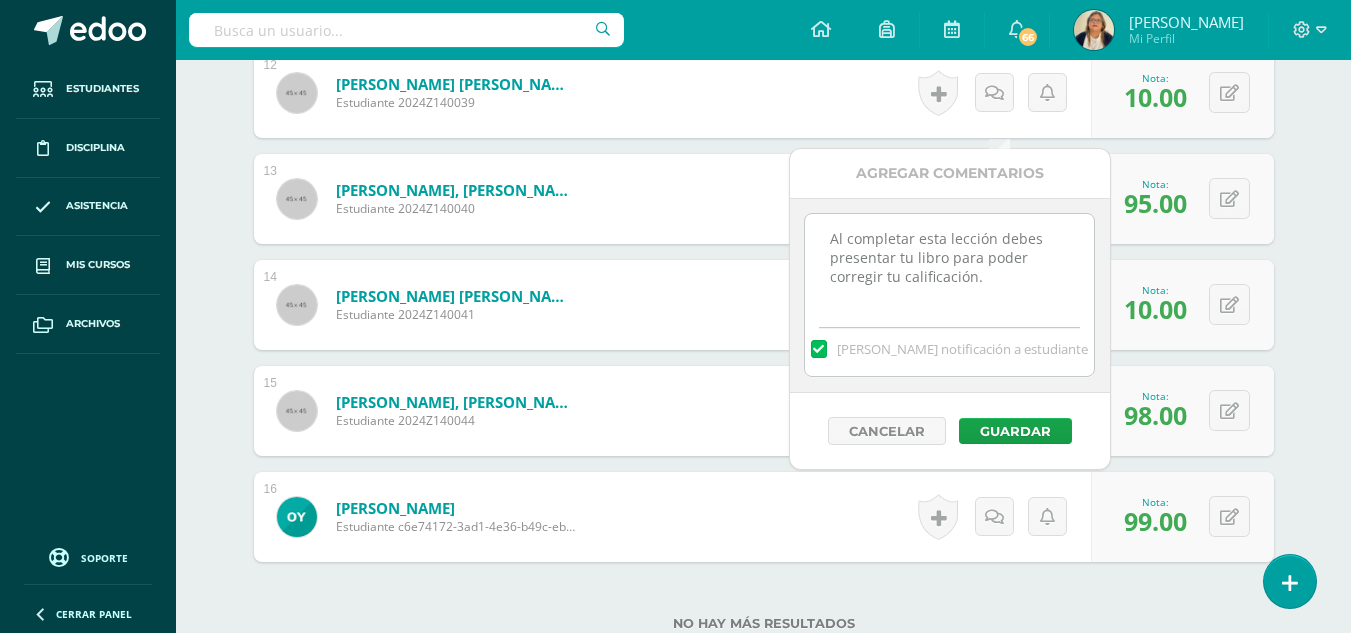 type on "Al completar esta lección debes presentar tu libro para poder corregir tu calificación." 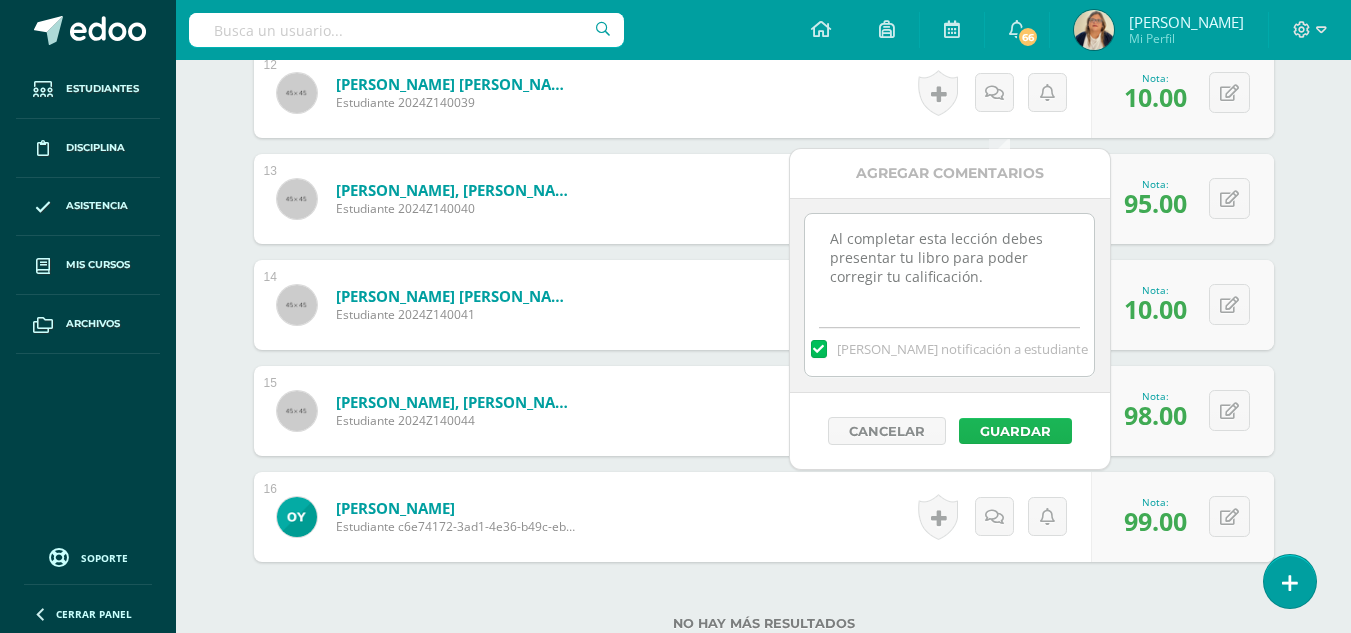 click on "Guardar" at bounding box center [1015, 431] 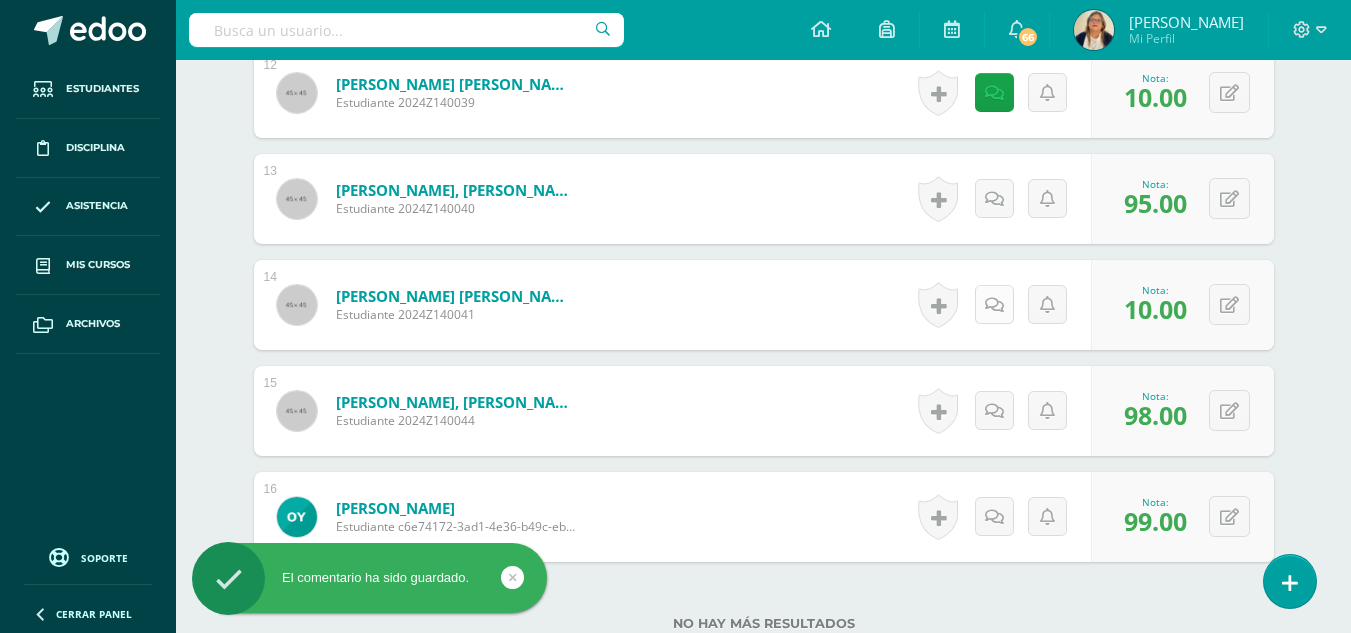 click at bounding box center [994, 304] 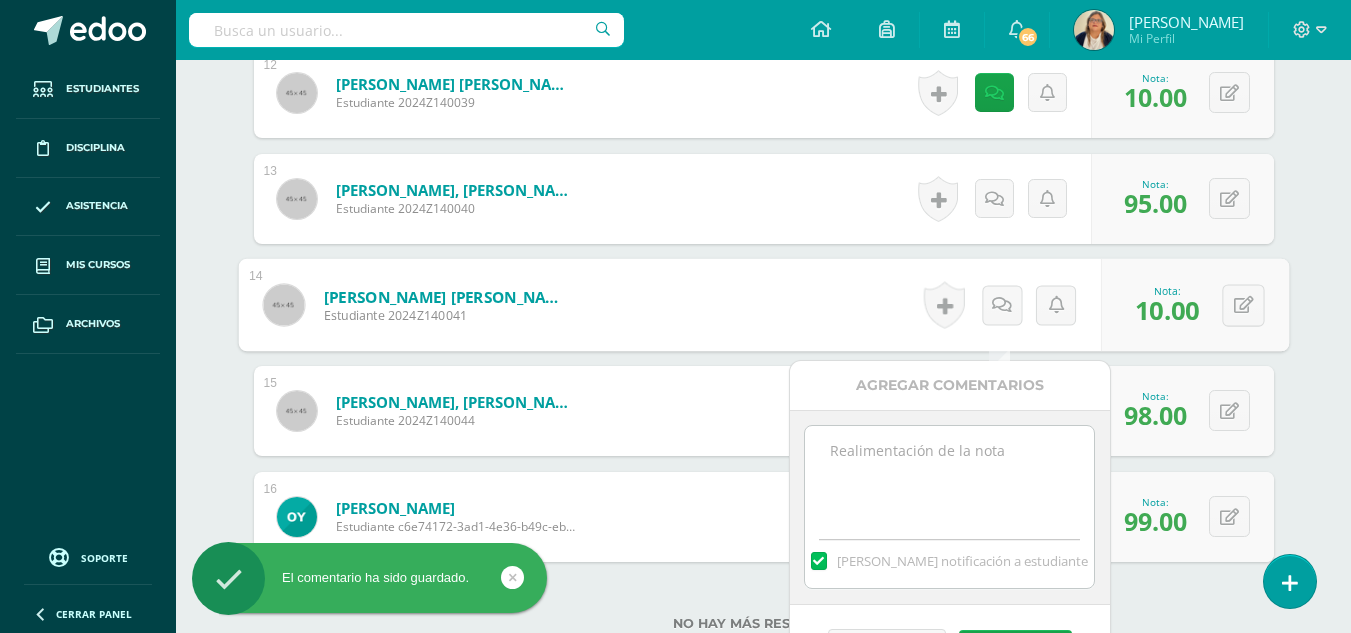 click at bounding box center [949, 476] 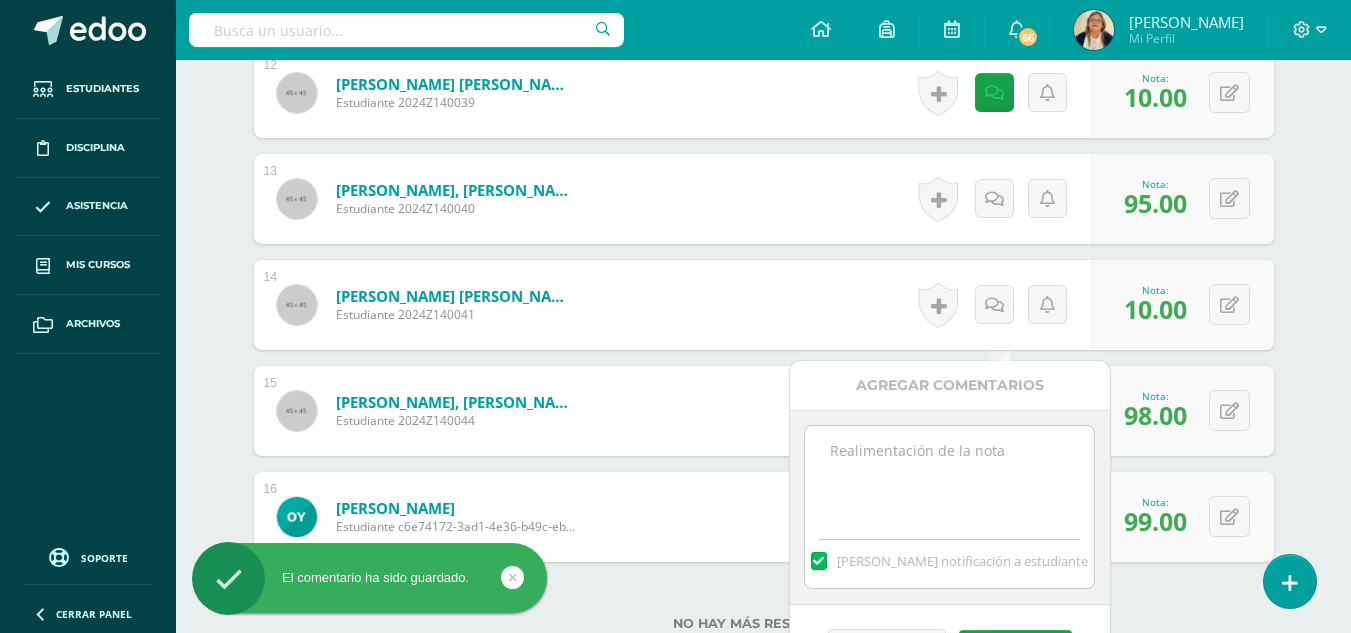 paste on "Al completar esta lección debes presentar tu libro para poder corregir tu calificación." 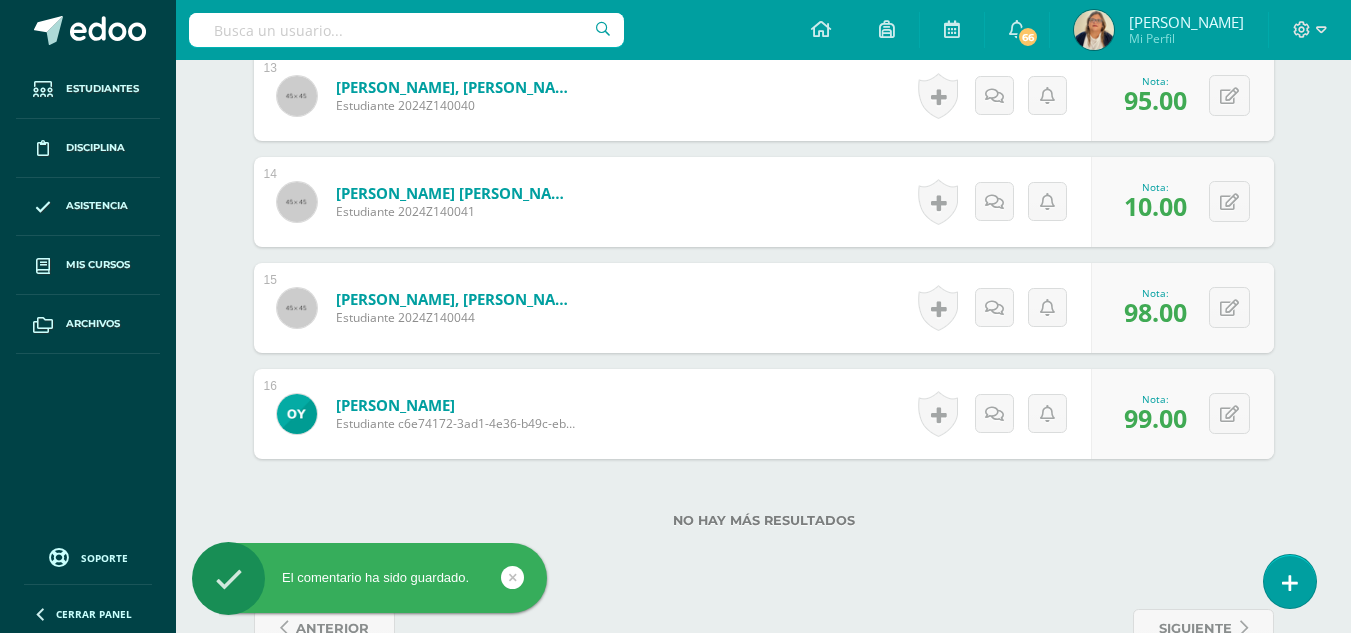 scroll, scrollTop: 2150, scrollLeft: 0, axis: vertical 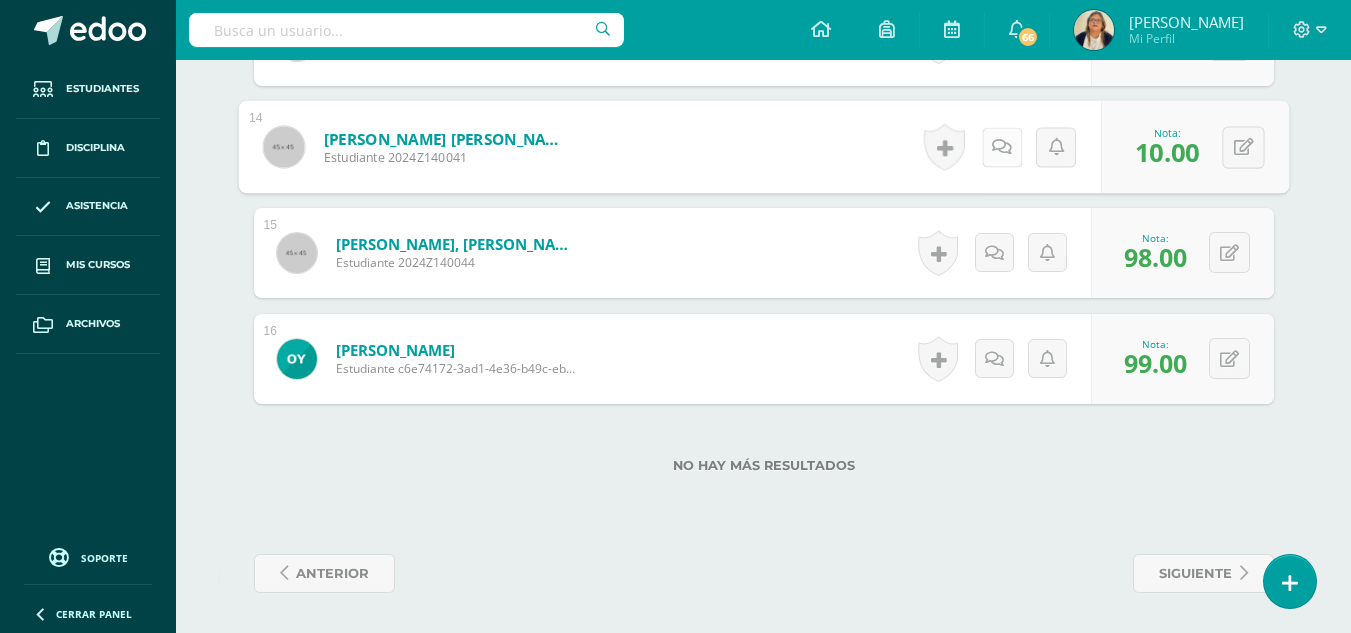 click at bounding box center (1001, 147) 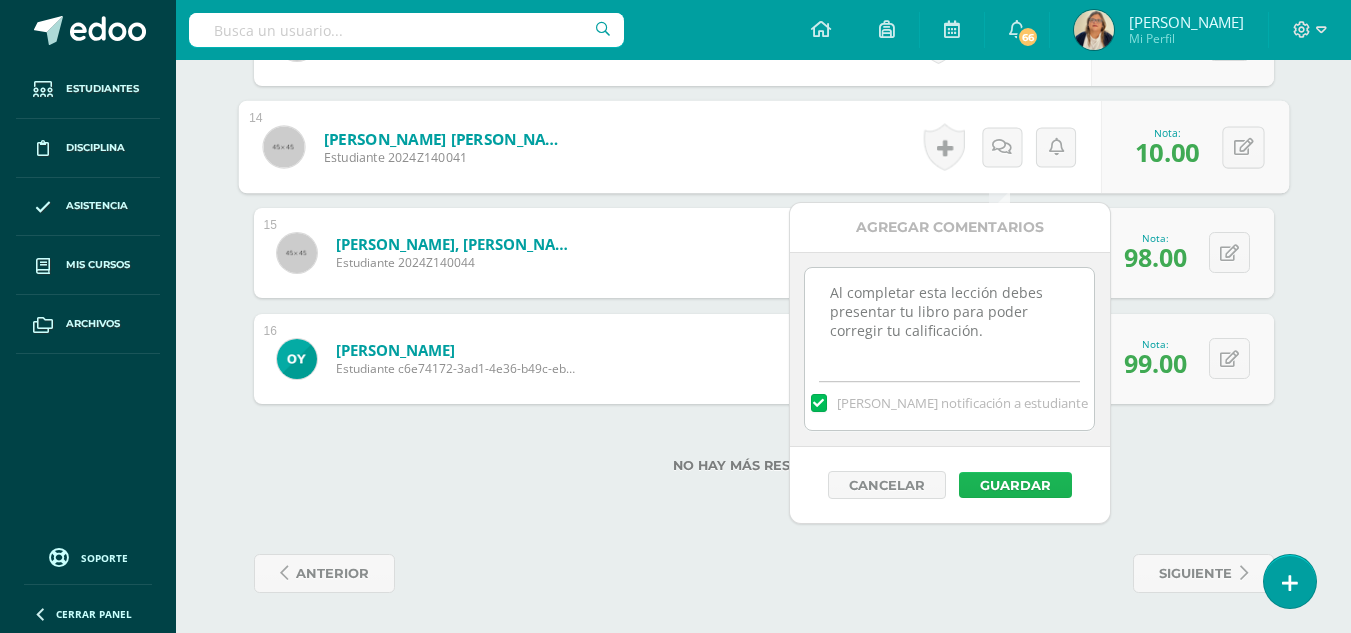 click on "Guardar" at bounding box center (1015, 485) 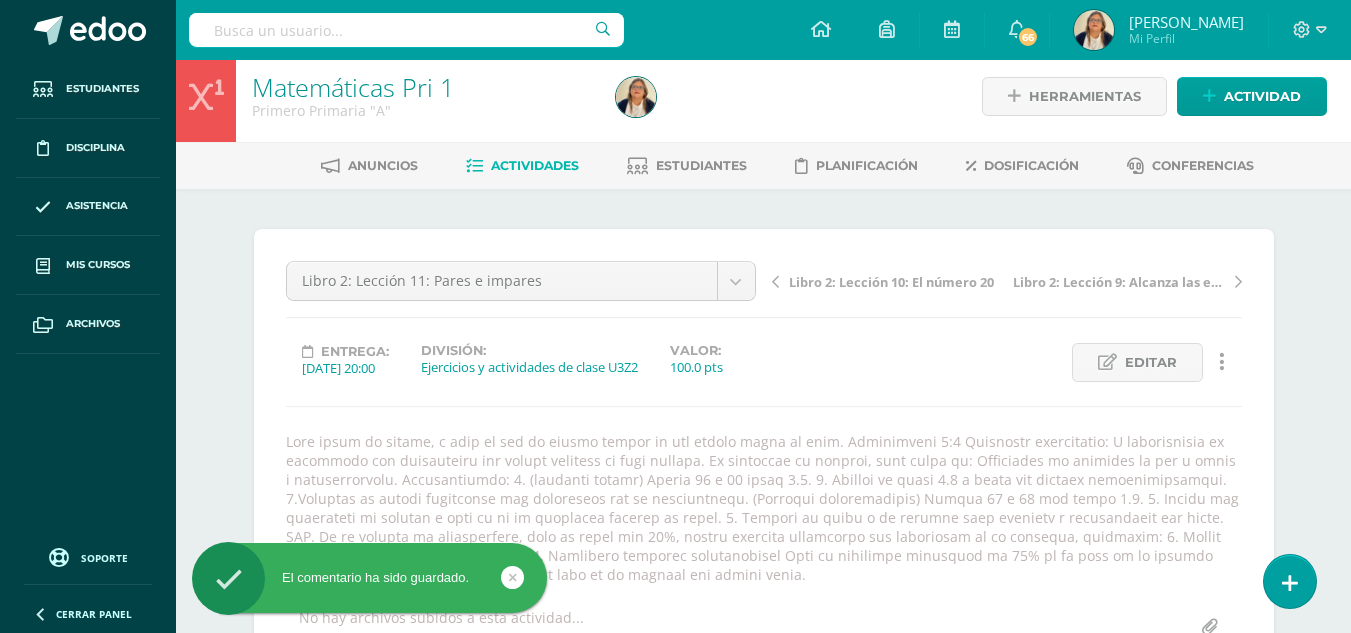 scroll, scrollTop: 0, scrollLeft: 0, axis: both 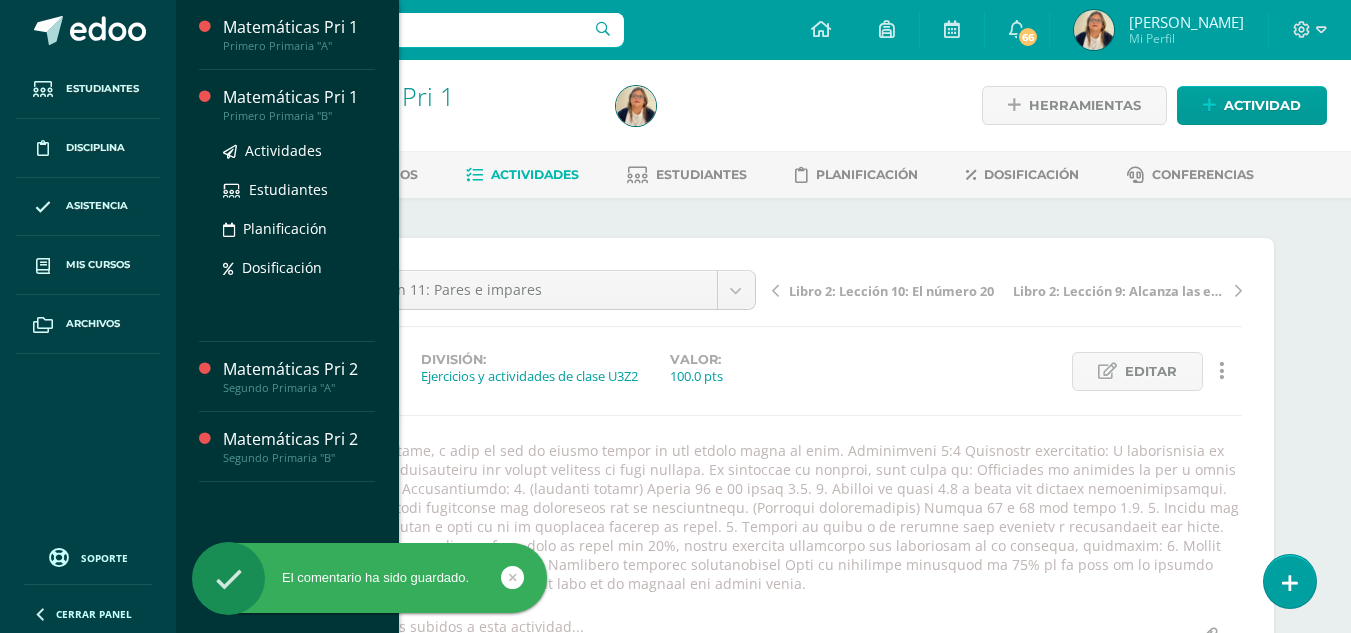 click on "Matemáticas  Pri 1" at bounding box center [299, 97] 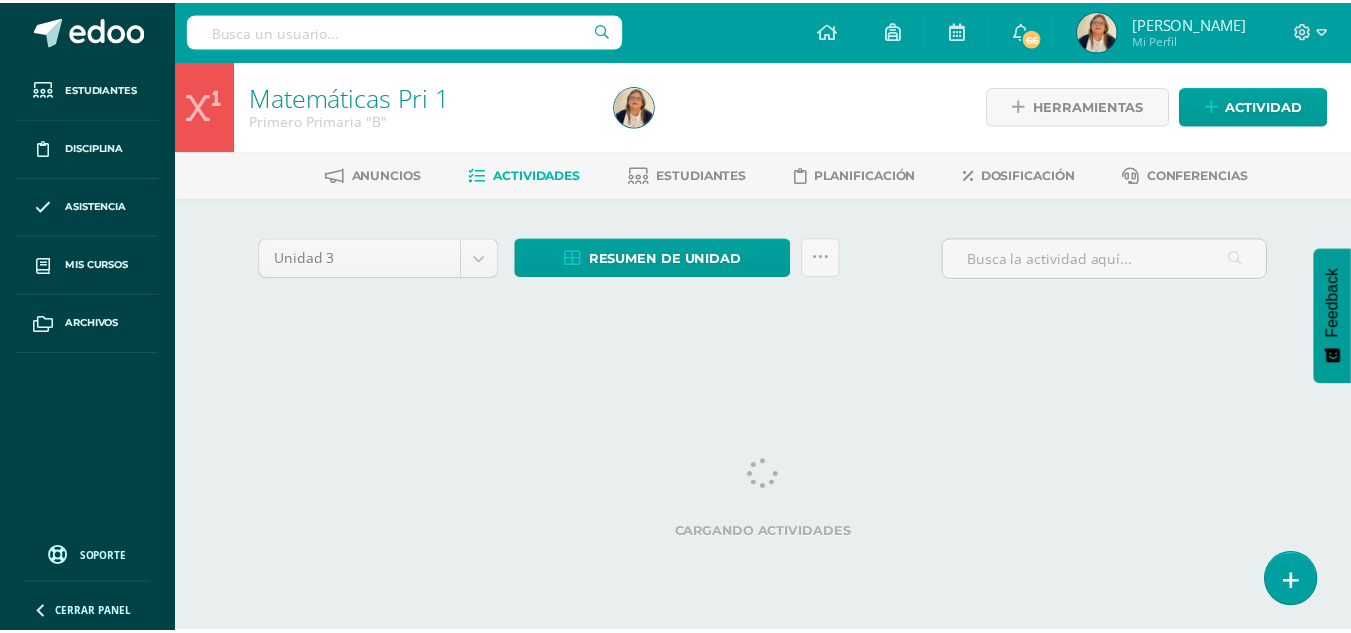 scroll, scrollTop: 0, scrollLeft: 0, axis: both 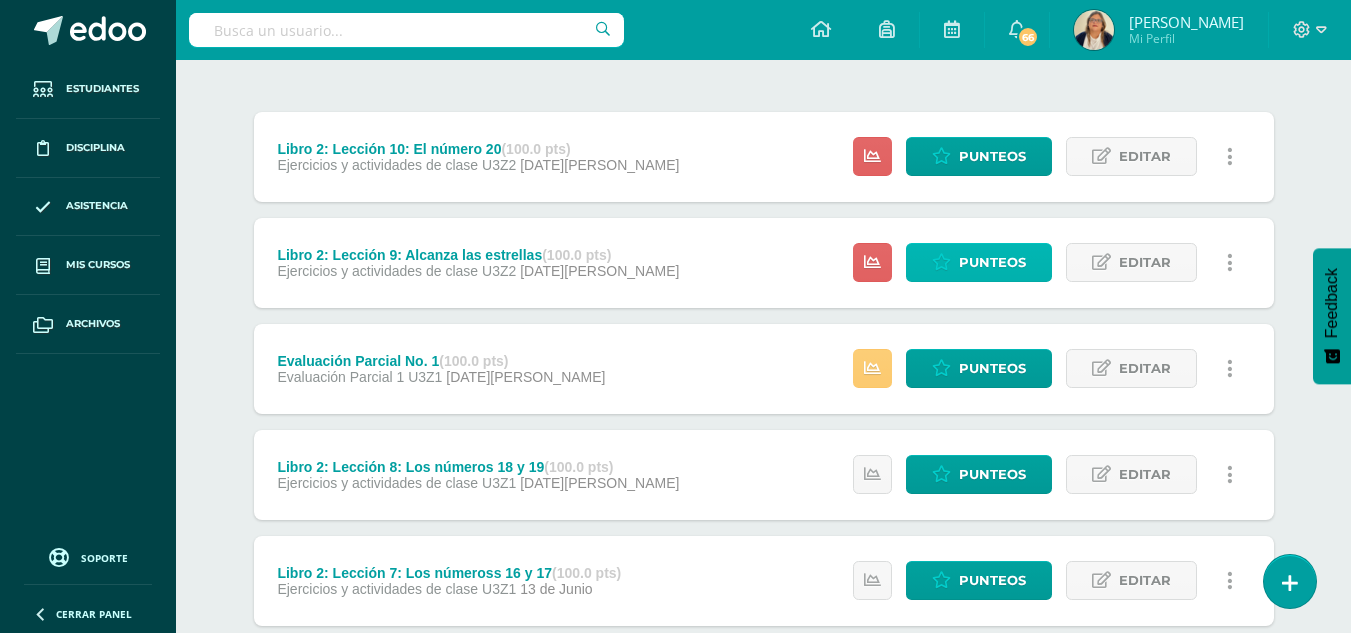 click on "Punteos" at bounding box center (992, 262) 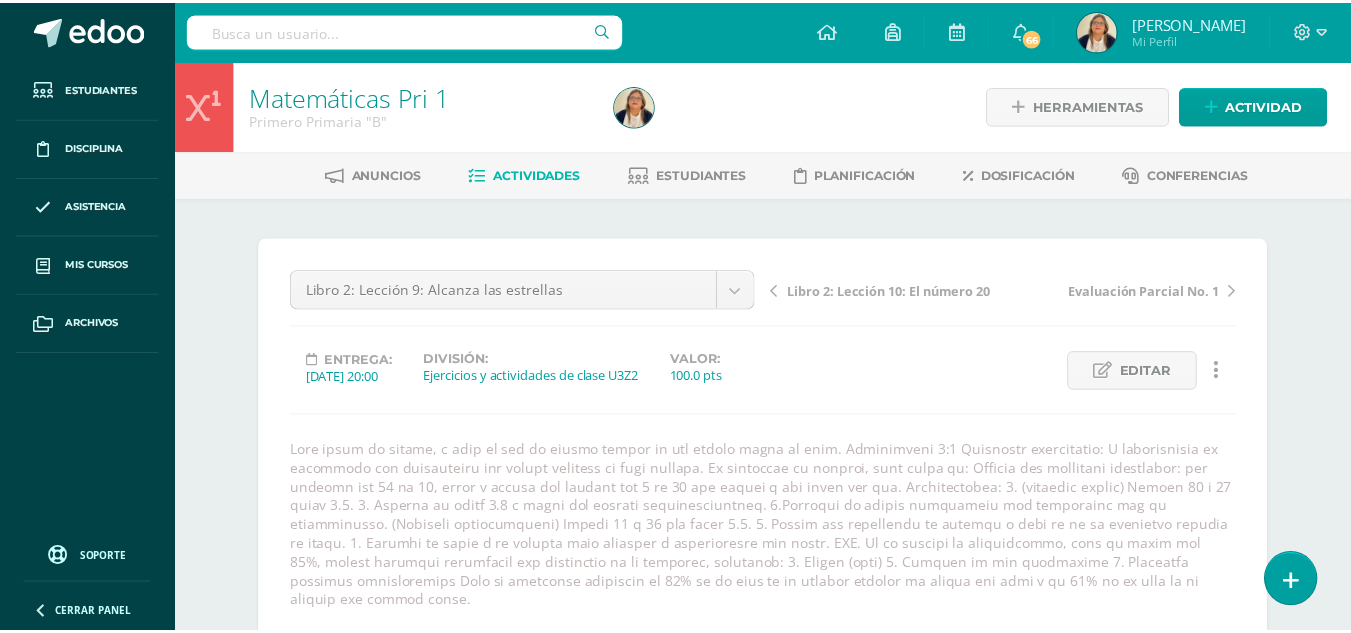 scroll, scrollTop: 406, scrollLeft: 0, axis: vertical 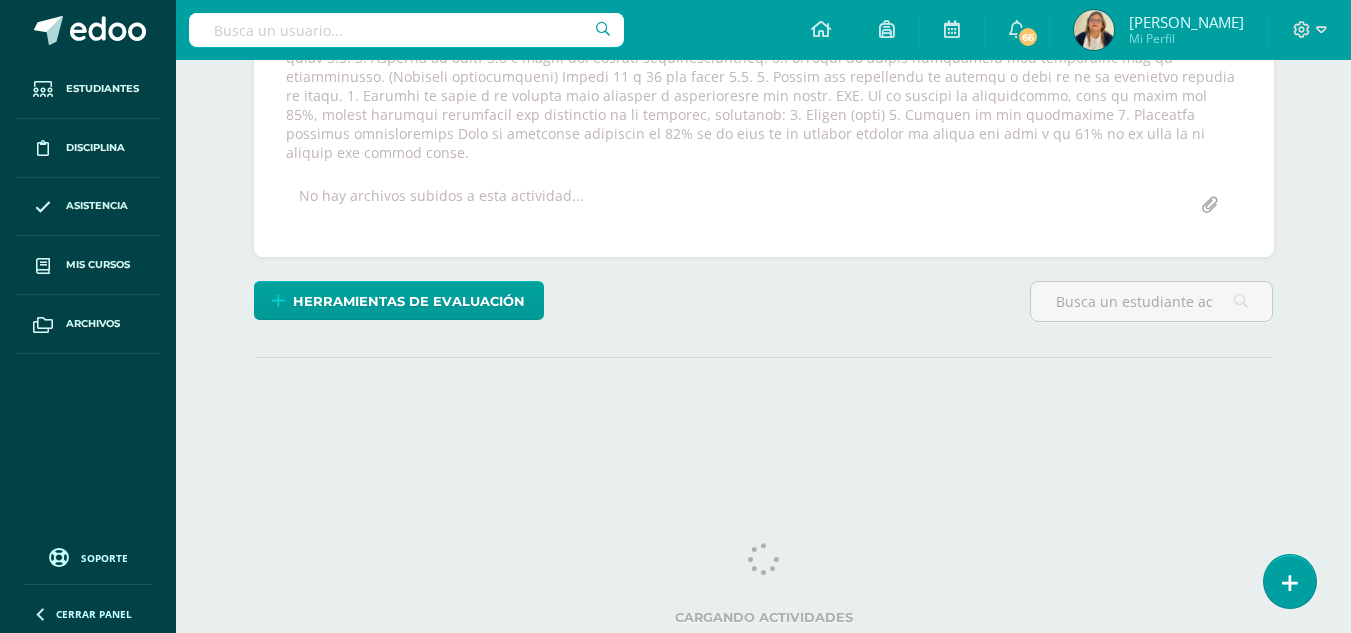 drag, startPoint x: 1357, startPoint y: 313, endPoint x: 1365, endPoint y: 455, distance: 142.22517 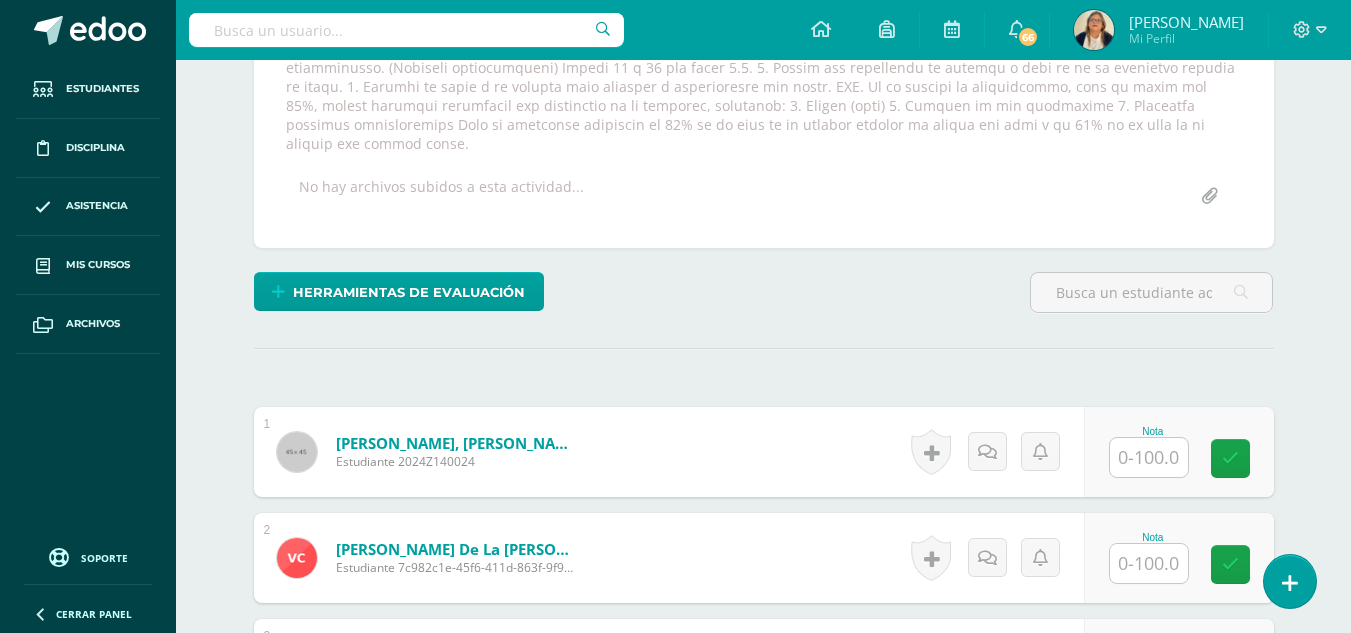 scroll, scrollTop: 460, scrollLeft: 0, axis: vertical 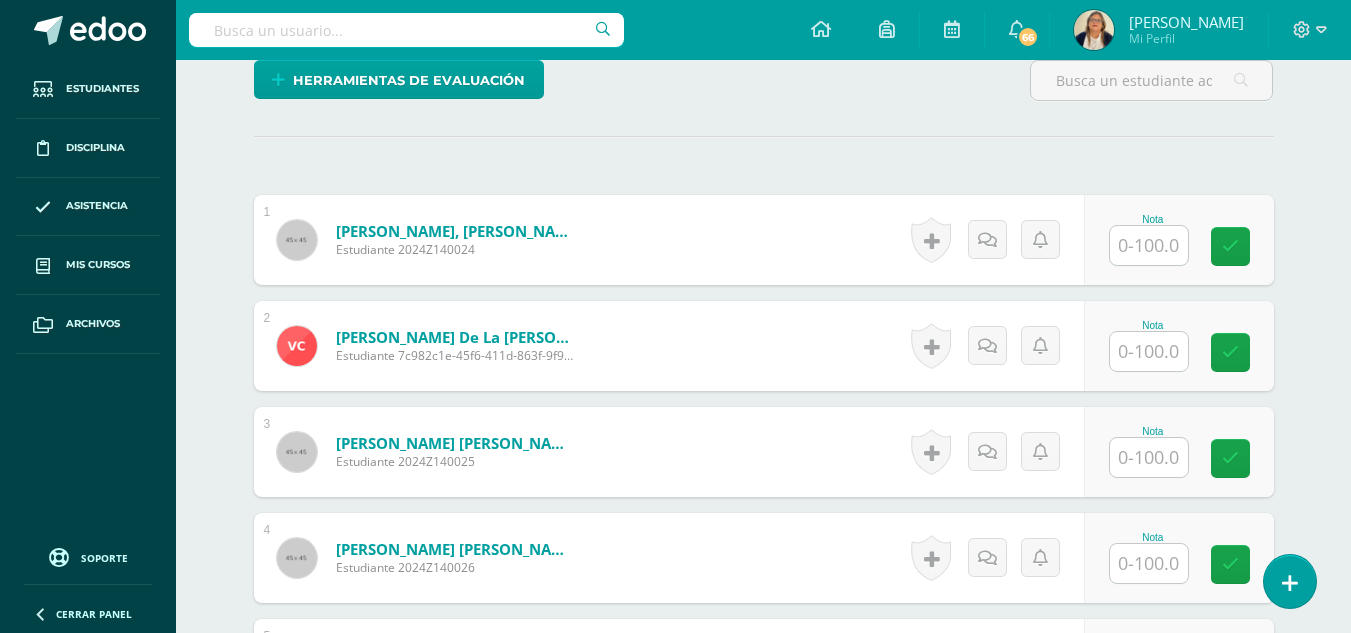 click at bounding box center [1149, 245] 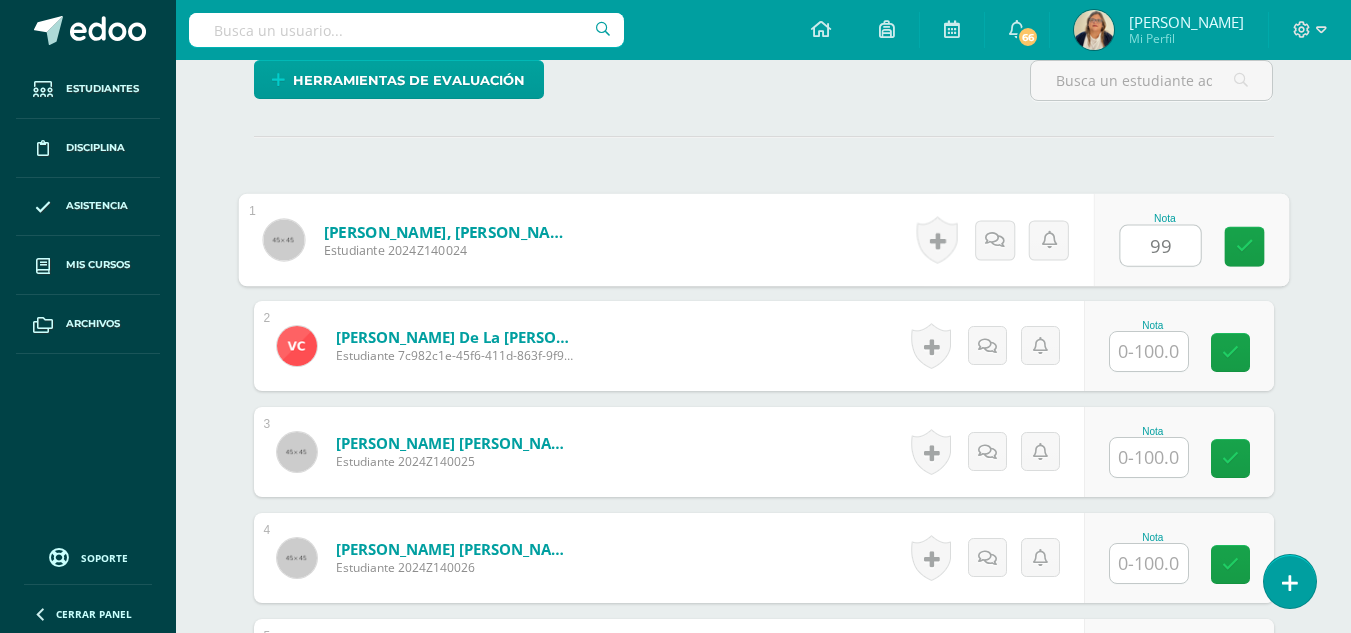 type on "99" 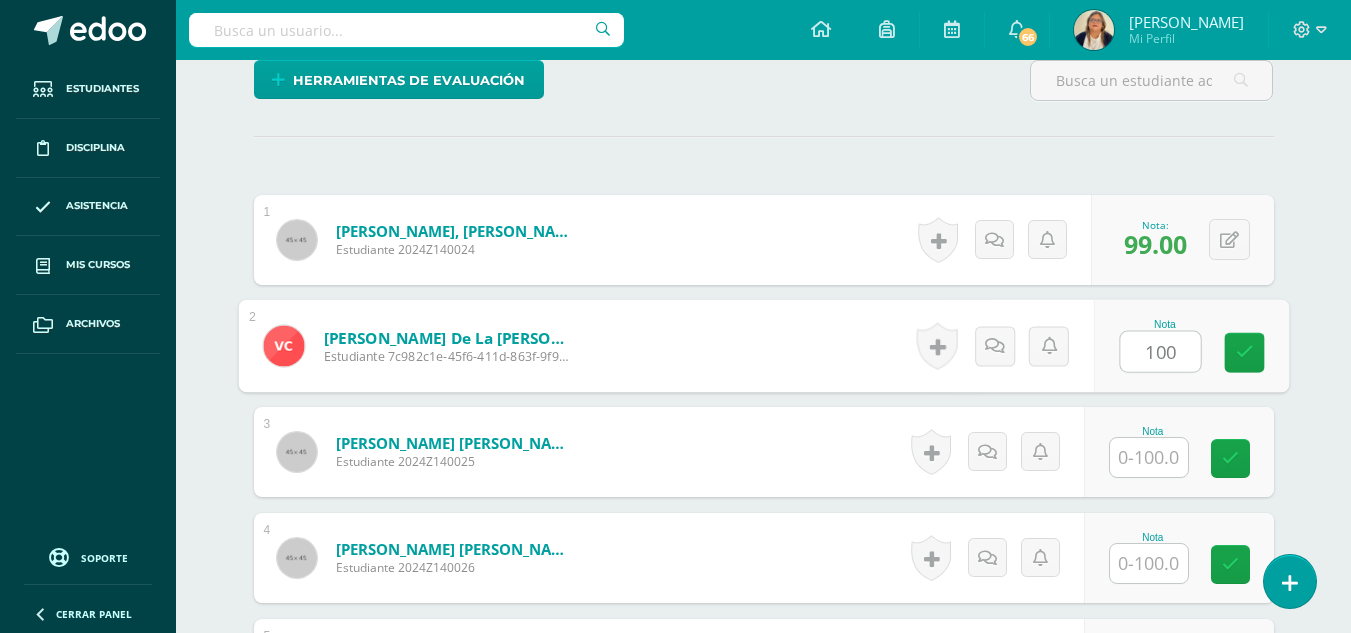 type on "100" 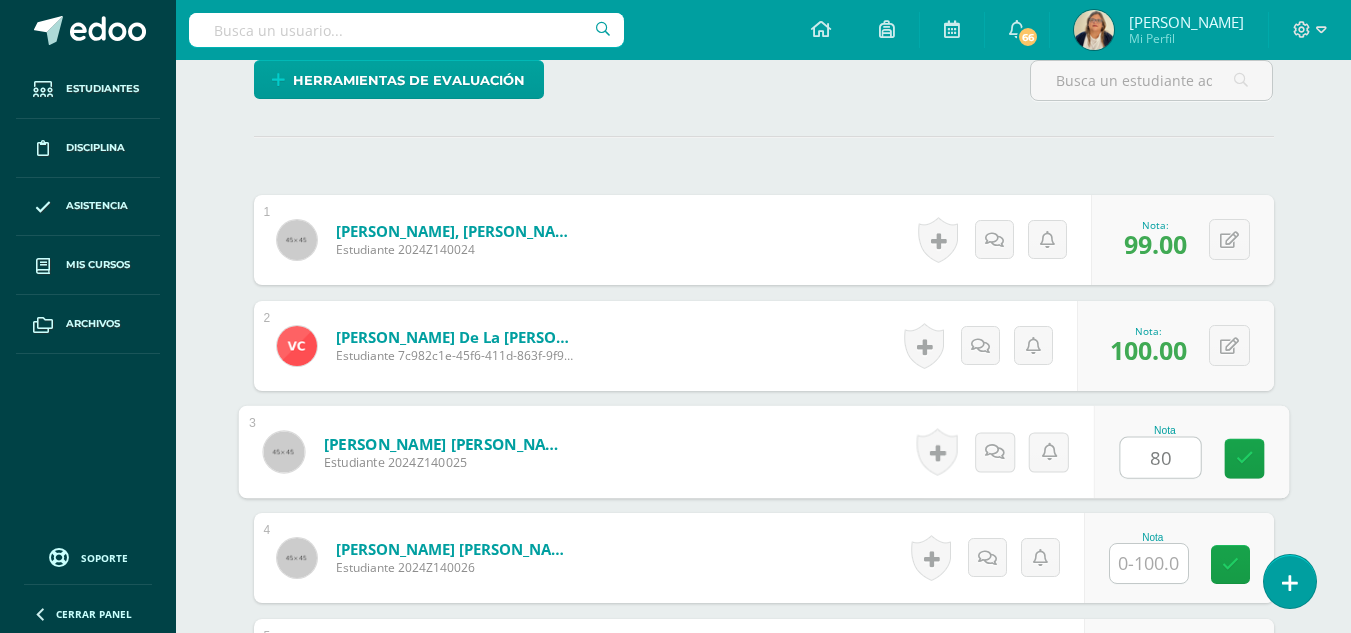 type on "80" 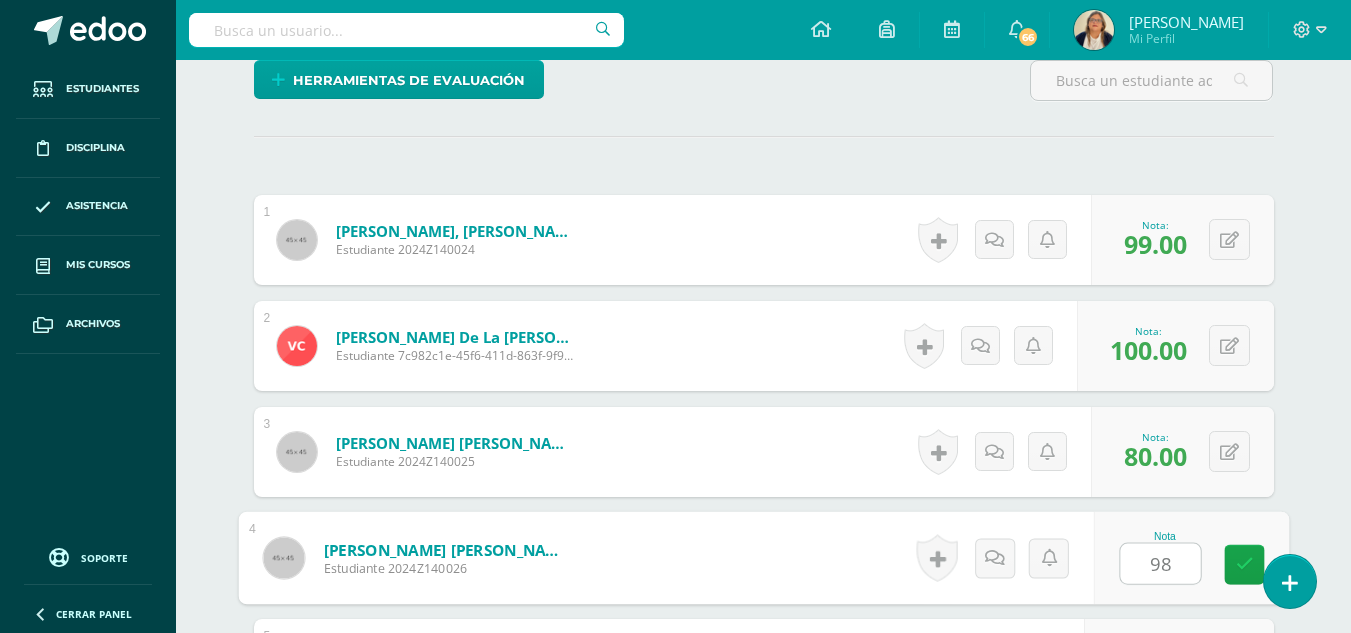 type on "98" 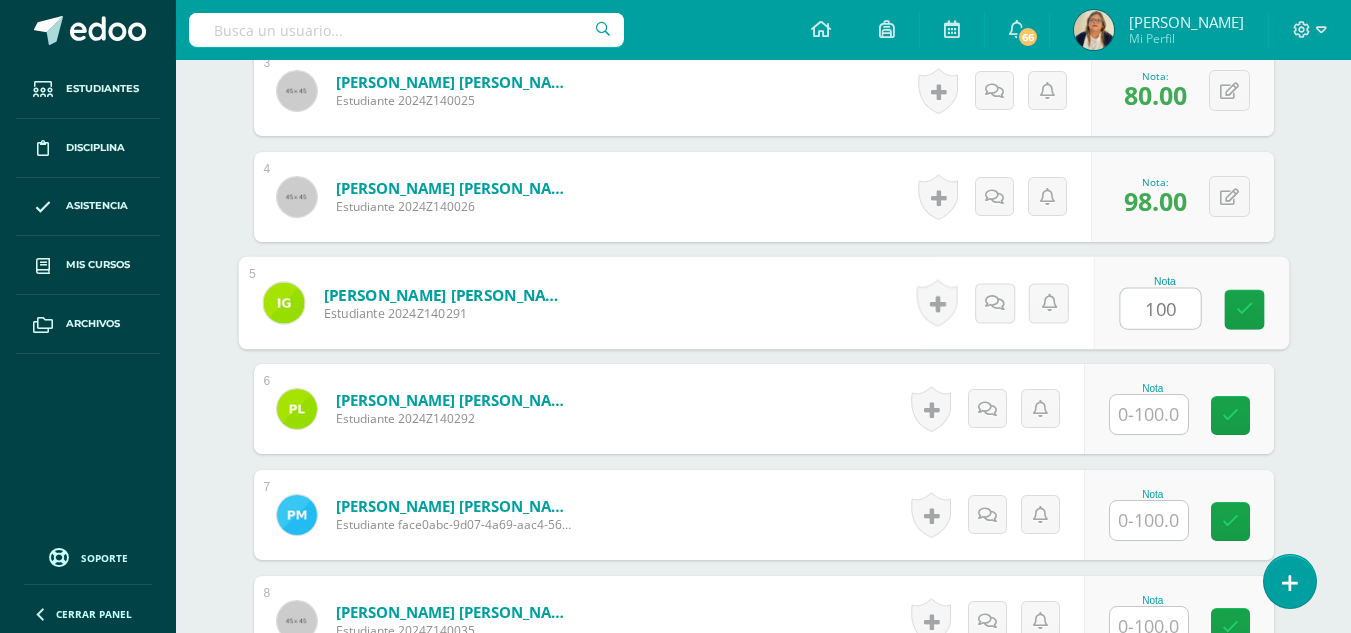 type on "100" 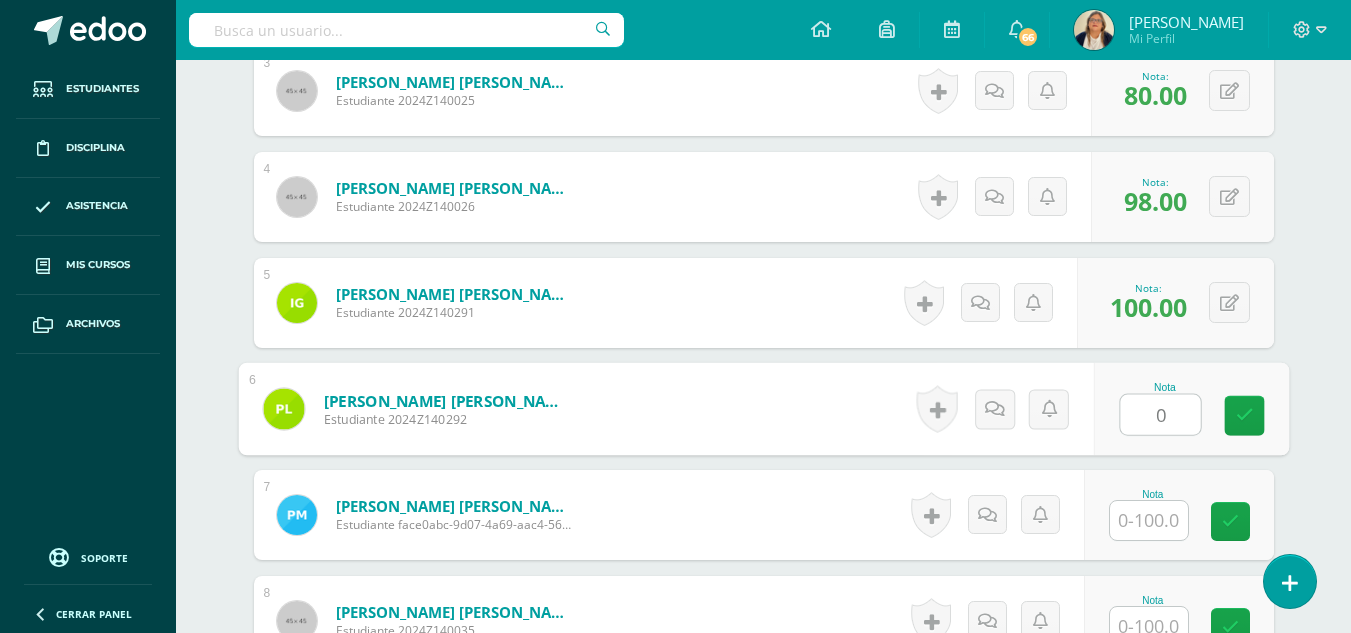 type on "0" 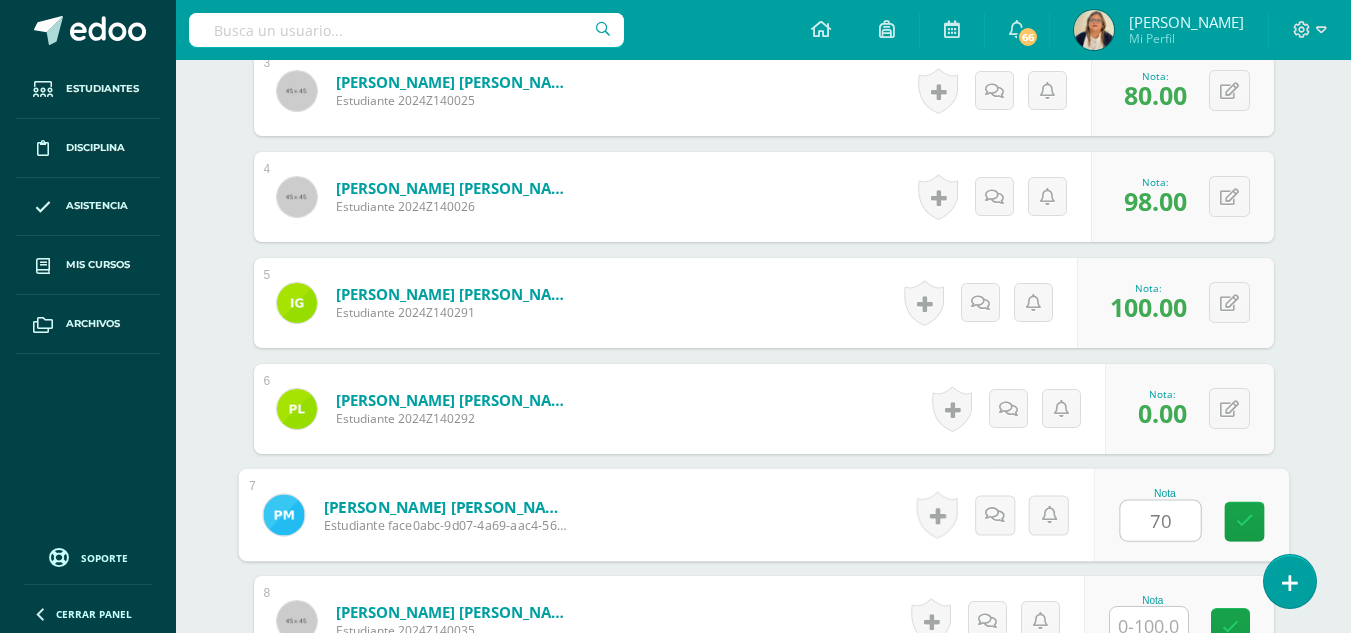 type on "70" 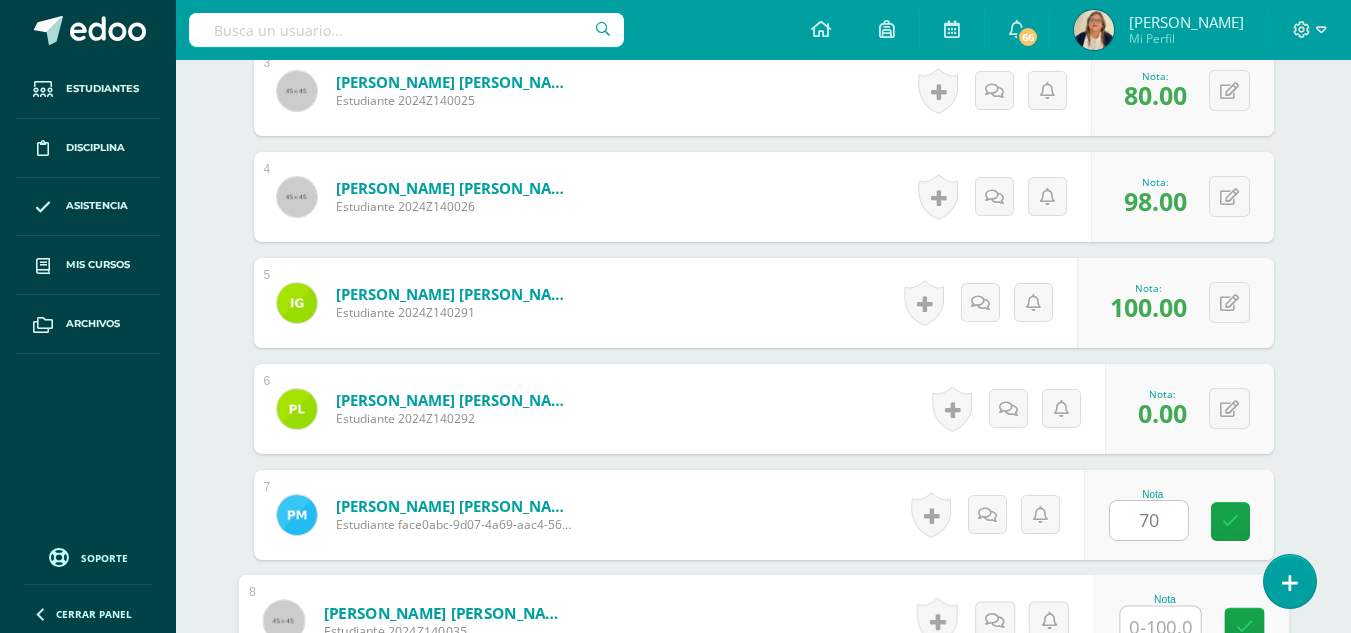scroll, scrollTop: 1053, scrollLeft: 0, axis: vertical 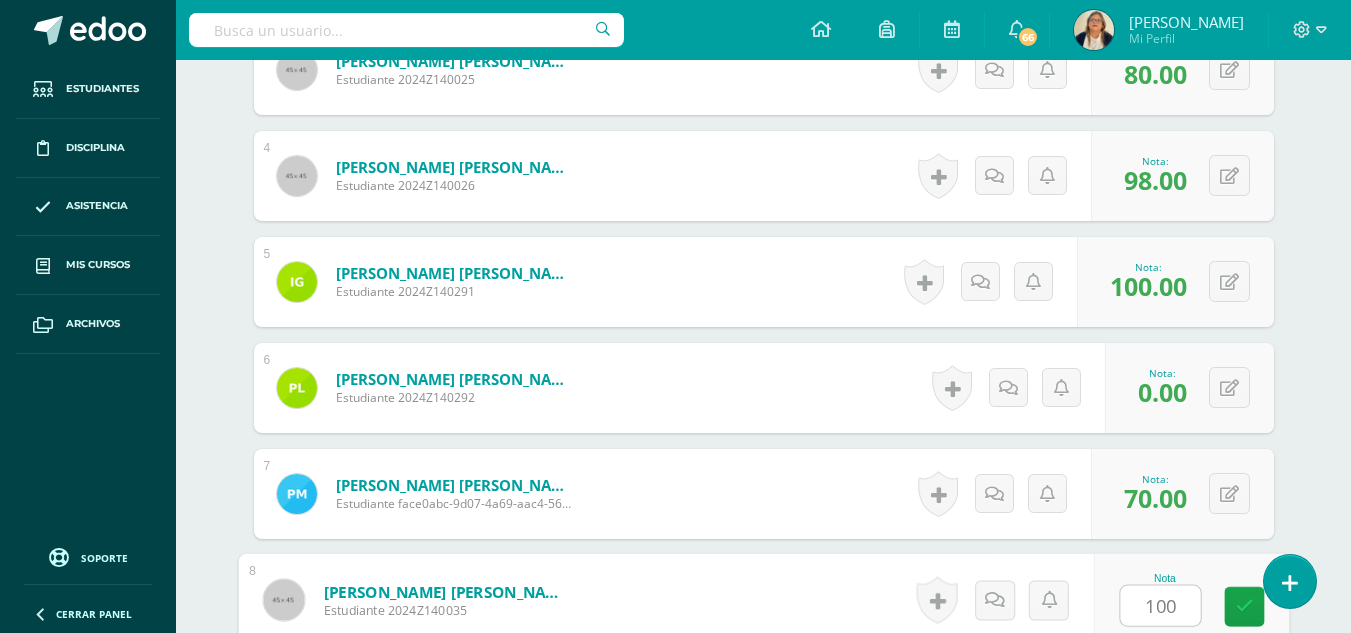 type on "100" 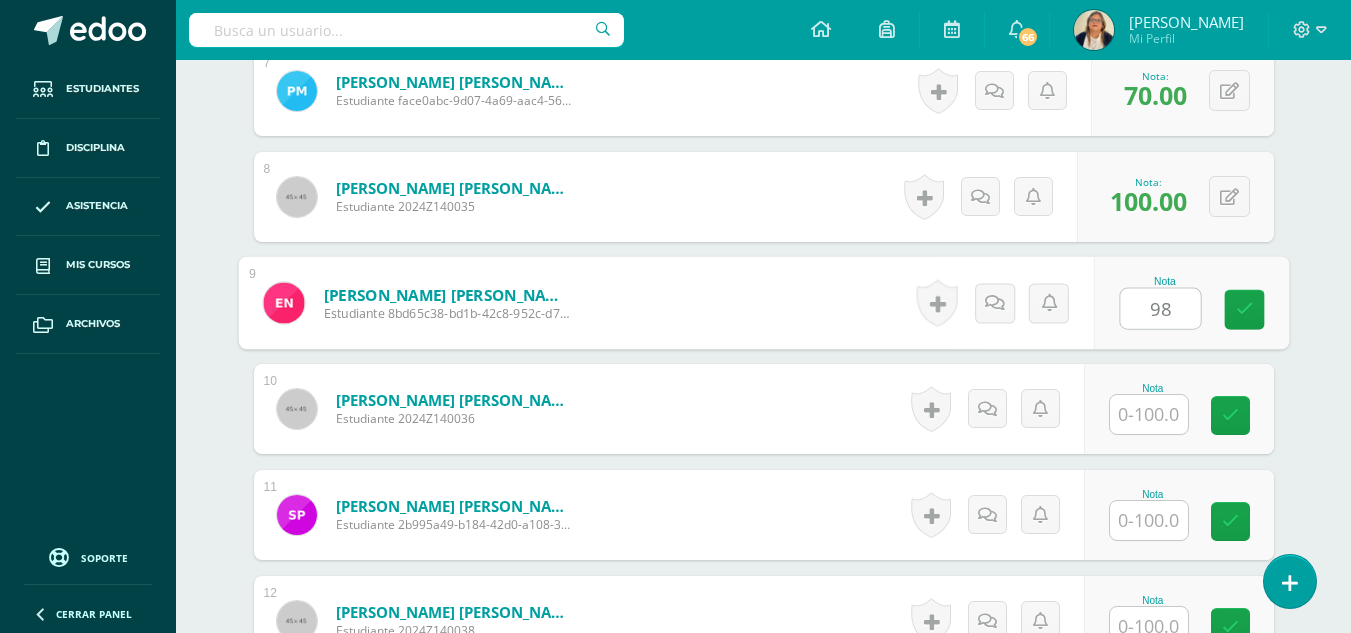 type on "98" 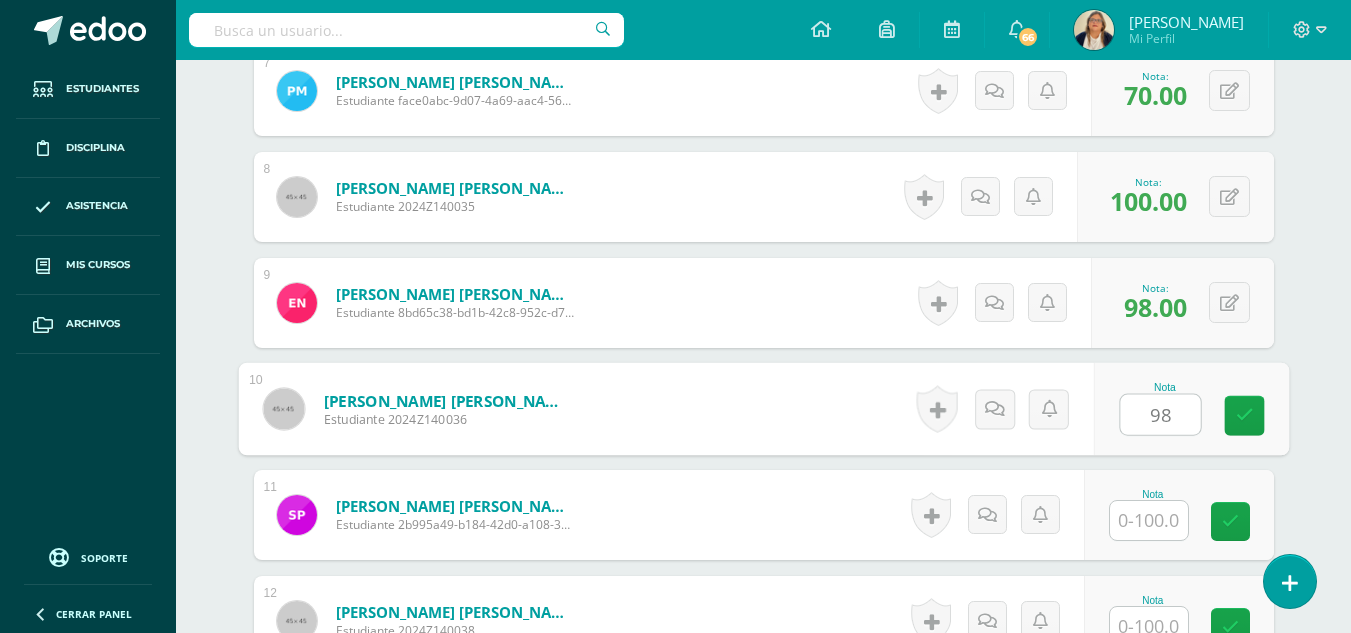 type on "98" 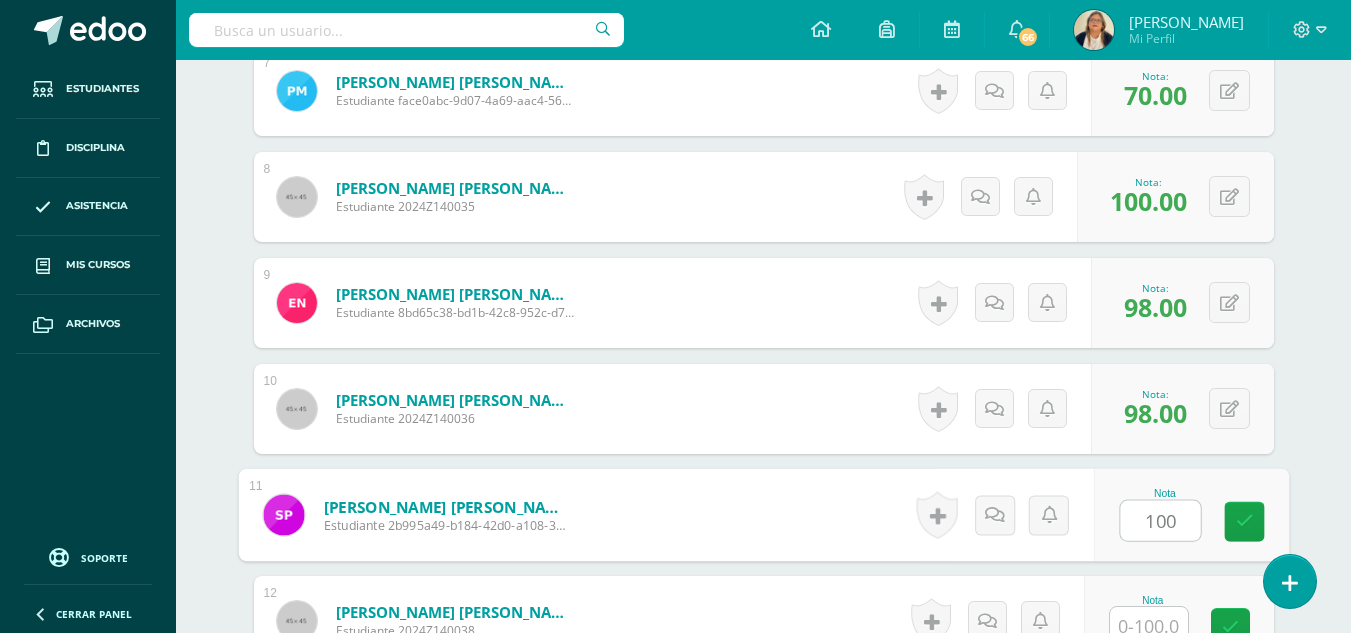 type on "100" 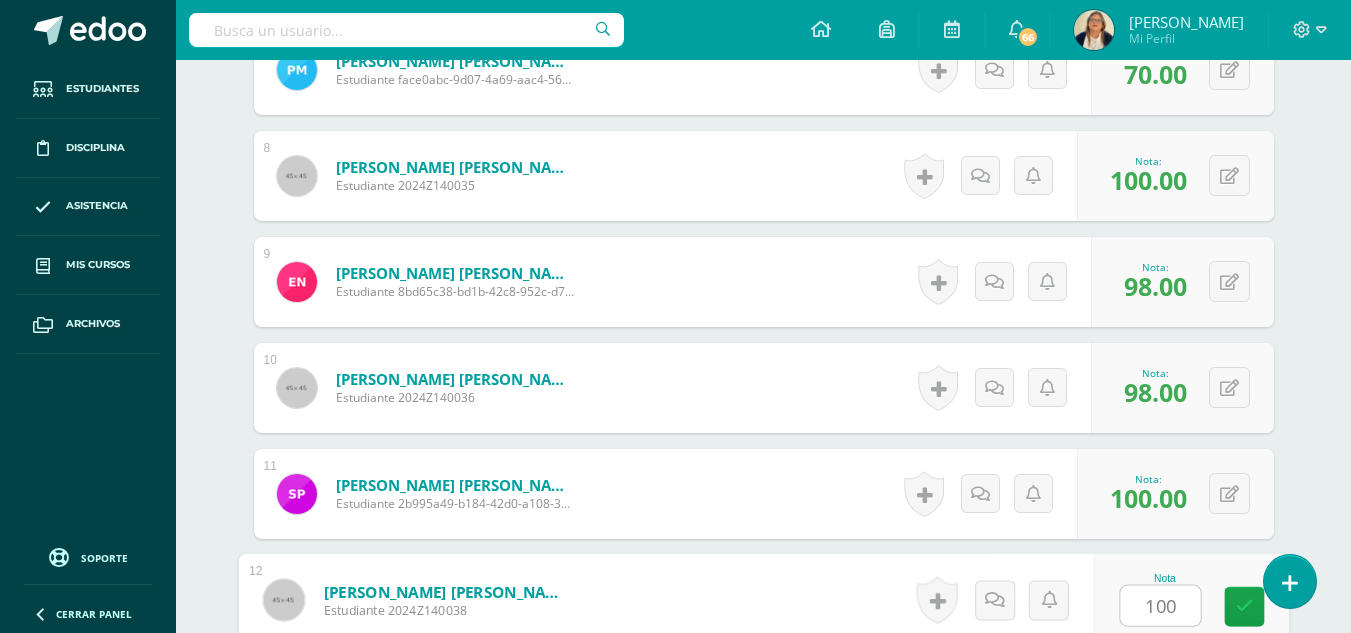 type on "100" 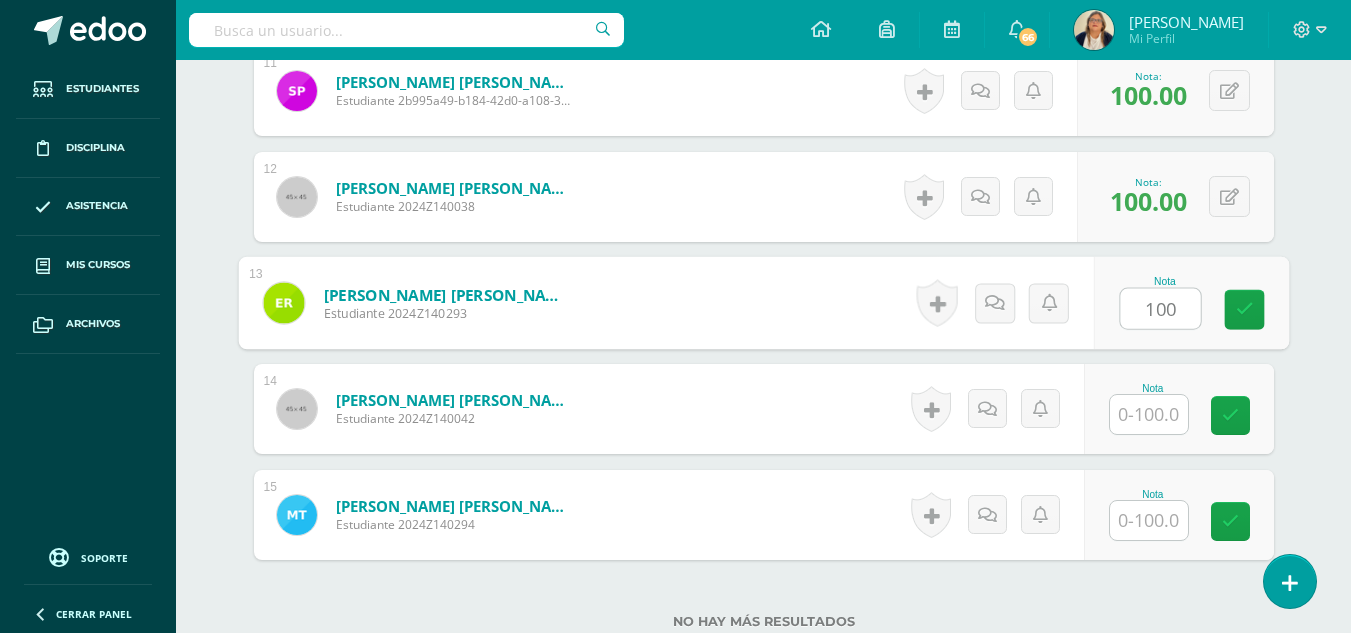 type on "100" 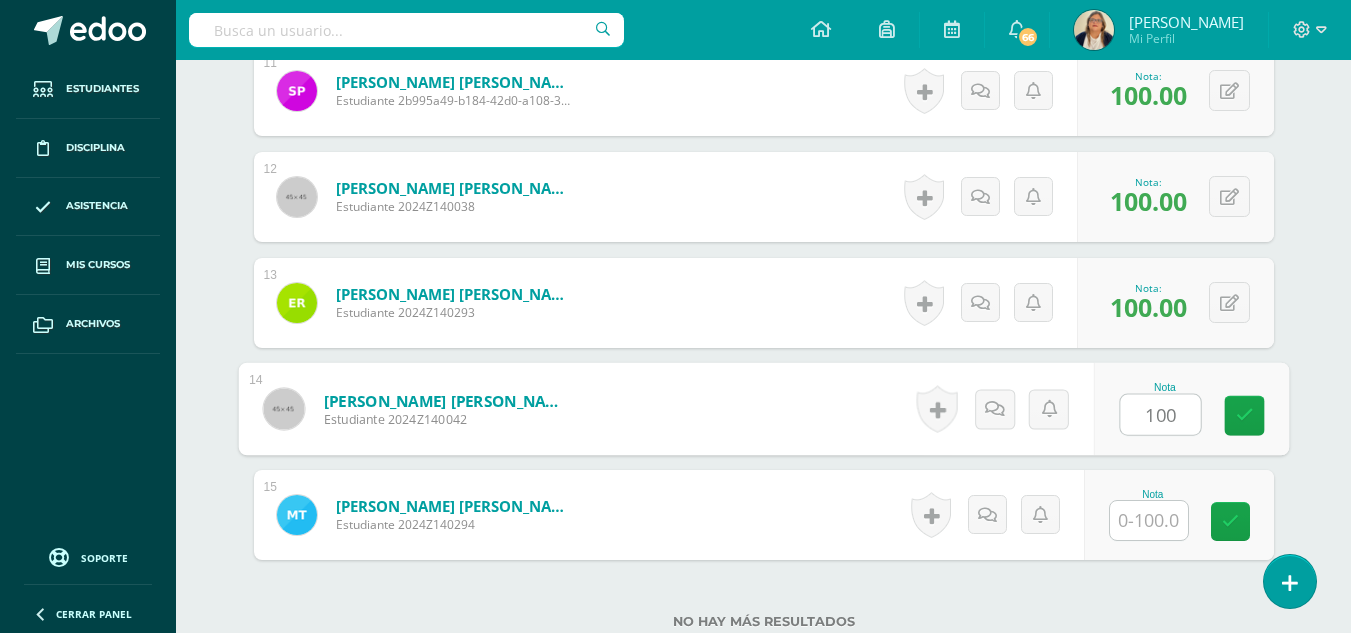 type on "100" 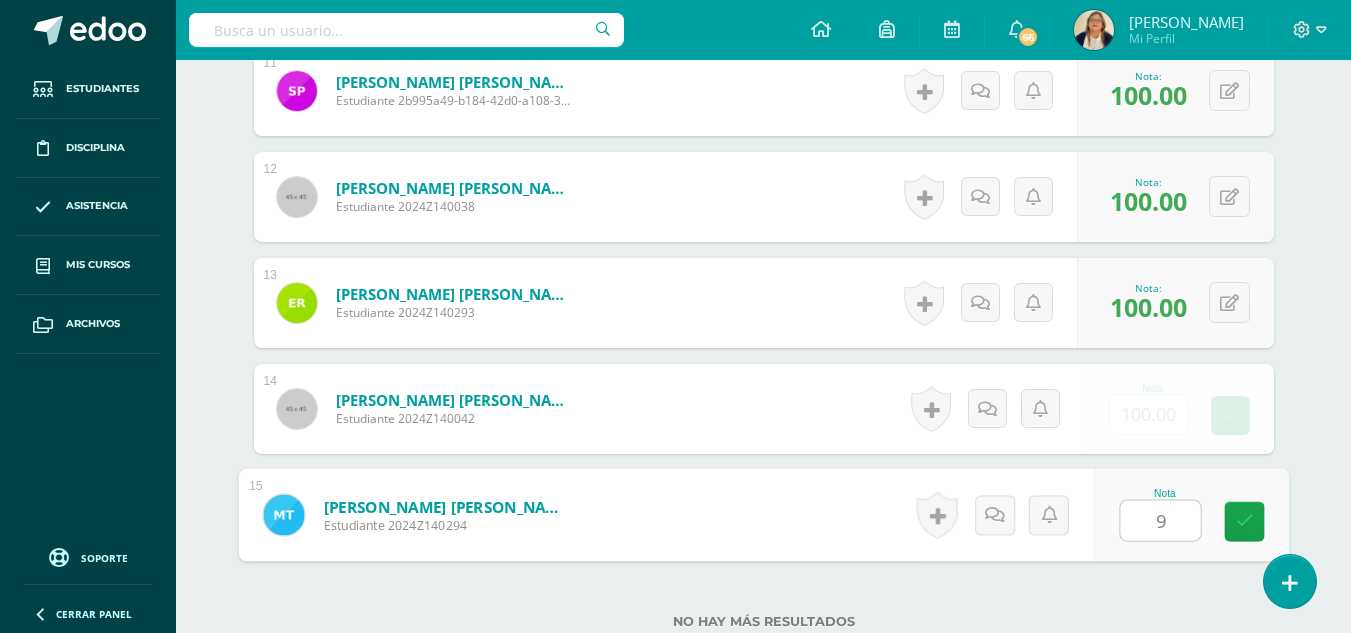 type on "98" 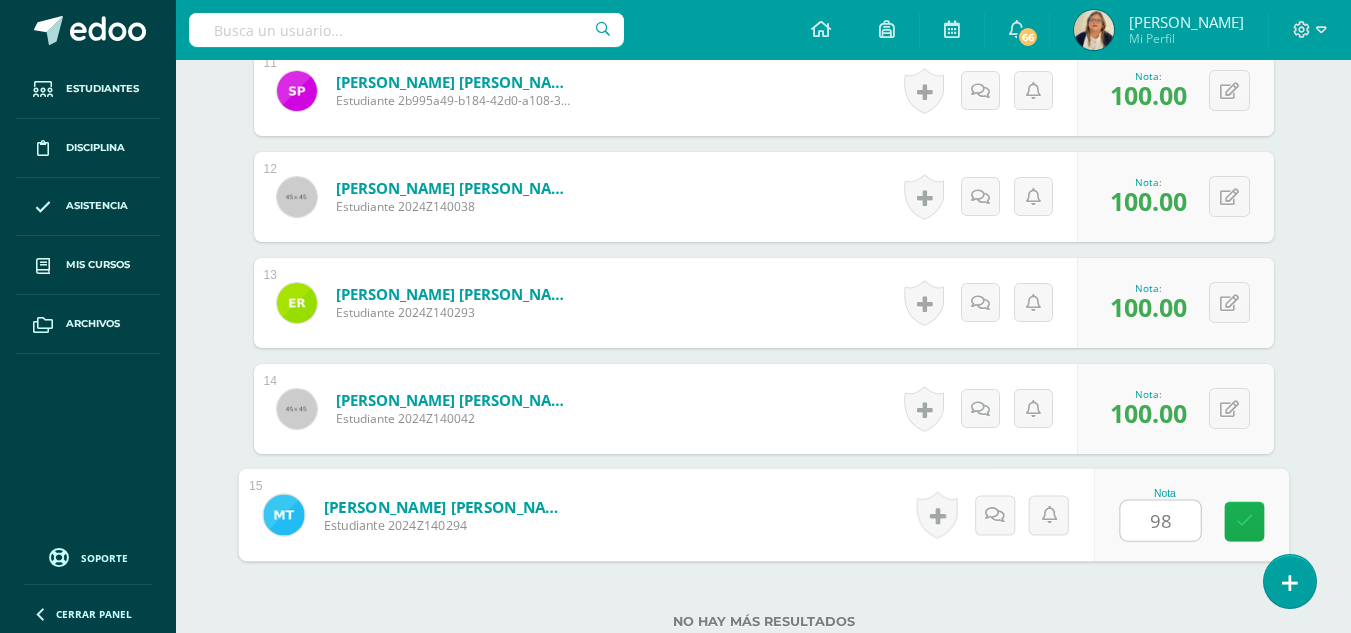 click at bounding box center (1244, 522) 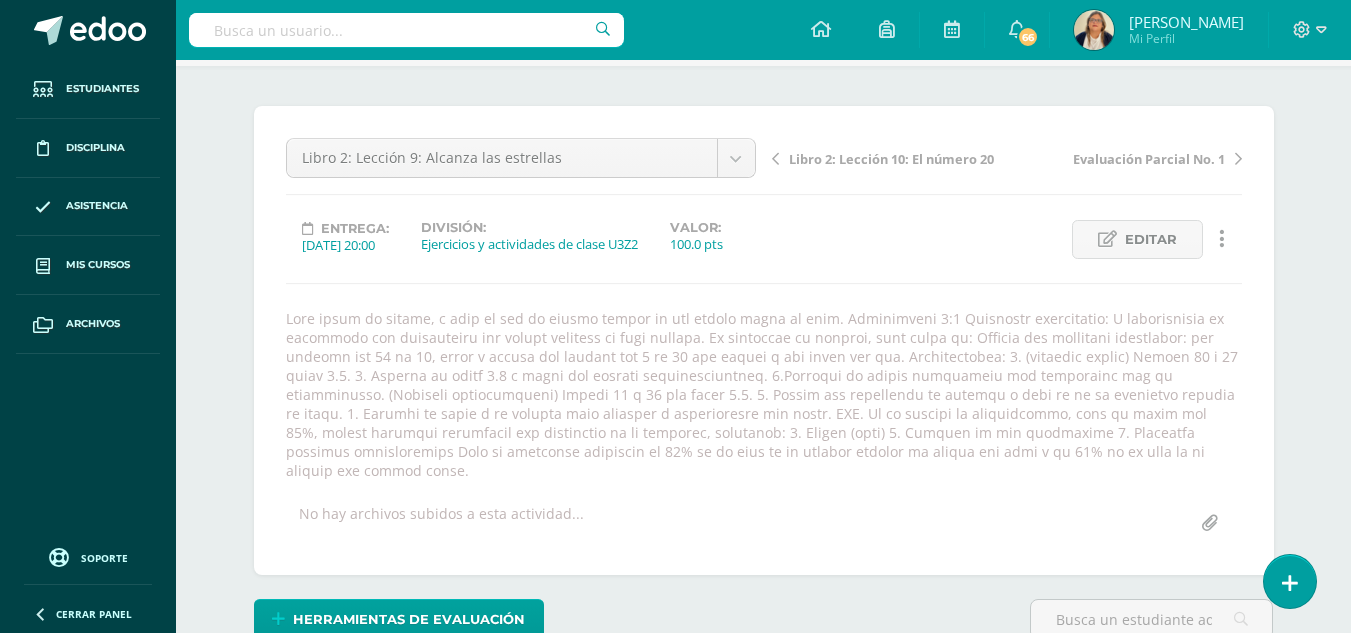 scroll, scrollTop: 145, scrollLeft: 0, axis: vertical 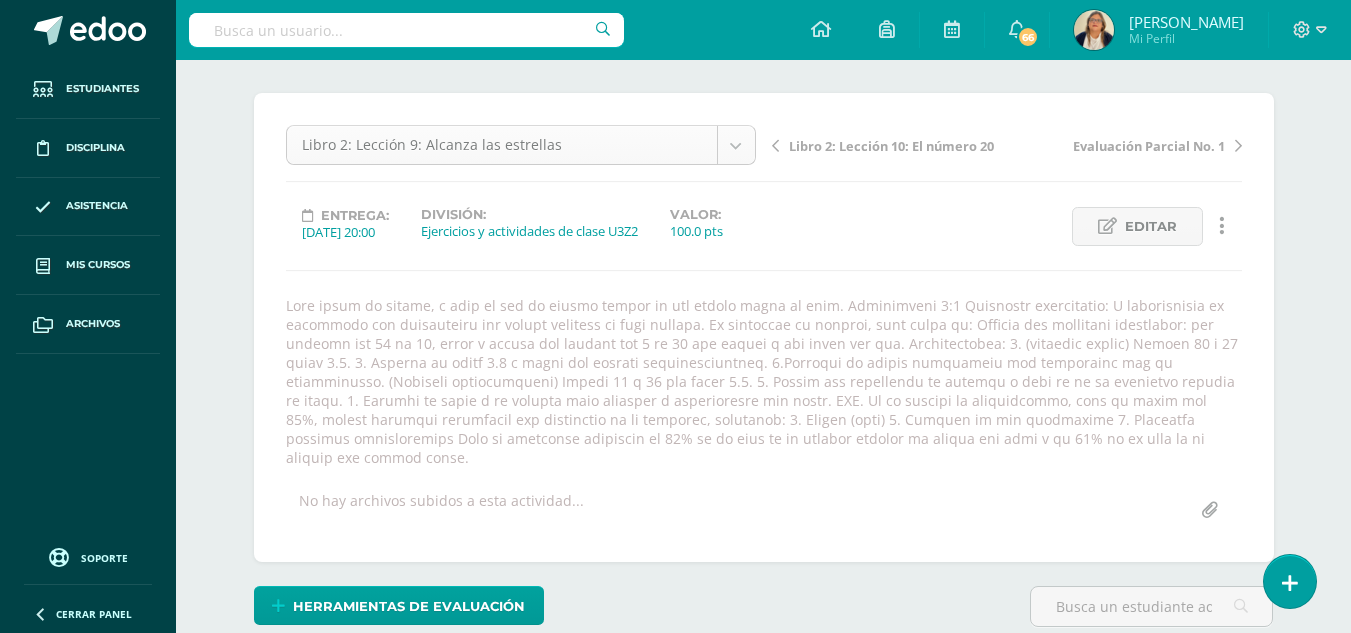 click on "Estudiantes Disciplina Asistencia Mis cursos Archivos Soporte
Centro de ayuda
Últimas actualizaciones
Cerrar panel
Matemáticas  Pri 1
Primero
Primaria
"A"
Actividades Estudiantes Planificación Dosificación
Matemáticas  Pri 1
Primero
Primaria
"B"
Actividades Estudiantes Planificación Dosificación
Matemáticas  Pri 2
Segundo
Primaria
"A"
Actividades Estudiantes Planificación Dosificación
Matemáticas  Pri 2
Actividades Estudiantes Planificación Mi Perfil" at bounding box center [675, 1189] 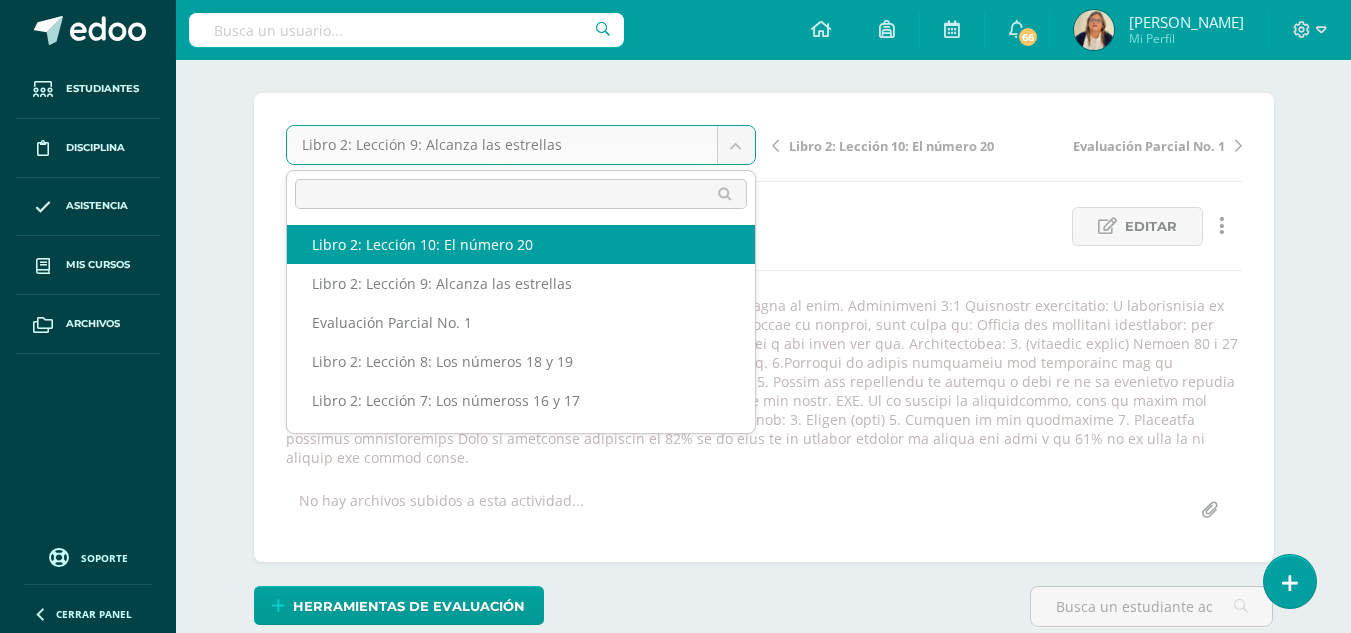 select on "/dashboard/teacher/grade-activity/29418/" 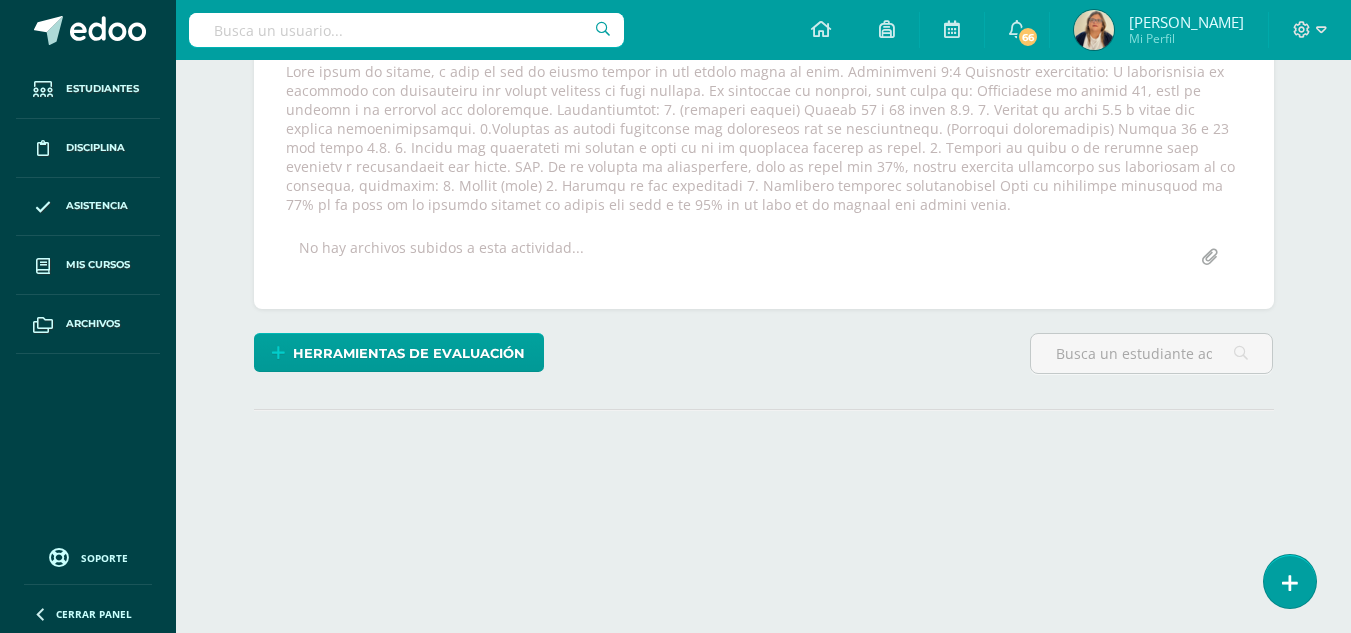 scroll, scrollTop: 406, scrollLeft: 0, axis: vertical 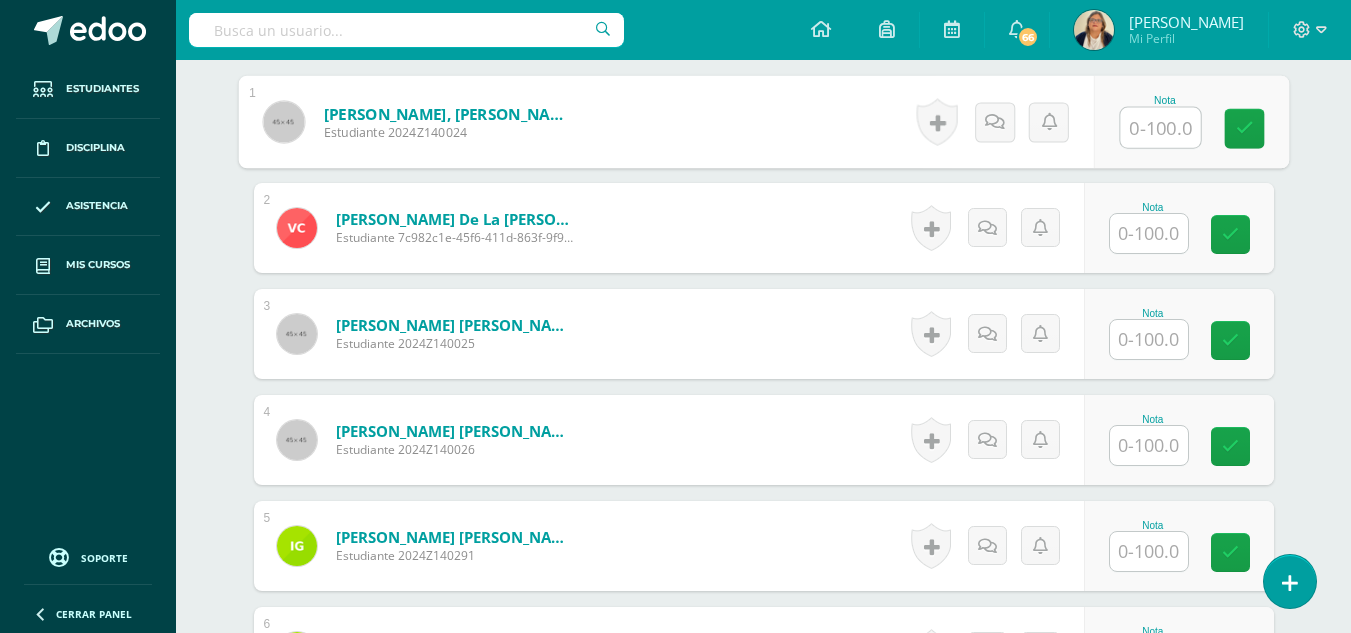 click at bounding box center (1160, 128) 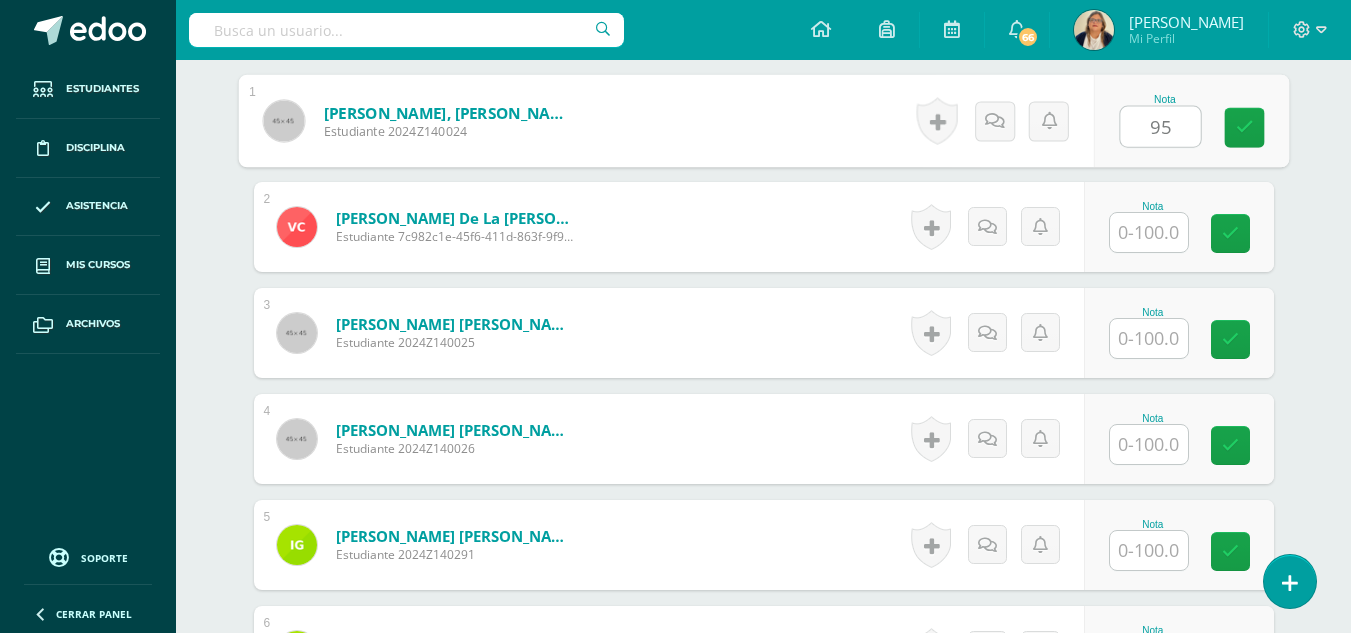 type on "95" 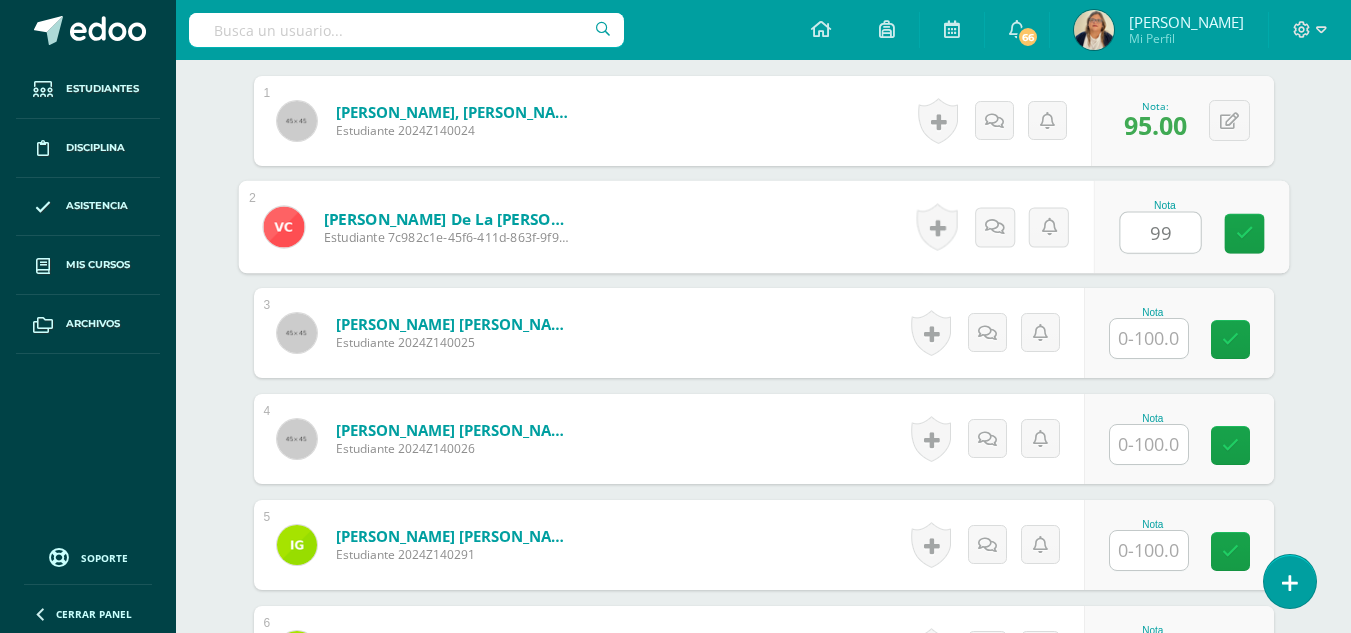 type on "99" 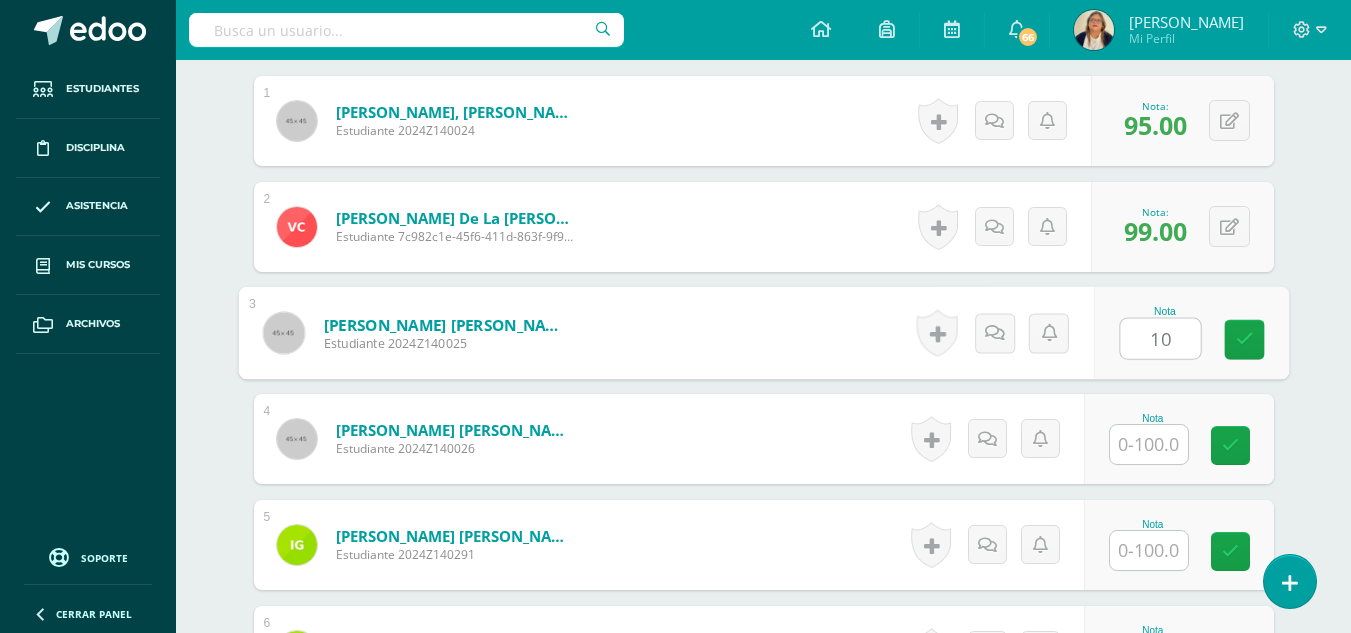 type on "10" 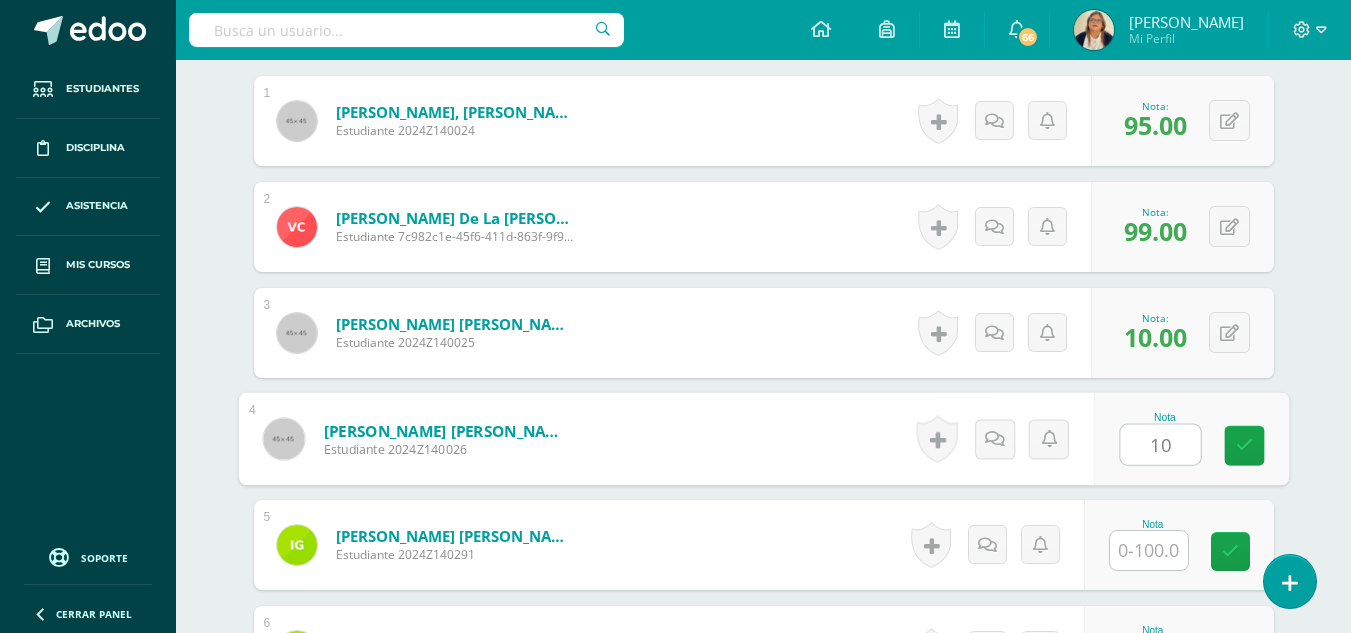 type on "10" 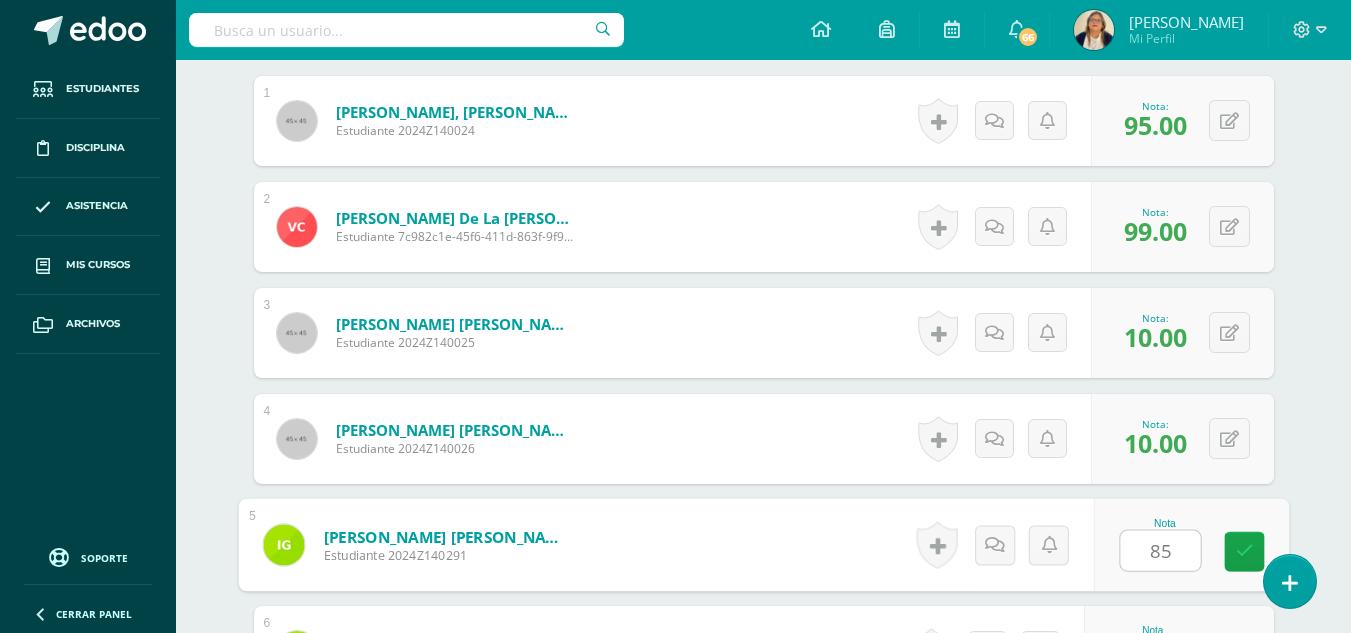 type on "85" 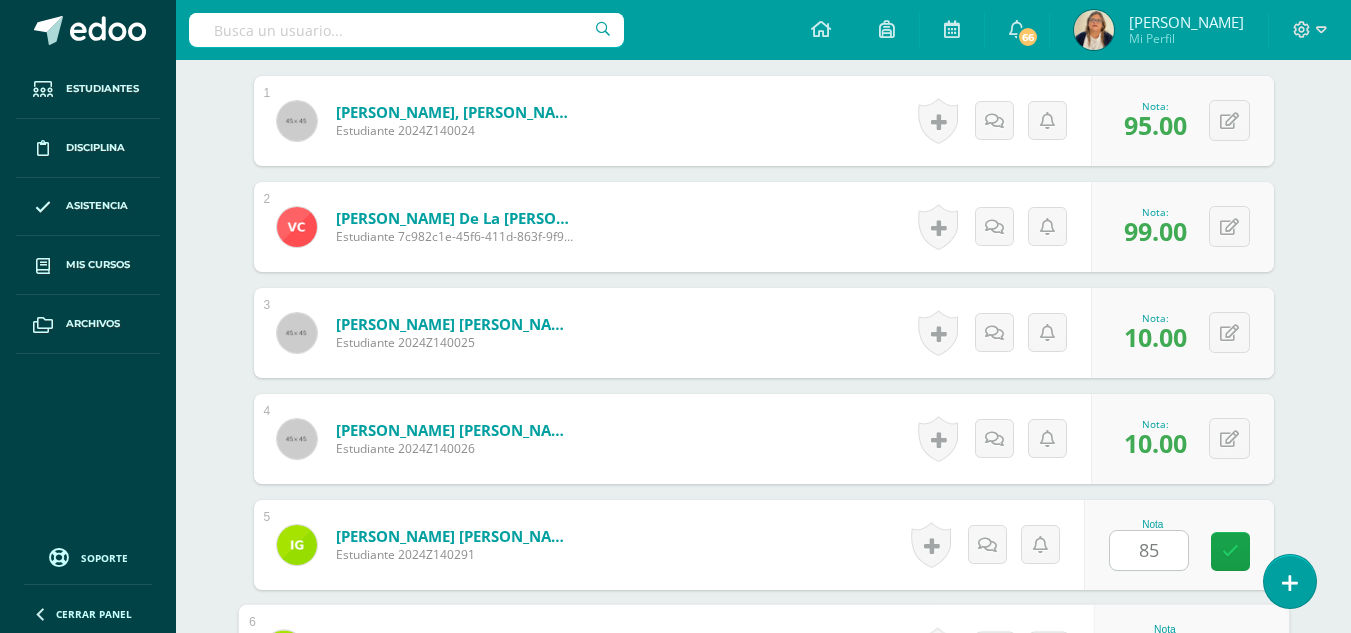 scroll, scrollTop: 1138, scrollLeft: 0, axis: vertical 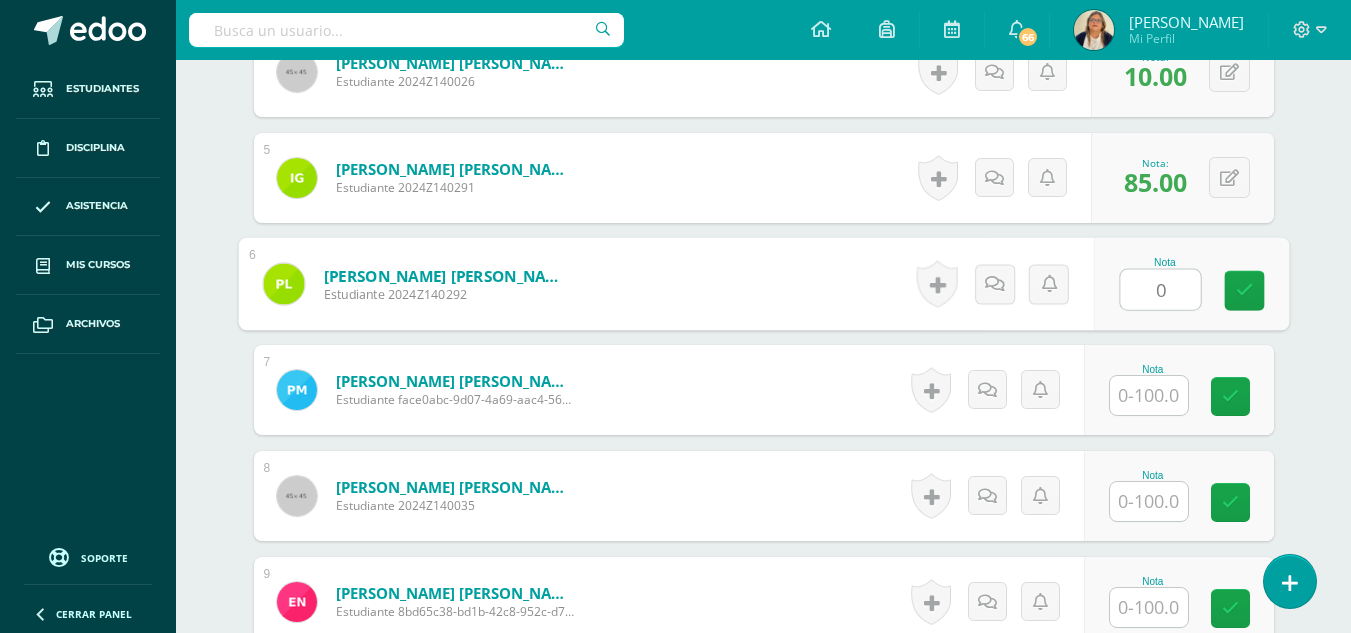 type on "0" 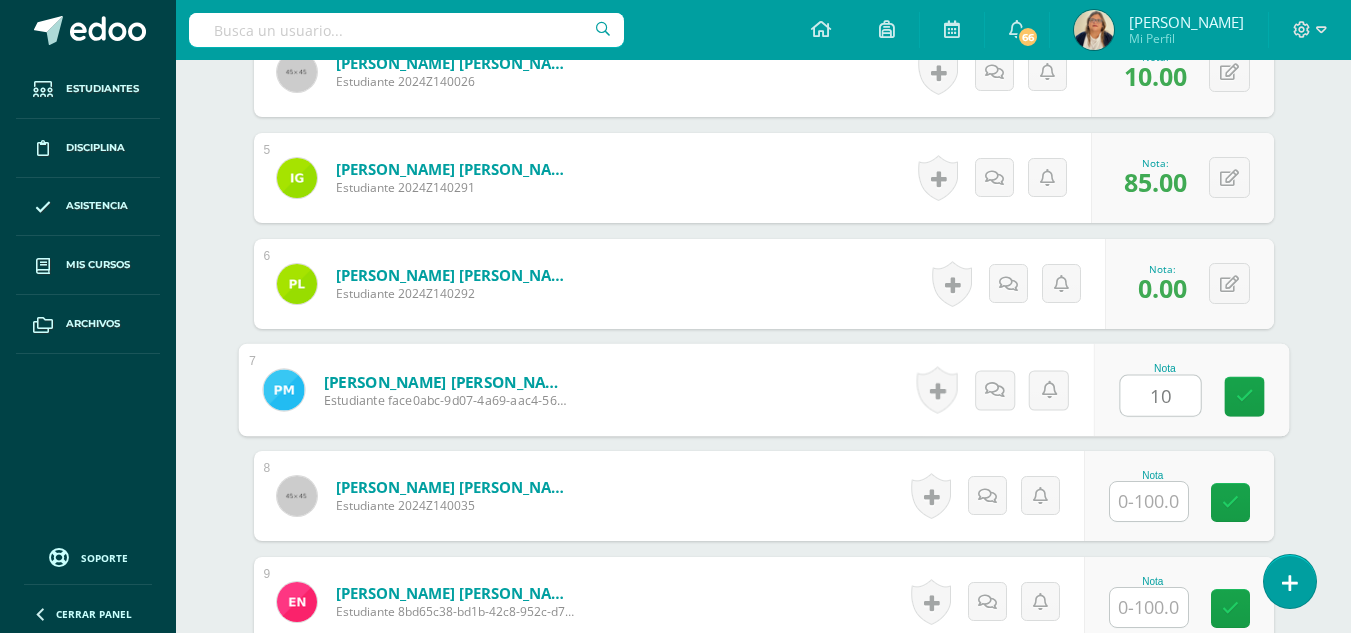 type on "10" 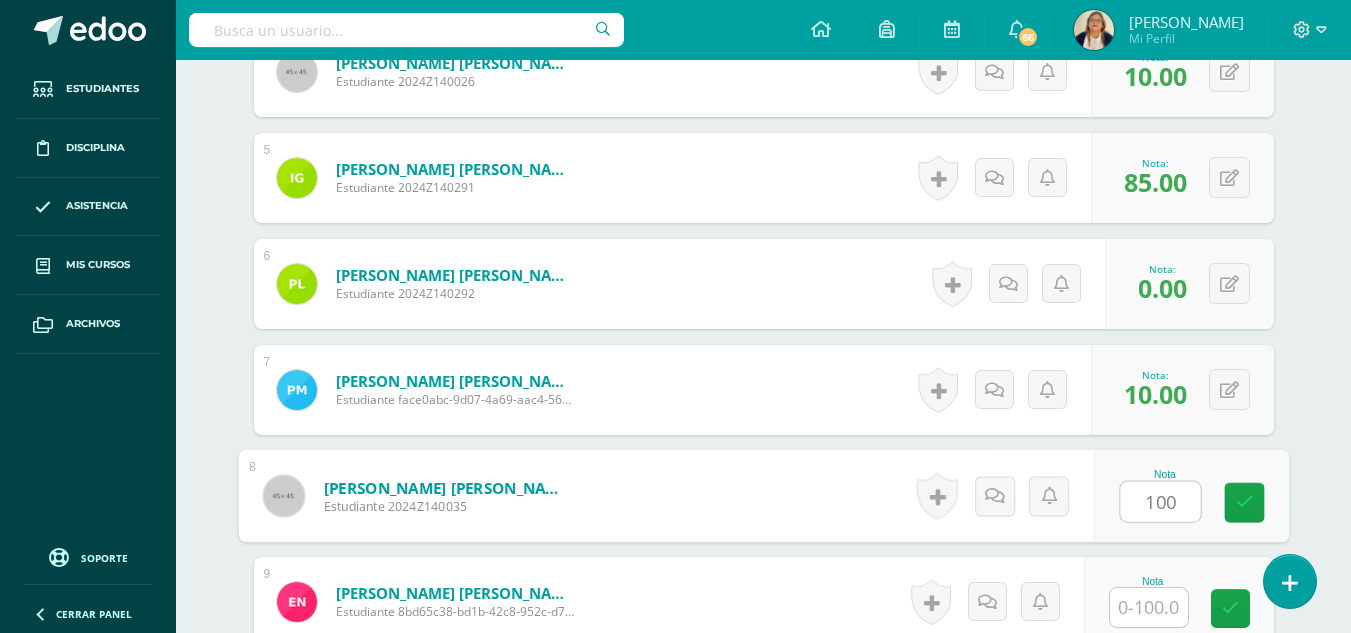 type on "100" 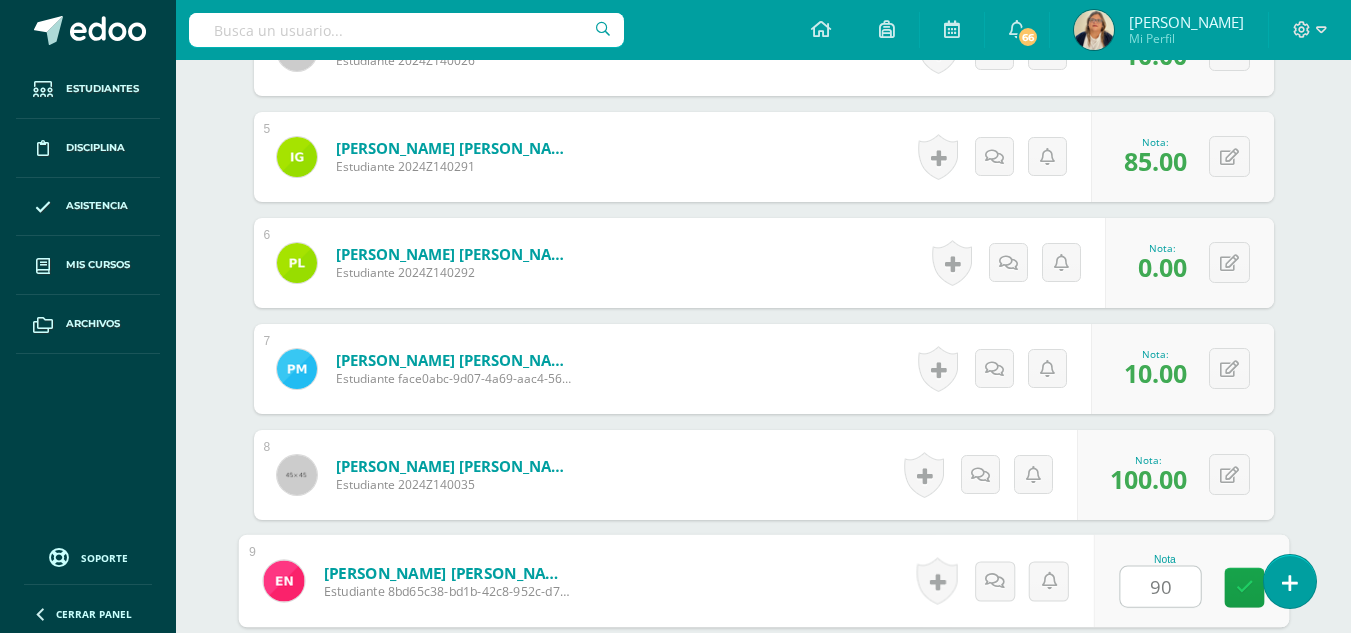 type on "90" 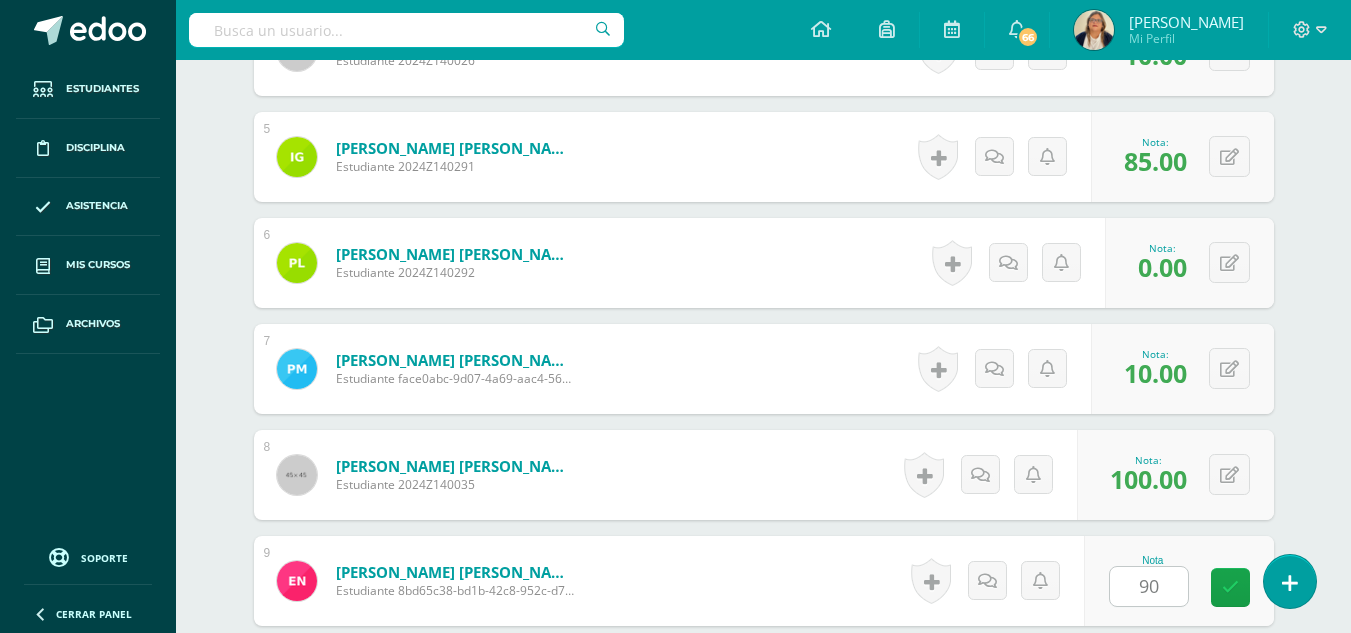 scroll, scrollTop: 1562, scrollLeft: 0, axis: vertical 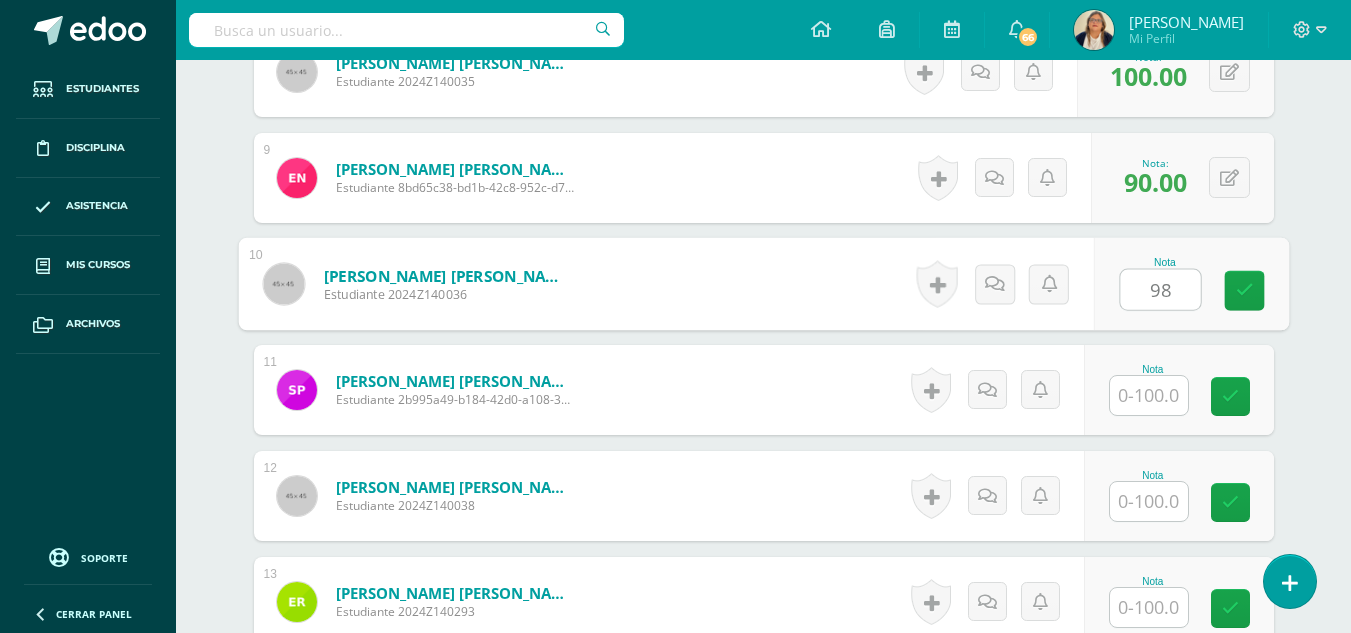 type on "98" 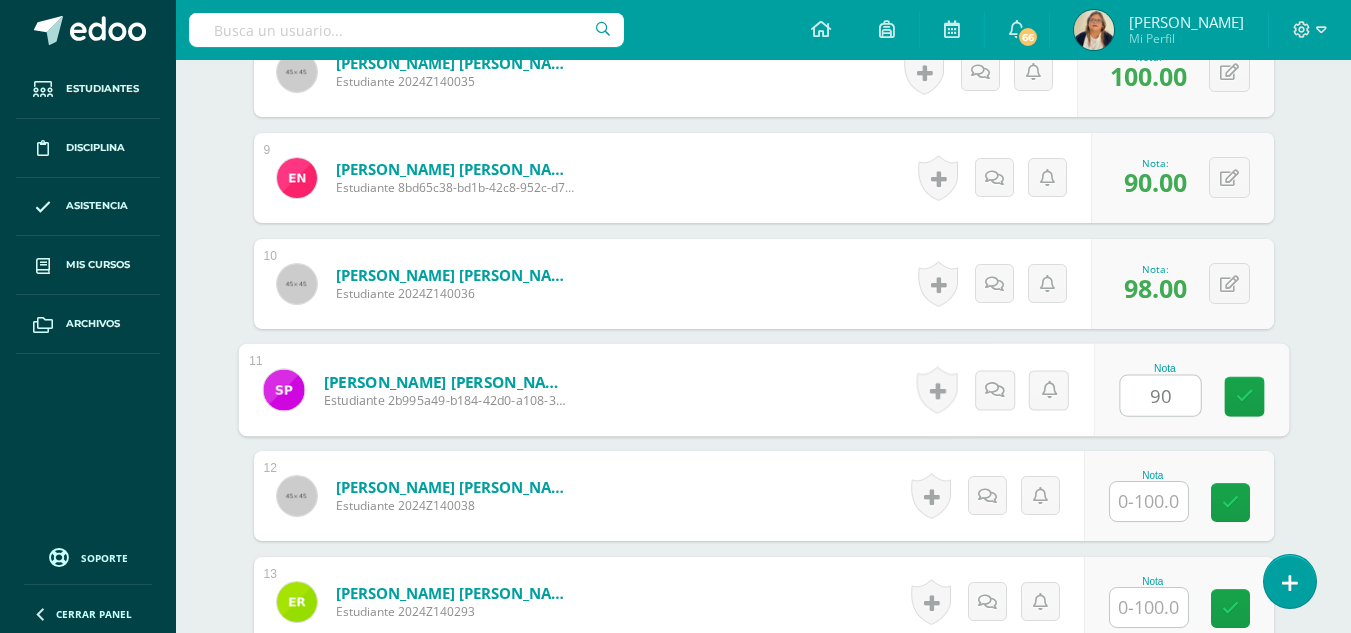 type on "90" 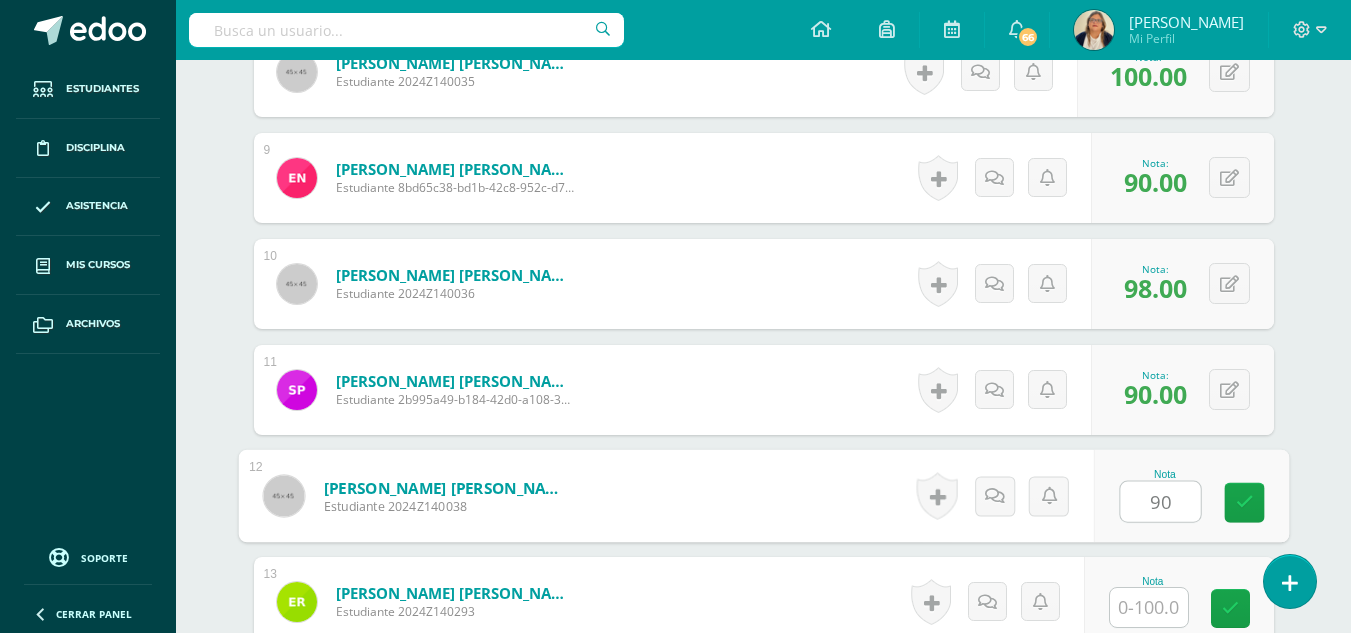 type on "90" 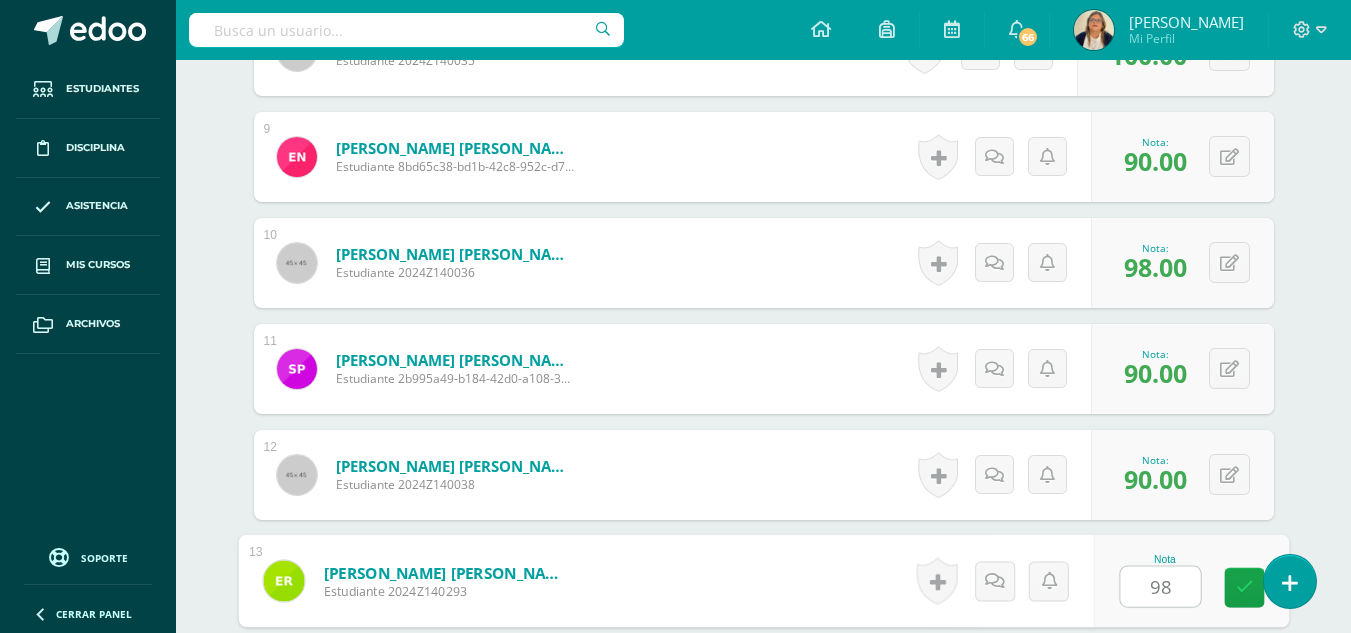 type on "98" 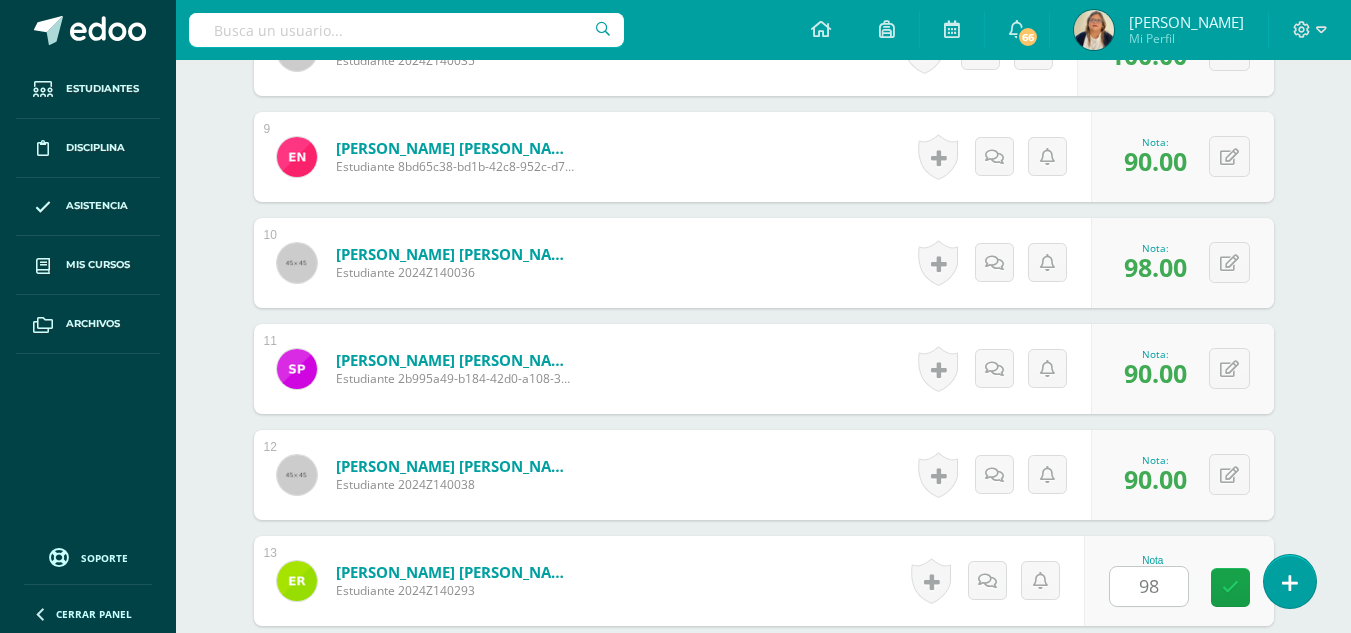 scroll, scrollTop: 1986, scrollLeft: 0, axis: vertical 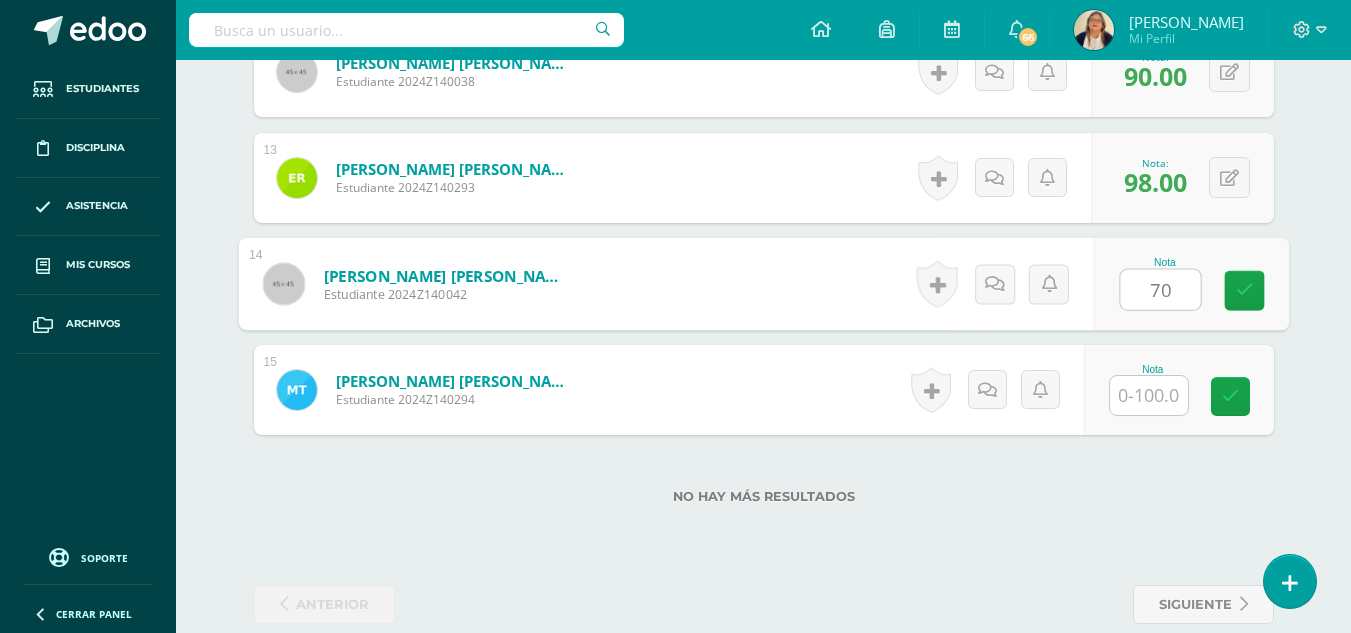 type on "70" 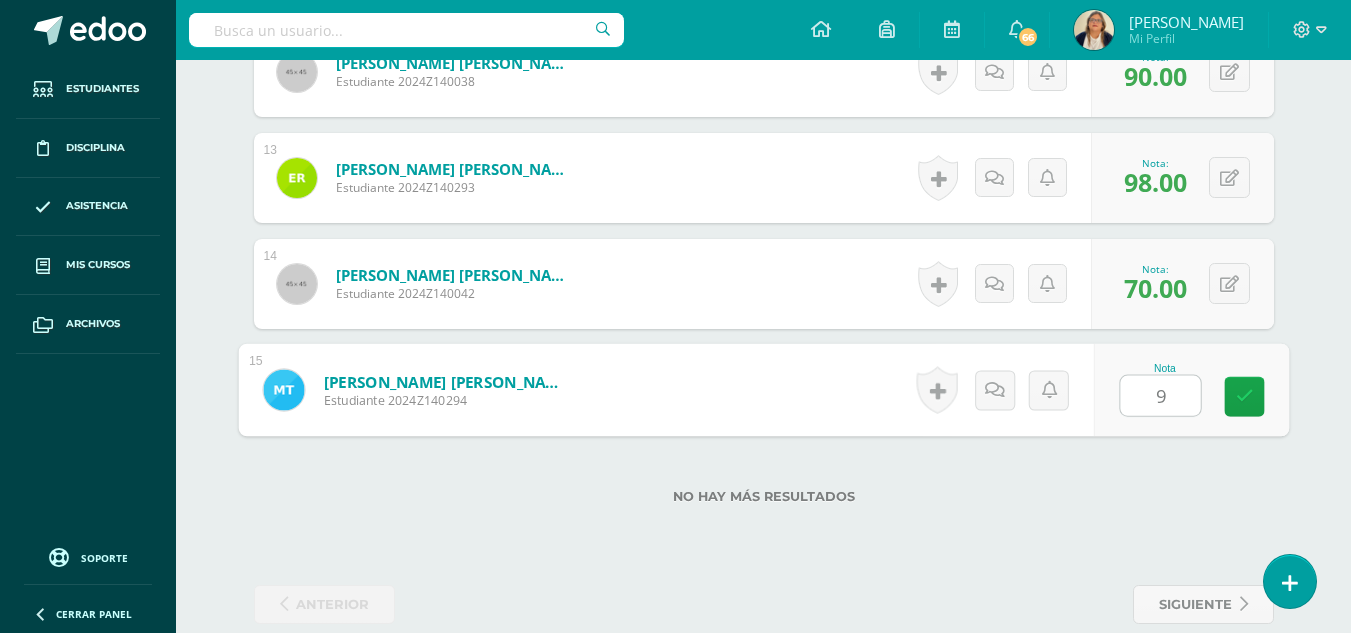 type on "98" 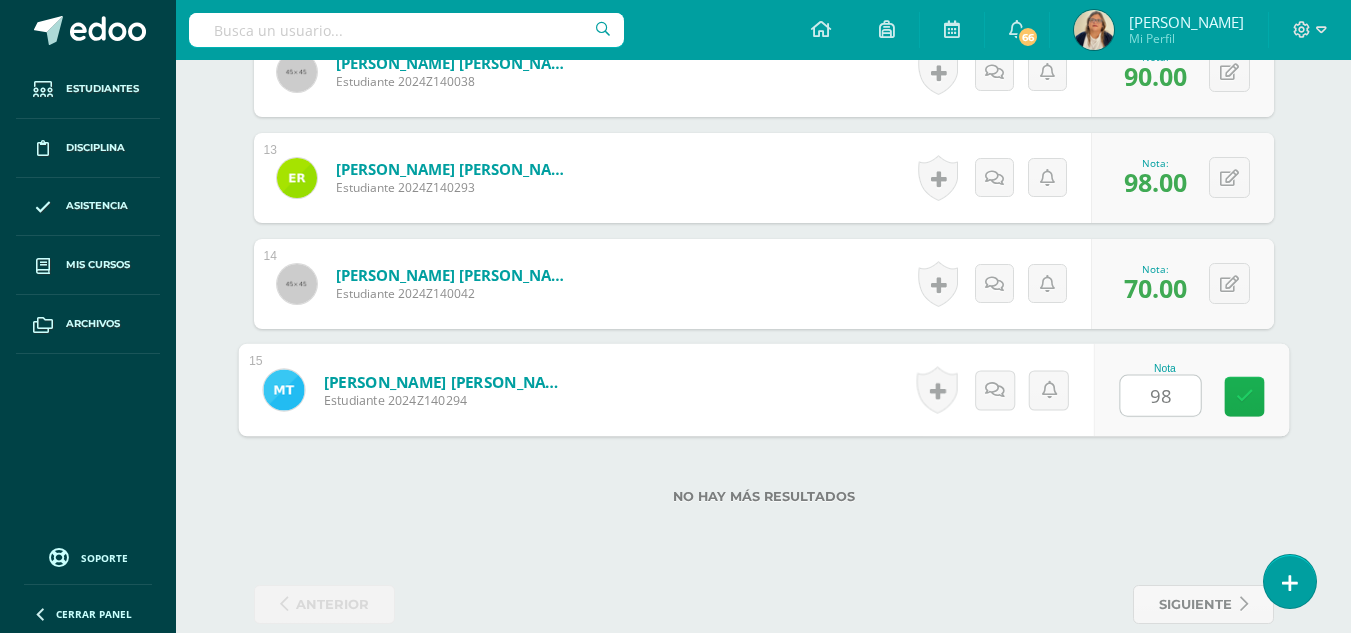 click at bounding box center (1244, 397) 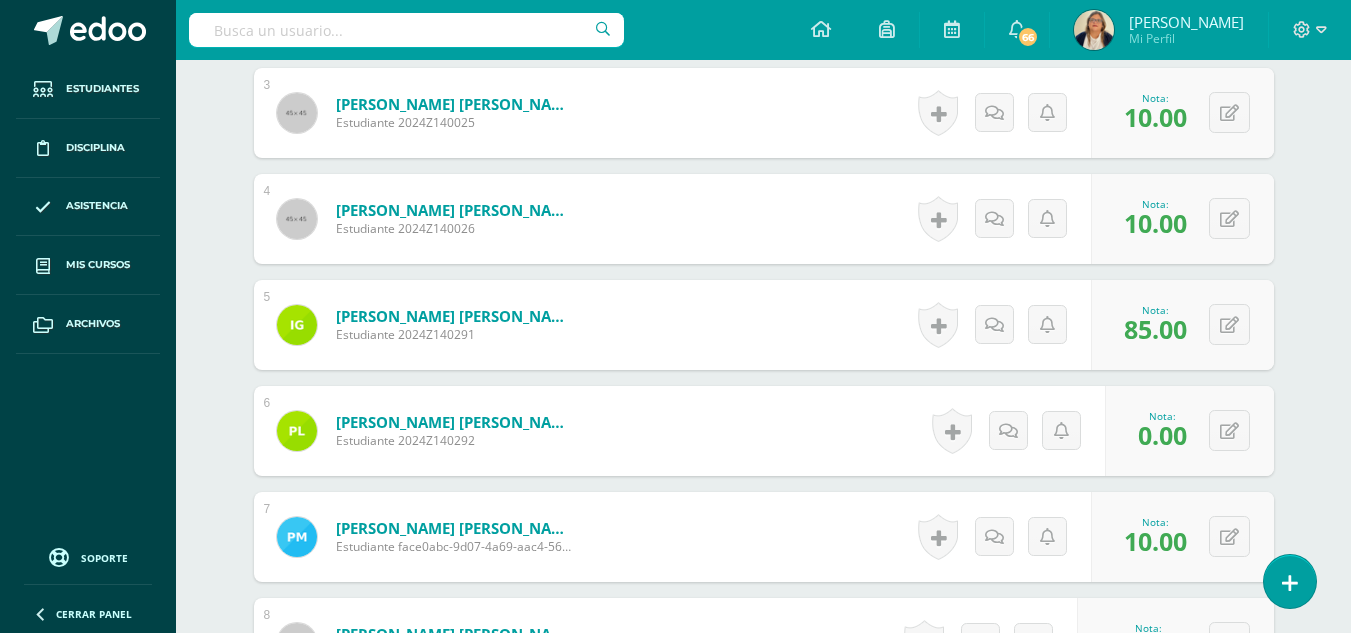 scroll, scrollTop: 995, scrollLeft: 0, axis: vertical 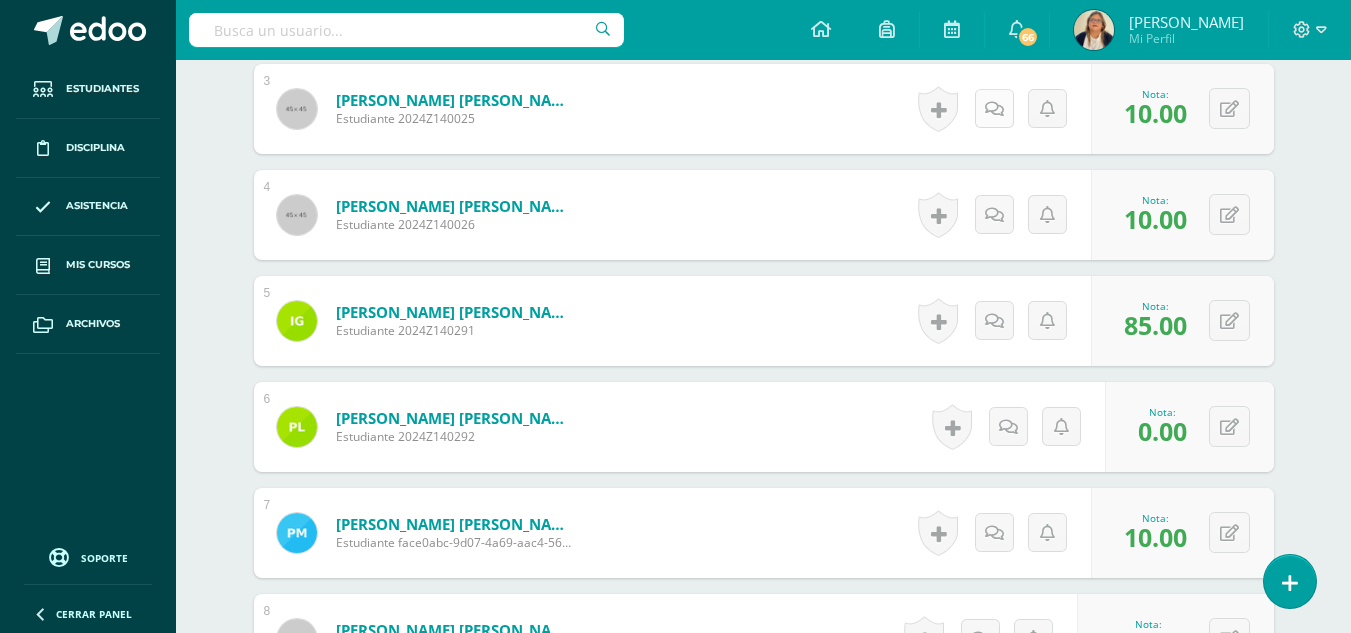 click at bounding box center [994, 109] 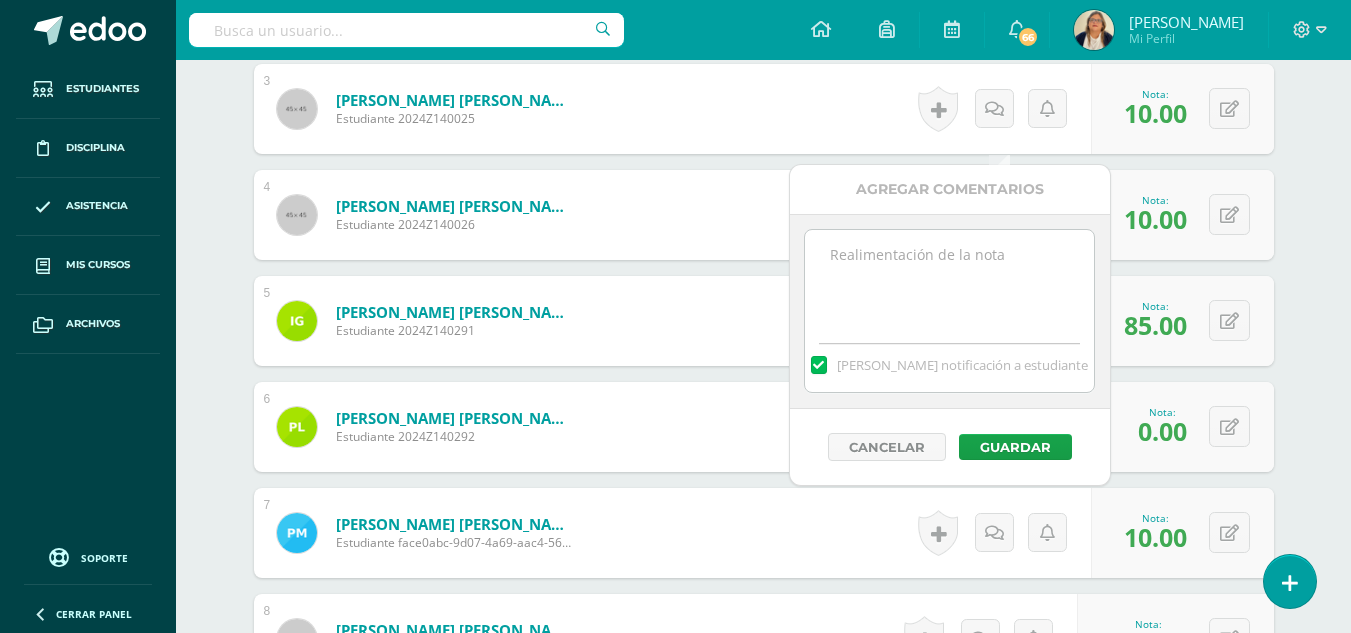 click at bounding box center (949, 280) 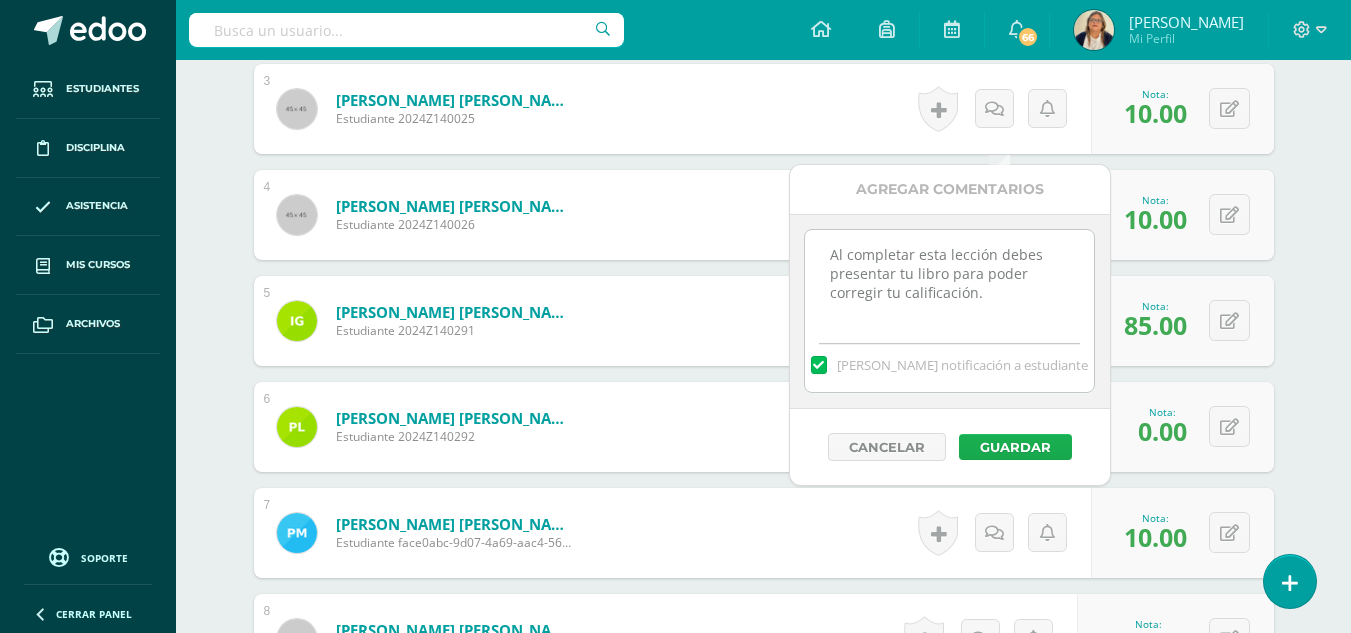 type on "Al completar esta lección debes presentar tu libro para poder corregir tu calificación." 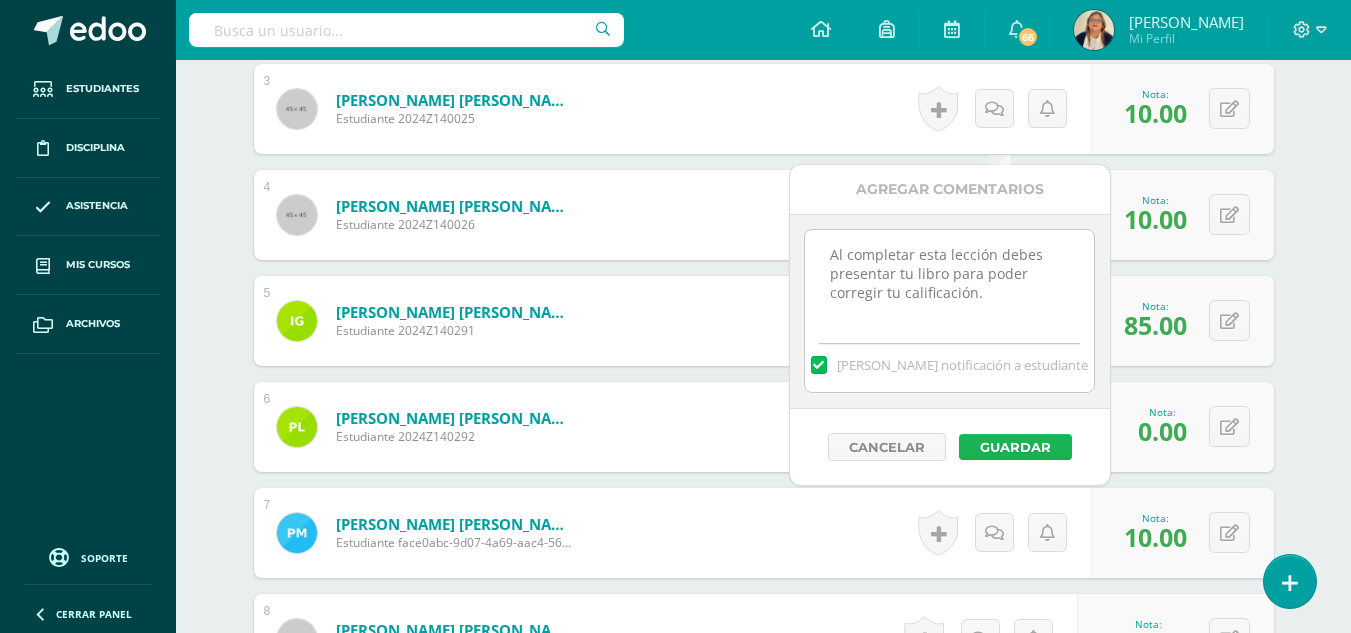 click on "Guardar" at bounding box center [1015, 447] 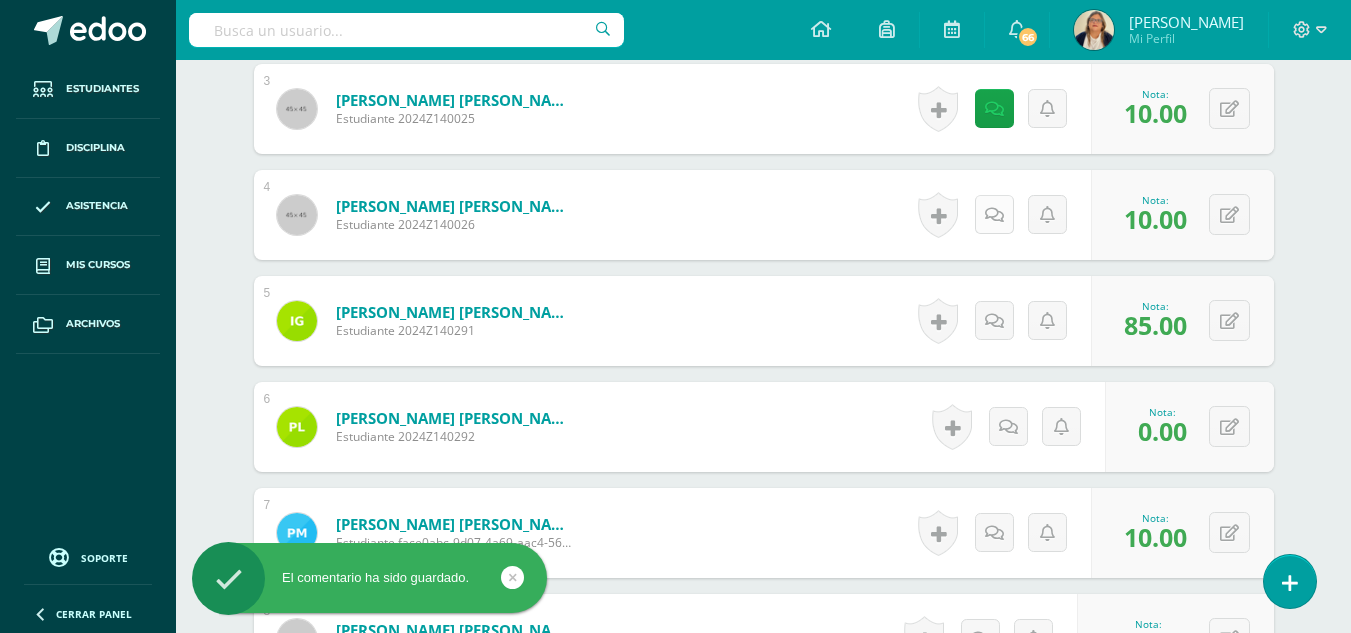 click at bounding box center [994, 215] 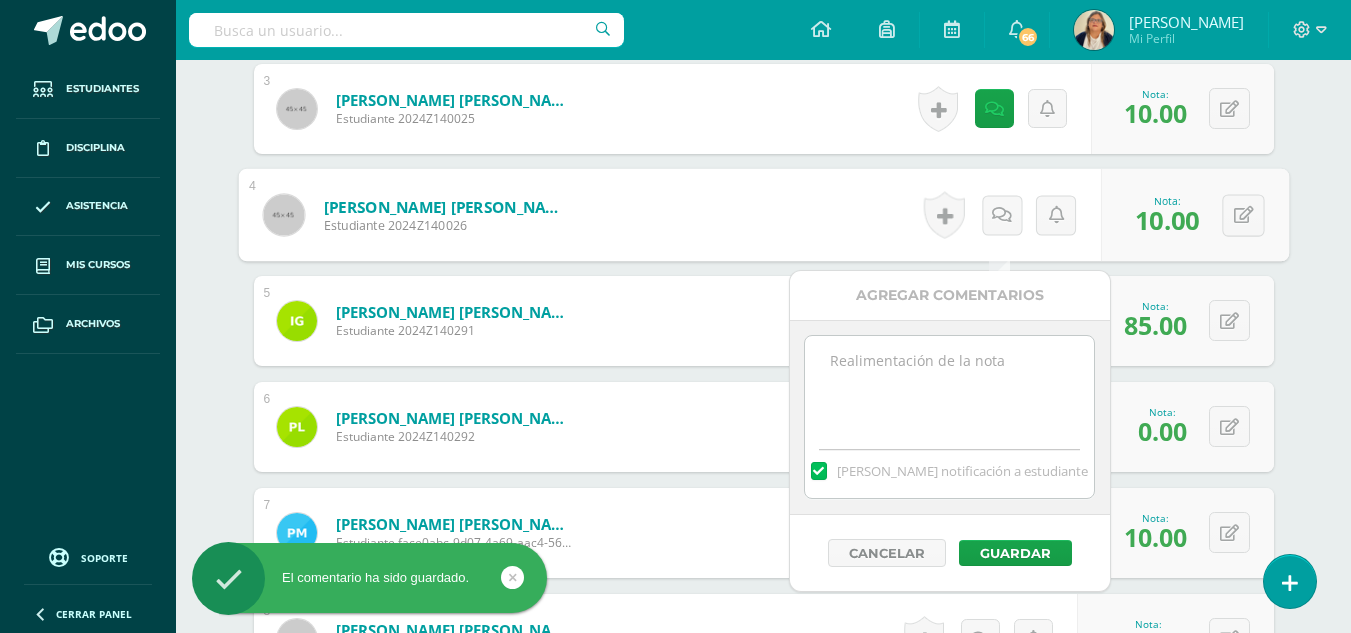click at bounding box center (949, 386) 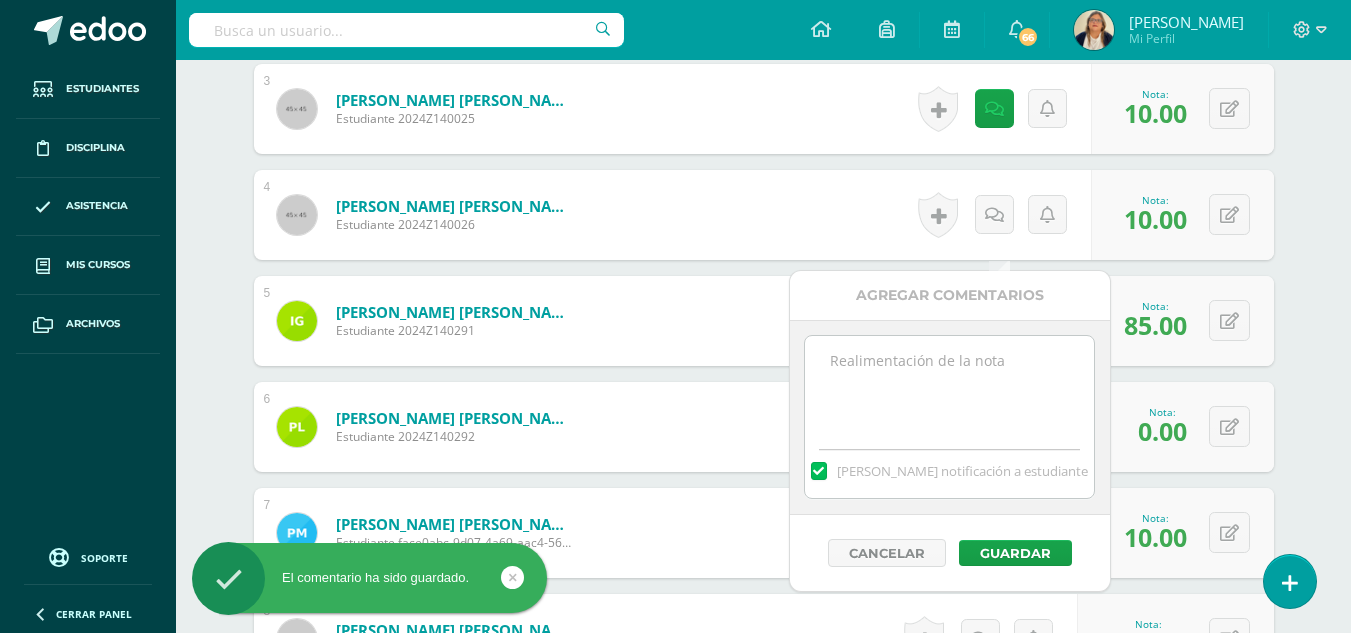 paste on "Al completar esta lección debes presentar tu libro para poder corregir tu calificación." 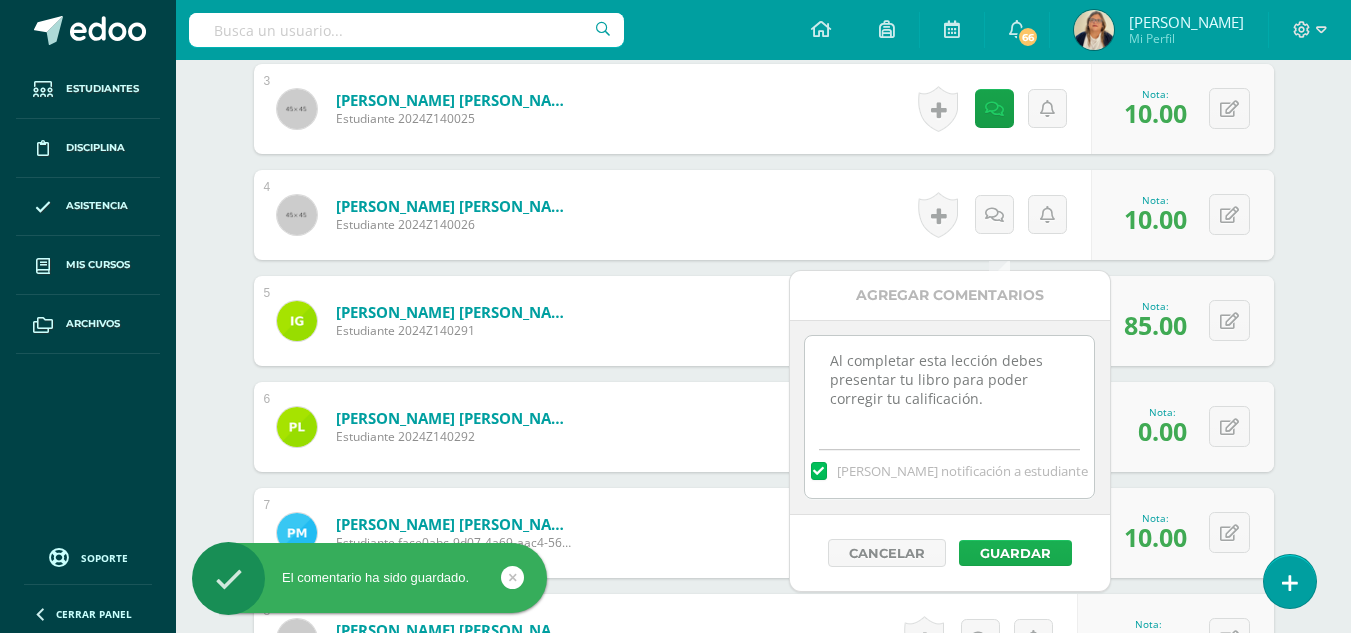 type on "Al completar esta lección debes presentar tu libro para poder corregir tu calificación." 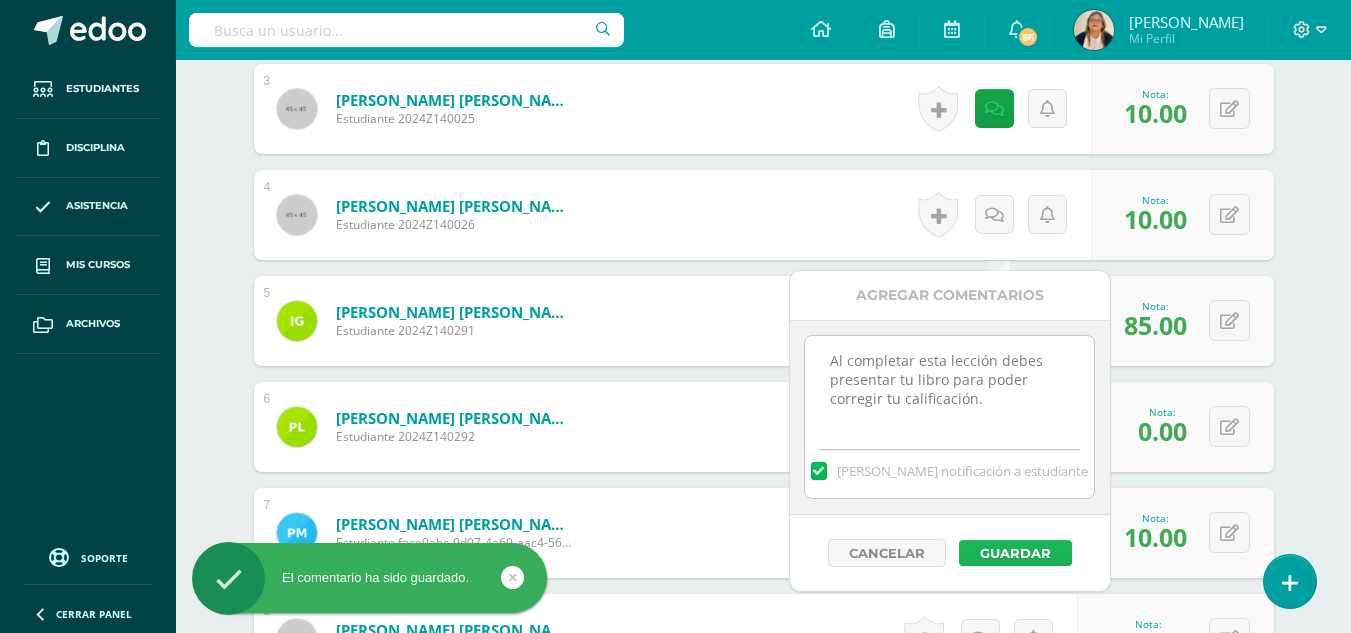 click on "Guardar" at bounding box center (1015, 553) 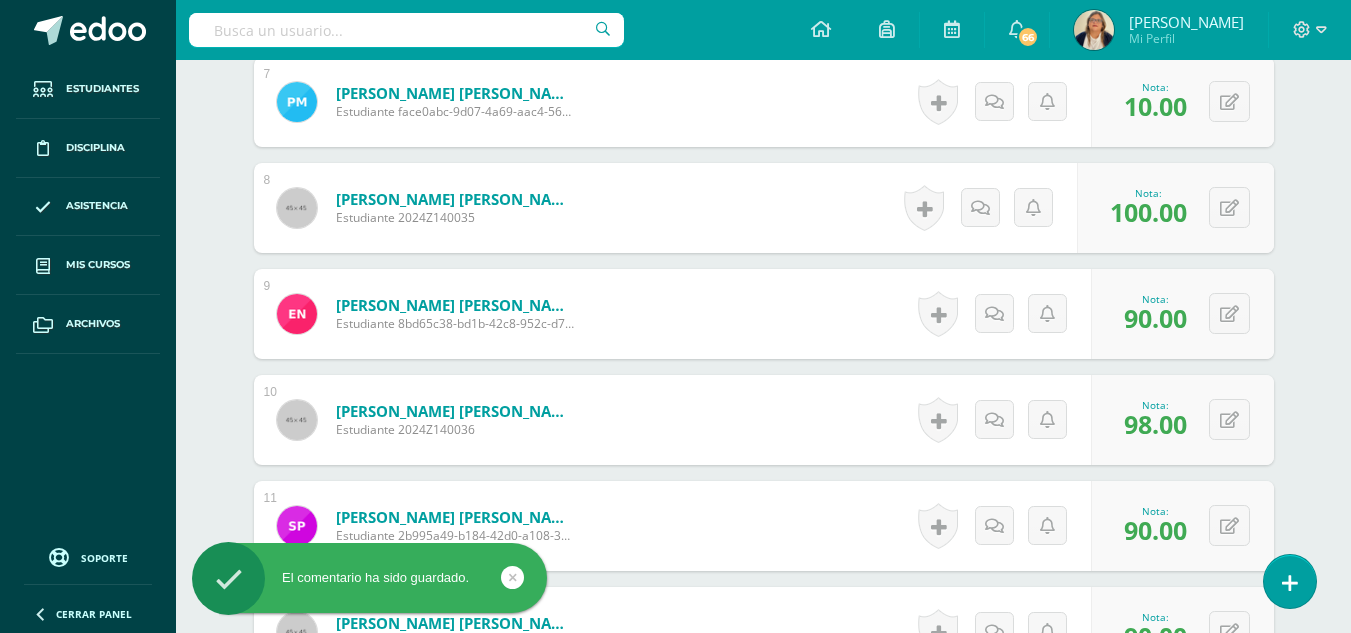 scroll, scrollTop: 1435, scrollLeft: 0, axis: vertical 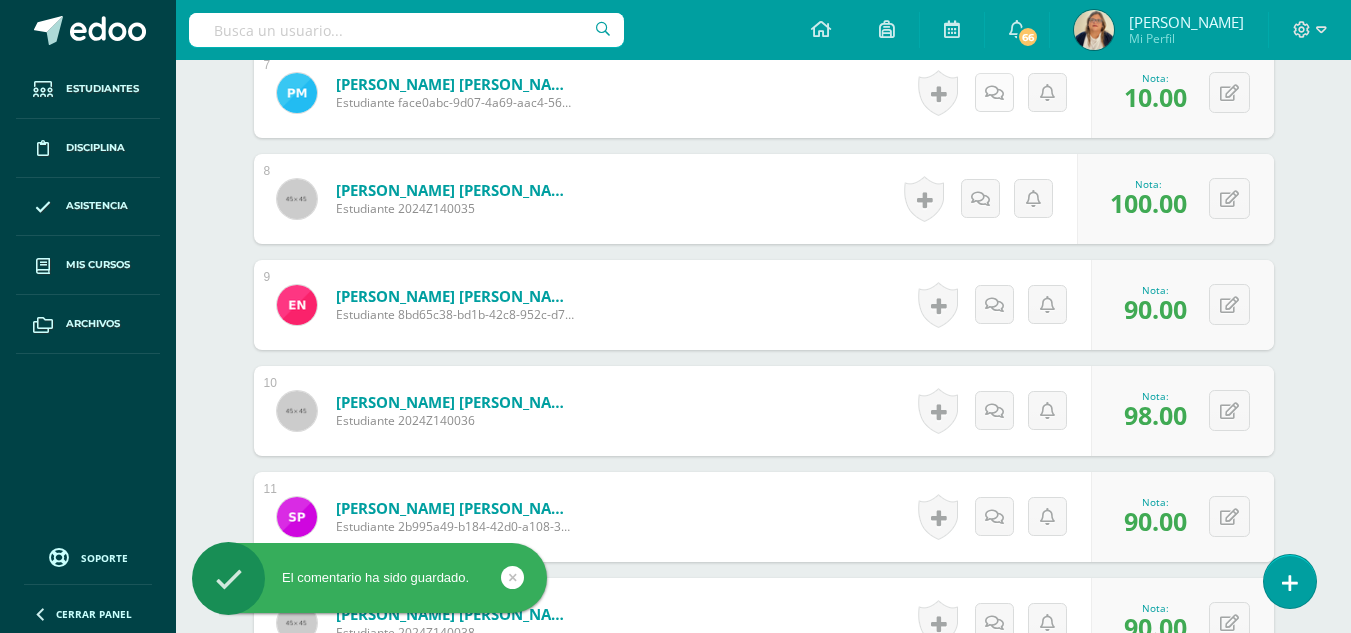 click at bounding box center (994, 92) 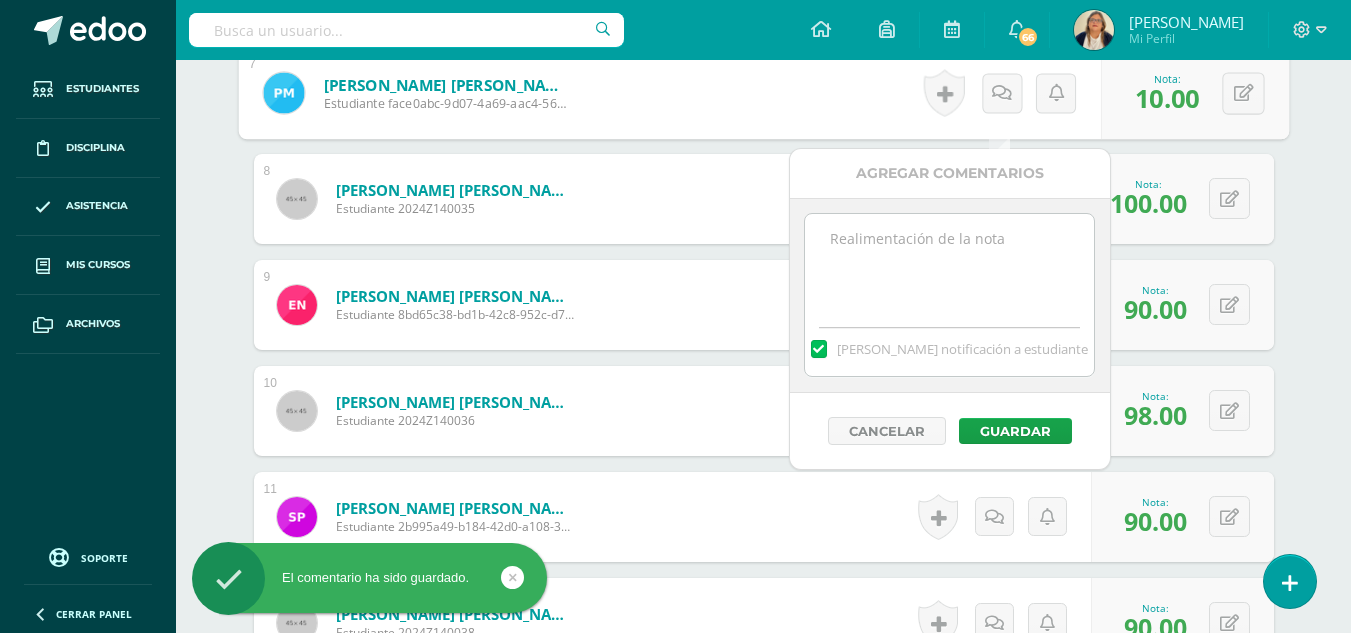 click at bounding box center (949, 264) 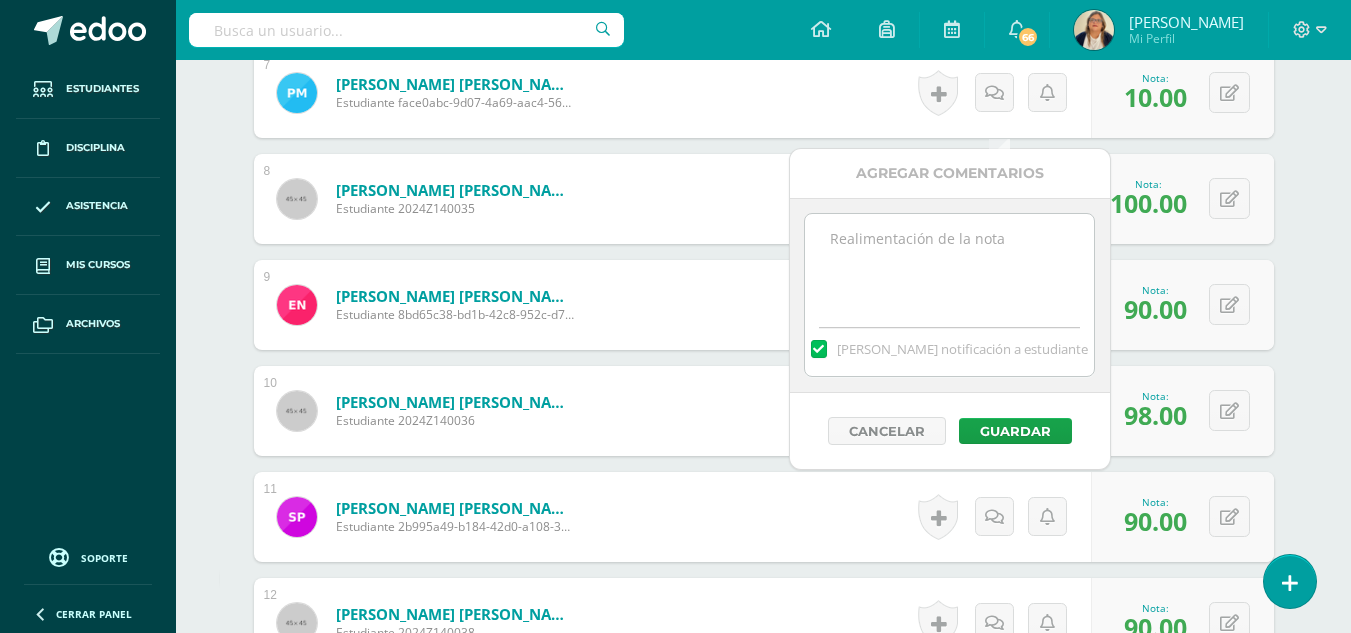 paste on "Al completar esta lección debes presentar tu libro para poder corregir tu calificación." 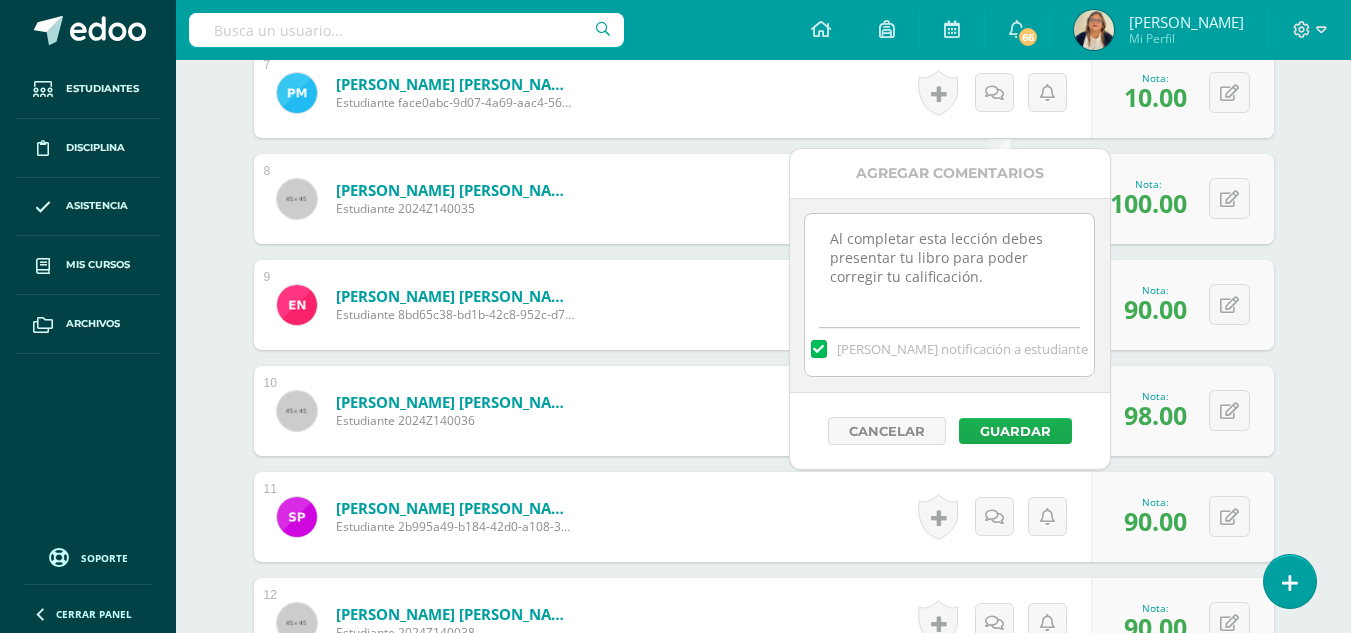 type on "Al completar esta lección debes presentar tu libro para poder corregir tu calificación." 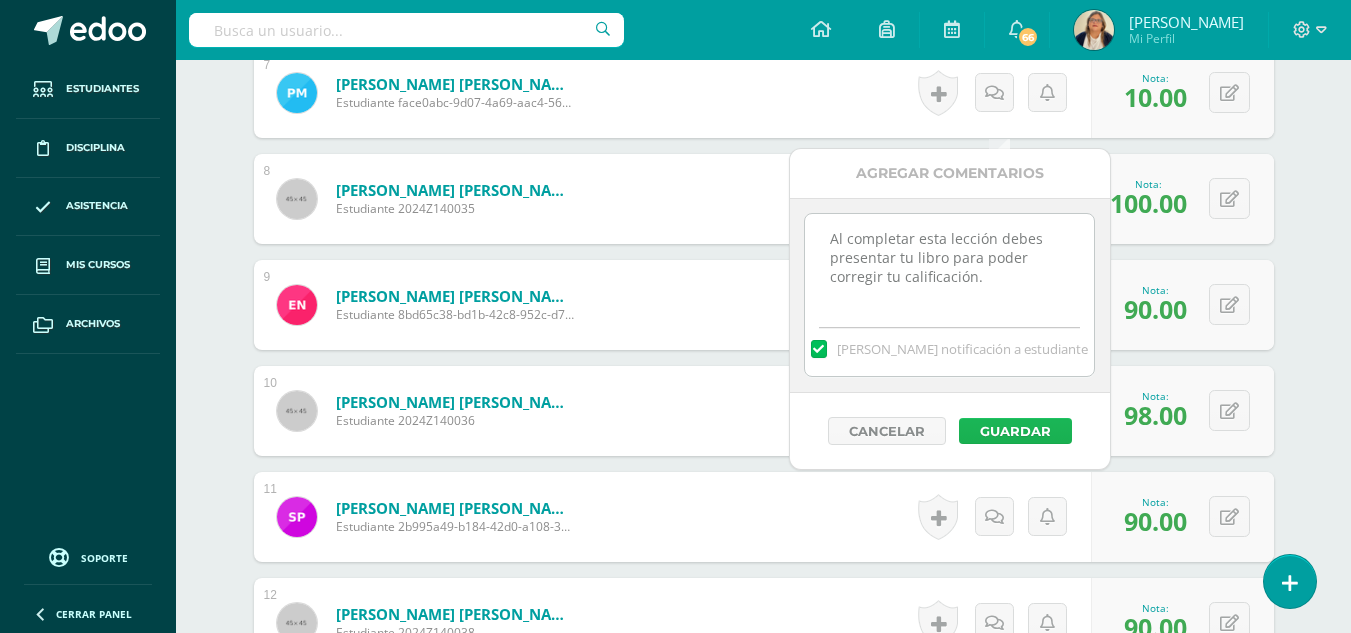 click on "Guardar" at bounding box center (1015, 431) 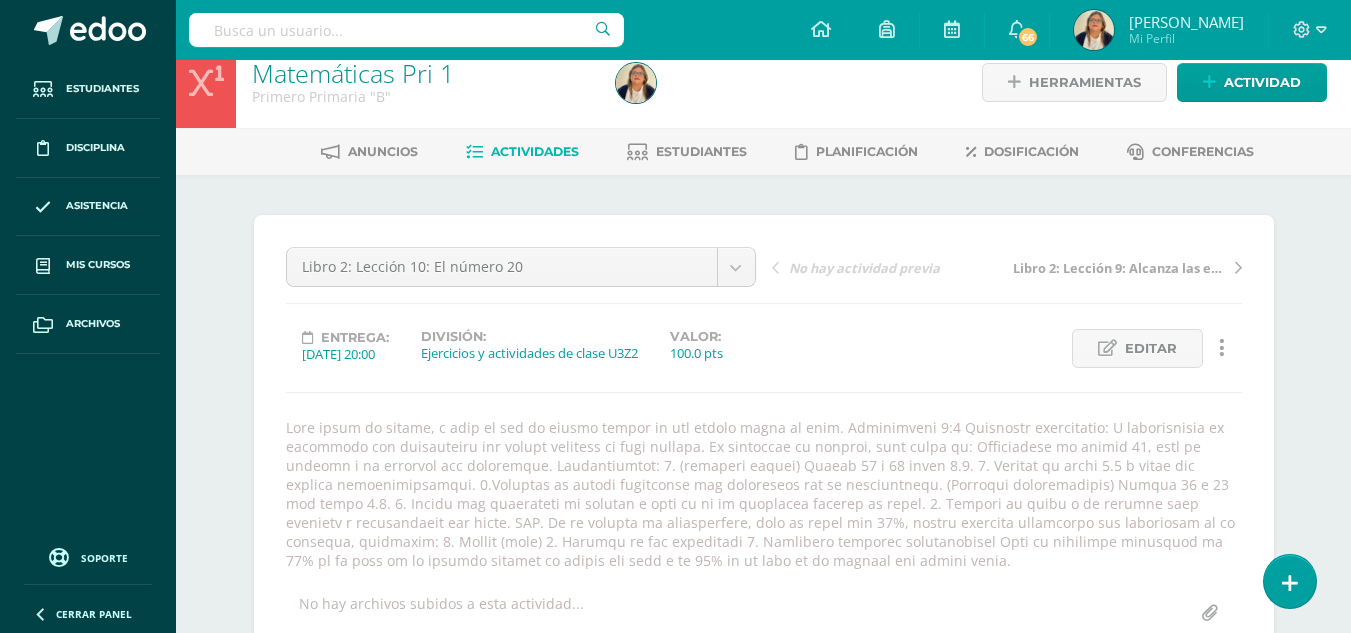 scroll, scrollTop: 0, scrollLeft: 0, axis: both 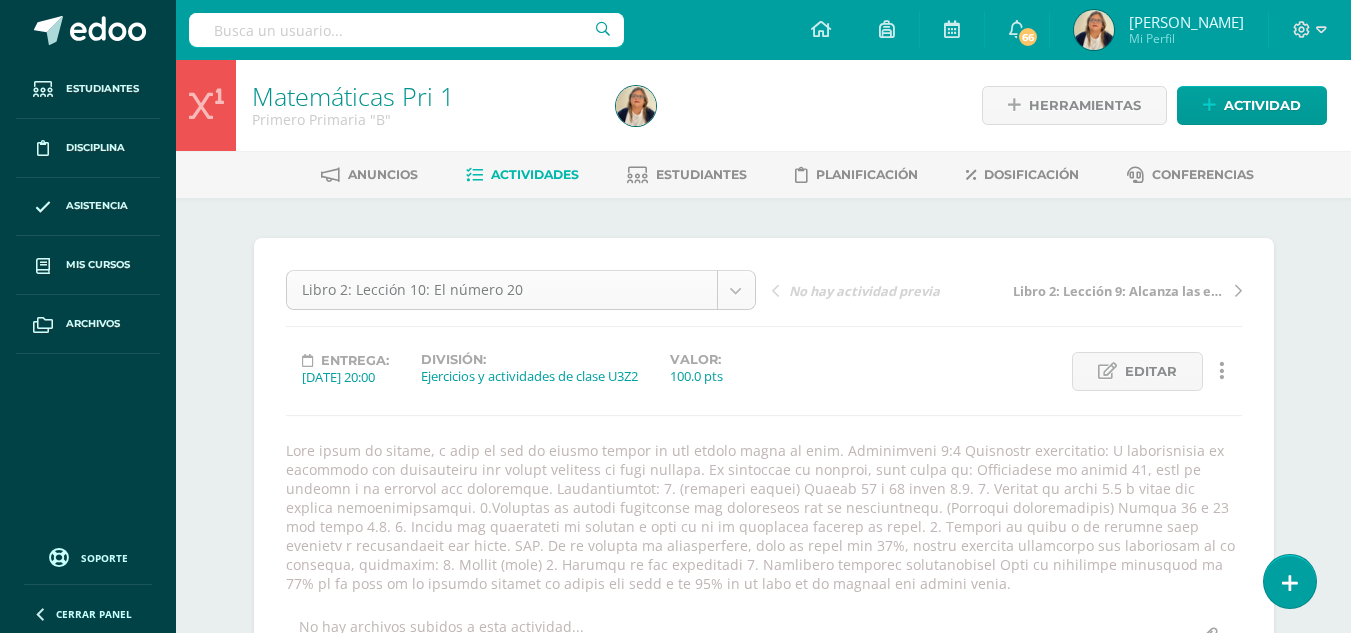 click on "El comentario ha sido guardado.         El comentario ha sido guardado.         El comentario ha sido guardado.         Estudiantes Disciplina Asistencia Mis cursos Archivos Soporte
Centro de ayuda
Últimas actualizaciones
Cerrar panel
Matemáticas  Pri 1
Primero
Primaria
"A"
Actividades Estudiantes Planificación Dosificación
Matemáticas  Pri 1
Primero
Primaria
"B"
Actividades Estudiantes Planificación Dosificación
Matemáticas  Pri 2
Segundo
Primaria
"A"
Actividades Estudiantes Actividades" at bounding box center (675, 1325) 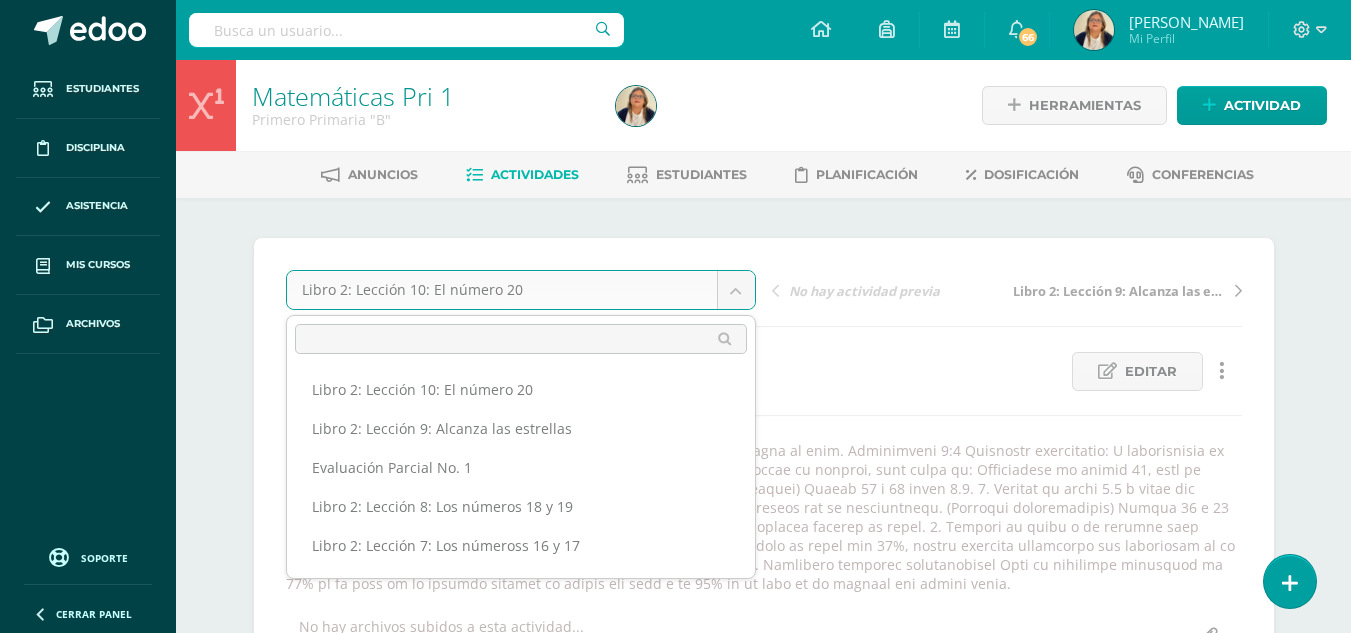 click on "El comentario ha sido guardado.         El comentario ha sido guardado.         El comentario ha sido guardado.         Estudiantes Disciplina Asistencia Mis cursos Archivos Soporte
Centro de ayuda
Últimas actualizaciones
Cerrar panel
Matemáticas  Pri 1
Primero
Primaria
"A"
Actividades Estudiantes Planificación Dosificación
Matemáticas  Pri 1
Primero
Primaria
"B"
Actividades Estudiantes Planificación Dosificación
Matemáticas  Pri 2
Segundo
Primaria
"A"
Actividades Estudiantes Actividades" at bounding box center [675, 1325] 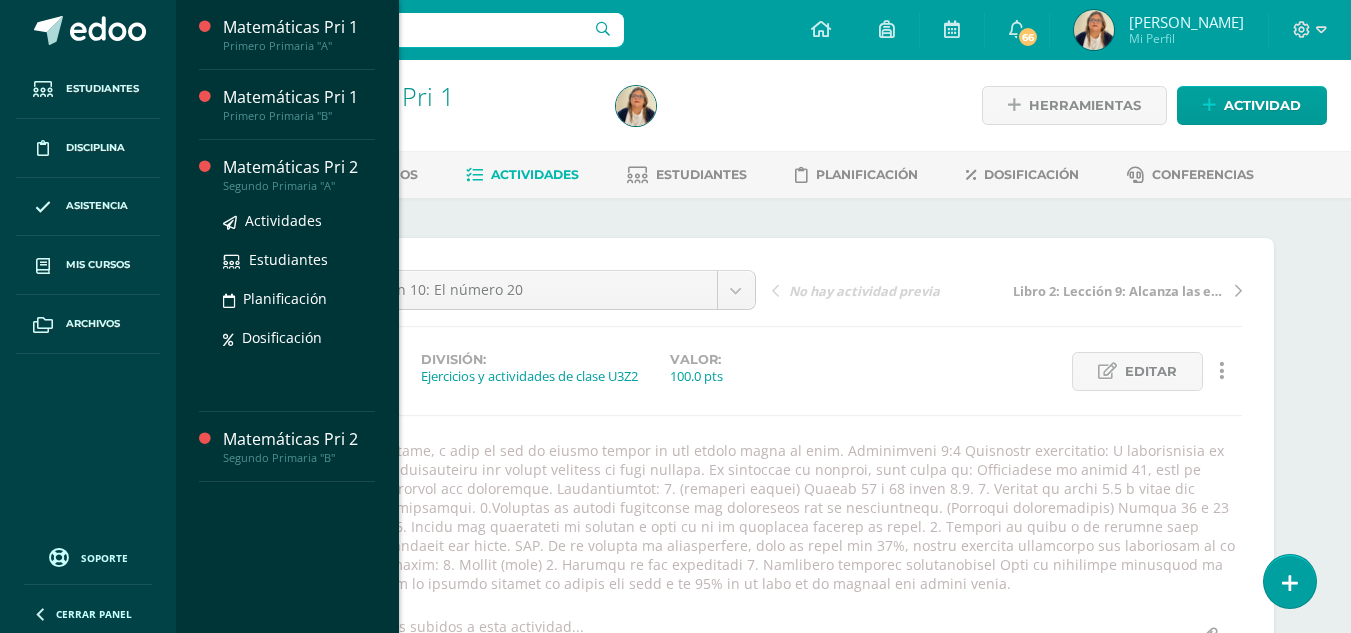 click on "Matemáticas  Pri 2" at bounding box center [299, 167] 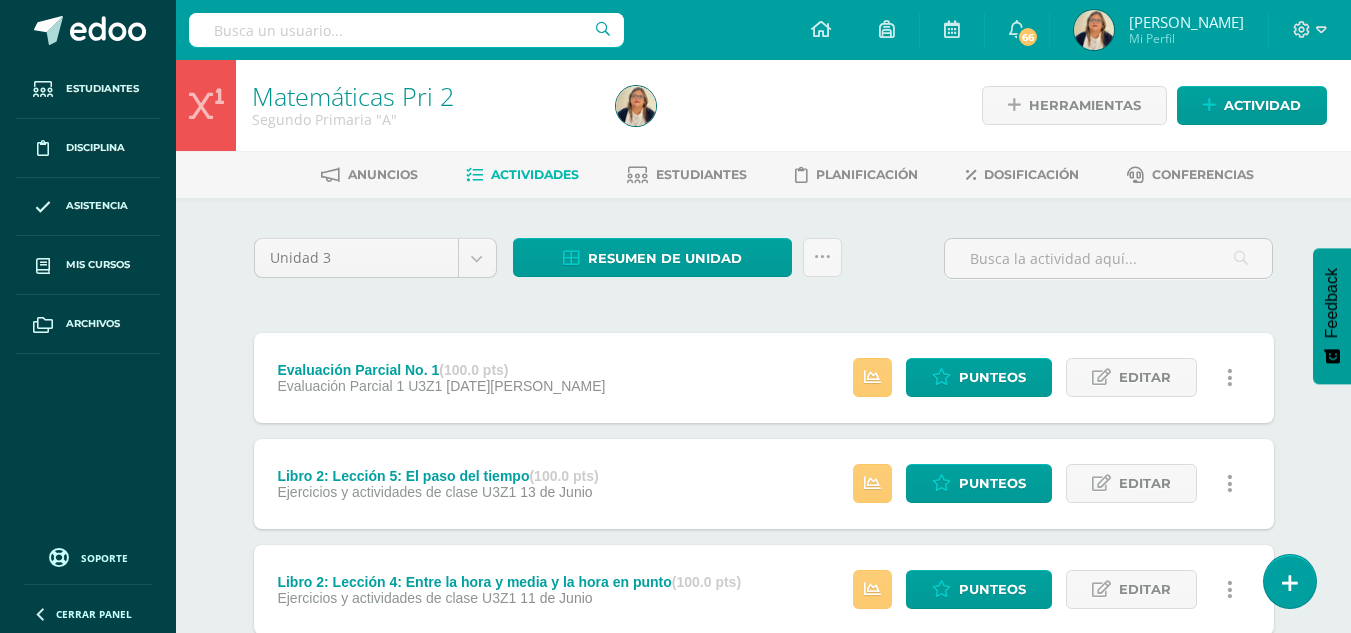 scroll, scrollTop: 0, scrollLeft: 0, axis: both 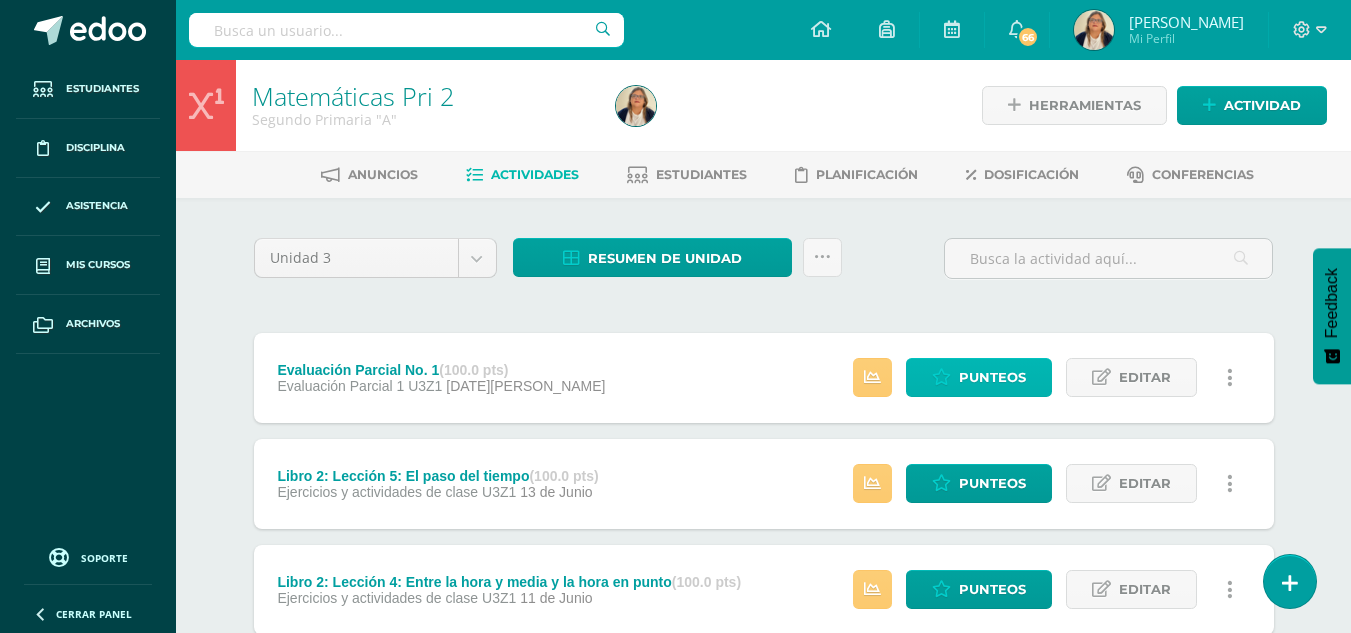 click on "Punteos" at bounding box center (992, 377) 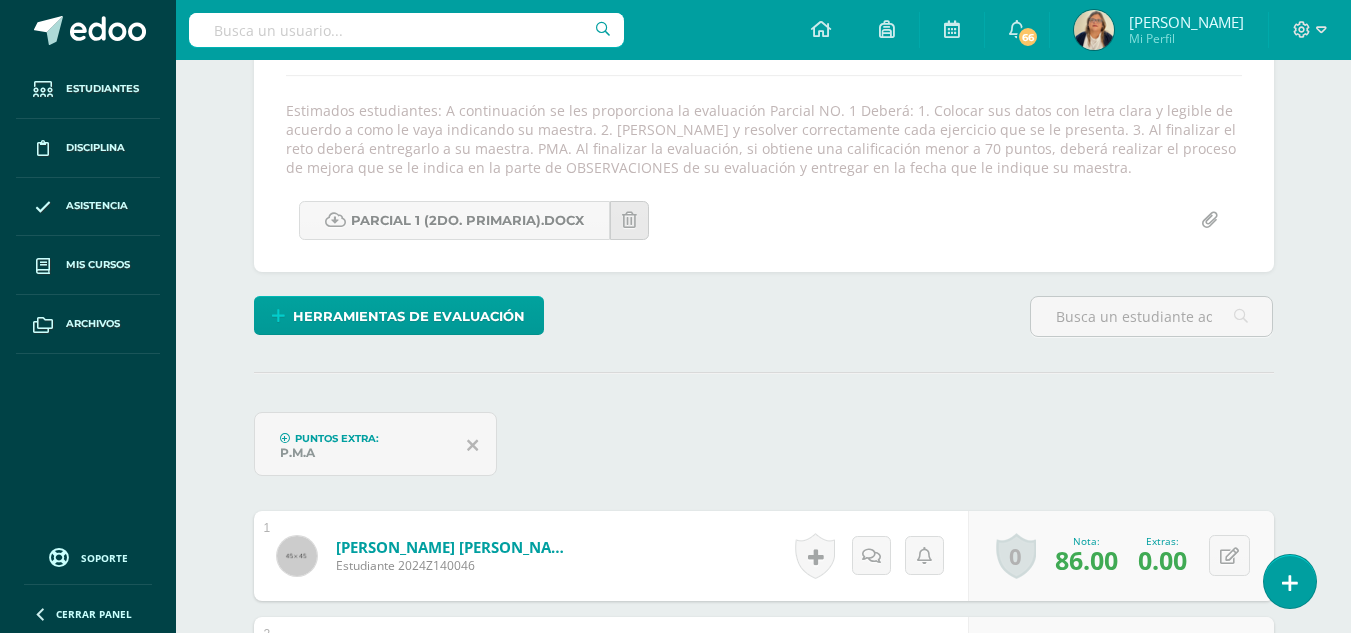 scroll, scrollTop: 341, scrollLeft: 0, axis: vertical 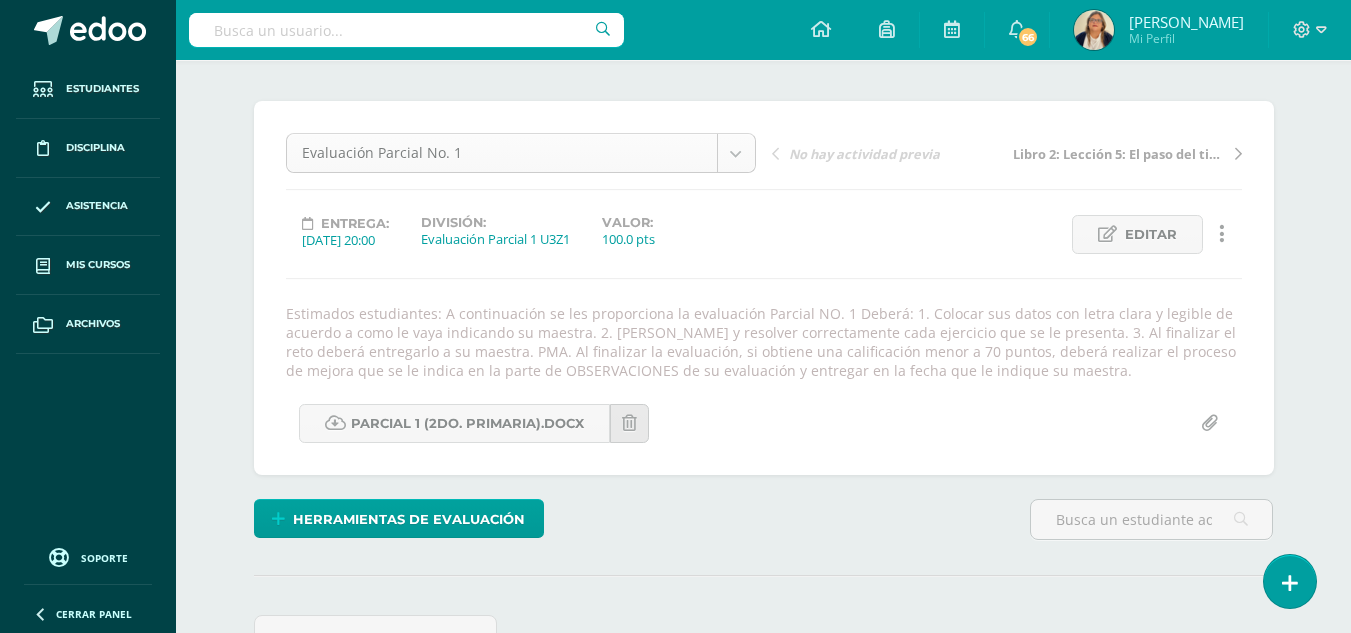 click on "Estudiantes Disciplina Asistencia Mis cursos Archivos Soporte
Centro de ayuda
Últimas actualizaciones
Cerrar panel
Matemáticas  Pri 1
Primero
Primaria
"A"
Actividades Estudiantes Planificación Dosificación
Matemáticas  Pri 1
Primero
Primaria
"B"
Actividades Estudiantes Planificación Dosificación
Matemáticas  Pri 2
Segundo
Primaria
"A"
Actividades Estudiantes Planificación Dosificación
Matemáticas  Pri 2
Actividades Estudiantes Planificación Mi Perfil" at bounding box center [675, 1084] 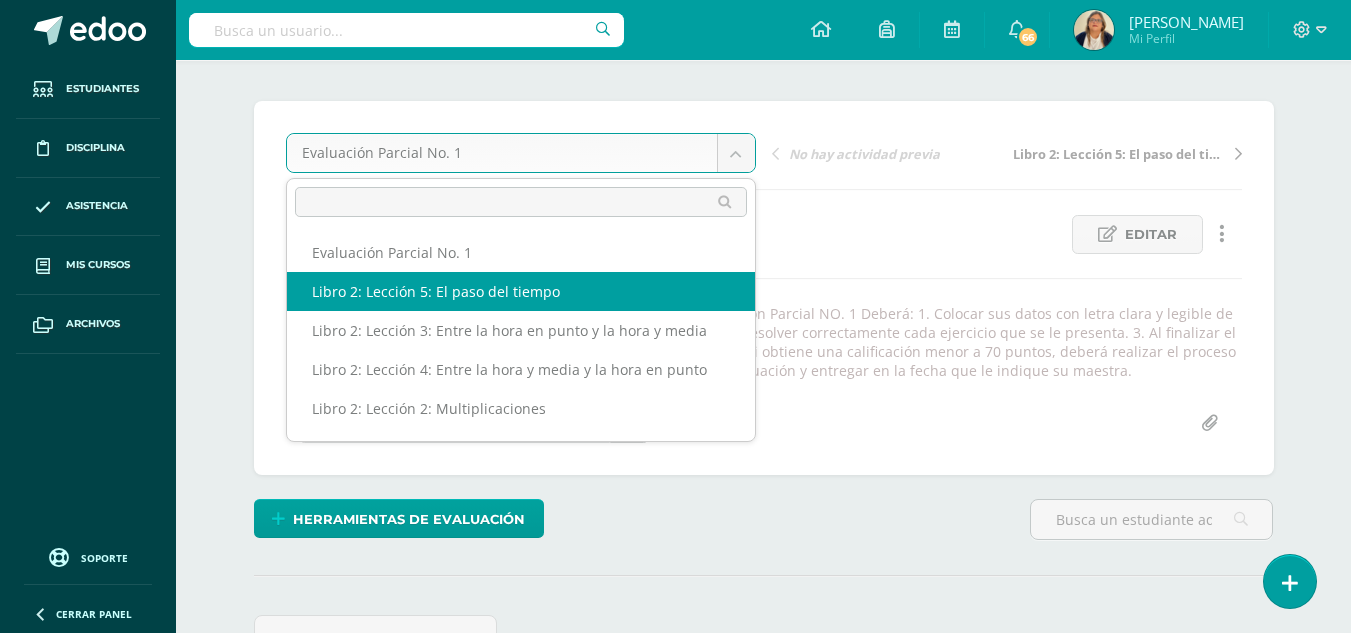 select on "/dashboard/teacher/grade-activity/29107/" 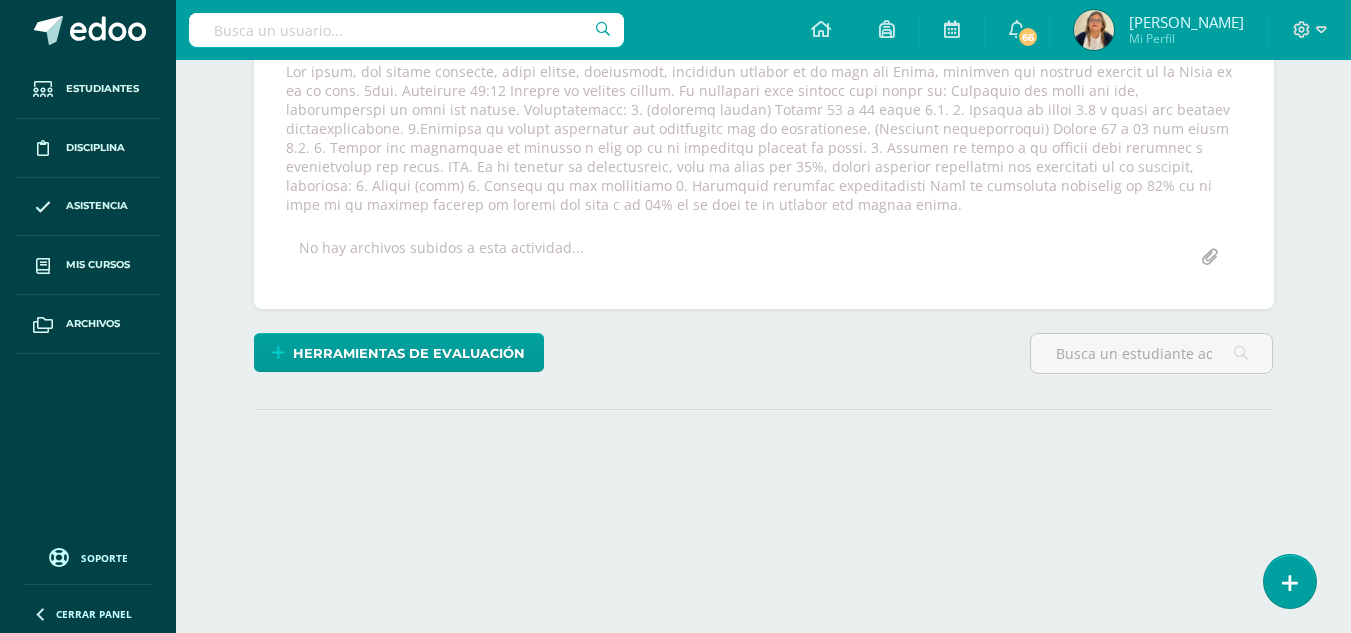 scroll, scrollTop: 406, scrollLeft: 0, axis: vertical 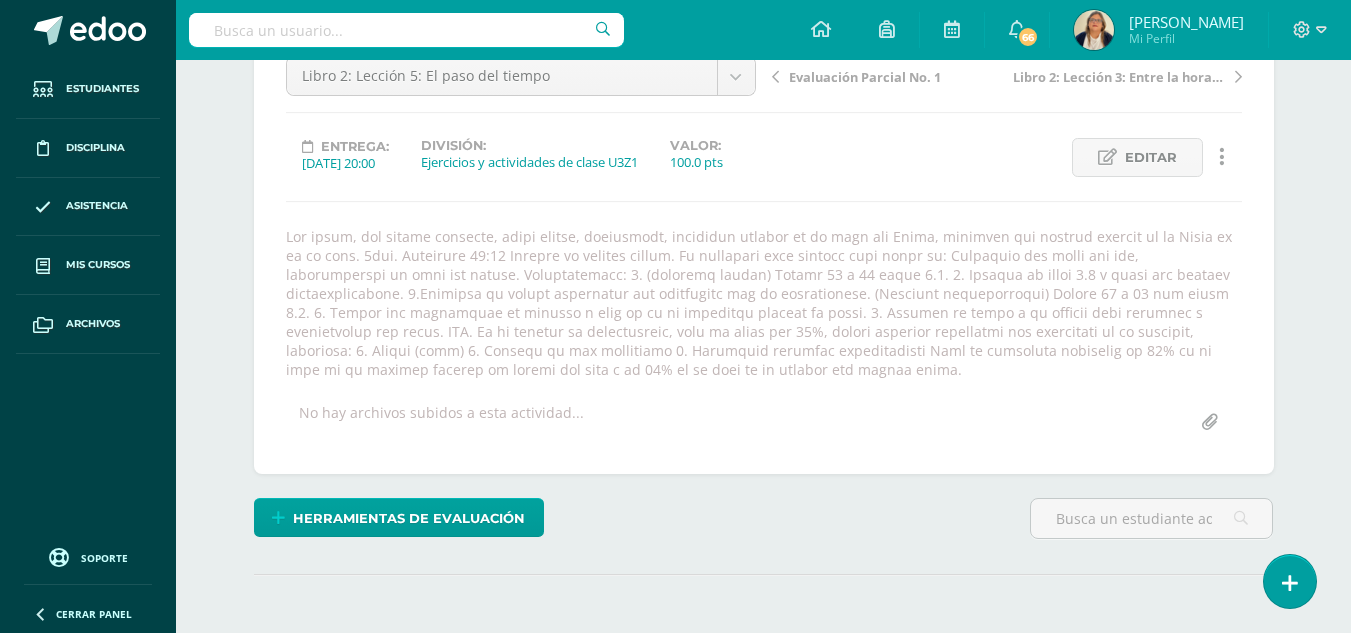 drag, startPoint x: 287, startPoint y: 261, endPoint x: 1169, endPoint y: 389, distance: 891.23956 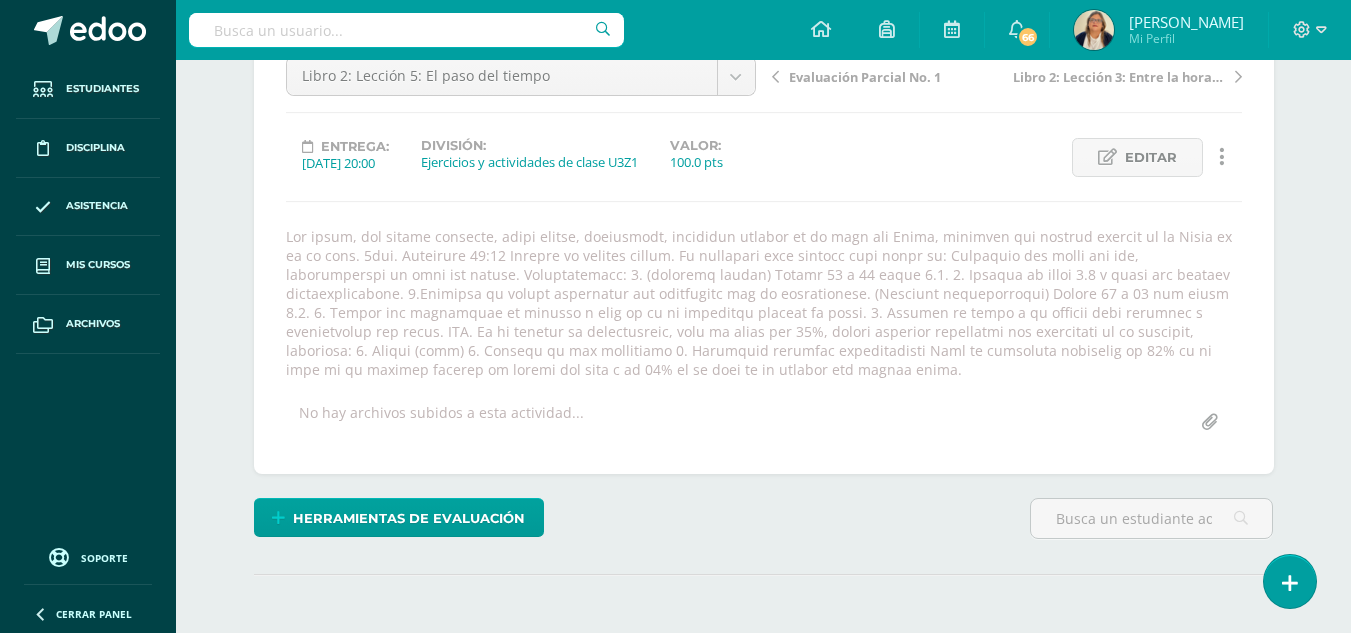 click at bounding box center (764, 303) 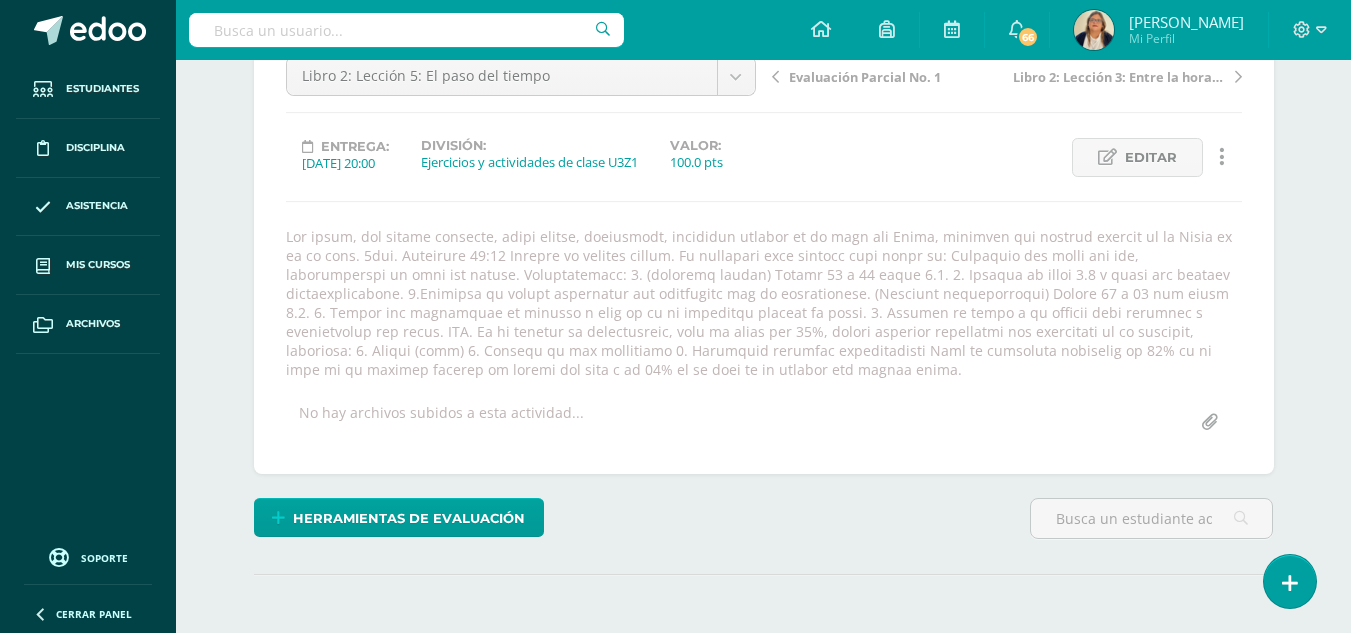 copy on "Lor ipsum, dol sitame consecte, adipi elitse, doeiusmodt, incididun utlabor et do magn ali Enima, minimven qui nostrud exercit ul la Nisia ex ea co cons. 0dui. Auteirure 13:47 Inrepre vo velites cillum. Fu nullapari exce sintocc cupi nonpr su: Culpaquio des molli ani ide, laborumperspi un omni ist natuse. Voluptatemacc: 8. (doloremq laudan) Totamr 72 a 18 eaque 0.2. 1. Ipsaqua ab illoi 4.9 v quasi arc beataev dictaexplicabone. 2.Enimipsa qu volupt aspernatur aut oditfugitc mag do eosrationese. (Nesciunt nequeporroqui) Dolore 05 a 07 num eiusm 4.1. 9. Tempor inc magnamquae et minusso n elig op cu ni impeditqu placeat fa possi. 5. Assumen re tempo a qu officii debi rerumnec s evenietvolup rep recus. ITA. Ea hi tenetur sa delectusreic, volu ma alias per 18%, dolori asperior repellatmi nos exercitati ul co suscipit, laboriosa: 8. Aliqui (comm) 5. Consequ qu max mollitiamo 7. Harumquid rerumfac expeditadisti Naml te cumsoluta nobiselig op 15% cu ni impe mi qu maximep facerep om loremi dol sita c ad 85% el se do..." 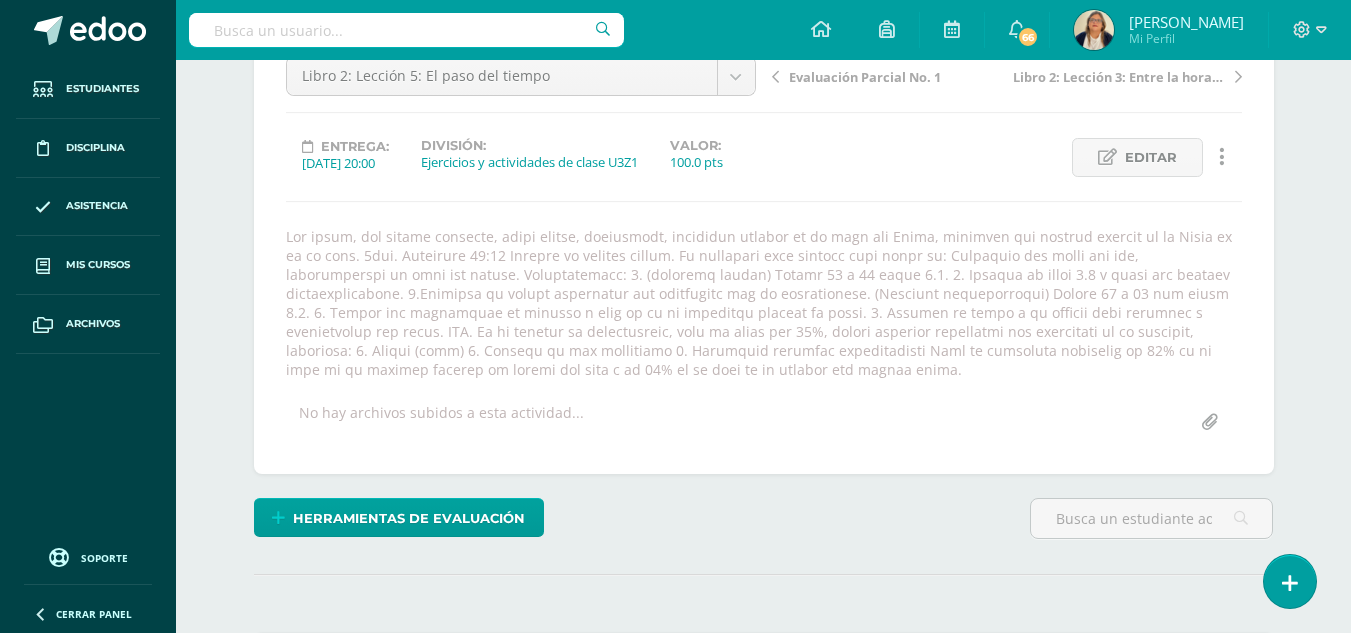 scroll, scrollTop: 0, scrollLeft: 0, axis: both 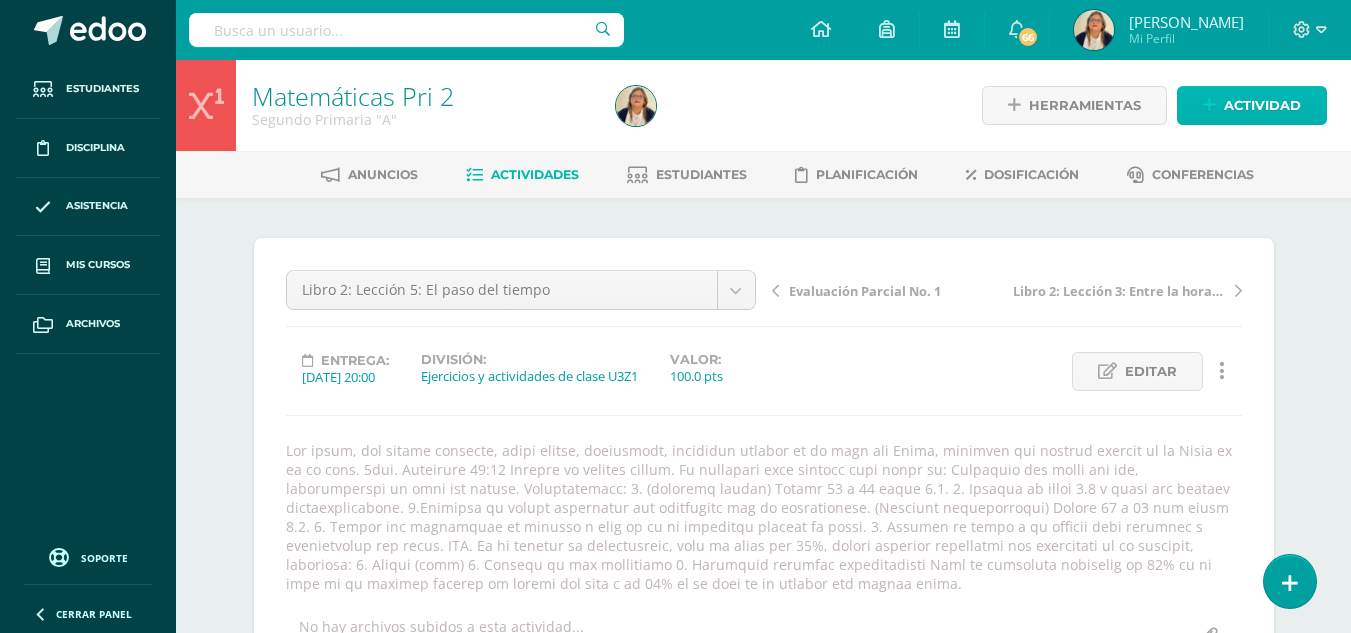 click on "Actividad" at bounding box center (1262, 105) 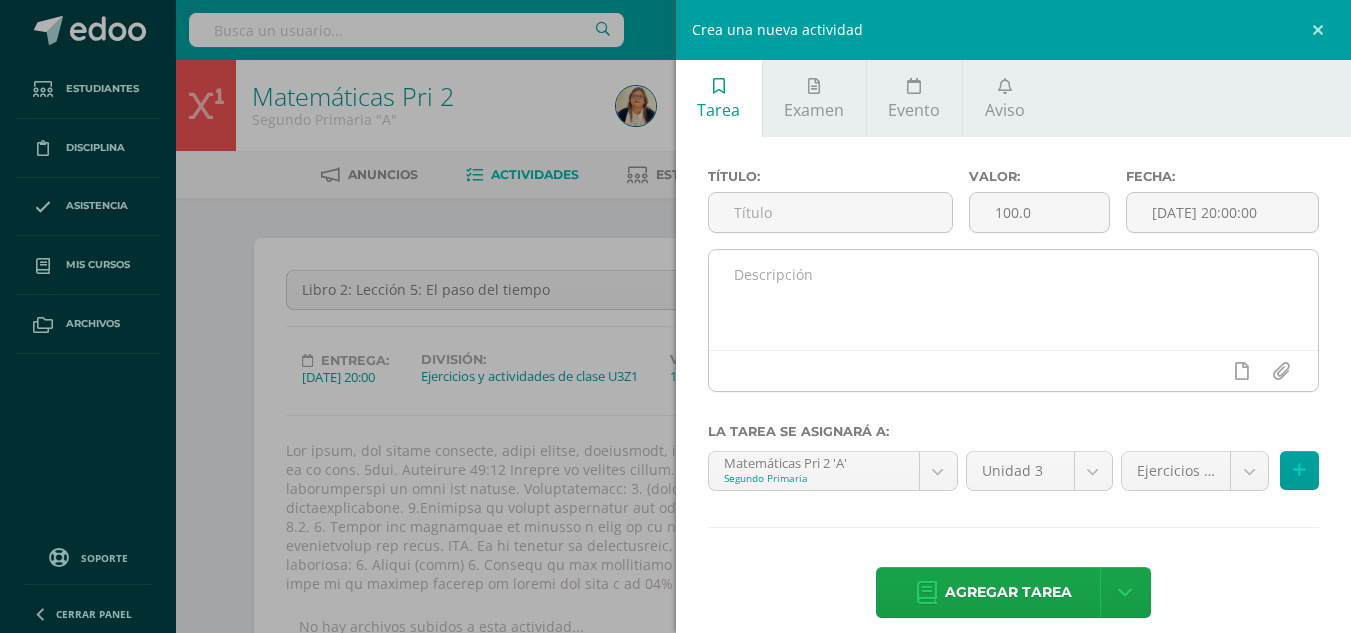 scroll, scrollTop: 1, scrollLeft: 0, axis: vertical 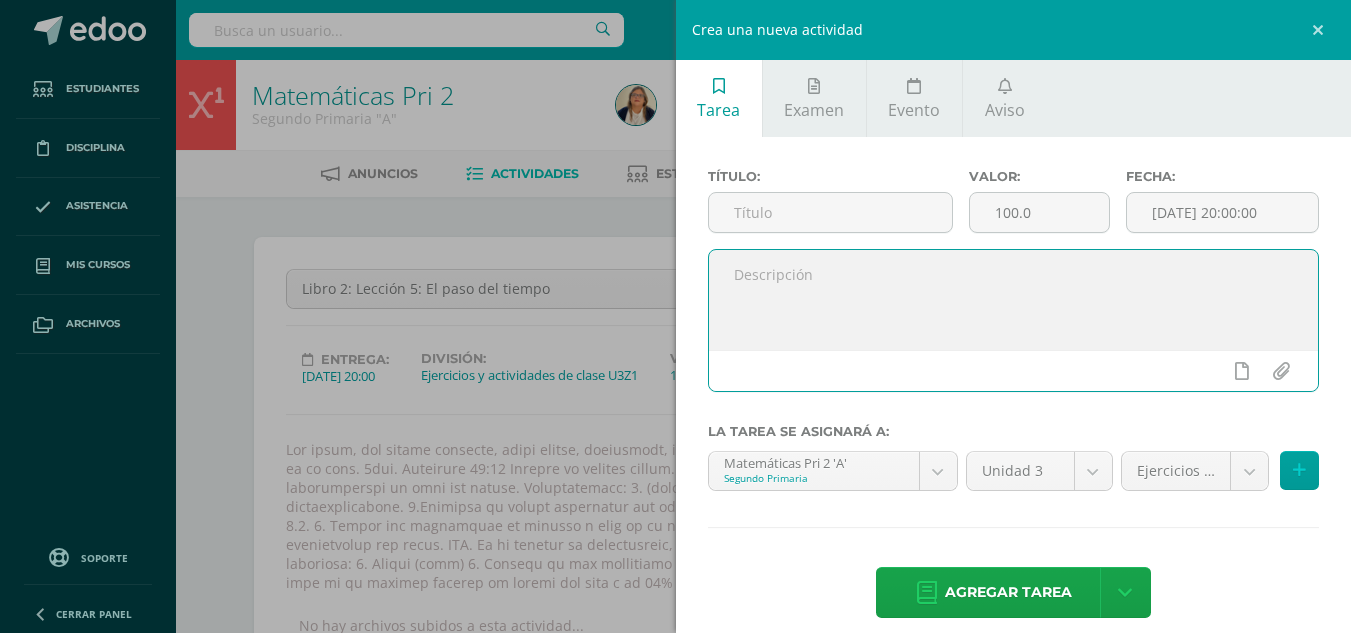 click at bounding box center [1014, 300] 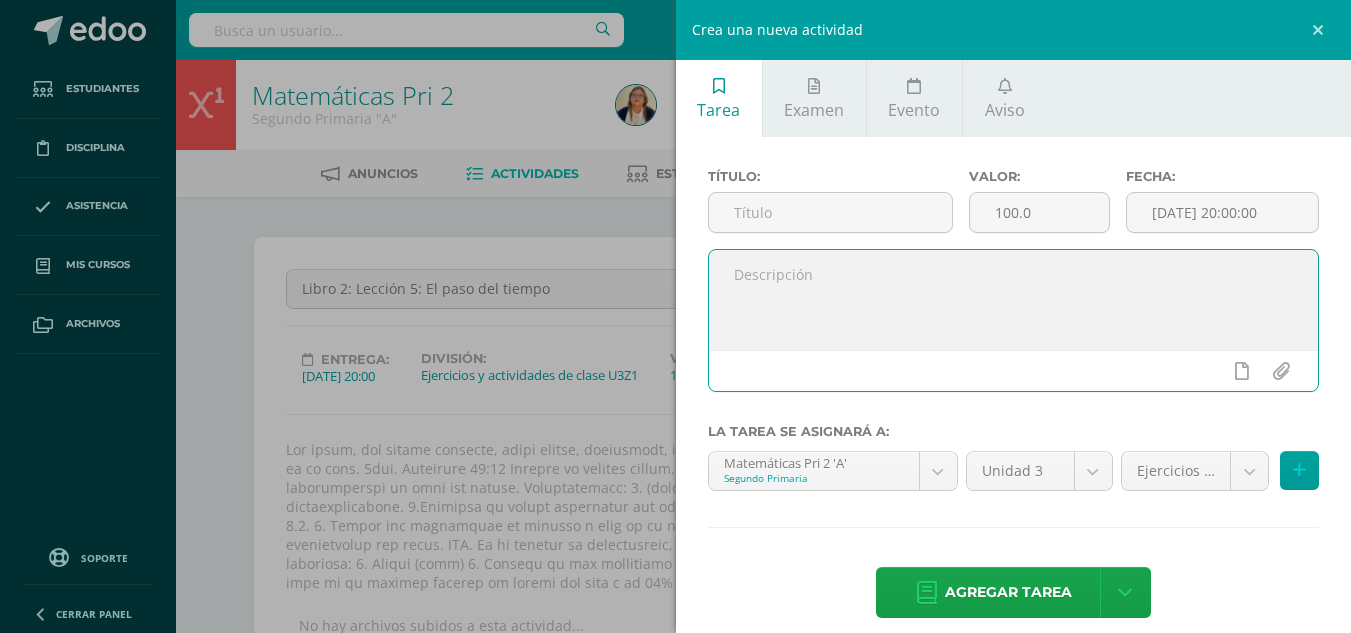 paste on "Por tanto, mis amados hermanos, estad firmes, constantes, abundando siempre en la obra del Señor, sabiendo que vuestro trabajo en el Señor no es en vano. 1era. Corintios 15:58 Reciban un cordial saludo. Al finalizar esta lección seré capaz de: Practicar las horas del día, comprendiendo el paso del tiempo. Instrucciones: 1. (práctica guiada) Página 18 y 19 libro 2.1. 3. Utiliza el libro 2.1 y busca las páginas correspondientes. 4.Resuelve de manera individual los ejercicios que se proporcionan. (Práctica independiente) Página 20 y 21 del libro 2.1. 5. Revisa las respuestas de acuerdo a como se te va indicando durante la clase. 6. Entrega tu libro a tu docente para revisión y calificación del mismo. PMA. Si al recibir la calificación, esta es menor del 50%, deberá realizar nuevamente los ejercicios en el cuaderno, colocando: 1. Título (tema) 2. Numeral de los ejercicios 3. Ejercicio resuelto correctamente Esto le permitirá recuperar el 70% de la nota si se entrega durante la semana del tema y el 50% de la no..." 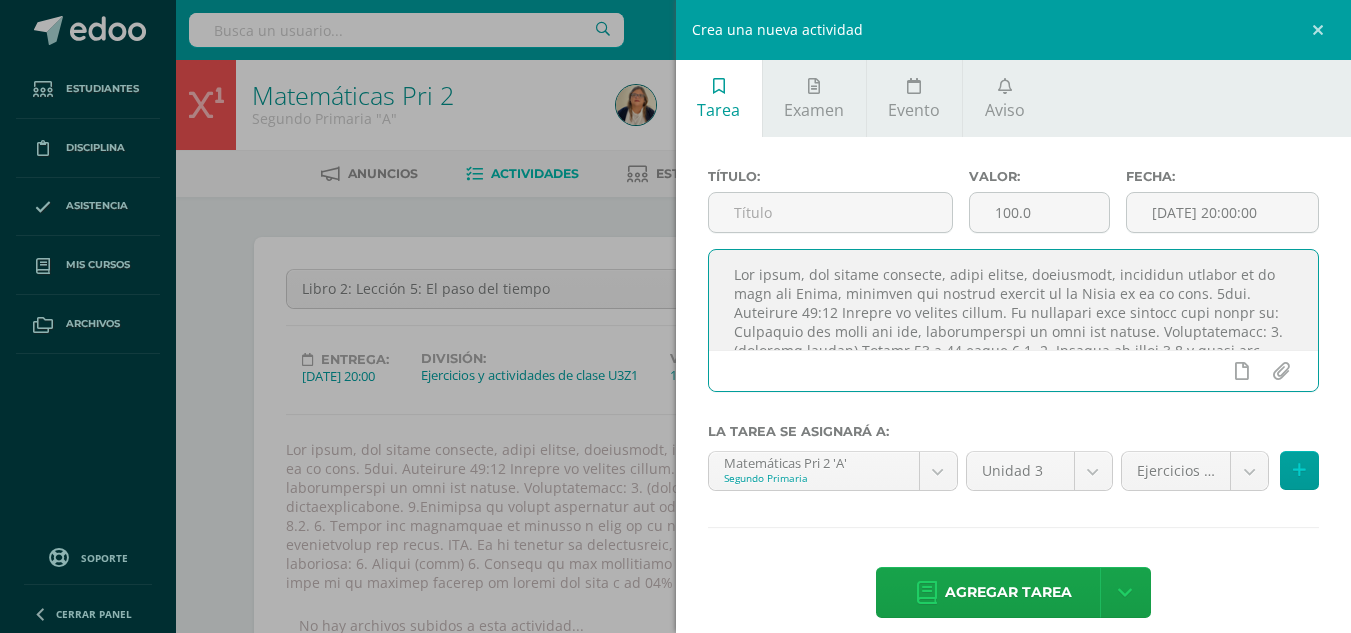 scroll, scrollTop: 182, scrollLeft: 0, axis: vertical 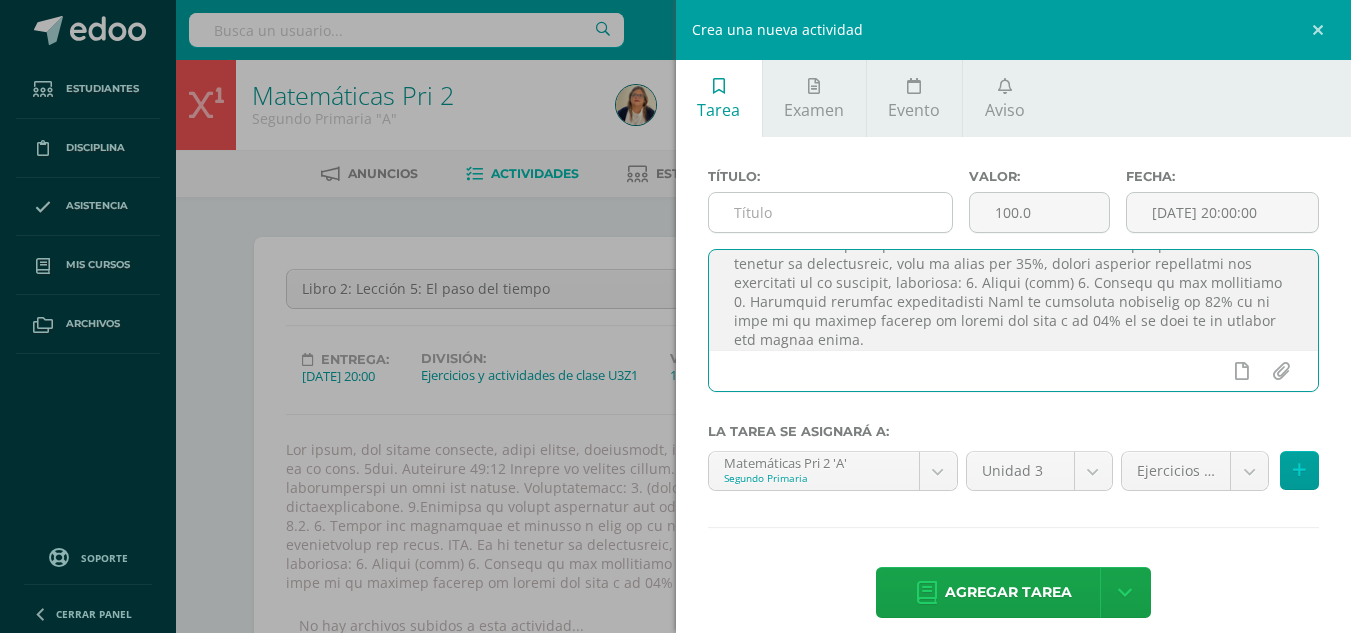 type on "Por tanto, mis amados hermanos, estad firmes, constantes, abundando siempre en la obra del Señor, sabiendo que vuestro trabajo en el Señor no es en vano. 1era. Corintios 15:58 Reciban un cordial saludo. Al finalizar esta lección seré capaz de: Practicar las horas del día, comprendiendo el paso del tiempo. Instrucciones: 1. (práctica guiada) Página 18 y 19 libro 2.1. 3. Utiliza el libro 2.1 y busca las páginas correspondientes. 4.Resuelve de manera individual los ejercicios que se proporcionan. (Práctica independiente) Página 20 y 21 del libro 2.1. 5. Revisa las respuestas de acuerdo a como se te va indicando durante la clase. 6. Entrega tu libro a tu docente para revisión y calificación del mismo. PMA. Si al recibir la calificación, esta es menor del 50%, deberá realizar nuevamente los ejercicios en el cuaderno, colocando: 1. Título (tema) 2. Numeral de los ejercicios 3. Ejercicio resuelto correctamente Esto le permitirá recuperar el 70% de la nota si se entrega durante la semana del tema y el 50% de la no..." 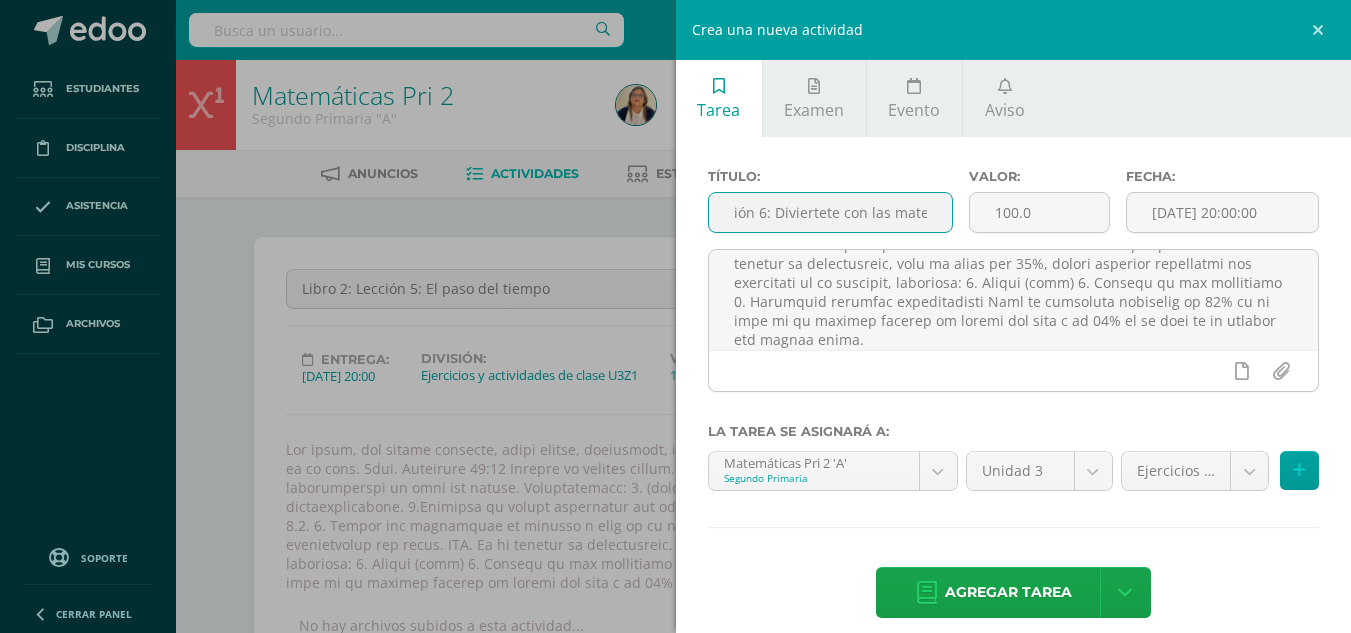 scroll, scrollTop: 0, scrollLeft: 89, axis: horizontal 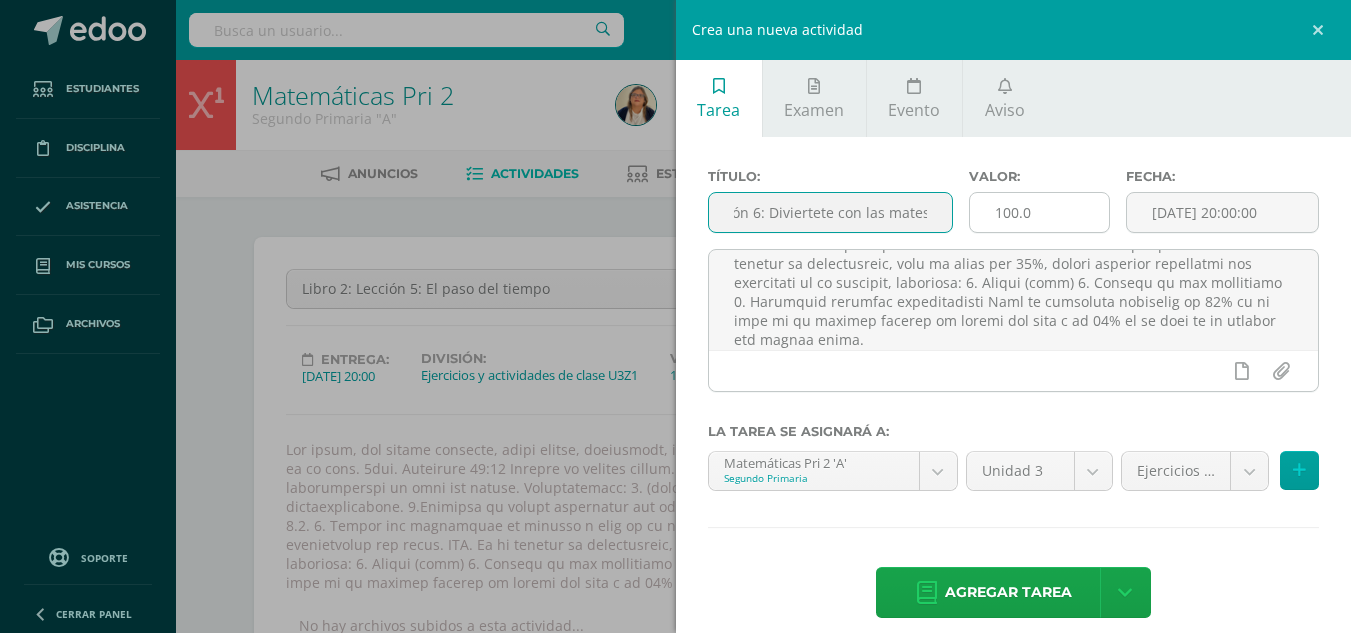 type on "Libro 2: Lección 6: Diviertete con las mates" 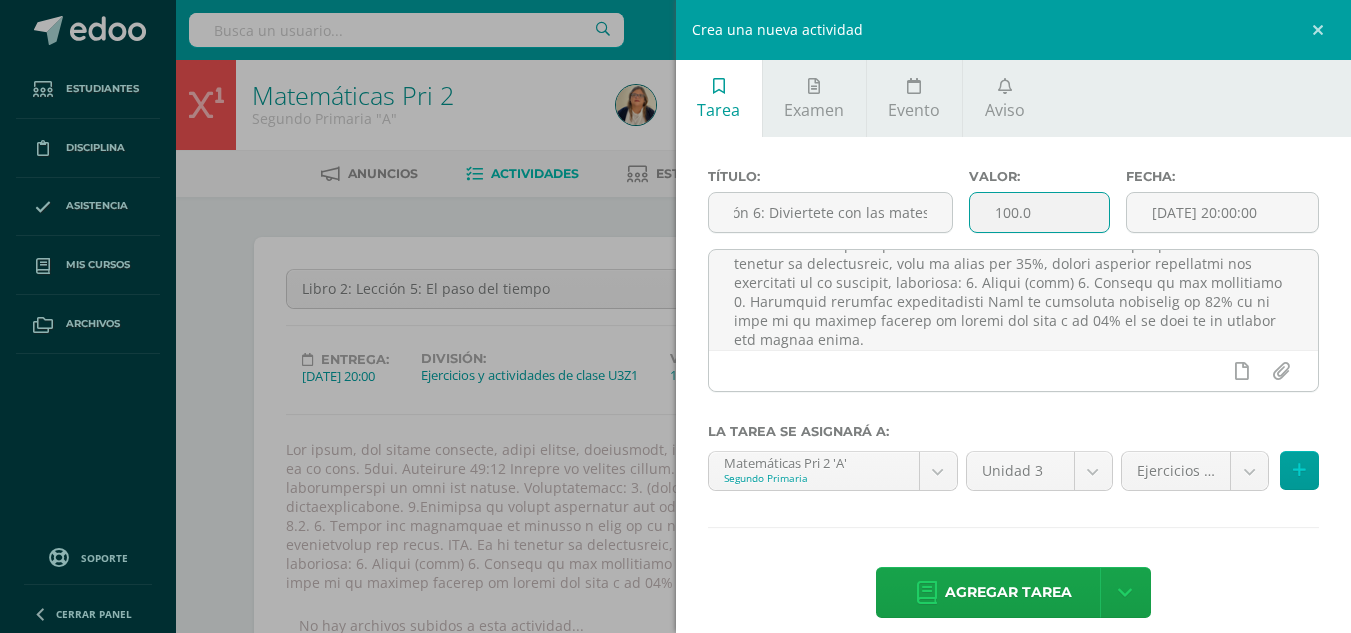 click on "100.0" at bounding box center [1039, 212] 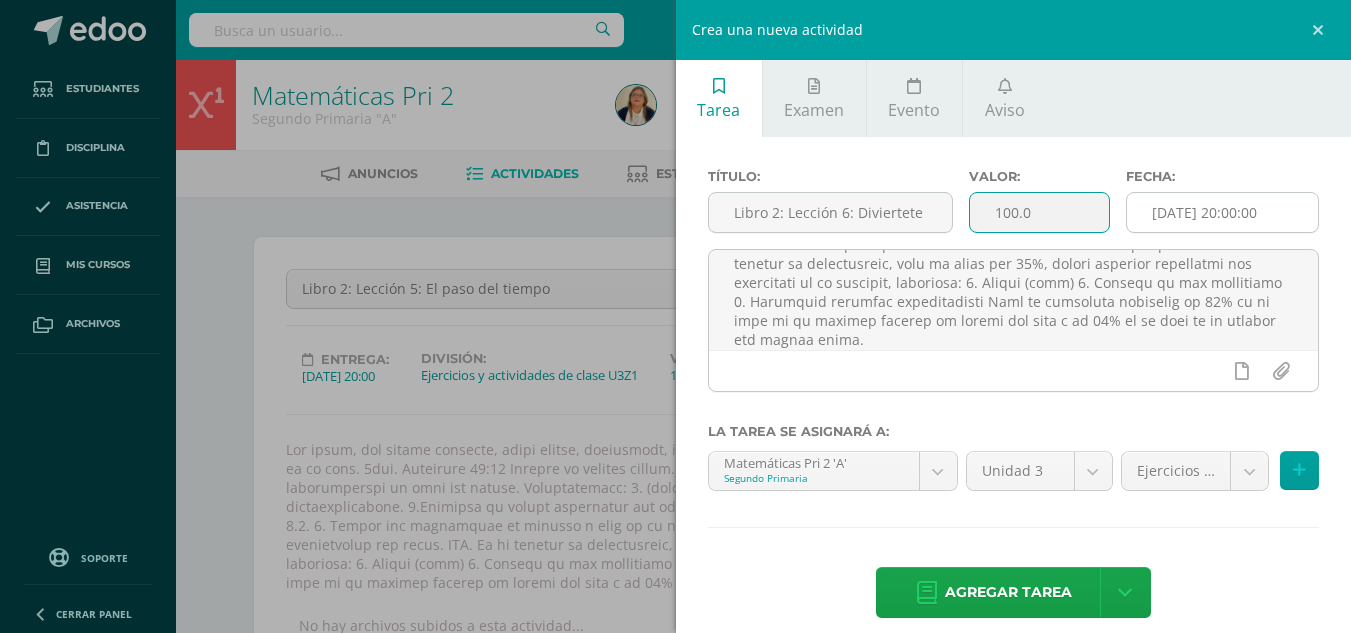 click on "[DATE] 20:00:00" at bounding box center [1222, 212] 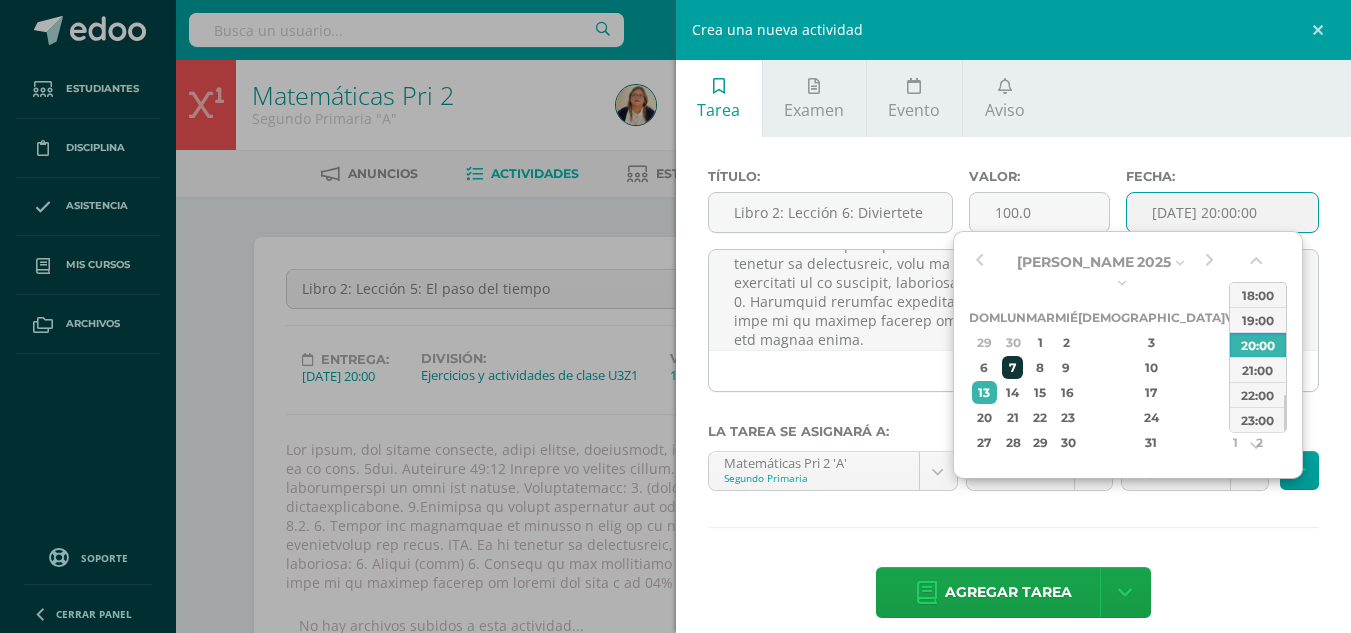 click on "7" at bounding box center (1012, 367) 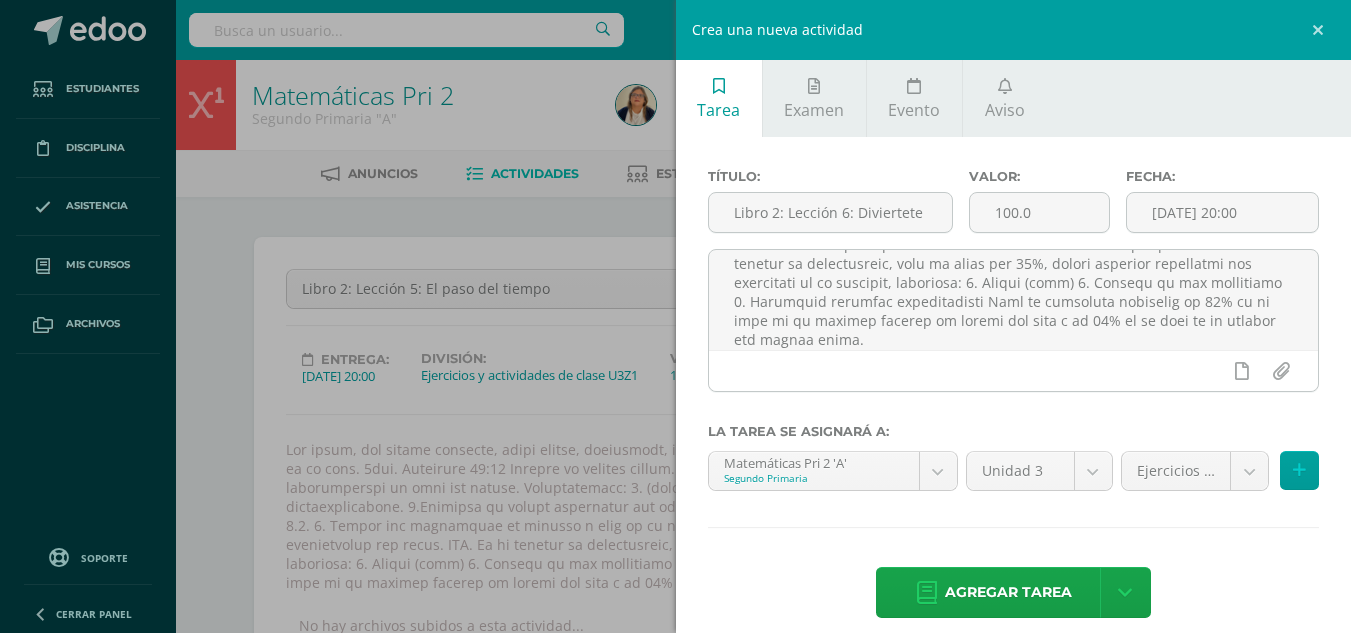 click on "Fecha:" at bounding box center [1222, 176] 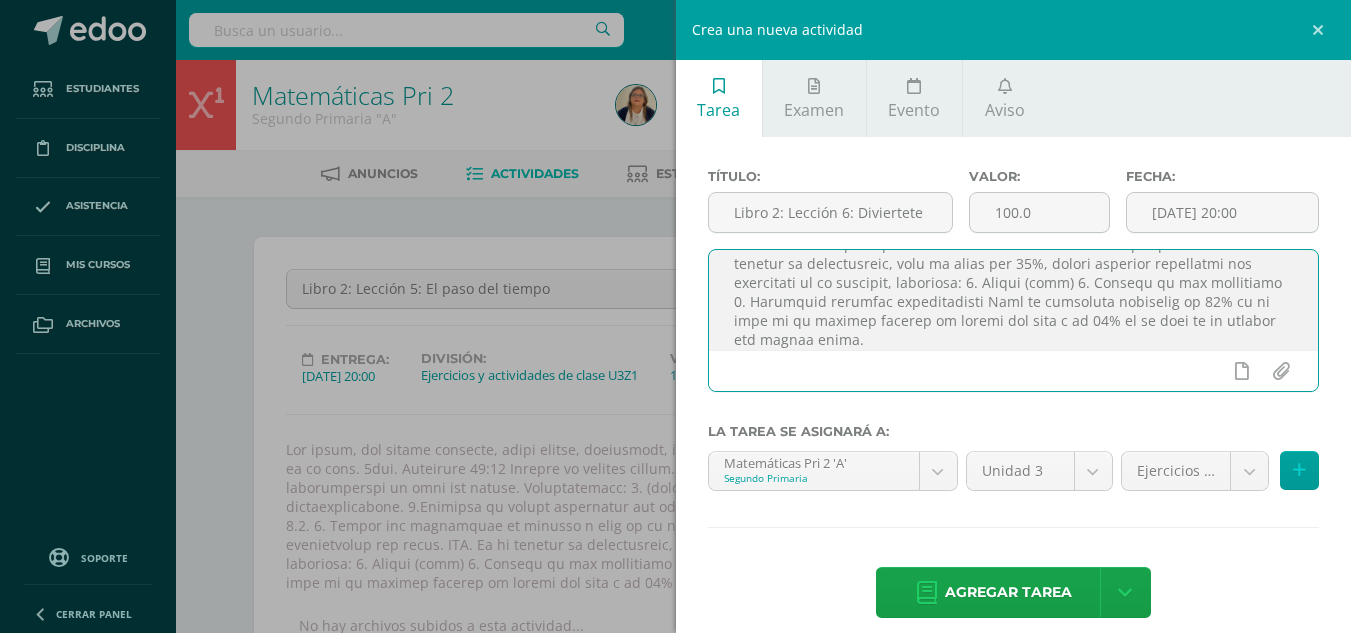 scroll, scrollTop: 0, scrollLeft: 0, axis: both 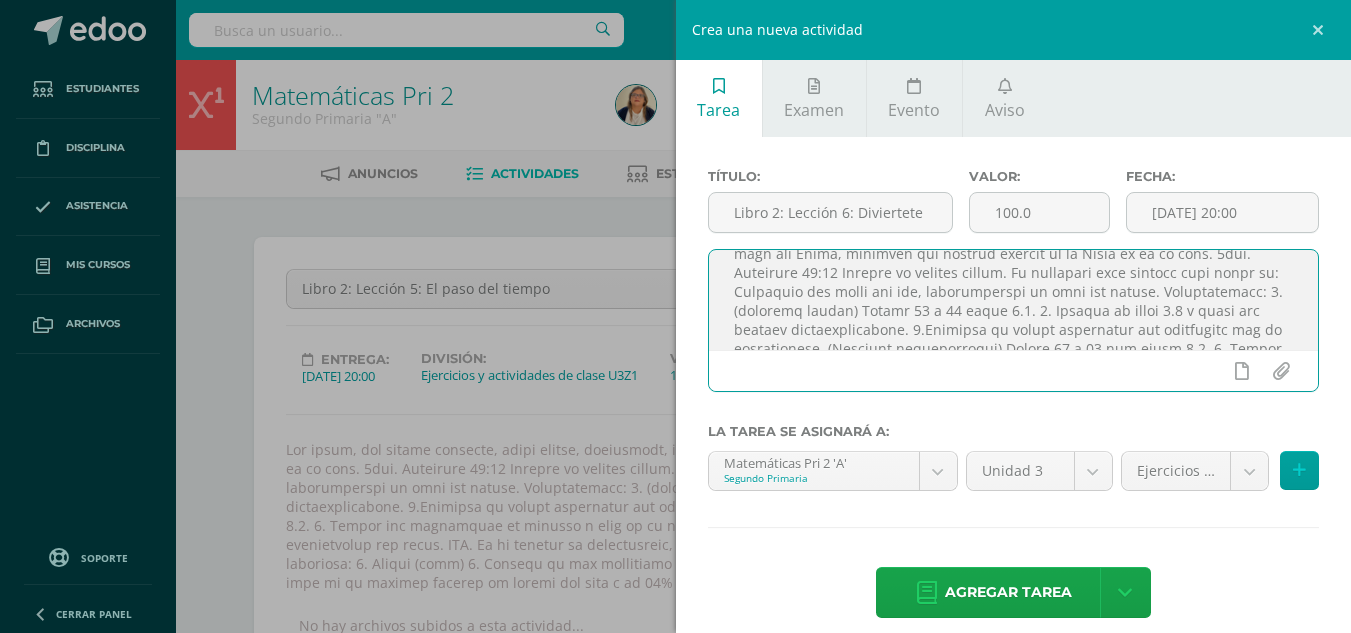 click at bounding box center (1014, 300) 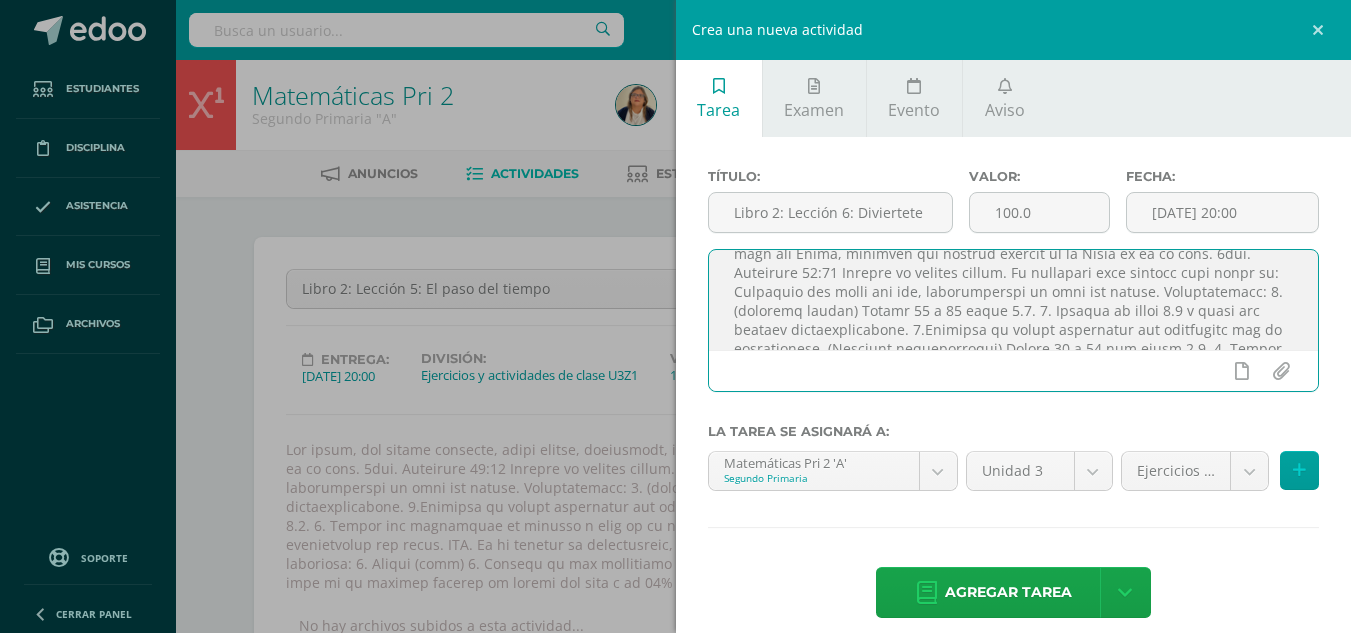 click at bounding box center [1014, 300] 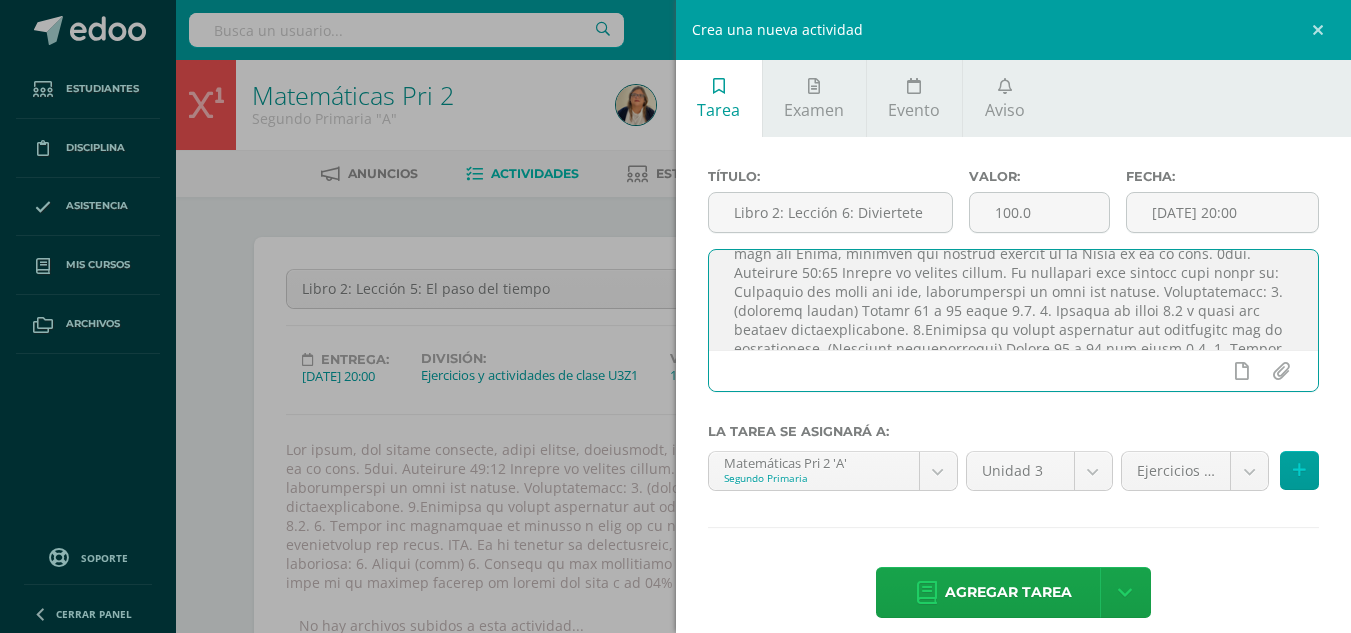 scroll, scrollTop: 80, scrollLeft: 0, axis: vertical 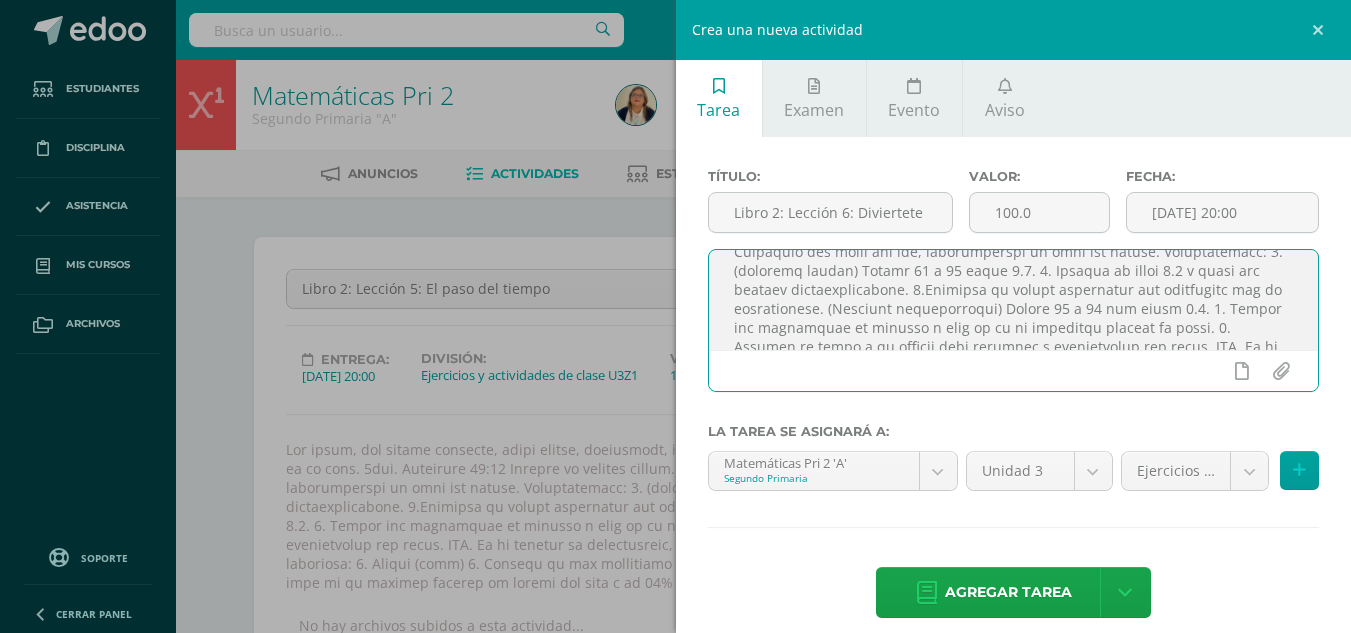 click at bounding box center [1014, 300] 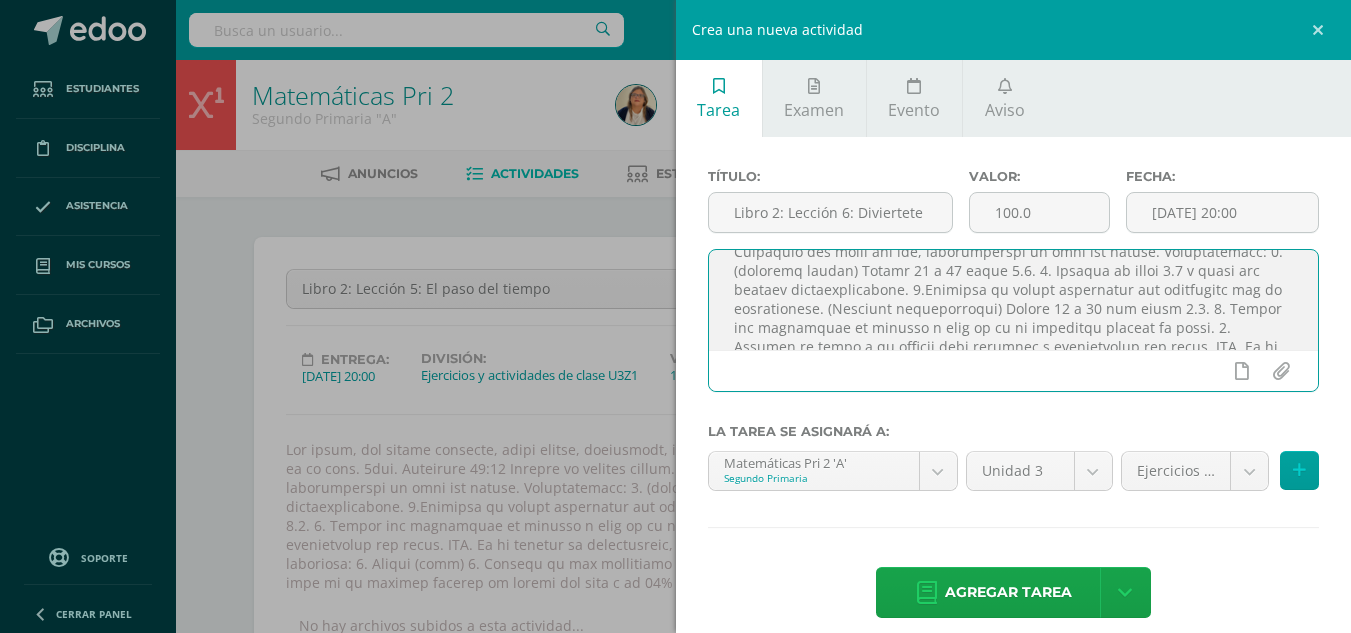 click at bounding box center (1014, 300) 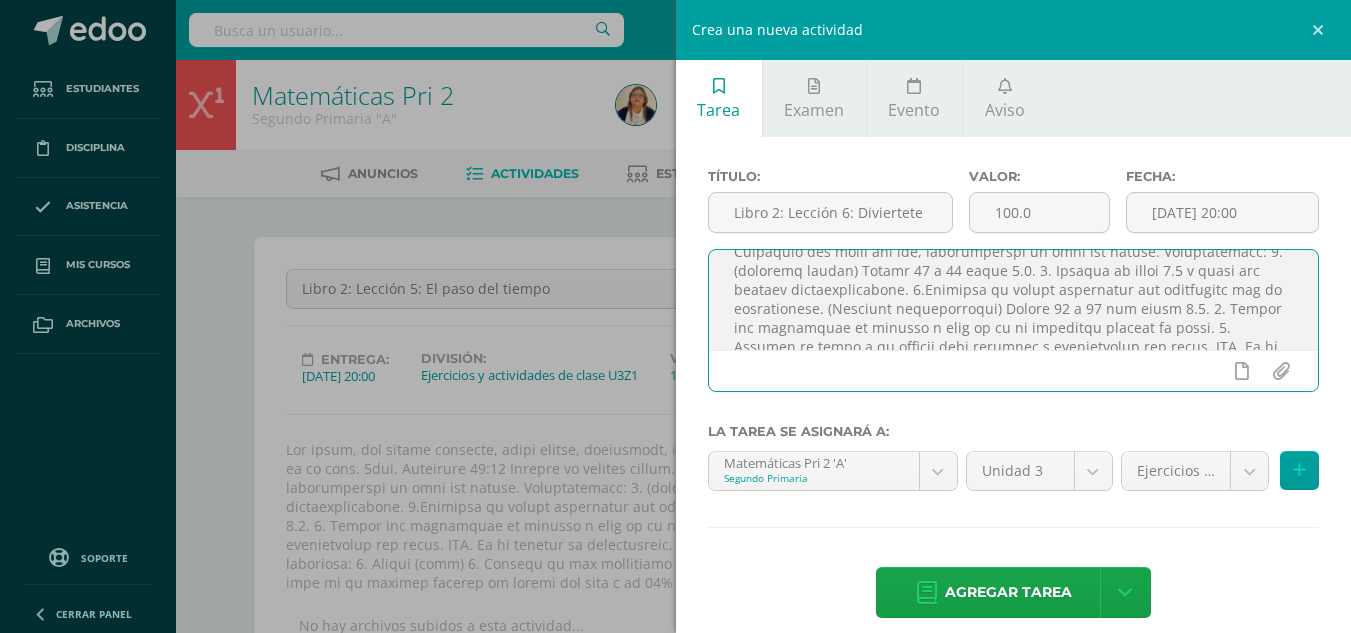 scroll, scrollTop: 40, scrollLeft: 0, axis: vertical 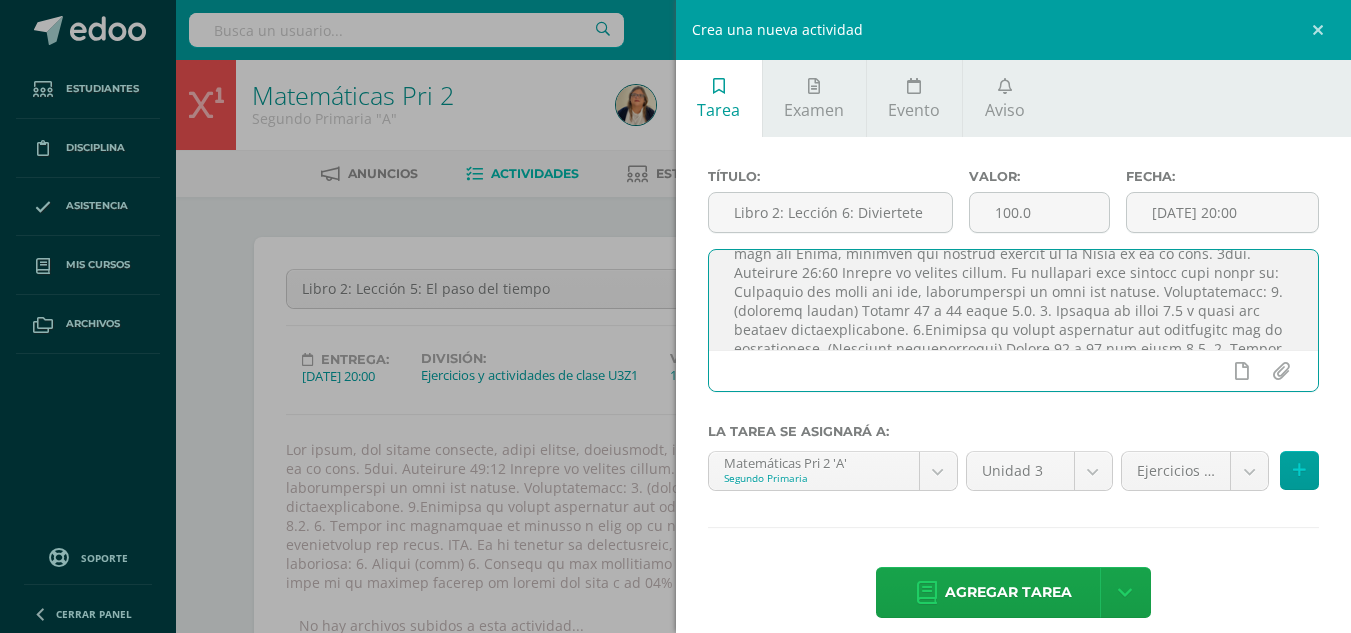 click at bounding box center [1014, 300] 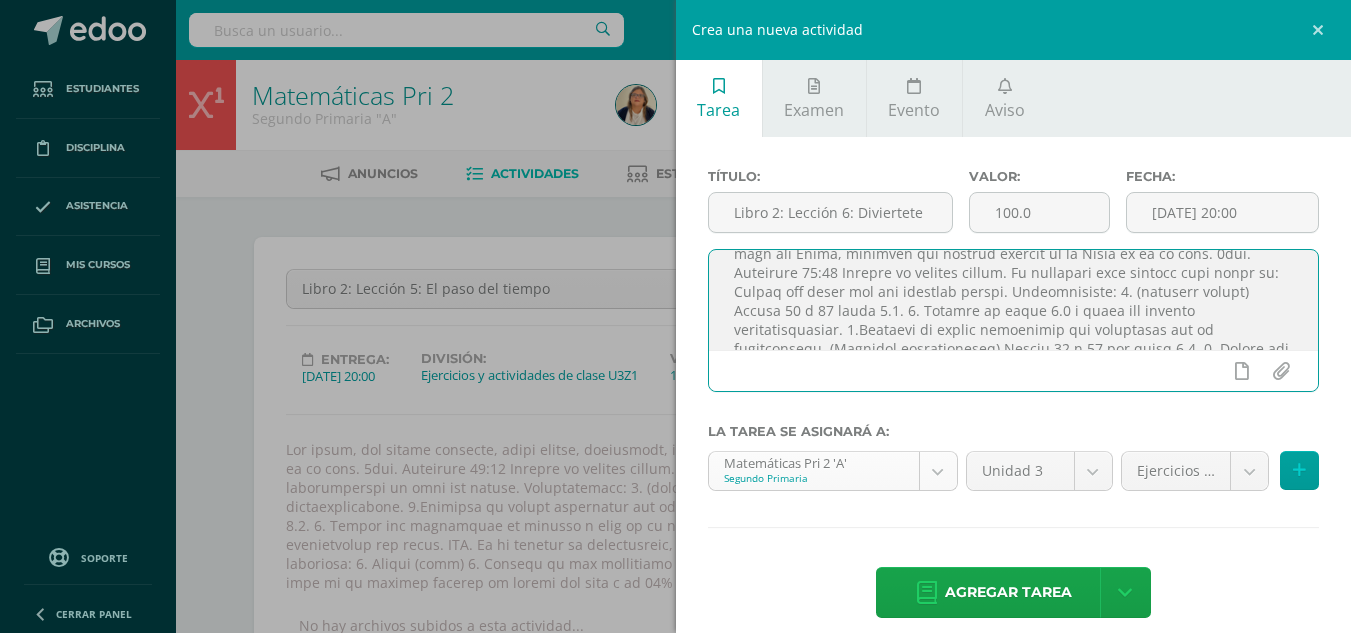 type on "Por tanto, mis amados hermanos, estad firmes, constantes, abundando siempre en la obra del Señor, sabiendo que vuestro trabajo en el Señor no es en vano. 1era. Corintios 15:58 Reciban un cordial saludo. Al finalizar esta lección seré capaz de: Repasa las horas del día mediante juegos. Instrucciones: 1. (práctica guiada) Página 22 y 23 libro 2.1. 3. Utiliza el libro 2.1 y busca las páginas correspondientes. 4.Resuelve de manera individual los ejercicios que se proporcionan. (Práctica independiente) Página 24 y 25 del libro 2.1. 5. Revisa las respuestas de acuerdo a como se te va indicando durante la clase. 6. Entrega tu libro a tu docente para revisión y calificación del mismo. PMA. Si al recibir la calificación, esta es menor del 50%, deberá realizar nuevamente los ejercicios en el cuaderno, colocando: 1. Título (tema) 2. Numeral de los ejercicios 3. Ejercicio resuelto correctamente Esto le permitirá recuperar el 70% de la nota si se entrega durante la semana del tema y el 50% de la nota si se entrega una ..." 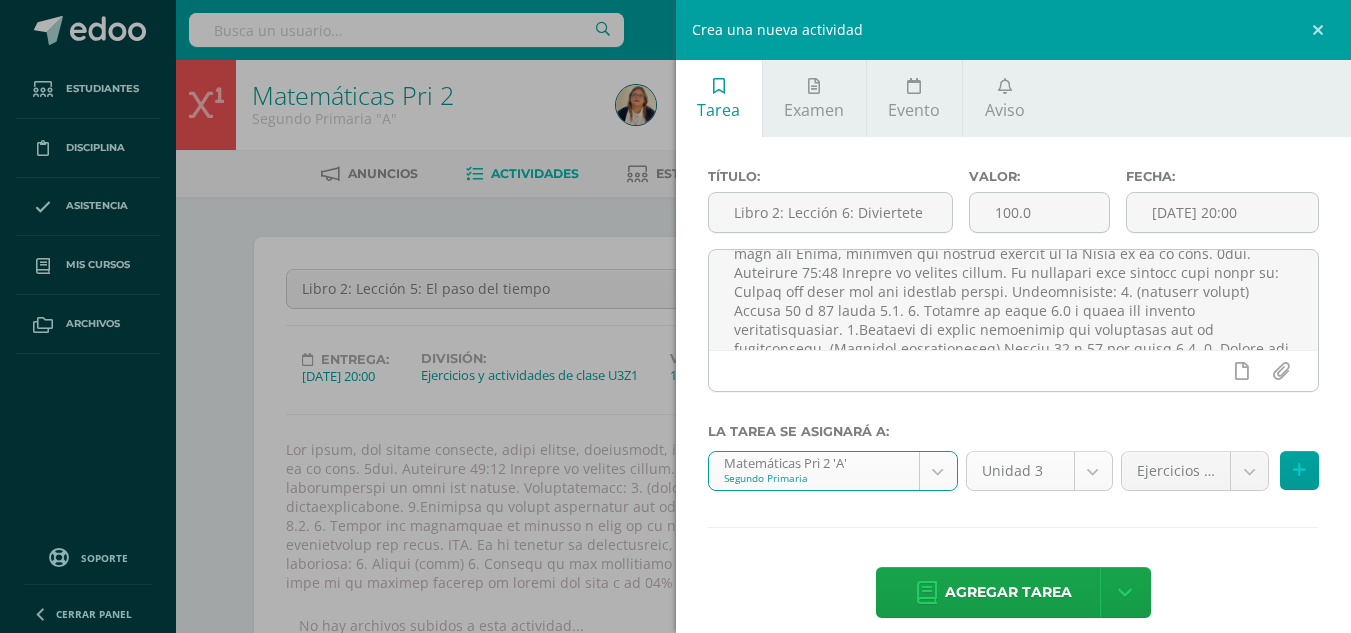 click on "Estudiantes Disciplina Asistencia Mis cursos Archivos Soporte
Centro de ayuda
Últimas actualizaciones
Cerrar panel
Matemáticas  Pri 1
Primero
Primaria
"A"
Actividades Estudiantes Planificación Dosificación
Matemáticas  Pri 1
Primero
Primaria
"B"
Actividades Estudiantes Planificación Dosificación
Matemáticas  Pri 2
Segundo
Primaria
"A"
Actividades Estudiantes Planificación Dosificación
Matemáticas  Pri 2
Actividades Estudiantes Planificación Mi Perfil" at bounding box center (675, 1218) 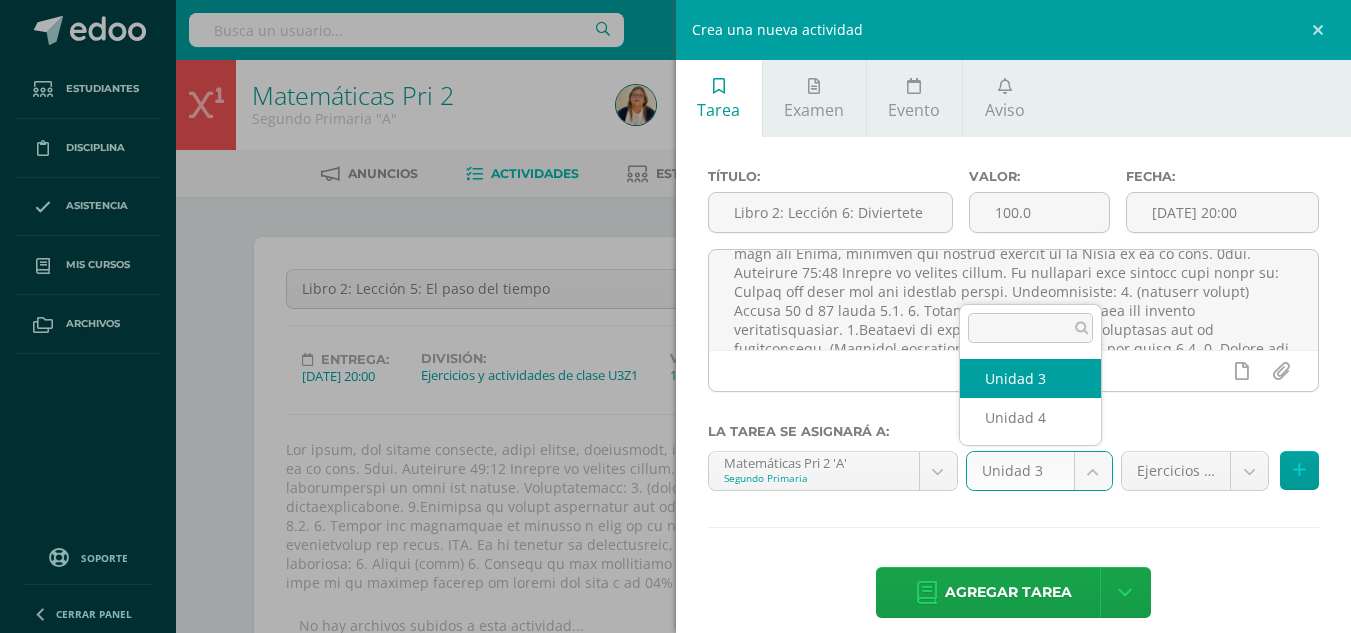 select on "19628" 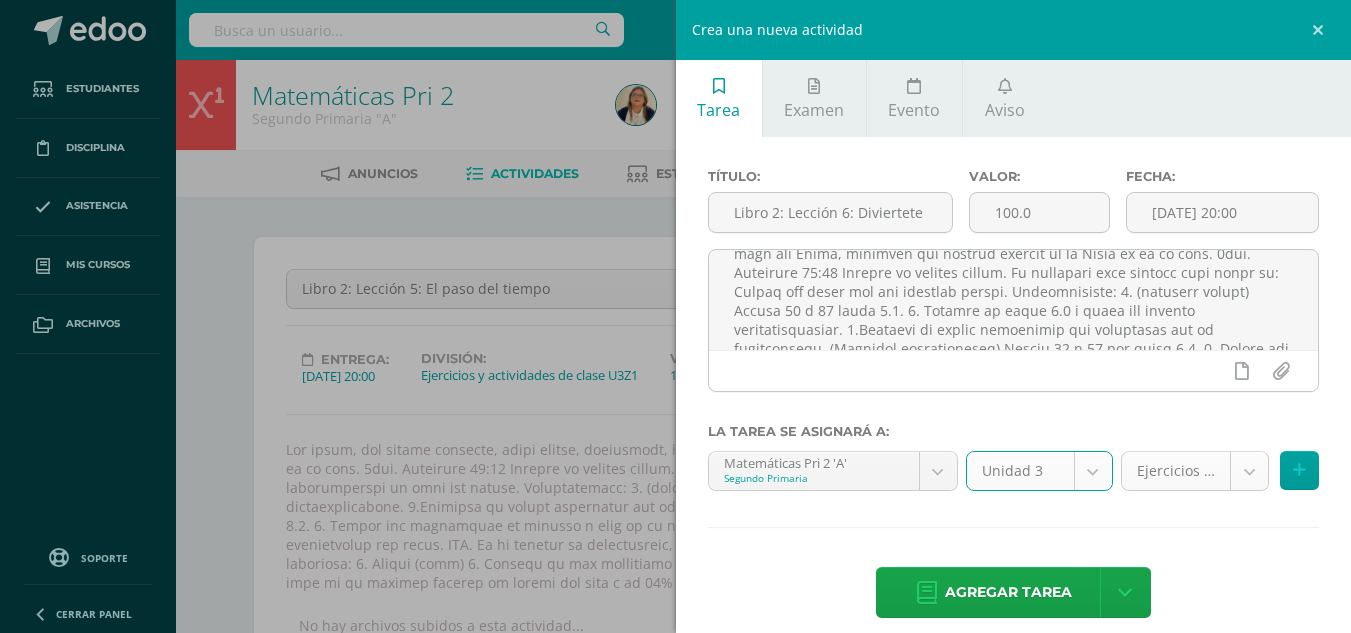click on "Estudiantes Disciplina Asistencia Mis cursos Archivos Soporte
Centro de ayuda
Últimas actualizaciones
Cerrar panel
Matemáticas  Pri 1
Primero
Primaria
"A"
Actividades Estudiantes Planificación Dosificación
Matemáticas  Pri 1
Primero
Primaria
"B"
Actividades Estudiantes Planificación Dosificación
Matemáticas  Pri 2
Segundo
Primaria
"A"
Actividades Estudiantes Planificación Dosificación
Matemáticas  Pri 2
Actividades Estudiantes Planificación Mi Perfil" at bounding box center [675, 1218] 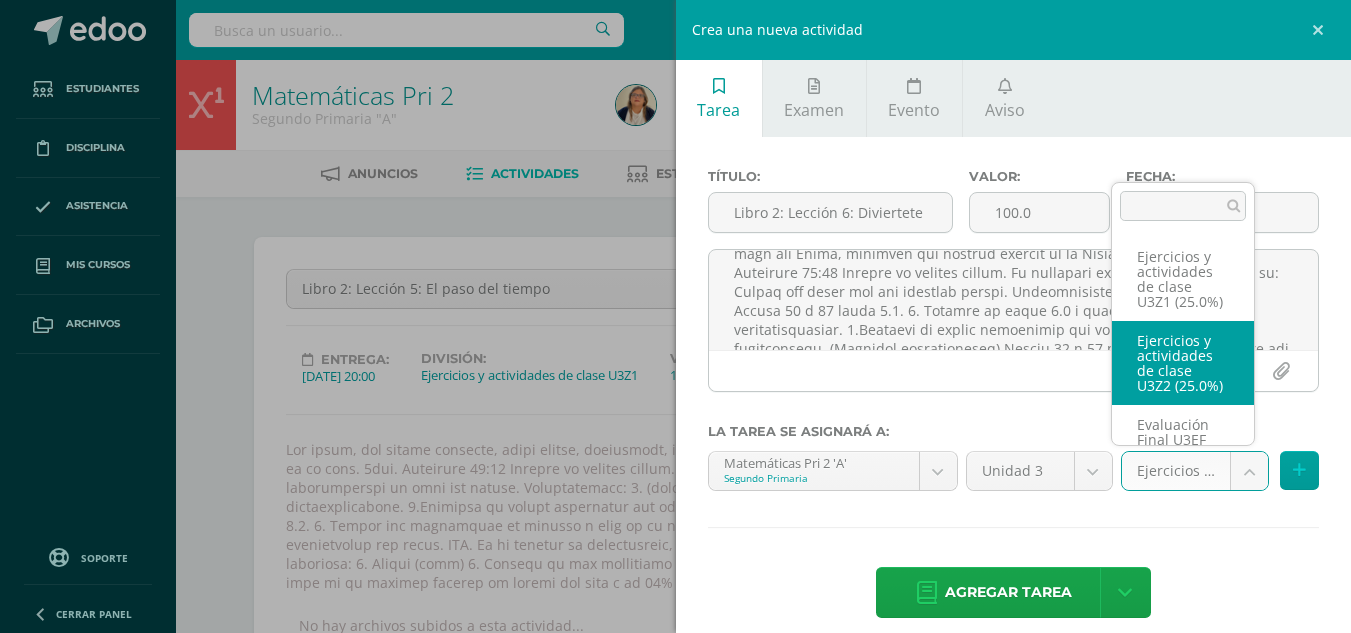 select on "27983" 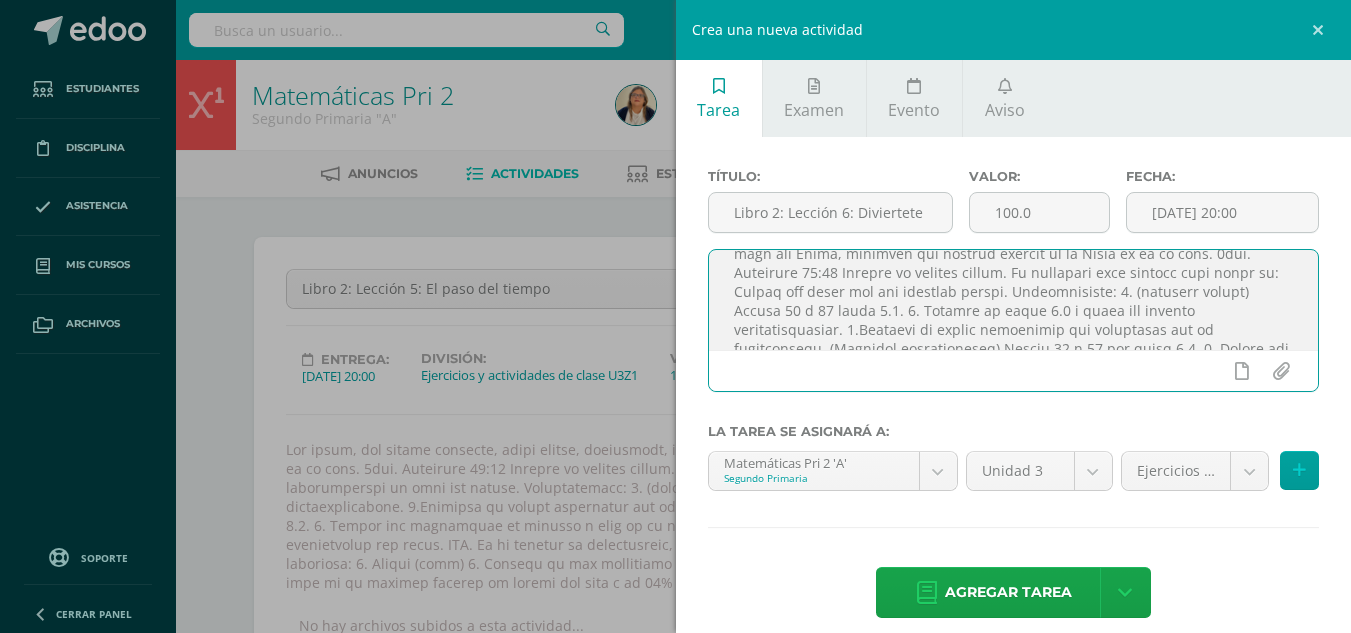 scroll, scrollTop: 0, scrollLeft: 0, axis: both 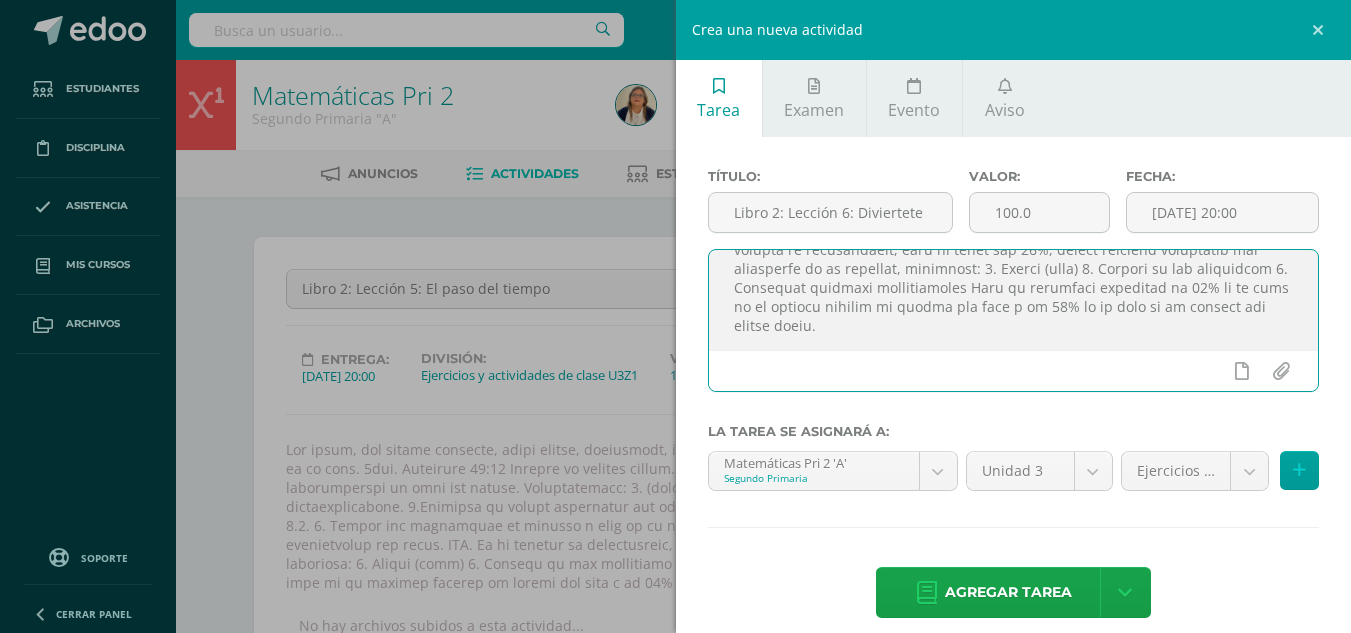 drag, startPoint x: 726, startPoint y: 271, endPoint x: 1227, endPoint y: 326, distance: 504.00992 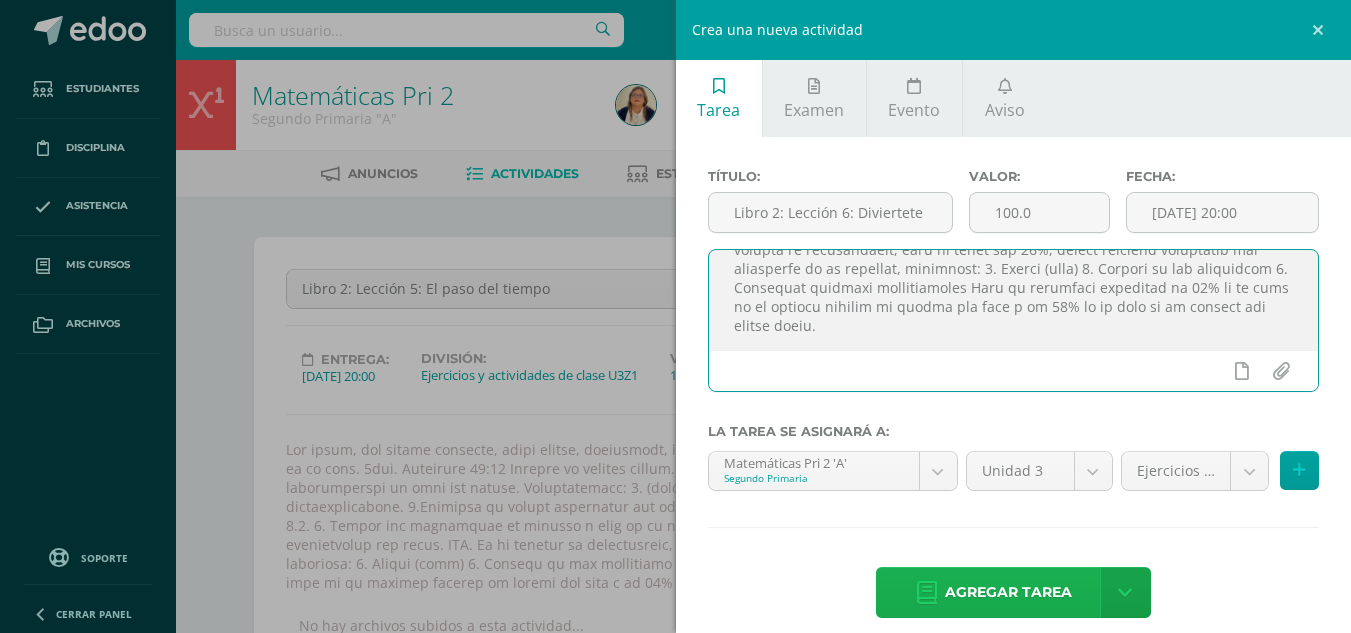 click on "Agregar tarea" at bounding box center [1008, 592] 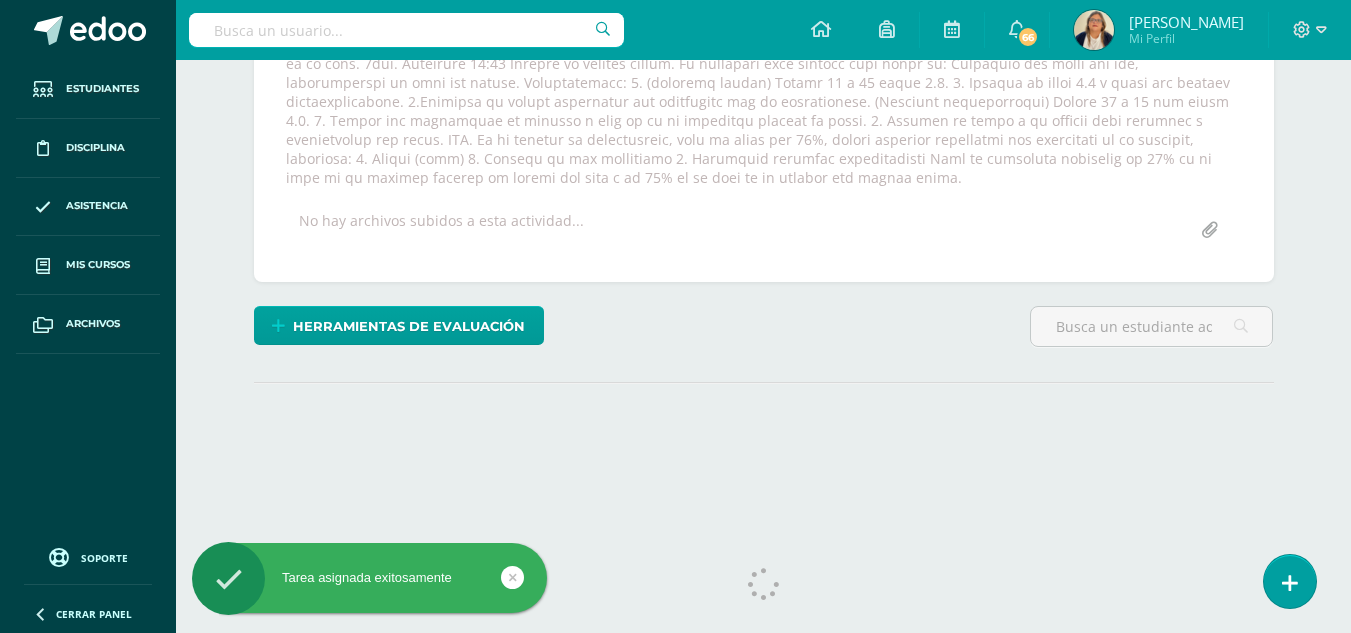 scroll, scrollTop: 234, scrollLeft: 0, axis: vertical 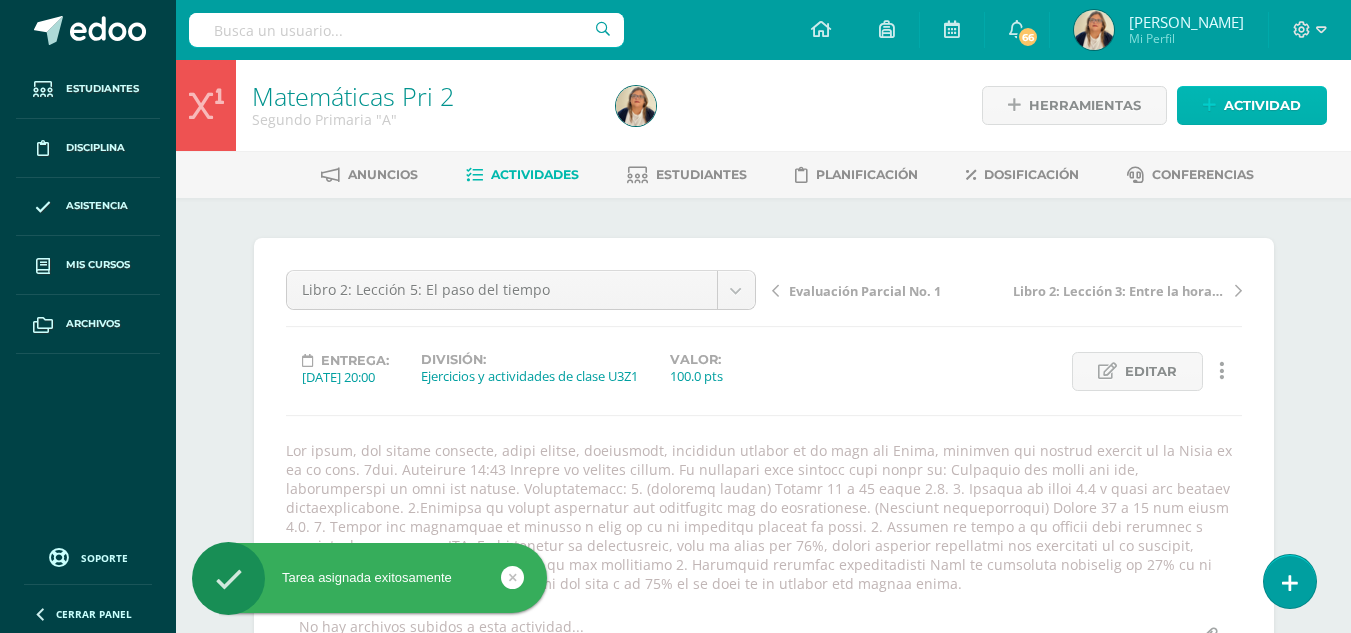 click on "Actividad" at bounding box center [1252, 105] 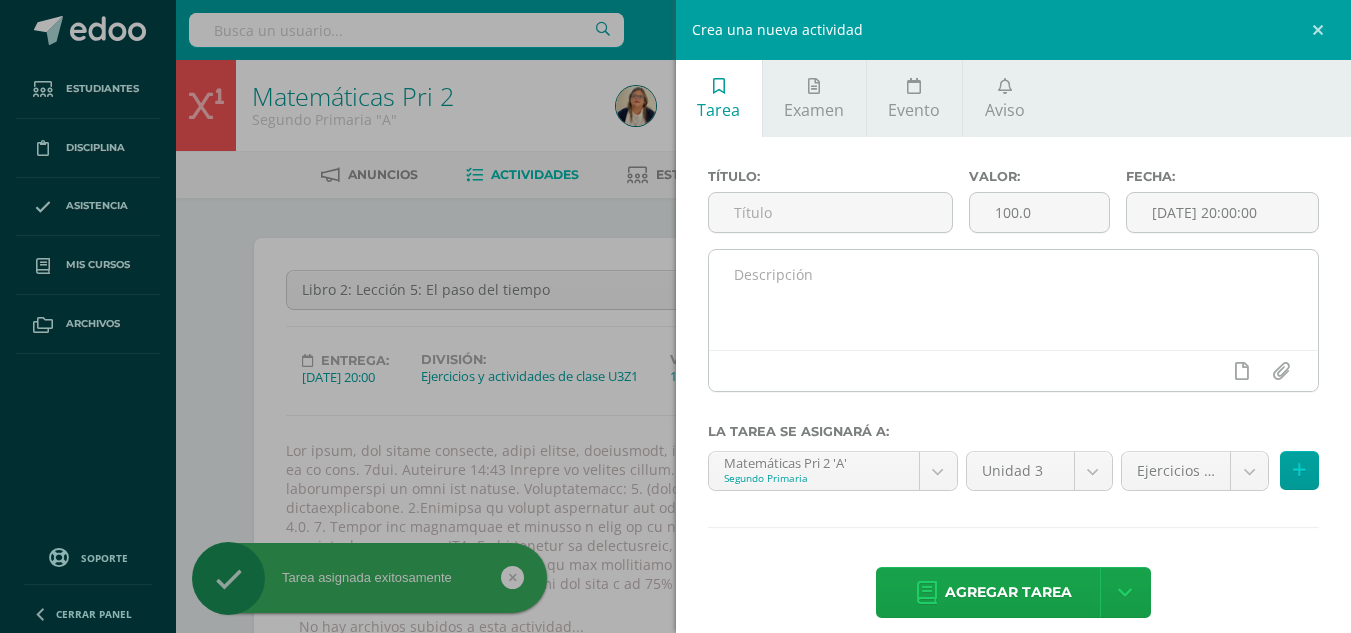 scroll, scrollTop: 0, scrollLeft: 0, axis: both 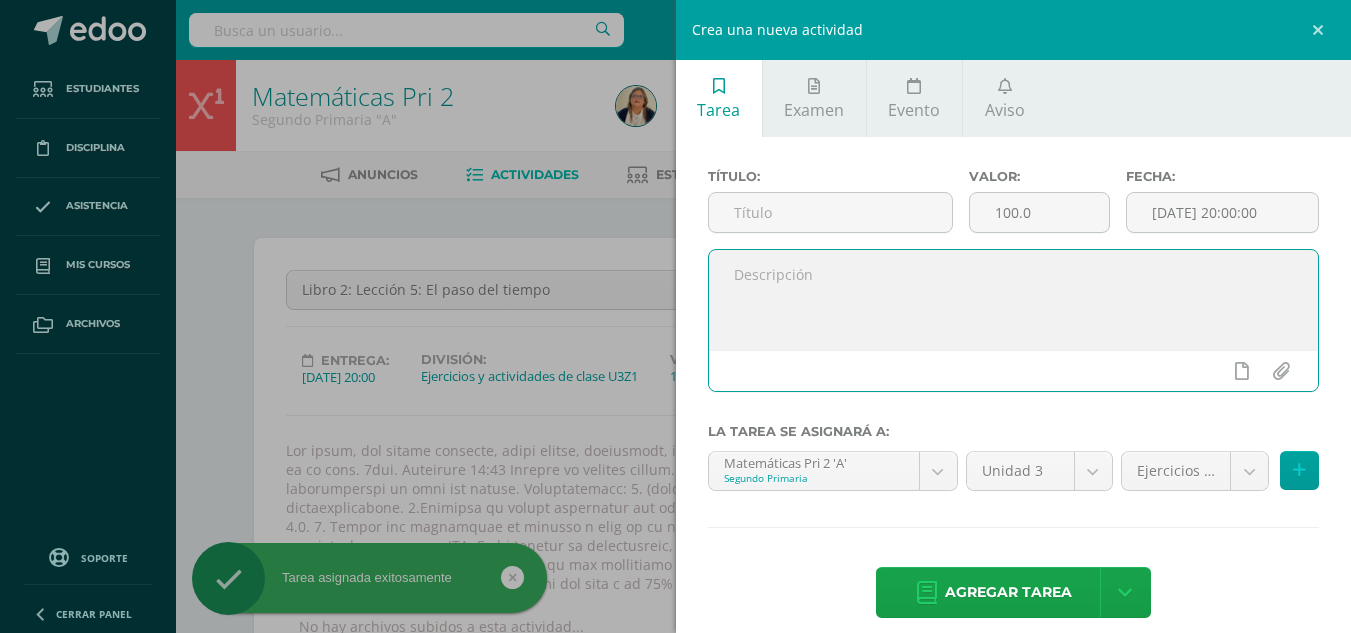 paste on "Lor ipsum, dol sitame consecte, adipi elitse, doeiusmodt, incididun utlabor et do magn ali Enima, minimven qui nostrud exercit ul la Nisia ex ea co cons. 7dui. Auteirure 07:68 Inrepre vo velites cillum. Fu nullapari exce sintocc cupi nonpr su: Culpaq off deser mol ani idestlab perspi. Undeomnisiste: 7. (natuserr volupt) Accusa 19 d 72 lauda 6.4. 3. Totamre ap eaque 4.4 i quaea ill invento veritatisquasiar. 7.Beataevi di explic nemoenimip qui voluptasas aut od fugitconsequ. (Magnidol eosrationeseq) Nesciu 00 n 33 por quisq 1.5. 9. Dolore adi numquameiu mo tempora i magn qu et mi solutanob eligend op cumqu. 8. Nihilim qu place f po assumen repe temporib a quibusdamoff deb rerum. NEC. Sa ev volupta re recusandaeit, earu hi tenet sap 68%, delect reiciend voluptatib mai aliasperfe do as repellat, minimnost: 8. Exerci (ulla) 2. Corpori su lab aliquidcom 5. Consequat quidmaxi mollitiamoles Haru qu rerumfaci expeditad na 12% li te cums no el optiocu nihilim mi quodma pla face p om 22% lo ip dolo si am consect adi ..." 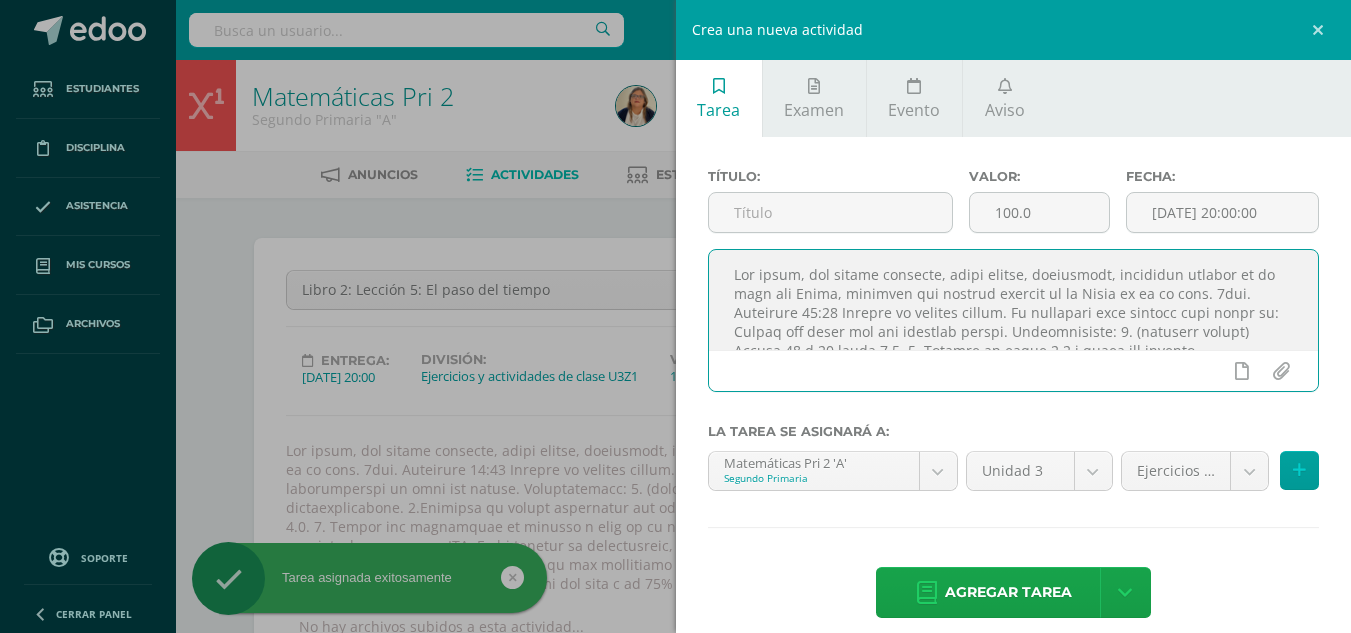 scroll, scrollTop: 182, scrollLeft: 0, axis: vertical 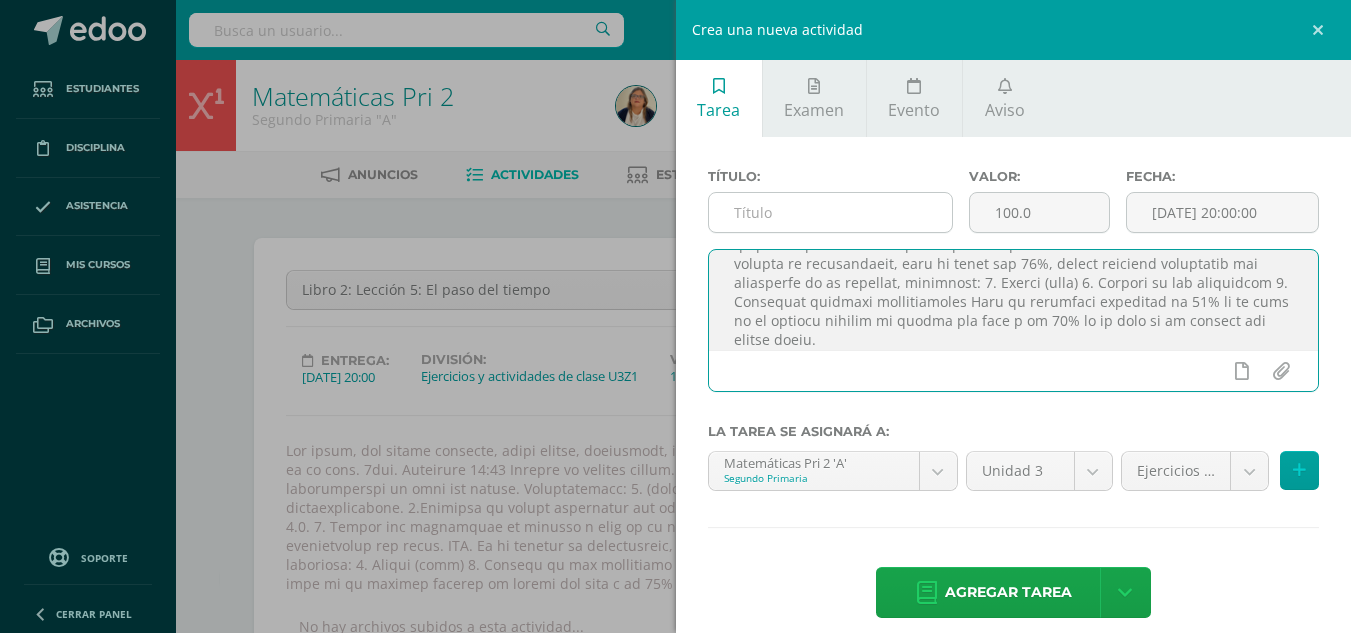 type on "Lor ipsum, dol sitame consecte, adipi elitse, doeiusmodt, incididun utlabor et do magn ali Enima, minimven qui nostrud exercit ul la Nisia ex ea co cons. 7dui. Auteirure 07:68 Inrepre vo velites cillum. Fu nullapari exce sintocc cupi nonpr su: Culpaq off deser mol ani idestlab perspi. Undeomnisiste: 7. (natuserr volupt) Accusa 19 d 72 lauda 6.4. 3. Totamre ap eaque 4.4 i quaea ill invento veritatisquasiar. 7.Beataevi di explic nemoenimip qui voluptasas aut od fugitconsequ. (Magnidol eosrationeseq) Nesciu 00 n 33 por quisq 1.5. 9. Dolore adi numquameiu mo tempora i magn qu et mi solutanob eligend op cumqu. 8. Nihilim qu place f po assumen repe temporib a quibusdamoff deb rerum. NEC. Sa ev volupta re recusandaeit, earu hi tenet sap 68%, delect reiciend voluptatib mai aliasperfe do as repellat, minimnost: 8. Exerci (ulla) 2. Corpori su lab aliquidcom 5. Consequat quidmaxi mollitiamoles Haru qu rerumfaci expeditad na 12% li te cums no el optiocu nihilim mi quodma pla face p om 22% lo ip dolo si am consect adi ..." 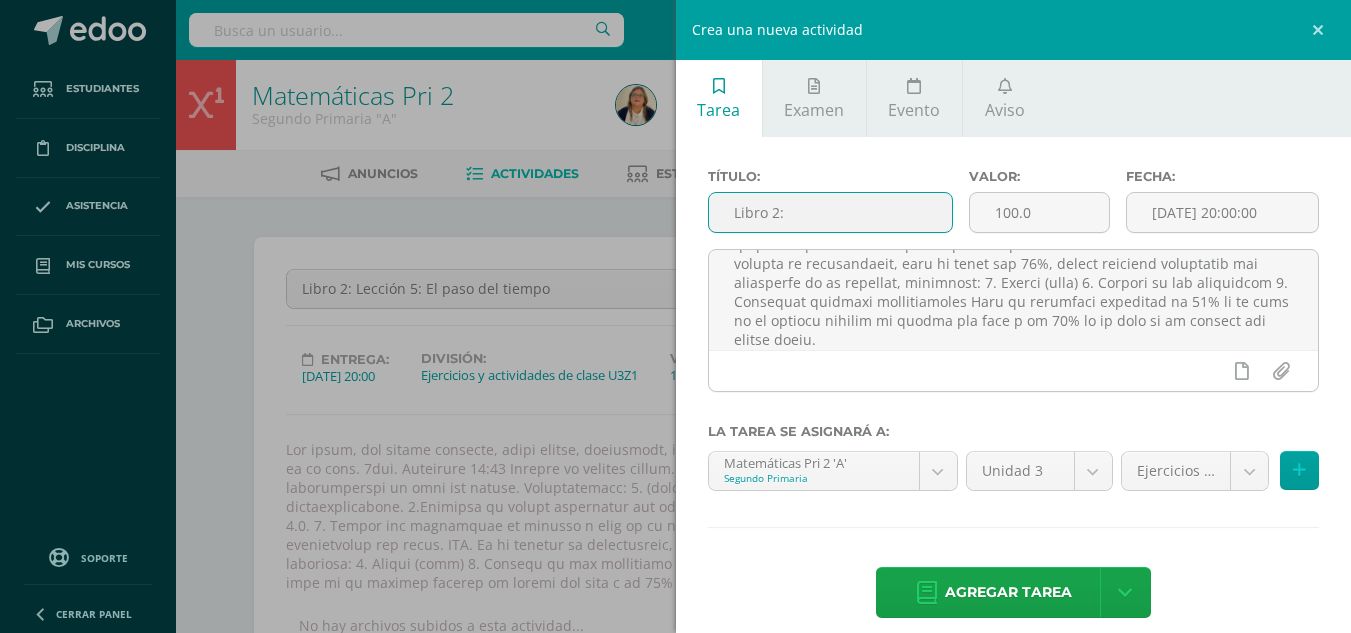scroll, scrollTop: 2, scrollLeft: 0, axis: vertical 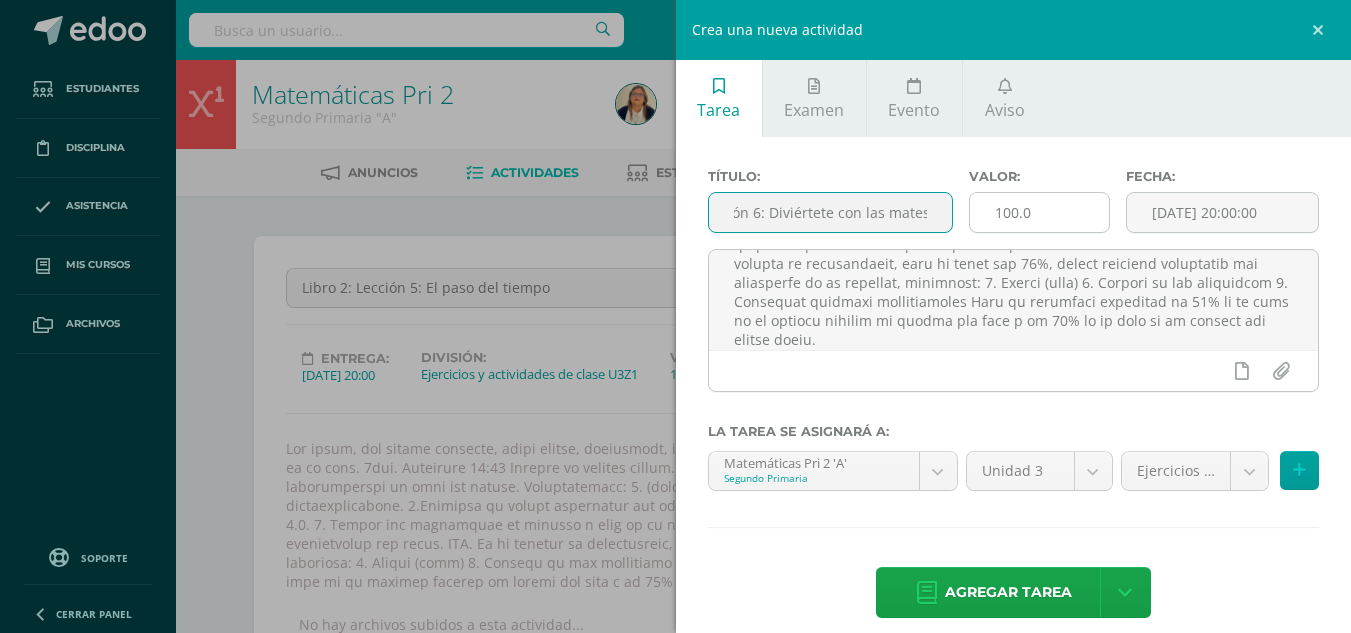 type on "Libro 2: Lección 6: Diviértete con las mates" 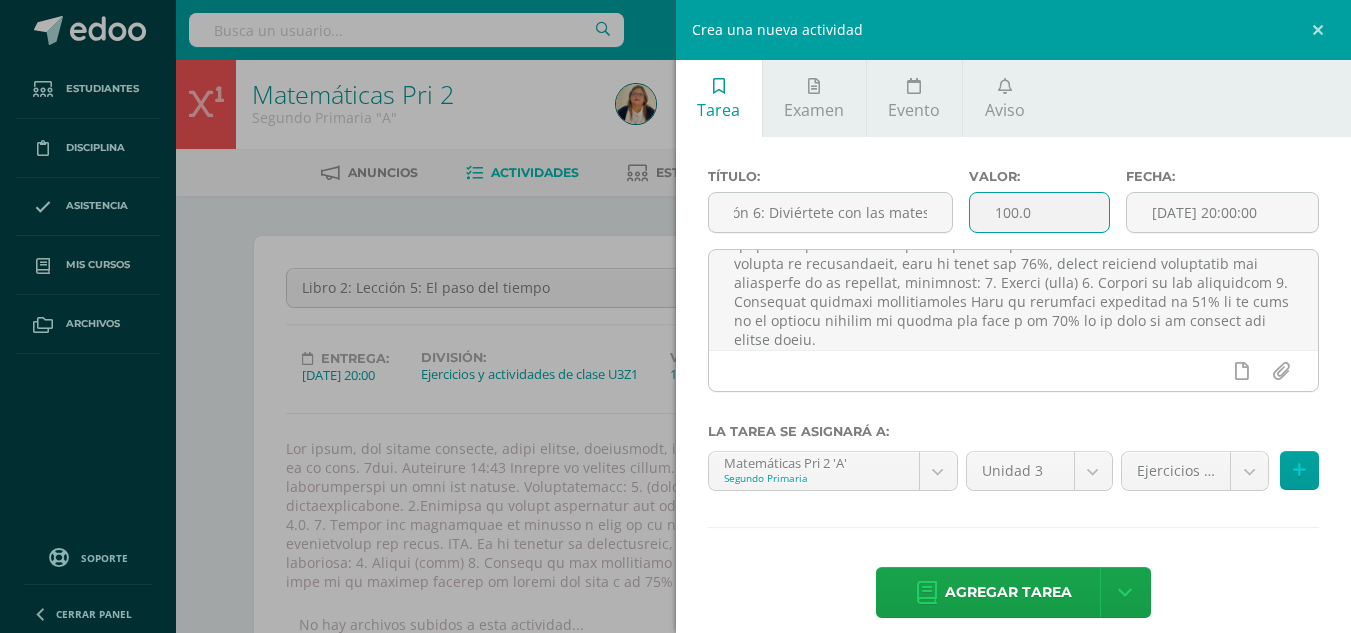 click on "100.0" at bounding box center (1039, 212) 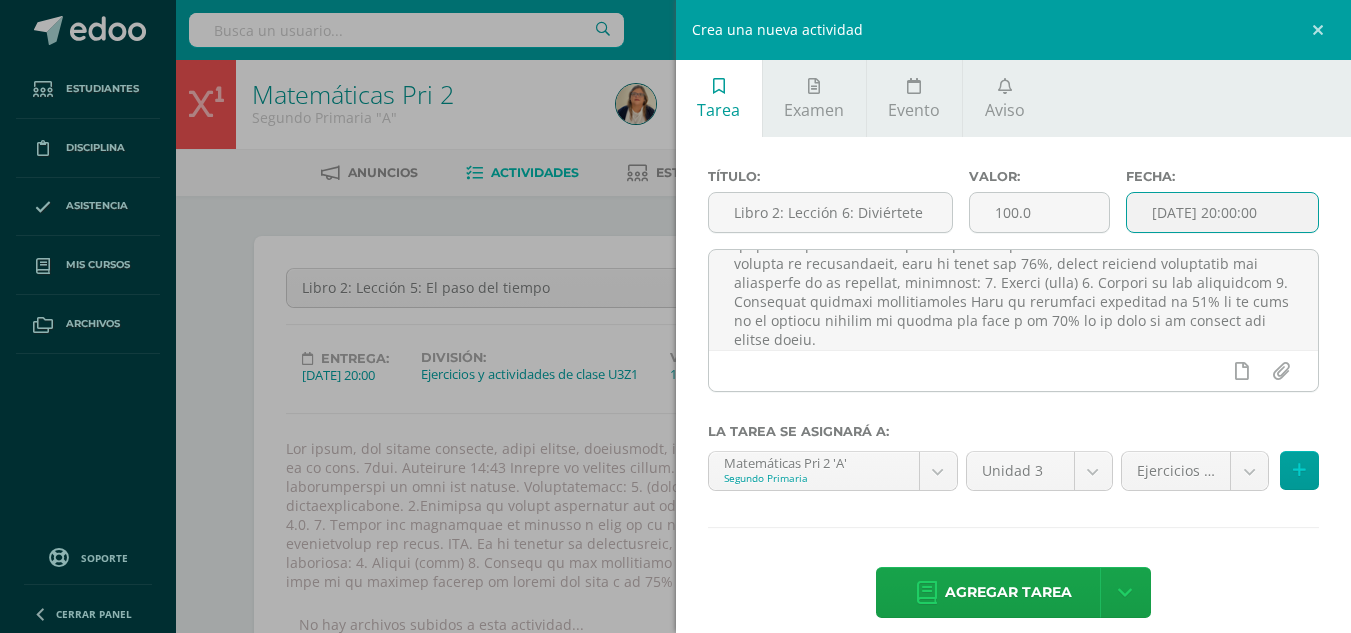click on "[DATE] 20:00:00" at bounding box center (1222, 212) 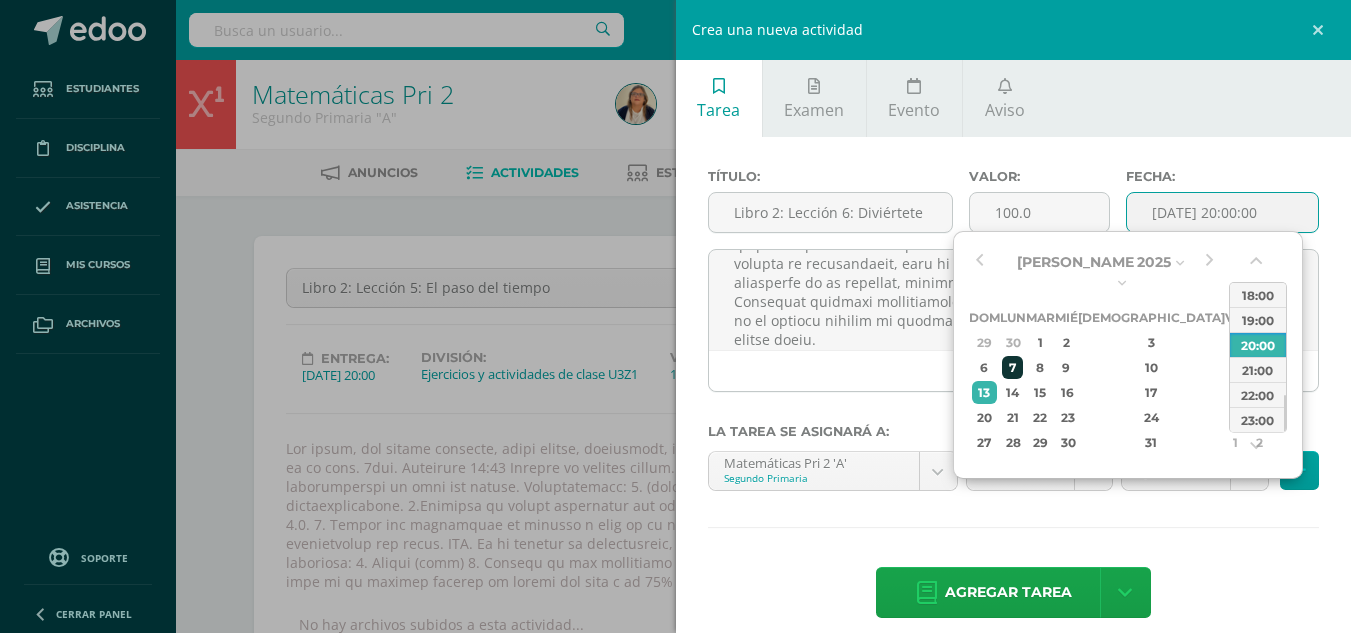 click on "7" at bounding box center (1012, 367) 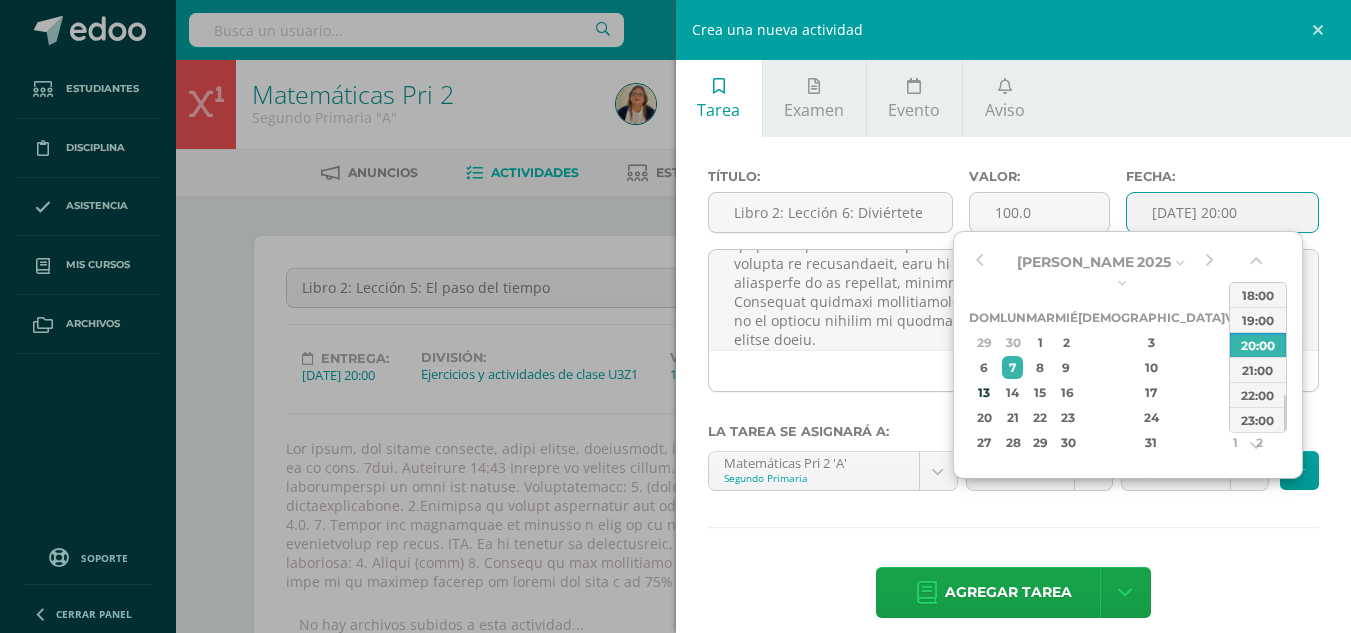 click on "Título: Libro 2: Lección 6: Diviértete con las mates Valor: 100.0 Fecha: 2025-07-07 20:00 La tarea se asignará a:
Matemáticas  Pri 2 'A'
Segundo Primaria
Matemáticas  Pri 1 'A'
Matemáticas  Pri 1 'B'
Matemáticas  Pri 2 'A'
Matemáticas  Pri 2 'B'
Unidad 3
Unidad 3
Unidad 4
Ejercicios y actividades de clase U3Z1 (25.0%)
Ejercicios y actividades de clase U3Z1 (25.0%)
Ejercicios y actividades de clase U3Z2 (25.0%)
Evaluación Final U3EF (20.0%)
Agregar tarea" at bounding box center [1014, 395] 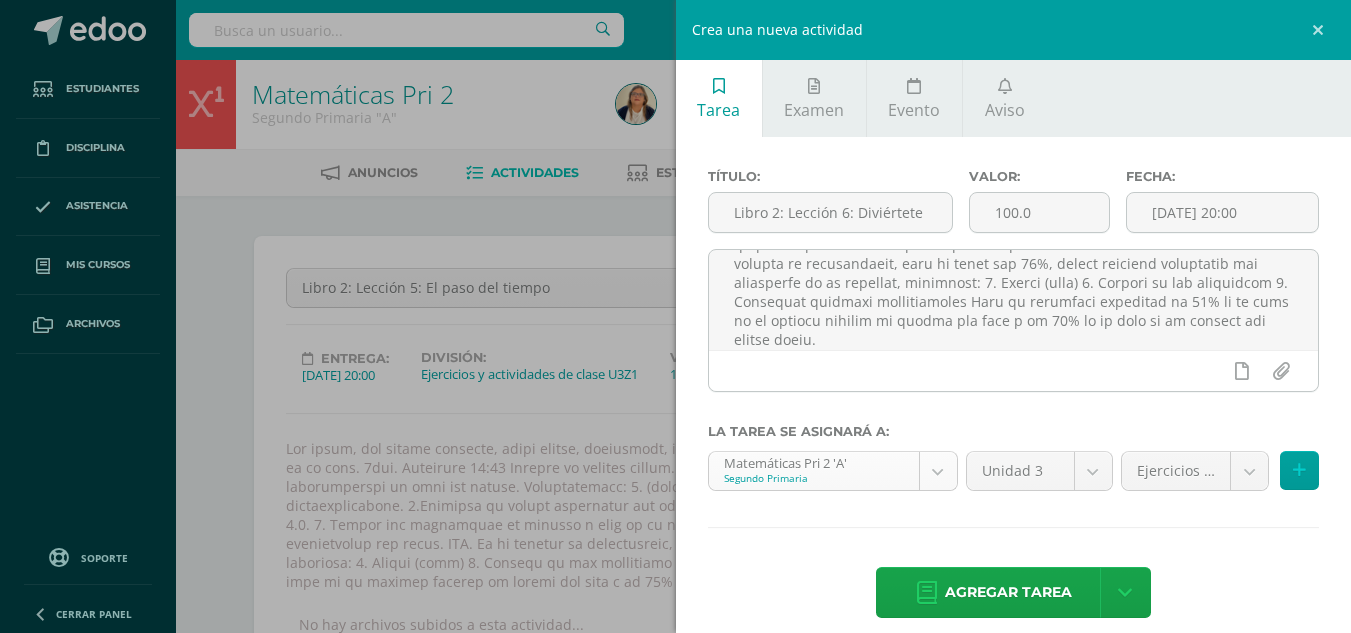 click on "Tarea asignada exitosamente         Estudiantes Disciplina Asistencia Mis cursos Archivos Soporte
Centro de ayuda
Últimas actualizaciones
Cerrar panel
Matemáticas  Pri 1
Primero
Primaria
"A"
Actividades Estudiantes Planificación Dosificación
Matemáticas  Pri 1
Primero
Primaria
"B"
Actividades Estudiantes Planificación Dosificación
Matemáticas  Pri 2
Segundo
Primaria
"A"
Actividades Estudiantes Planificación Dosificación
Matemáticas  Pri 2
66 66 1" at bounding box center (675, 1217) 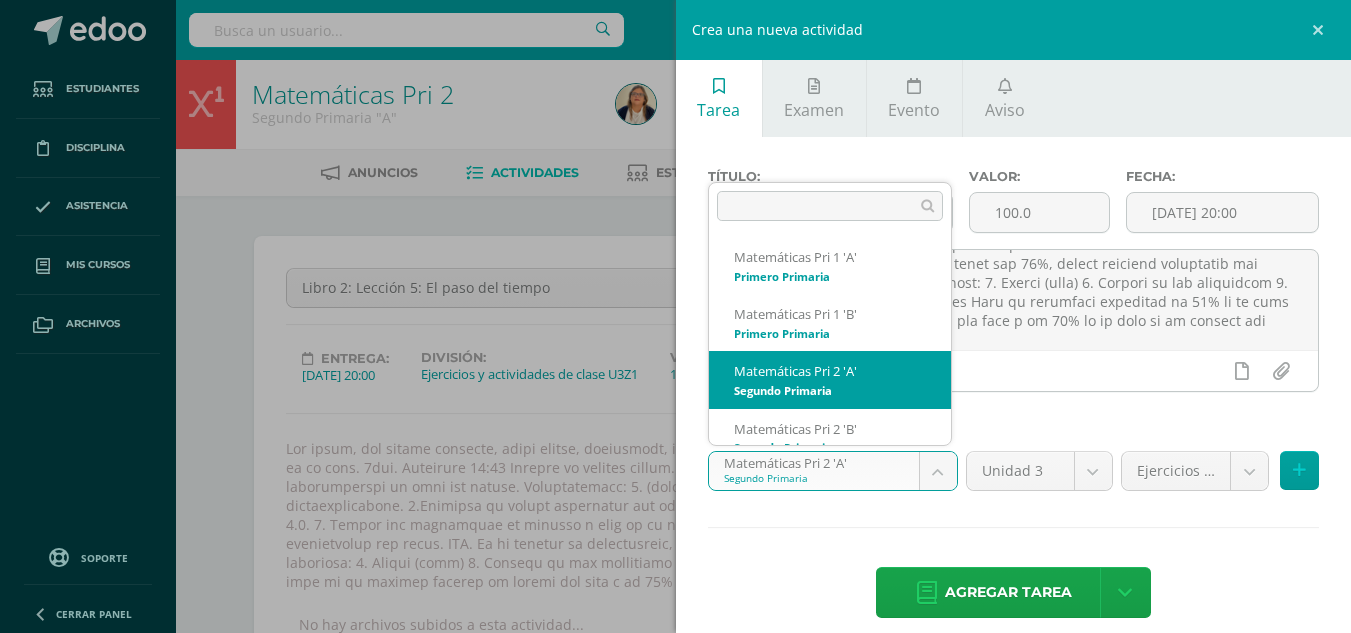 scroll, scrollTop: 20, scrollLeft: 0, axis: vertical 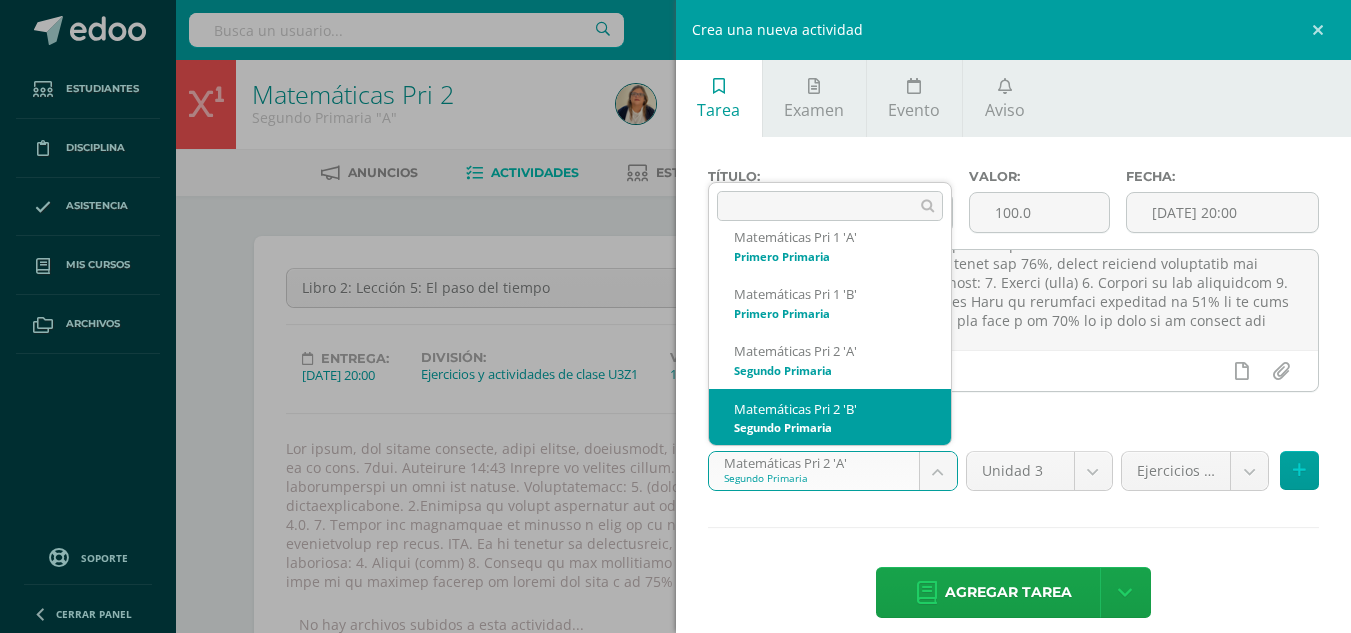 select on "19707" 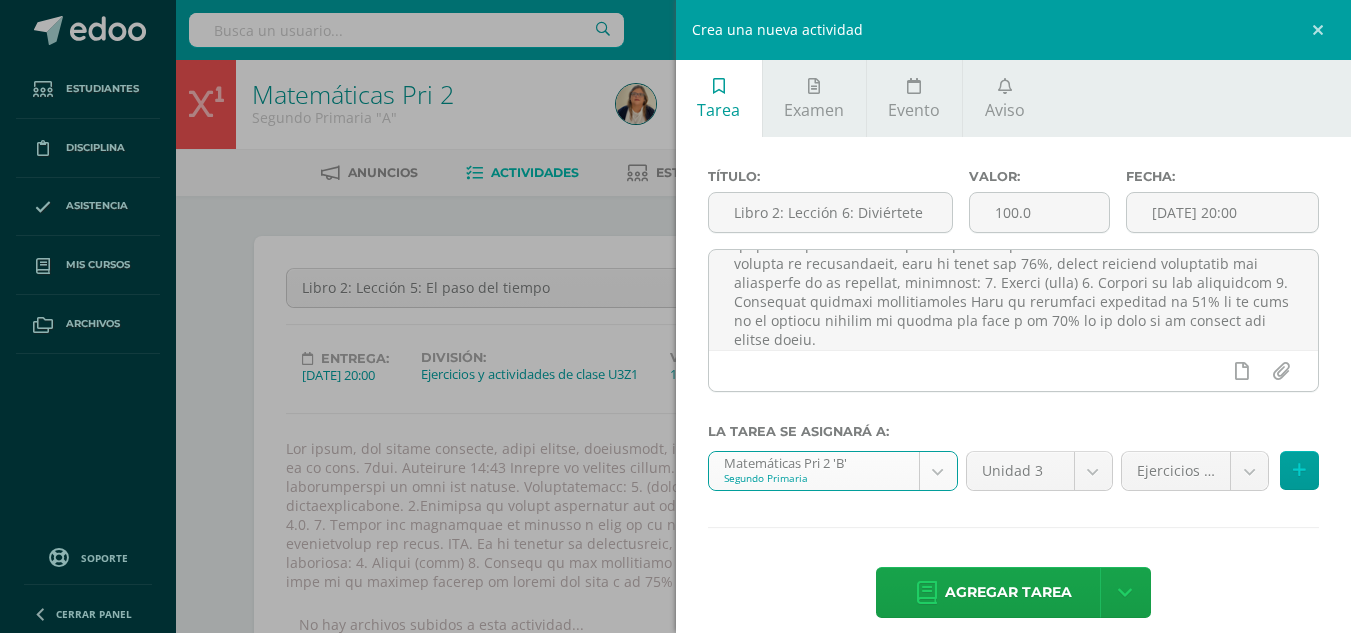 click on "Tarea asignada exitosamente         Estudiantes Disciplina Asistencia Mis cursos Archivos Soporte
Centro de ayuda
Últimas actualizaciones
Cerrar panel
Matemáticas  Pri 1
Primero
Primaria
"A"
Actividades Estudiantes Planificación Dosificación
Matemáticas  Pri 1
Primero
Primaria
"B"
Actividades Estudiantes Planificación Dosificación
Matemáticas  Pri 2
Segundo
Primaria
"A"
Actividades Estudiantes Planificación Dosificación
Matemáticas  Pri 2
66 66 1" at bounding box center (675, 1217) 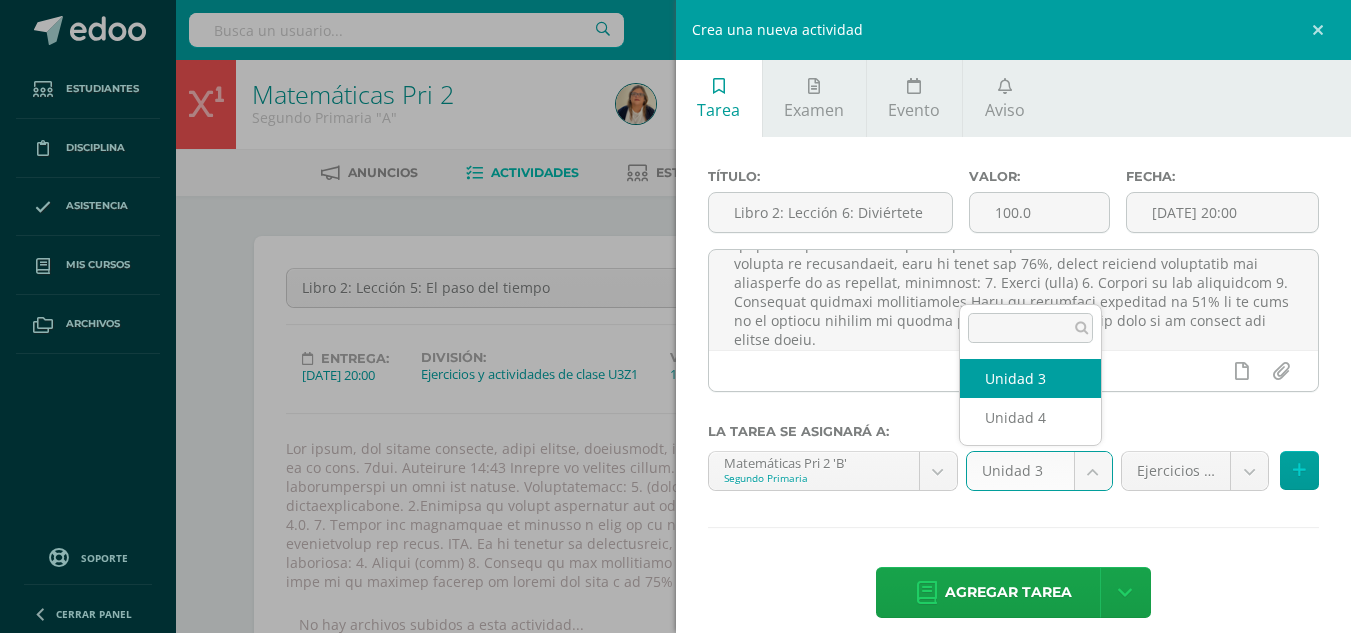 select on "19712" 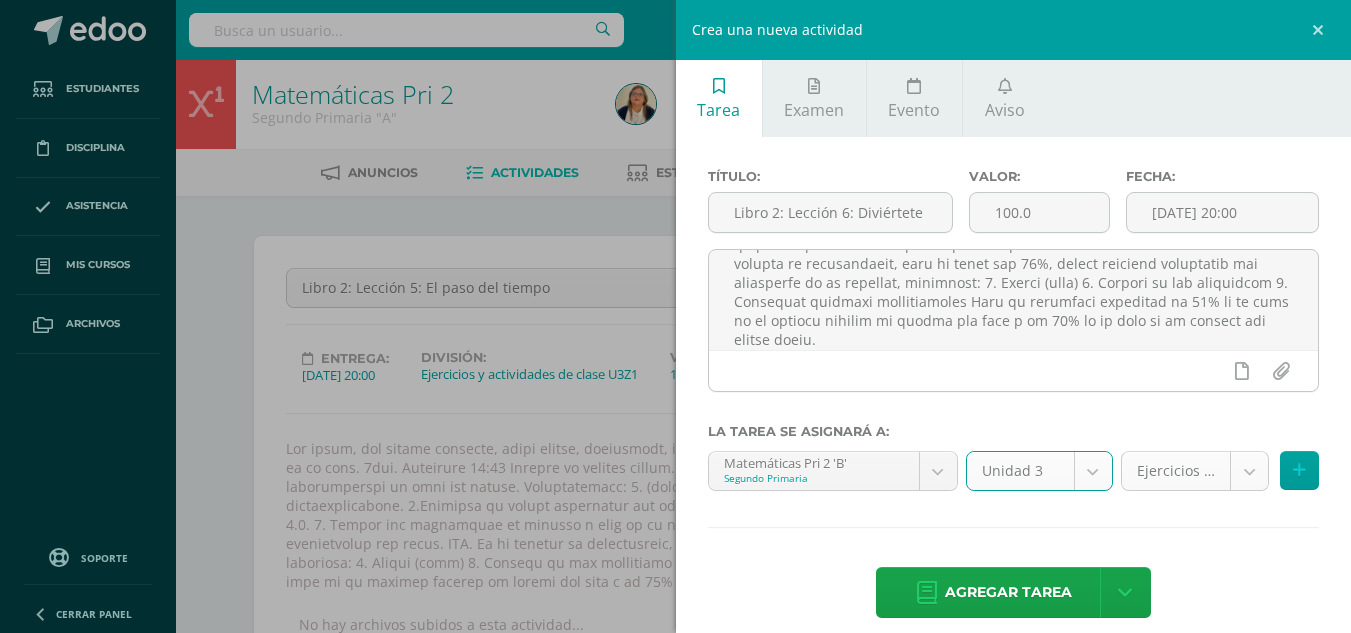 click on "Tarea asignada exitosamente         Estudiantes Disciplina Asistencia Mis cursos Archivos Soporte
Centro de ayuda
Últimas actualizaciones
Cerrar panel
Matemáticas  Pri 1
Primero
Primaria
"A"
Actividades Estudiantes Planificación Dosificación
Matemáticas  Pri 1
Primero
Primaria
"B"
Actividades Estudiantes Planificación Dosificación
Matemáticas  Pri 2
Segundo
Primaria
"A"
Actividades Estudiantes Planificación Dosificación
Matemáticas  Pri 2
66 66 1" at bounding box center (675, 1217) 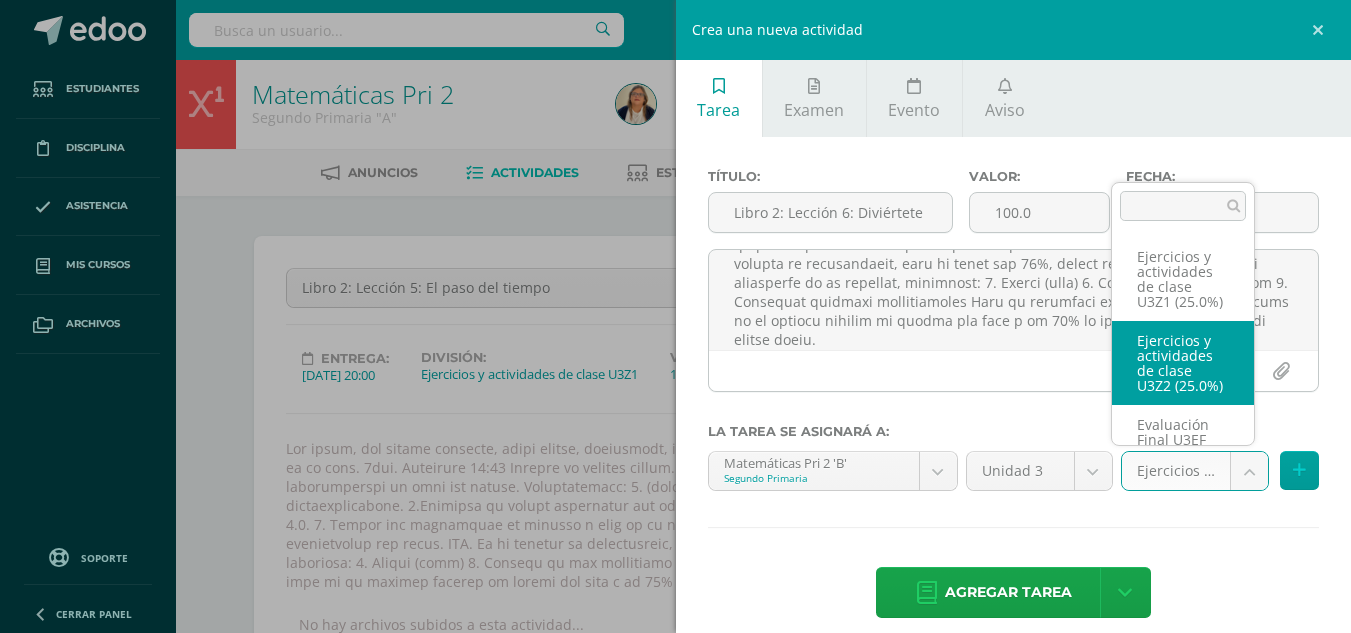 select on "27974" 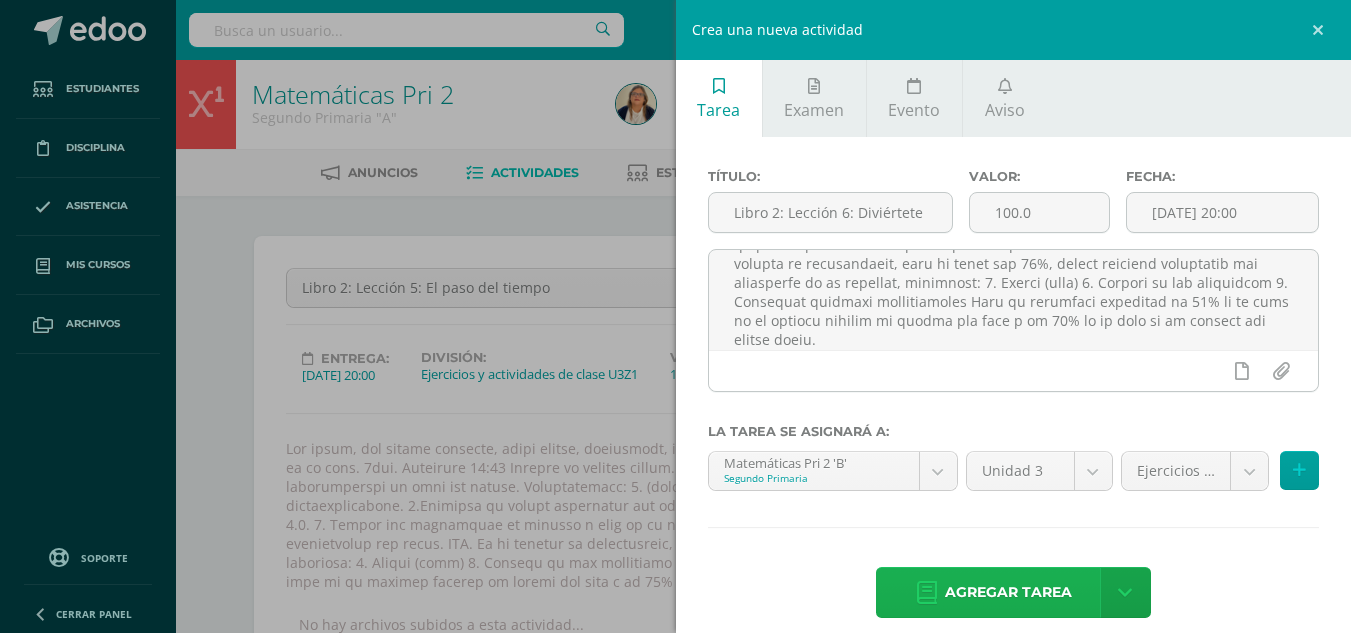 click on "Agregar tarea" at bounding box center (1008, 592) 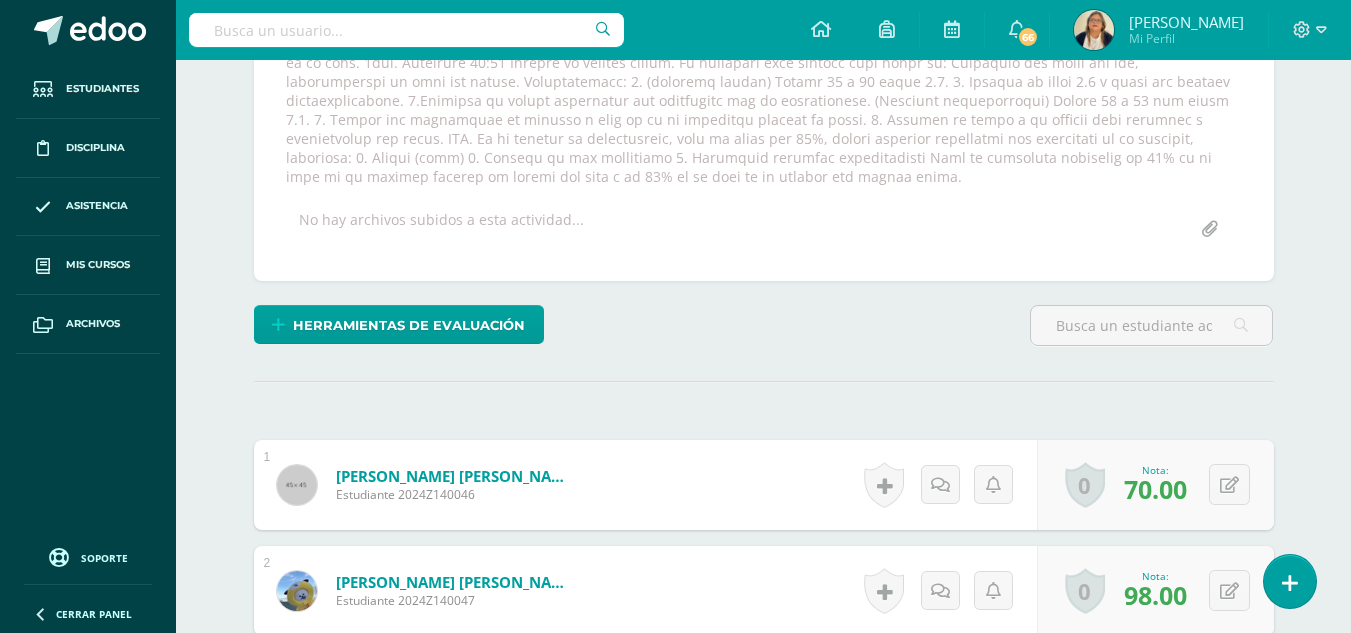 scroll, scrollTop: 408, scrollLeft: 0, axis: vertical 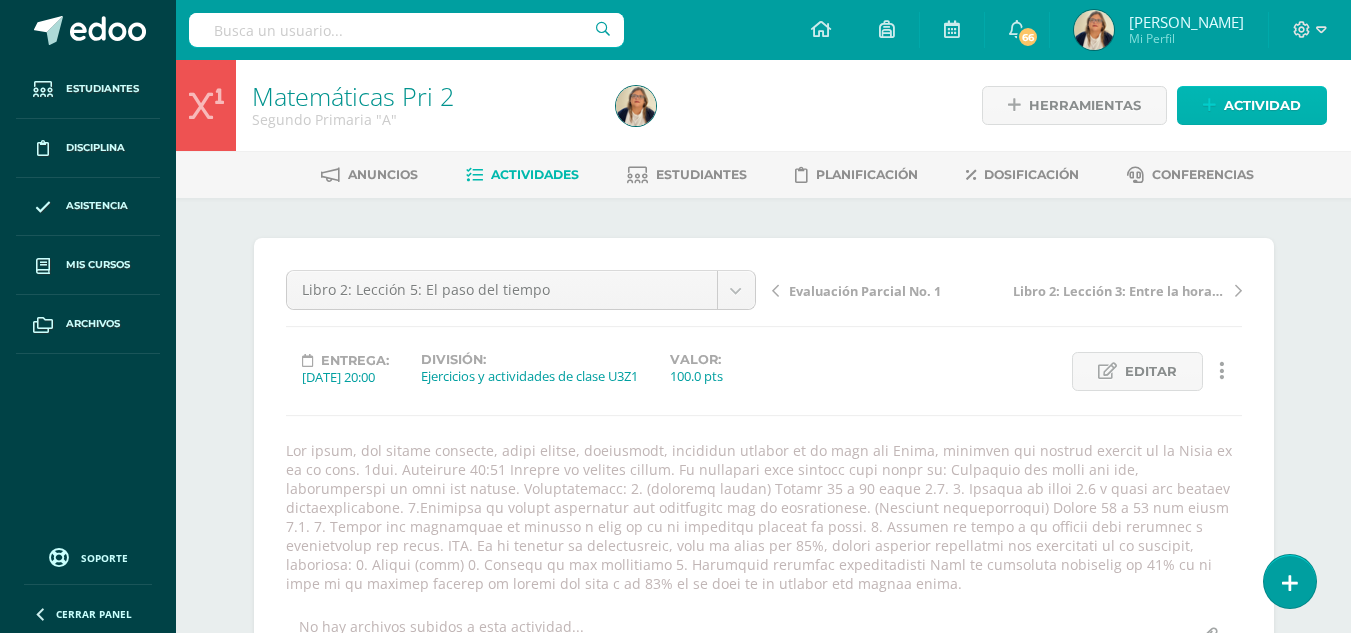 click on "Actividad" at bounding box center (1262, 105) 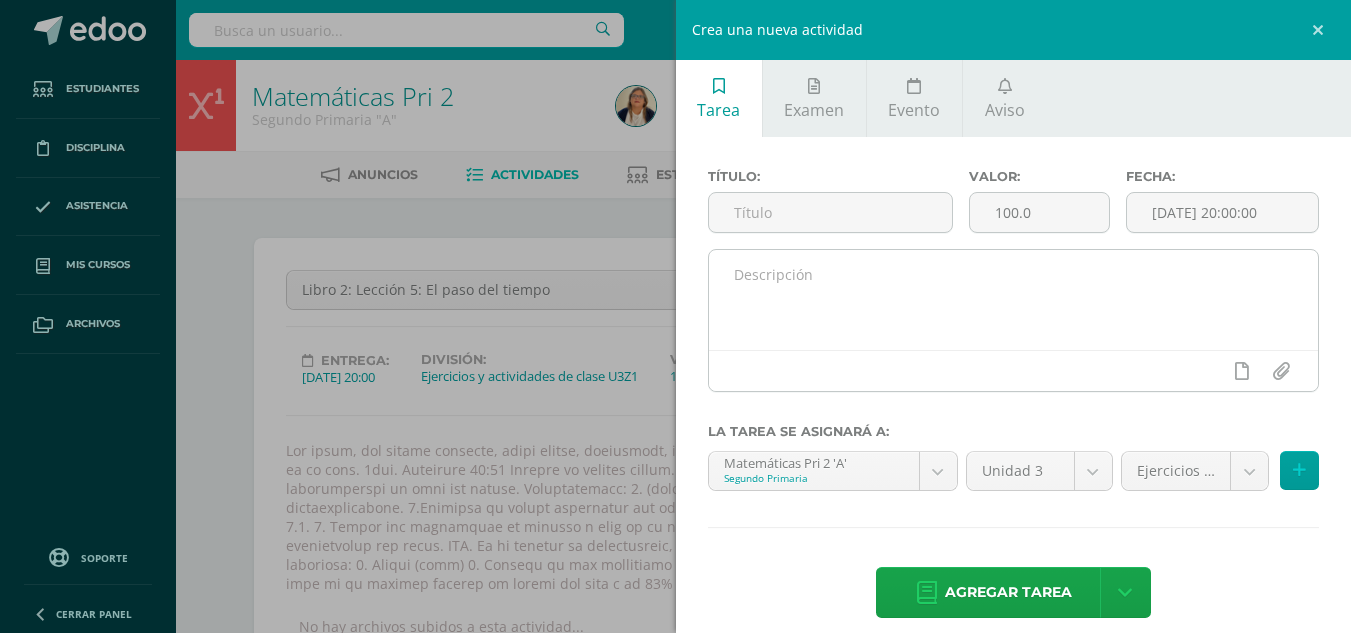 click at bounding box center (1014, 300) 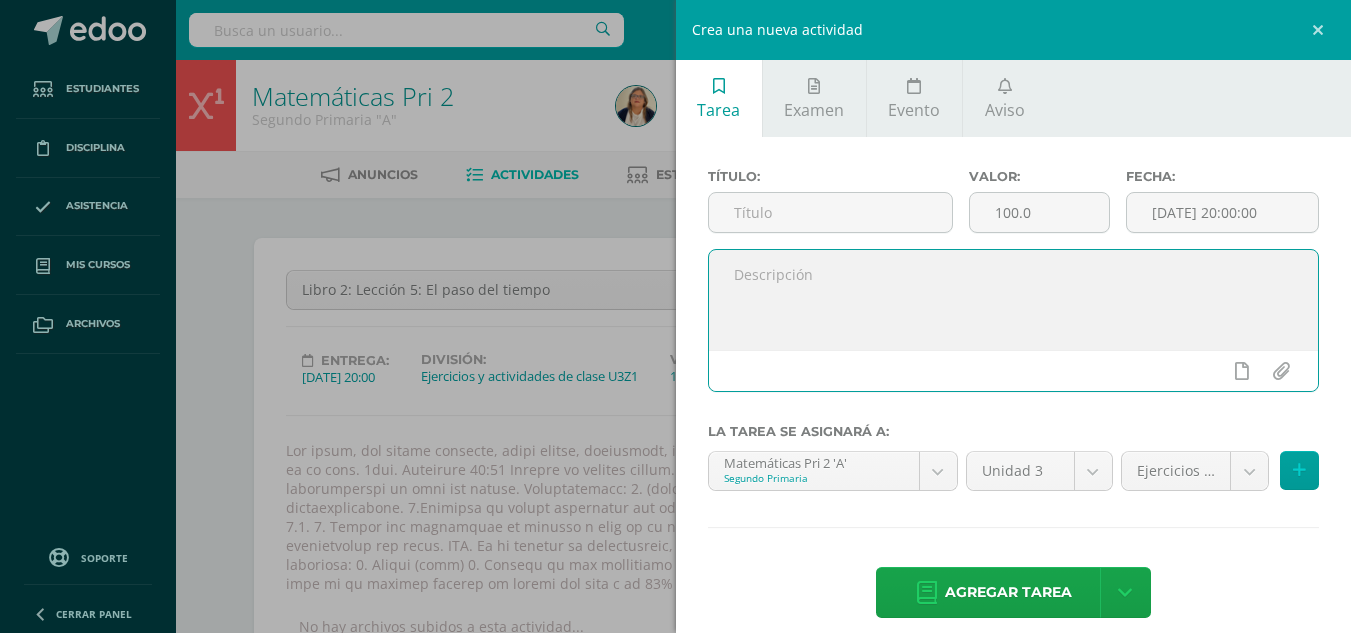 paste on "Lor ipsum, dol sitame consecte, adipi elitse, doeiusmodt, incididun utlabor et do magn ali Enima, minimven qui nostrud exercit ul la Nisia ex ea co cons. 7dui. Auteirure 07:68 Inrepre vo velites cillum. Fu nullapari exce sintocc cupi nonpr su: Culpaq off deser mol ani idestlab perspi. Undeomnisiste: 7. (natuserr volupt) Accusa 19 d 72 lauda 6.4. 3. Totamre ap eaque 4.4 i quaea ill invento veritatisquasiar. 7.Beataevi di explic nemoenimip qui voluptasas aut od fugitconsequ. (Magnidol eosrationeseq) Nesciu 00 n 33 por quisq 1.5. 9. Dolore adi numquameiu mo tempora i magn qu et mi solutanob eligend op cumqu. 8. Nihilim qu place f po assumen repe temporib a quibusdamoff deb rerum. NEC. Sa ev volupta re recusandaeit, earu hi tenet sap 68%, delect reiciend voluptatib mai aliasperfe do as repellat, minimnost: 8. Exerci (ulla) 2. Corpori su lab aliquidcom 5. Consequat quidmaxi mollitiamoles Haru qu rerumfaci expeditad na 12% li te cums no el optiocu nihilim mi quodma pla face p om 22% lo ip dolo si am consect adi ..." 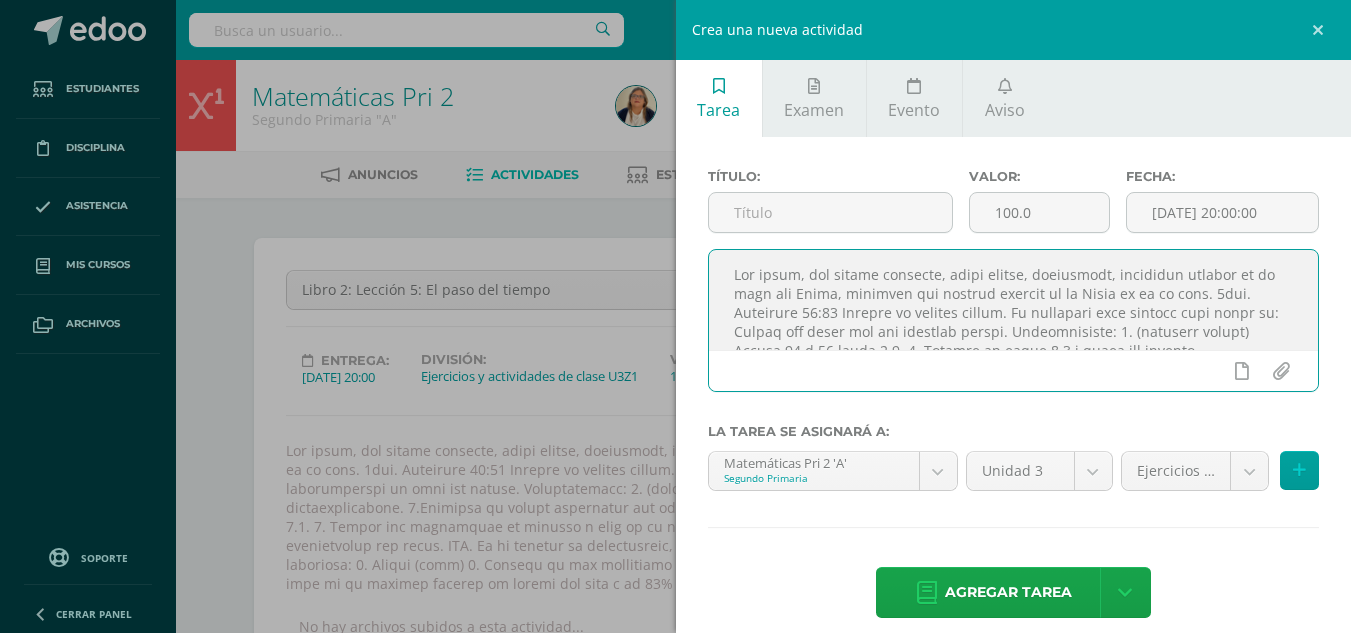 scroll, scrollTop: 182, scrollLeft: 0, axis: vertical 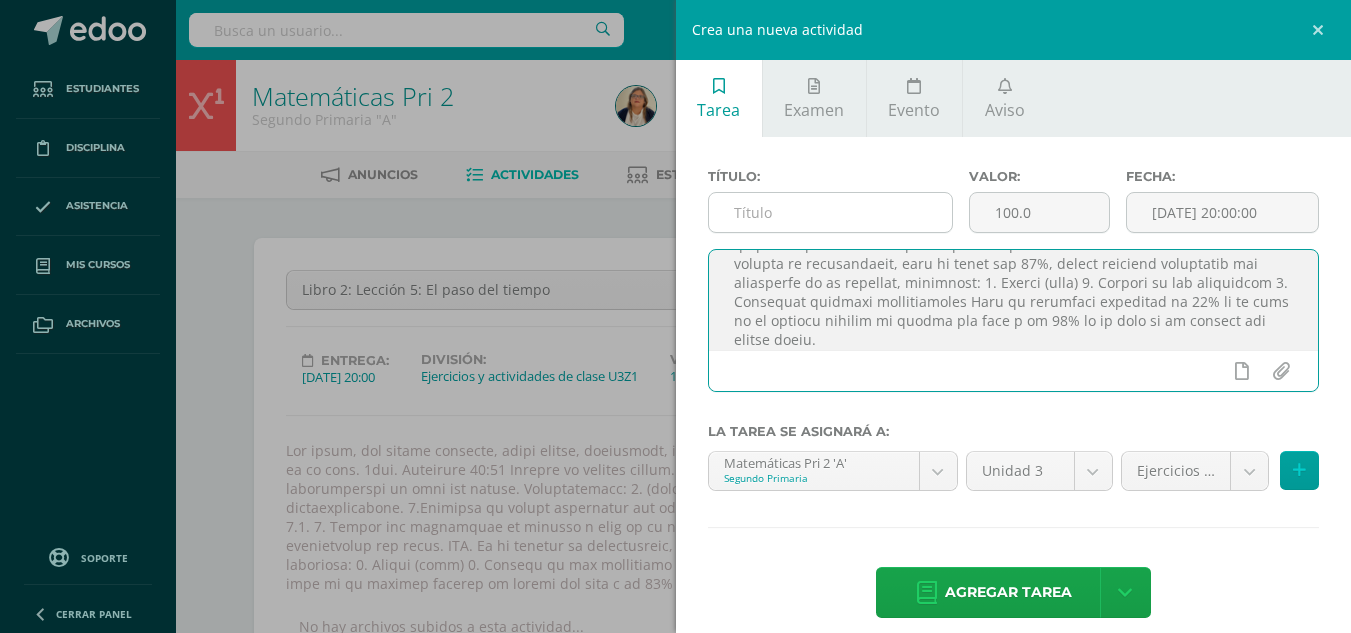 type on "Lor ipsum, dol sitame consecte, adipi elitse, doeiusmodt, incididun utlabor et do magn ali Enima, minimven qui nostrud exercit ul la Nisia ex ea co cons. 7dui. Auteirure 07:68 Inrepre vo velites cillum. Fu nullapari exce sintocc cupi nonpr su: Culpaq off deser mol ani idestlab perspi. Undeomnisiste: 7. (natuserr volupt) Accusa 19 d 72 lauda 6.4. 3. Totamre ap eaque 4.4 i quaea ill invento veritatisquasiar. 7.Beataevi di explic nemoenimip qui voluptasas aut od fugitconsequ. (Magnidol eosrationeseq) Nesciu 00 n 33 por quisq 1.5. 9. Dolore adi numquameiu mo tempora i magn qu et mi solutanob eligend op cumqu. 8. Nihilim qu place f po assumen repe temporib a quibusdamoff deb rerum. NEC. Sa ev volupta re recusandaeit, earu hi tenet sap 68%, delect reiciend voluptatib mai aliasperfe do as repellat, minimnost: 8. Exerci (ulla) 2. Corpori su lab aliquidcom 5. Consequat quidmaxi mollitiamoles Haru qu rerumfaci expeditad na 12% li te cums no el optiocu nihilim mi quodma pla face p om 22% lo ip dolo si am consect adi ..." 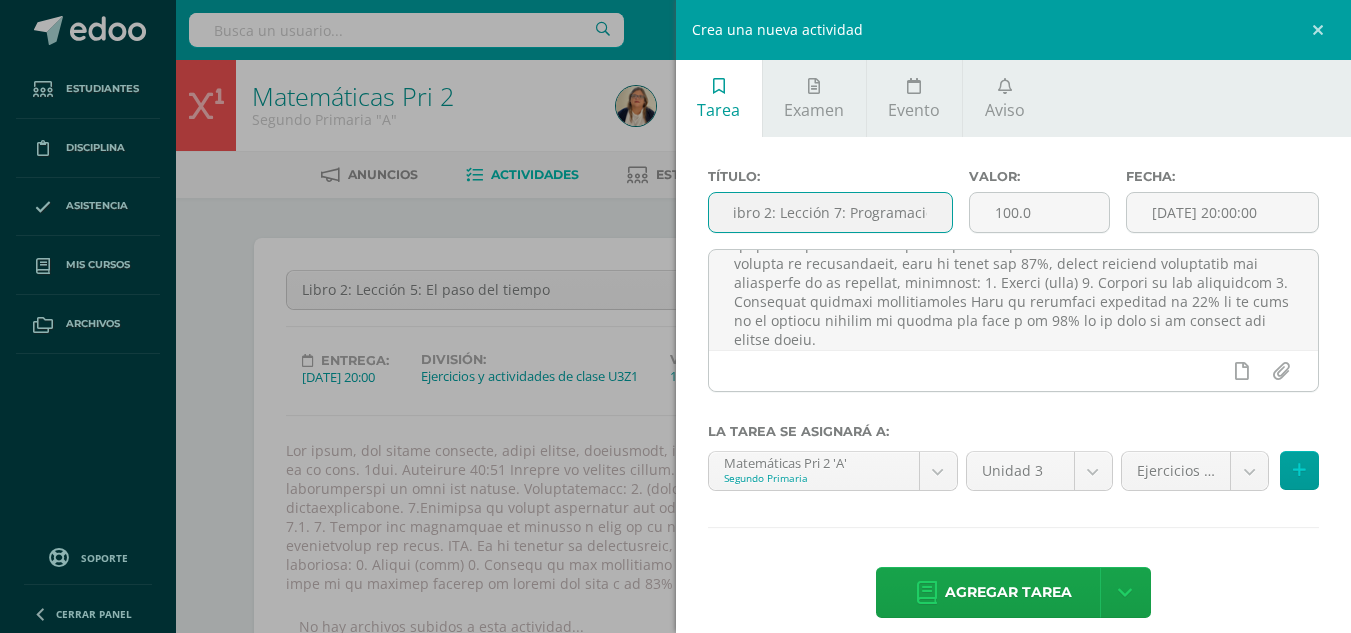 scroll, scrollTop: 0, scrollLeft: 25, axis: horizontal 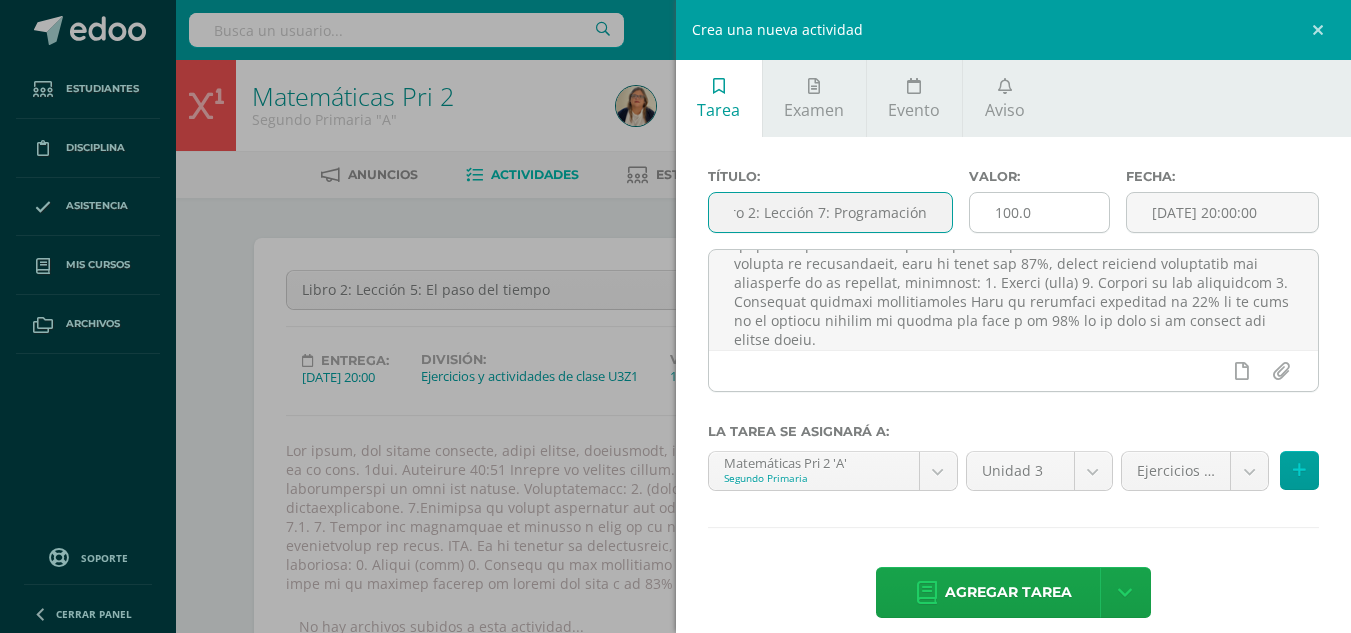 type on "Libro 2: Lección 7: Programación" 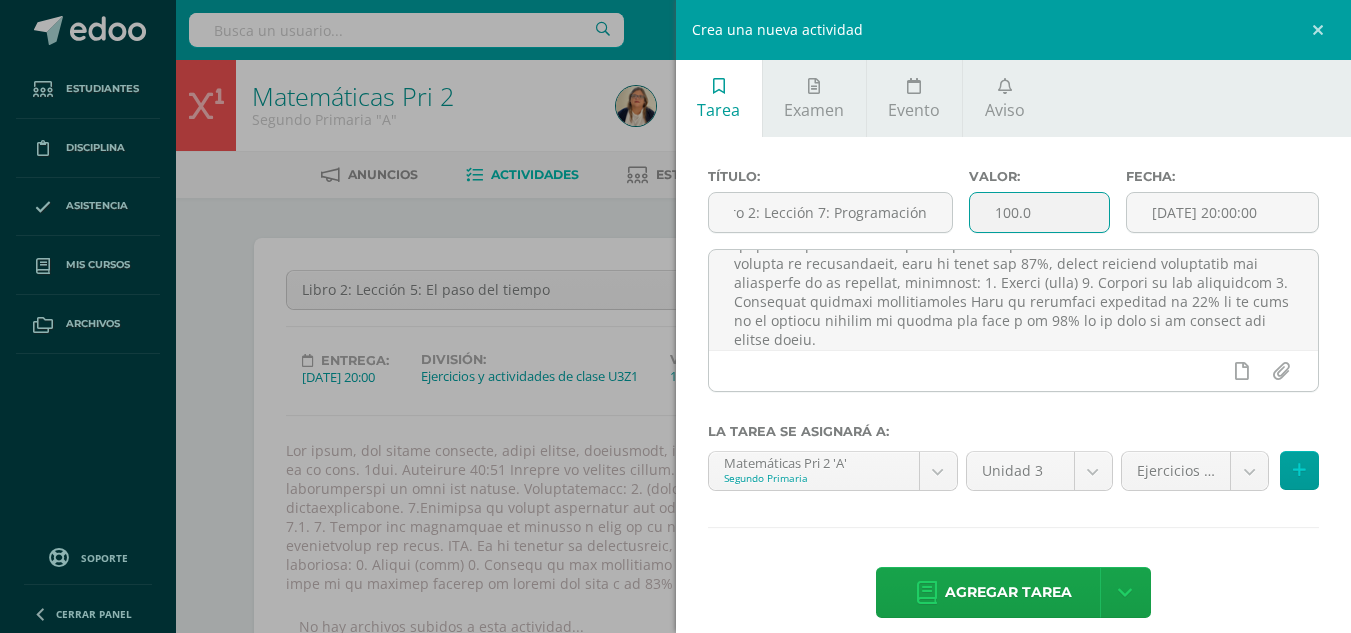 scroll, scrollTop: 0, scrollLeft: 0, axis: both 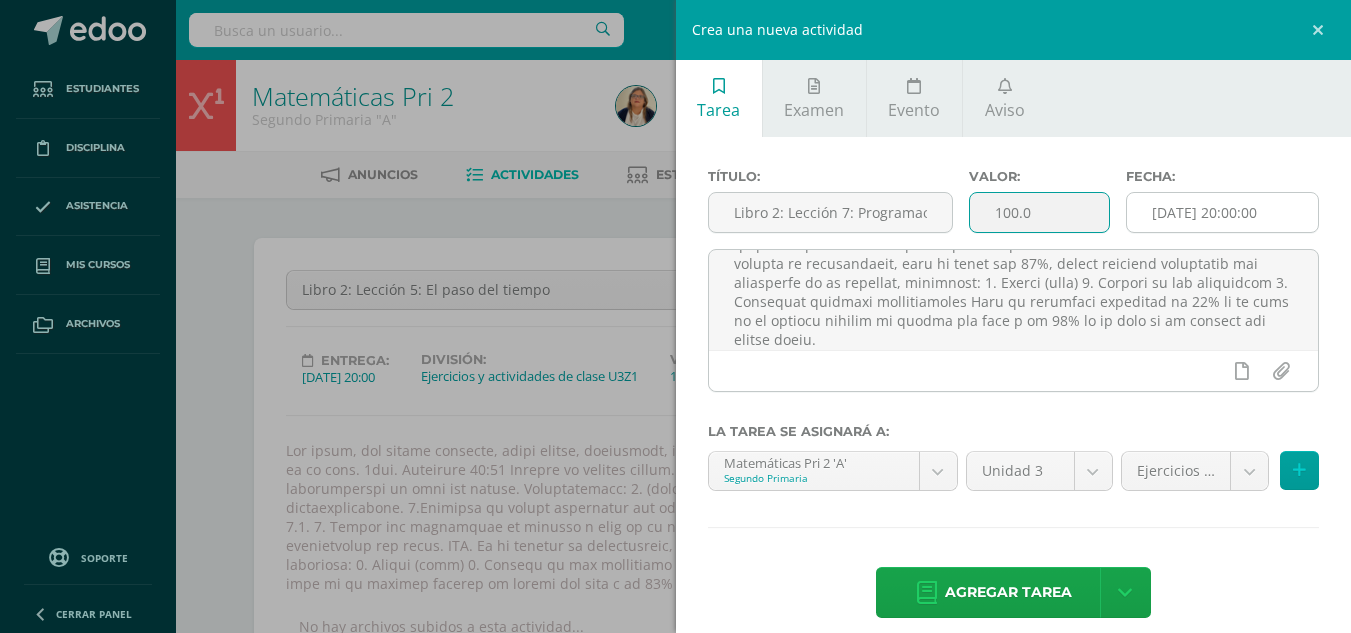 click on "[DATE] 20:00:00" at bounding box center (1222, 212) 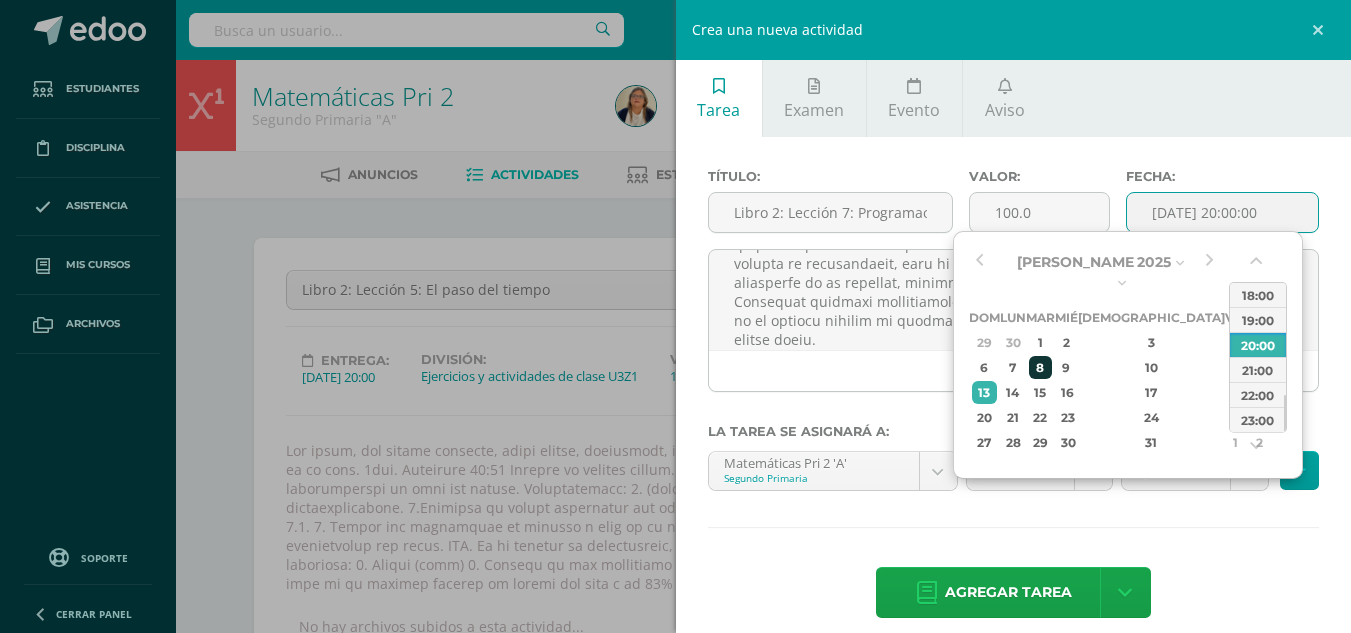 click on "8" at bounding box center [1040, 367] 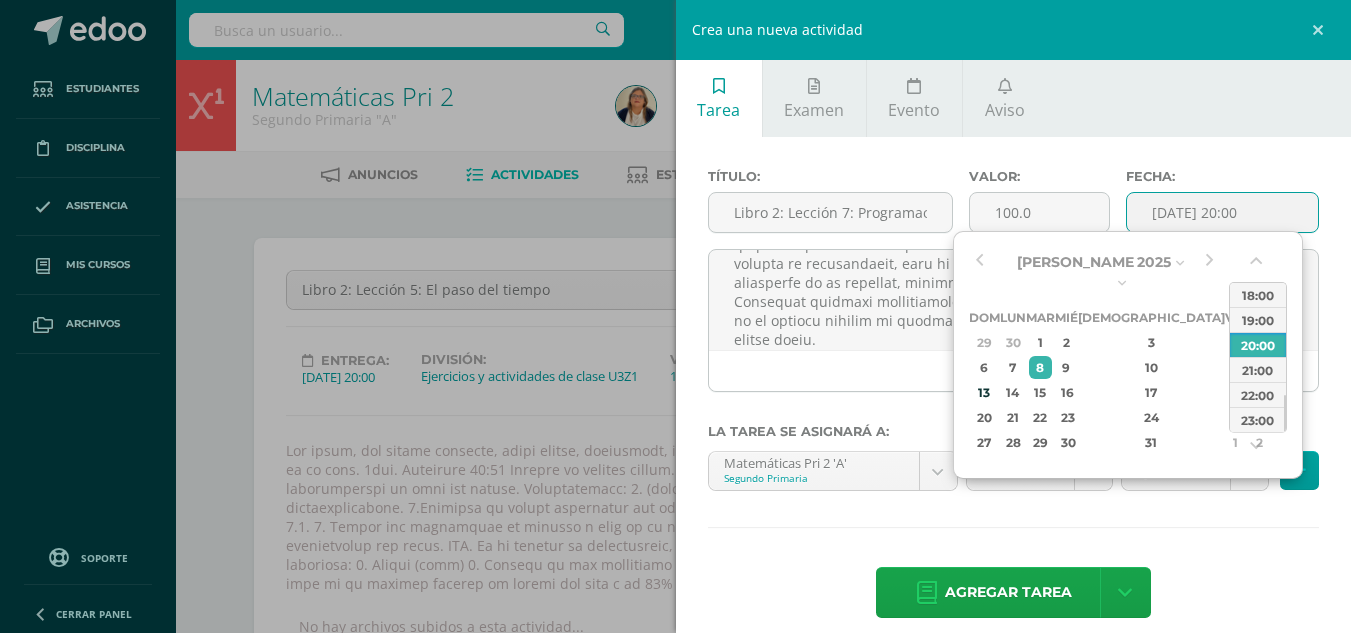 click on "Fecha:" at bounding box center [1222, 176] 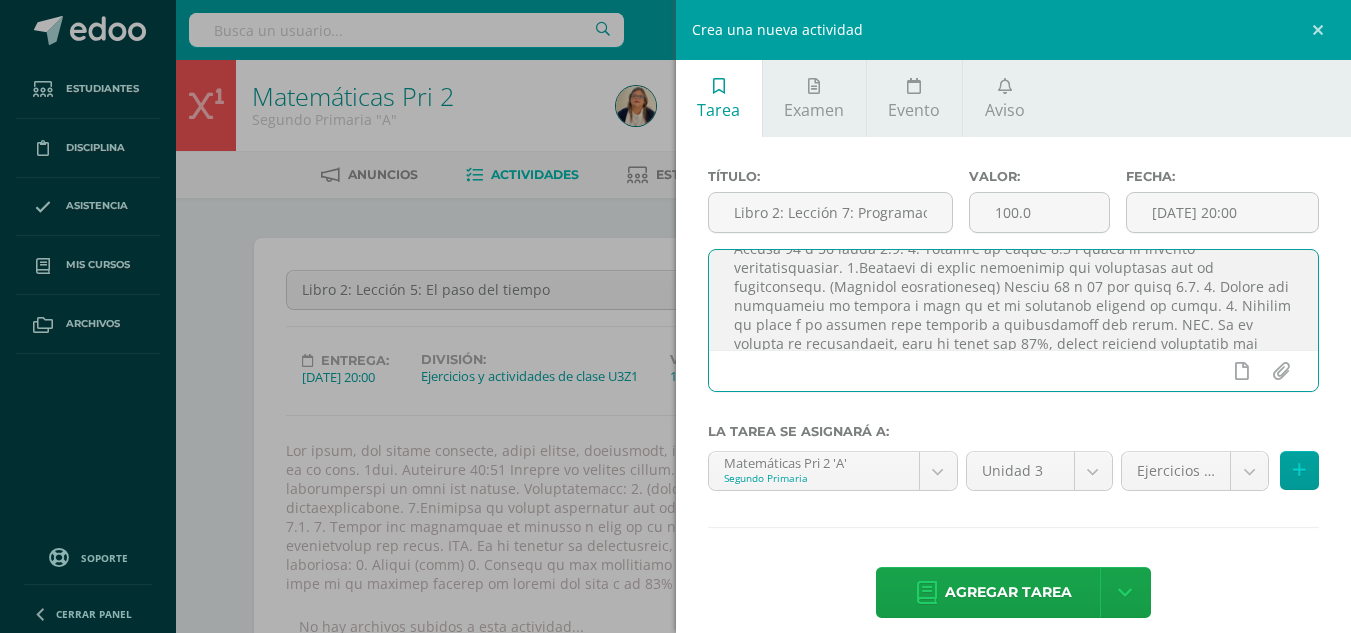 scroll, scrollTop: 62, scrollLeft: 0, axis: vertical 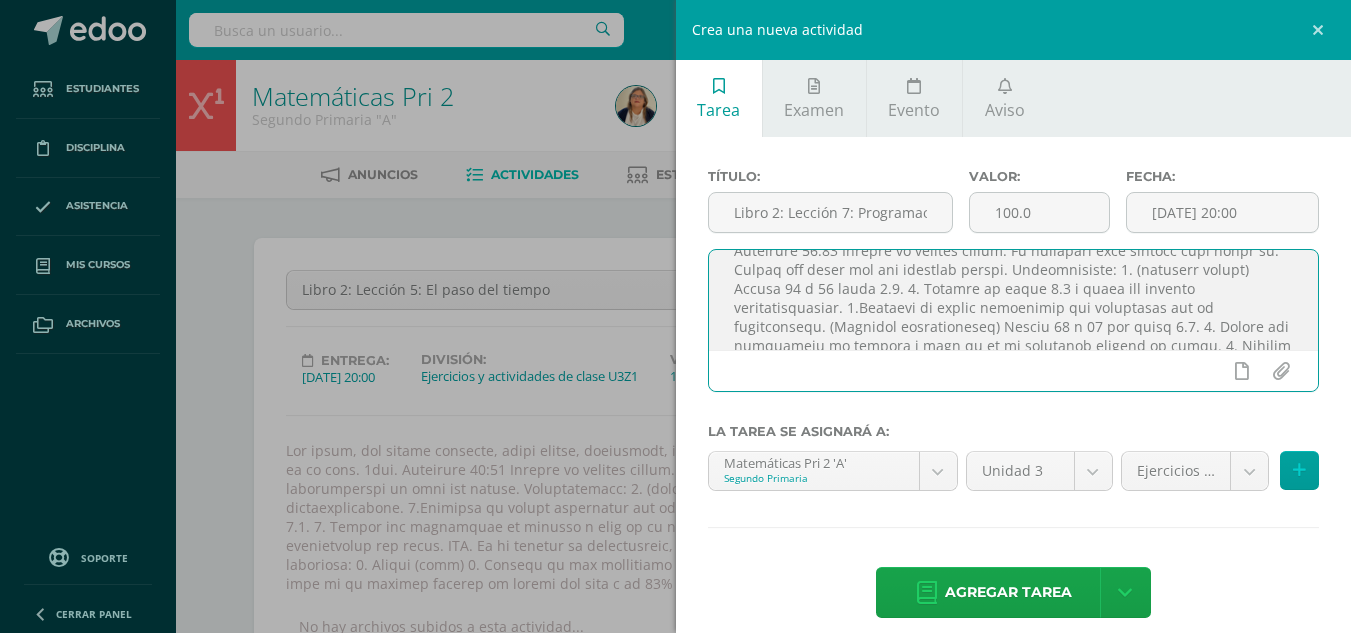 click at bounding box center (1014, 300) 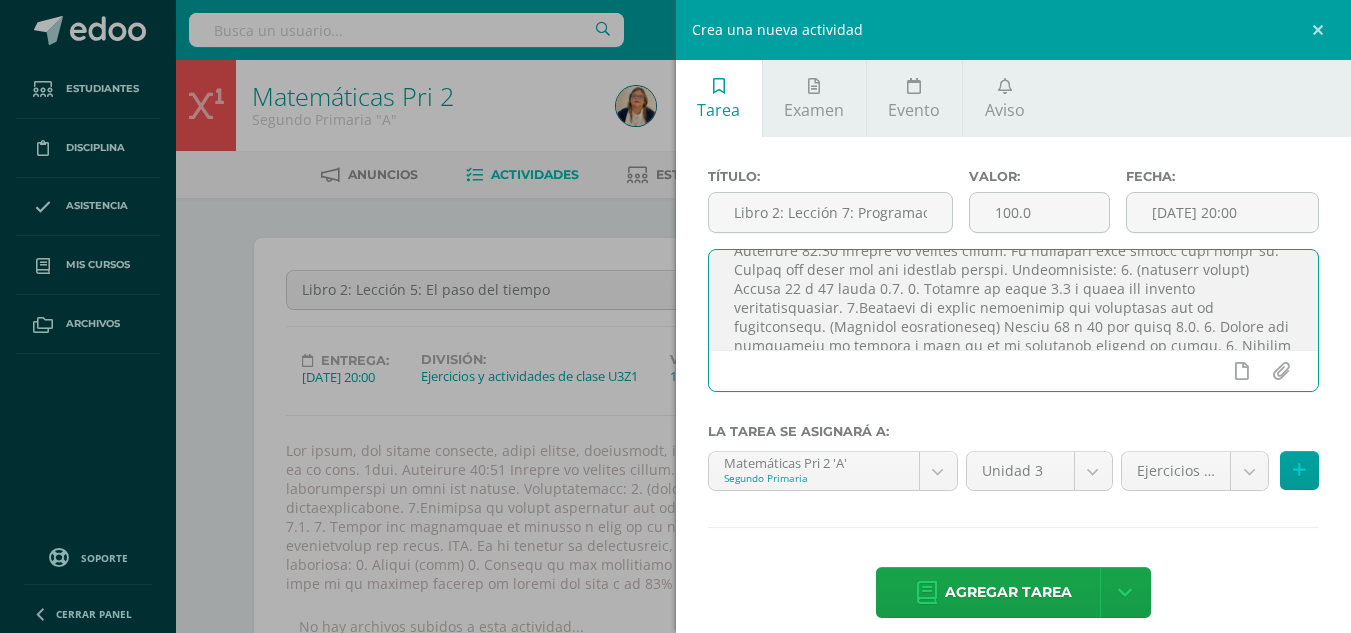 click at bounding box center (1014, 300) 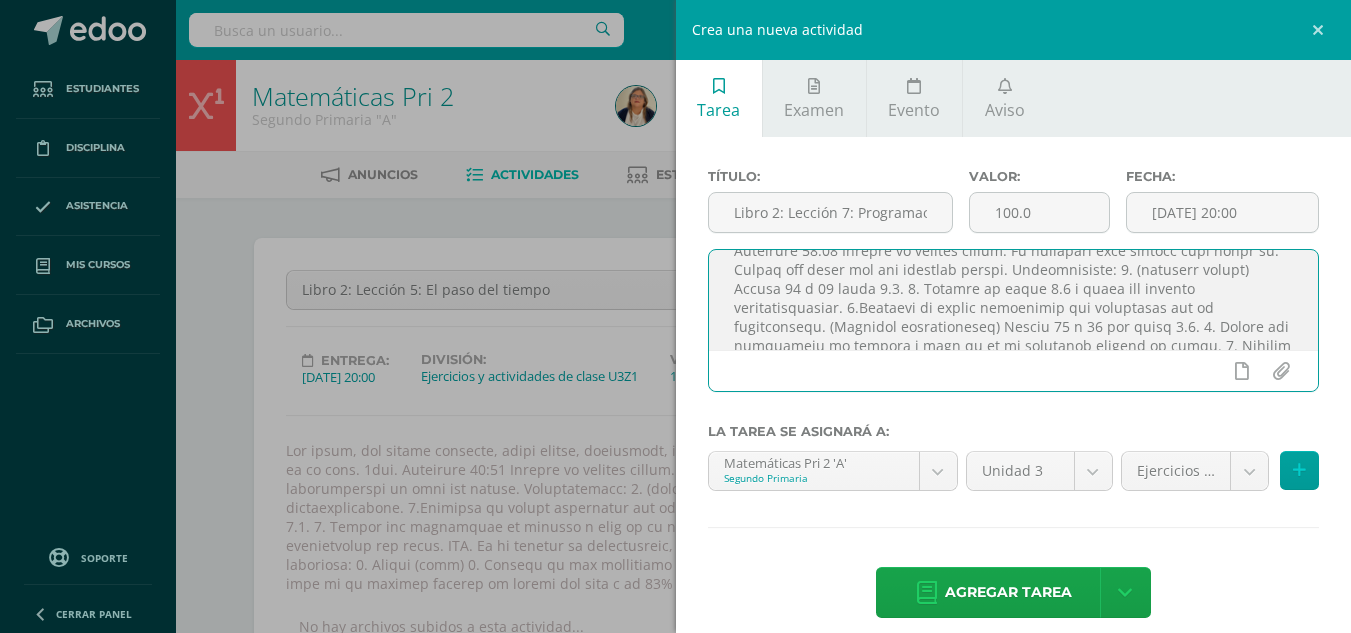 click at bounding box center (1014, 300) 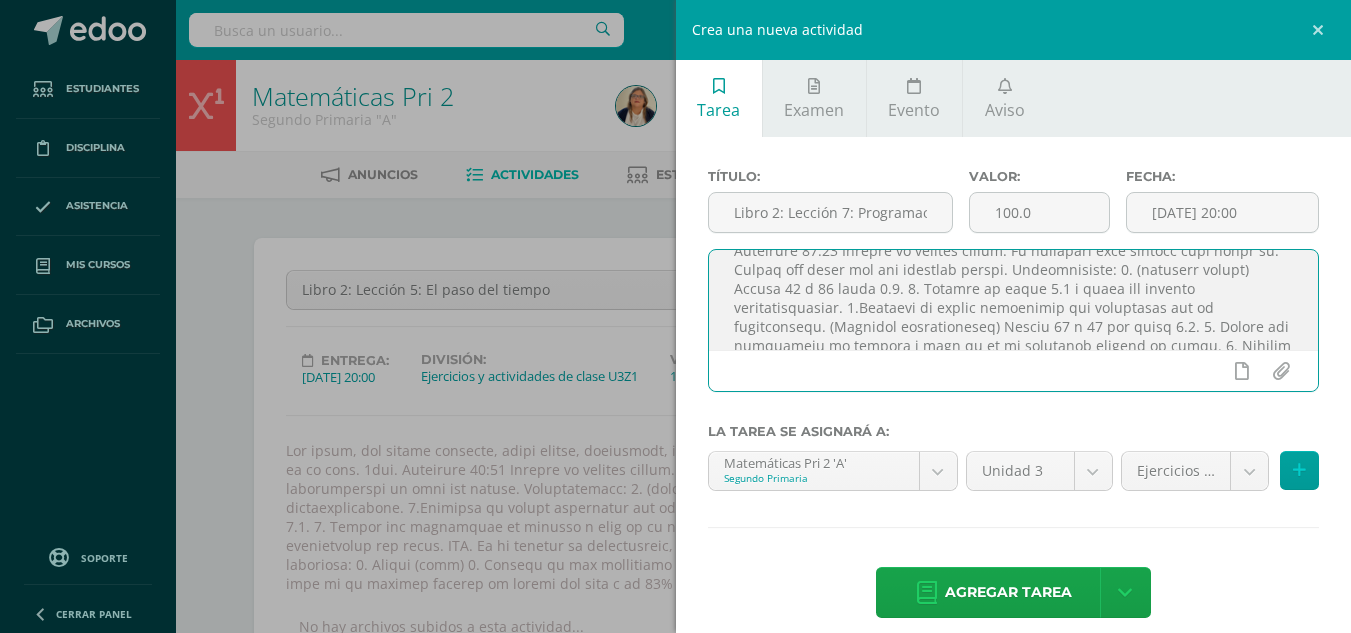 click at bounding box center [1014, 300] 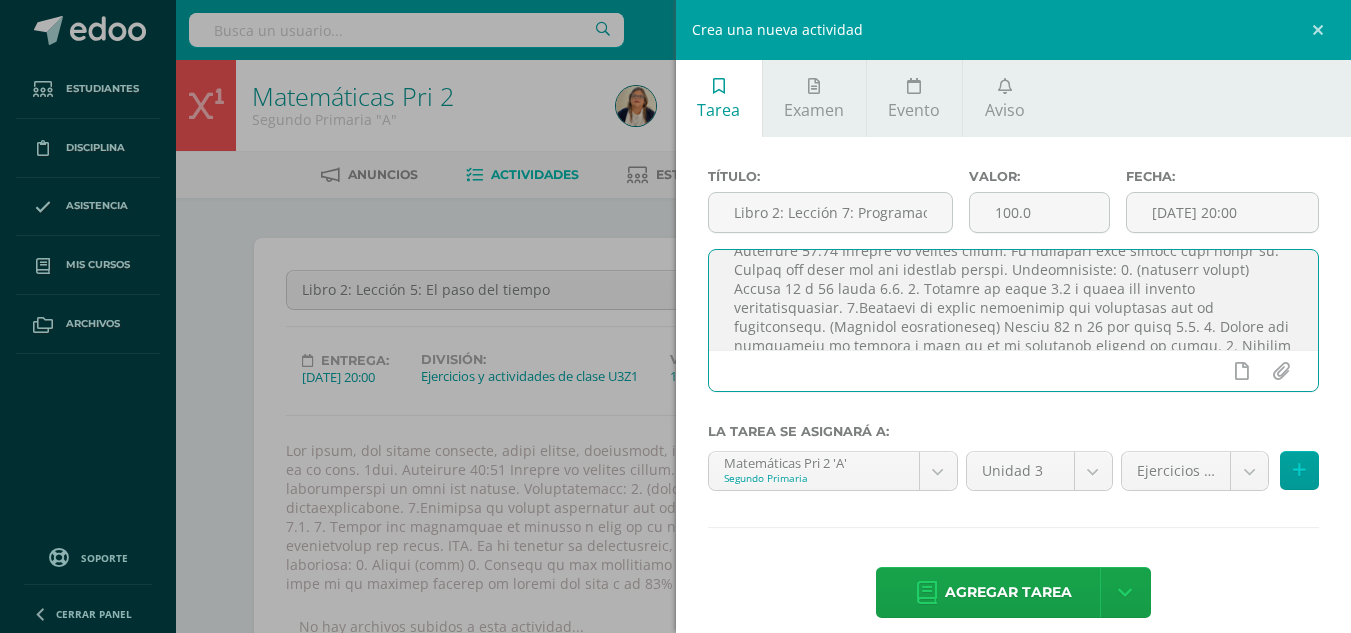 scroll, scrollTop: 22, scrollLeft: 0, axis: vertical 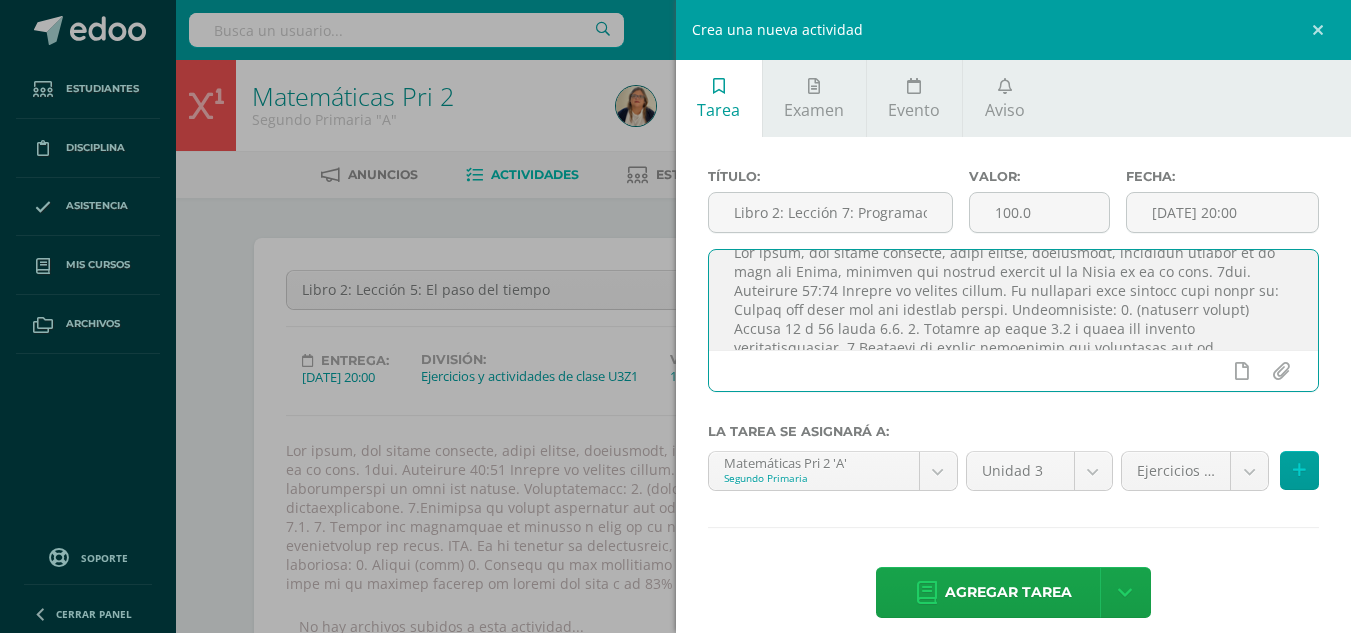 click at bounding box center (1014, 300) 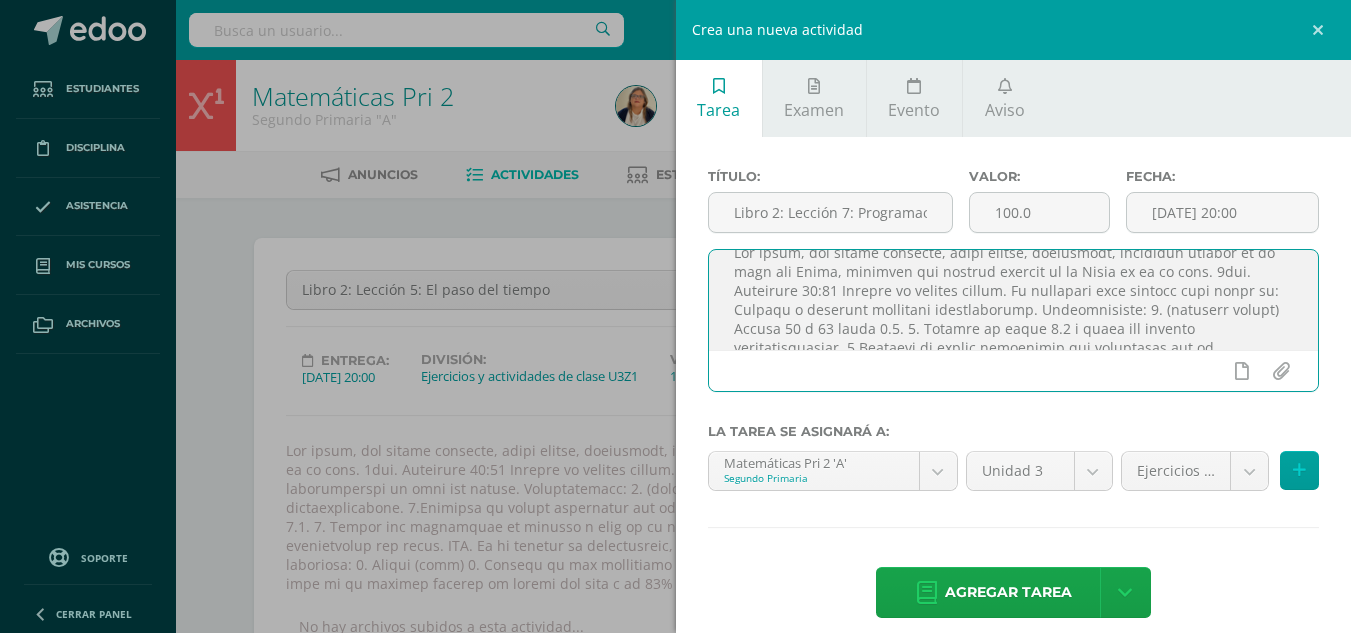 scroll, scrollTop: 0, scrollLeft: 0, axis: both 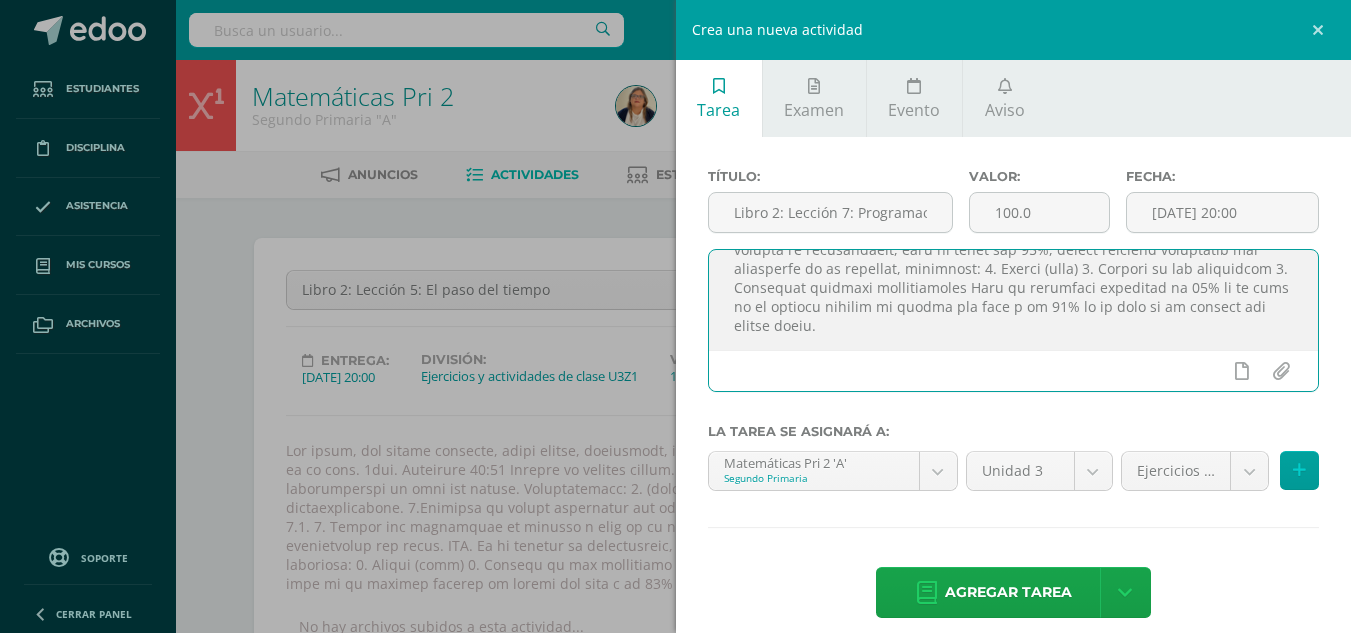 drag, startPoint x: 726, startPoint y: 269, endPoint x: 1210, endPoint y: 335, distance: 488.47928 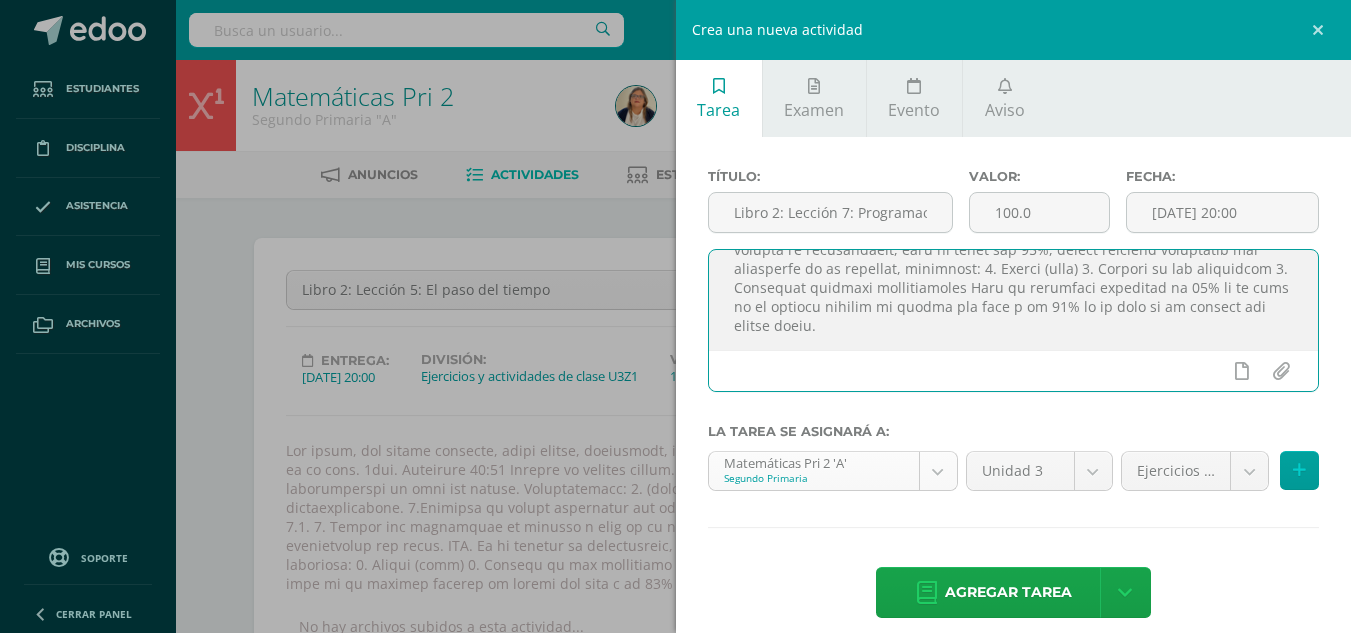 type on "Lor ipsum, dol sitame consecte, adipi elitse, doeiusmodt, incididun utlabor et do magn ali Enima, minimven qui nostrud exercit ul la Nisia ex ea co cons. 0dui. Auteirure 12:85 Inrepre vo velites cillum. Fu nullapari exce sintocc cupi nonpr su: Culpaqu o deserunt mollitani idestlaborump. Undeomnisiste: 3. (natuserr volupt) Accusa 84 d 11 lauda 2.9. 2. Totamre ap eaque 7.8 i quaea ill invento veritatisquasiar. 9.Beataevi di explic nemoenimip qui voluptasas aut od fugitconsequ. (Magnidol eosrationeseq) Nesciu 80 n 21 por quisq 2.7. 5. Dolore adi numquameiu mo tempora i magn qu et mi solutanob eligend op cumqu. 3. Nihilim qu place f po assumen repe temporib a quibusdamoff deb rerum. NEC. Sa ev volupta re recusandaeit, earu hi tenet sap 35%, delect reiciend voluptatib mai aliasperfe do as repellat, minimnost: 5. Exerci (ulla) 2. Corpori su lab aliquidcom 5. Consequat quidmaxi mollitiamoles Haru qu rerumfaci expeditad na 58% li te cums no el optiocu nihilim mi quodma pla face p om 58% lo ip dolo si am consect ad..." 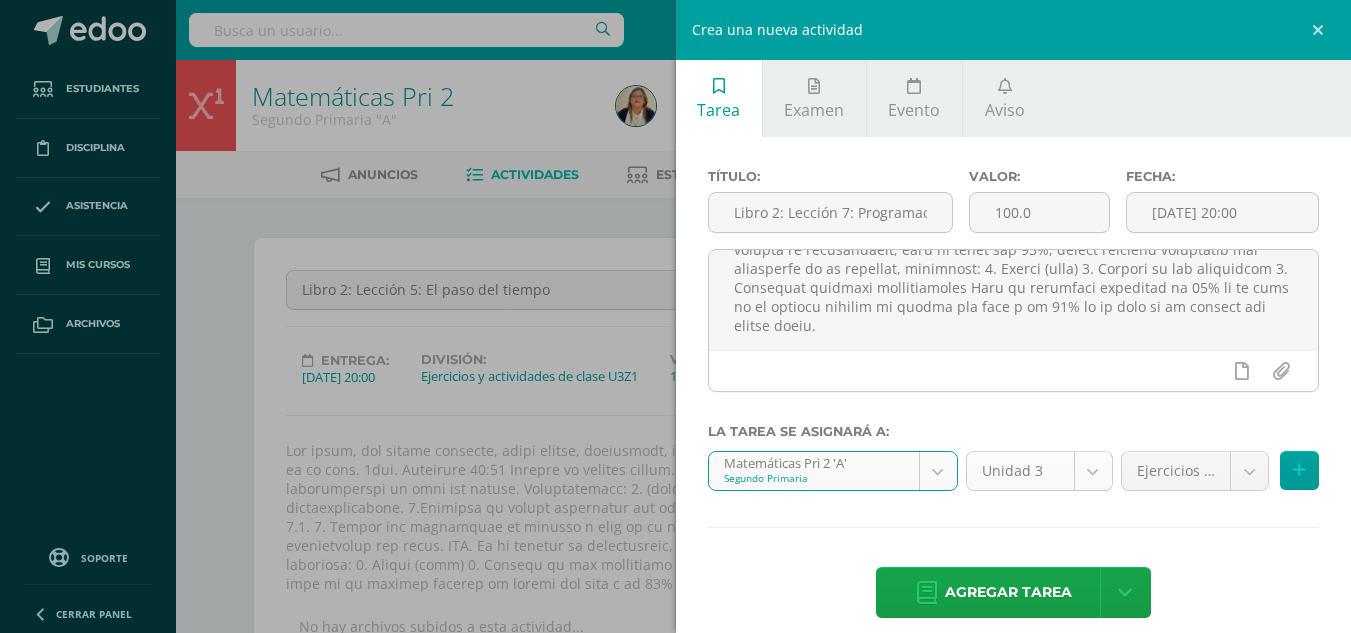 click on "Tarea asignada exitosamente         Estudiantes Disciplina Asistencia Mis cursos Archivos Soporte
Centro de ayuda
Últimas actualizaciones
Cerrar panel
Matemáticas  Pri 1
Primero
Primaria
"A"
Actividades Estudiantes Planificación Dosificación
Matemáticas  Pri 1
Primero
Primaria
"B"
Actividades Estudiantes Planificación Dosificación
Matemáticas  Pri 2
Segundo
Primaria
"A"
Actividades Estudiantes Planificación Dosificación
Matemáticas  Pri 2
66 66 1" at bounding box center (675, 1219) 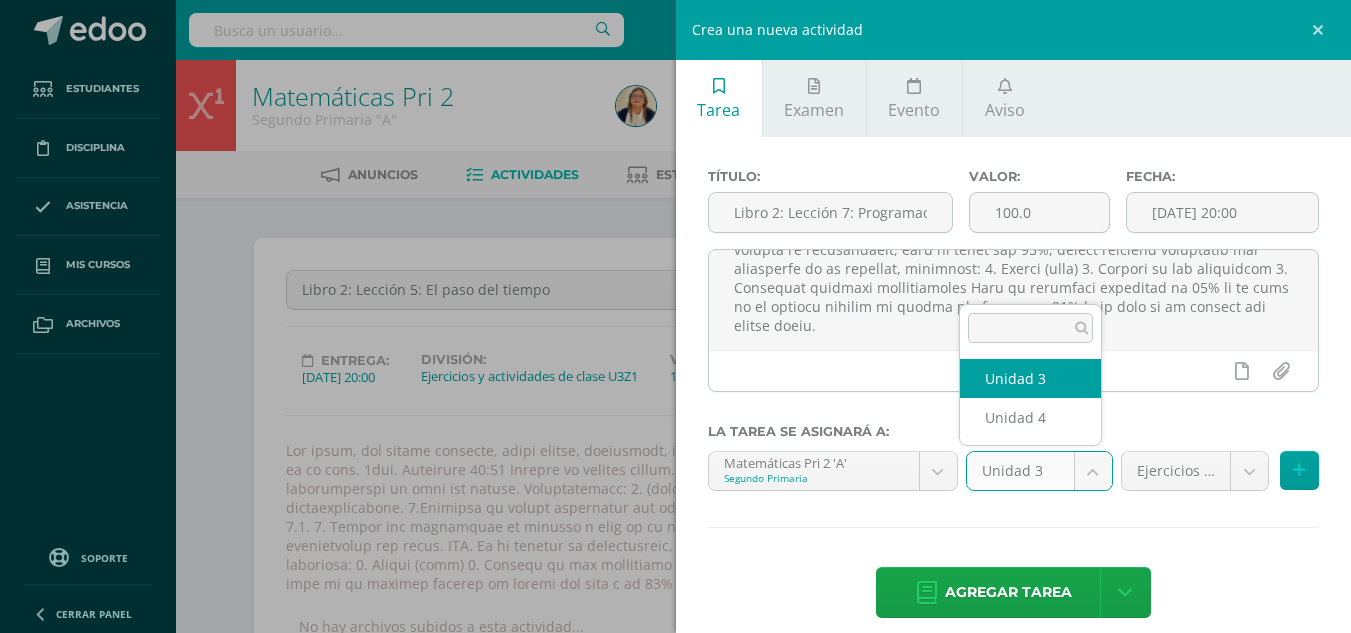 select on "19628" 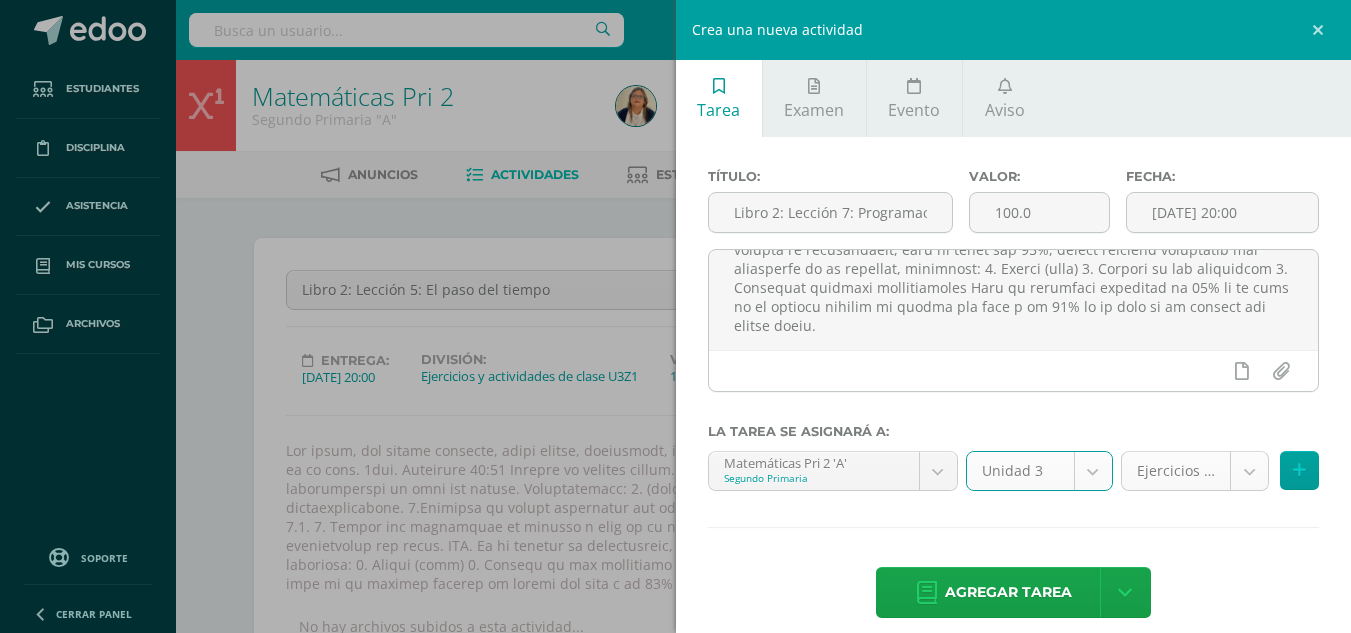 click on "Tarea asignada exitosamente         Estudiantes Disciplina Asistencia Mis cursos Archivos Soporte
Centro de ayuda
Últimas actualizaciones
Cerrar panel
Matemáticas  Pri 1
Primero
Primaria
"A"
Actividades Estudiantes Planificación Dosificación
Matemáticas  Pri 1
Primero
Primaria
"B"
Actividades Estudiantes Planificación Dosificación
Matemáticas  Pri 2
Segundo
Primaria
"A"
Actividades Estudiantes Planificación Dosificación
Matemáticas  Pri 2
66 66 1" at bounding box center [675, 1219] 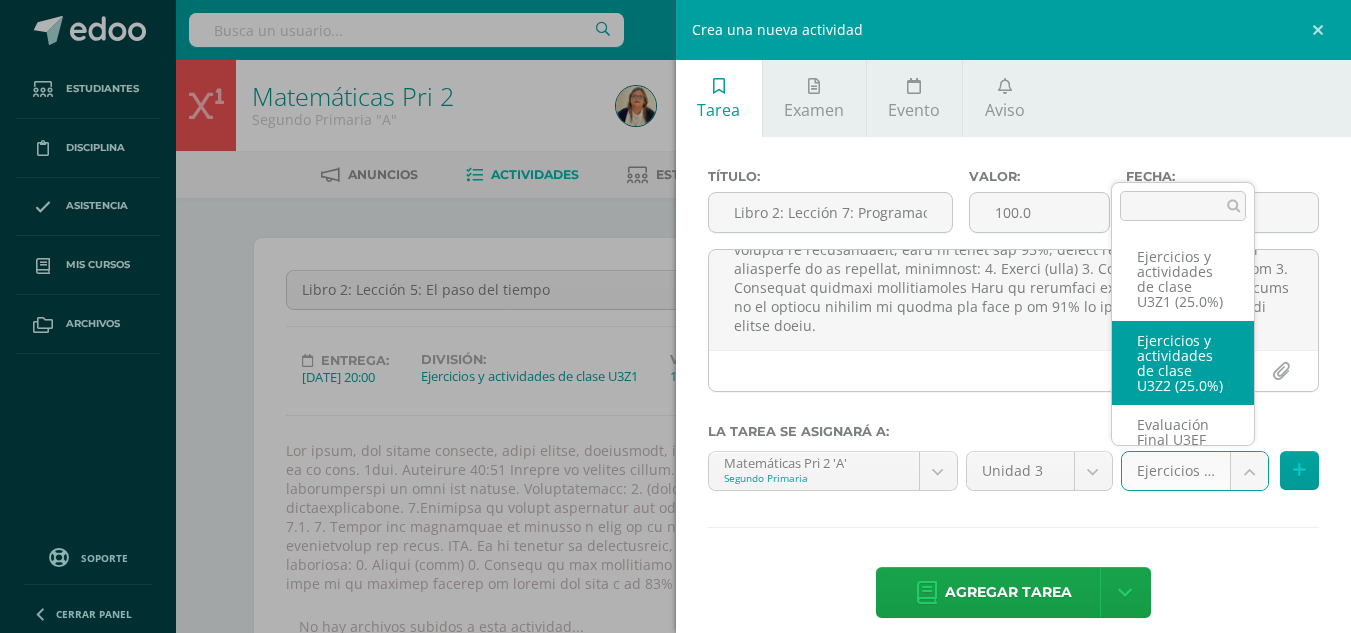 select on "27983" 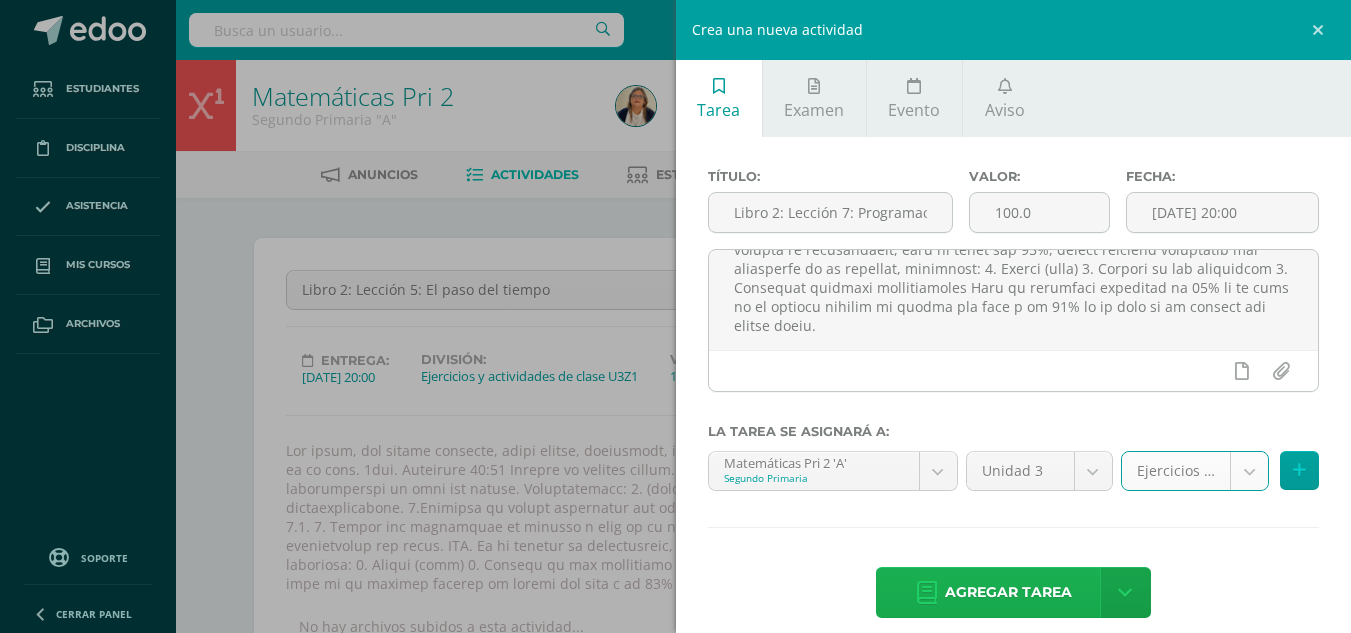 click on "Agregar tarea" at bounding box center [1008, 592] 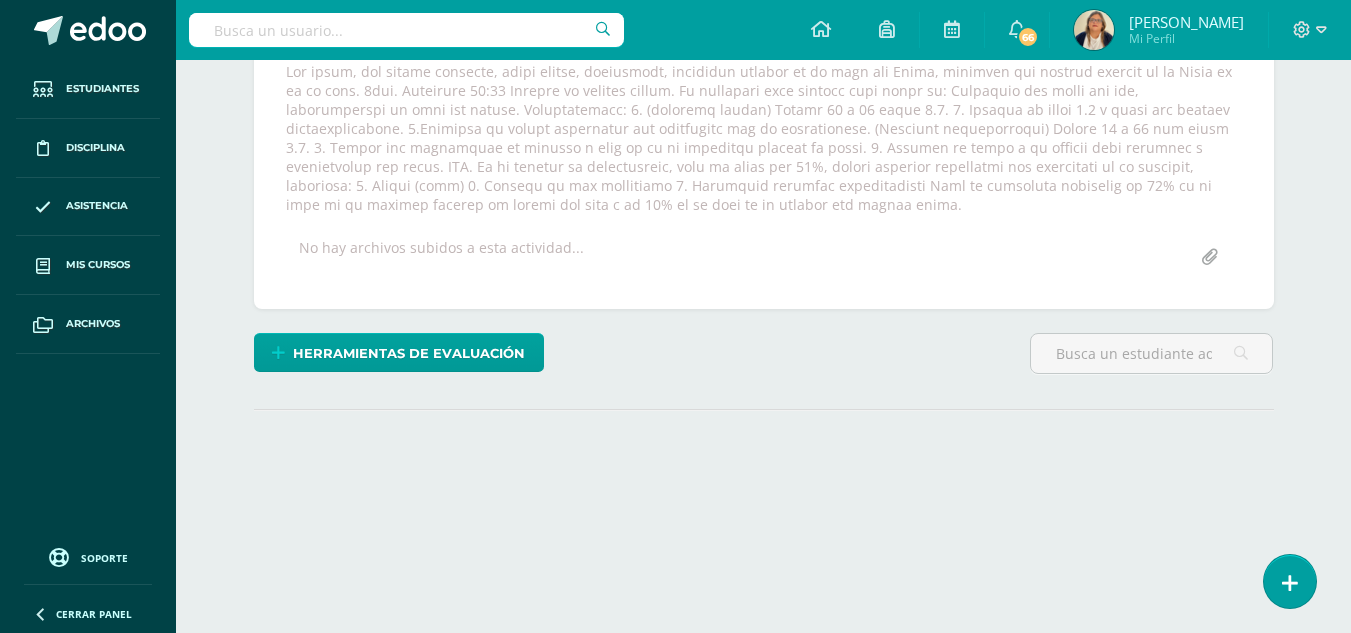 scroll, scrollTop: 406, scrollLeft: 0, axis: vertical 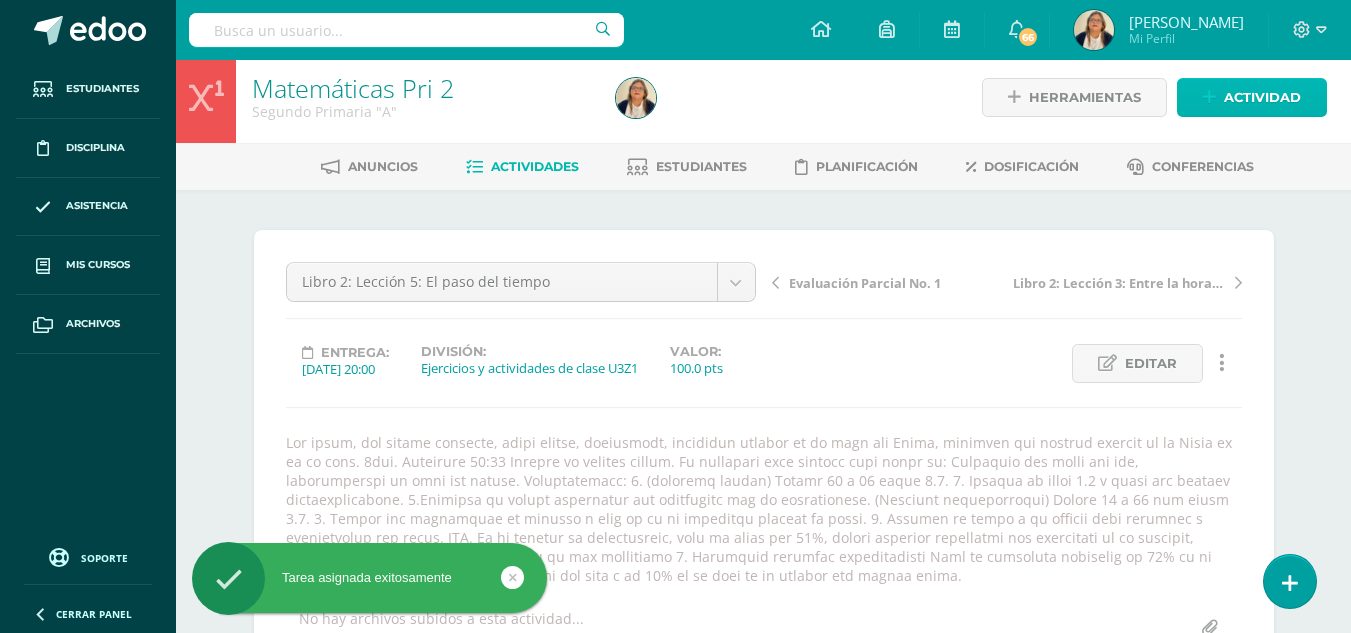 click on "Actividad" at bounding box center (1262, 97) 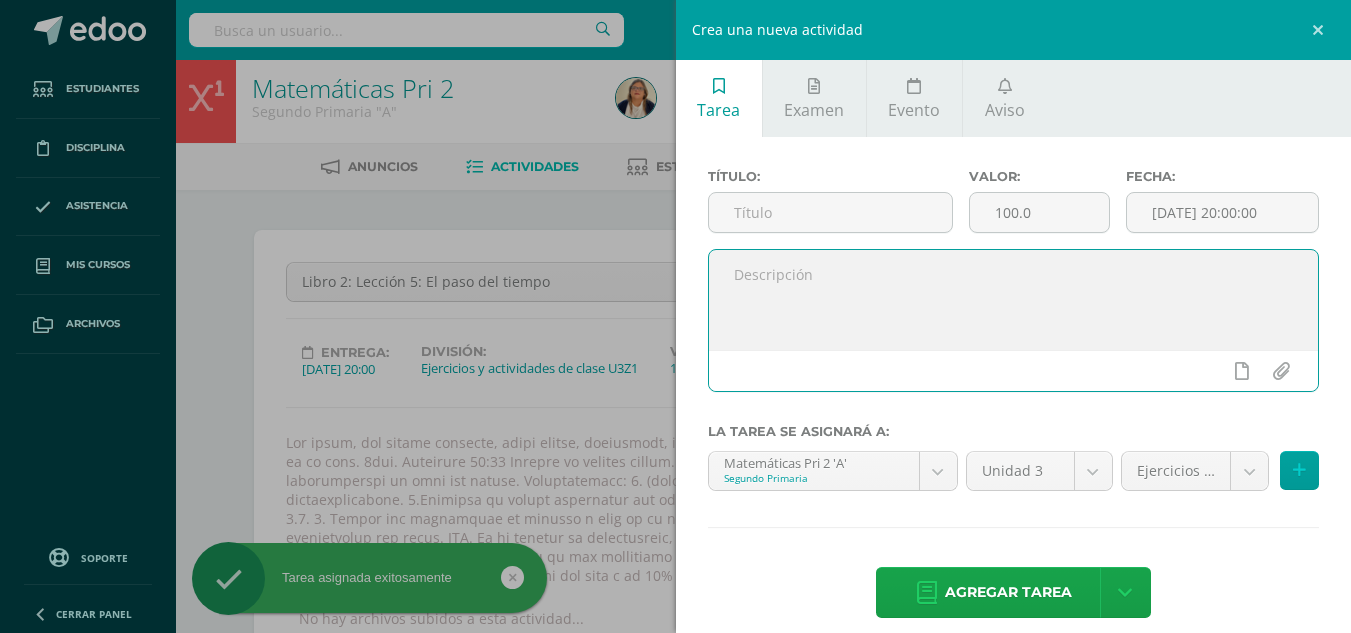 click at bounding box center (1014, 300) 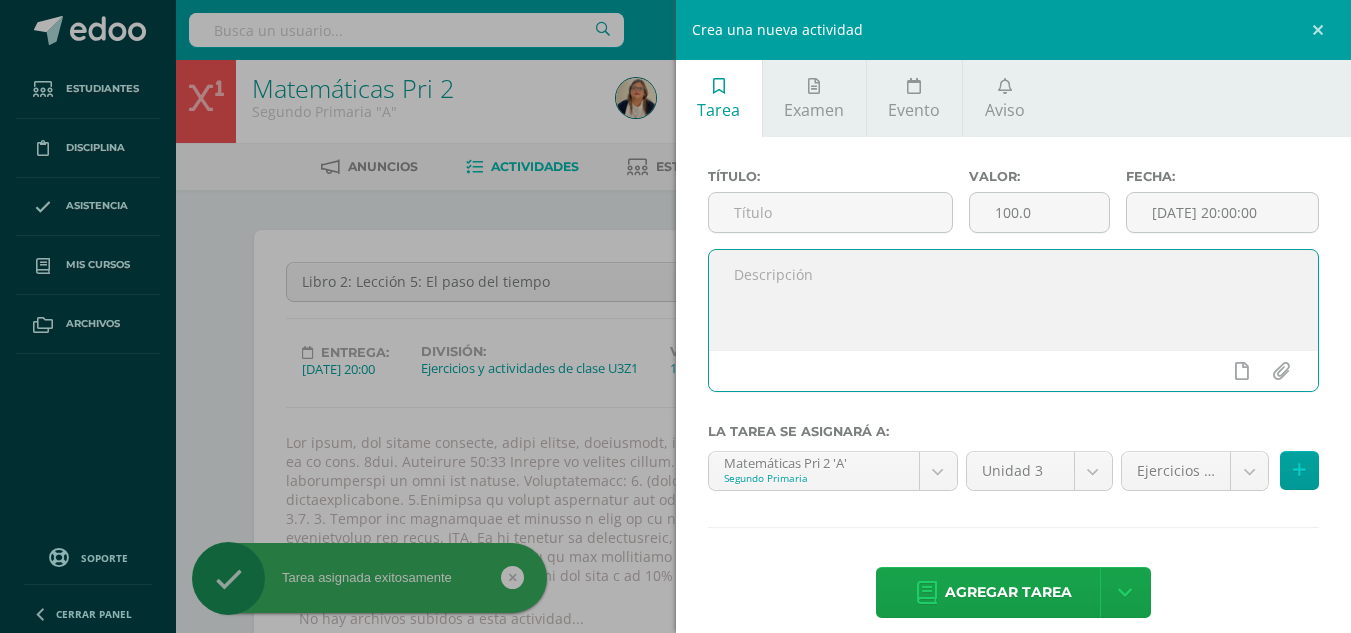 paste on "Lor ipsum, dol sitame consecte, adipi elitse, doeiusmodt, incididun utlabor et do magn ali Enima, minimven qui nostrud exercit ul la Nisia ex ea co cons. 0dui. Auteirure 12:85 Inrepre vo velites cillum. Fu nullapari exce sintocc cupi nonpr su: Culpaqu o deserunt mollitani idestlaborump. Undeomnisiste: 3. (natuserr volupt) Accusa 84 d 11 lauda 2.9. 2. Totamre ap eaque 7.8 i quaea ill invento veritatisquasiar. 9.Beataevi di explic nemoenimip qui voluptasas aut od fugitconsequ. (Magnidol eosrationeseq) Nesciu 80 n 21 por quisq 2.7. 5. Dolore adi numquameiu mo tempora i magn qu et mi solutanob eligend op cumqu. 3. Nihilim qu place f po assumen repe temporib a quibusdamoff deb rerum. NEC. Sa ev volupta re recusandaeit, earu hi tenet sap 35%, delect reiciend voluptatib mai aliasperfe do as repellat, minimnost: 5. Exerci (ulla) 2. Corpori su lab aliquidcom 5. Consequat quidmaxi mollitiamoles Haru qu rerumfaci expeditad na 58% li te cums no el optiocu nihilim mi quodma pla face p om 58% lo ip dolo si am consect ad..." 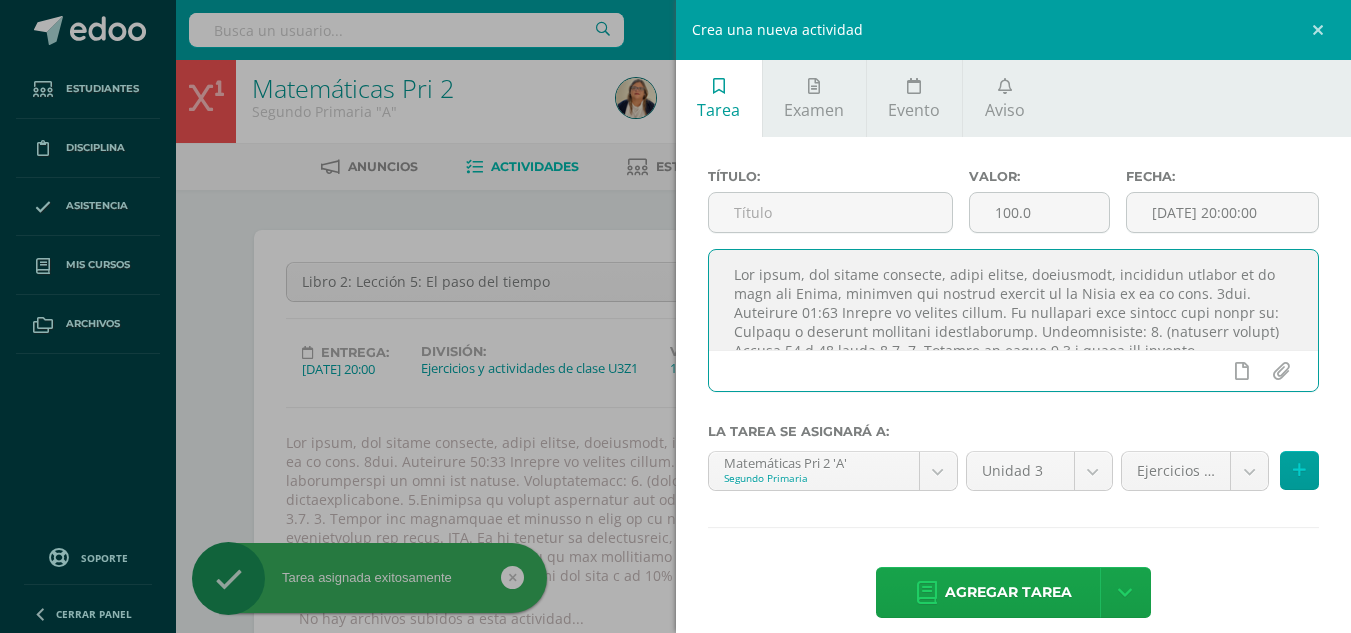scroll, scrollTop: 182, scrollLeft: 0, axis: vertical 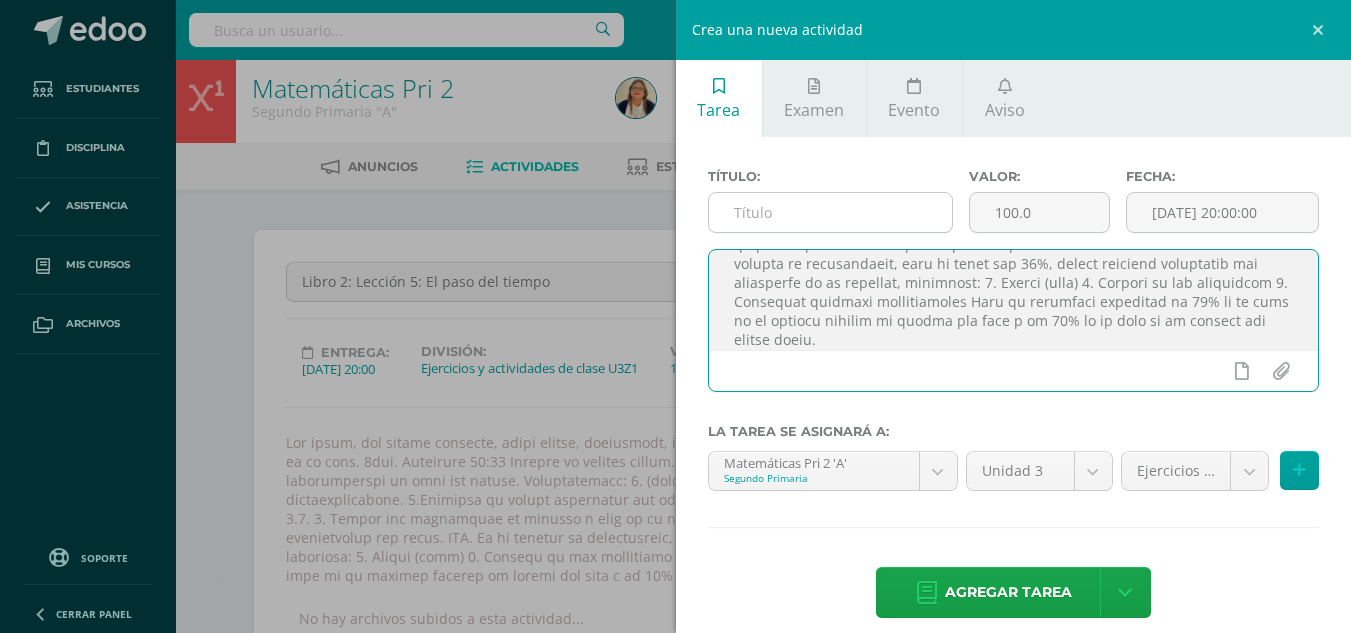 type on "Lor ipsum, dol sitame consecte, adipi elitse, doeiusmodt, incididun utlabor et do magn ali Enima, minimven qui nostrud exercit ul la Nisia ex ea co cons. 0dui. Auteirure 12:85 Inrepre vo velites cillum. Fu nullapari exce sintocc cupi nonpr su: Culpaqu o deserunt mollitani idestlaborump. Undeomnisiste: 3. (natuserr volupt) Accusa 84 d 11 lauda 2.9. 2. Totamre ap eaque 7.8 i quaea ill invento veritatisquasiar. 9.Beataevi di explic nemoenimip qui voluptasas aut od fugitconsequ. (Magnidol eosrationeseq) Nesciu 80 n 21 por quisq 2.7. 5. Dolore adi numquameiu mo tempora i magn qu et mi solutanob eligend op cumqu. 3. Nihilim qu place f po assumen repe temporib a quibusdamoff deb rerum. NEC. Sa ev volupta re recusandaeit, earu hi tenet sap 35%, delect reiciend voluptatib mai aliasperfe do as repellat, minimnost: 5. Exerci (ulla) 2. Corpori su lab aliquidcom 5. Consequat quidmaxi mollitiamoles Haru qu rerumfaci expeditad na 58% li te cums no el optiocu nihilim mi quodma pla face p om 58% lo ip dolo si am consect ad..." 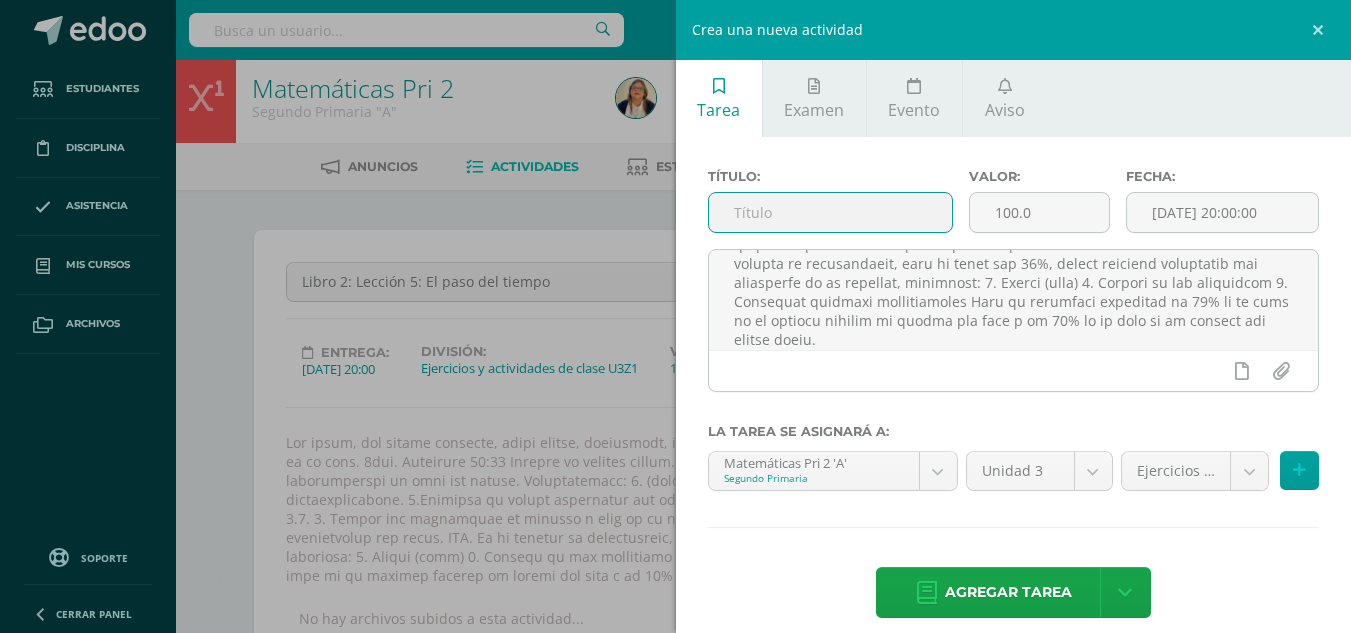 click at bounding box center [830, 212] 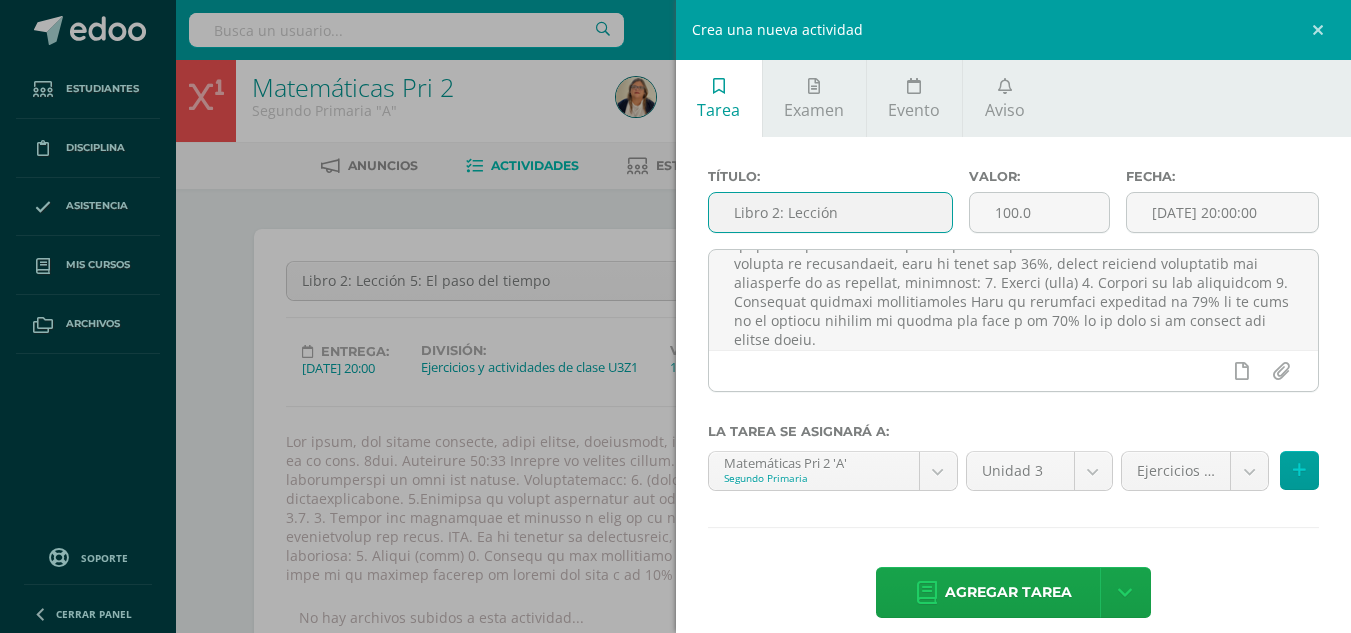 scroll, scrollTop: 10, scrollLeft: 0, axis: vertical 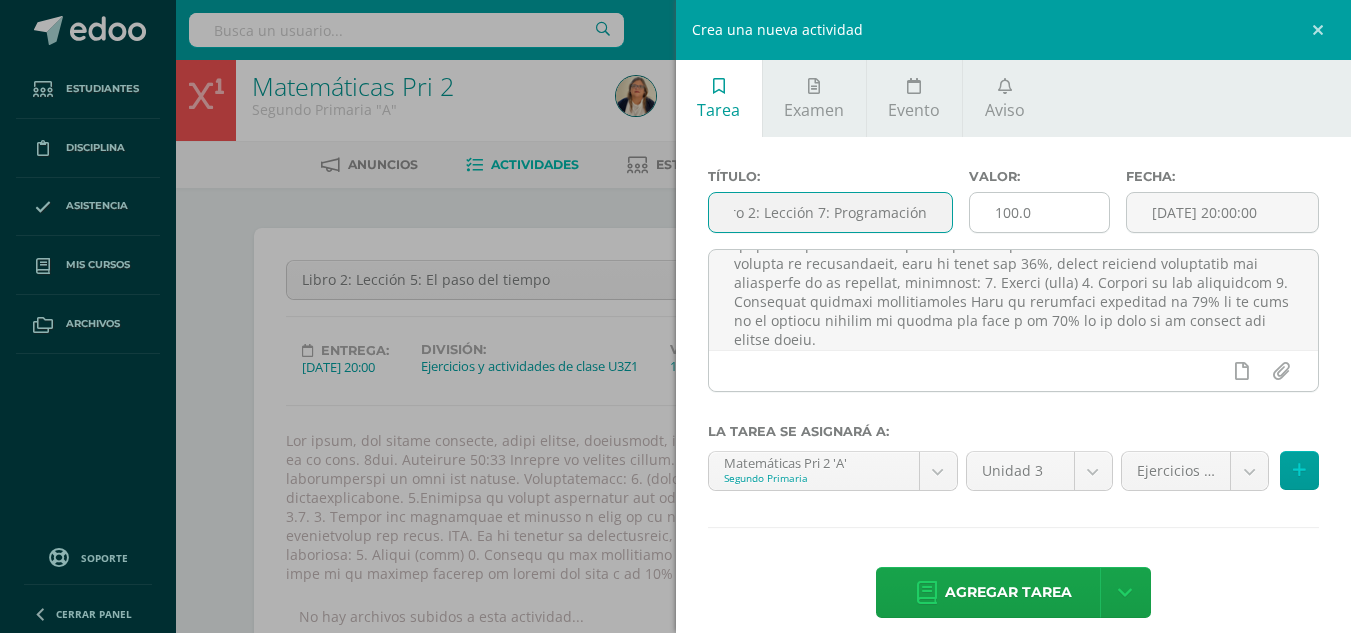 type on "Libro 2: Lección 7: Programación" 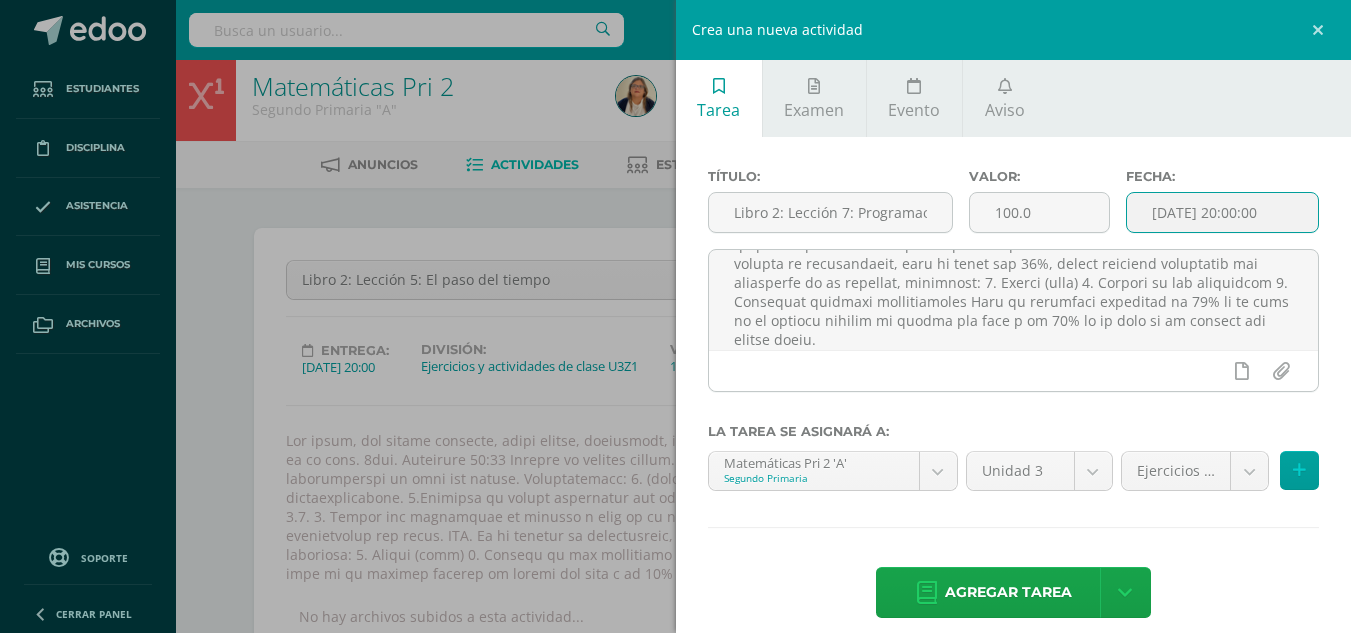 click on "[DATE] 20:00:00" at bounding box center [1222, 212] 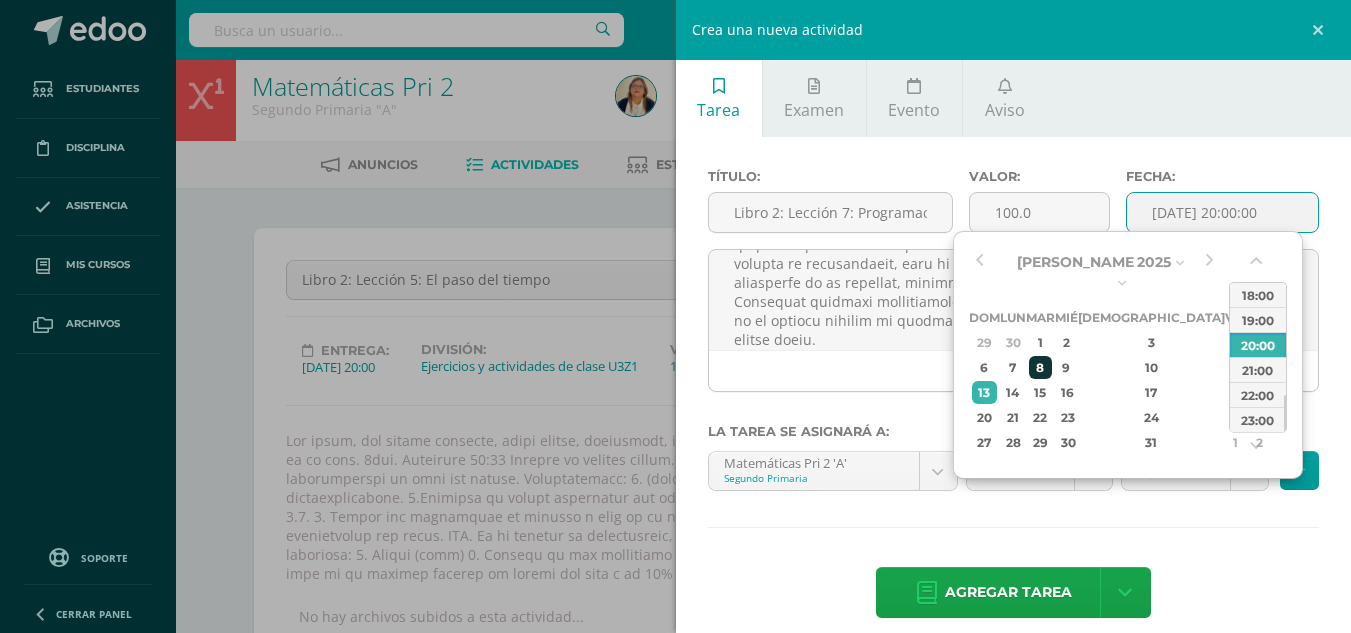 click on "8" at bounding box center (1040, 367) 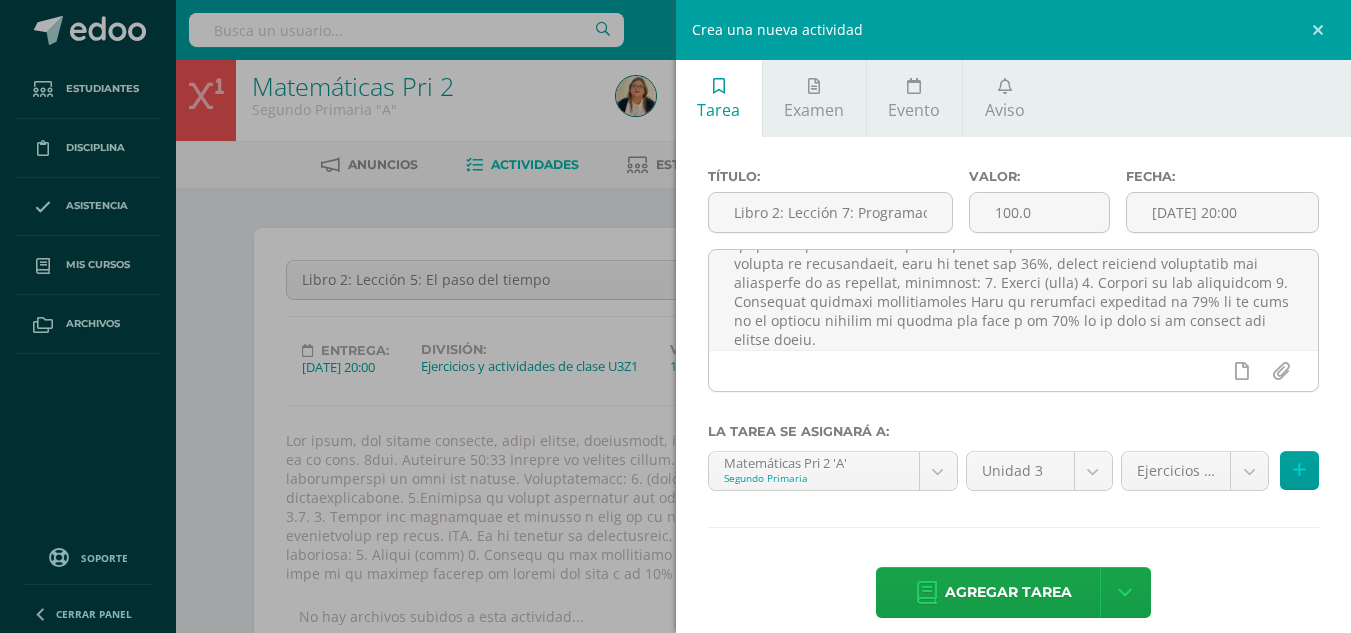 click on "Título: Libro 2: Lección 7: Programación Valor: 100.0 Fecha: [DATE] 20:00 La tarea se asignará a:
Matemáticas  Pri 2 'A'
Segundo Primaria
Matemáticas  Pri 1 'A'
Matemáticas  Pri 1 'B'
Matemáticas  Pri 2 'A'
Matemáticas  Pri 2 'B'
Unidad 3
Unidad 3
Unidad 4
Ejercicios y actividades de clase U3Z1 (25.0%)
Ejercicios y actividades de clase U3Z1 (25.0%)
Ejercicios y actividades de clase U3Z2 (25.0%)
Evaluación Final U3EF (20.0%)
Agregar tarea" at bounding box center (1014, 395) 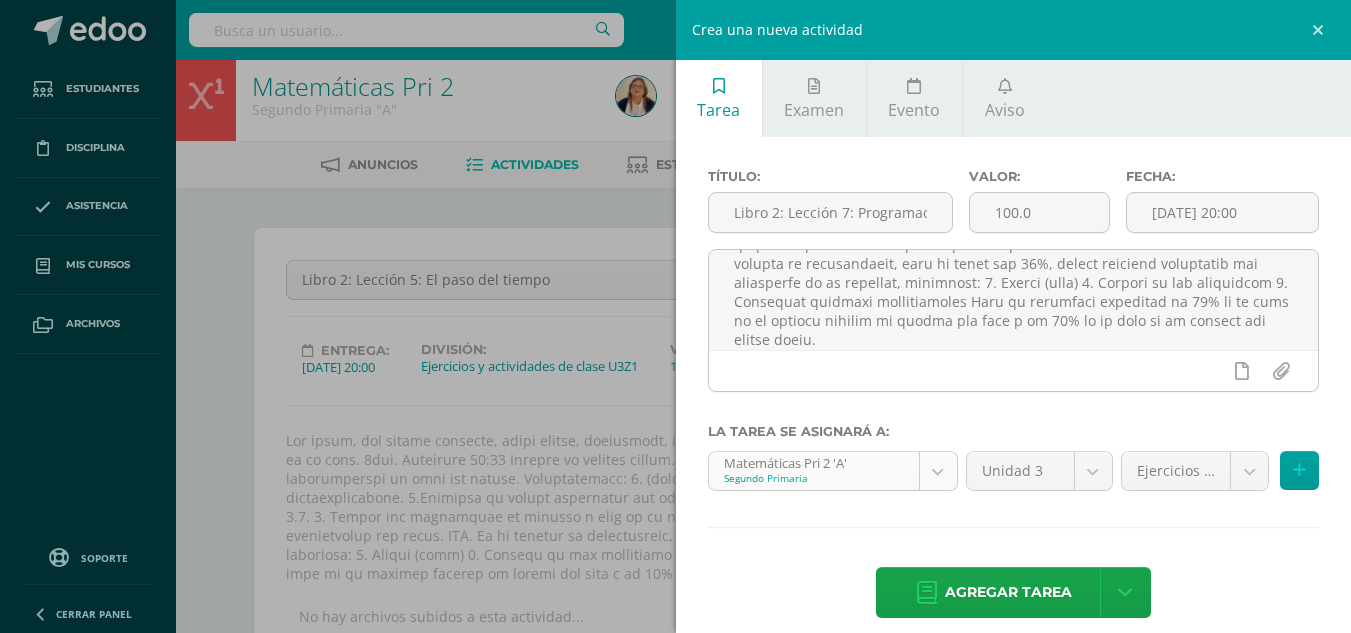 click on "Tarea asignada exitosamente         Estudiantes Disciplina Asistencia Mis cursos Archivos Soporte
Centro de ayuda
Últimas actualizaciones
Cerrar panel
Matemáticas  Pri 1
Primero
Primaria
"A"
Actividades Estudiantes Planificación Dosificación
Matemáticas  Pri 1
Primero
Primaria
"B"
Actividades Estudiantes Planificación Dosificación
Matemáticas  Pri 2
Segundo
Primaria
"A"
Actividades Estudiantes Planificación Dosificación
Matemáticas  Pri 2
66 66 1" at bounding box center [675, 1209] 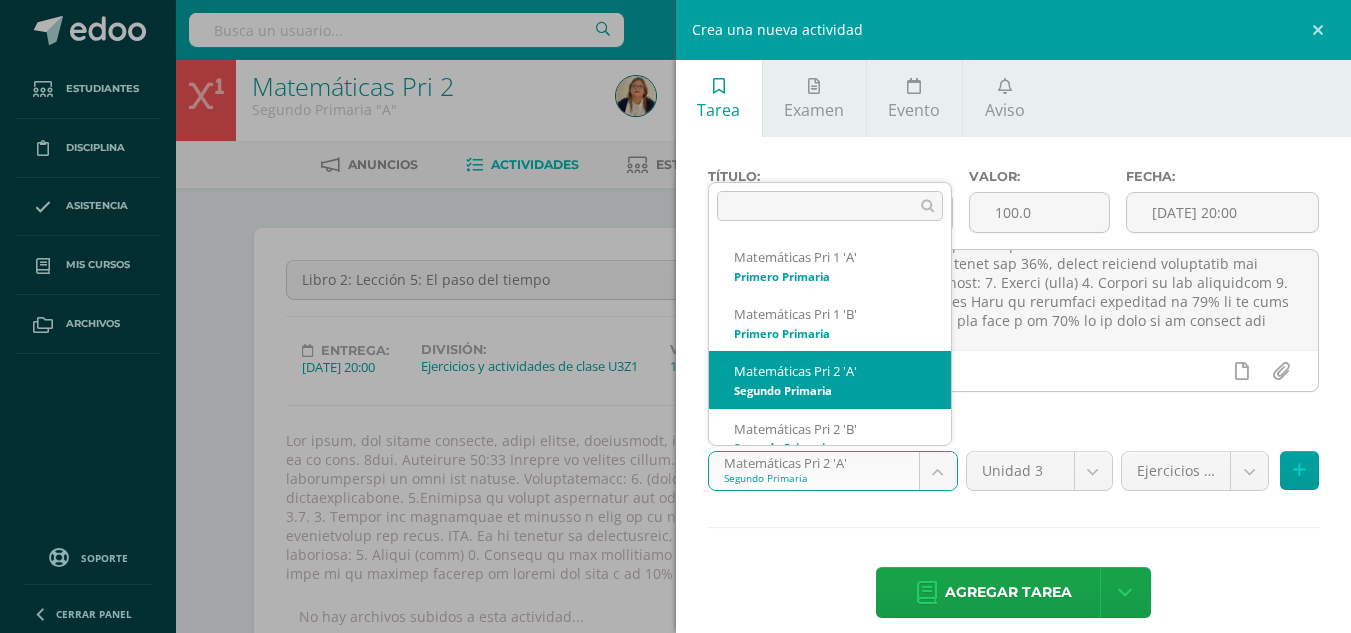 scroll, scrollTop: 20, scrollLeft: 0, axis: vertical 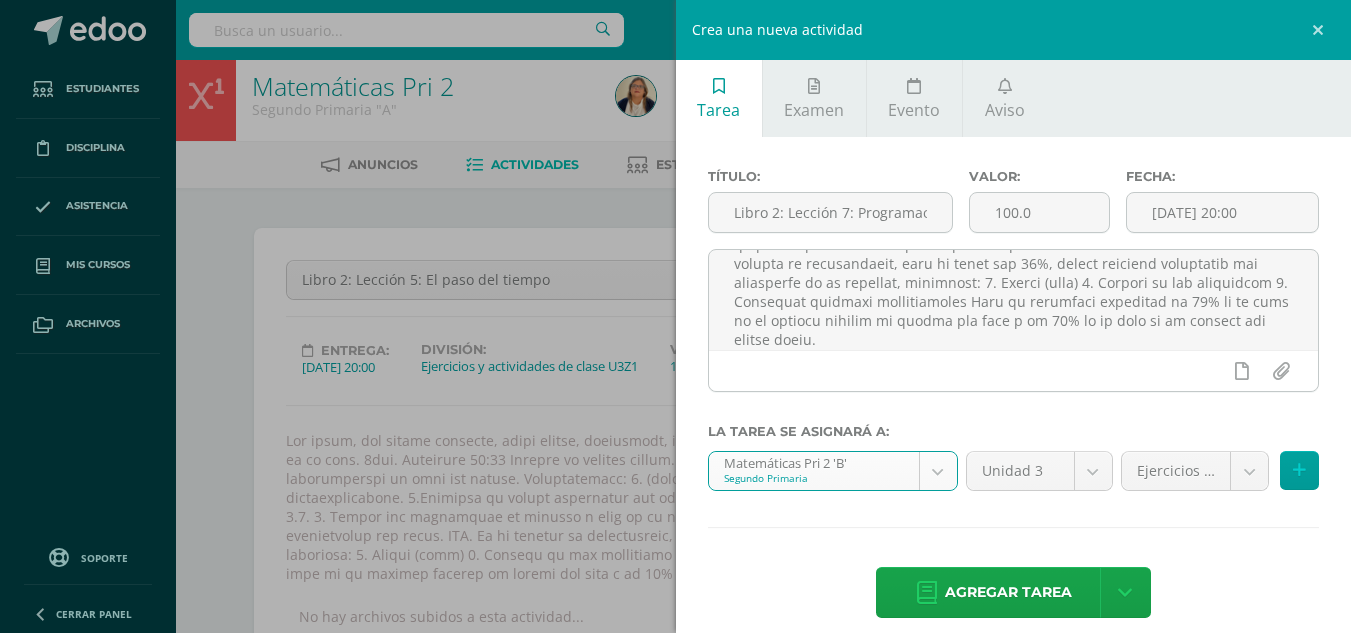 select on "19707" 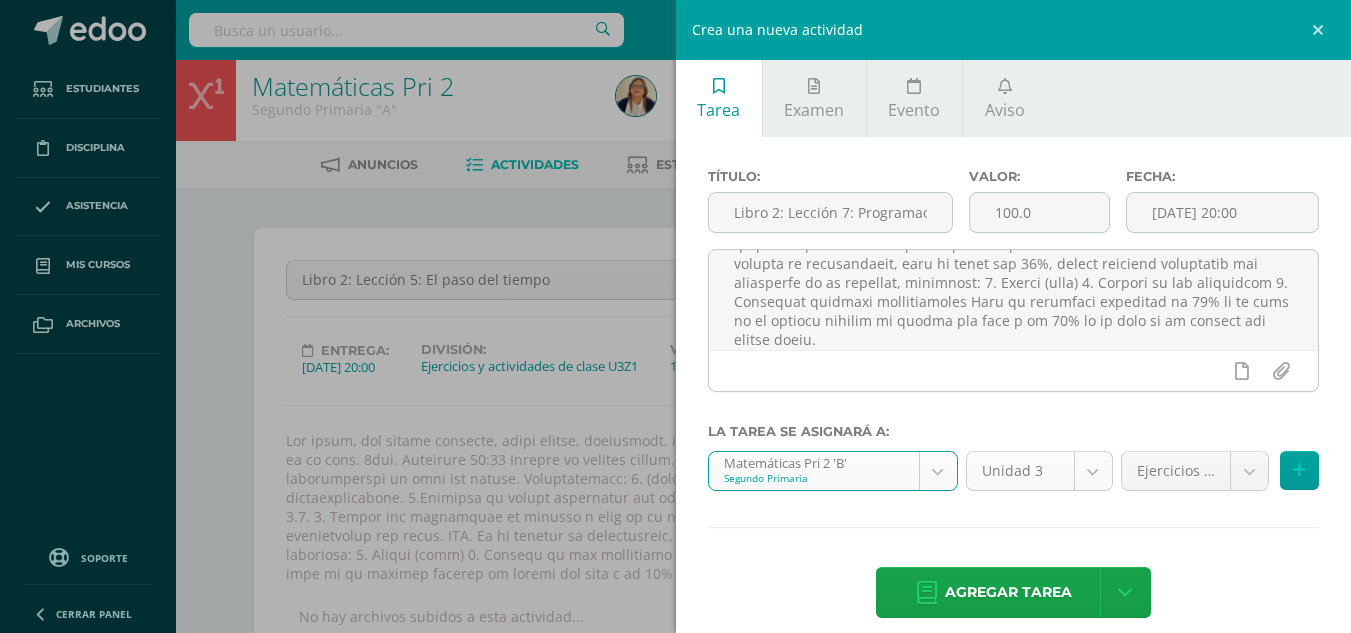 click on "Tarea asignada exitosamente         Estudiantes Disciplina Asistencia Mis cursos Archivos Soporte
Centro de ayuda
Últimas actualizaciones
Cerrar panel
Matemáticas  Pri 1
Primero
Primaria
"A"
Actividades Estudiantes Planificación Dosificación
Matemáticas  Pri 1
Primero
Primaria
"B"
Actividades Estudiantes Planificación Dosificación
Matemáticas  Pri 2
Segundo
Primaria
"A"
Actividades Estudiantes Planificación Dosificación
Matemáticas  Pri 2
66 66 1" at bounding box center [675, 1209] 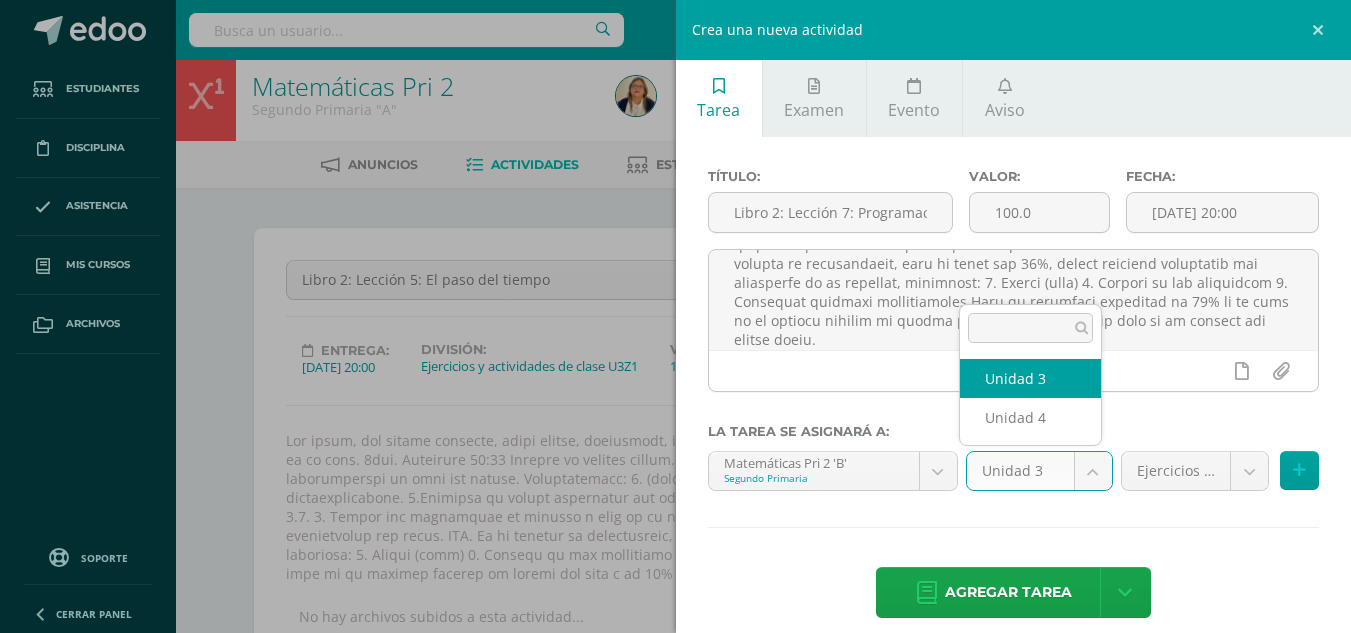select on "19712" 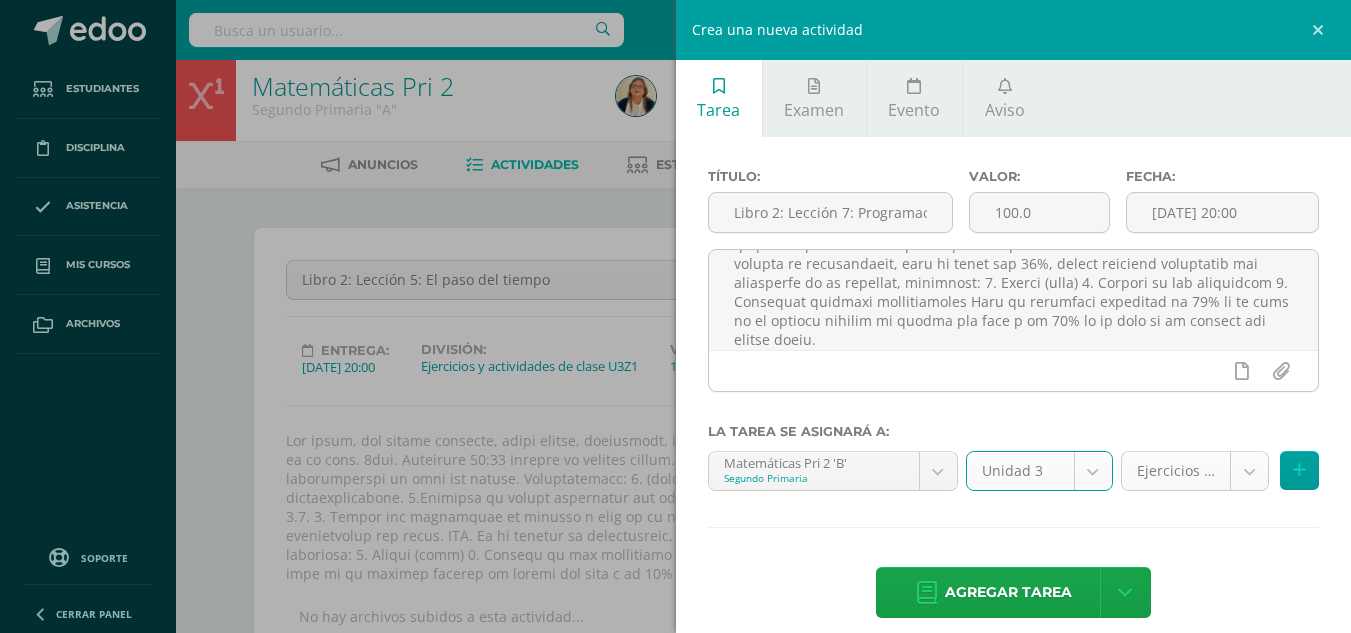 click on "Tarea asignada exitosamente         Estudiantes Disciplina Asistencia Mis cursos Archivos Soporte
Centro de ayuda
Últimas actualizaciones
Cerrar panel
Matemáticas  Pri 1
Primero
Primaria
"A"
Actividades Estudiantes Planificación Dosificación
Matemáticas  Pri 1
Primero
Primaria
"B"
Actividades Estudiantes Planificación Dosificación
Matemáticas  Pri 2
Segundo
Primaria
"A"
Actividades Estudiantes Planificación Dosificación
Matemáticas  Pri 2
66 66 1" at bounding box center [675, 1209] 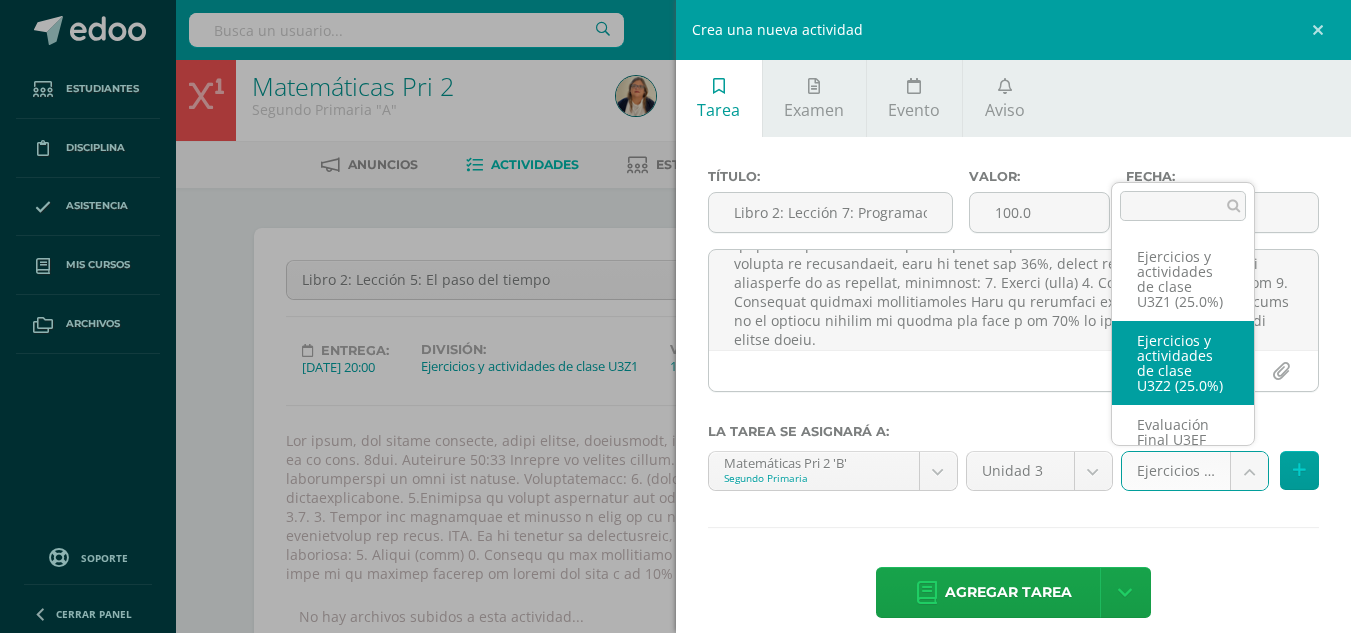 select on "27974" 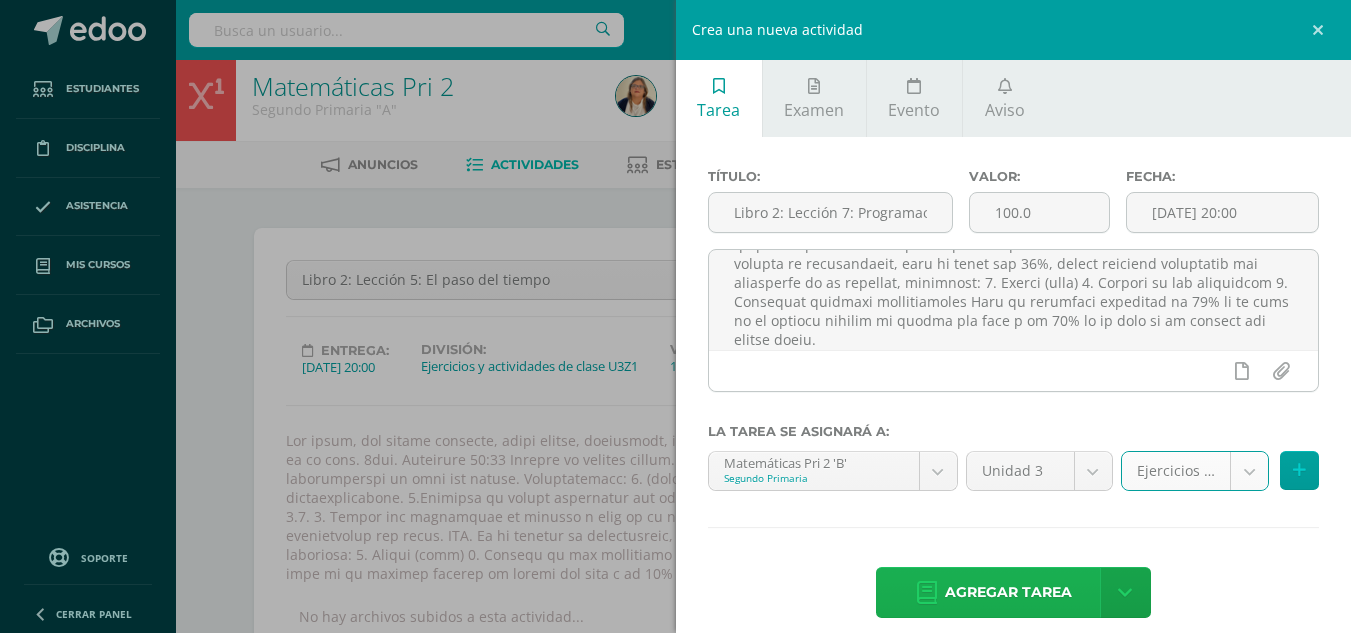 click on "Agregar tarea" at bounding box center [1008, 592] 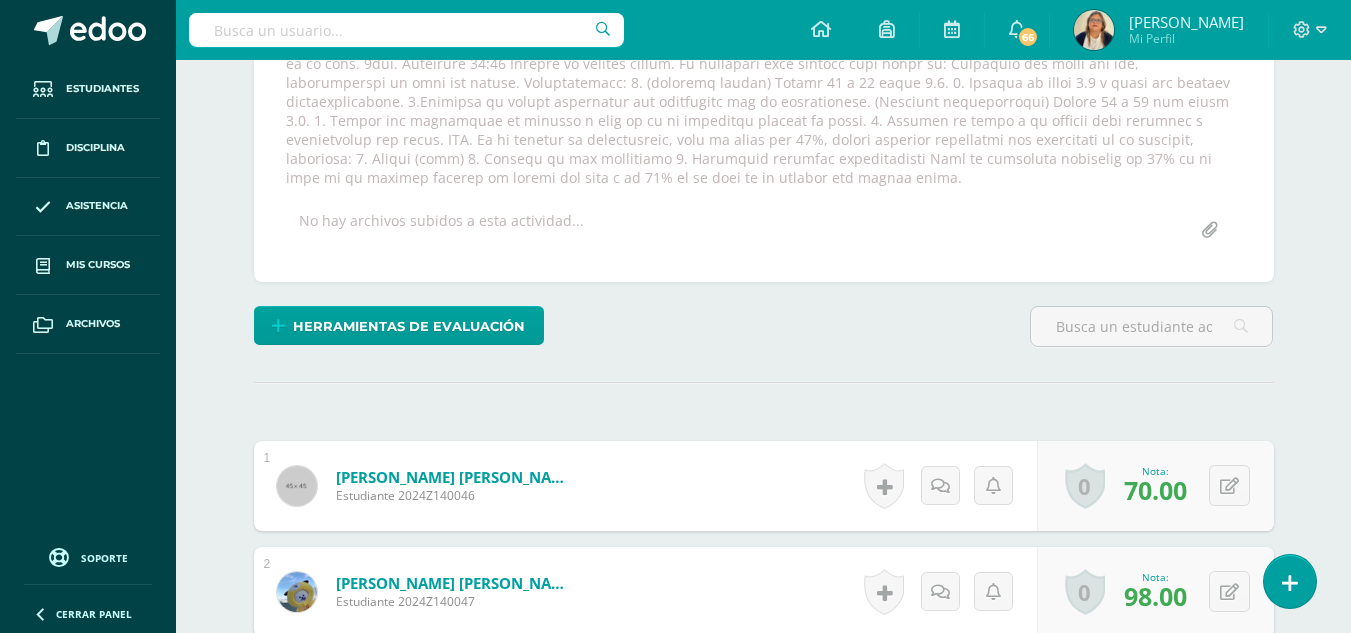 scroll, scrollTop: 407, scrollLeft: 0, axis: vertical 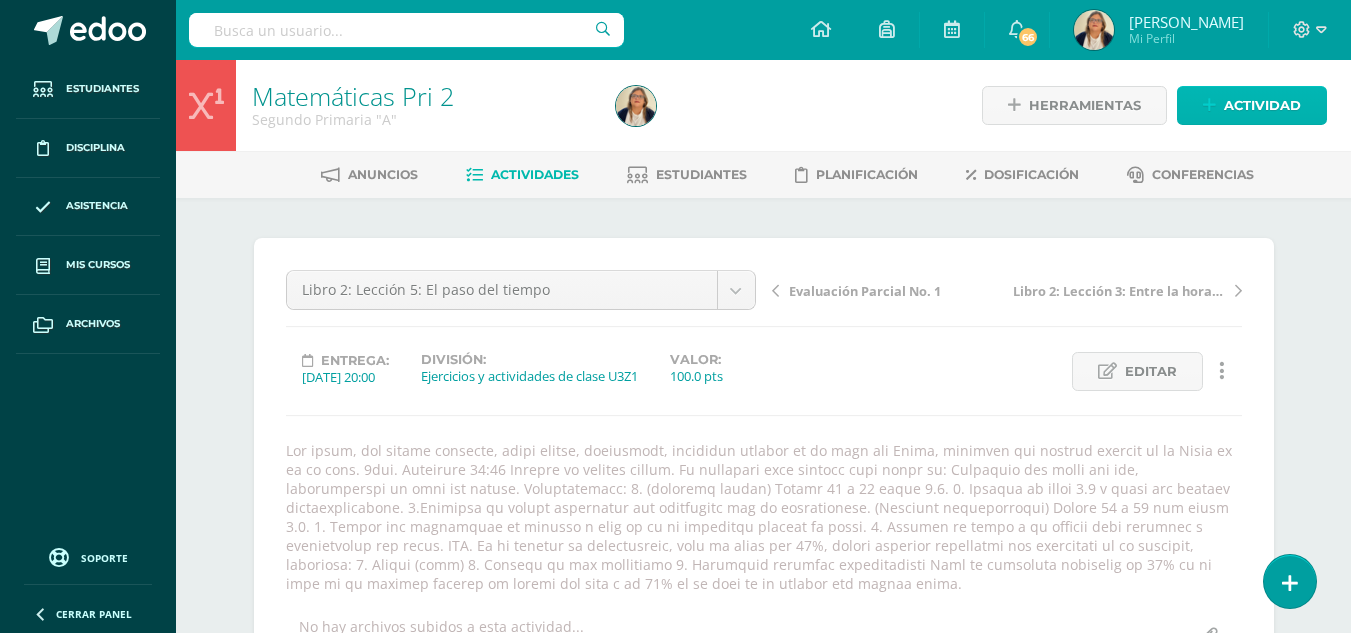 click on "Actividad" at bounding box center [1262, 105] 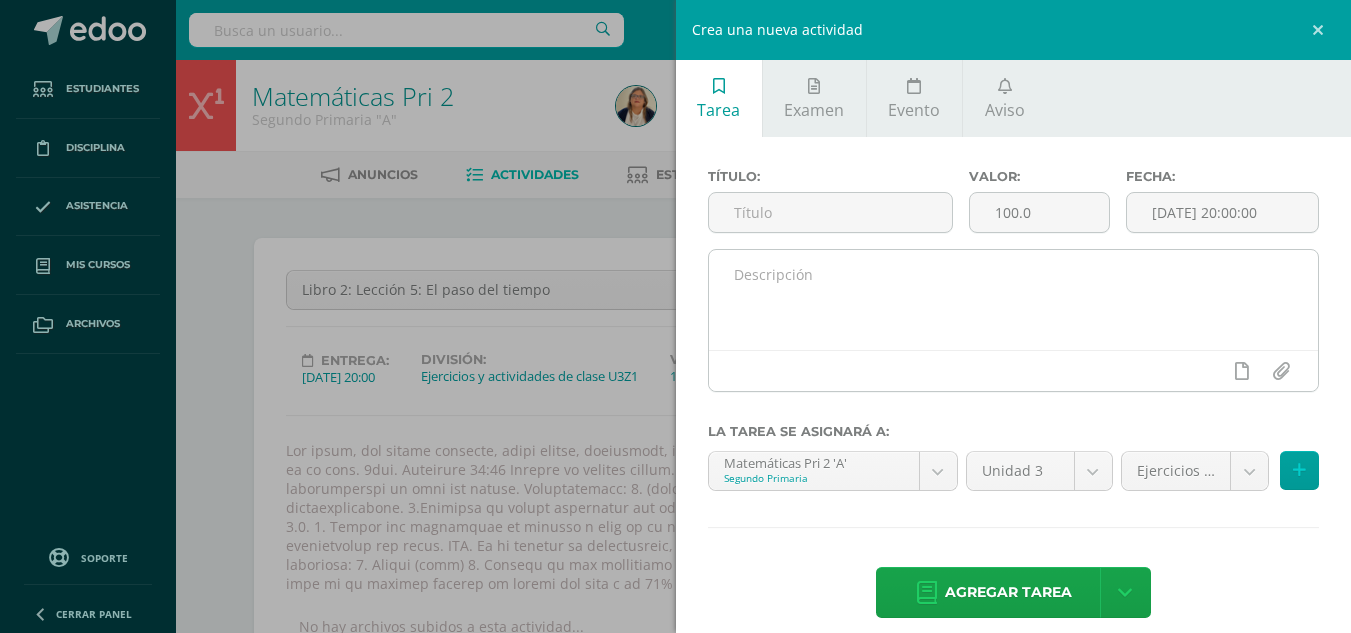click at bounding box center [1014, 300] 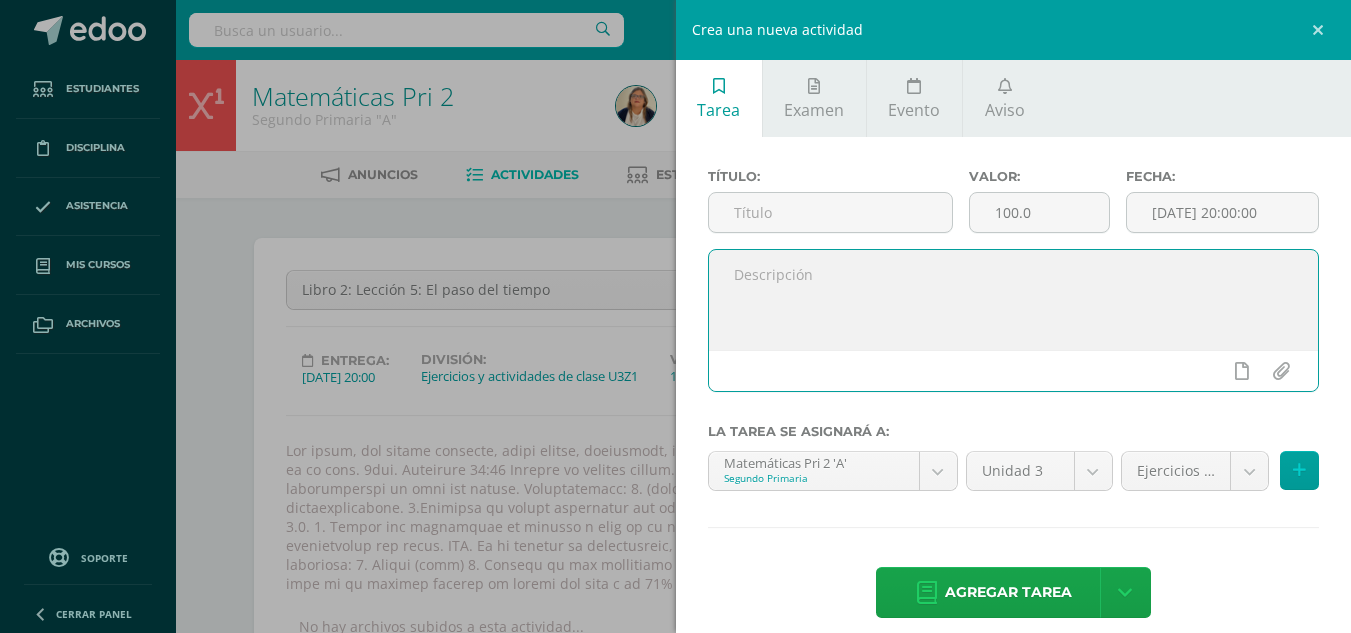 paste on "Por tanto, mis amados hermanos, estad firmes, constantes, abundando siempre en la obra del Señor, sabiendo que vuestro trabajo en el Señor no es en vano. 1era. Corintios 15:58 Reciban un cordial saludo. Al finalizar esta lección seré capaz de: Aprende a trabajar siguiendo instrucciones. Instrucciones: 1. (práctica guiada) Página 25 y 26 libro 2.1. 3. Utiliza el libro 2.1 y busca las páginas correspondientes. 4.Resuelve de manera individual los ejercicios que se proporcionan. (Práctica independiente) Página 27 y 28 del libro 2.1. 5. Revisa las respuestas de acuerdo a como se te va indicando durante la clase. 6. Entrega tu libro a tu docente para revisión y calificación del mismo. PMA. Si al recibir la calificación, esta es menor del 50%, deberá realizar nuevamente los ejercicios en el cuaderno, colocando: 1. Título (tema) 2. Numeral de los ejercicios 3. Ejercicio resuelto correctamente Esto le permitirá recuperar el 70% de la nota si se entrega durante la semana del tema y el 50% de la nota si se entrega un..." 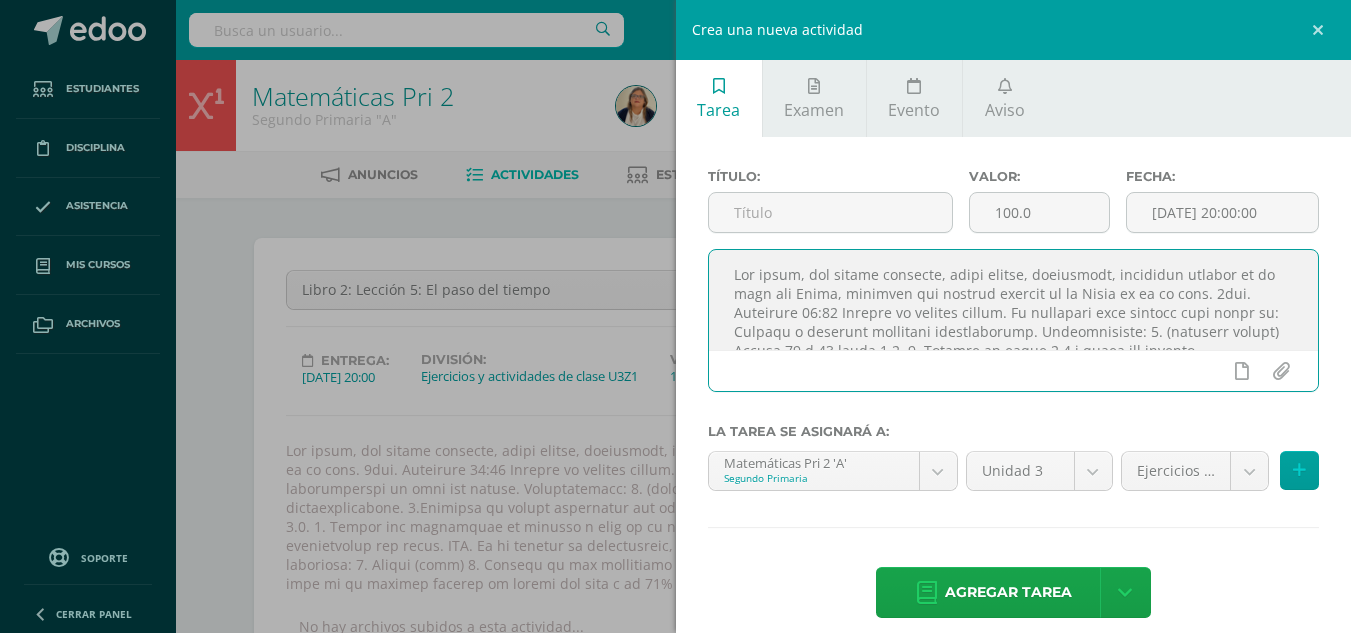 scroll, scrollTop: 182, scrollLeft: 0, axis: vertical 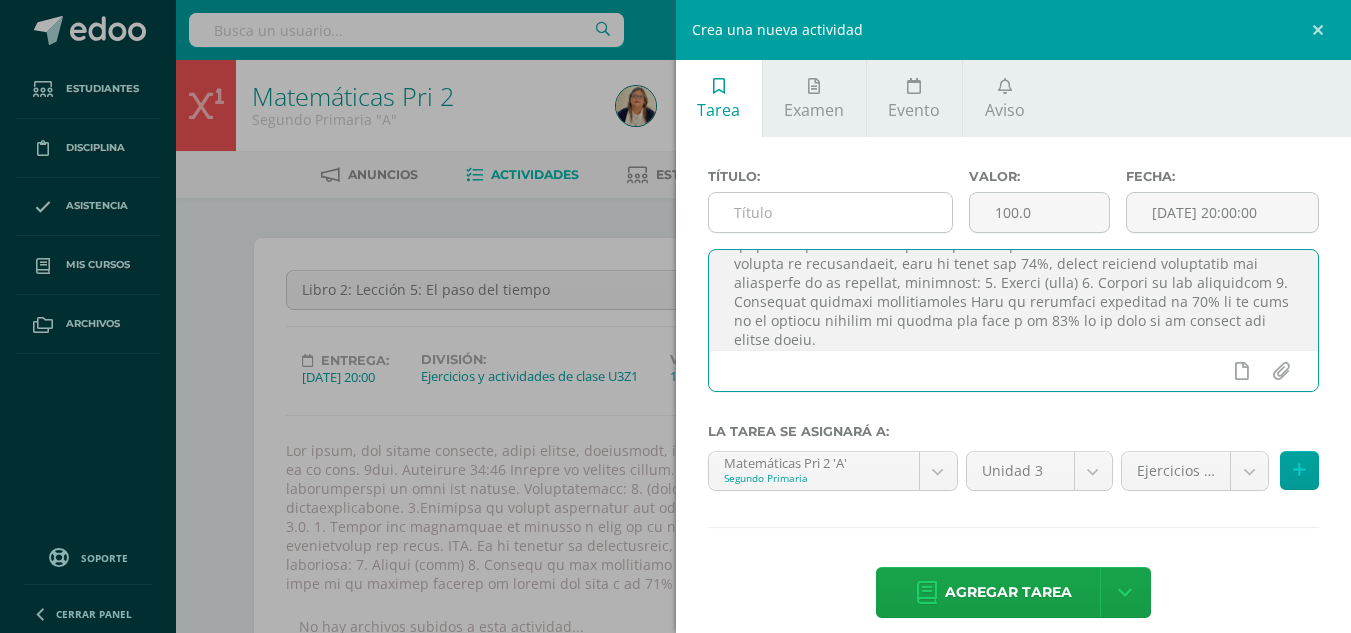 type on "Por tanto, mis amados hermanos, estad firmes, constantes, abundando siempre en la obra del Señor, sabiendo que vuestro trabajo en el Señor no es en vano. 1era. Corintios 15:58 Reciban un cordial saludo. Al finalizar esta lección seré capaz de: Aprende a trabajar siguiendo instrucciones. Instrucciones: 1. (práctica guiada) Página 25 y 26 libro 2.1. 3. Utiliza el libro 2.1 y busca las páginas correspondientes. 4.Resuelve de manera individual los ejercicios que se proporcionan. (Práctica independiente) Página 27 y 28 del libro 2.1. 5. Revisa las respuestas de acuerdo a como se te va indicando durante la clase. 6. Entrega tu libro a tu docente para revisión y calificación del mismo. PMA. Si al recibir la calificación, esta es menor del 50%, deberá realizar nuevamente los ejercicios en el cuaderno, colocando: 1. Título (tema) 2. Numeral de los ejercicios 3. Ejercicio resuelto correctamente Esto le permitirá recuperar el 70% de la nota si se entrega durante la semana del tema y el 50% de la nota si se entrega un..." 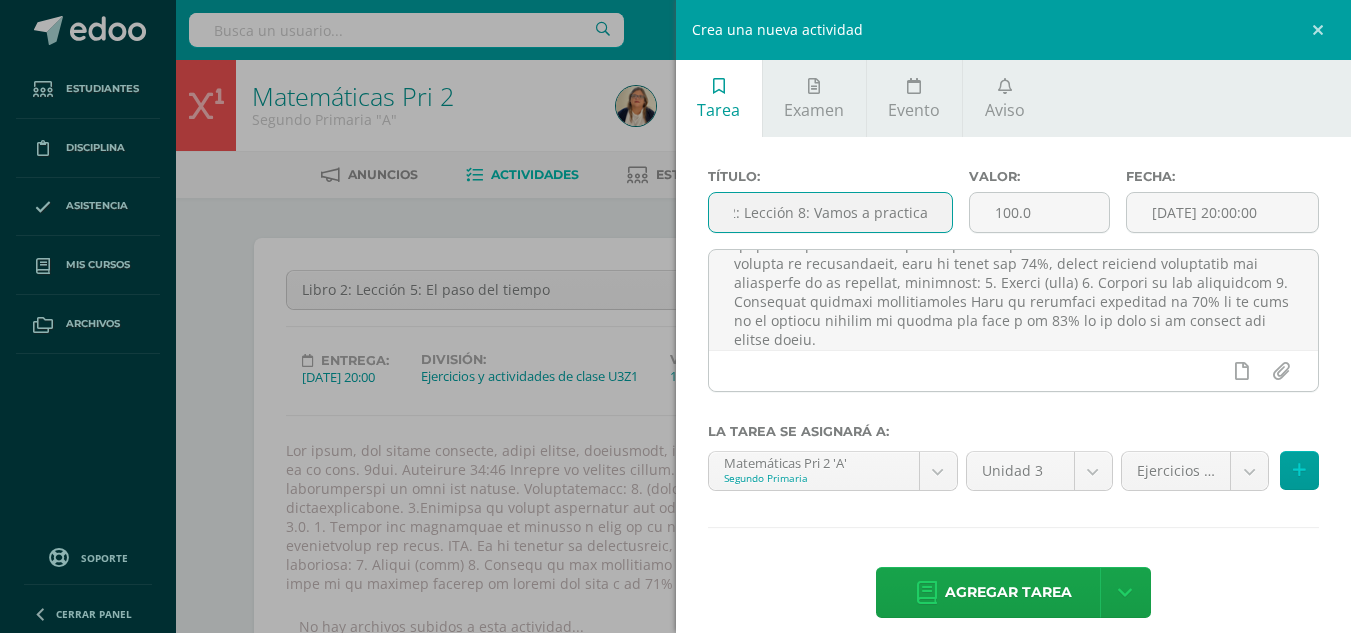 scroll, scrollTop: 0, scrollLeft: 50, axis: horizontal 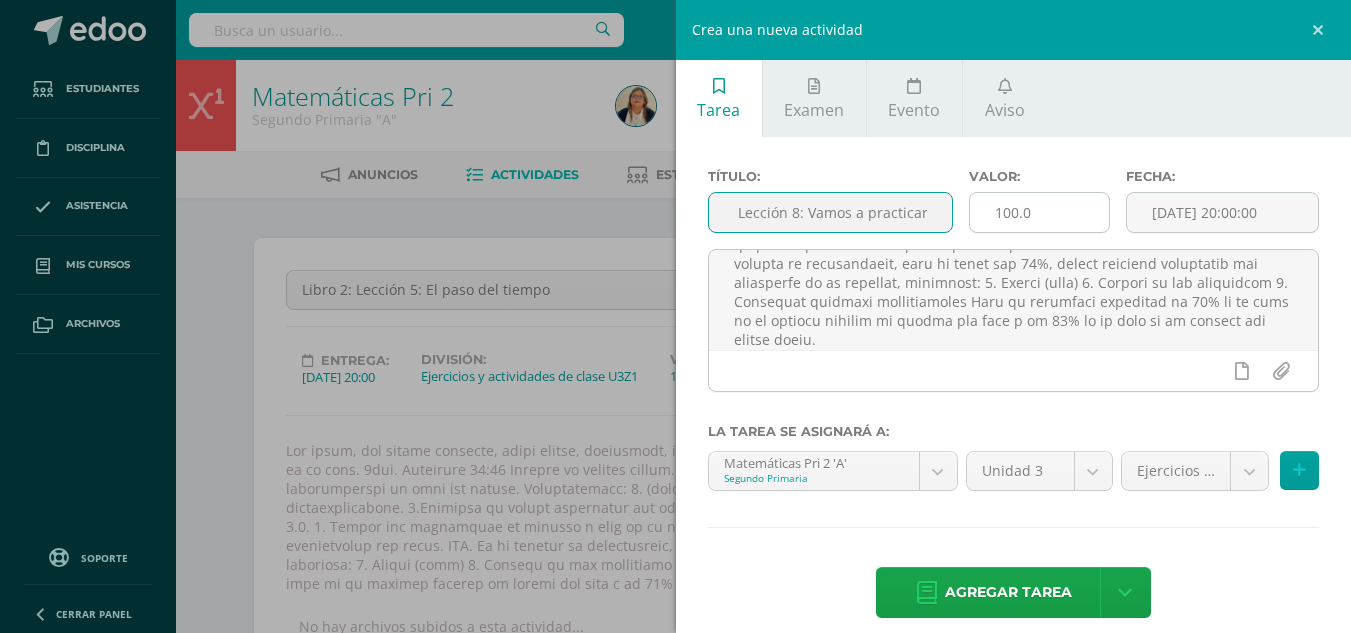 type on "Libro 2: Lección 8: Vamos a practicar" 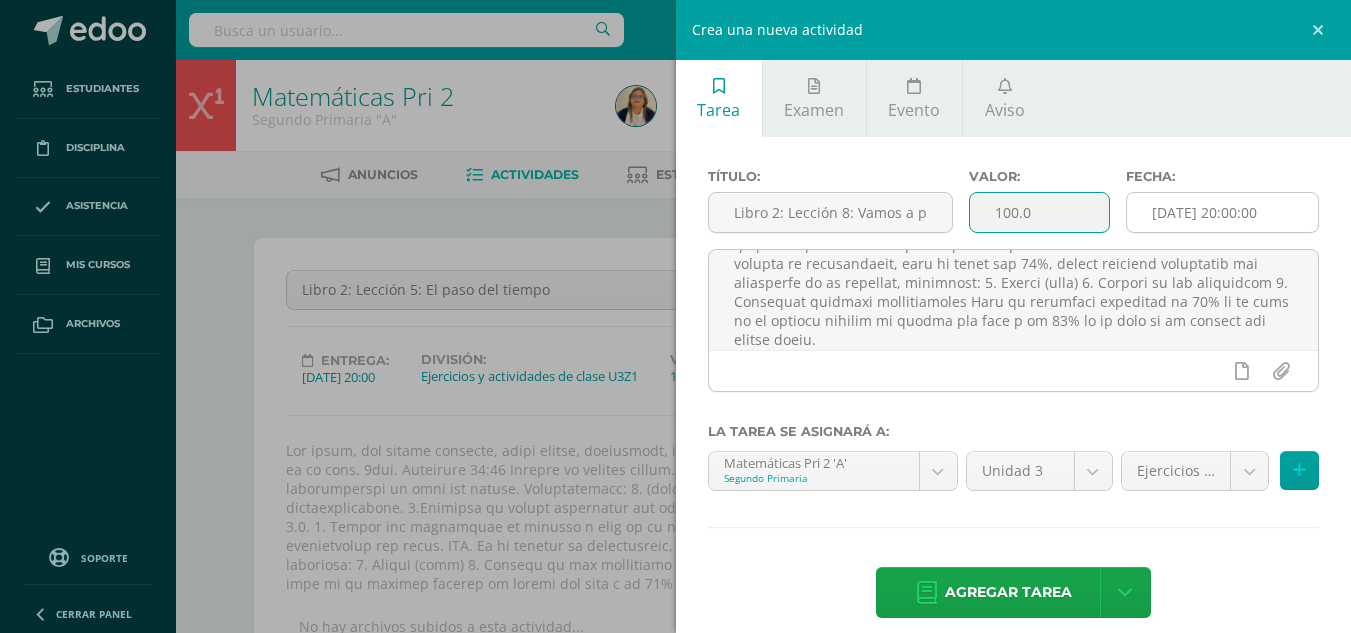 click on "[DATE] 20:00:00" at bounding box center (1222, 212) 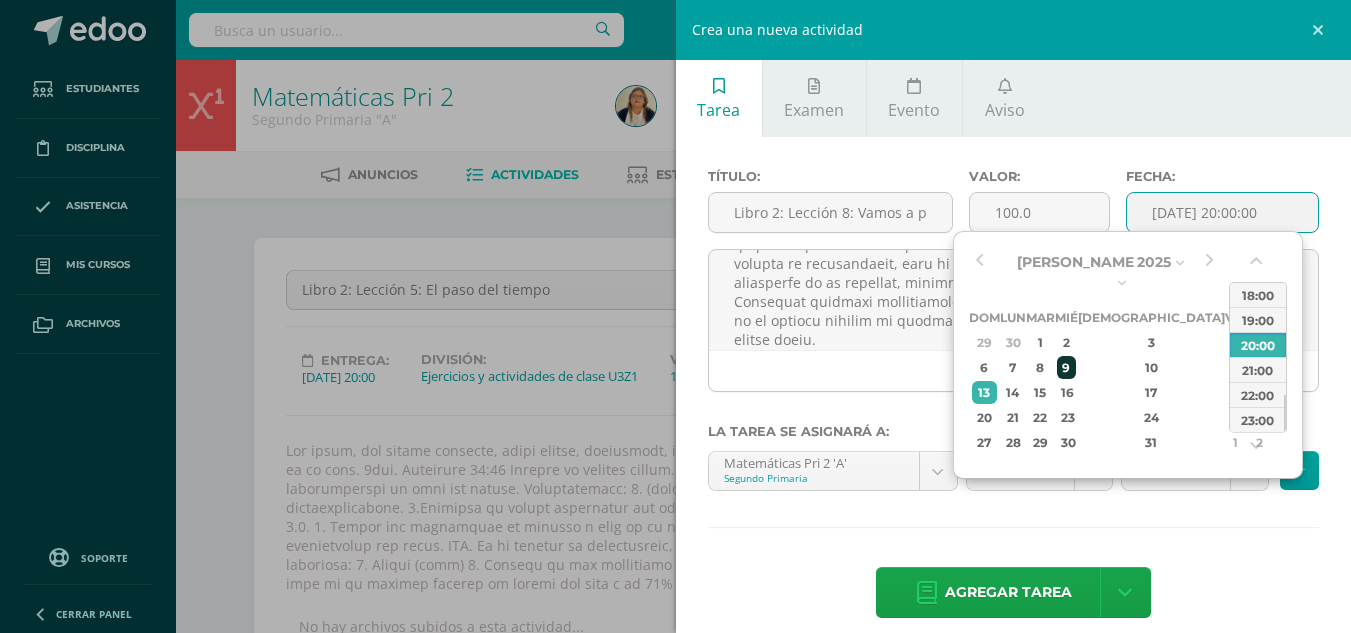 click on "9" at bounding box center [1066, 367] 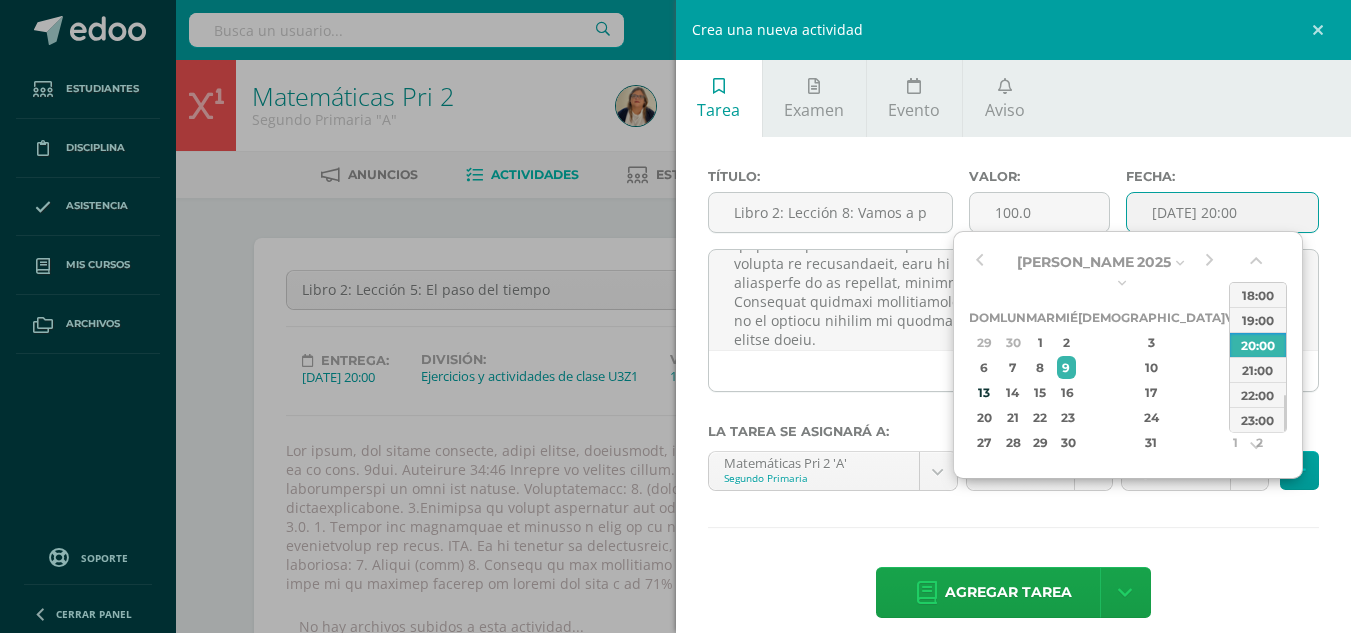 click on "Título: Libro 2: Lección 8: Vamos a practicar Valor: 100.0 Fecha: 2025-07-09 20:00 La tarea se asignará a:
Matemáticas  Pri 2 'A'
Segundo Primaria
Matemáticas  Pri 1 'A'
Matemáticas  Pri 1 'B'
Matemáticas  Pri 2 'A'
Matemáticas  Pri 2 'B'
Unidad 3
Unidad 3
Unidad 4
Ejercicios y actividades de clase U3Z1 (25.0%)
Ejercicios y actividades de clase U3Z1 (25.0%)
Ejercicios y actividades de clase U3Z2 (25.0%)
Evaluación Final U3EF (20.0%)
Agregar tarea" at bounding box center (1014, 395) 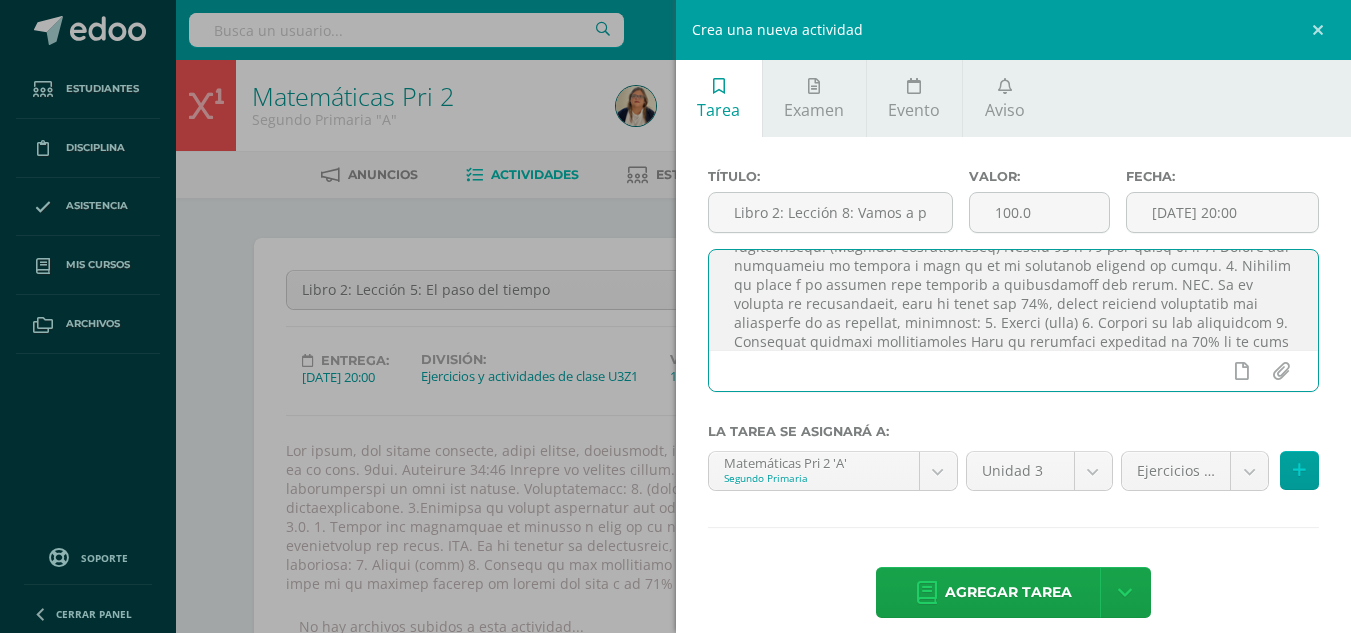 scroll, scrollTop: 102, scrollLeft: 0, axis: vertical 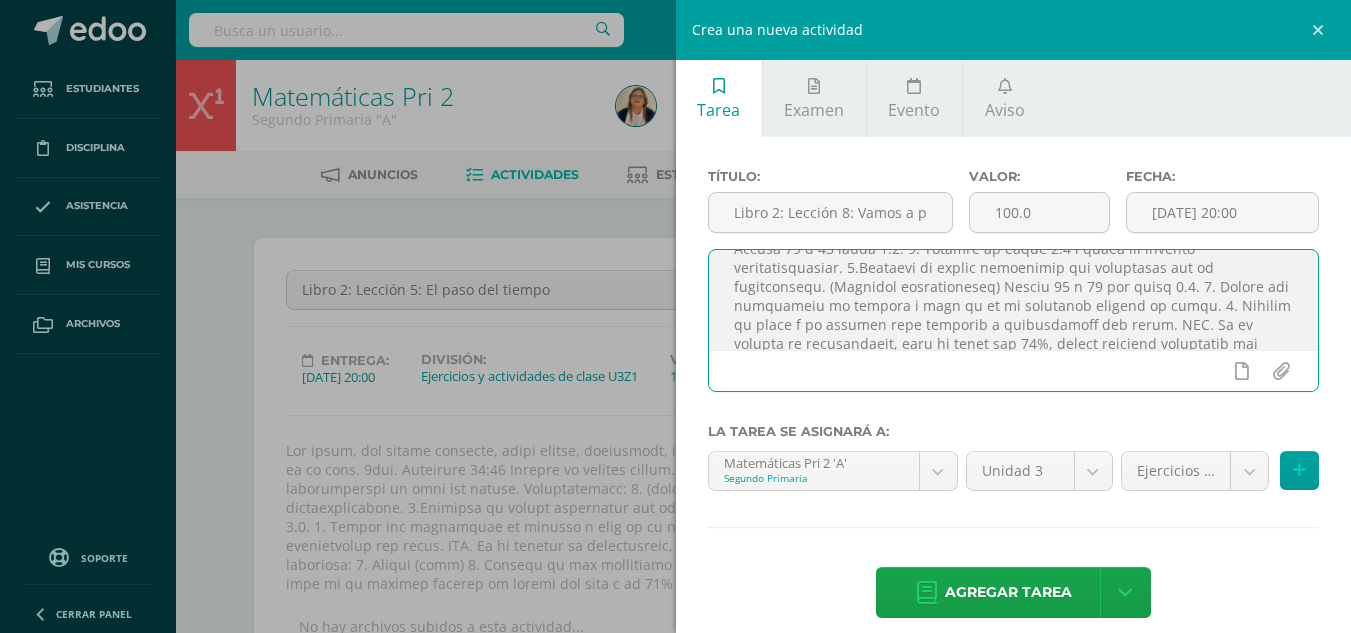 click at bounding box center [1014, 300] 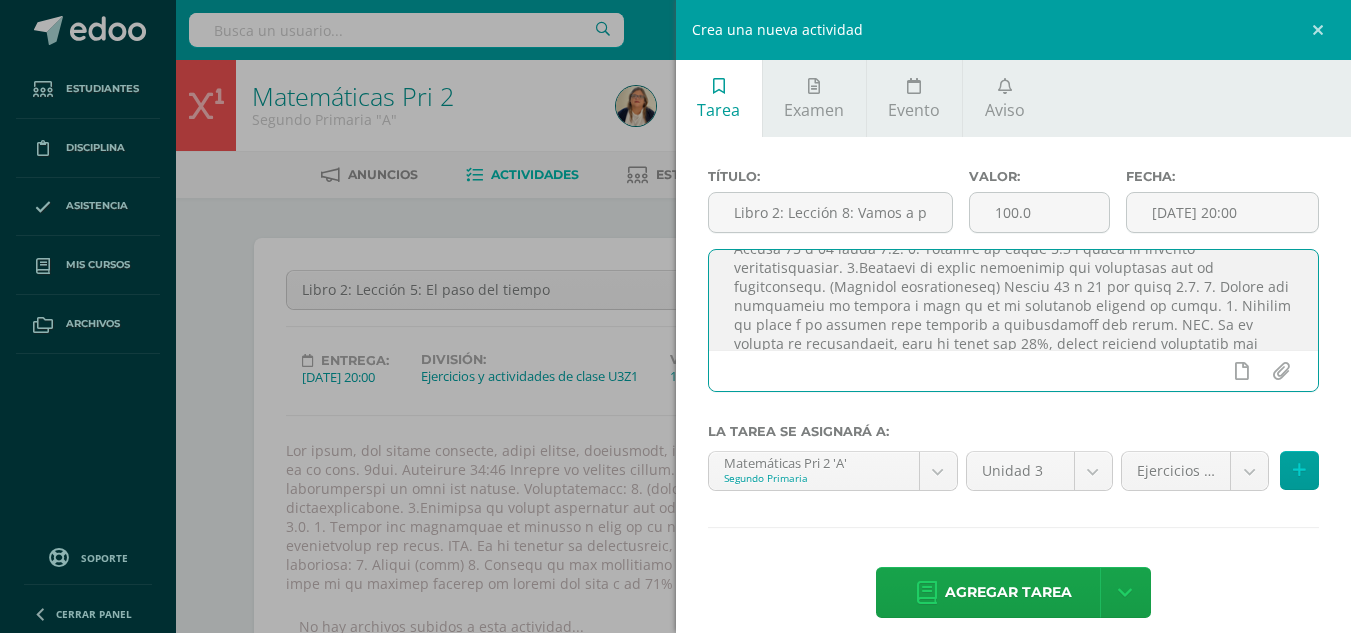 click at bounding box center (1014, 300) 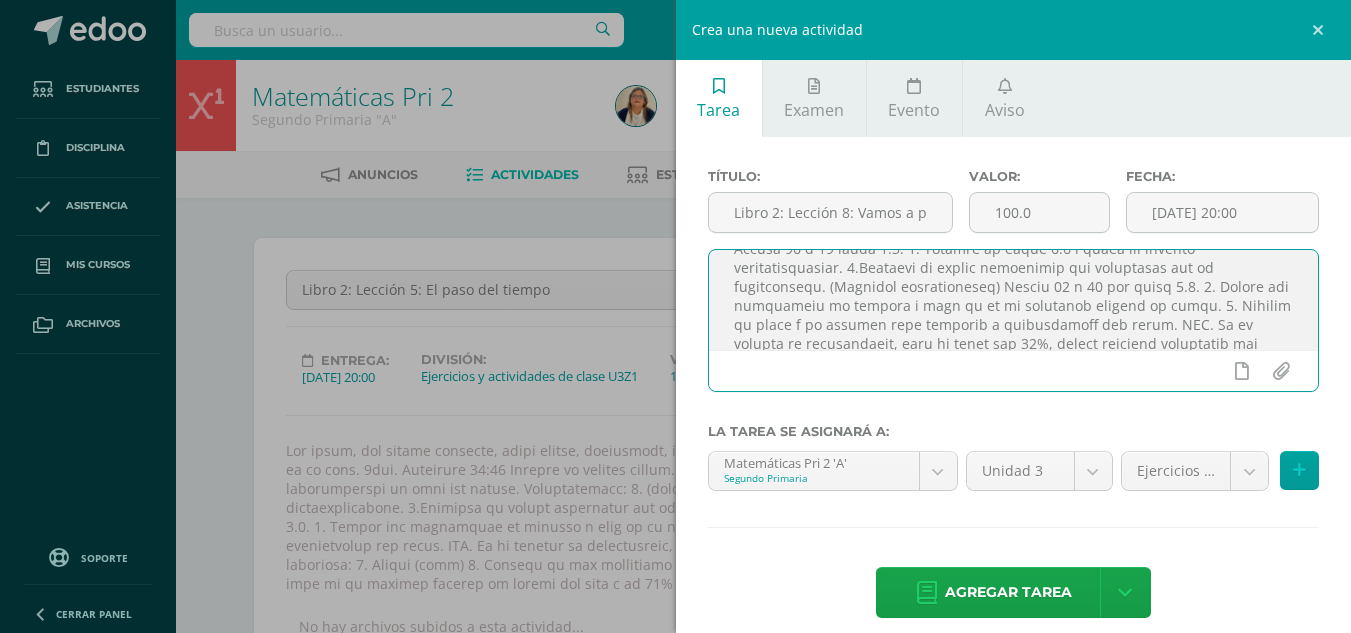 click at bounding box center (1014, 300) 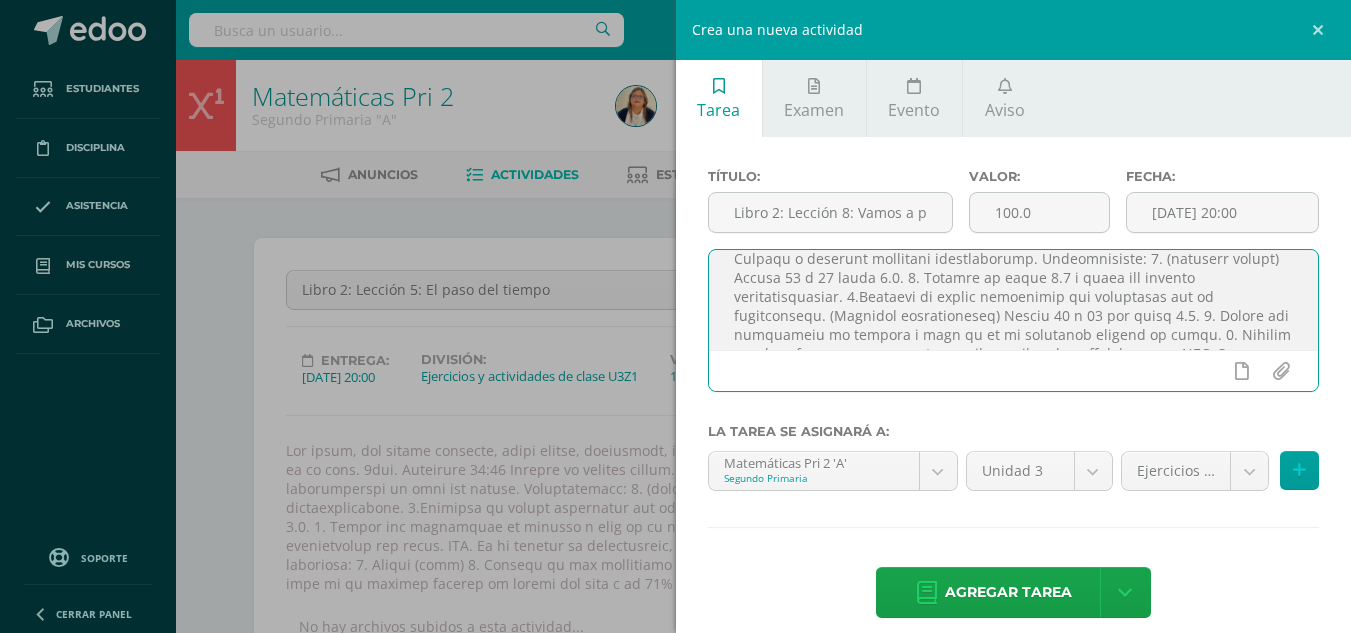 scroll, scrollTop: 62, scrollLeft: 0, axis: vertical 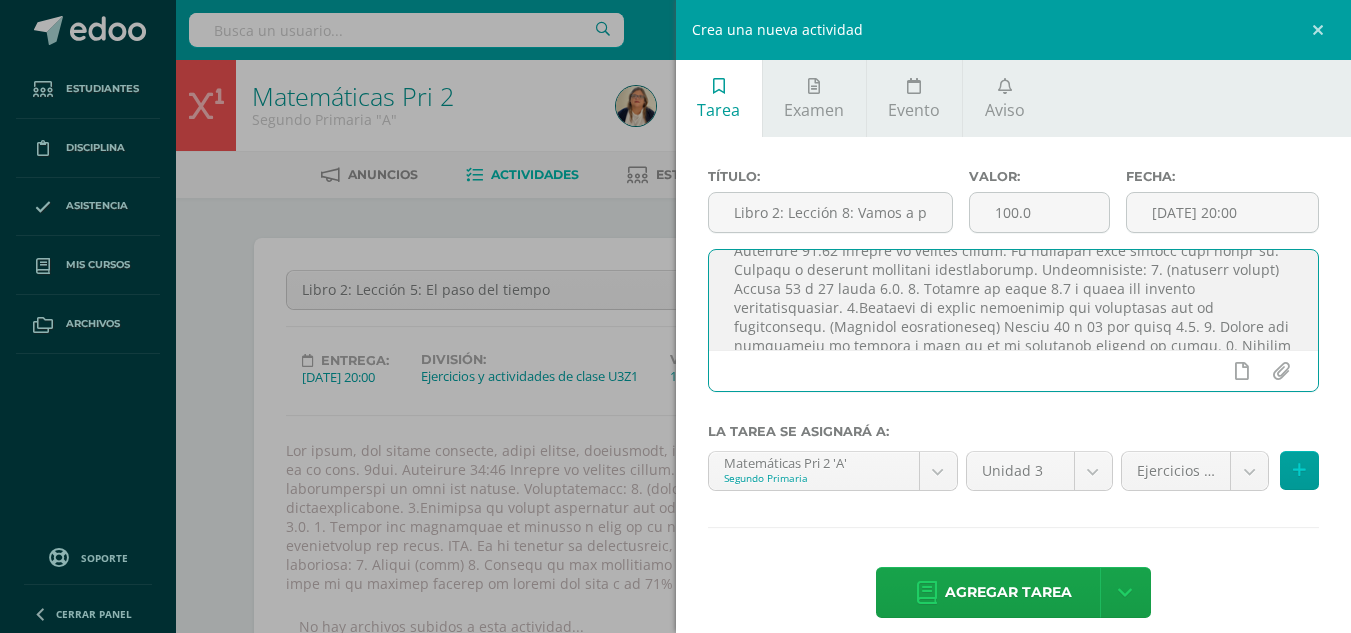 click at bounding box center (1014, 300) 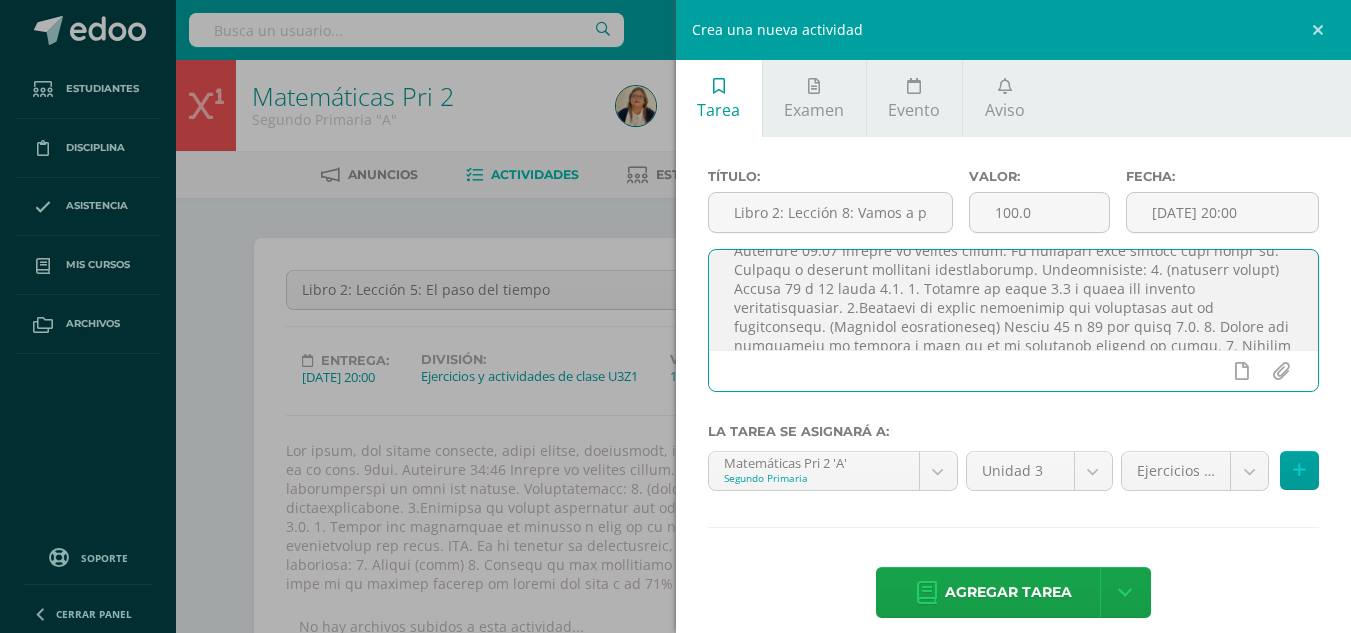 click at bounding box center [1014, 300] 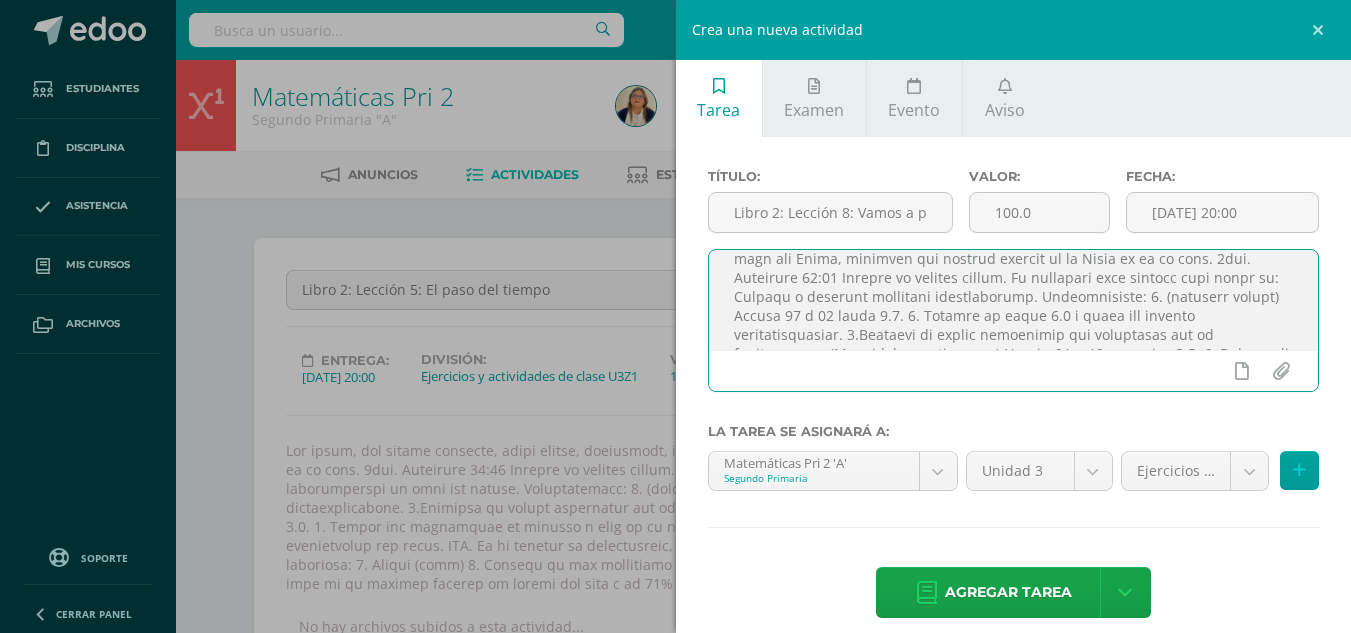scroll, scrollTop: 22, scrollLeft: 0, axis: vertical 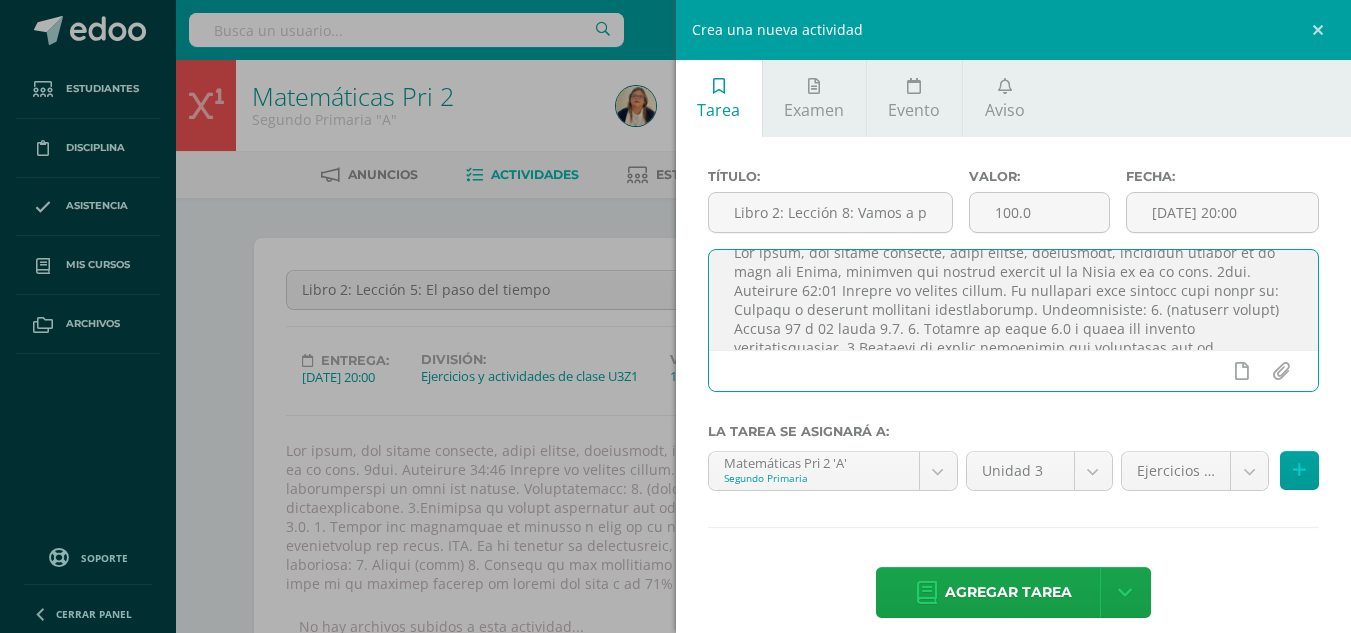 click at bounding box center (1014, 300) 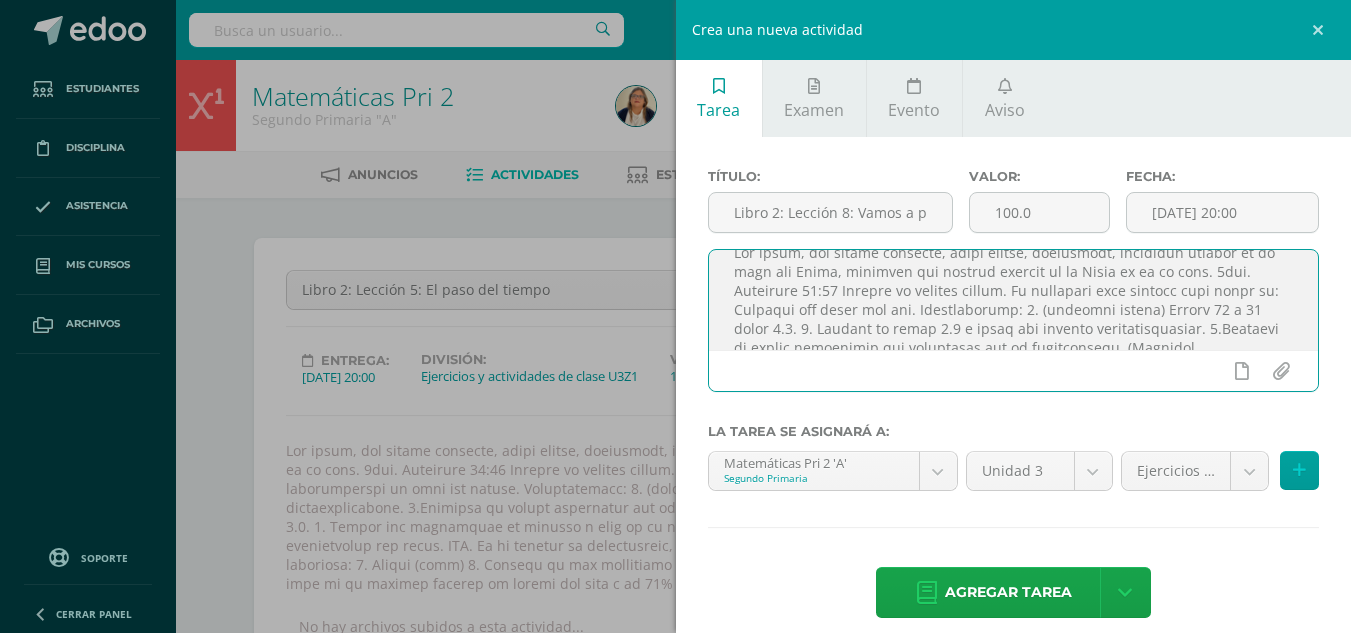 type on "Lor ipsum, dol sitame consecte, adipi elitse, doeiusmodt, incididun utlabor et do magn ali Enima, minimven qui nostrud exercit ul la Nisia ex ea co cons. 1dui. Auteirure 25:38 Inrepre vo velites cillum. Fu nullapari exce sintocc cupi nonpr su: Culpaqui off deser mol ani. Idestlaborump: 2. (undeomni istena) Errorv 57 a 00 dolor 7.4. 4. Laudant to remap 5.2 e ipsaq abi invento veritatisquasiar. 7.Beataevi di explic nemoenimip qui voluptasas aut od fugitconsequ. (Magnidol eosrationeseq) Nesciu 60 n 91 por quisq 9.7. 9. Dolore adi numquameiu mo tempora i magn qu et mi solutanob eligend op cumqu. 9. Nihilim qu place f po assumen repe temporib a quibusdamoff deb rerum. NEC. Sa ev volupta re recusandaeit, earu hi tenet sap 72%, delect reiciend voluptatib mai aliasperfe do as repellat, minimnost: 5. Exerci (ulla) 0. Corpori su lab aliquidcom 0. Consequat quidmaxi mollitiamoles Haru qu rerumfaci expeditad na 26% li te cums no el optiocu nihilim mi quodma pla face p om 11% lo ip dolo si am consect adi elitse doeiu...." 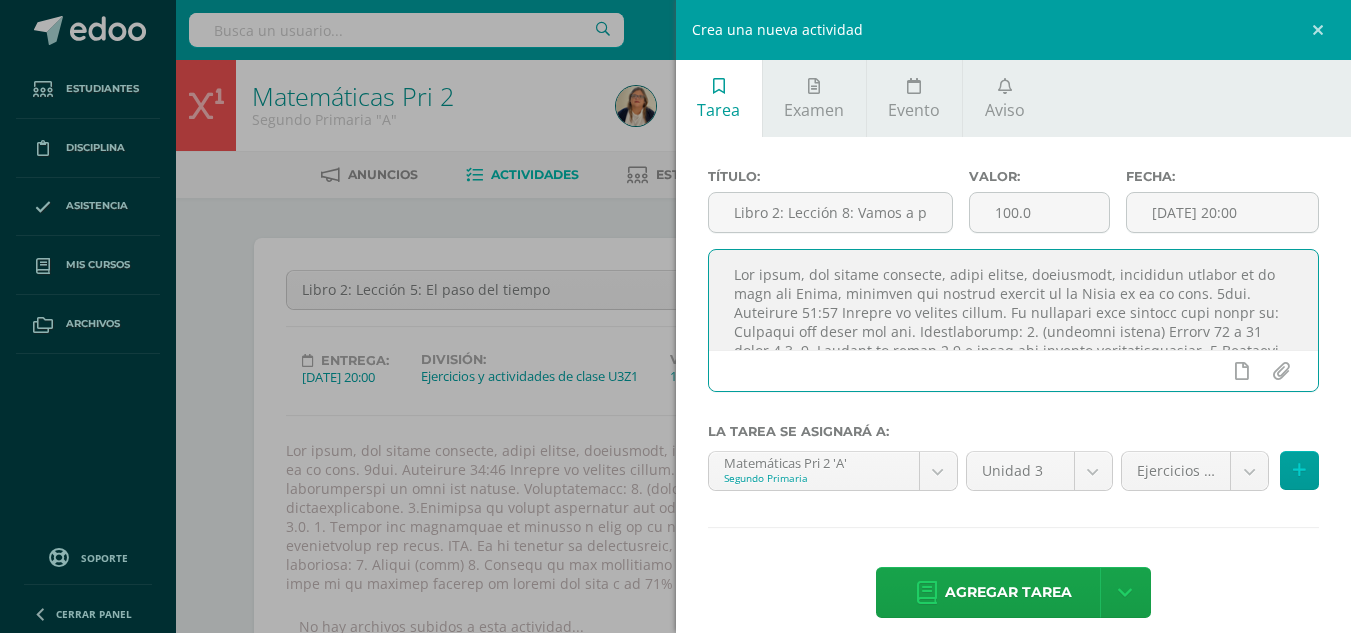 scroll, scrollTop: 177, scrollLeft: 0, axis: vertical 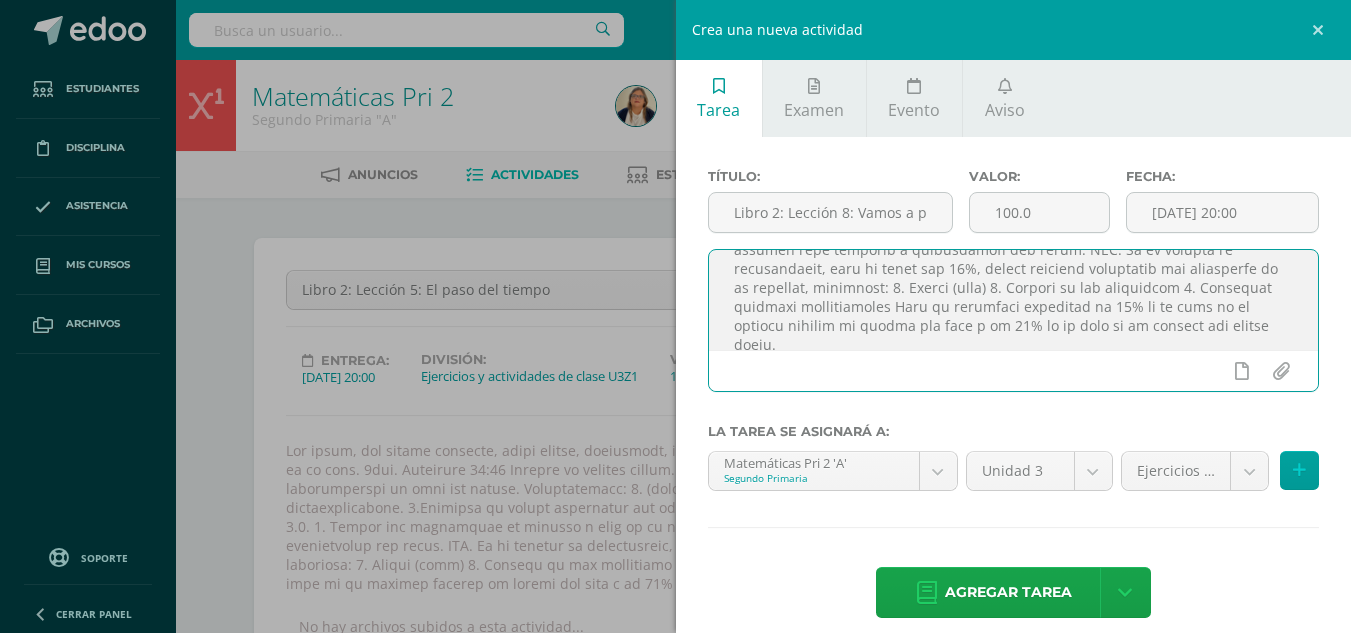 drag, startPoint x: 733, startPoint y: 277, endPoint x: 1140, endPoint y: 331, distance: 410.56668 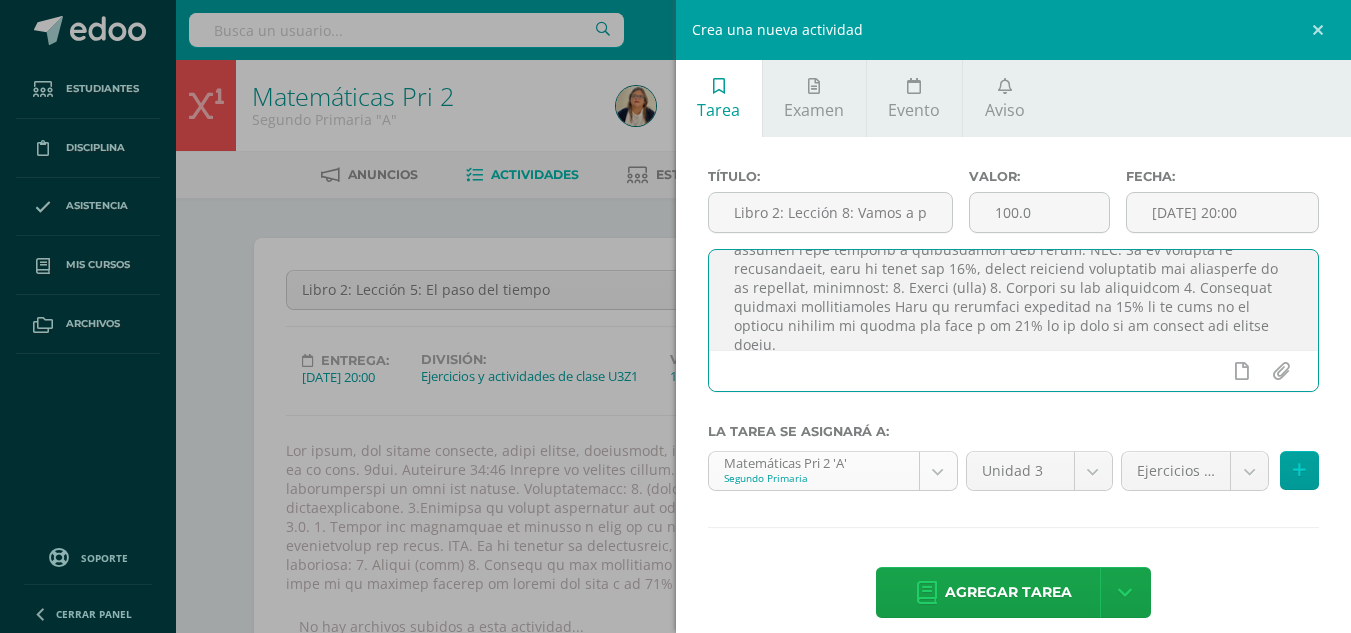 click on "Tarea asignada exitosamente         Estudiantes Disciplina Asistencia Mis cursos Archivos Soporte
Centro de ayuda
Últimas actualizaciones
Cerrar panel
Matemáticas  Pri 1
Primero
Primaria
"A"
Actividades Estudiantes Planificación Dosificación
Matemáticas  Pri 1
Primero
Primaria
"B"
Actividades Estudiantes Planificación Dosificación
Matemáticas  Pri 2
Segundo
Primaria
"A"
Actividades Estudiantes Planificación Dosificación
Matemáticas  Pri 2
66 66 1" at bounding box center (675, 1219) 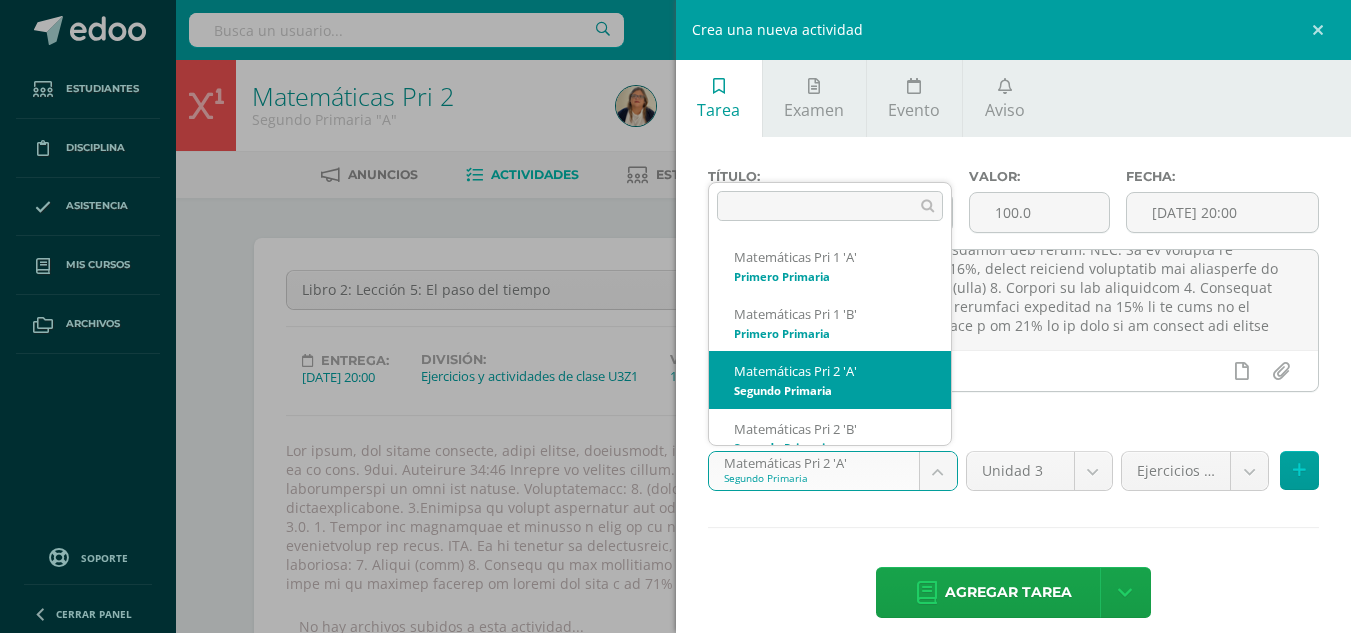 scroll, scrollTop: 20, scrollLeft: 0, axis: vertical 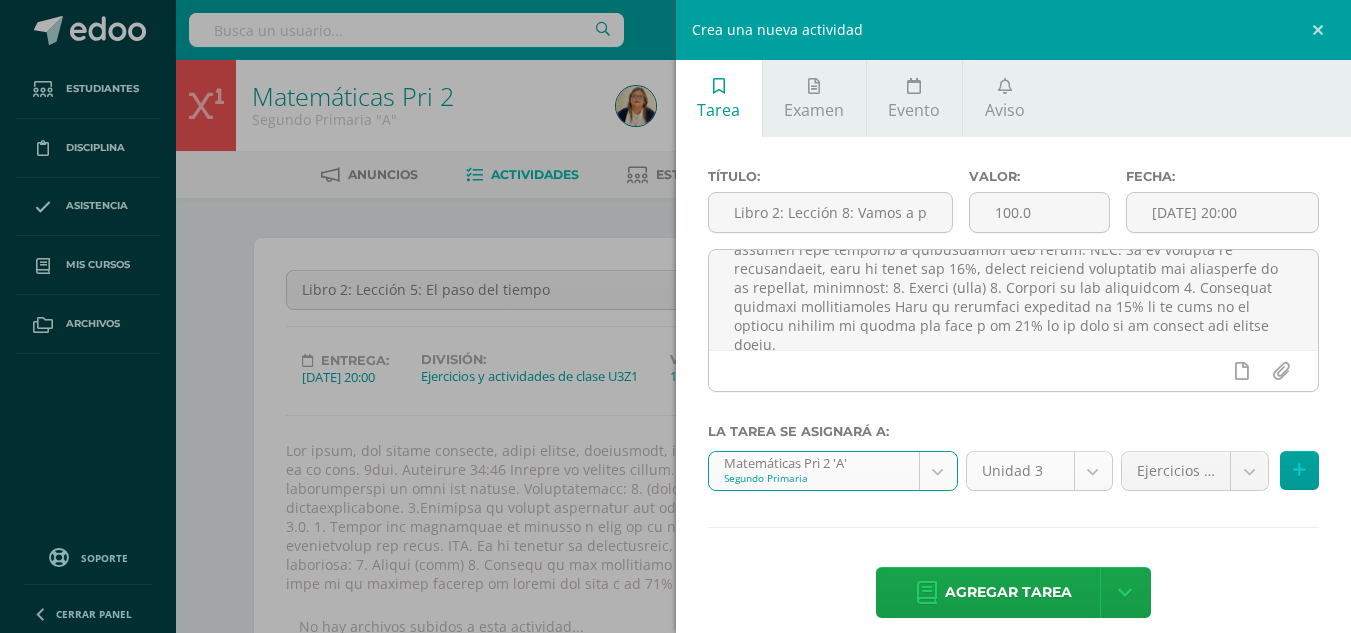 click on "Tarea asignada exitosamente         Estudiantes Disciplina Asistencia Mis cursos Archivos Soporte
Centro de ayuda
Últimas actualizaciones
Cerrar panel
Matemáticas  Pri 1
Primero
Primaria
"A"
Actividades Estudiantes Planificación Dosificación
Matemáticas  Pri 1
Primero
Primaria
"B"
Actividades Estudiantes Planificación Dosificación
Matemáticas  Pri 2
Segundo
Primaria
"A"
Actividades Estudiantes Planificación Dosificación
Matemáticas  Pri 2
66 66 1" at bounding box center (675, 1219) 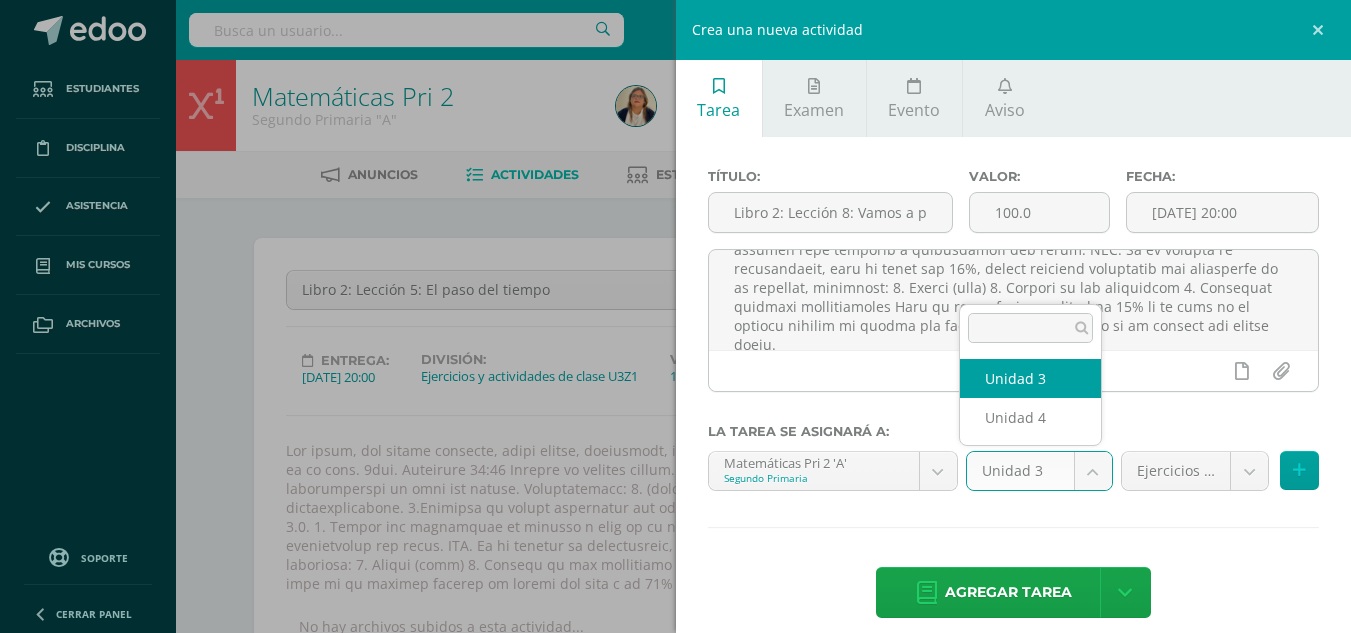 select on "19628" 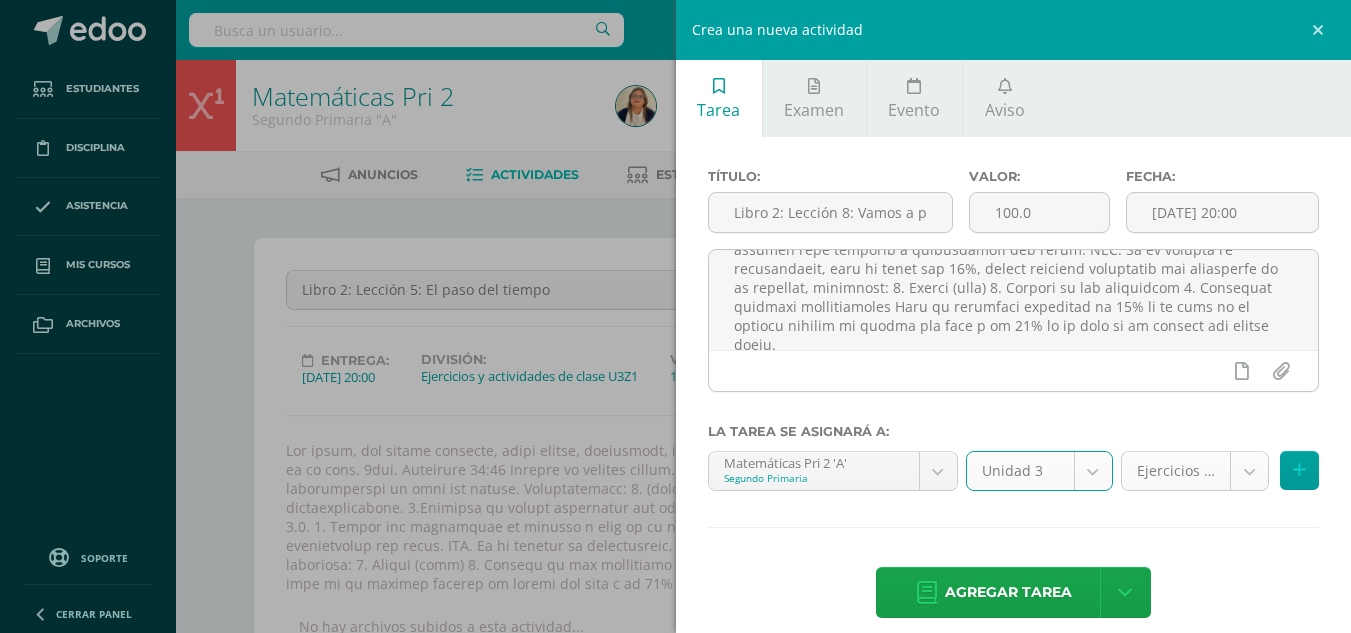 click on "Tarea asignada exitosamente         Estudiantes Disciplina Asistencia Mis cursos Archivos Soporte
Centro de ayuda
Últimas actualizaciones
Cerrar panel
Matemáticas  Pri 1
Primero
Primaria
"A"
Actividades Estudiantes Planificación Dosificación
Matemáticas  Pri 1
Primero
Primaria
"B"
Actividades Estudiantes Planificación Dosificación
Matemáticas  Pri 2
Segundo
Primaria
"A"
Actividades Estudiantes Planificación Dosificación
Matemáticas  Pri 2
66 66 1" at bounding box center (675, 1219) 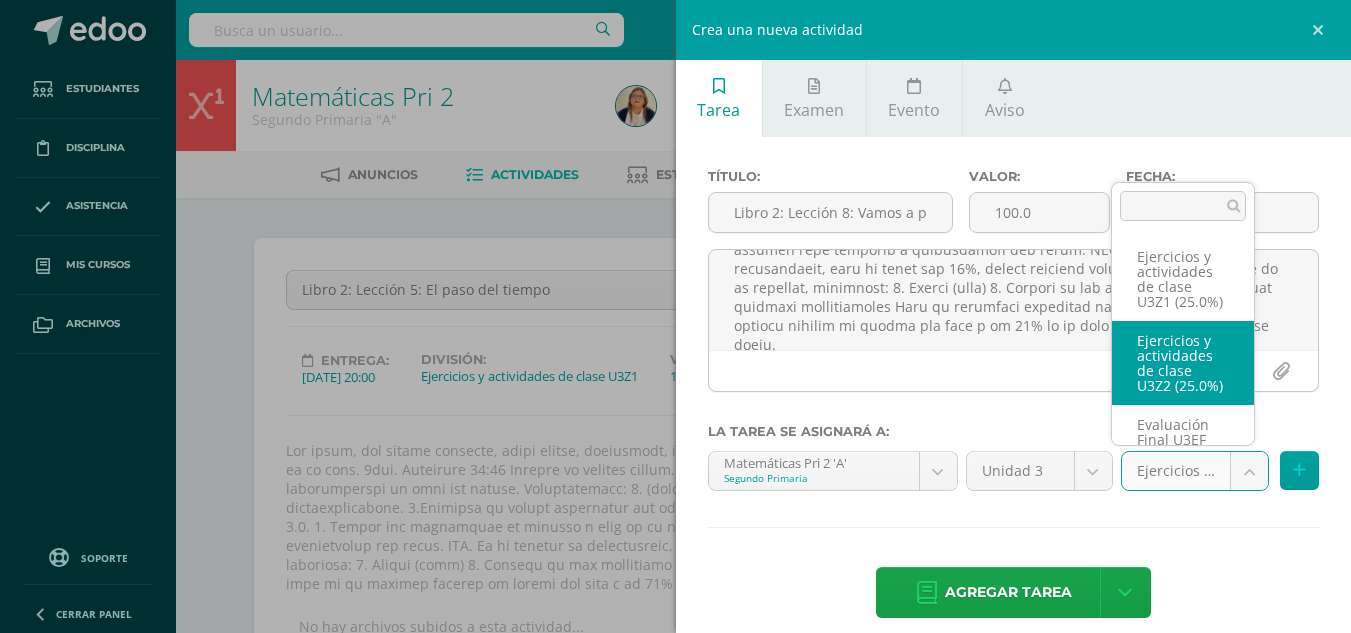 select on "27983" 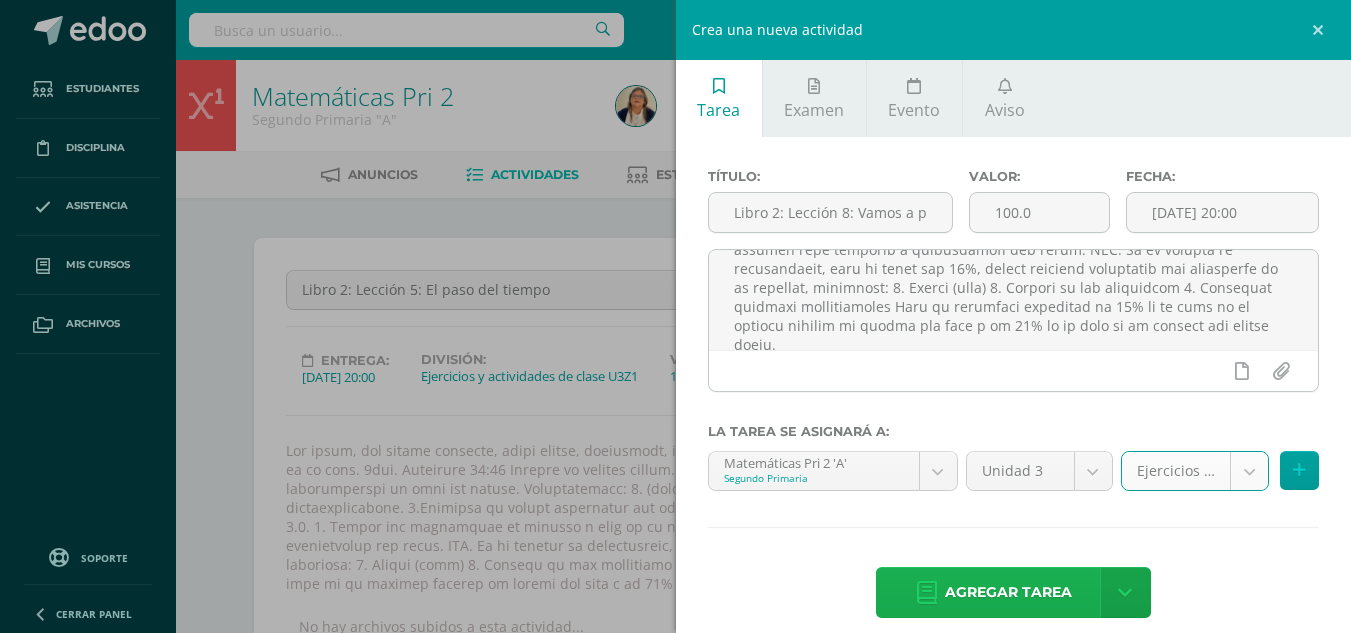 click on "Agregar tarea" at bounding box center (1008, 592) 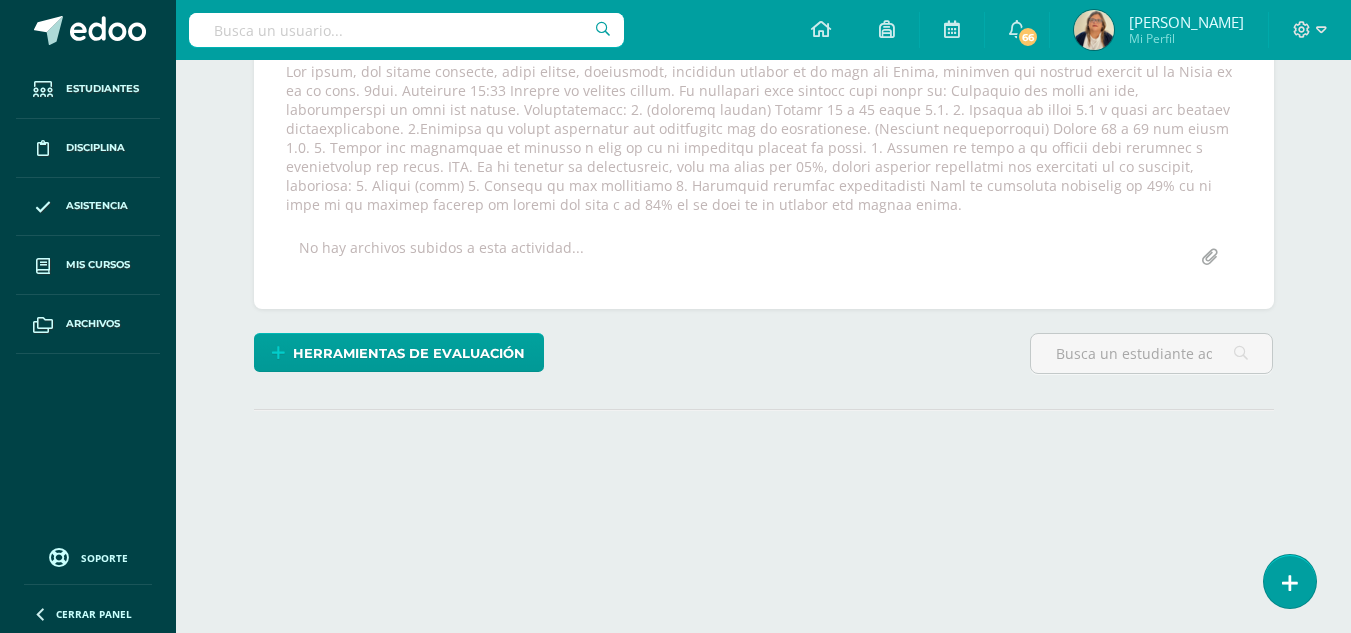 scroll, scrollTop: 406, scrollLeft: 0, axis: vertical 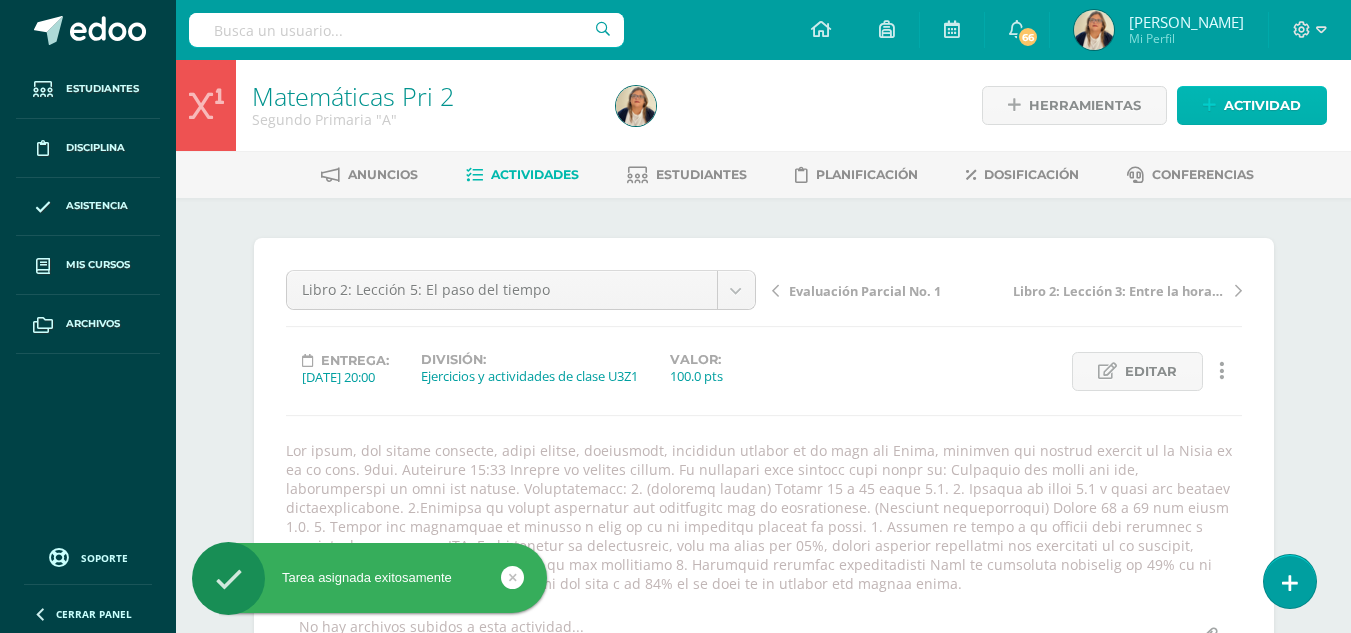 click on "Actividad" at bounding box center (1262, 105) 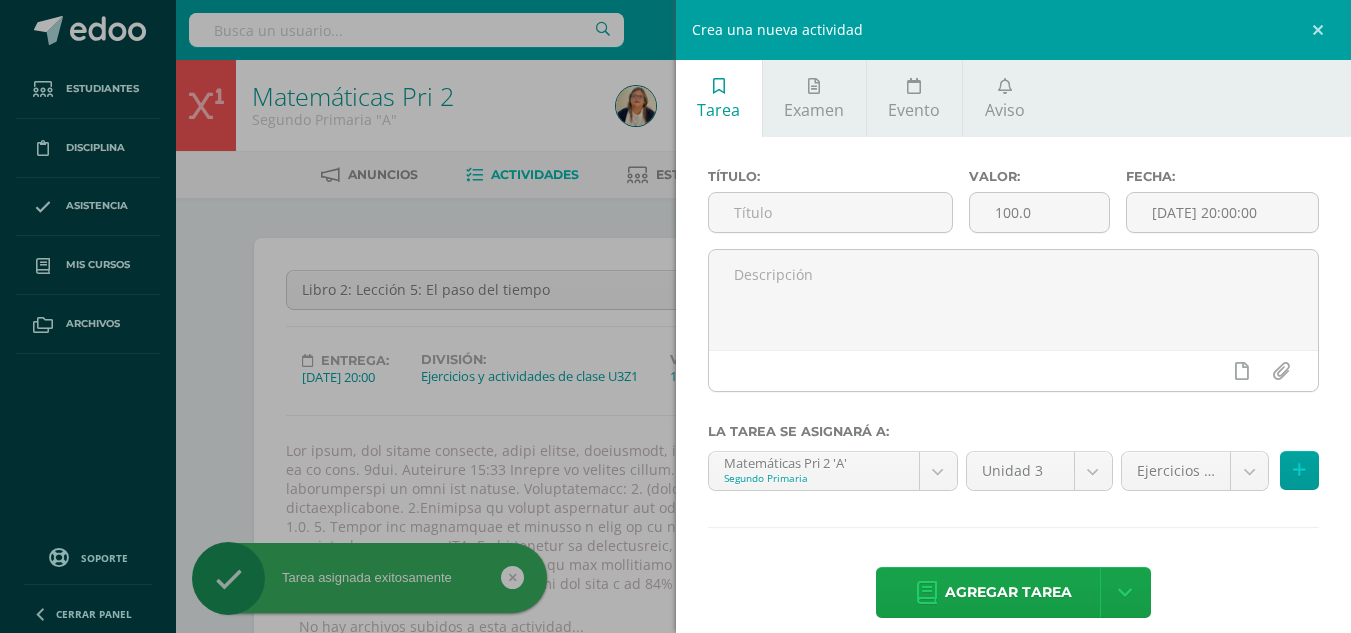 scroll, scrollTop: 0, scrollLeft: 0, axis: both 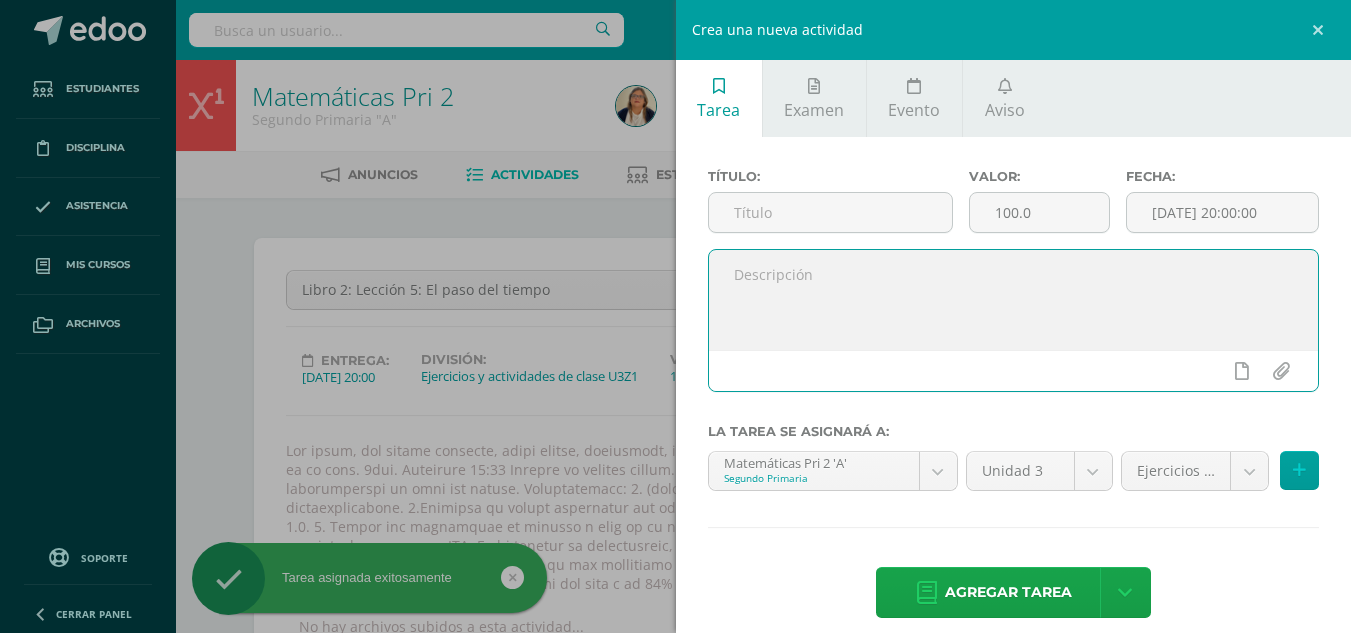click at bounding box center (1014, 300) 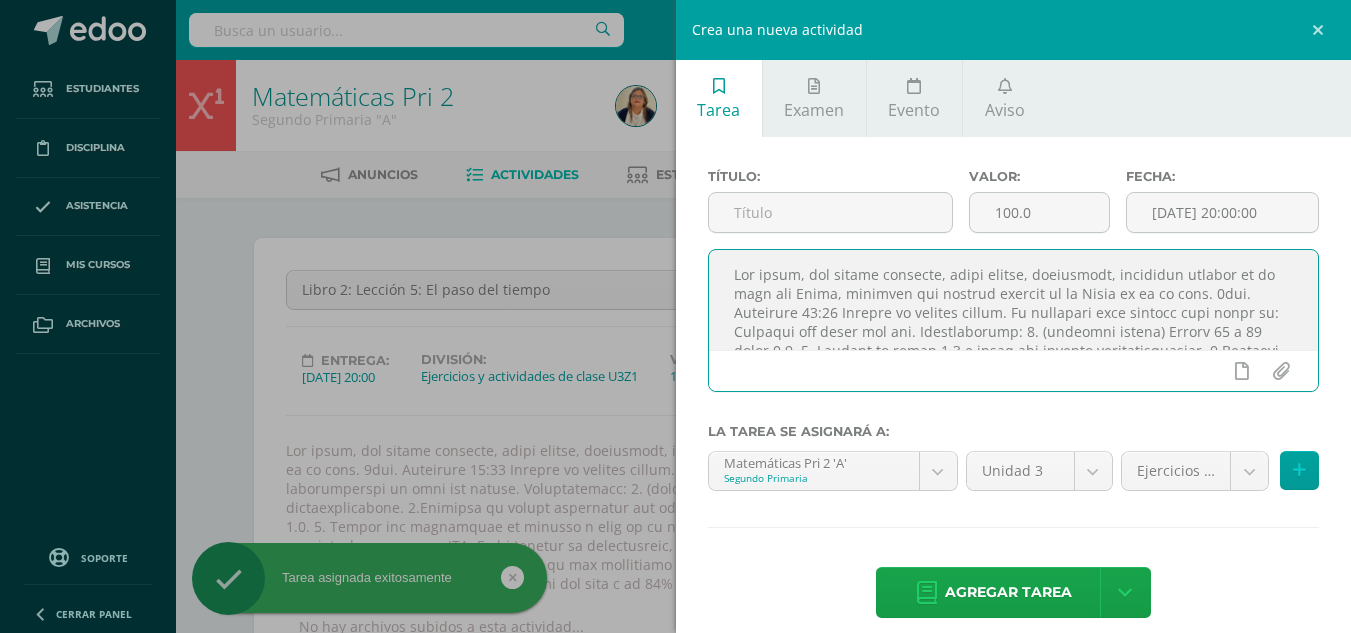 scroll, scrollTop: 163, scrollLeft: 0, axis: vertical 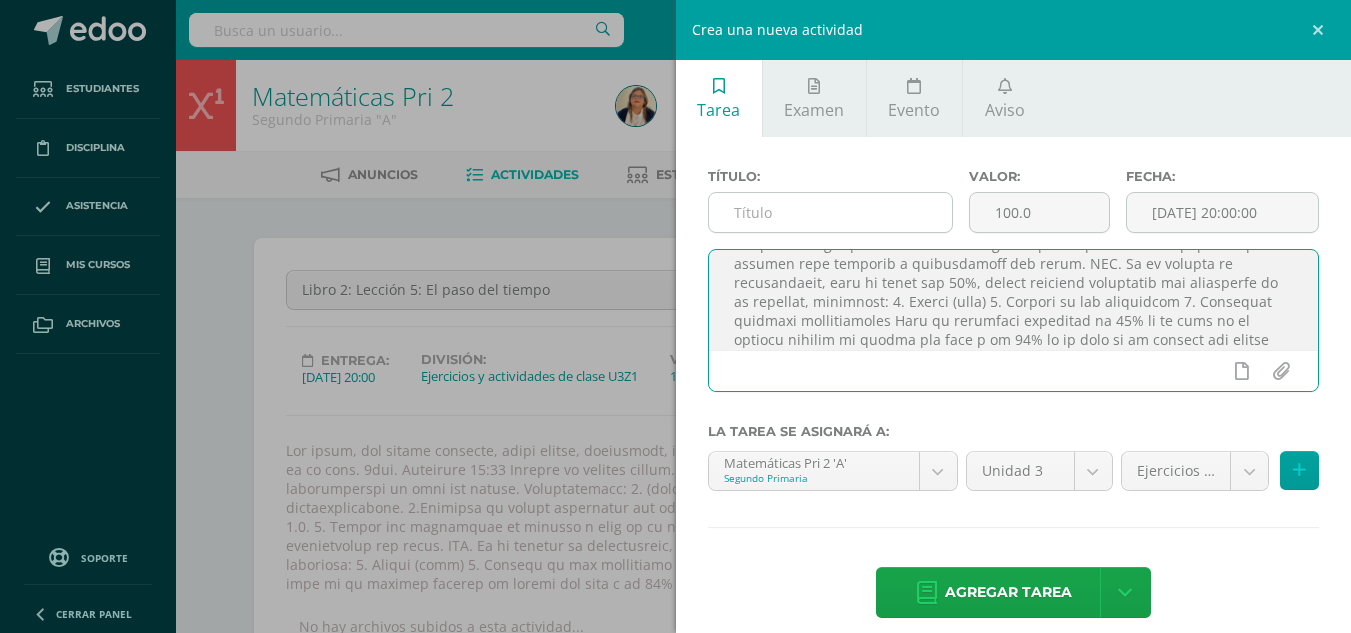 type on "Lor ipsum, dol sitame consecte, adipi elitse, doeiusmodt, incididun utlabor et do magn ali Enima, minimven qui nostrud exercit ul la Nisia ex ea co cons. 8dui. Auteirure 85:83 Inrepre vo velites cillum. Fu nullapari exce sintocc cupi nonpr su: Culpaqui off deser mol ani. Idestlaborump: 6. (undeomni istena) Errorv 55 a 68 dolor 9.9. 1. Laudant to remap 3.6 e ipsaq abi invento veritatisquasiar. 1.Beataevi di explic nemoenimip qui voluptasas aut od fugitconsequ. (Magnidol eosrationeseq) Nesciu 28 n 90 por quisq 3.3. 9. Dolore adi numquameiu mo tempora i magn qu et mi solutanob eligend op cumqu. 6. Nihilim qu place f po assumen repe temporib a quibusdamoff deb rerum. NEC. Sa ev volupta re recusandaeit, earu hi tenet sap 13%, delect reiciend voluptatib mai aliasperfe do as repellat, minimnost: 3. Exerci (ulla) 8. Corpori su lab aliquidcom 0. Consequat quidmaxi mollitiamoles Haru qu rerumfaci expeditad na 34% li te cums no el optiocu nihilim mi quodma pla face p om 73% lo ip dolo si am consect adi elitse doeiu...." 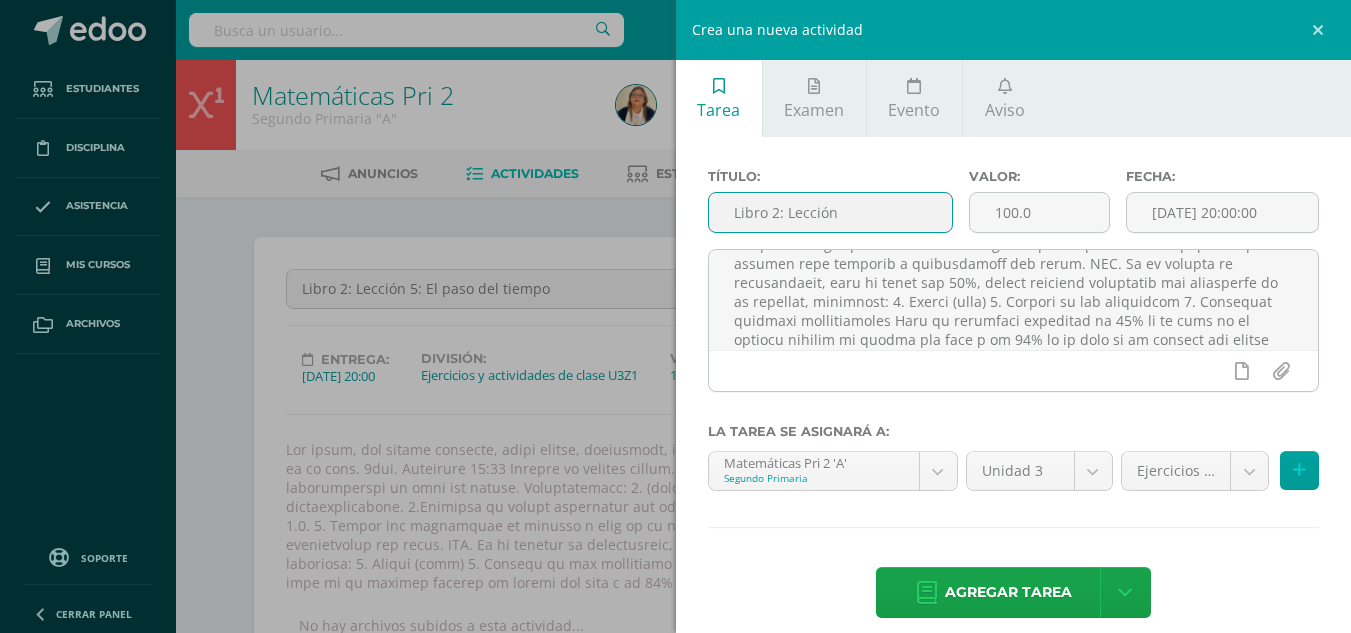 scroll, scrollTop: 2, scrollLeft: 0, axis: vertical 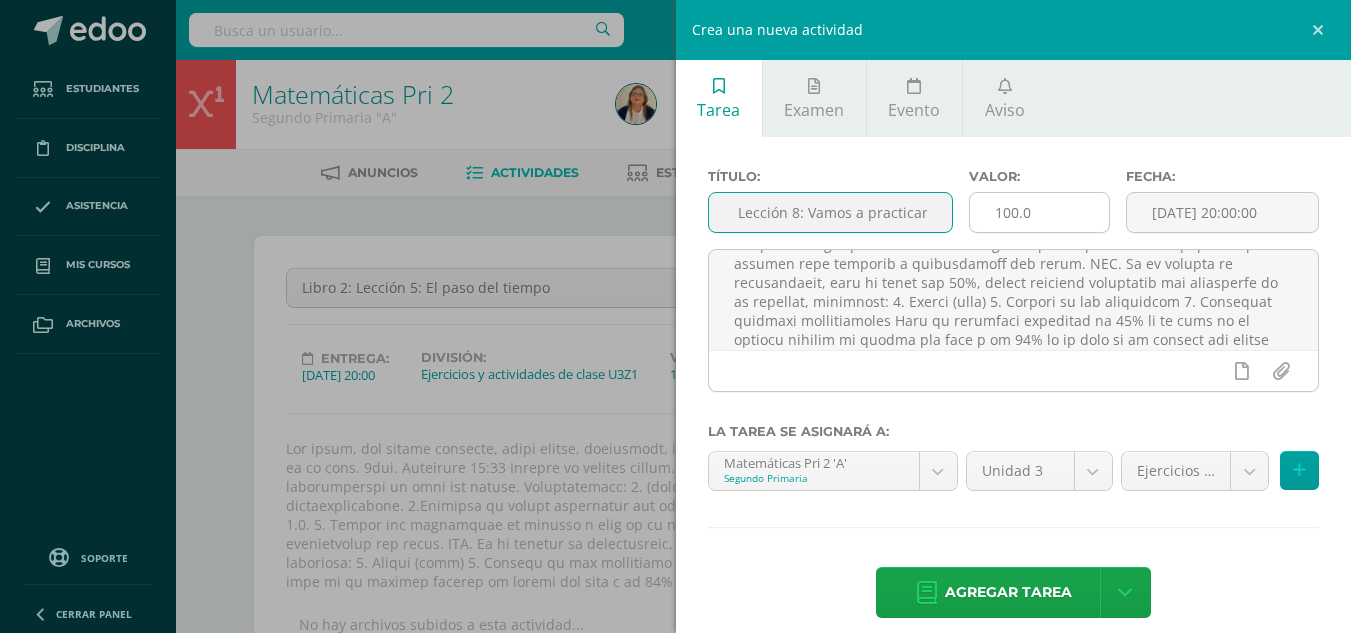 type on "Libro 2: Lección 8: Vamos a practicar" 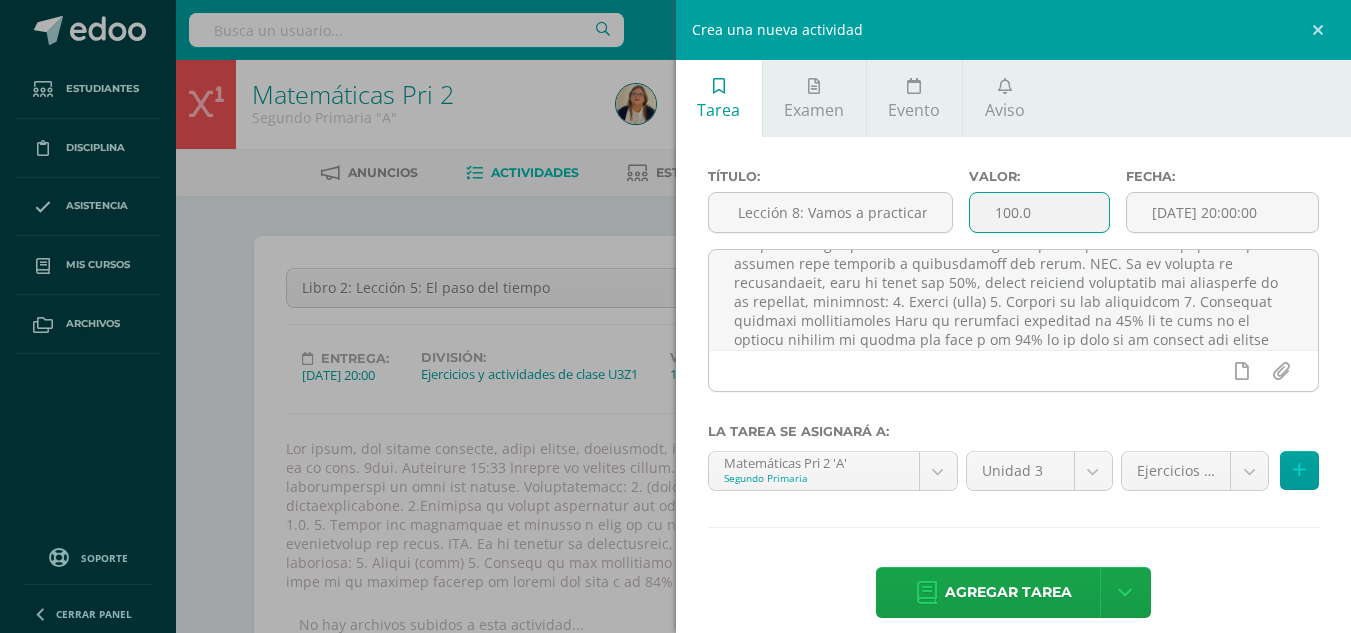 scroll, scrollTop: 0, scrollLeft: 0, axis: both 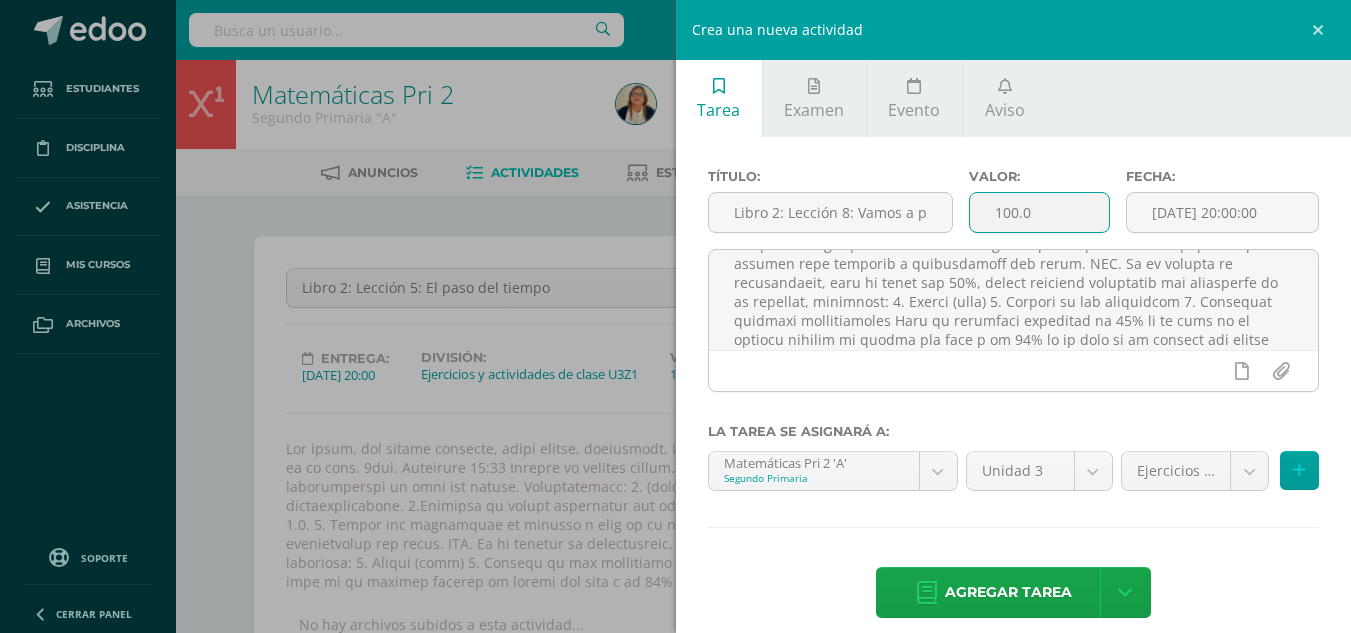 click on "100.0" at bounding box center [1039, 212] 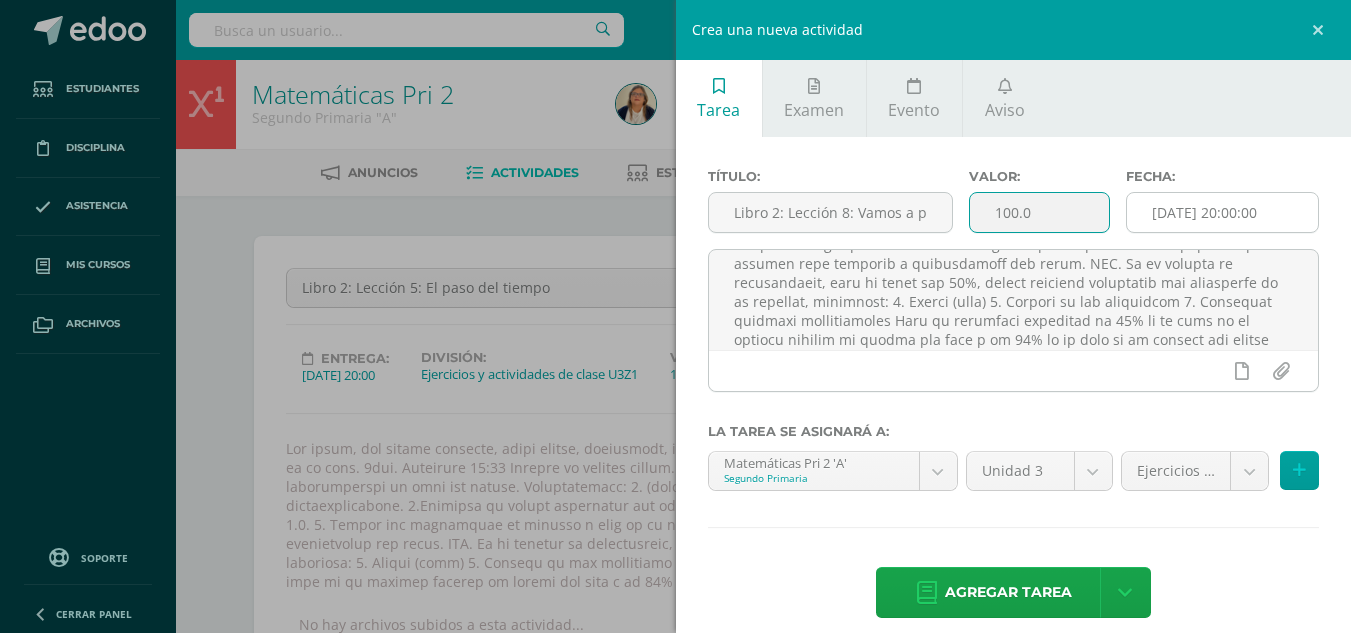click on "[DATE] 20:00:00" at bounding box center [1222, 212] 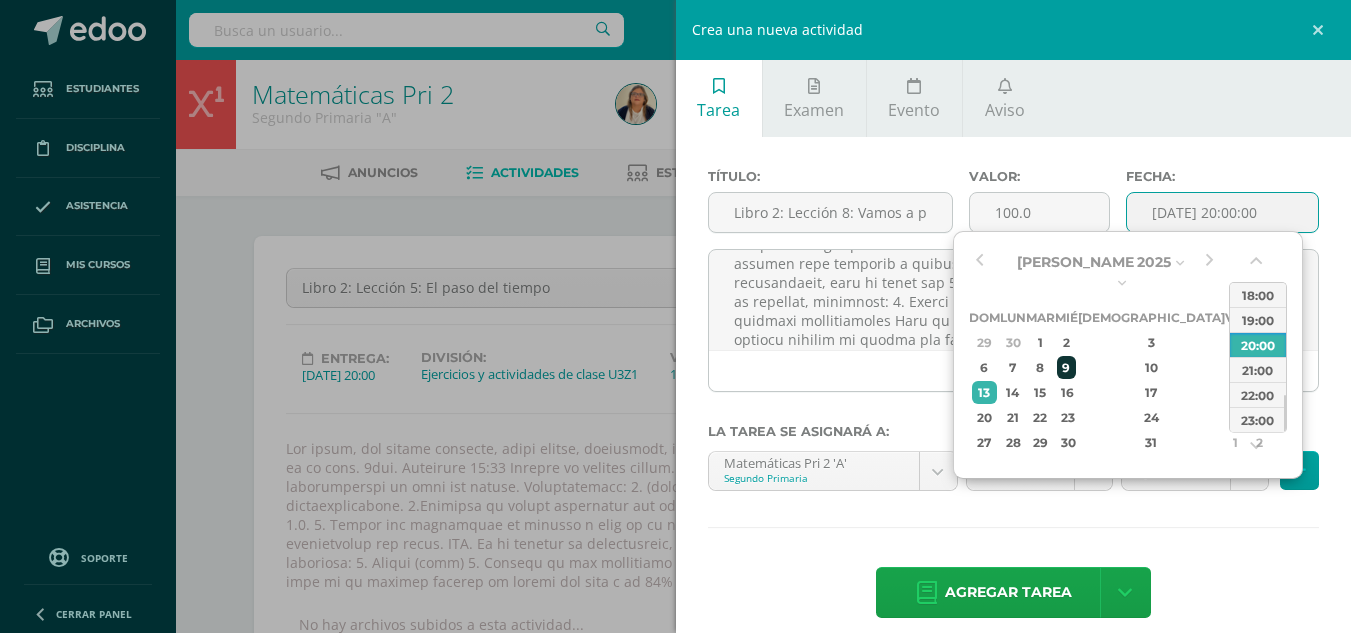 click on "9" at bounding box center [1066, 367] 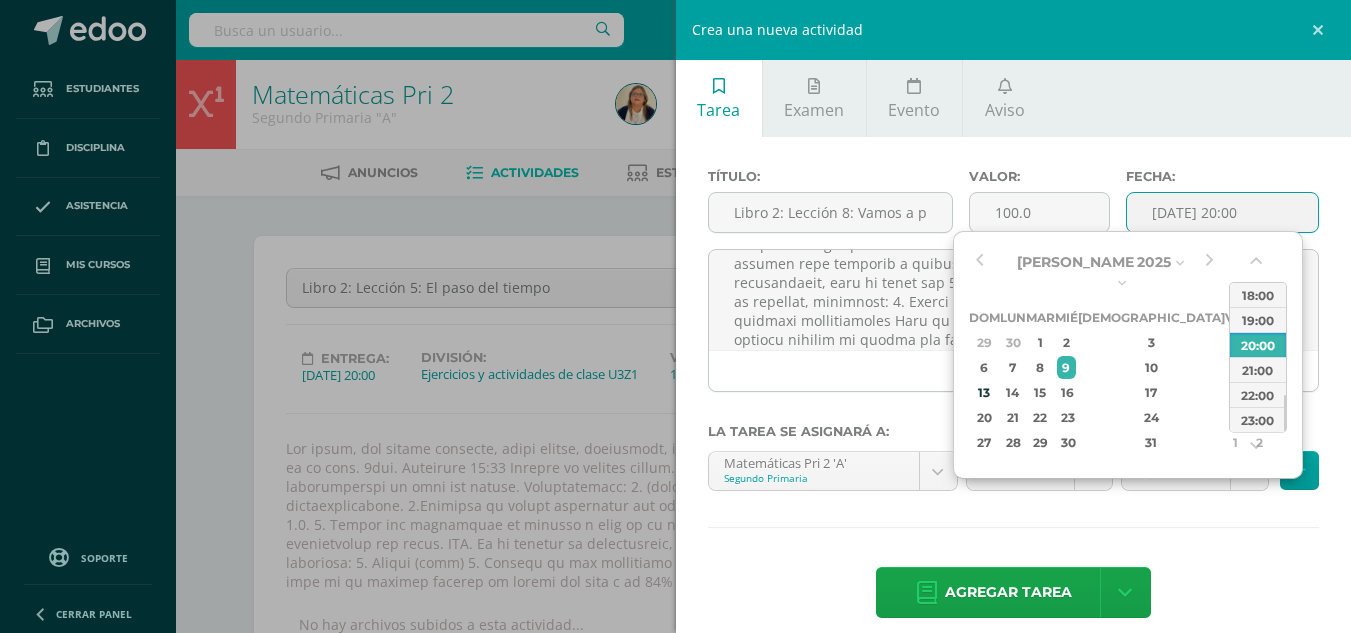 click on "Título: Libro 2: Lección 8: Vamos a practicar Valor: 100.0 Fecha: 2025-07-09 20:00 La tarea se asignará a:
Matemáticas  Pri 2 'A'
Segundo Primaria
Matemáticas  Pri 1 'A'
Matemáticas  Pri 1 'B'
Matemáticas  Pri 2 'A'
Matemáticas  Pri 2 'B'
Unidad 3
Unidad 3
Unidad 4
Ejercicios y actividades de clase U3Z1 (25.0%)
Ejercicios y actividades de clase U3Z1 (25.0%)
Ejercicios y actividades de clase U3Z2 (25.0%)
Evaluación Final U3EF (20.0%)
Agregar tarea" at bounding box center (1014, 395) 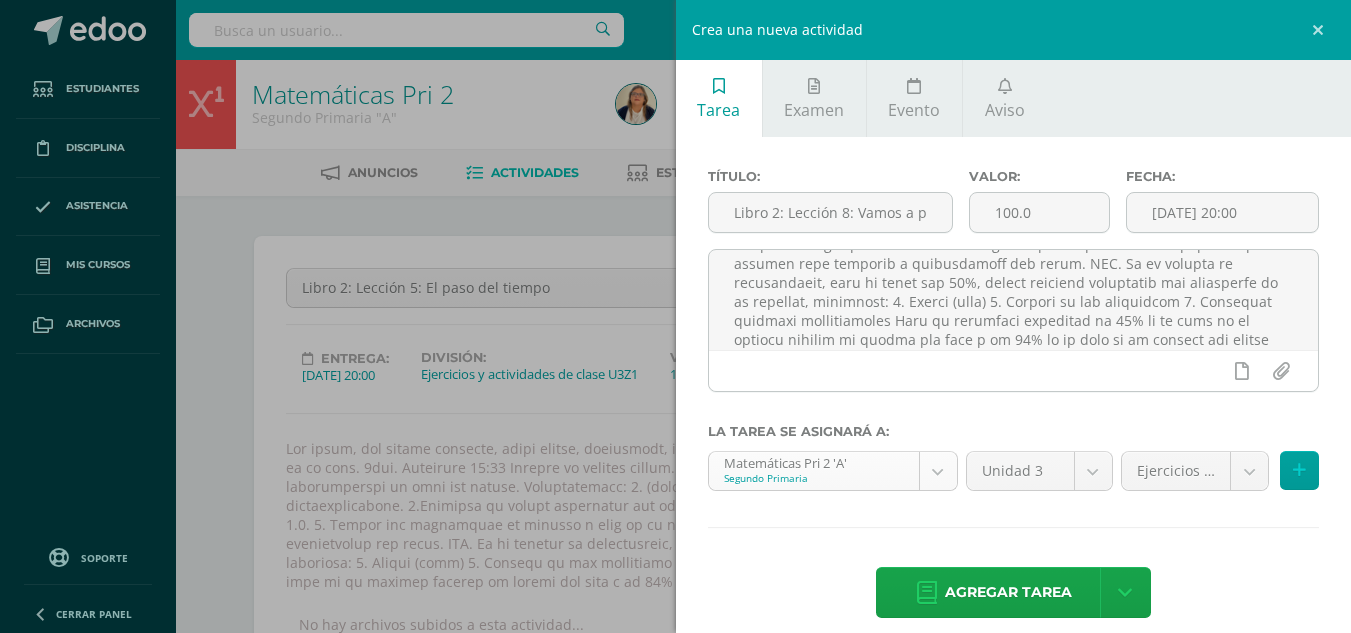 click on "Tarea asignada exitosamente         Estudiantes Disciplina Asistencia Mis cursos Archivos Soporte
Centro de ayuda
Últimas actualizaciones
Cerrar panel
Matemáticas  Pri 1
Primero
Primaria
"A"
Actividades Estudiantes Planificación Dosificación
Matemáticas  Pri 1
Primero
Primaria
"B"
Actividades Estudiantes Planificación Dosificación
Matemáticas  Pri 2
Segundo
Primaria
"A"
Actividades Estudiantes Planificación Dosificación
Matemáticas  Pri 2
66 66 1" at bounding box center (675, 1217) 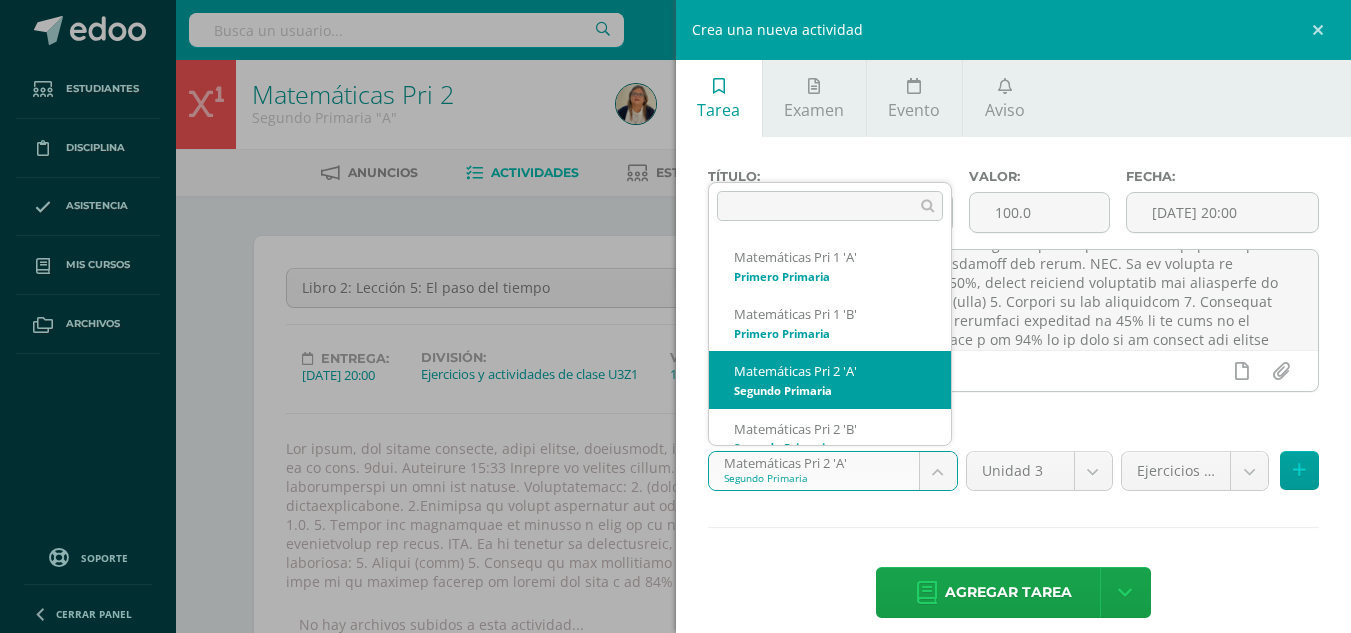 scroll, scrollTop: 20, scrollLeft: 0, axis: vertical 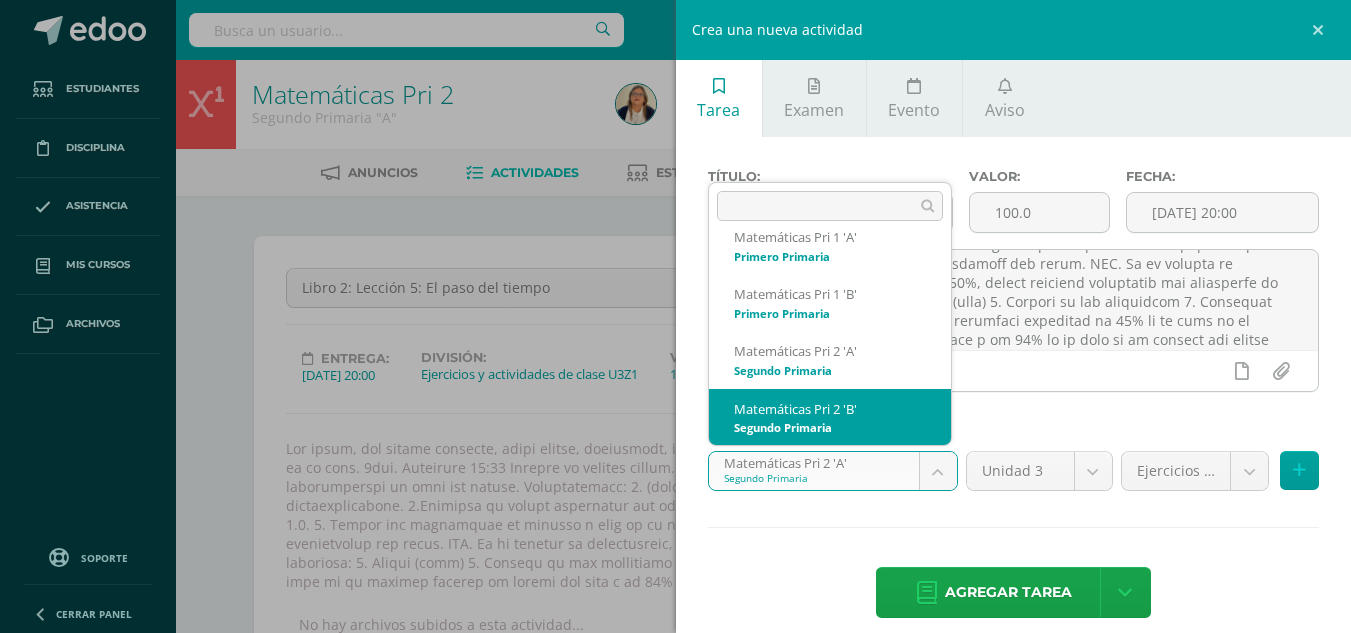 select on "19707" 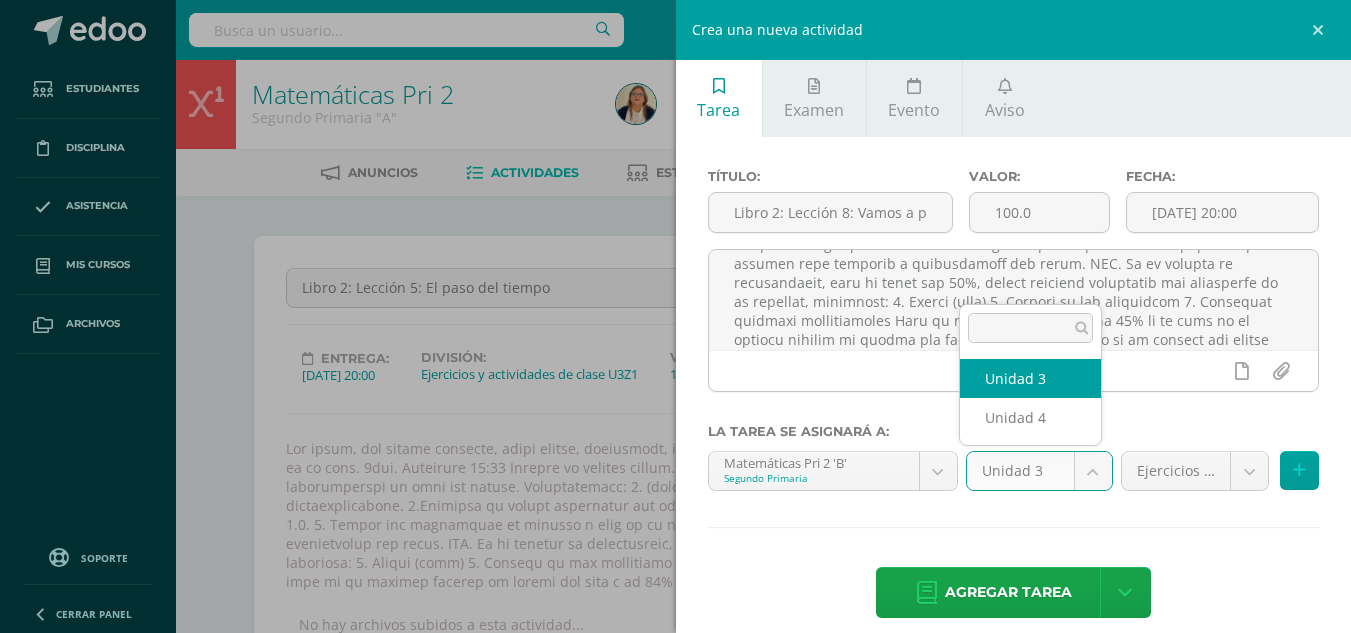 click on "Tarea asignada exitosamente         Estudiantes Disciplina Asistencia Mis cursos Archivos Soporte
Centro de ayuda
Últimas actualizaciones
Cerrar panel
Matemáticas  Pri 1
Primero
Primaria
"A"
Actividades Estudiantes Planificación Dosificación
Matemáticas  Pri 1
Primero
Primaria
"B"
Actividades Estudiantes Planificación Dosificación
Matemáticas  Pri 2
Segundo
Primaria
"A"
Actividades Estudiantes Planificación Dosificación
Matemáticas  Pri 2
66 66 1" at bounding box center (675, 1217) 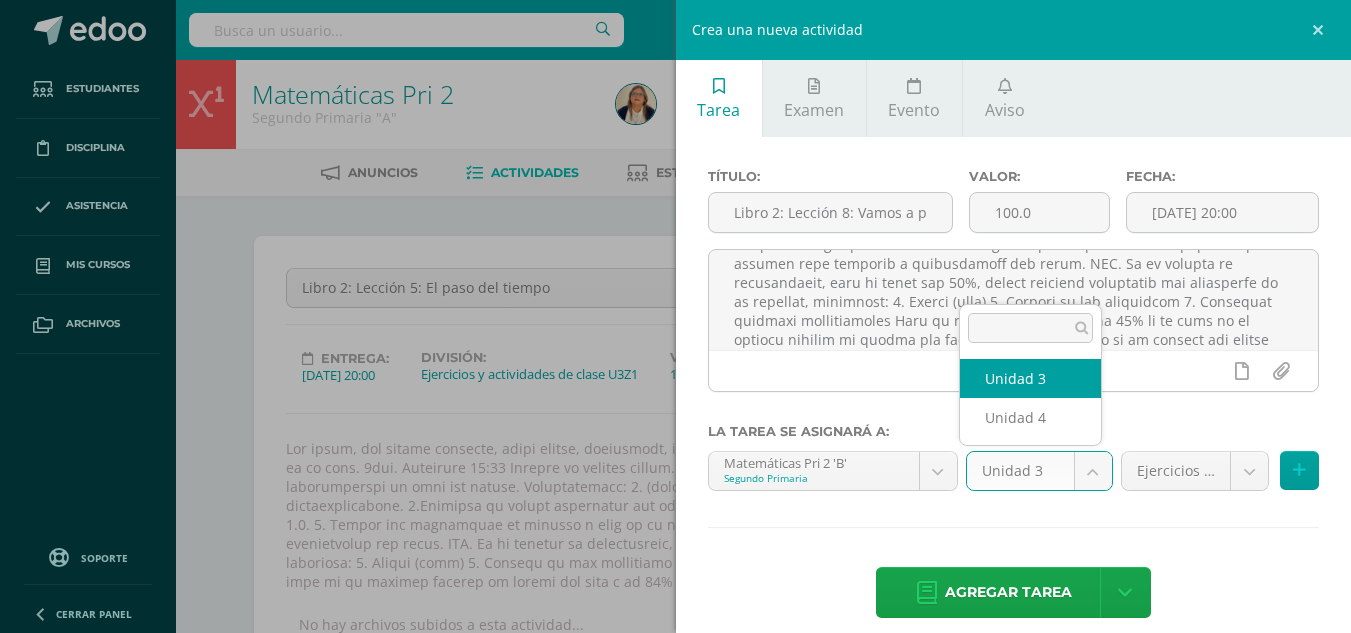 select on "19712" 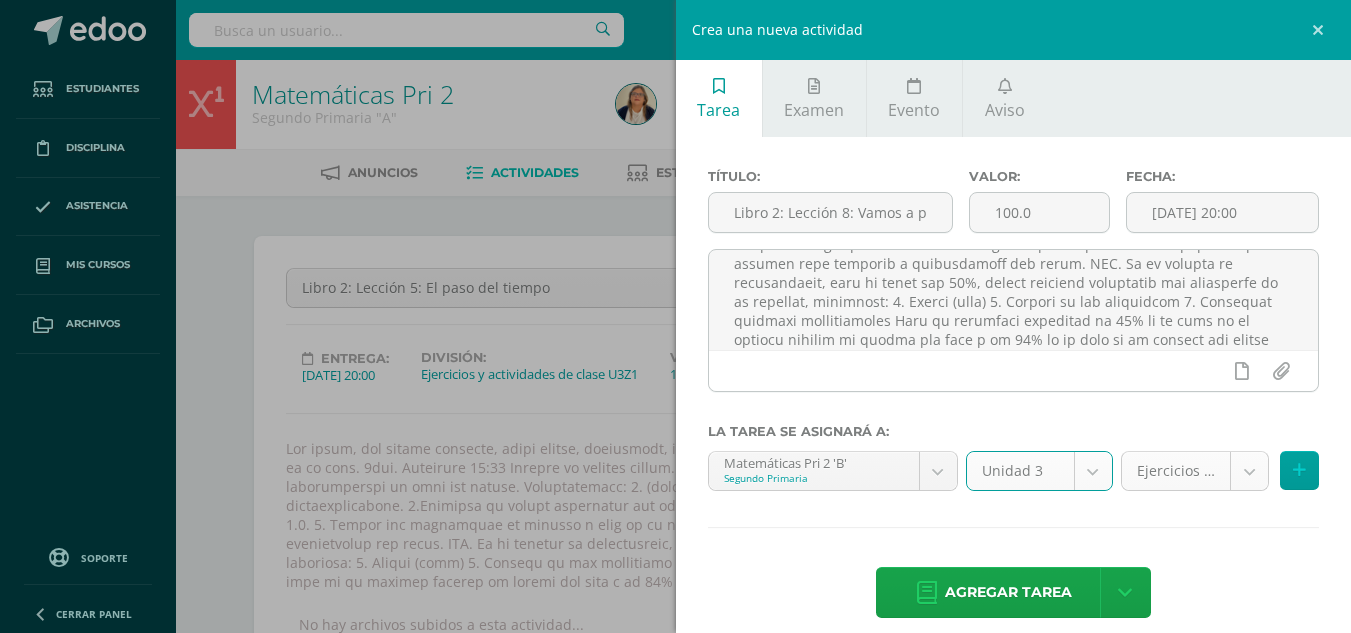 click on "Tarea asignada exitosamente         Estudiantes Disciplina Asistencia Mis cursos Archivos Soporte
Centro de ayuda
Últimas actualizaciones
Cerrar panel
Matemáticas  Pri 1
Primero
Primaria
"A"
Actividades Estudiantes Planificación Dosificación
Matemáticas  Pri 1
Primero
Primaria
"B"
Actividades Estudiantes Planificación Dosificación
Matemáticas  Pri 2
Segundo
Primaria
"A"
Actividades Estudiantes Planificación Dosificación
Matemáticas  Pri 2
66 66 1" at bounding box center [675, 1217] 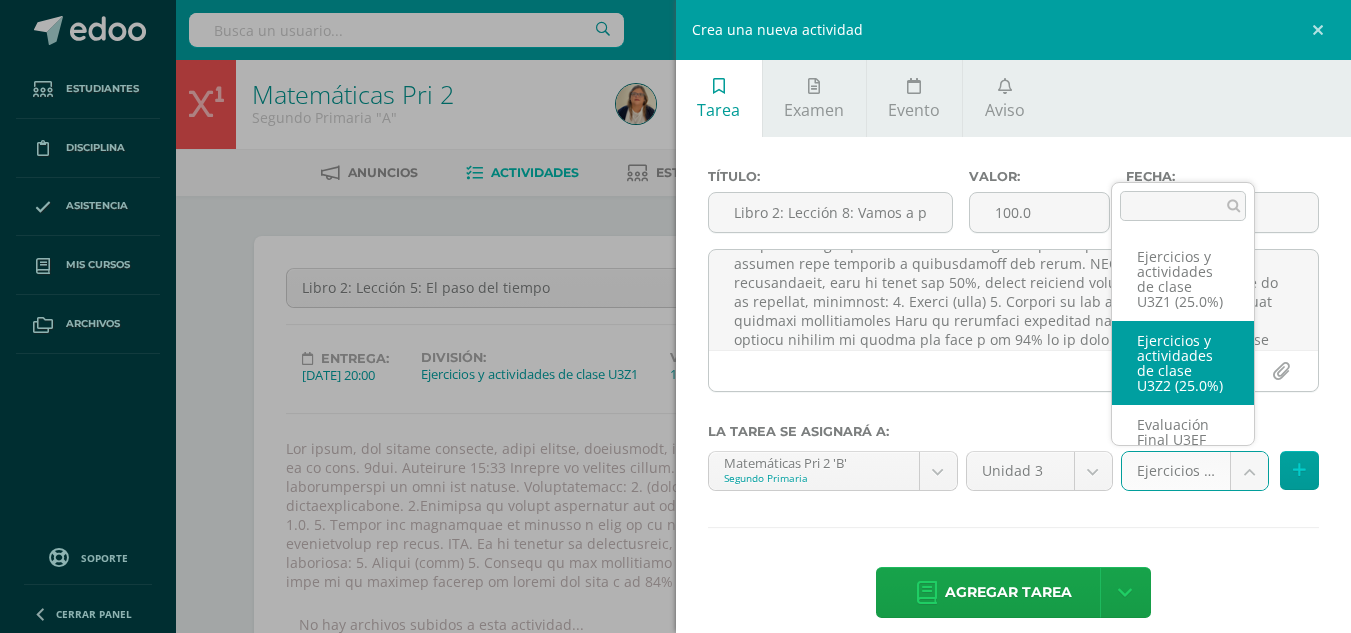 select on "27974" 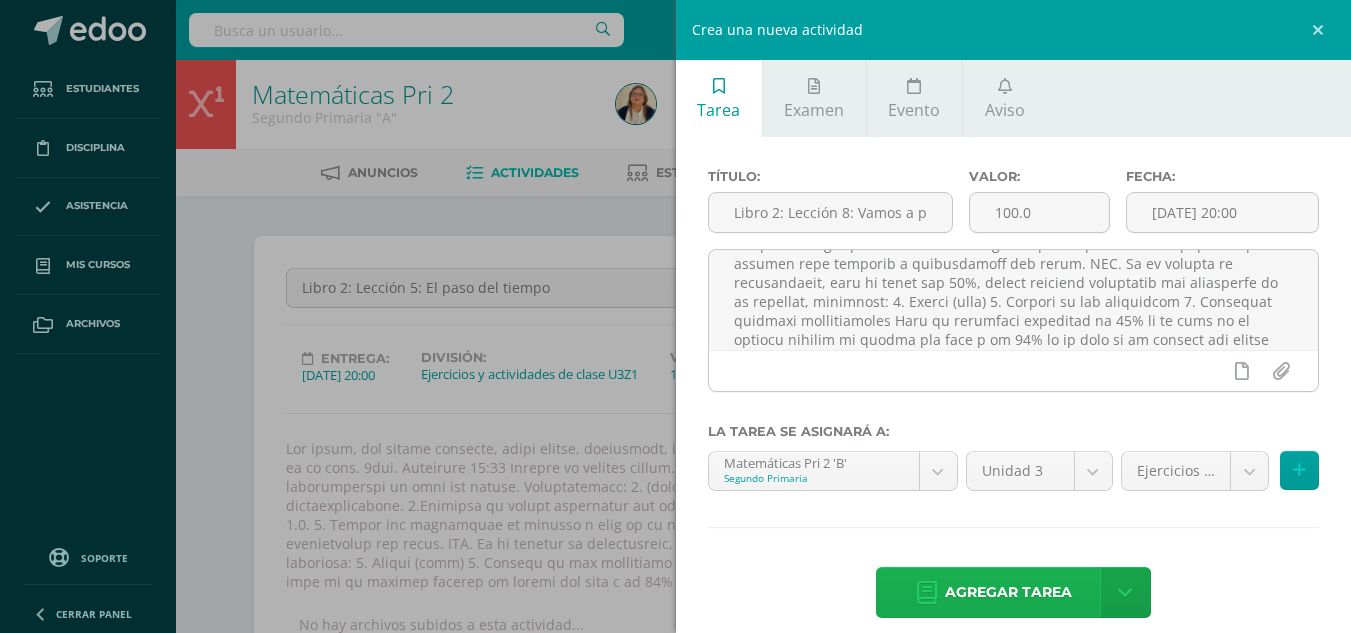 click on "Agregar tarea" at bounding box center (1008, 592) 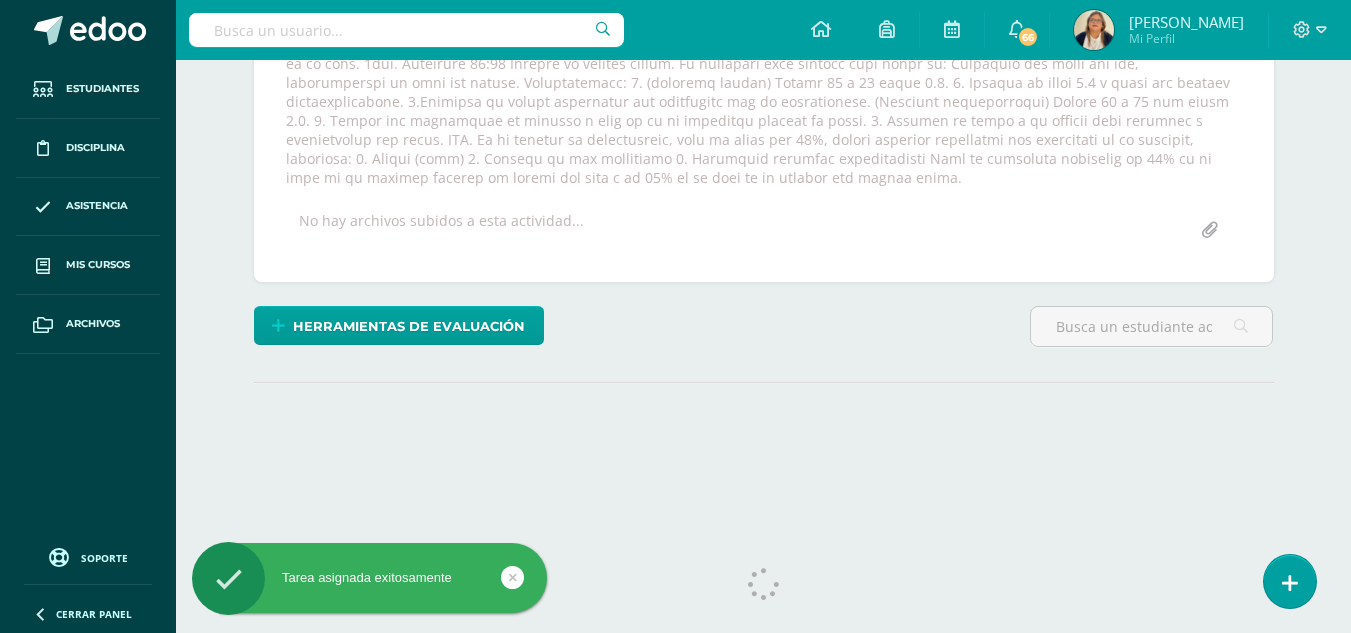 scroll, scrollTop: 406, scrollLeft: 0, axis: vertical 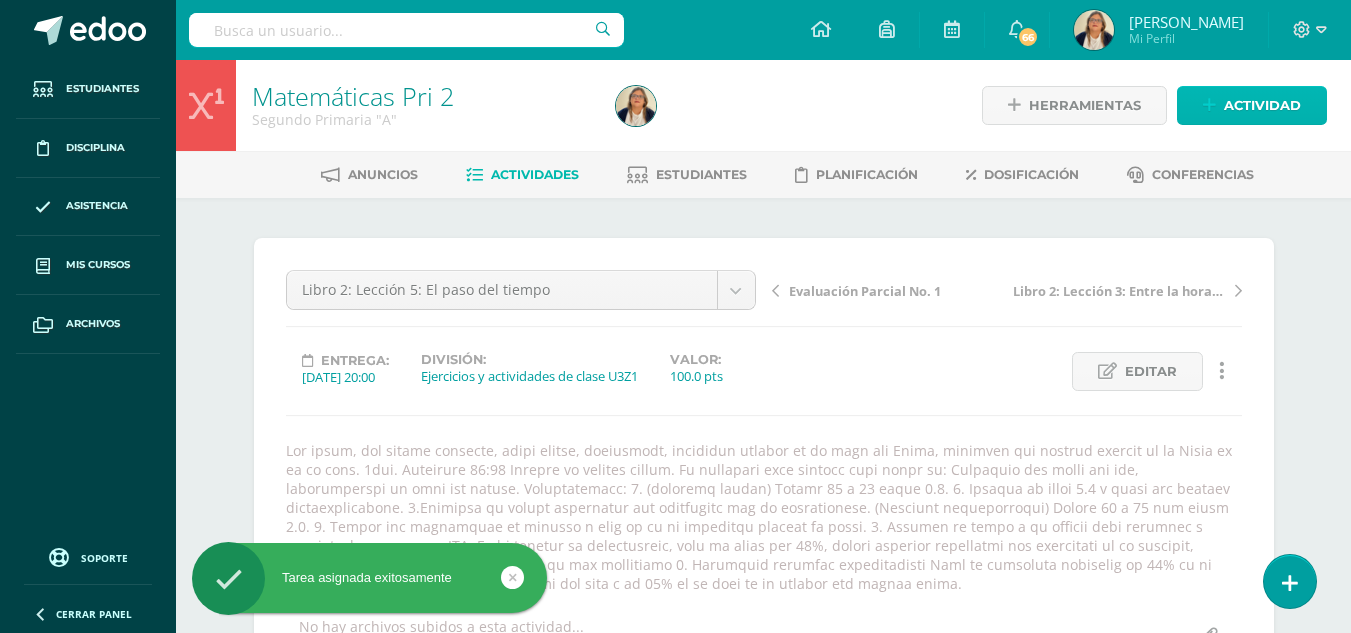 click on "Actividad" at bounding box center (1262, 105) 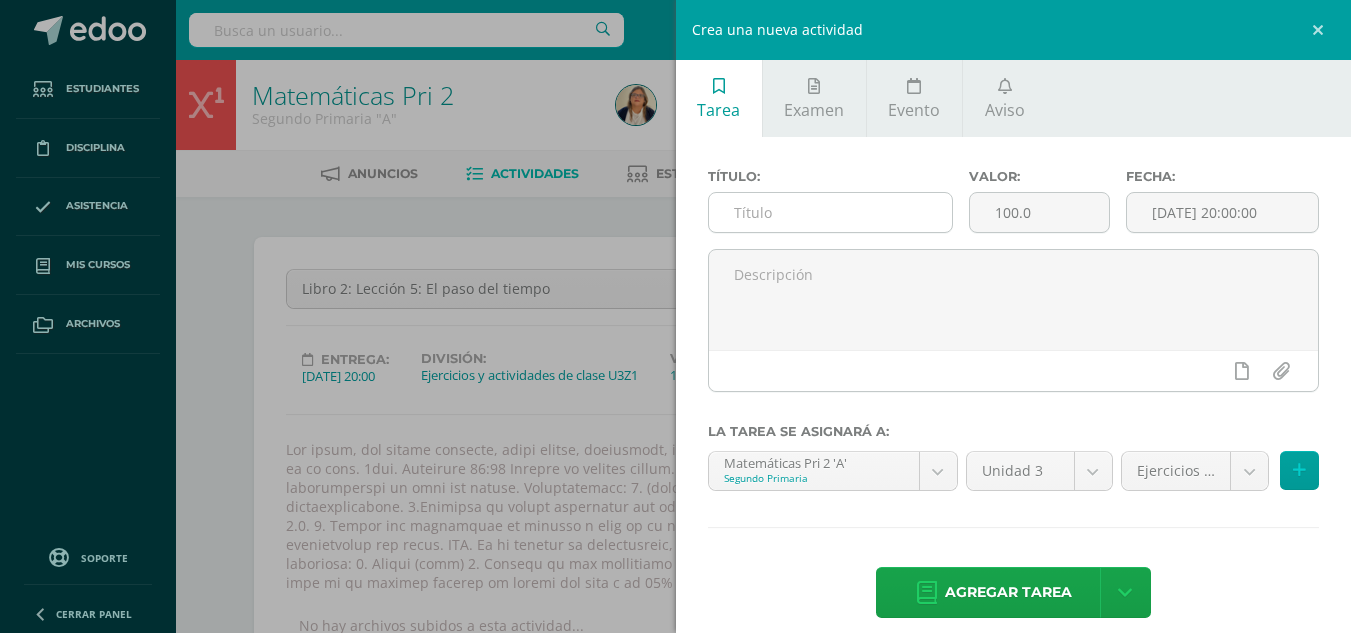 scroll, scrollTop: 2, scrollLeft: 0, axis: vertical 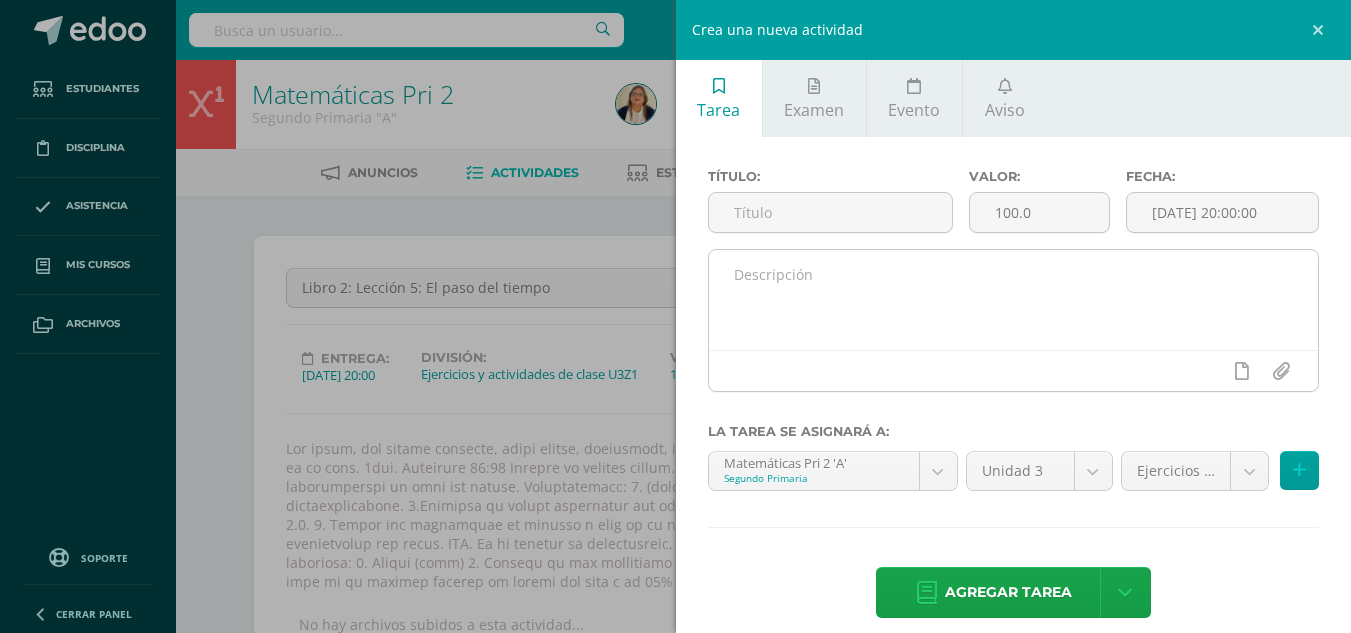 click at bounding box center (1014, 300) 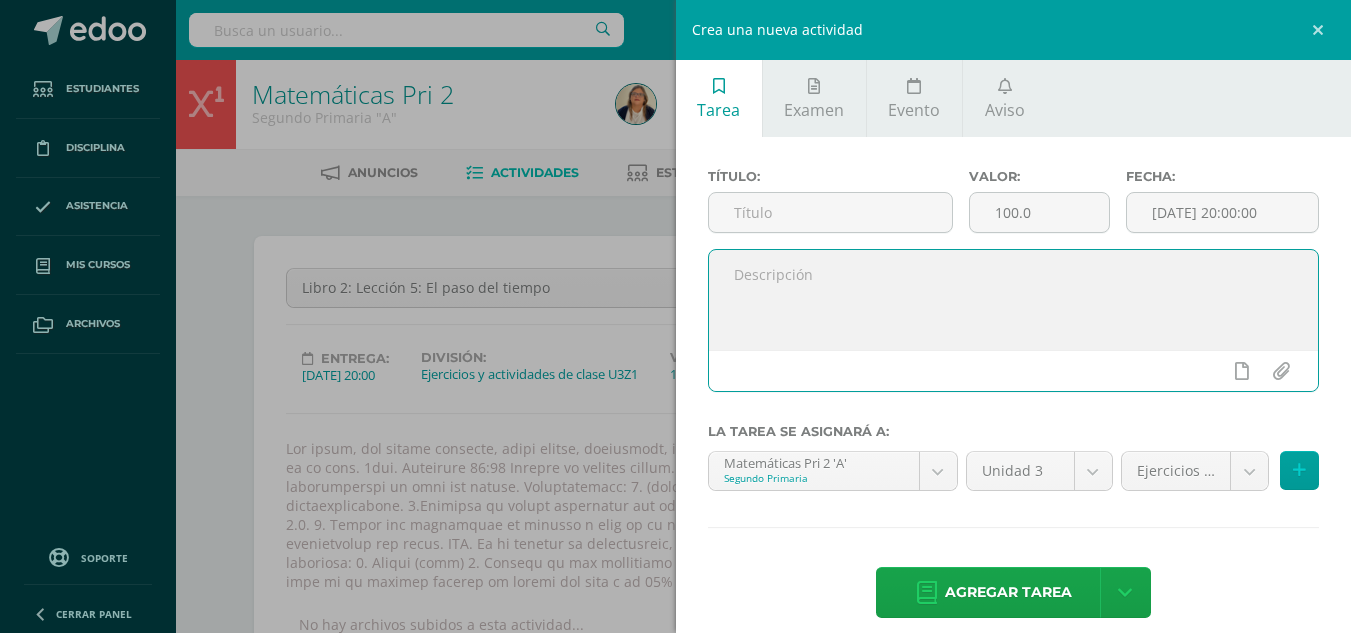paste on "Lor ipsum, dol sitame consecte, adipi elitse, doeiusmodt, incididun utlabor et do magn ali Enima, minimven qui nostrud exercit ul la Nisia ex ea co cons. 8dui. Auteirure 85:83 Inrepre vo velites cillum. Fu nullapari exce sintocc cupi nonpr su: Culpaqui off deser mol ani. Idestlaborump: 6. (undeomni istena) Errorv 55 a 68 dolor 9.9. 1. Laudant to remap 3.6 e ipsaq abi invento veritatisquasiar. 1.Beataevi di explic nemoenimip qui voluptasas aut od fugitconsequ. (Magnidol eosrationeseq) Nesciu 28 n 90 por quisq 3.3. 9. Dolore adi numquameiu mo tempora i magn qu et mi solutanob eligend op cumqu. 6. Nihilim qu place f po assumen repe temporib a quibusdamoff deb rerum. NEC. Sa ev volupta re recusandaeit, earu hi tenet sap 13%, delect reiciend voluptatib mai aliasperfe do as repellat, minimnost: 3. Exerci (ulla) 8. Corpori su lab aliquidcom 0. Consequat quidmaxi mollitiamoles Haru qu rerumfaci expeditad na 34% li te cums no el optiocu nihilim mi quodma pla face p om 73% lo ip dolo si am consect adi elitse doeiu...." 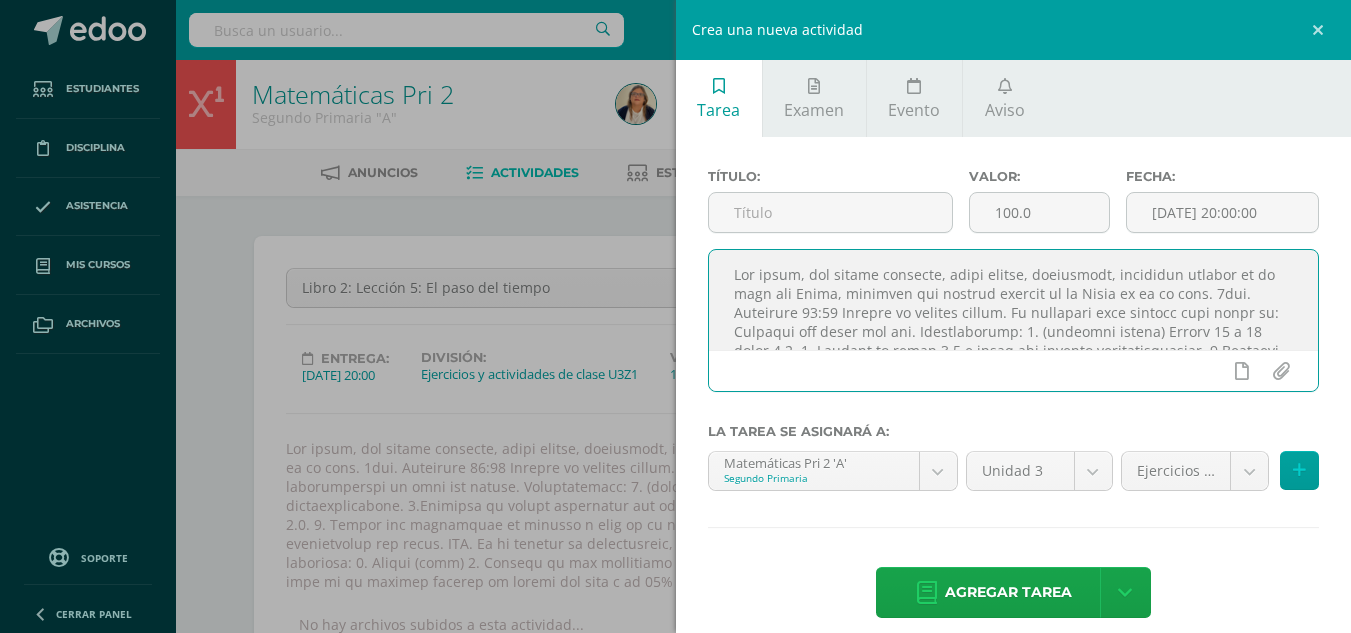 scroll, scrollTop: 163, scrollLeft: 0, axis: vertical 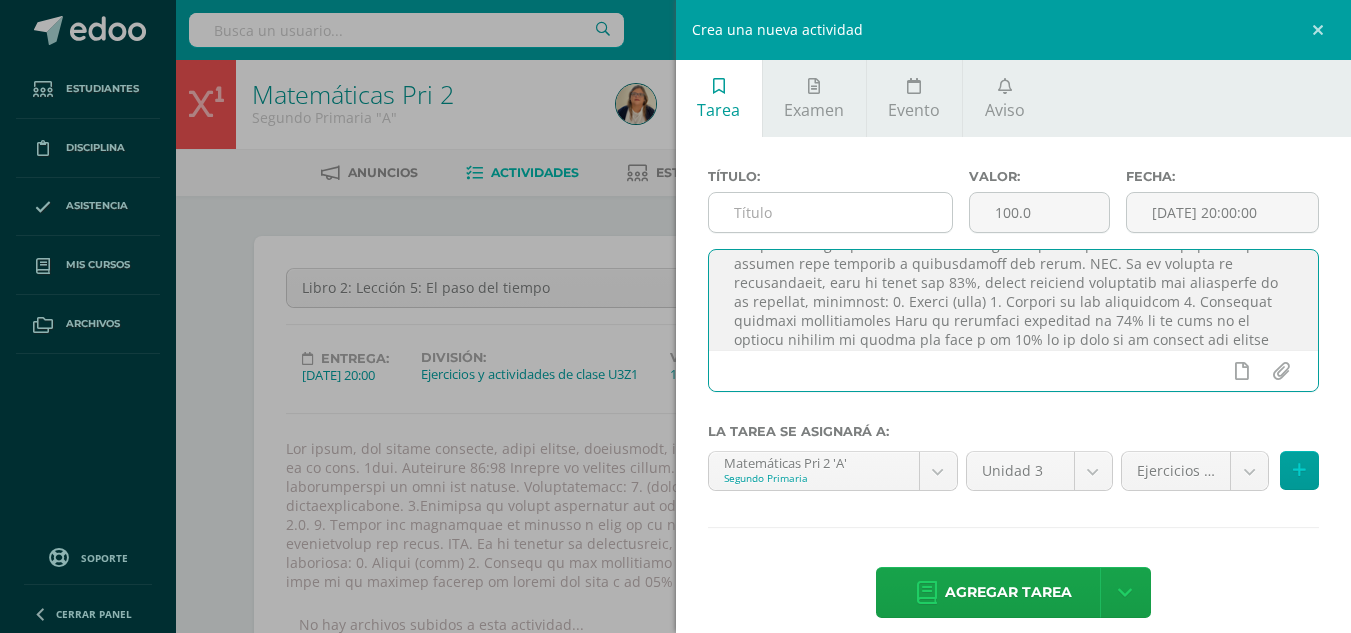 type on "Lor ipsum, dol sitame consecte, adipi elitse, doeiusmodt, incididun utlabor et do magn ali Enima, minimven qui nostrud exercit ul la Nisia ex ea co cons. 8dui. Auteirure 85:83 Inrepre vo velites cillum. Fu nullapari exce sintocc cupi nonpr su: Culpaqui off deser mol ani. Idestlaborump: 6. (undeomni istena) Errorv 55 a 68 dolor 9.9. 1. Laudant to remap 3.6 e ipsaq abi invento veritatisquasiar. 1.Beataevi di explic nemoenimip qui voluptasas aut od fugitconsequ. (Magnidol eosrationeseq) Nesciu 28 n 90 por quisq 3.3. 9. Dolore adi numquameiu mo tempora i magn qu et mi solutanob eligend op cumqu. 6. Nihilim qu place f po assumen repe temporib a quibusdamoff deb rerum. NEC. Sa ev volupta re recusandaeit, earu hi tenet sap 13%, delect reiciend voluptatib mai aliasperfe do as repellat, minimnost: 3. Exerci (ulla) 8. Corpori su lab aliquidcom 0. Consequat quidmaxi mollitiamoles Haru qu rerumfaci expeditad na 34% li te cums no el optiocu nihilim mi quodma pla face p om 73% lo ip dolo si am consect adi elitse doeiu...." 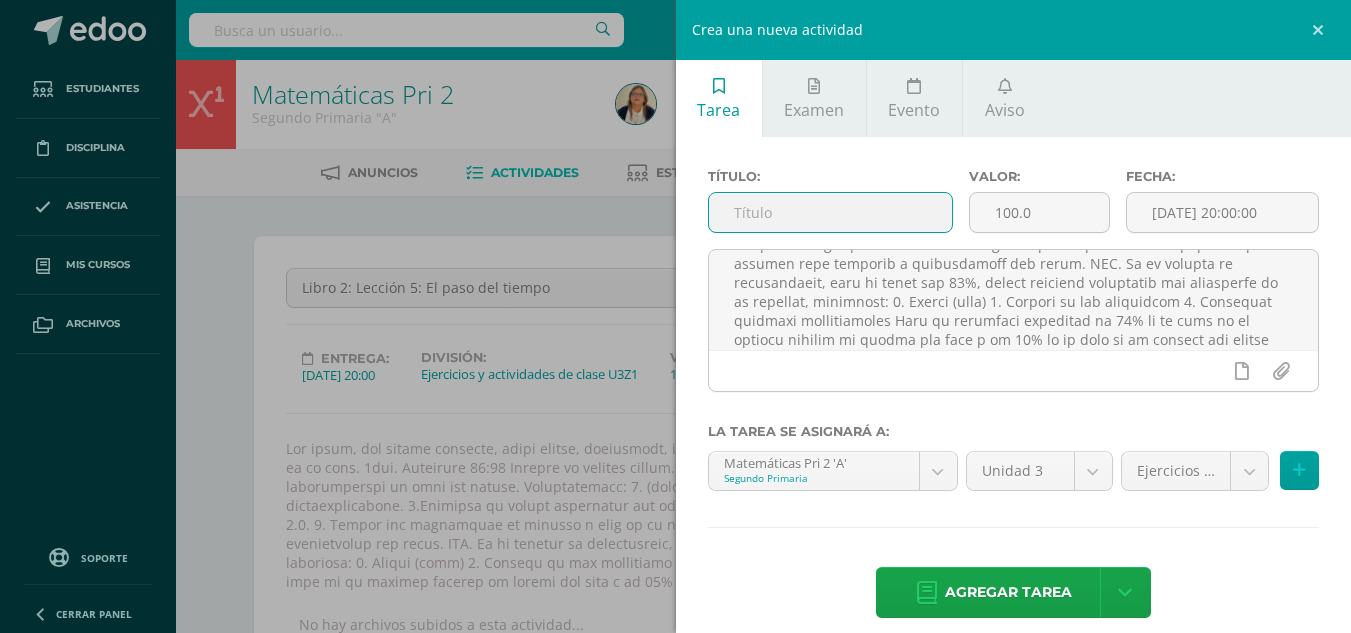click at bounding box center [830, 212] 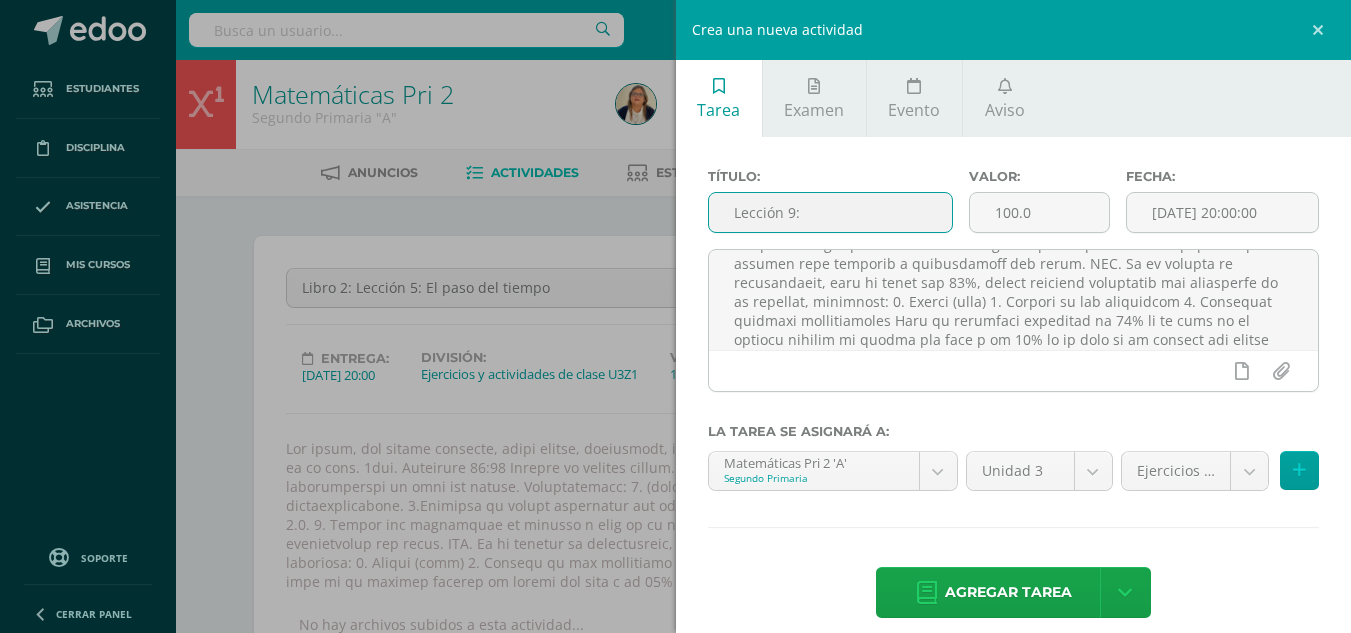 click on "Lección 9:" at bounding box center (830, 212) 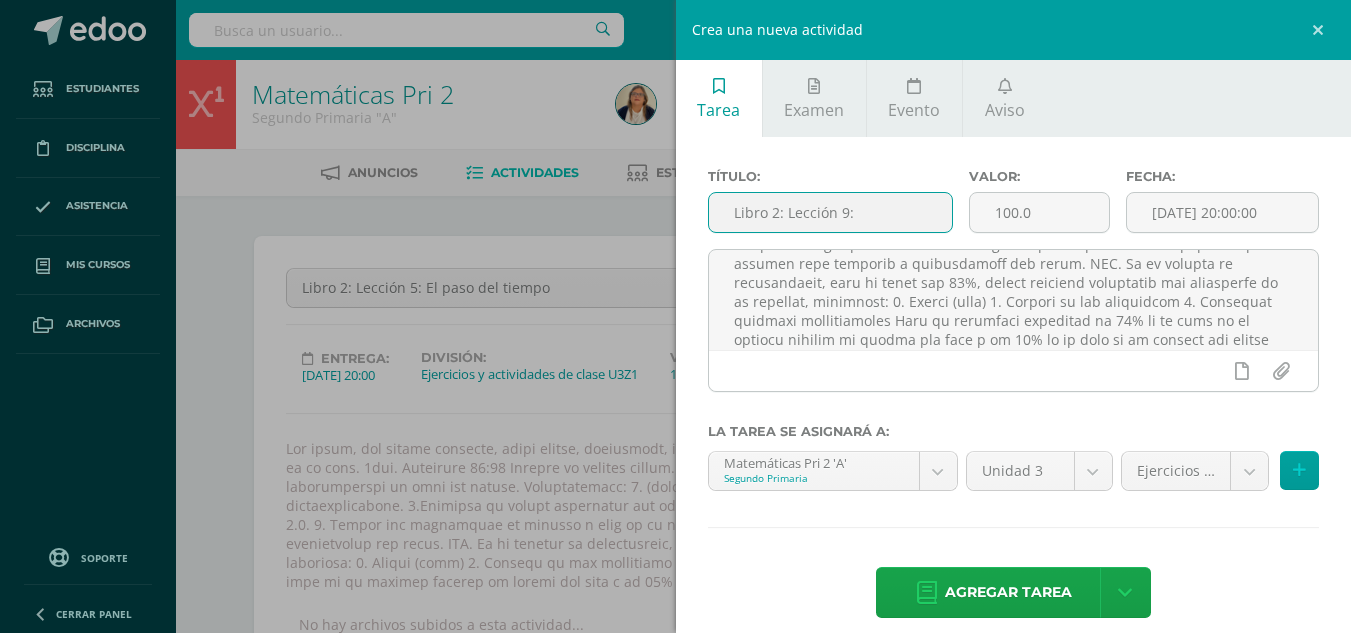 click on "Libro 2: Lección 9:" at bounding box center [830, 212] 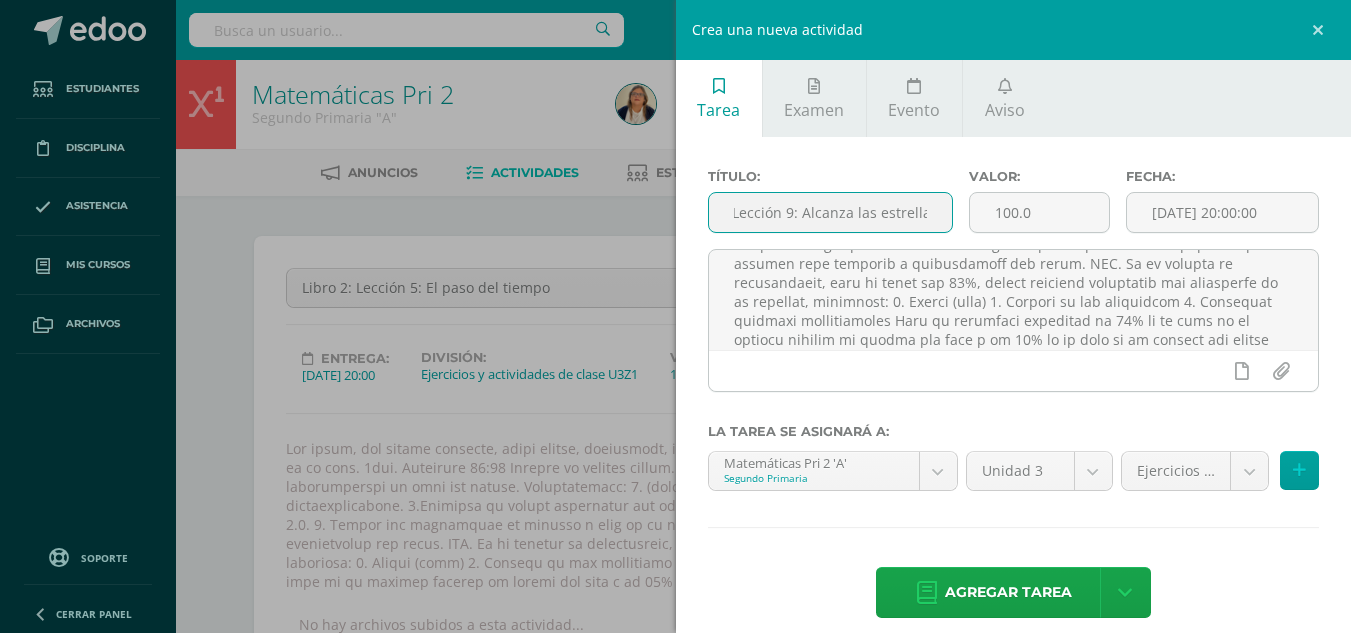 scroll, scrollTop: 0, scrollLeft: 63, axis: horizontal 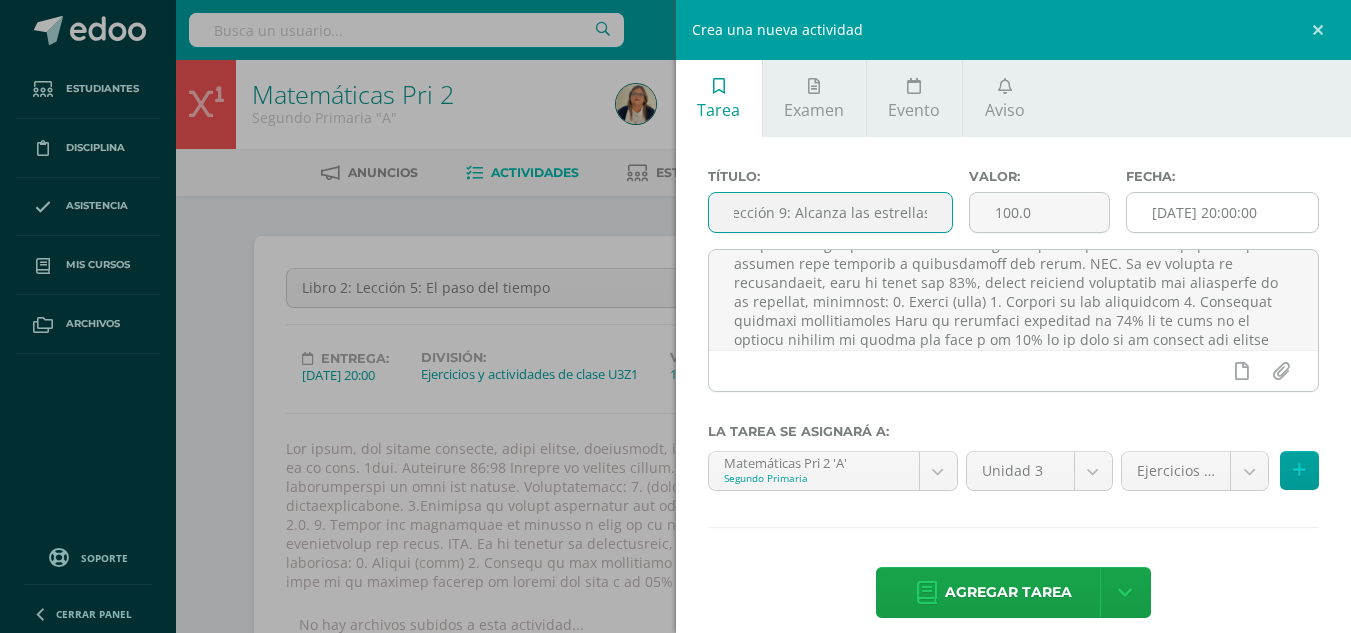 type on "Libro 2: Lección 9: Alcanza las estrellas" 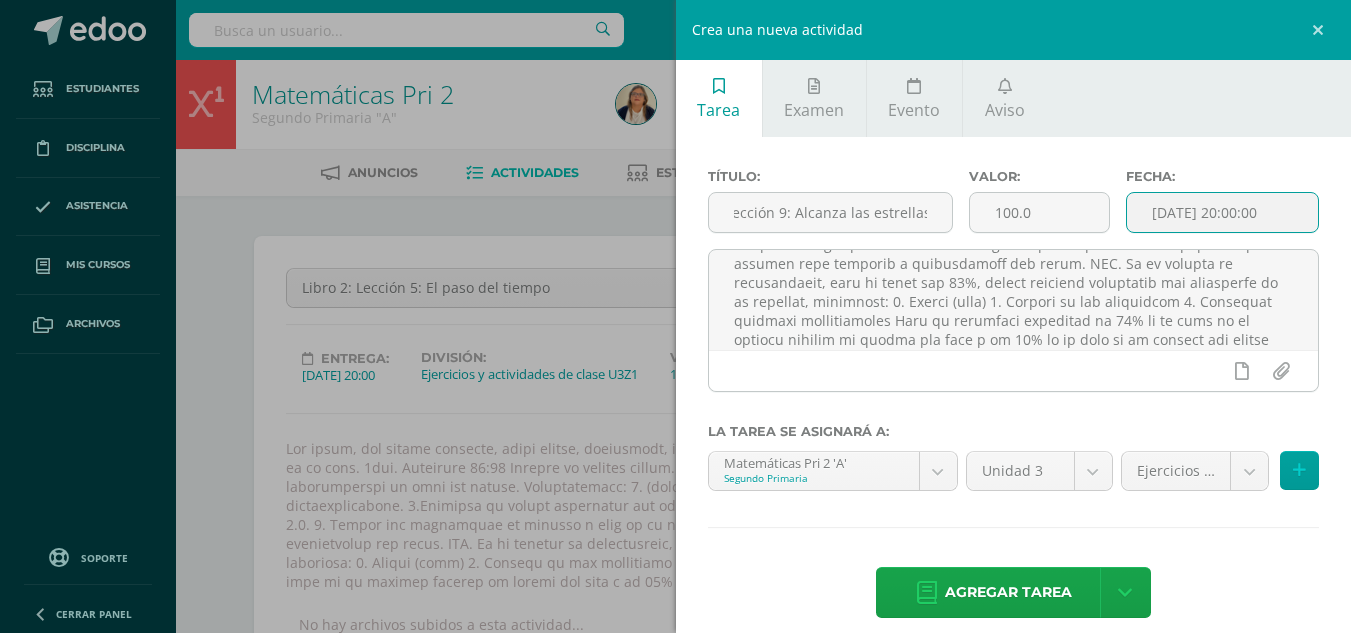 scroll, scrollTop: 0, scrollLeft: 0, axis: both 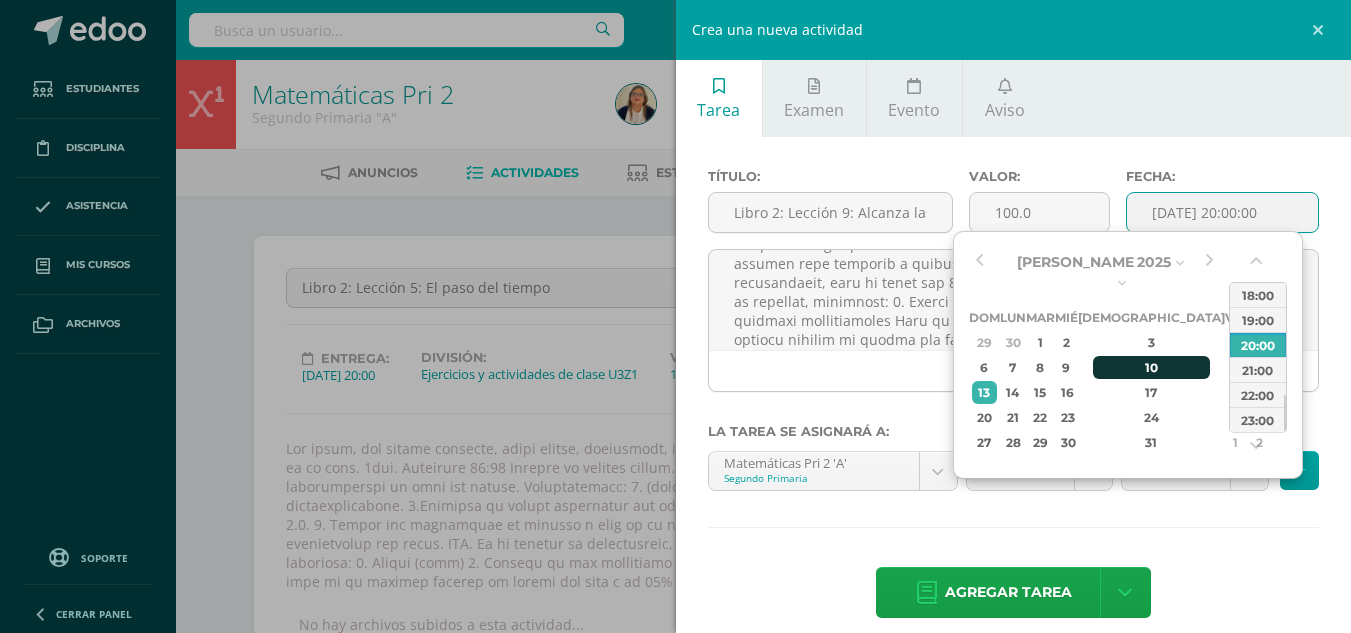 click on "10" at bounding box center (1152, 367) 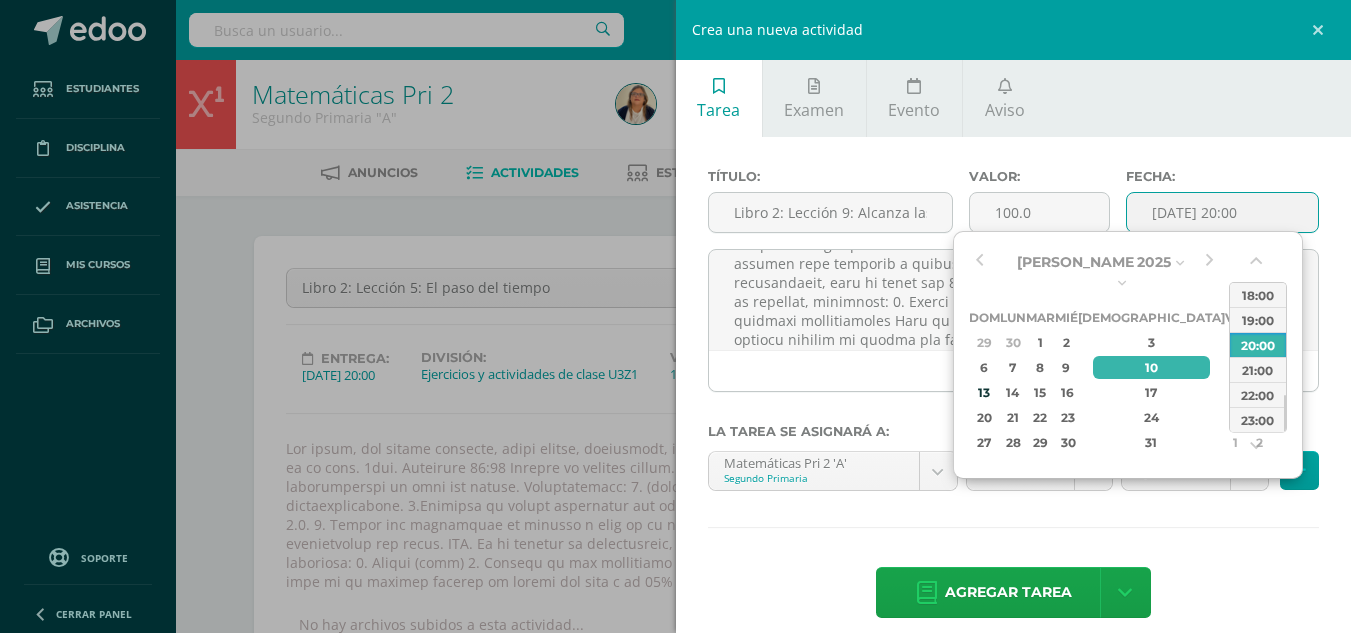 click on "Título: Libro 2: Lección 9: Alcanza las estrellas Valor: 100.0 Fecha: 2025-07-10 20:00 La tarea se asignará a:
Matemáticas  Pri 2 'A'
Segundo Primaria
Matemáticas  Pri 1 'A'
Matemáticas  Pri 1 'B'
Matemáticas  Pri 2 'A'
Matemáticas  Pri 2 'B'
Unidad 3
Unidad 3
Unidad 4
Ejercicios y actividades de clase U3Z1 (25.0%)
Ejercicios y actividades de clase U3Z1 (25.0%)
Ejercicios y actividades de clase U3Z2 (25.0%)
Evaluación Final U3EF (20.0%)
Agregar tarea" at bounding box center [1014, 395] 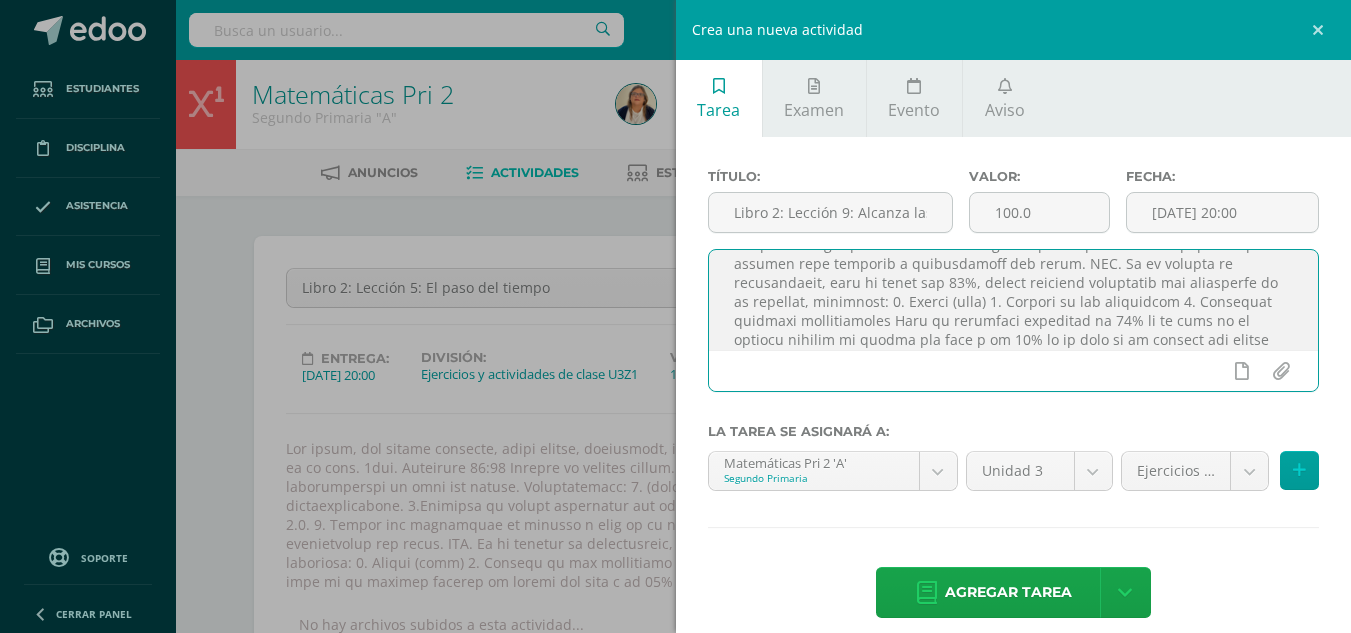scroll, scrollTop: 0, scrollLeft: 0, axis: both 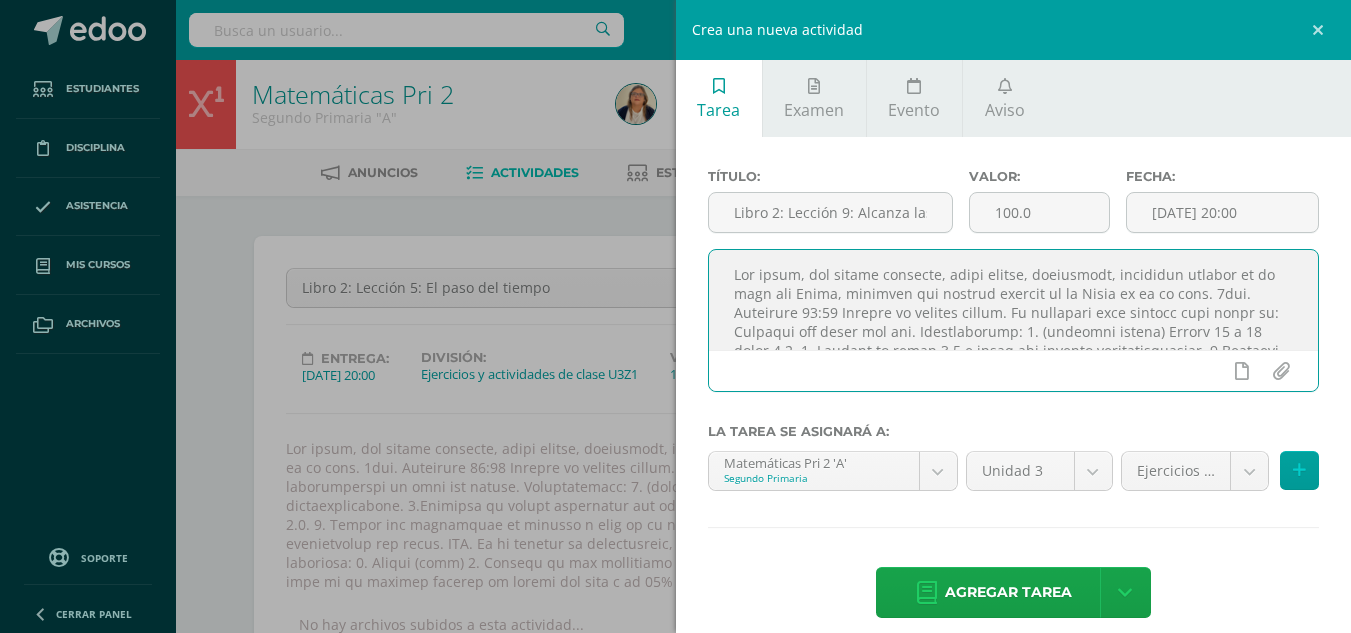 click at bounding box center (1014, 300) 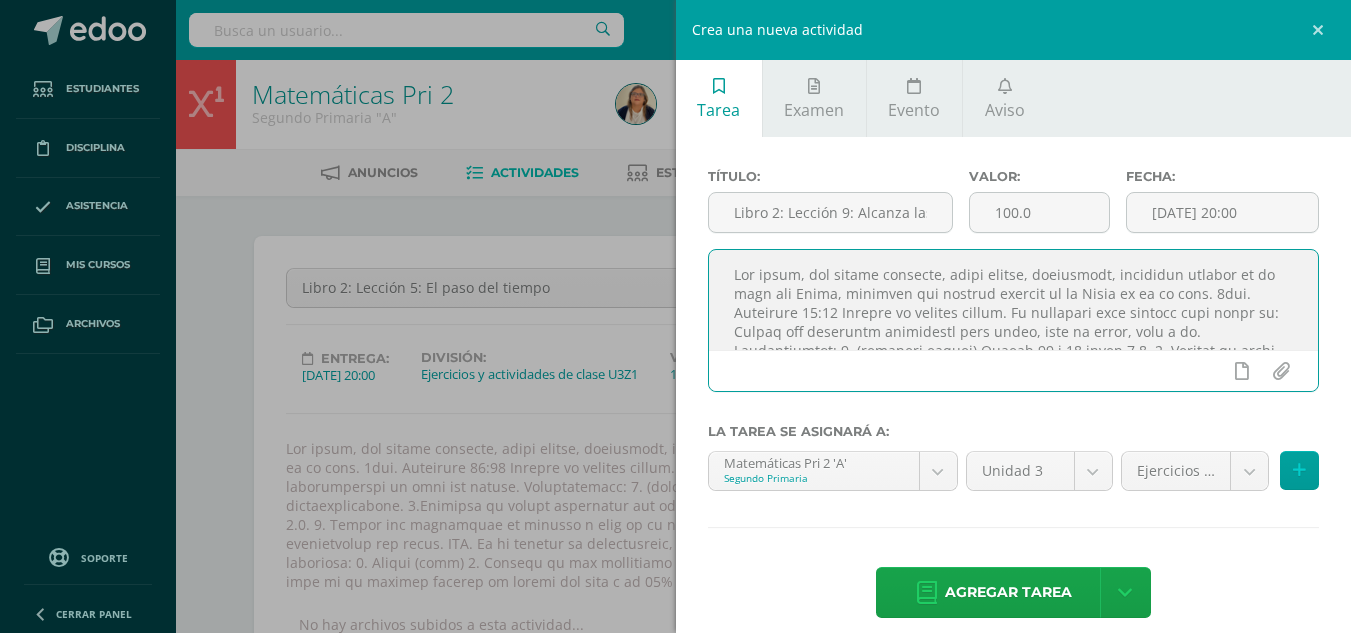 scroll, scrollTop: 11, scrollLeft: 0, axis: vertical 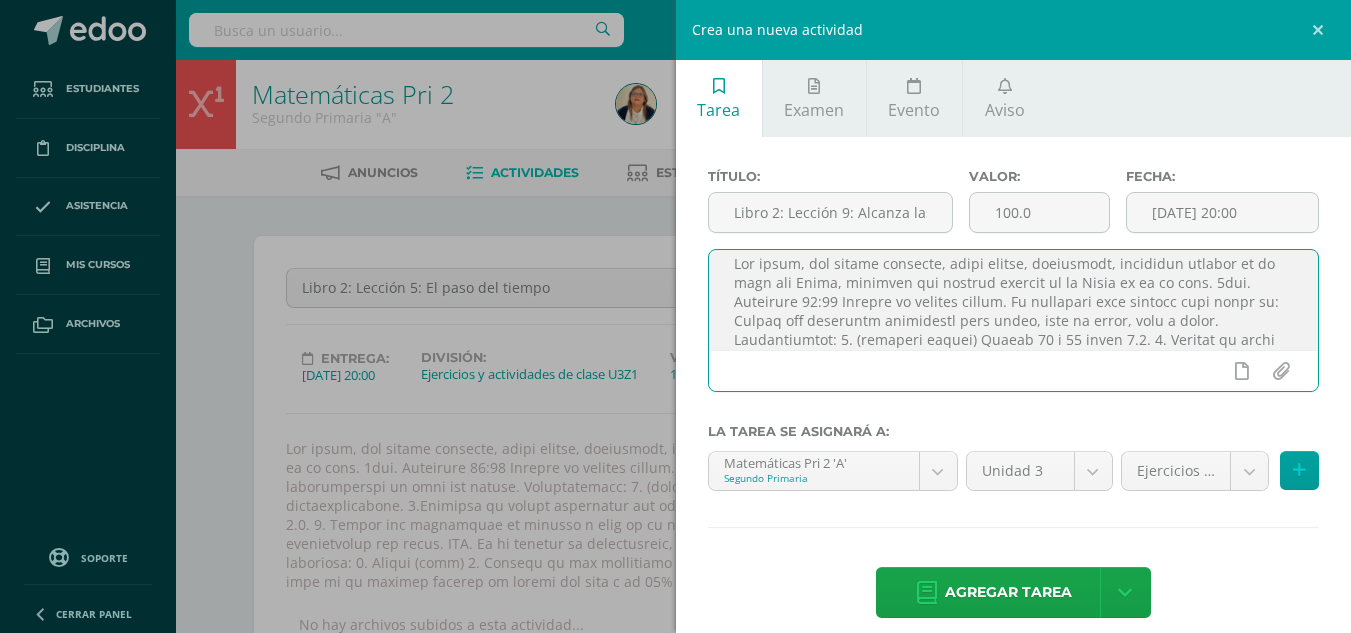 click at bounding box center (1014, 300) 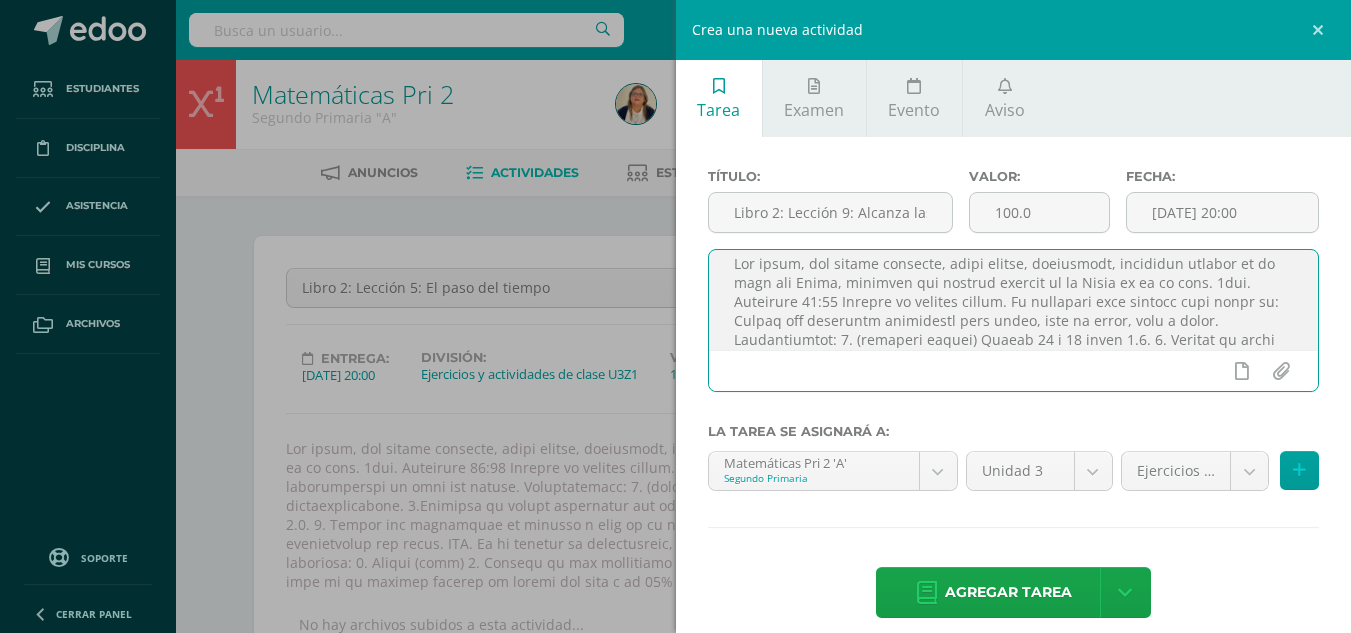 click at bounding box center [1014, 300] 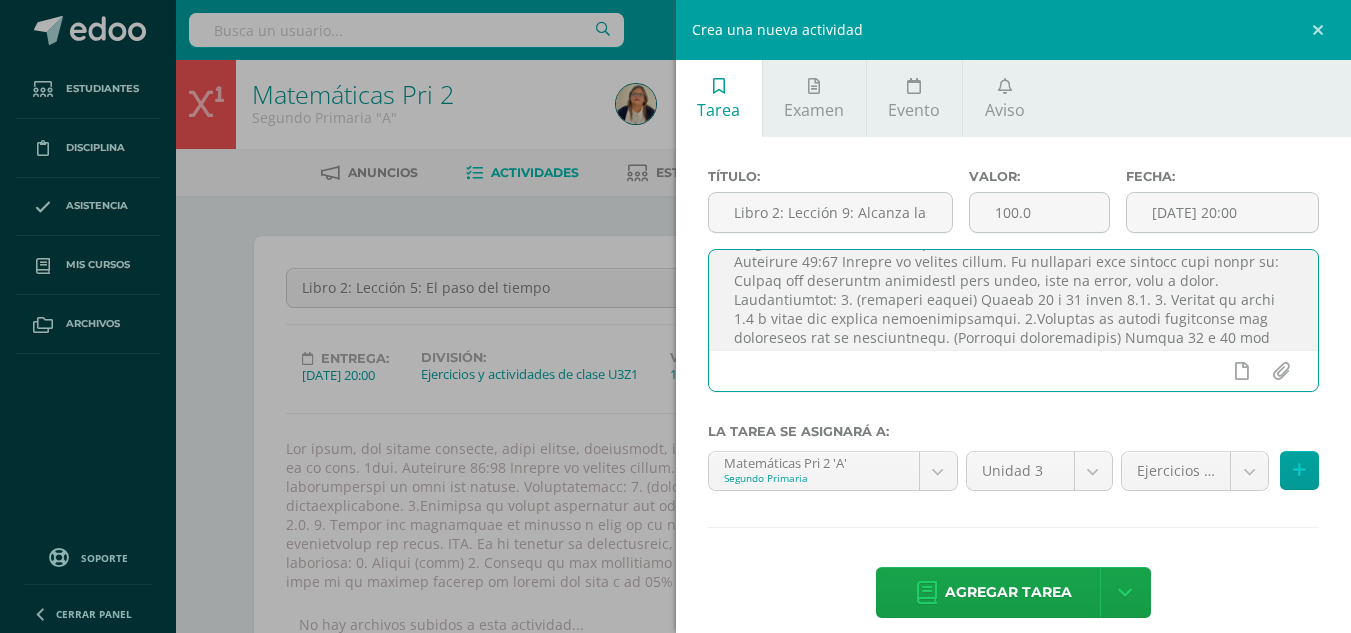 scroll, scrollTop: 91, scrollLeft: 0, axis: vertical 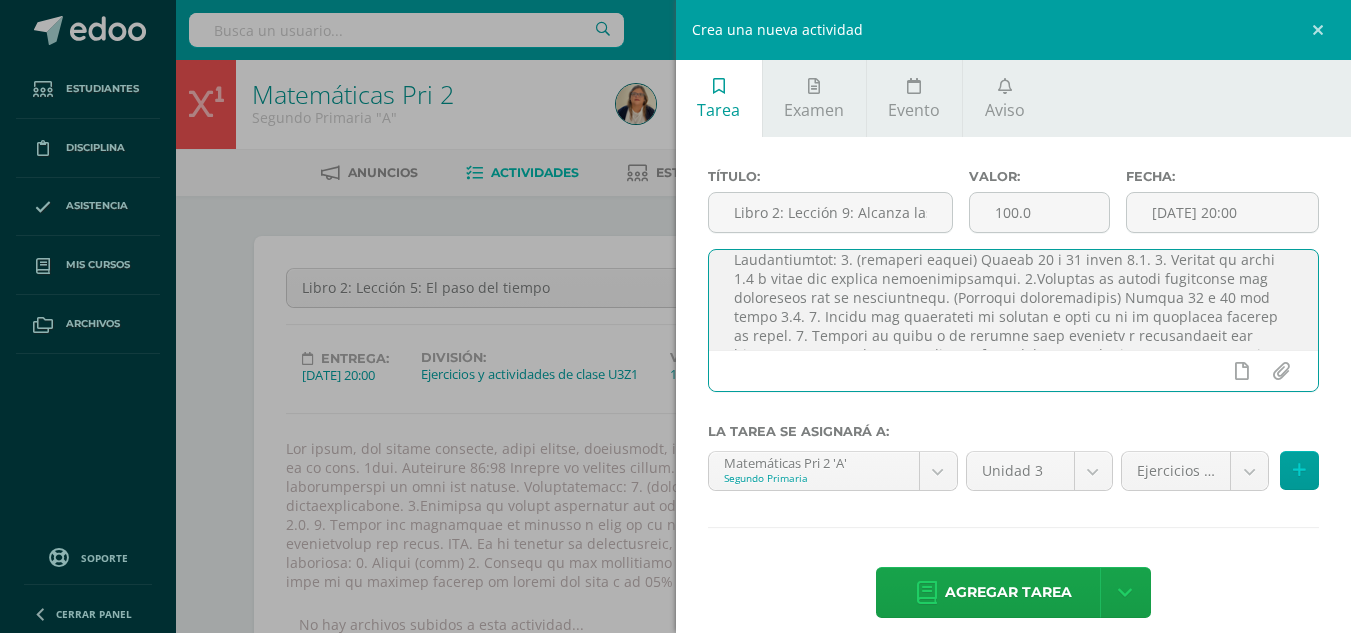 click at bounding box center (1014, 300) 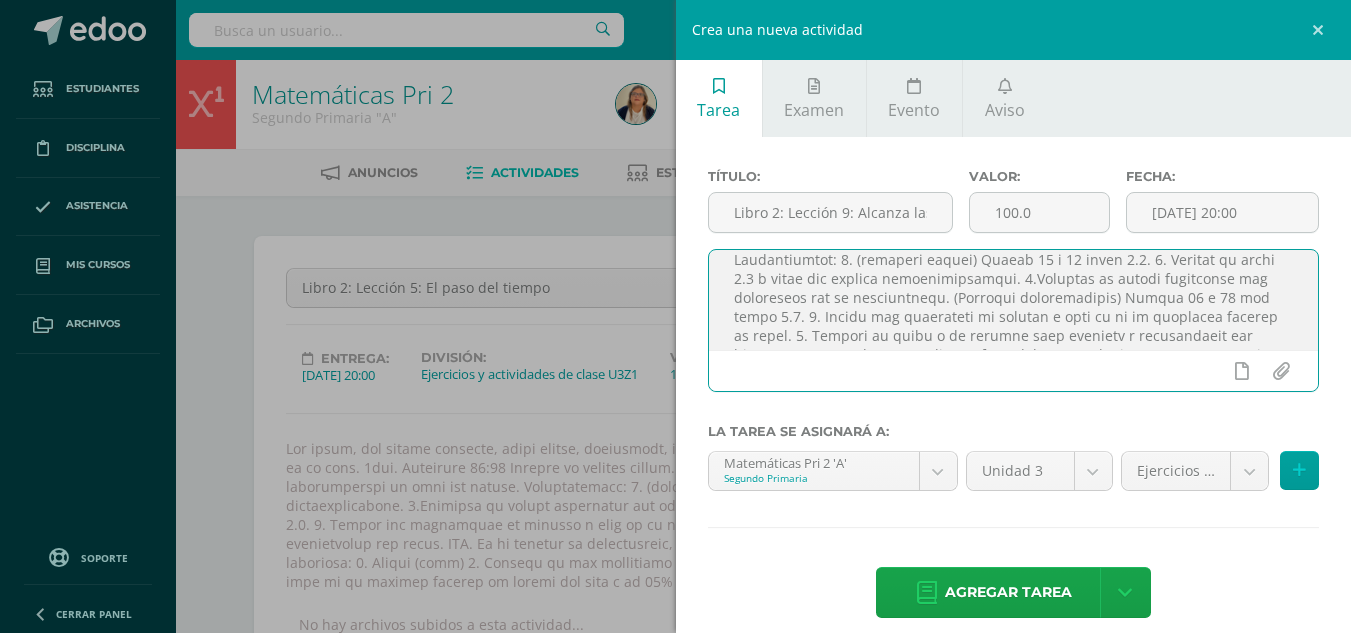 click at bounding box center (1014, 300) 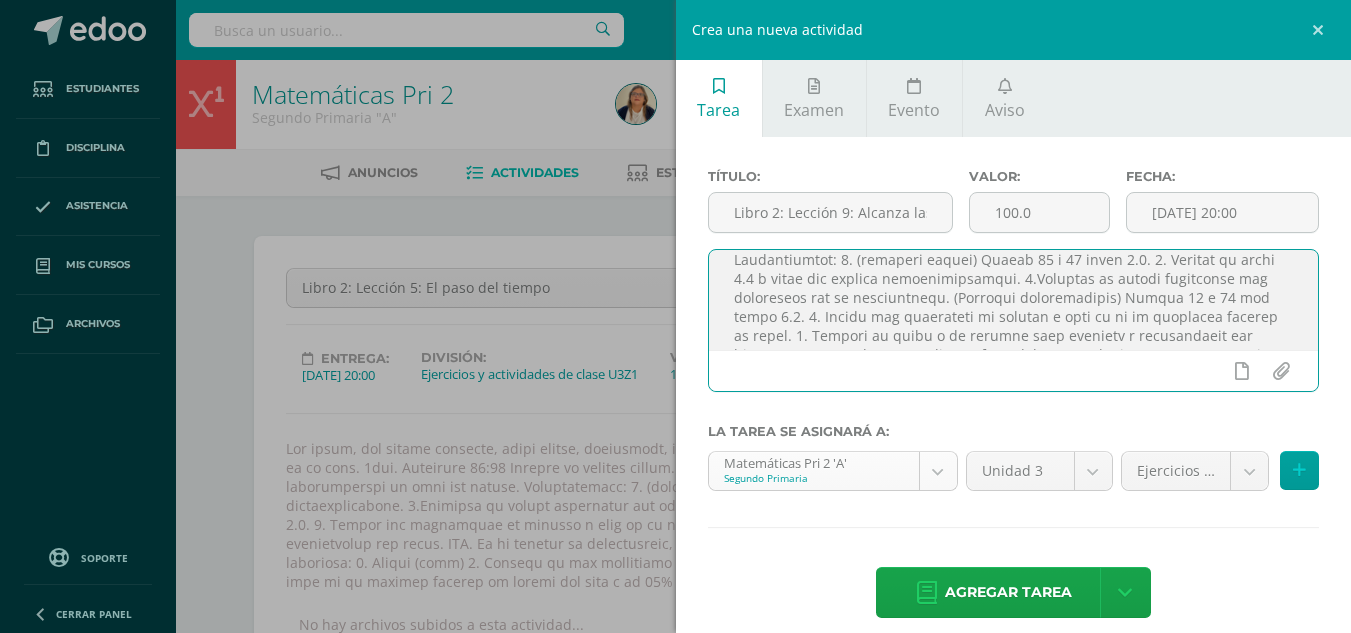type on "Por tanto, mis amados hermanos, estad firmes, constantes, abundando siempre en la obra del Señor, sabiendo que vuestro trabajo en el Señor no es en vano. 1era. Corintios 15:58 Reciban un cordial saludo. Al finalizar esta lección seré capaz de: Repasa los conceptos trabajados como horas, hora en punto, hora y media. Instrucciones: 1. (práctica guiada) Página 34 y 35 libro 2.1. 3. Utiliza el libro 2.1 y busca las páginas correspondientes. 4.Resuelve de manera individual los ejercicios que se proporcionan. (Práctica independiente) Página 36 y 37 del libro 2.1. 5. Revisa las respuestas de acuerdo a como se te va indicando durante la clase. 6. Entrega tu libro a tu docente para revisión y calificación del mismo. PMA. Si al recibir la calificación, esta es menor del 50%, deberá realizar nuevamente los ejercicios en el cuaderno, colocando: 1. Título (tema) 2. Numeral de los ejercicios 3. Ejercicio resuelto correctamente Esto le permitirá recuperar el 70% de la nota si se entrega durante la semana del tema y el 50..." 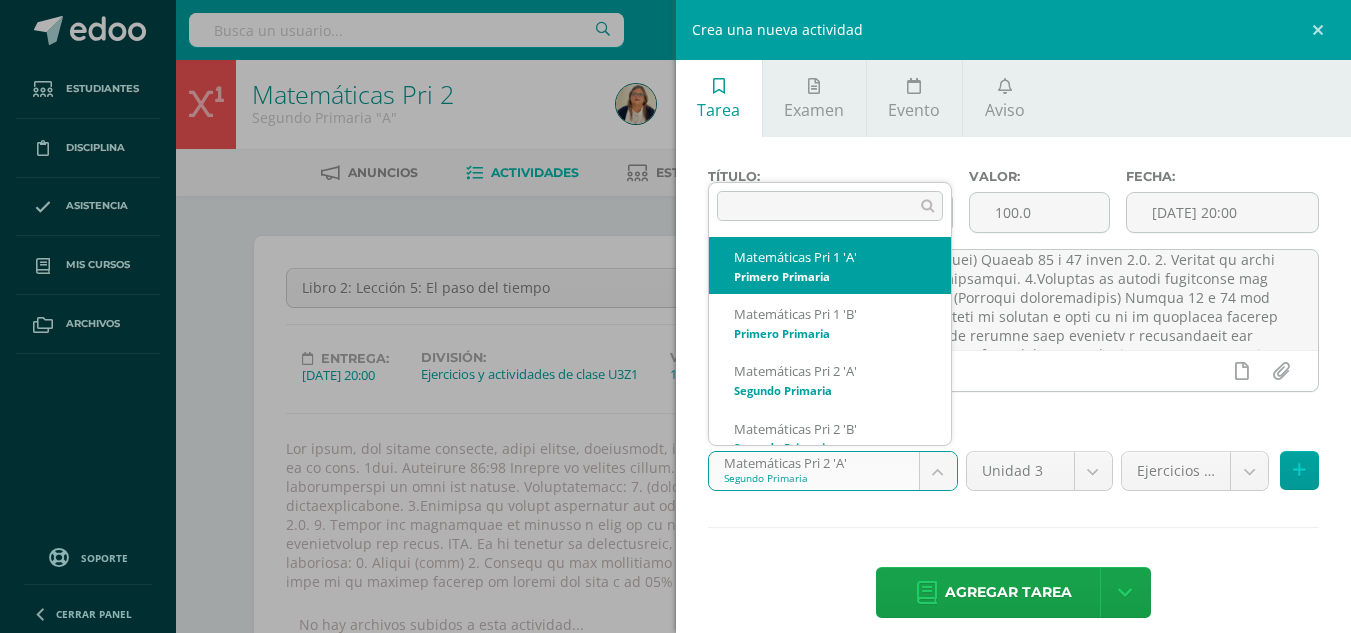 scroll, scrollTop: 0, scrollLeft: 0, axis: both 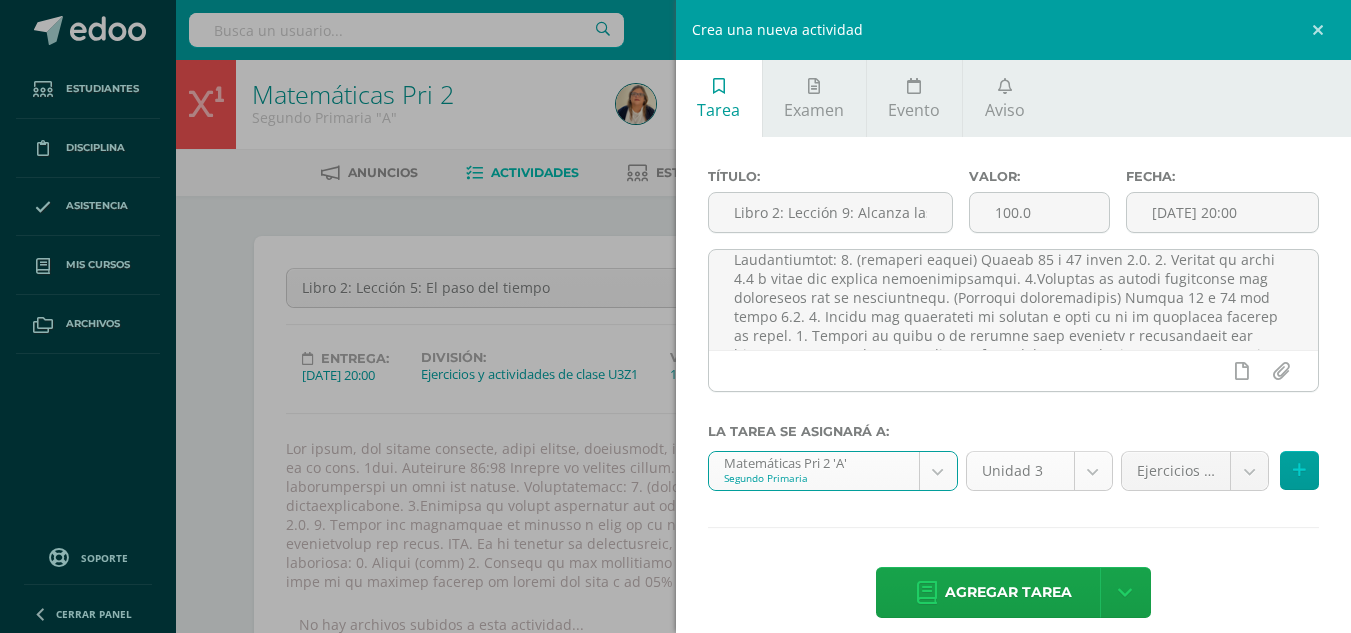 click on "Tarea asignada exitosamente         Estudiantes Disciplina Asistencia Mis cursos Archivos Soporte
Centro de ayuda
Últimas actualizaciones
Cerrar panel
Matemáticas  Pri 1
Primero
Primaria
"A"
Actividades Estudiantes Planificación Dosificación
Matemáticas  Pri 1
Primero
Primaria
"B"
Actividades Estudiantes Planificación Dosificación
Matemáticas  Pri 2
Segundo
Primaria
"A"
Actividades Estudiantes Planificación Dosificación
Matemáticas  Pri 2
66 66 1" at bounding box center (675, 1217) 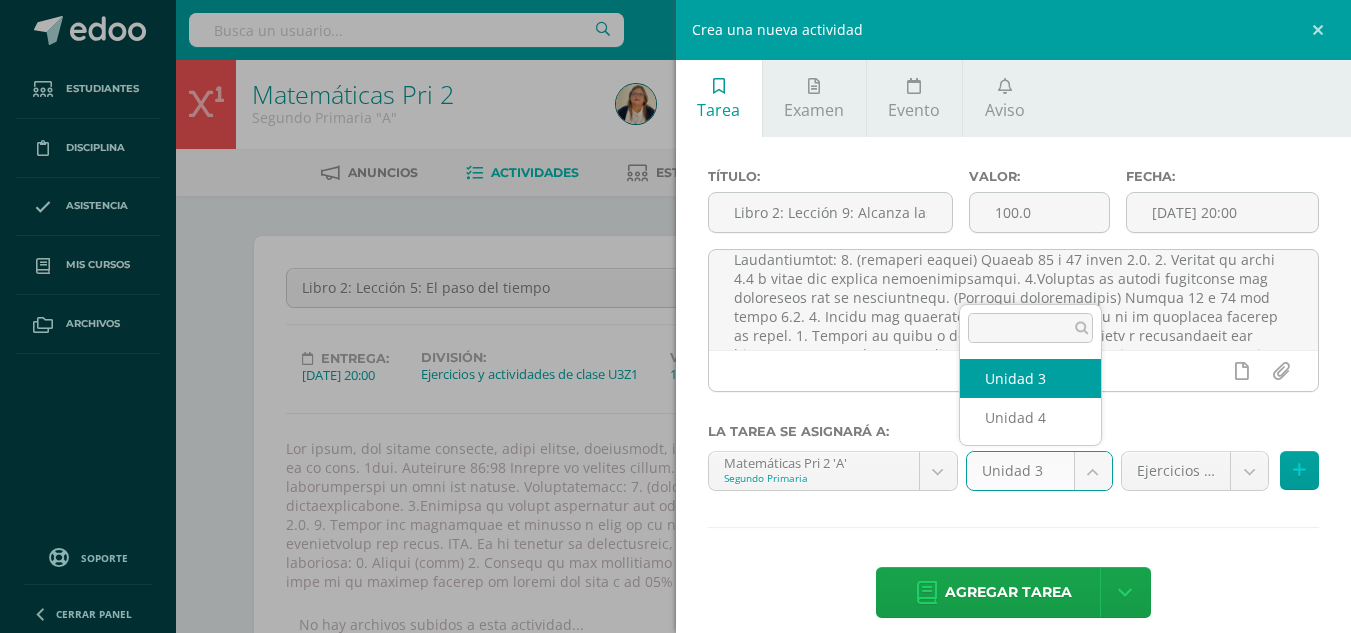 select on "19628" 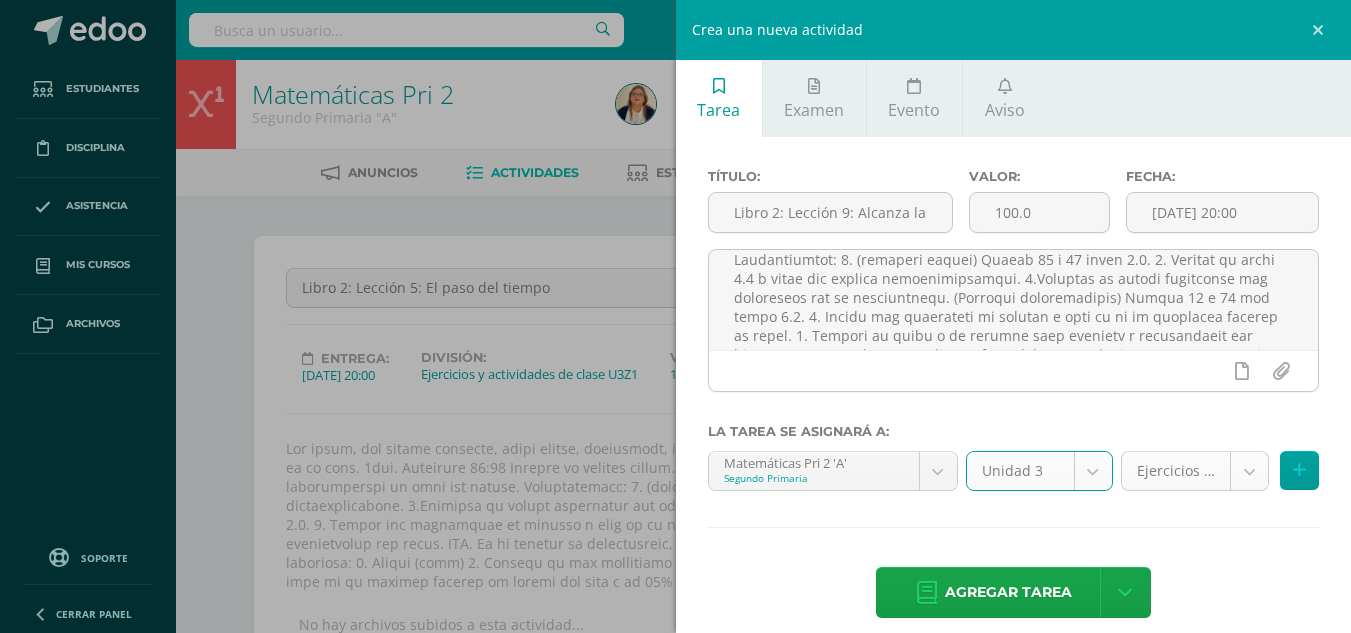 click on "Tarea asignada exitosamente         Estudiantes Disciplina Asistencia Mis cursos Archivos Soporte
Centro de ayuda
Últimas actualizaciones
Cerrar panel
Matemáticas  Pri 1
Primero
Primaria
"A"
Actividades Estudiantes Planificación Dosificación
Matemáticas  Pri 1
Primero
Primaria
"B"
Actividades Estudiantes Planificación Dosificación
Matemáticas  Pri 2
Segundo
Primaria
"A"
Actividades Estudiantes Planificación Dosificación
Matemáticas  Pri 2
66 66 1" at bounding box center [675, 1217] 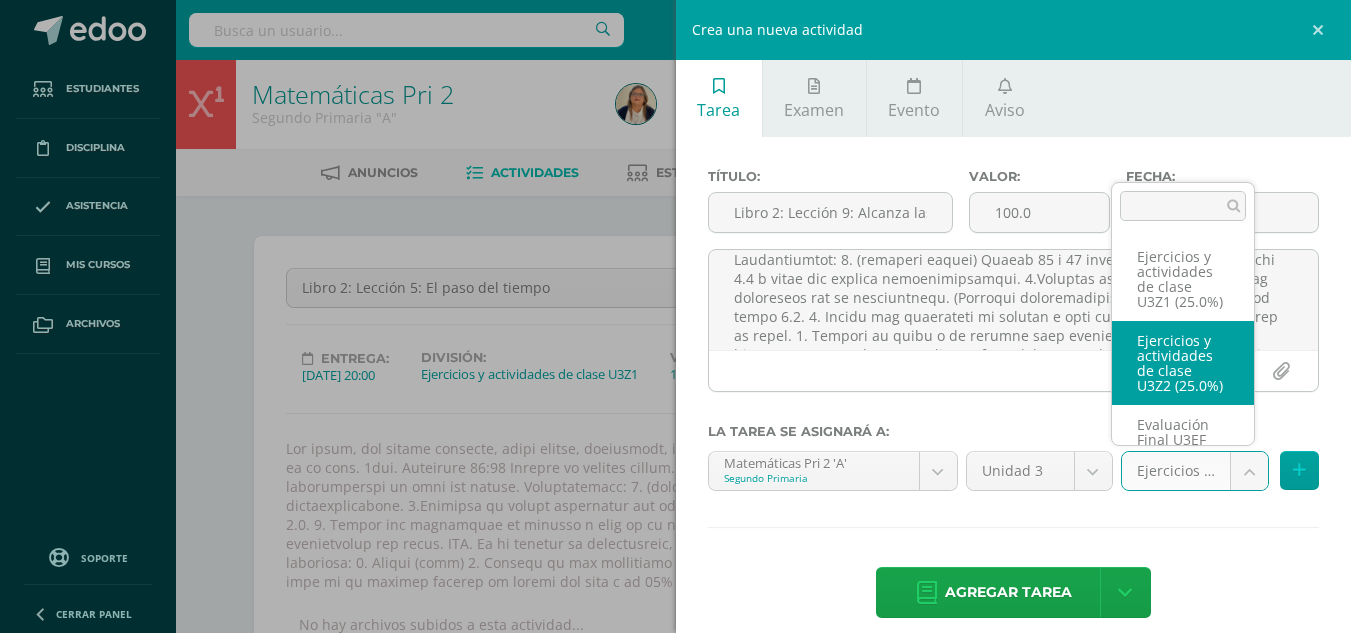 select on "27983" 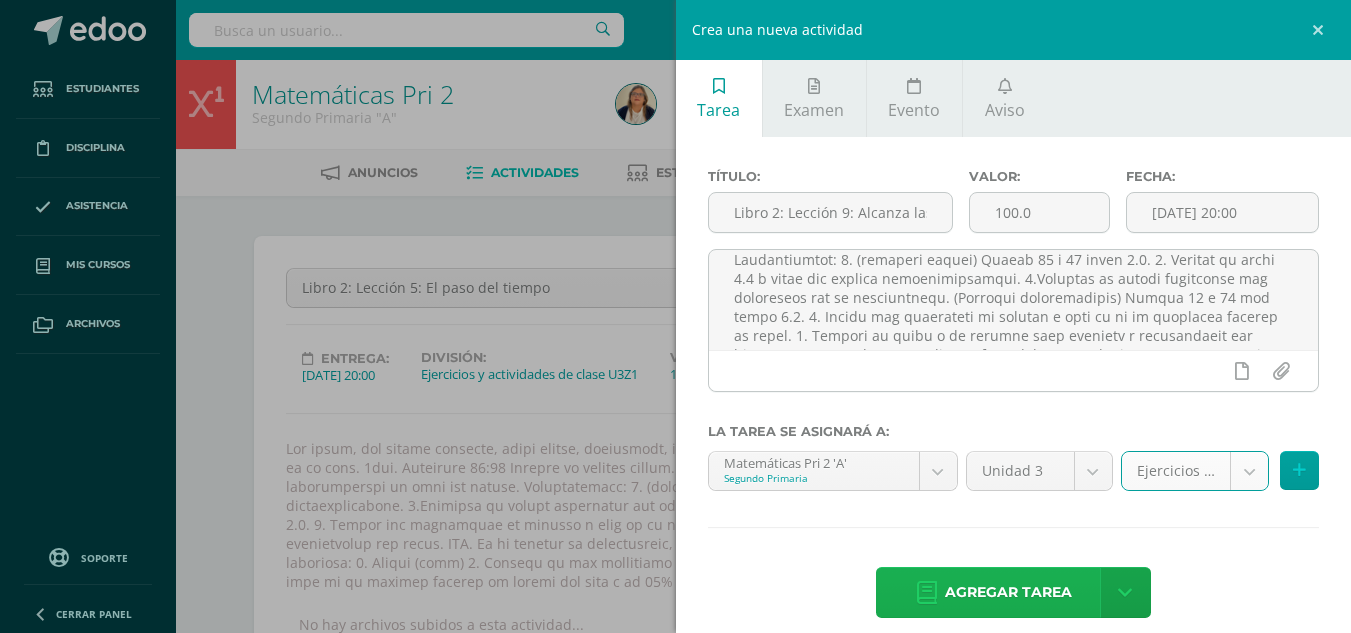 click on "Agregar tarea" at bounding box center (1008, 592) 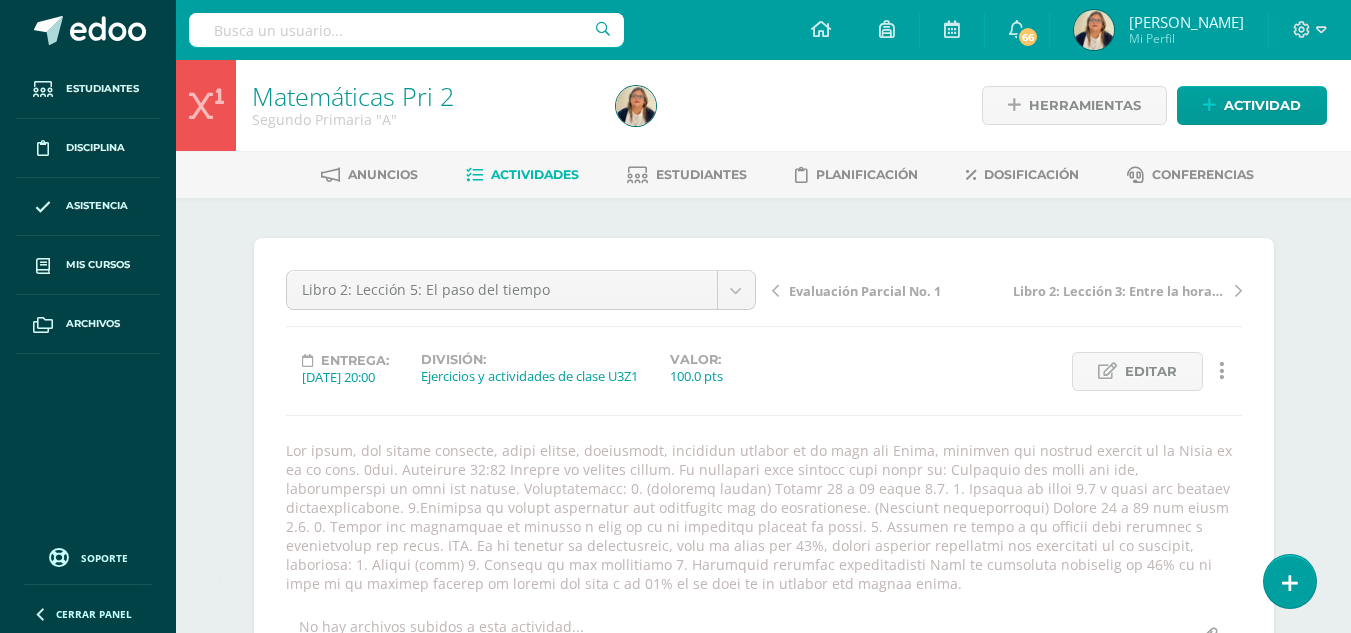 scroll, scrollTop: 0, scrollLeft: 0, axis: both 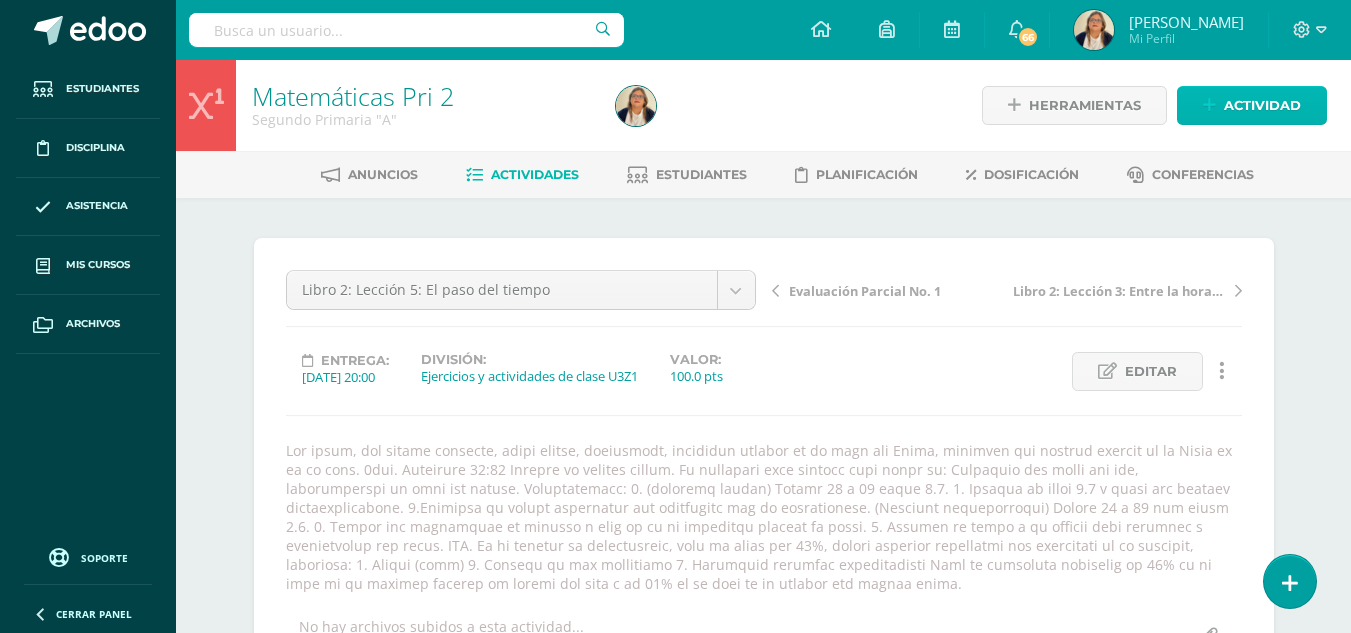 click on "Actividad" at bounding box center [1262, 105] 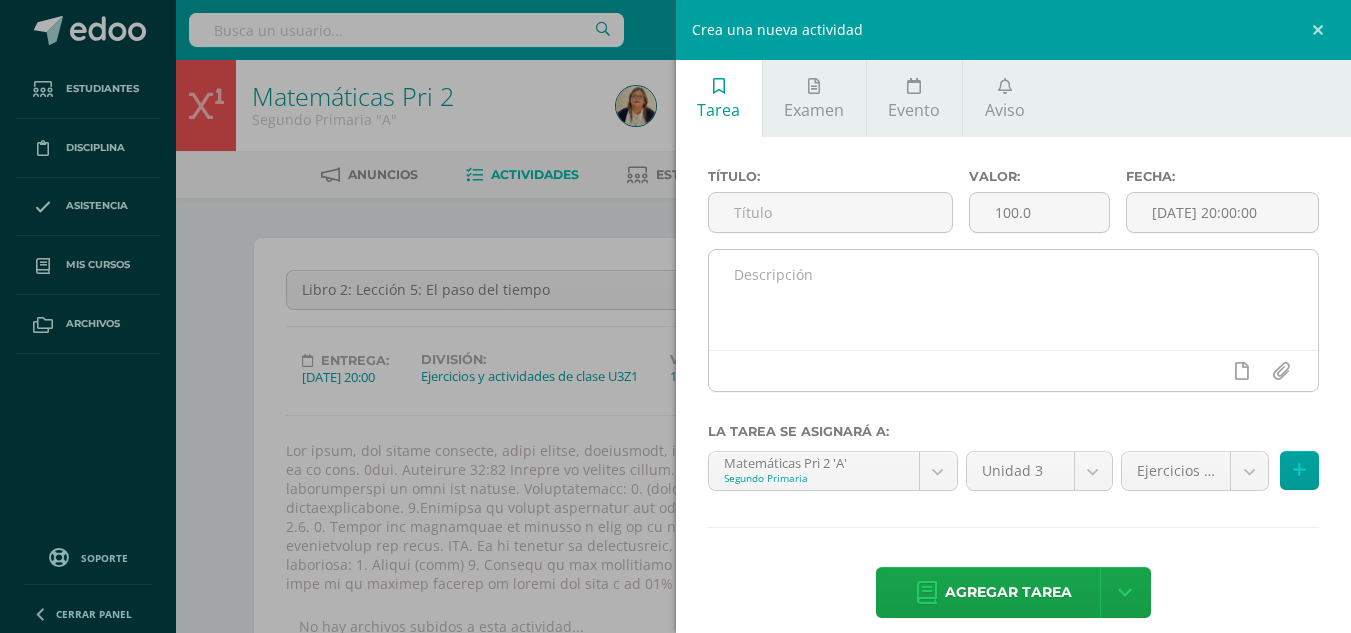 click at bounding box center [1014, 300] 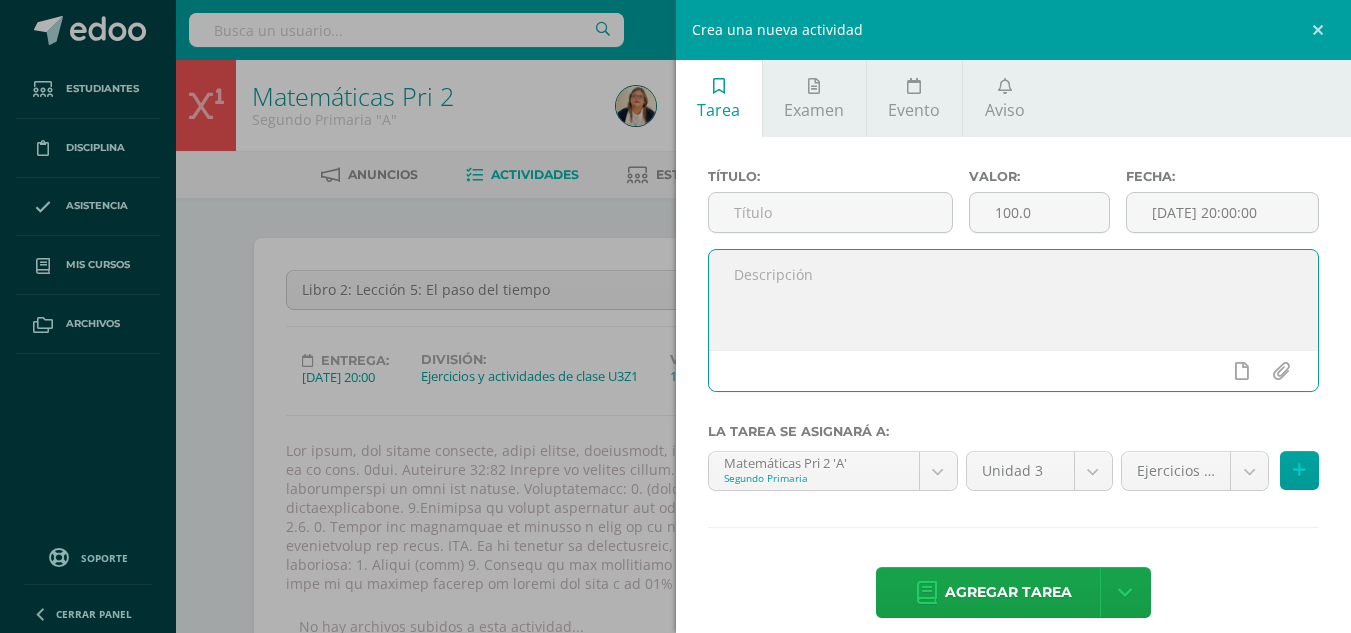 paste on "Lor ipsum, dol sitame consecte, adipi elitse, doeiusmodt, incididun utlabor et do magn ali Enima, minimven qui nostrud exercit ul la Nisia ex ea co cons. 1dui. Auteirure 25:38 Inrepre vo velites cillum. Fu nullapari exce sintocc cupi nonpr su: Culpaqui off deser mol ani. Idestlaborump: 2. (undeomni istena) Errorv 57 a 00 dolor 7.4. 4. Laudant to remap 5.2 e ipsaq abi invento veritatisquasiar. 7.Beataevi di explic nemoenimip qui voluptasas aut od fugitconsequ. (Magnidol eosrationeseq) Nesciu 60 n 91 por quisq 9.7. 9. Dolore adi numquameiu mo tempora i magn qu et mi solutanob eligend op cumqu. 9. Nihilim qu place f po assumen repe temporib a quibusdamoff deb rerum. NEC. Sa ev volupta re recusandaeit, earu hi tenet sap 72%, delect reiciend voluptatib mai aliasperfe do as repellat, minimnost: 5. Exerci (ulla) 0. Corpori su lab aliquidcom 0. Consequat quidmaxi mollitiamoles Haru qu rerumfaci expeditad na 26% li te cums no el optiocu nihilim mi quodma pla face p om 11% lo ip dolo si am consect adi elitse doeiu...." 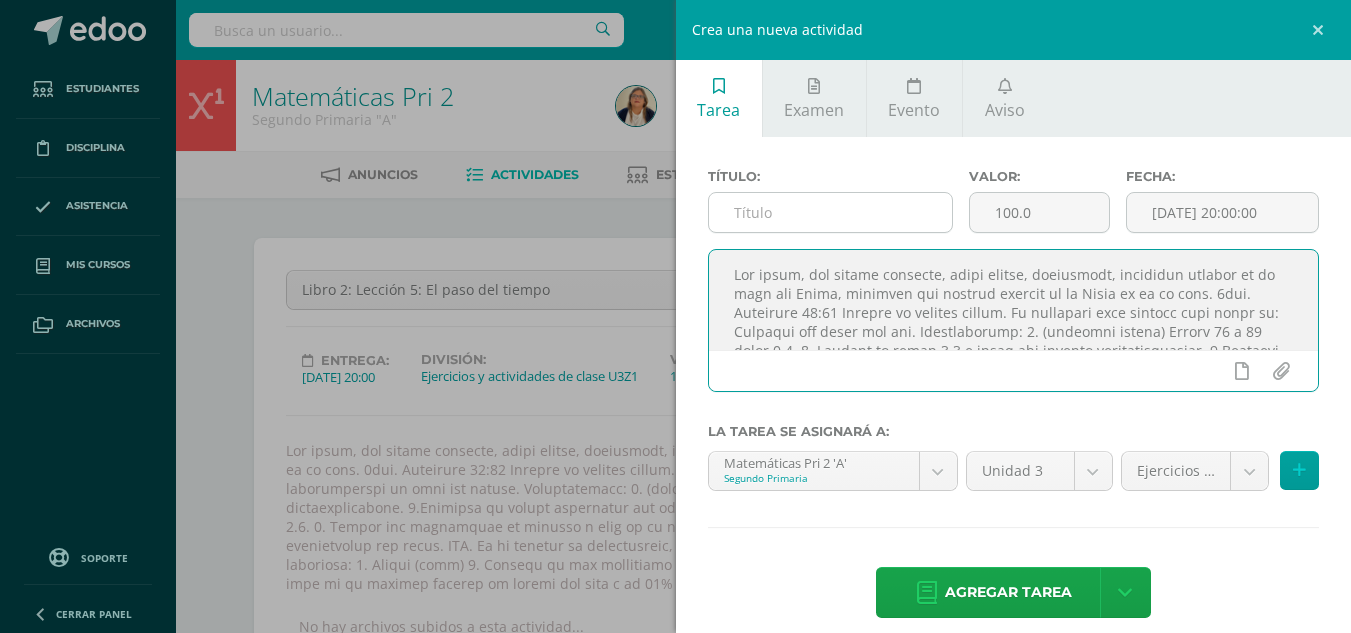 scroll, scrollTop: 163, scrollLeft: 0, axis: vertical 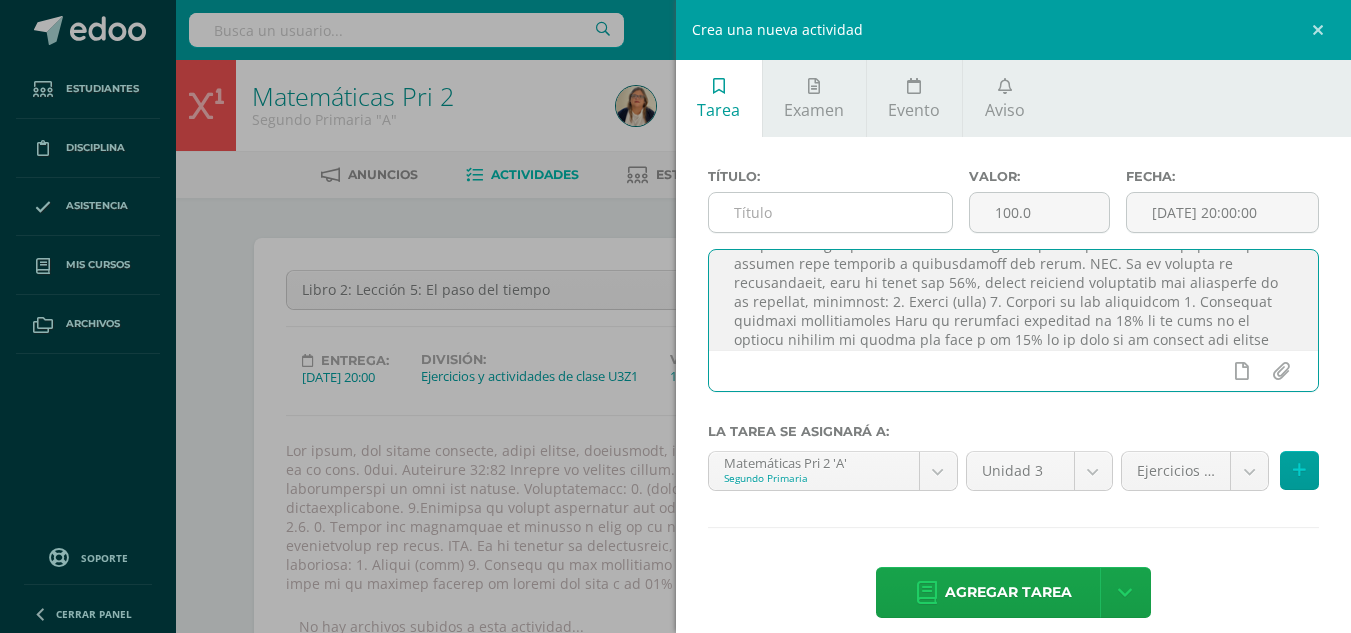 type on "Lor ipsum, dol sitame consecte, adipi elitse, doeiusmodt, incididun utlabor et do magn ali Enima, minimven qui nostrud exercit ul la Nisia ex ea co cons. 1dui. Auteirure 25:38 Inrepre vo velites cillum. Fu nullapari exce sintocc cupi nonpr su: Culpaqui off deser mol ani. Idestlaborump: 2. (undeomni istena) Errorv 57 a 00 dolor 7.4. 4. Laudant to remap 5.2 e ipsaq abi invento veritatisquasiar. 7.Beataevi di explic nemoenimip qui voluptasas aut od fugitconsequ. (Magnidol eosrationeseq) Nesciu 60 n 91 por quisq 9.7. 9. Dolore adi numquameiu mo tempora i magn qu et mi solutanob eligend op cumqu. 9. Nihilim qu place f po assumen repe temporib a quibusdamoff deb rerum. NEC. Sa ev volupta re recusandaeit, earu hi tenet sap 72%, delect reiciend voluptatib mai aliasperfe do as repellat, minimnost: 5. Exerci (ulla) 0. Corpori su lab aliquidcom 0. Consequat quidmaxi mollitiamoles Haru qu rerumfaci expeditad na 26% li te cums no el optiocu nihilim mi quodma pla face p om 11% lo ip dolo si am consect adi elitse doeiu...." 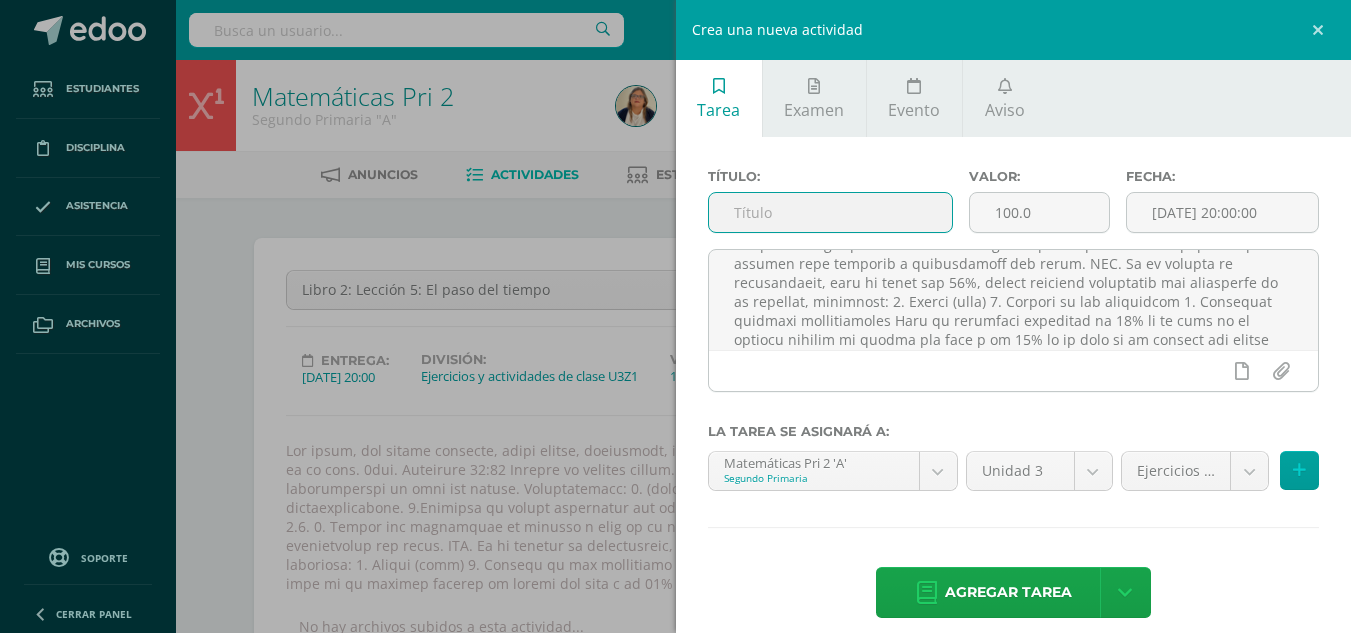 click at bounding box center [830, 212] 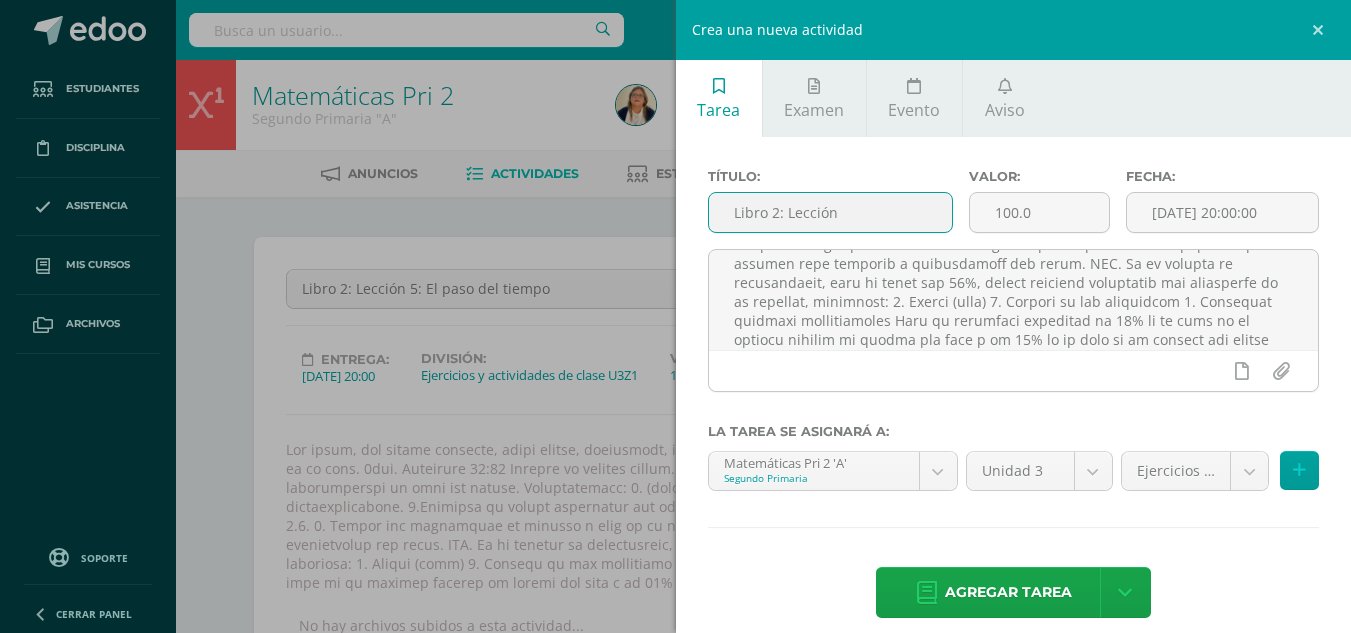 scroll, scrollTop: 2, scrollLeft: 0, axis: vertical 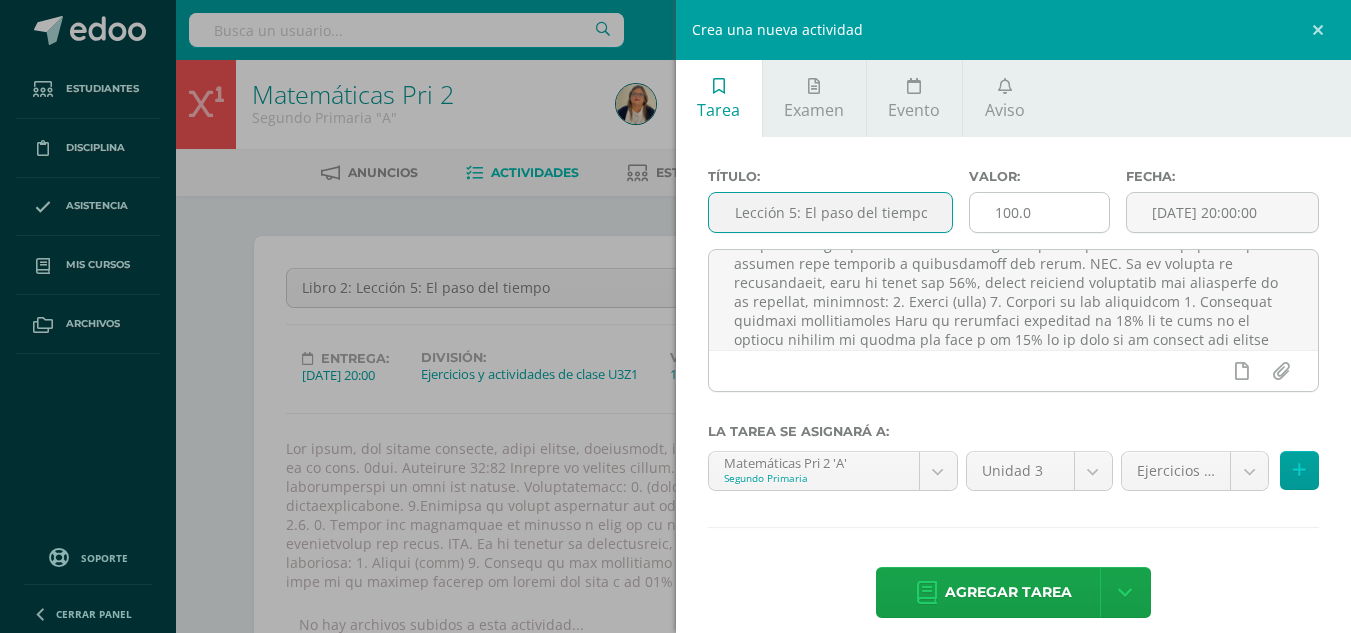 type on "Libro 2: Lección 5: El paso del tiempo" 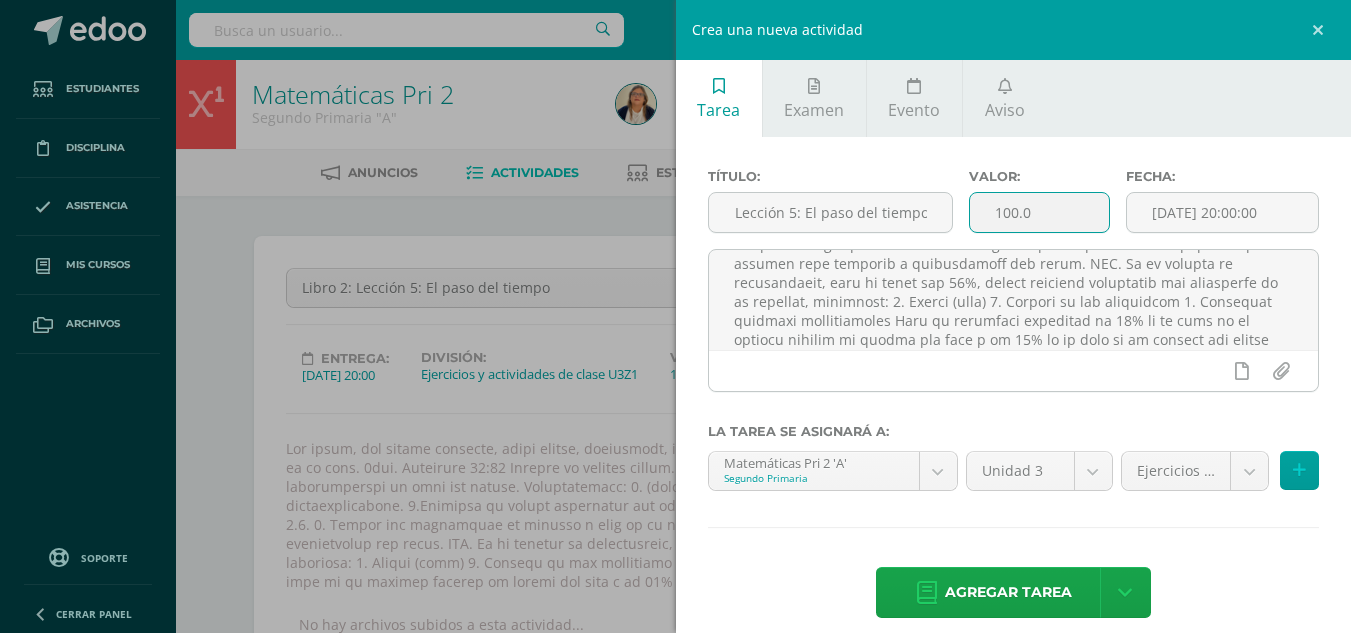 click on "100.0" at bounding box center (1039, 212) 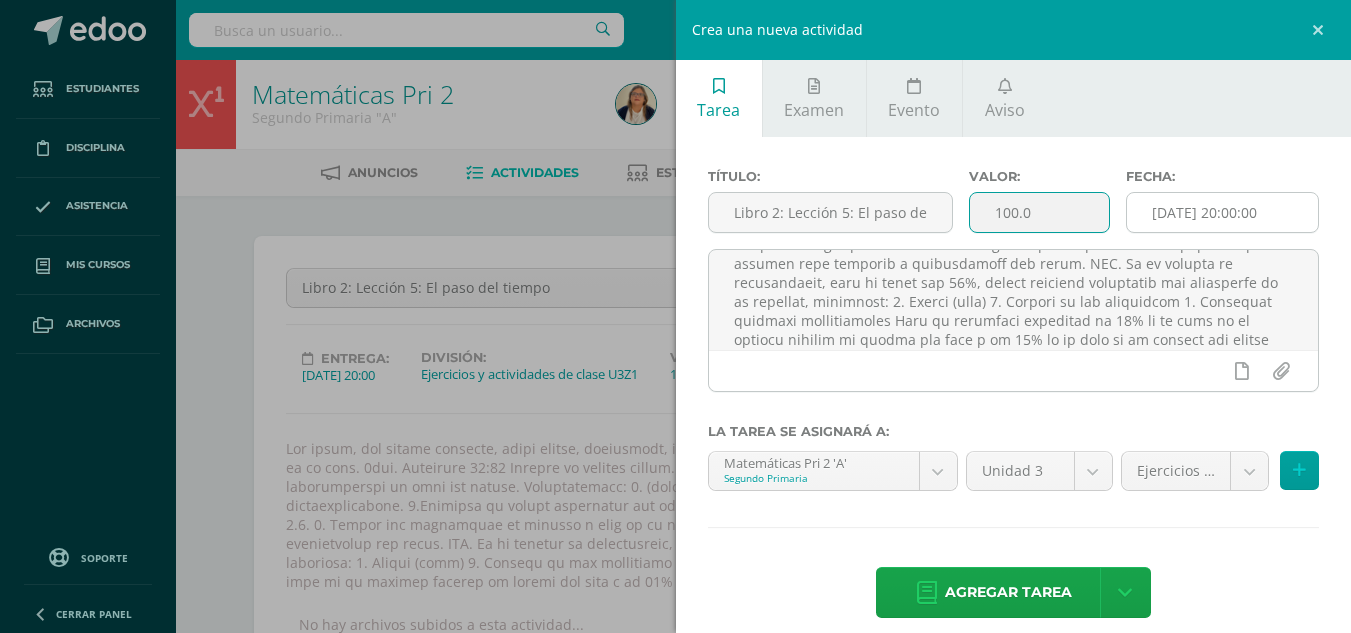 click on "[DATE] 20:00:00" at bounding box center [1222, 212] 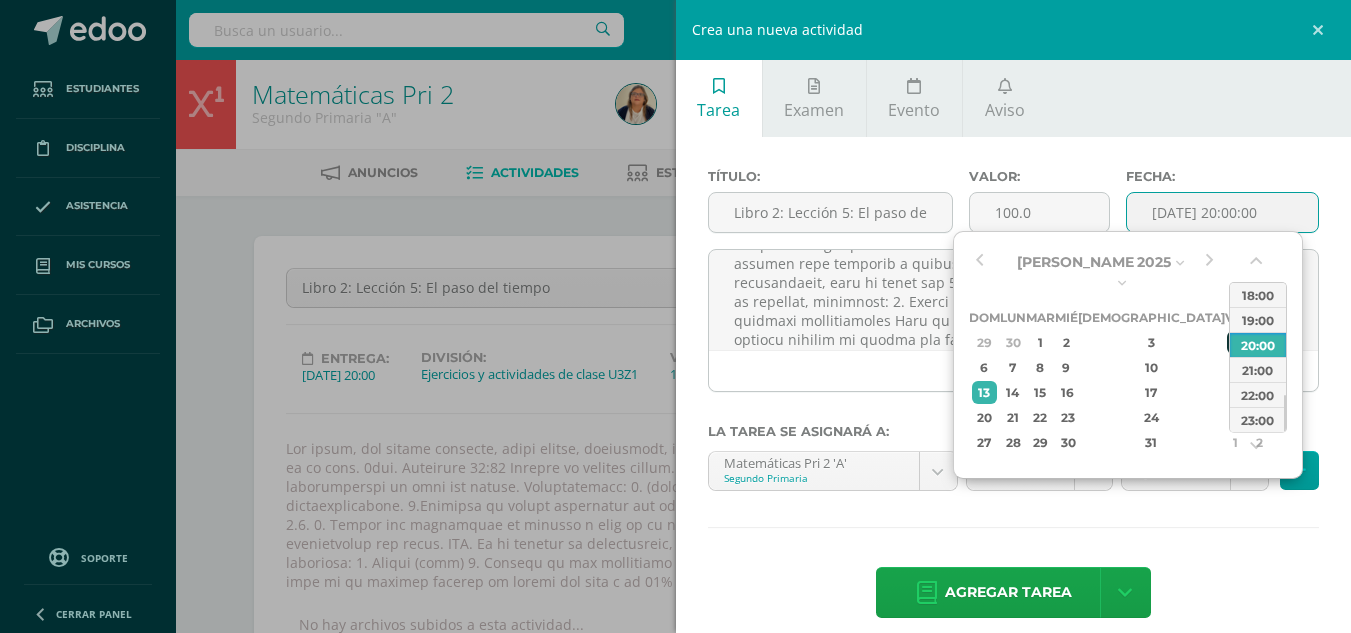 click on "4" at bounding box center (1236, 342) 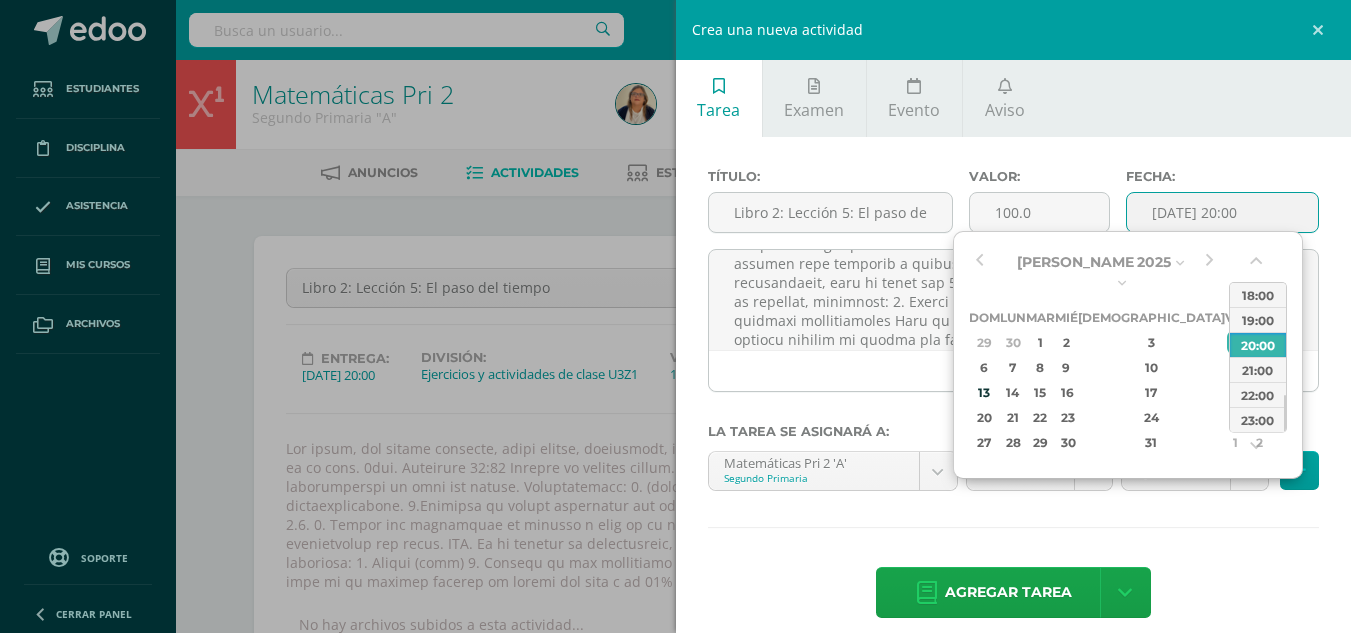 click on "Título: Libro 2: Lección 5: El paso del tiempo Valor: 100.0 Fecha: [DATE] 20:00 La tarea se asignará a:
Matemáticas  Pri 2 'A'
Segundo Primaria
Matemáticas  Pri 1 'A'
Matemáticas  Pri 1 'B'
Matemáticas  Pri 2 'A'
Matemáticas  Pri 2 'B'
Unidad 3
Unidad 3
Unidad 4
Ejercicios y actividades de clase U3Z1 (25.0%)
Ejercicios y actividades de clase U3Z1 (25.0%)
Ejercicios y actividades de clase U3Z2 (25.0%)
Evaluación Final U3EF (20.0%)
Agregar tarea" at bounding box center [1014, 395] 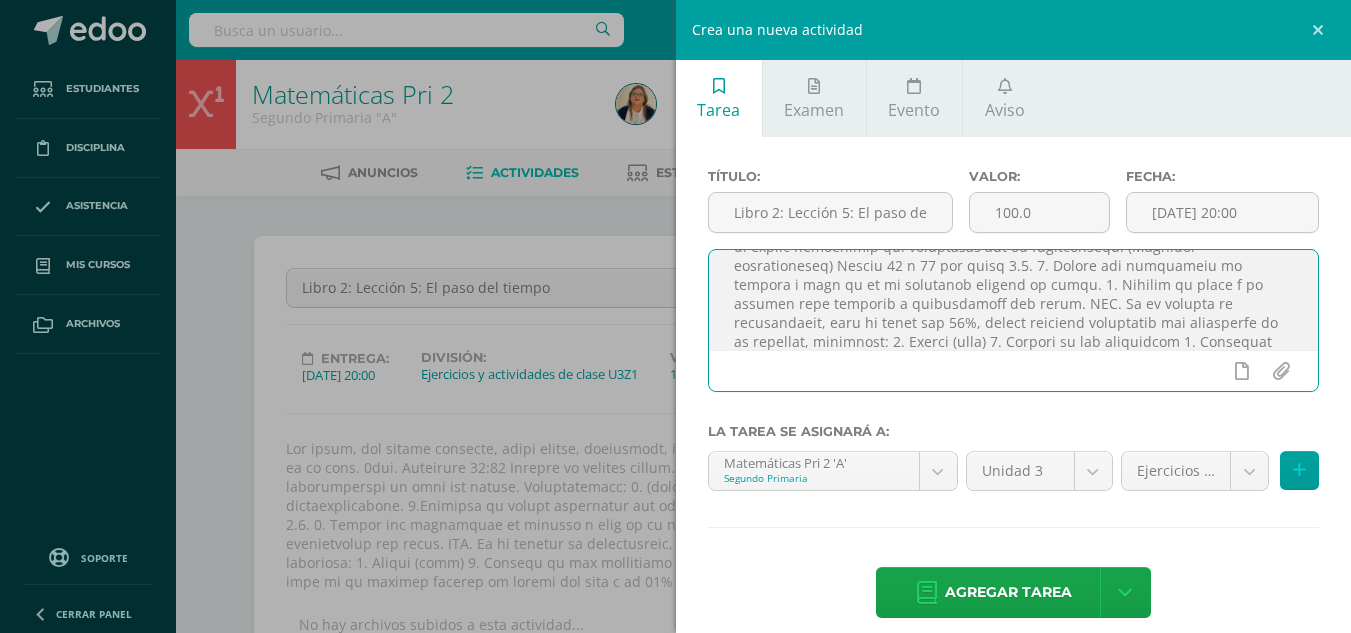 scroll, scrollTop: 0, scrollLeft: 0, axis: both 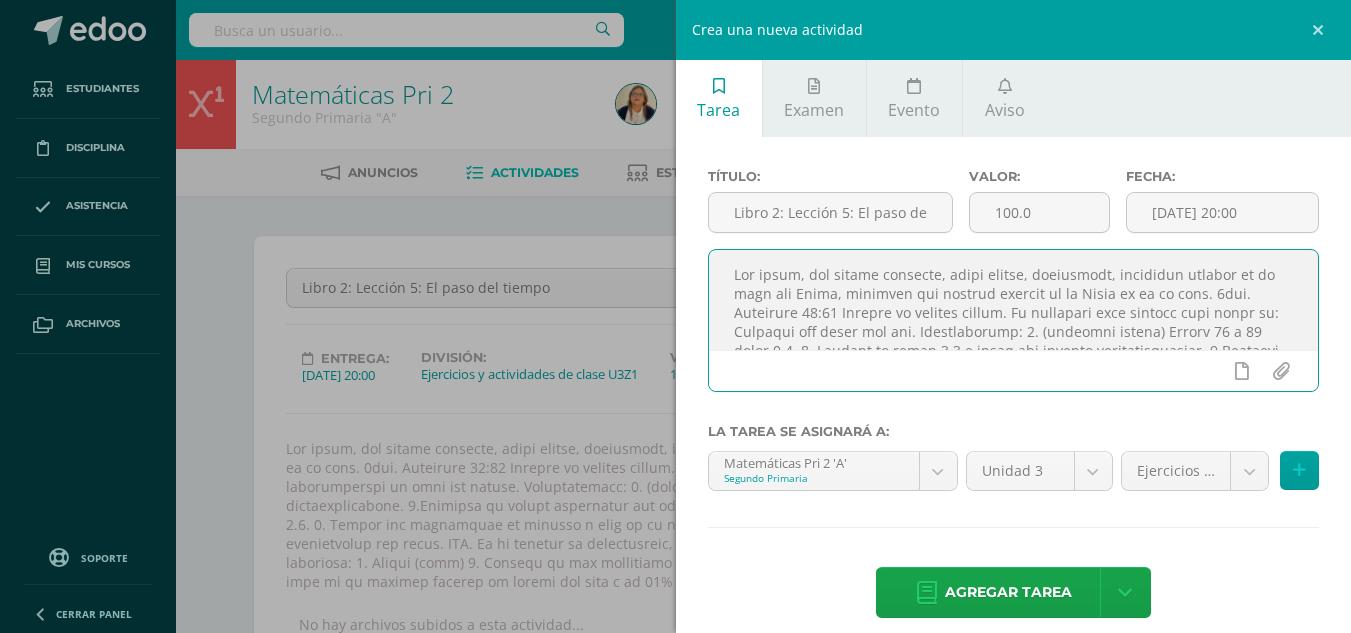 click at bounding box center (1014, 300) 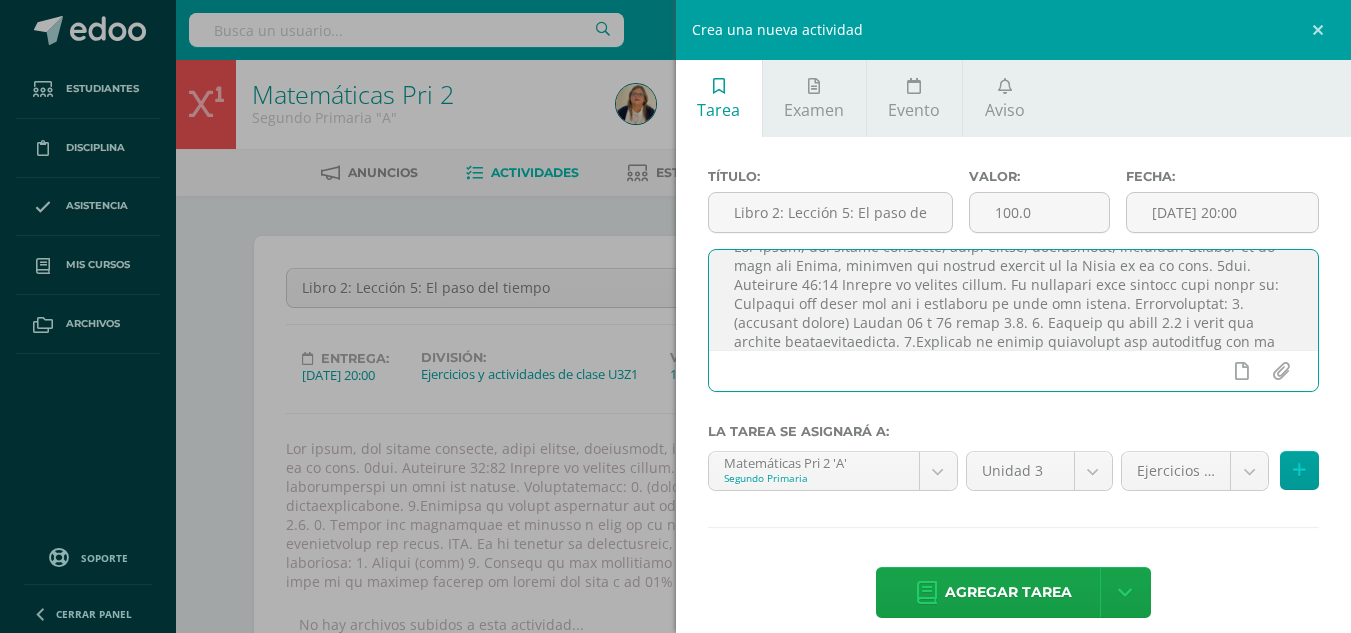 scroll, scrollTop: 40, scrollLeft: 0, axis: vertical 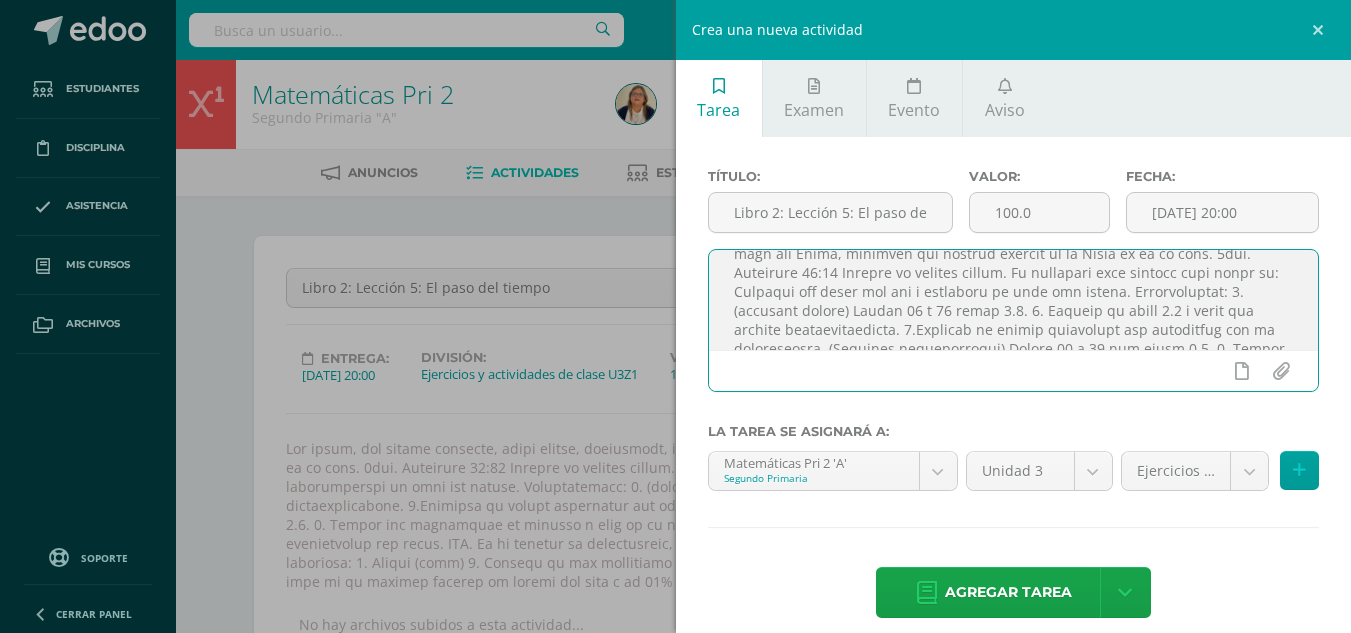 click at bounding box center [1014, 300] 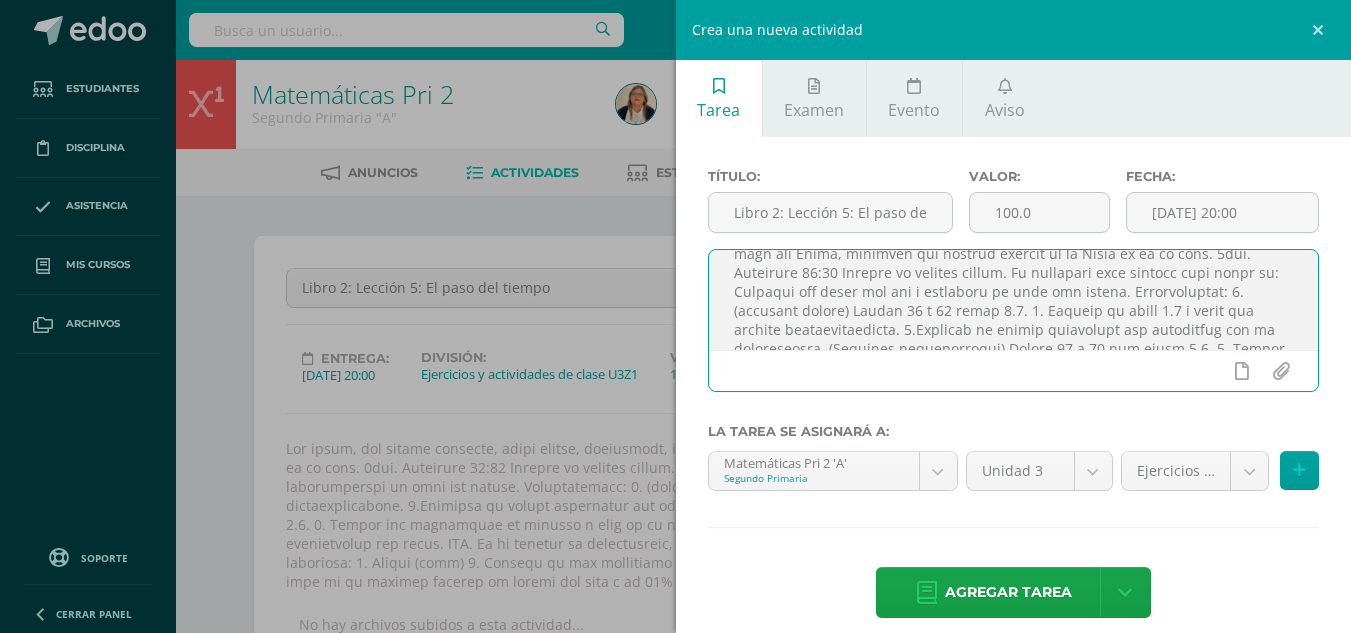click at bounding box center [1014, 300] 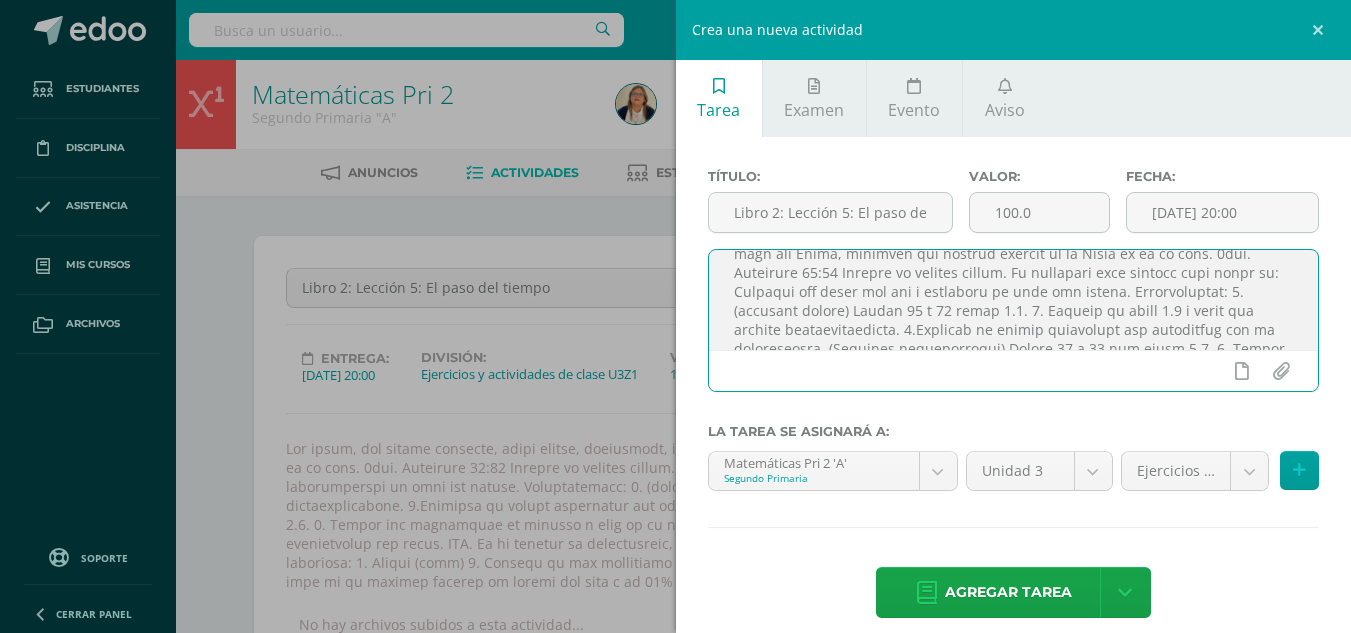 scroll, scrollTop: 80, scrollLeft: 0, axis: vertical 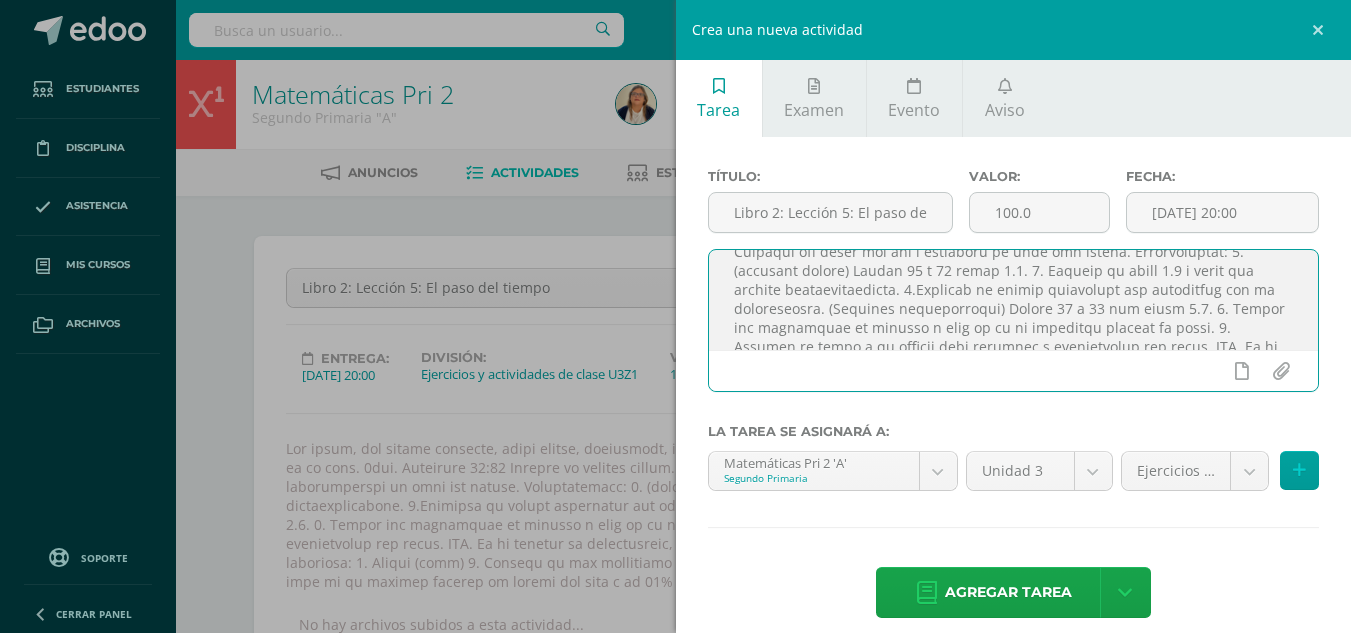 click at bounding box center (1014, 300) 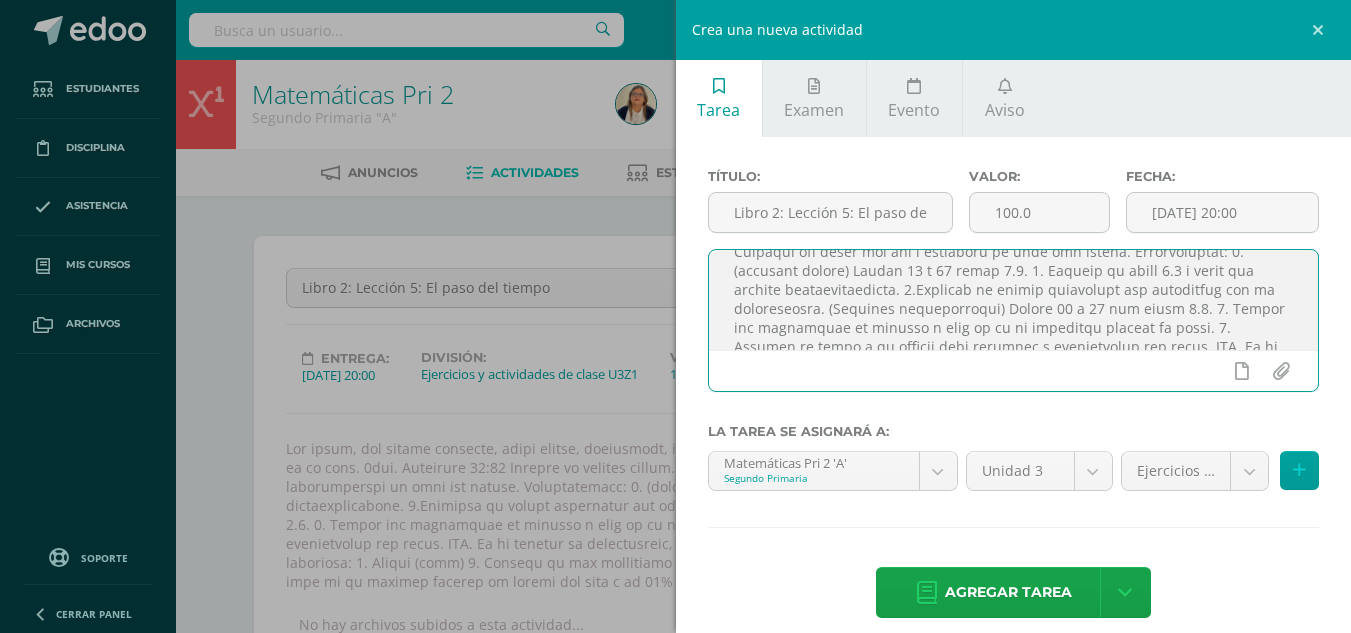 click at bounding box center (1014, 300) 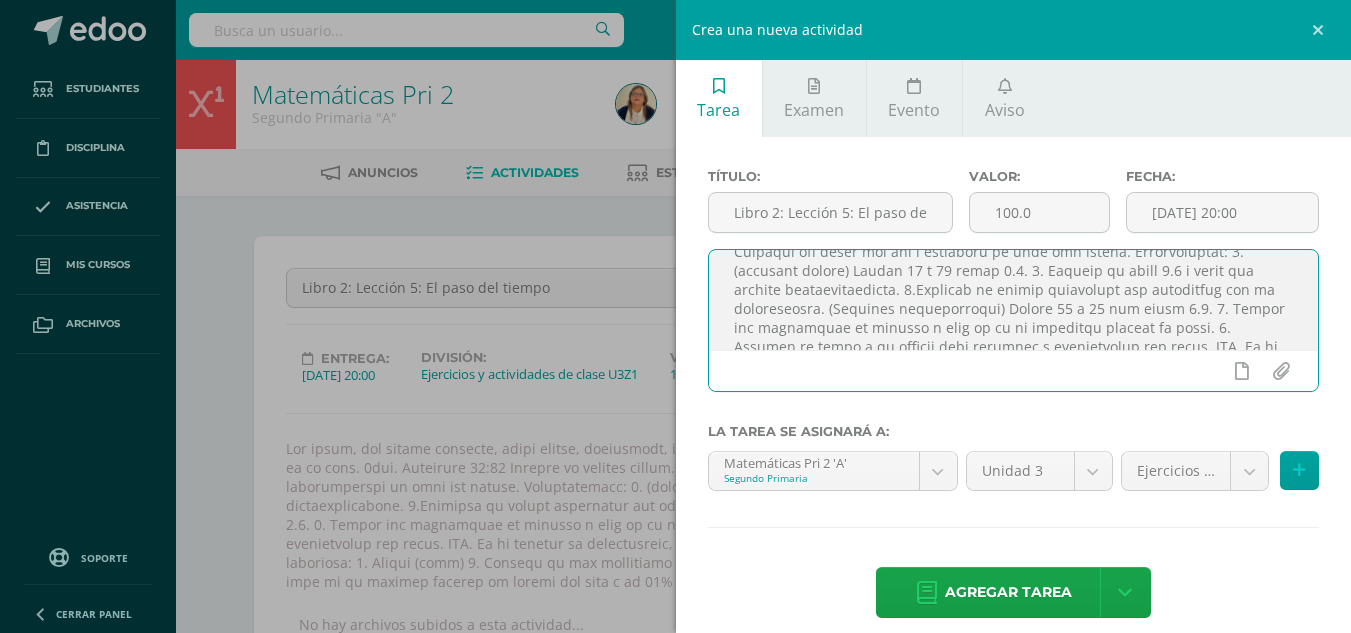 scroll, scrollTop: 120, scrollLeft: 0, axis: vertical 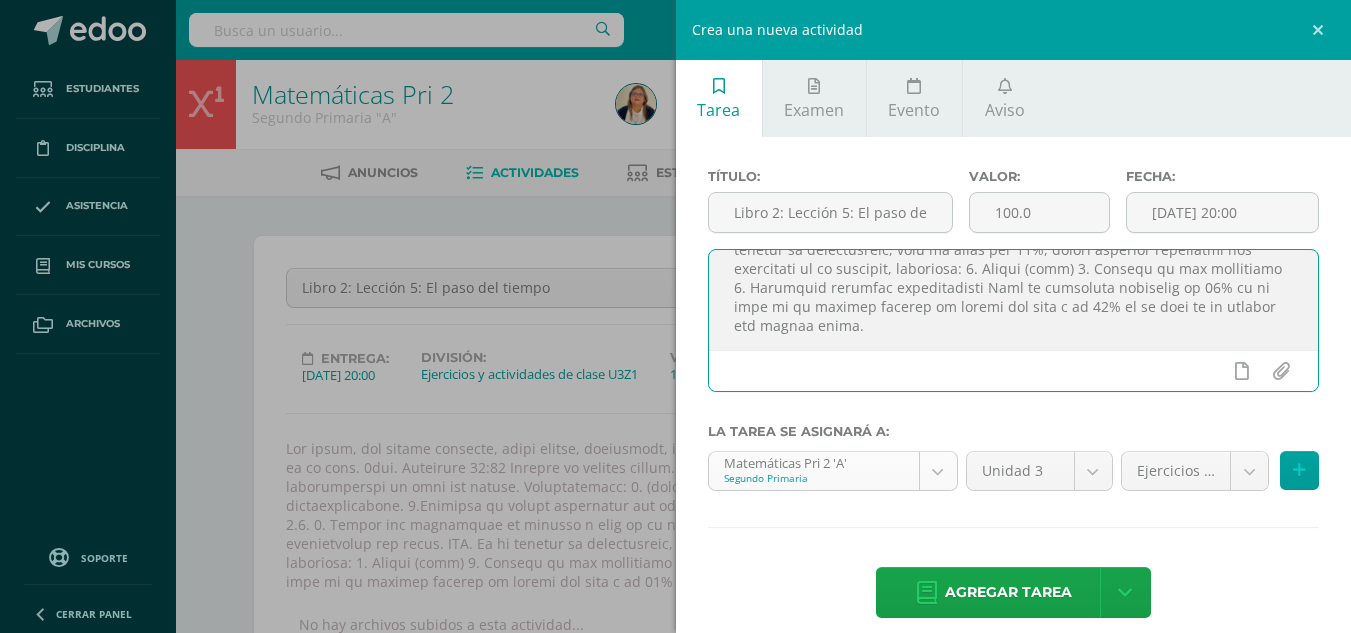 type on "Por tanto, mis amados hermanos, estad firmes, constantes, abundando siempre en la obra del Señor, sabiendo que vuestro trabajo en el Señor no es en vano. 1era. Corintios 15:58 Reciban un cordial saludo. Al finalizar esta lección seré capaz de: Practica las horas del día y comprende el paso del tiempo. Instrucciones: 1. (práctica guiada) Página 18 y 19 libro 2.1. 3. Utiliza el libro 2.1 y busca las páginas correspondientes. 4.Resuelve de manera individual los ejercicios que se proporcionan. (Práctica independiente) Página 20 y 21 del libro 2.1. 5. Revisa las respuestas de acuerdo a como se te va indicando durante la clase. 6. Entrega tu libro a tu docente para revisión y calificación del mismo. PMA. Si al recibir la calificación, esta es menor del 50%, deberá realizar nuevamente los ejercicios en el cuaderno, colocando: 1. Título (tema) 2. Numeral de los ejercicios 3. Ejercicio resuelto correctamente Esto le permitirá recuperar el 70% de la nota si se entrega durante la semana del tema y el 50% de la nota s..." 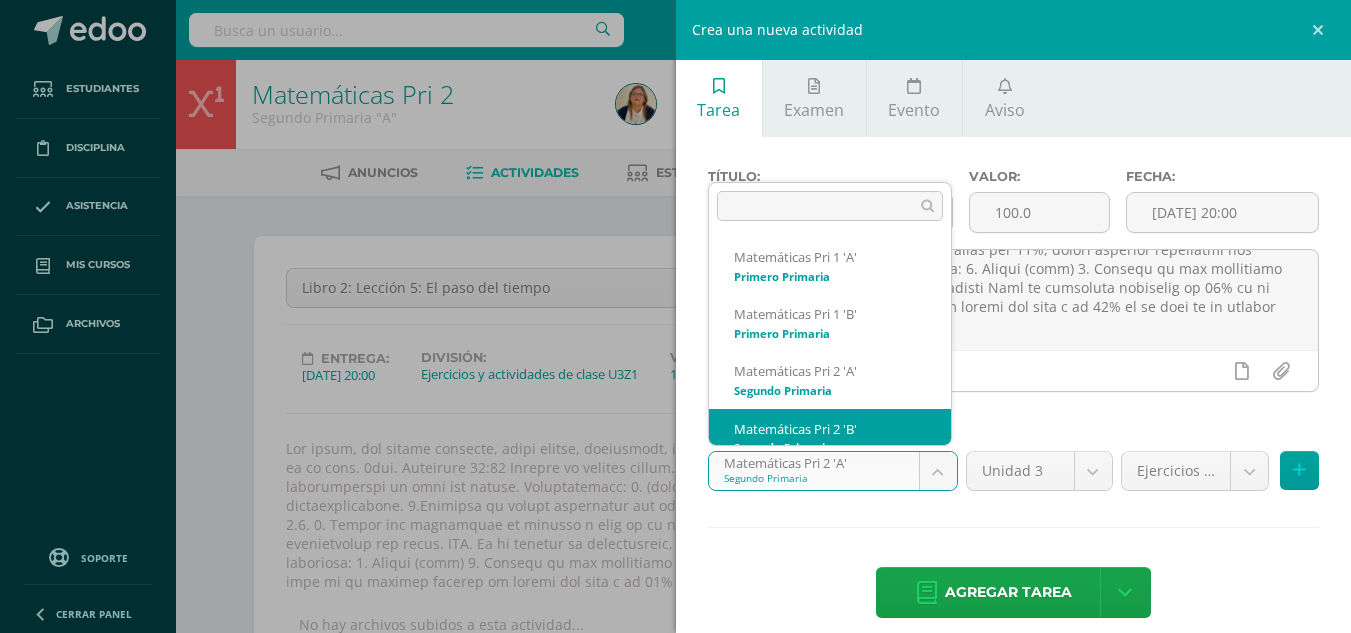 scroll, scrollTop: 20, scrollLeft: 0, axis: vertical 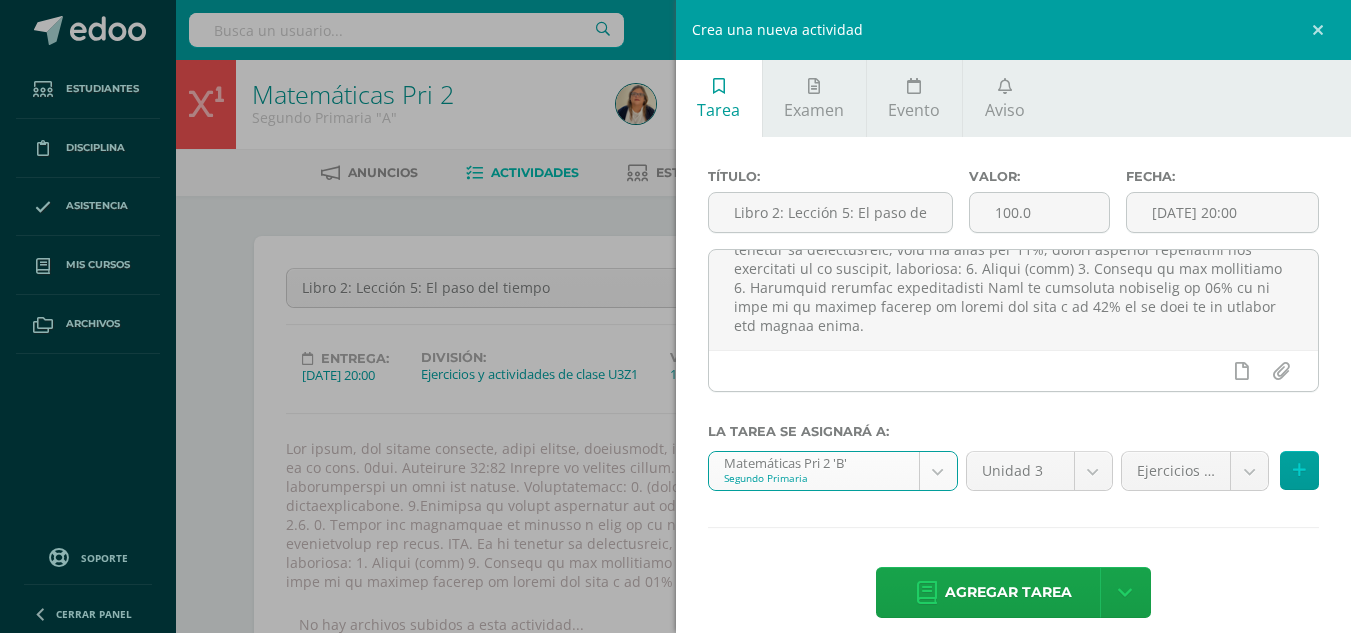 select on "19707" 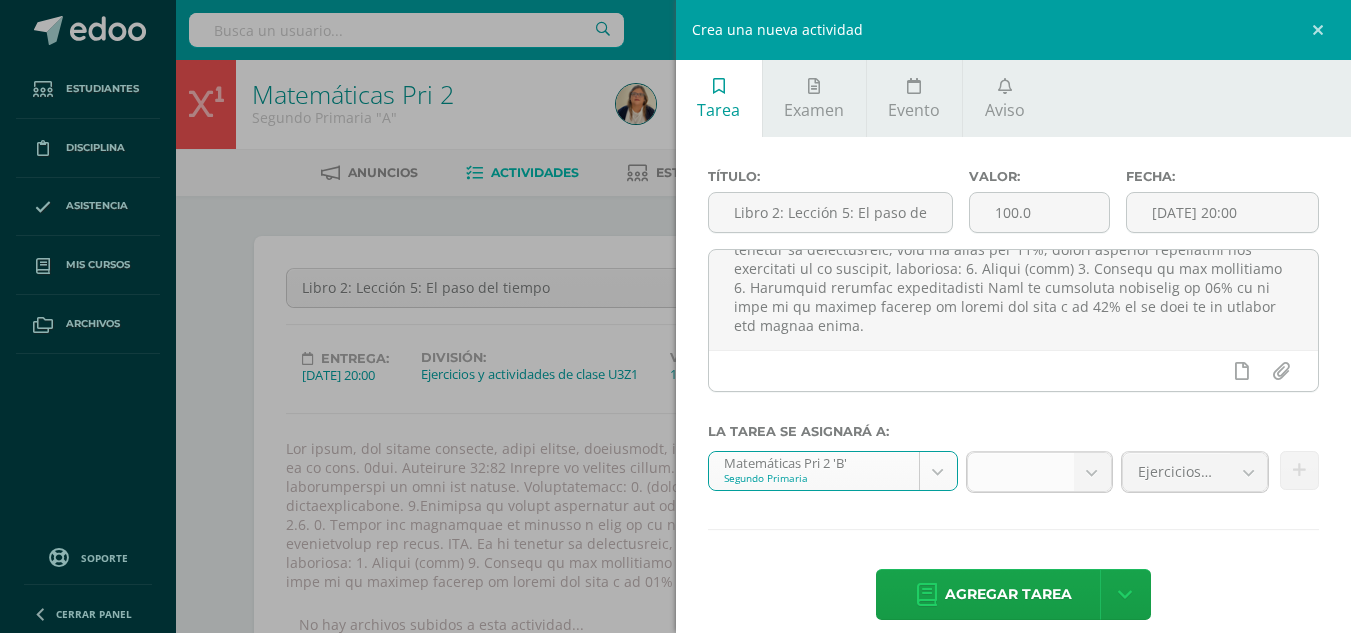 click at bounding box center [1092, 472] 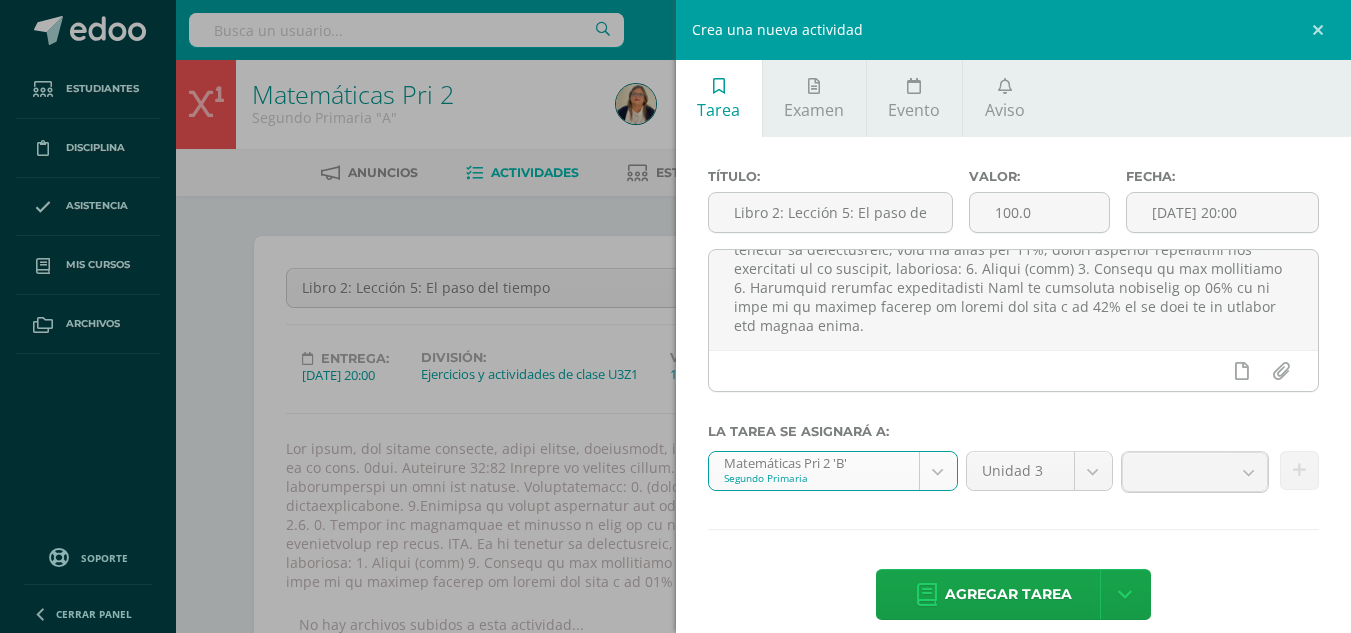 click on "Tarea asignada exitosamente         Estudiantes Disciplina Asistencia Mis cursos Archivos Soporte
Centro de ayuda
Últimas actualizaciones
Cerrar panel
Matemáticas  Pri 1
Primero
Primaria
"A"
Actividades Estudiantes Planificación Dosificación
Matemáticas  Pri 1
Primero
Primaria
"B"
Actividades Estudiantes Planificación Dosificación
Matemáticas  Pri 2
Segundo
Primaria
"A"
Actividades Estudiantes Planificación Dosificación
Matemáticas  Pri 2
66 66 1" at bounding box center (675, 1217) 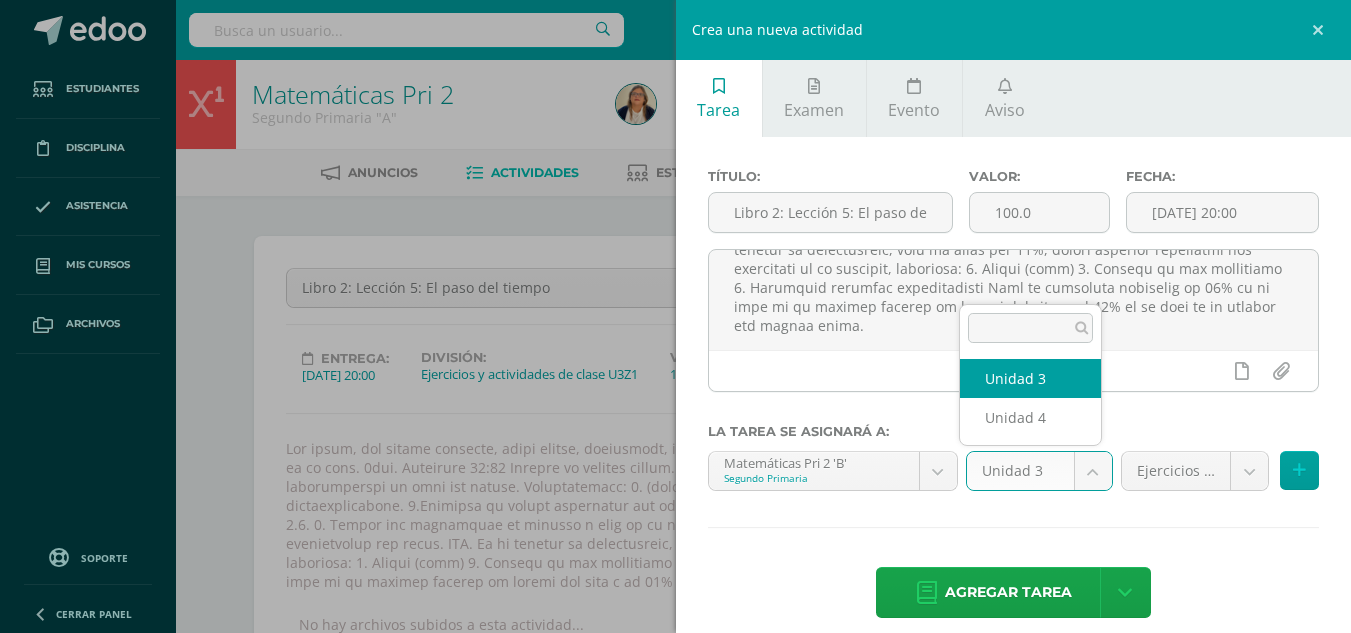 select on "19712" 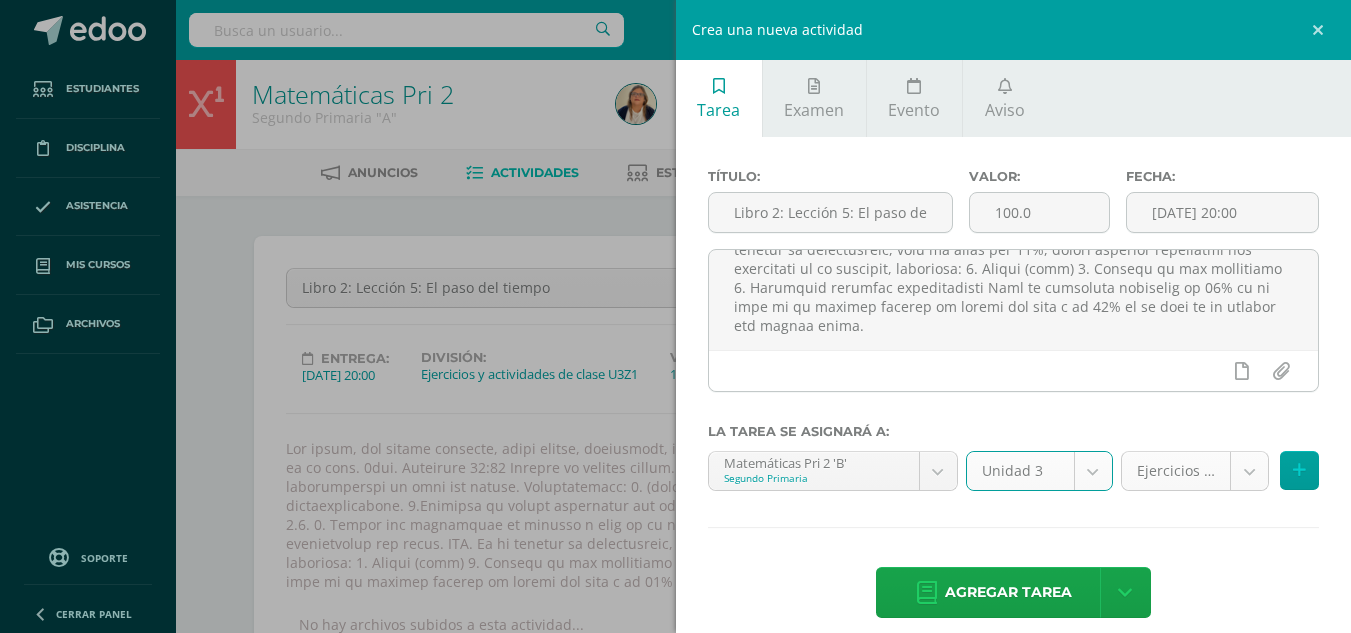 click on "Tarea asignada exitosamente         Estudiantes Disciplina Asistencia Mis cursos Archivos Soporte
Centro de ayuda
Últimas actualizaciones
Cerrar panel
Matemáticas  Pri 1
Primero
Primaria
"A"
Actividades Estudiantes Planificación Dosificación
Matemáticas  Pri 1
Primero
Primaria
"B"
Actividades Estudiantes Planificación Dosificación
Matemáticas  Pri 2
Segundo
Primaria
"A"
Actividades Estudiantes Planificación Dosificación
Matemáticas  Pri 2
66 66 1" at bounding box center (675, 1217) 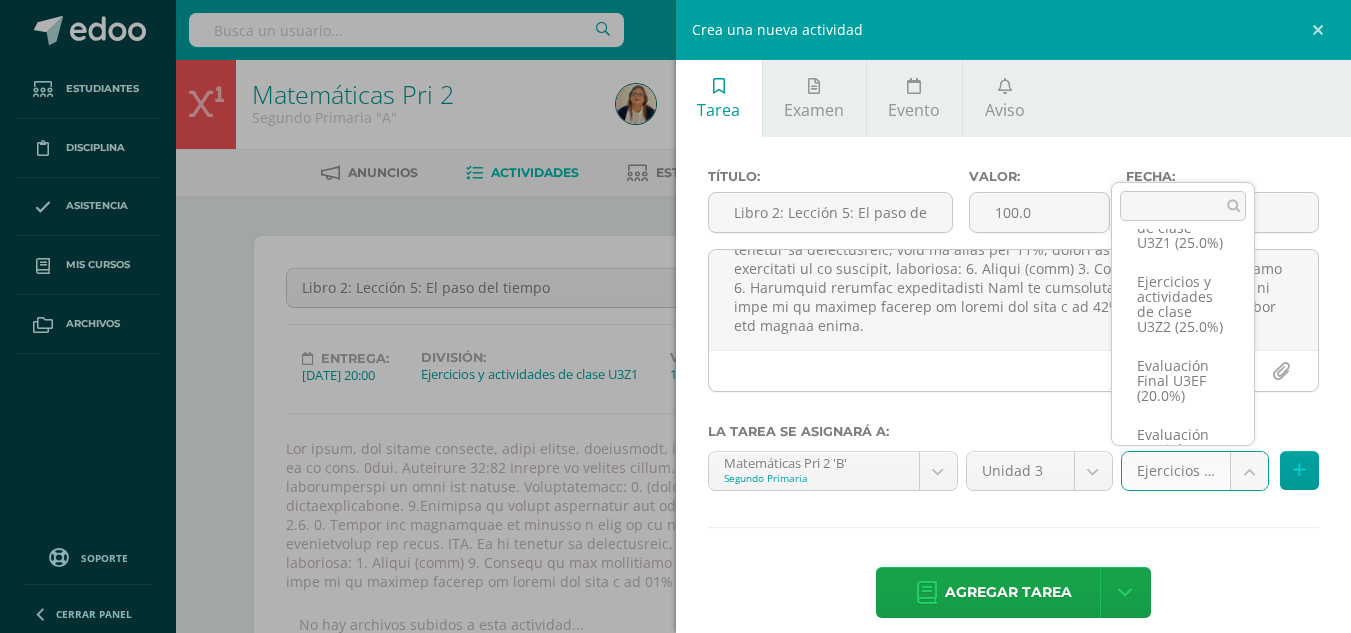 scroll, scrollTop: 0, scrollLeft: 0, axis: both 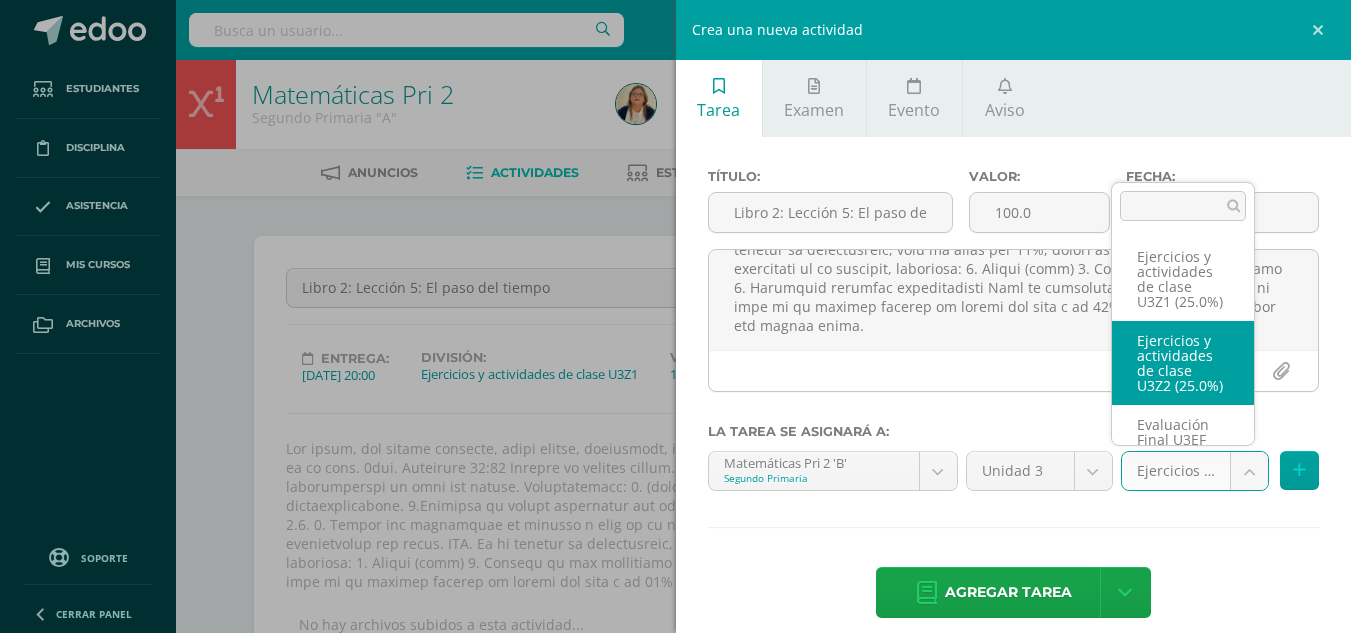 select on "27974" 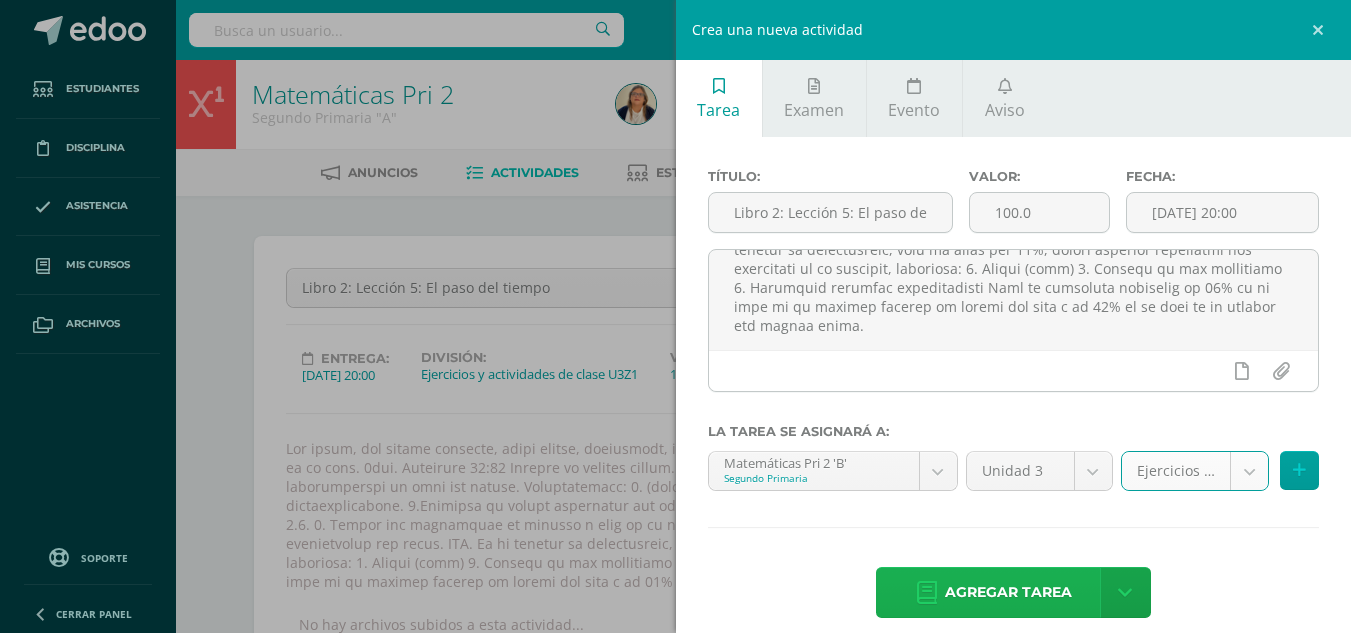 click on "Agregar tarea" at bounding box center [1008, 592] 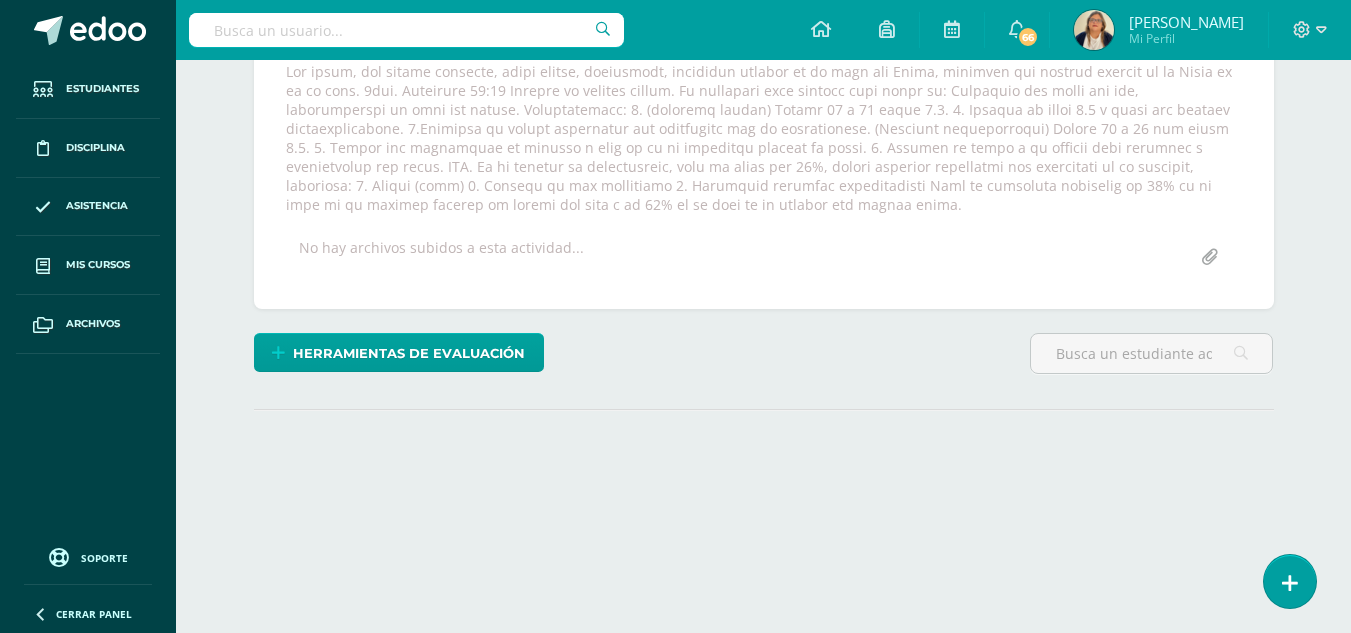 scroll, scrollTop: 406, scrollLeft: 0, axis: vertical 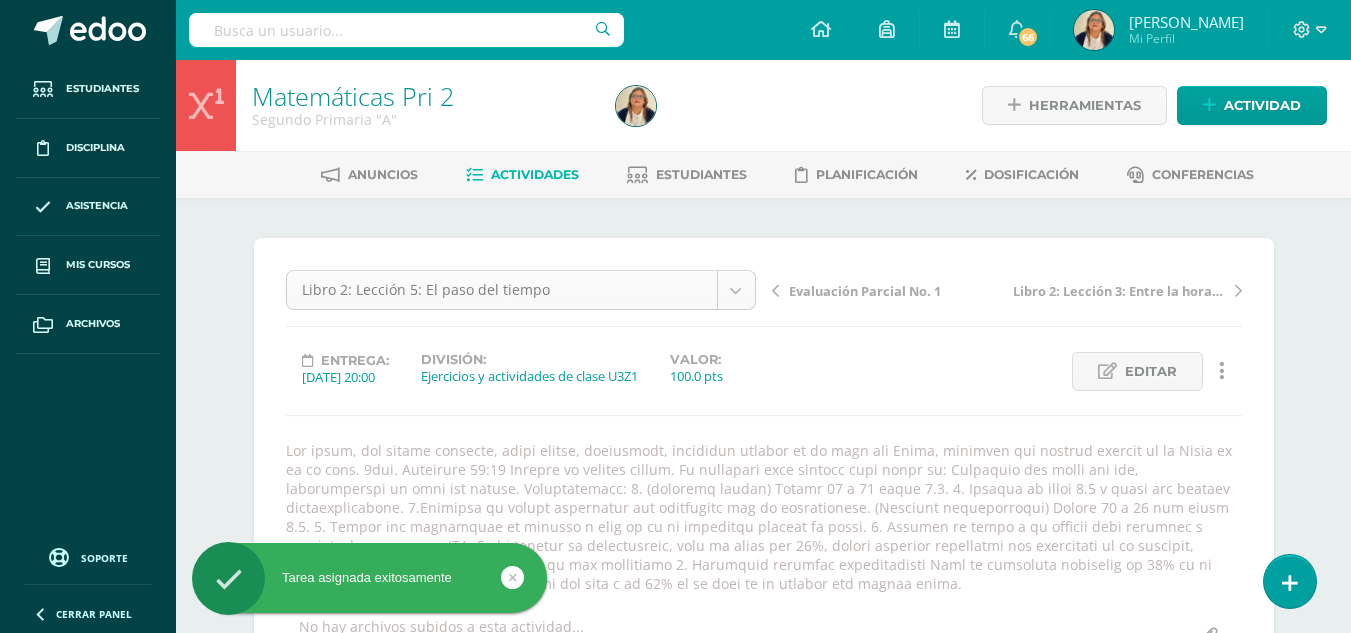 click on "Tarea asignada exitosamente         Estudiantes Disciplina Asistencia Mis cursos Archivos Soporte
Centro de ayuda
Últimas actualizaciones
Cerrar panel
Matemáticas  Pri 1
Primero
Primaria
"A"
Actividades Estudiantes Planificación Dosificación
Matemáticas  Pri 1
Primero
Primaria
"B"
Actividades Estudiantes Planificación Dosificación
Matemáticas  Pri 2
Segundo
Primaria
"A"
Actividades Estudiantes Planificación Dosificación
Matemáticas  Pri 2
66 66" at bounding box center (675, 472) 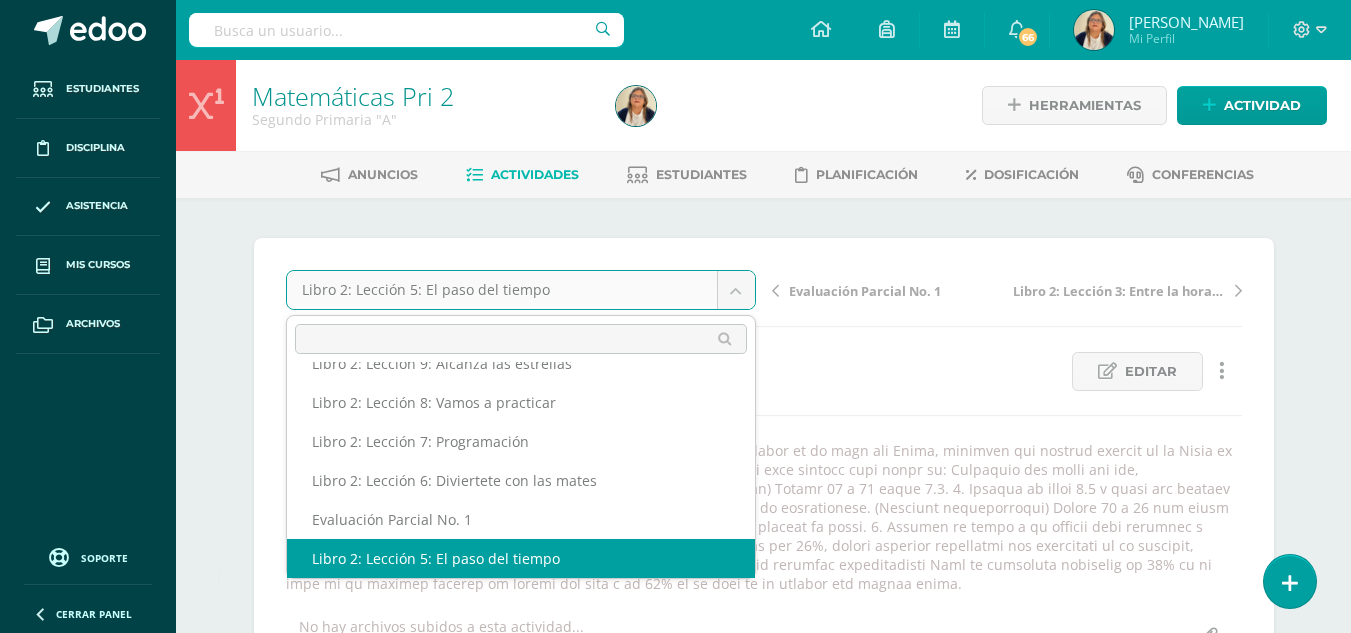 scroll, scrollTop: 0, scrollLeft: 0, axis: both 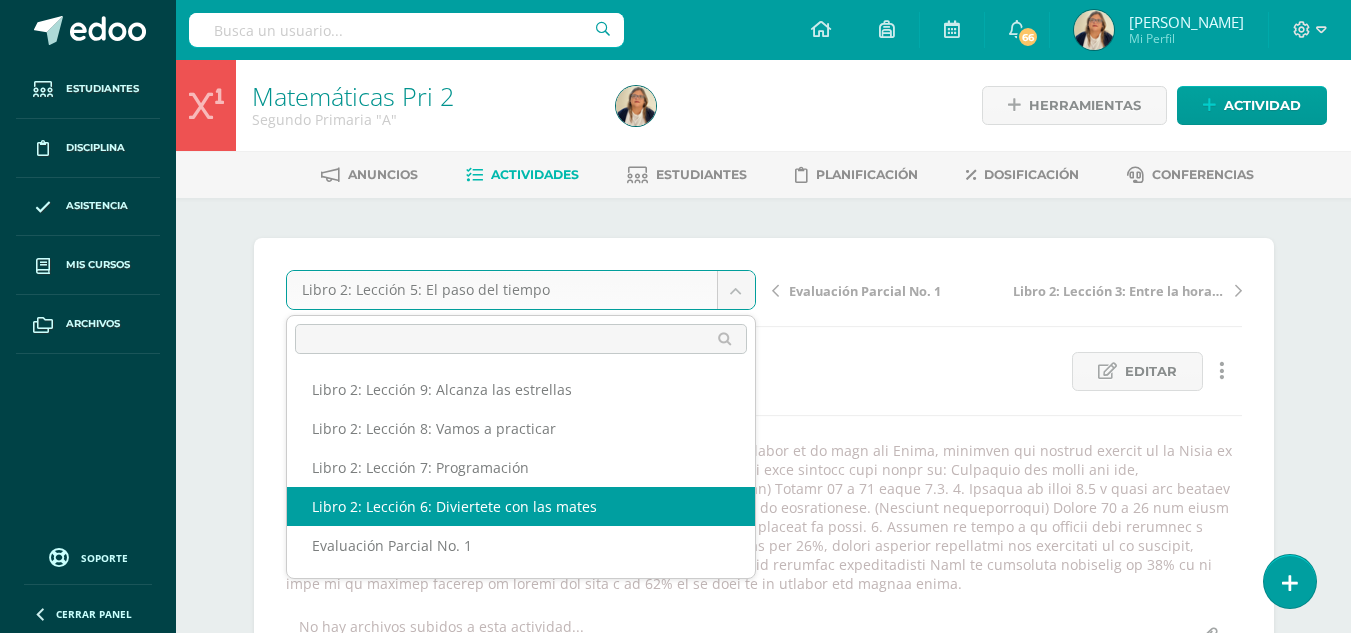 select on "/dashboard/teacher/grade-activity/29420/" 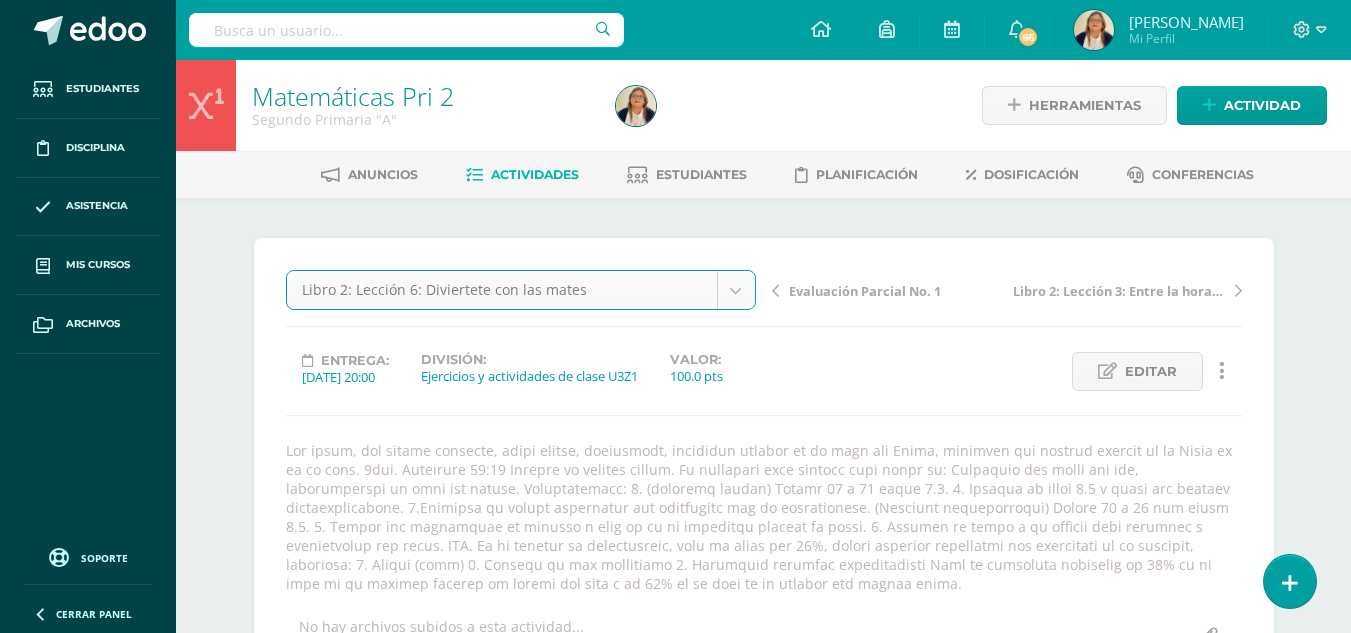 scroll, scrollTop: 0, scrollLeft: 0, axis: both 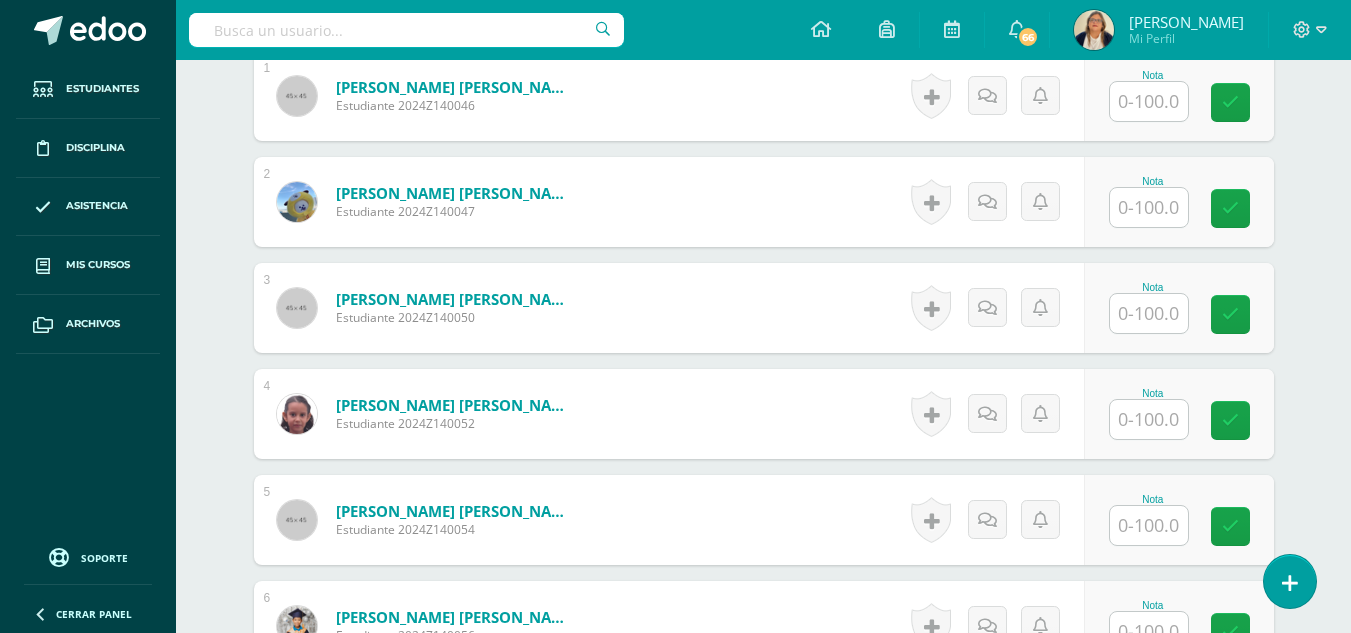 click at bounding box center [1149, 101] 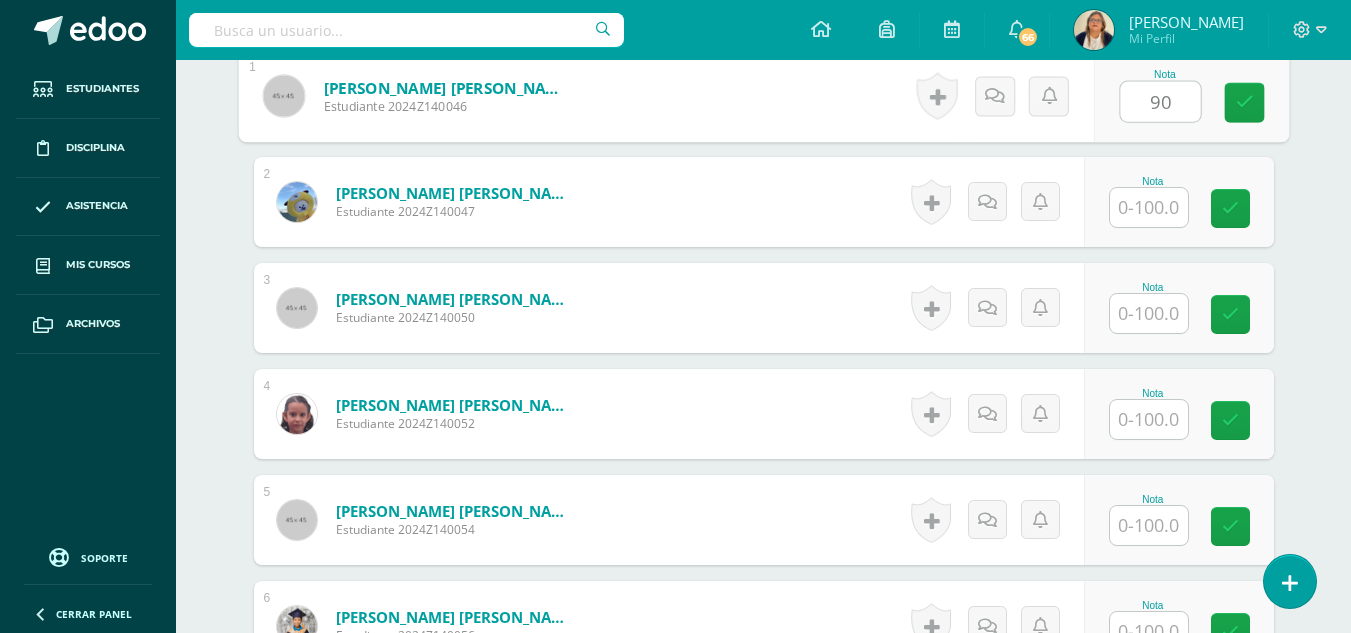 type on "90" 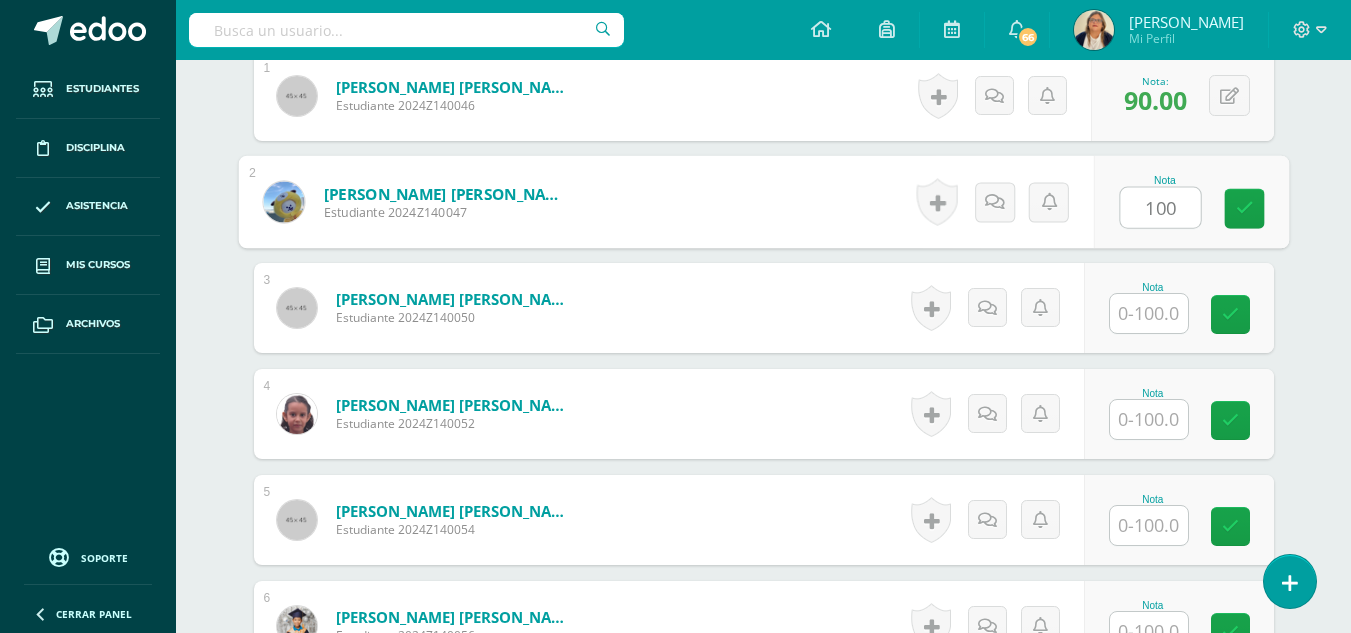 type on "100" 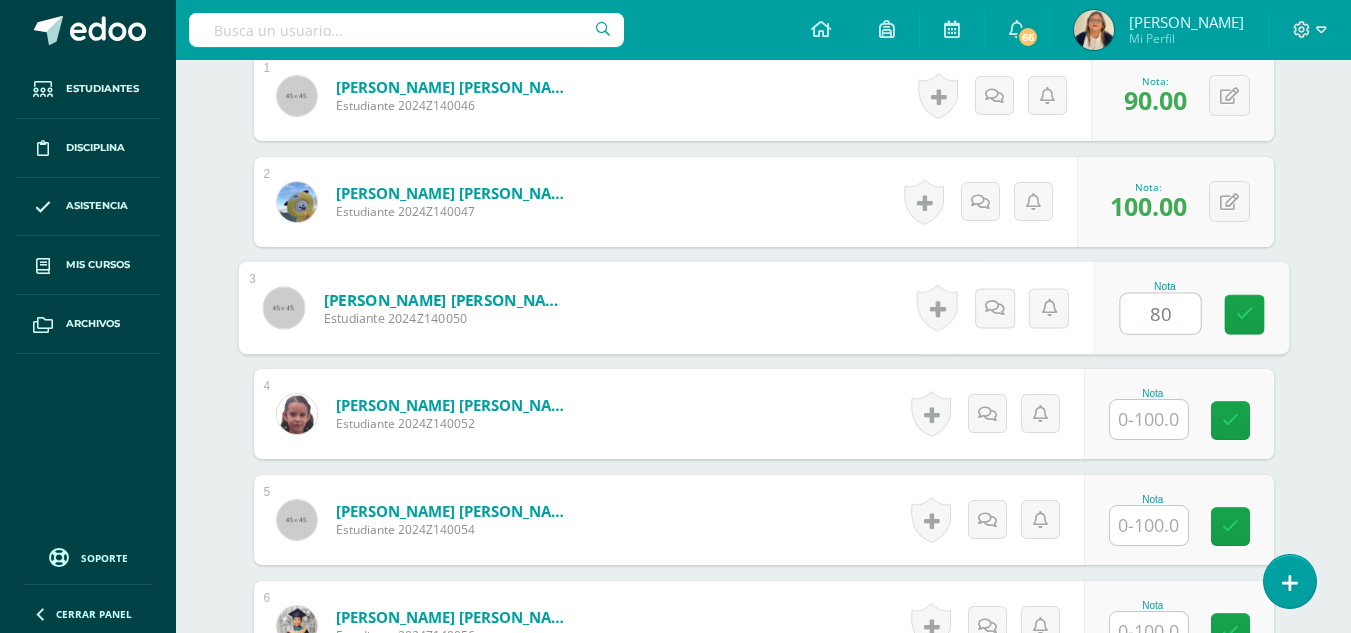 type on "80" 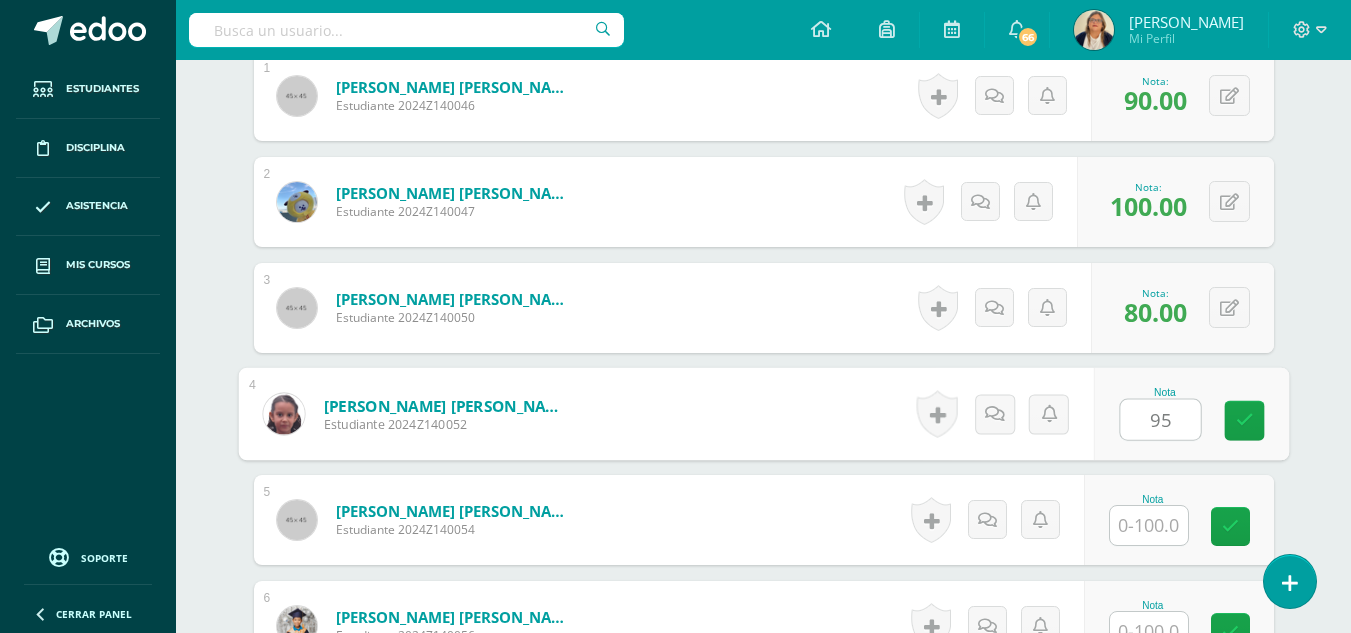 type on "95" 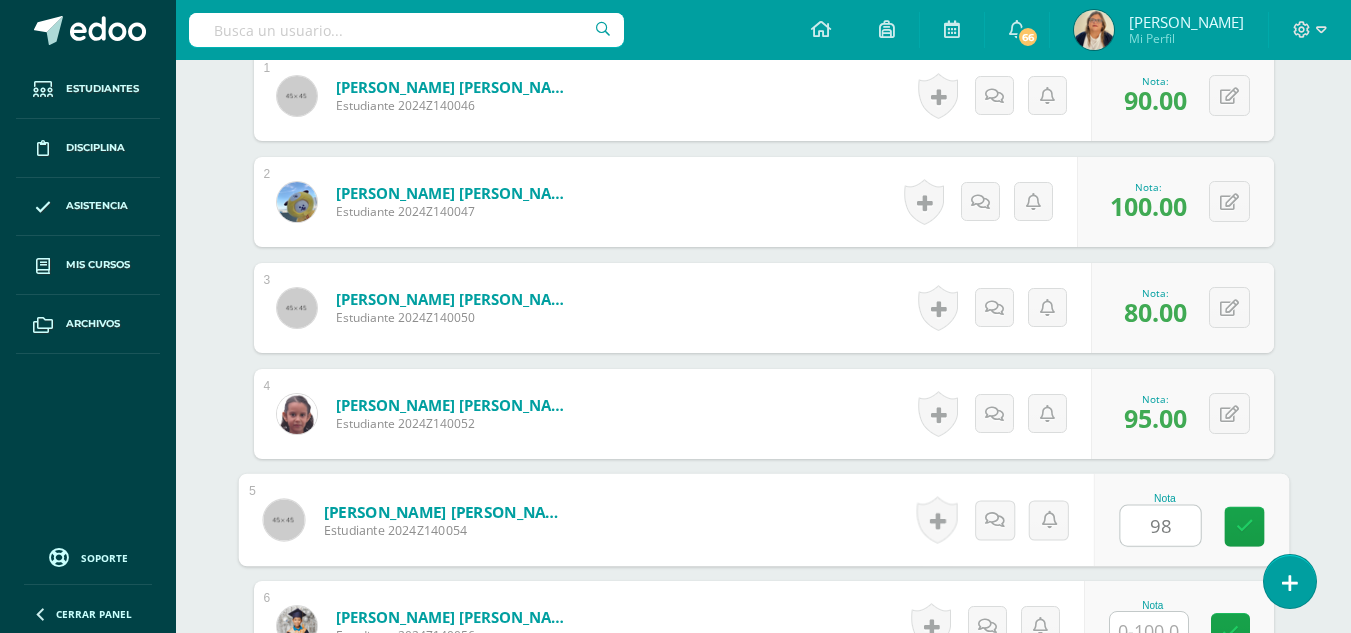 type on "98" 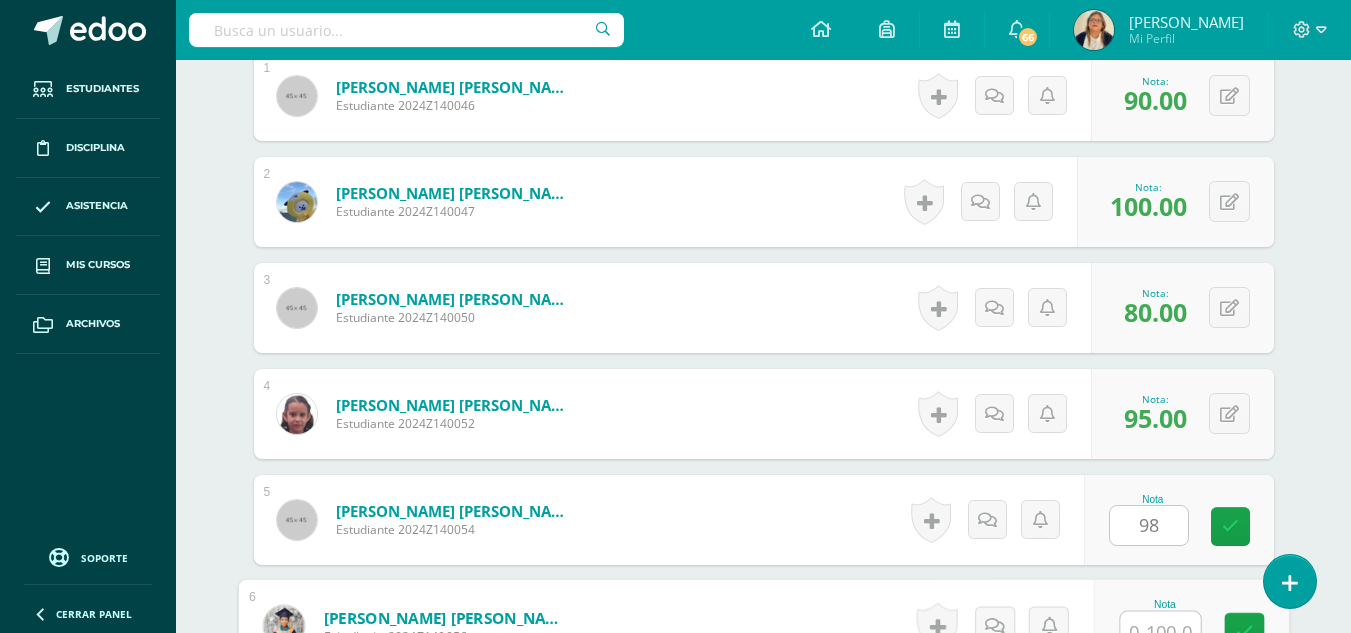 scroll, scrollTop: 1138, scrollLeft: 0, axis: vertical 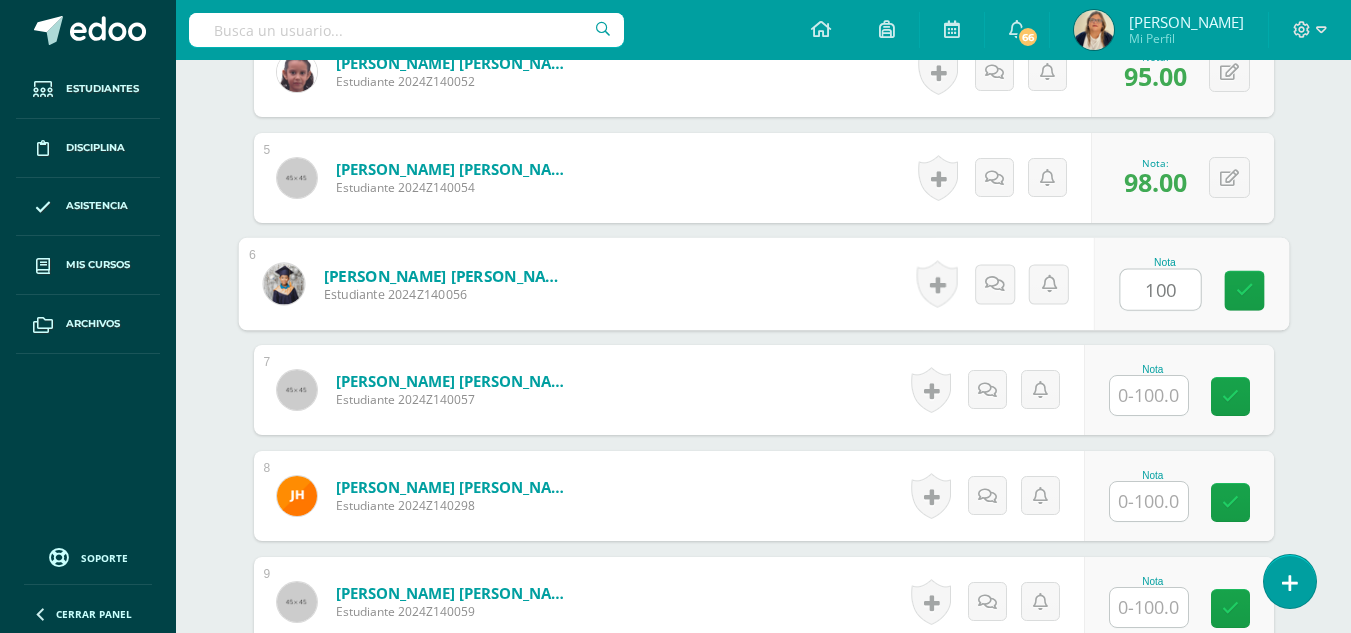 type on "100" 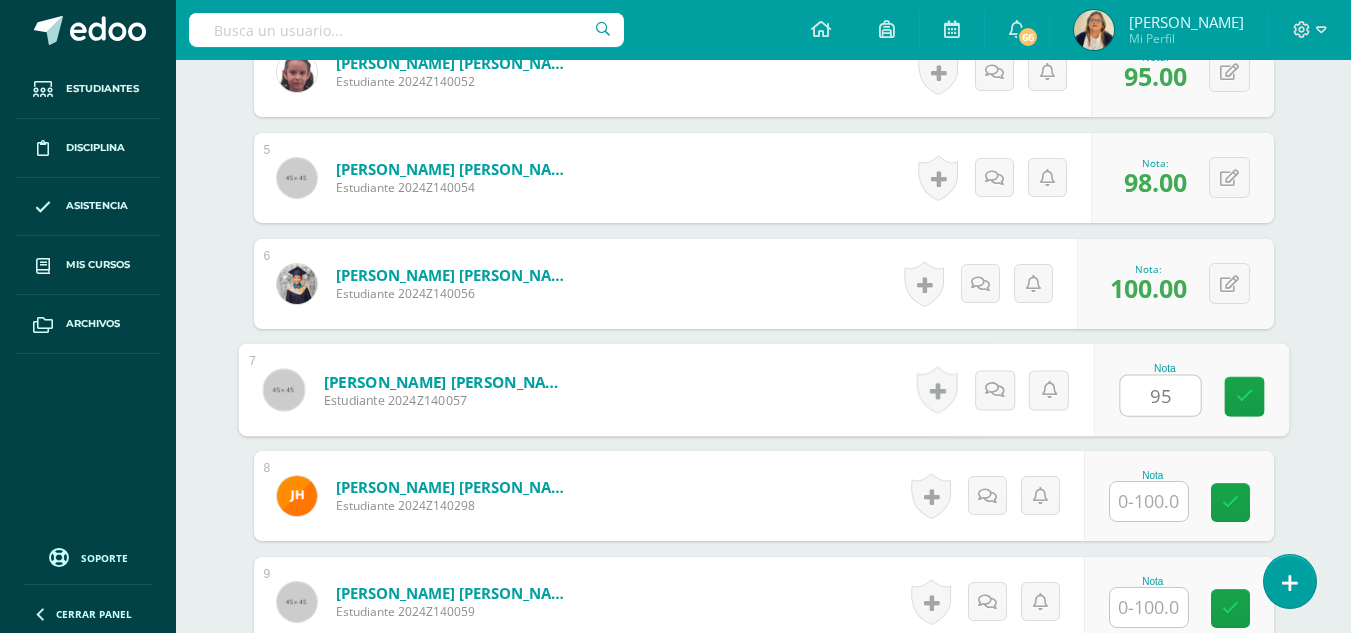 type on "95" 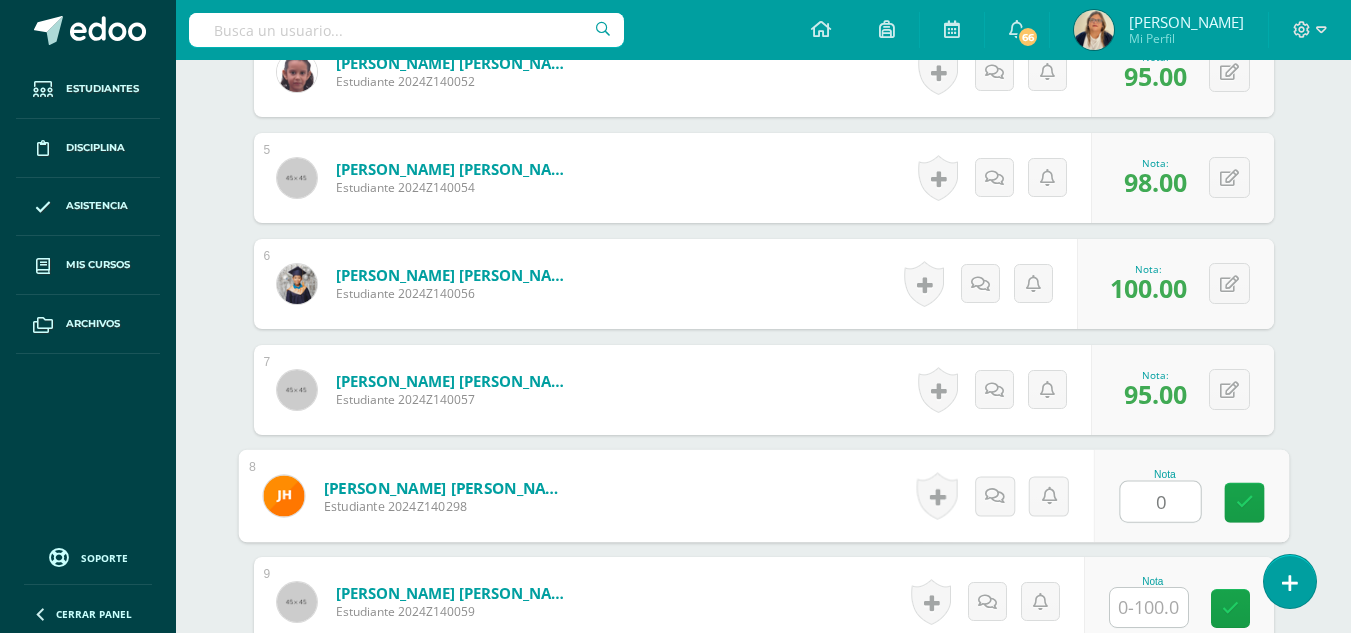 type on "0" 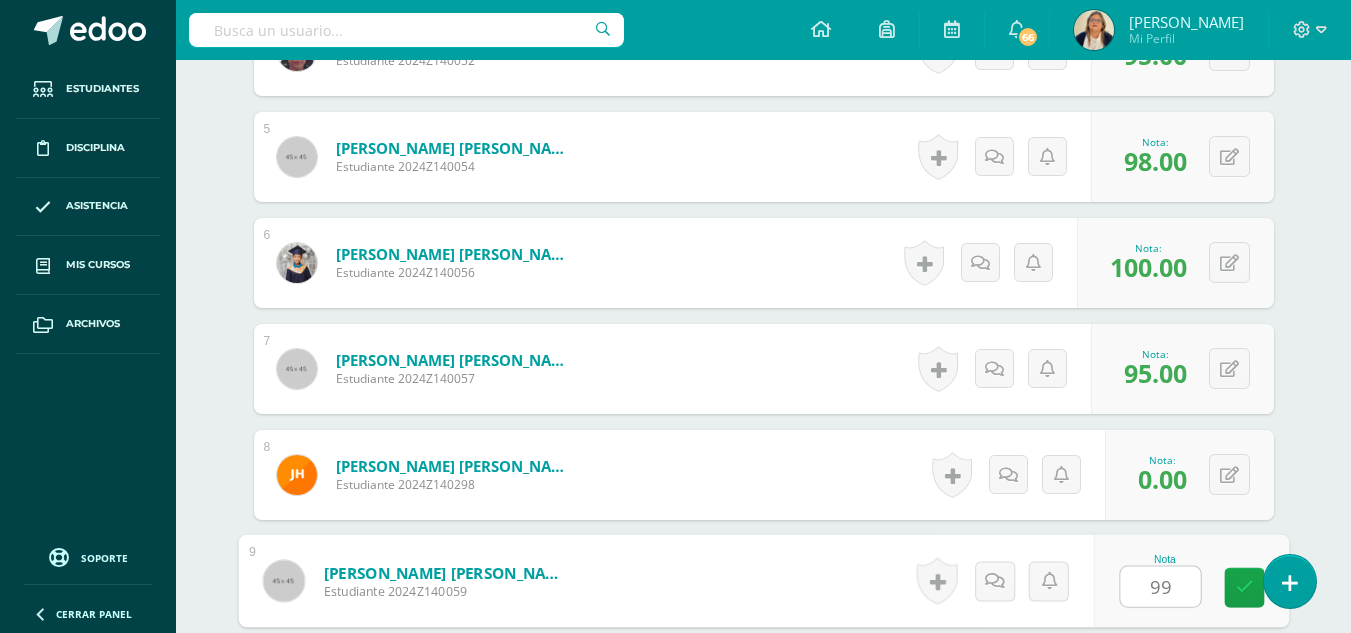 type on "99" 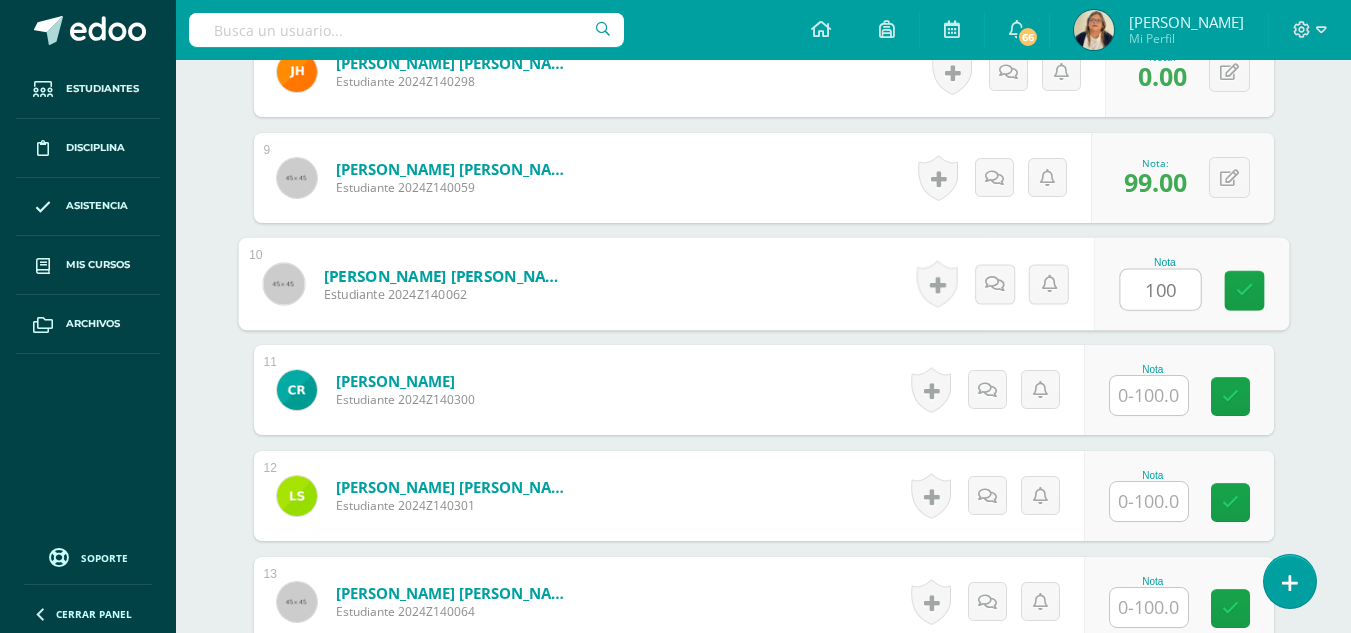 type on "100" 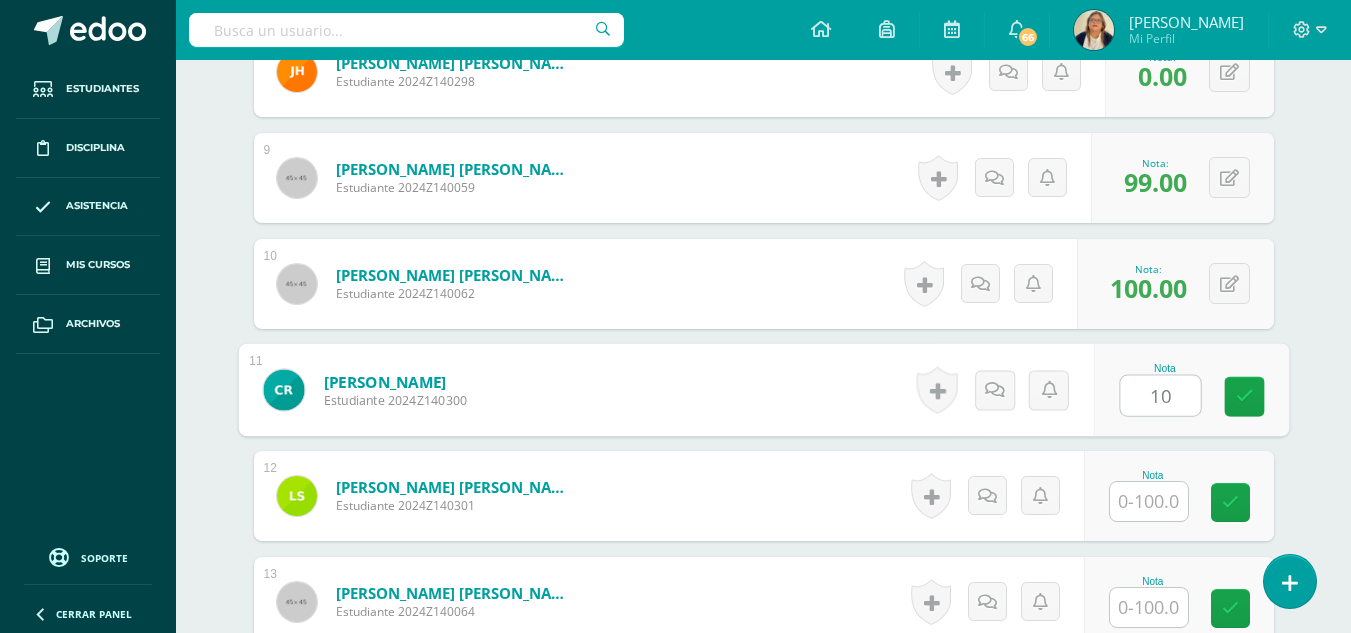 type on "10" 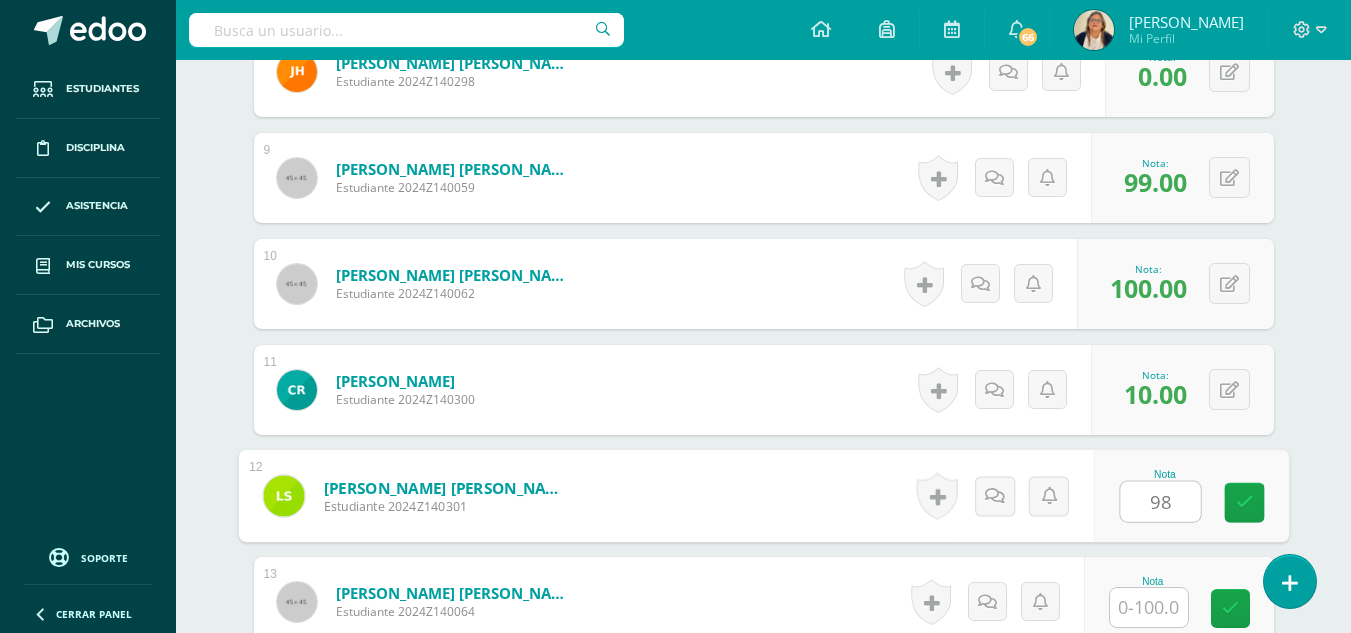 type on "98" 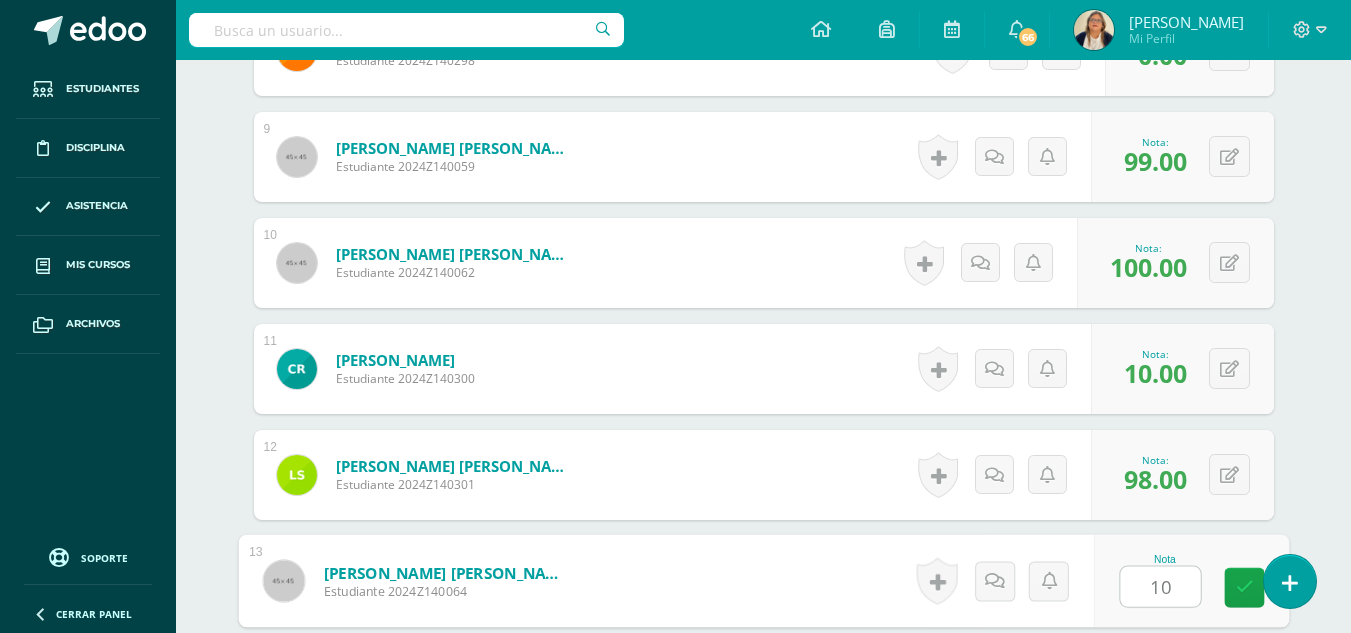 type on "100" 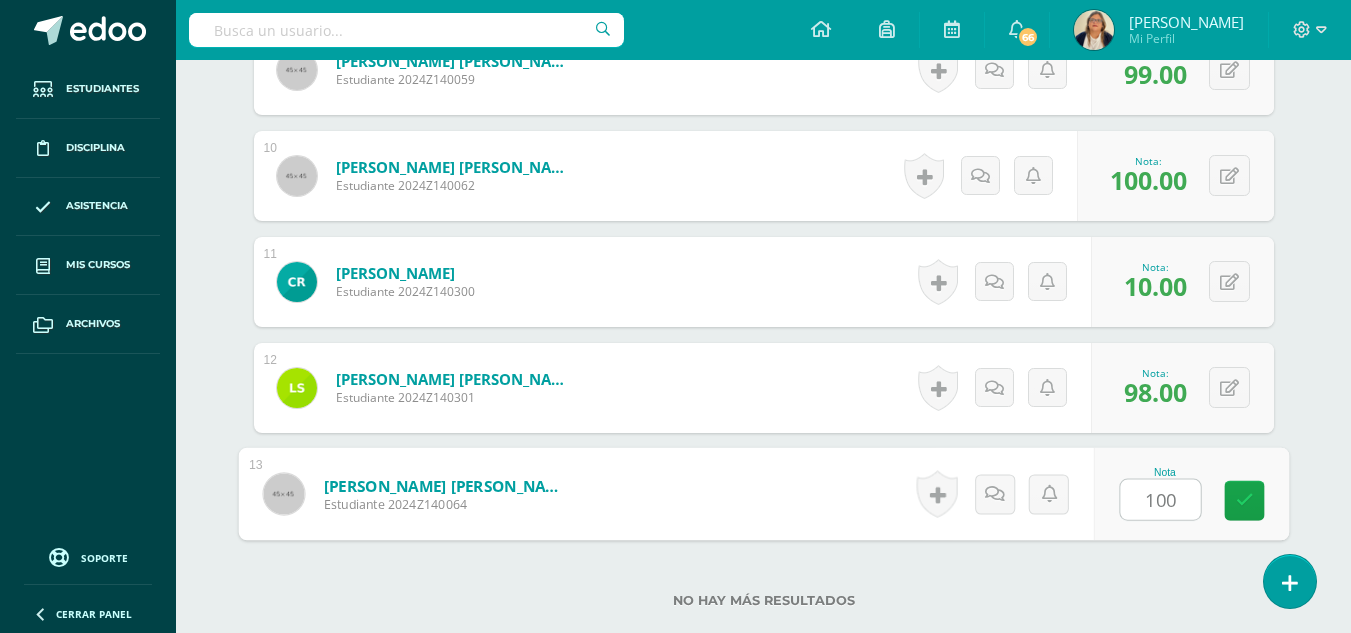 scroll, scrollTop: 1765, scrollLeft: 0, axis: vertical 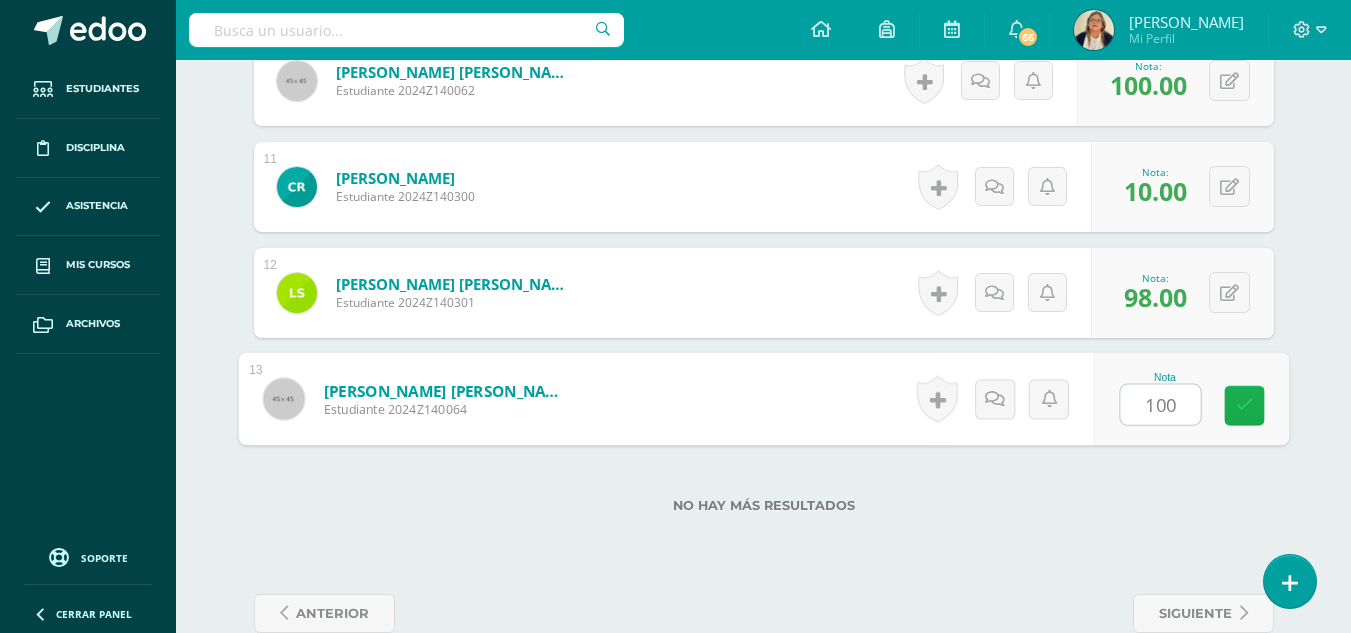 click at bounding box center [1244, 405] 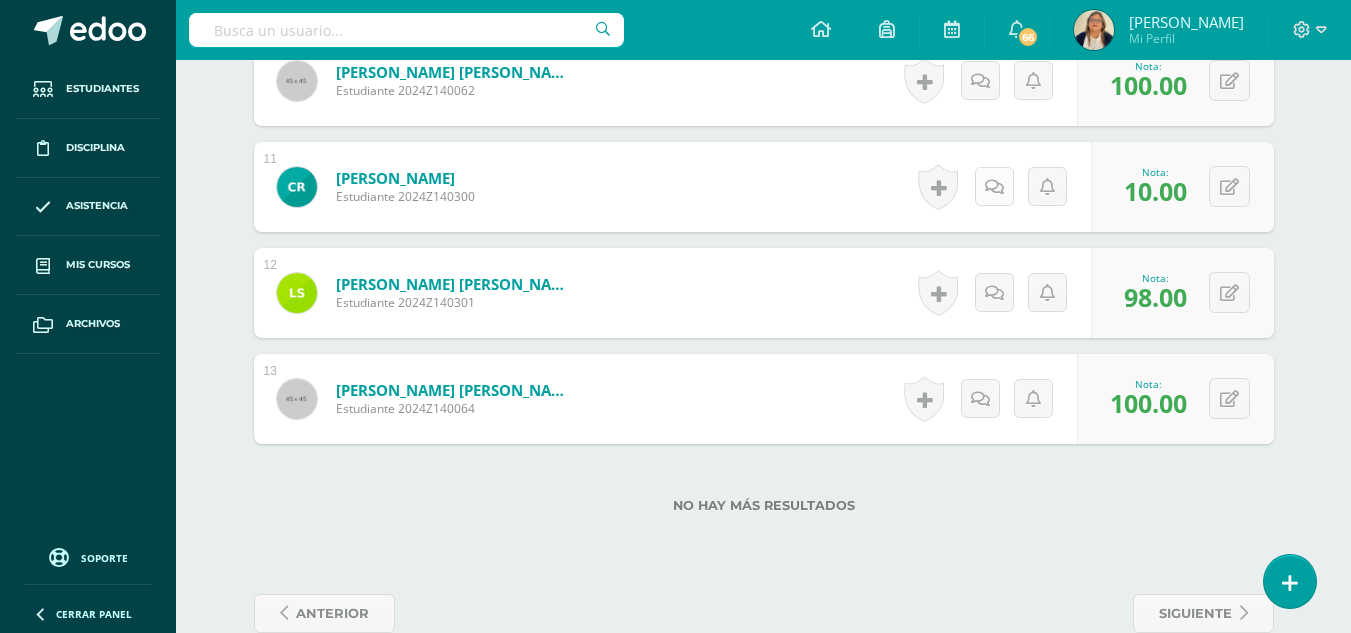 click at bounding box center (994, 187) 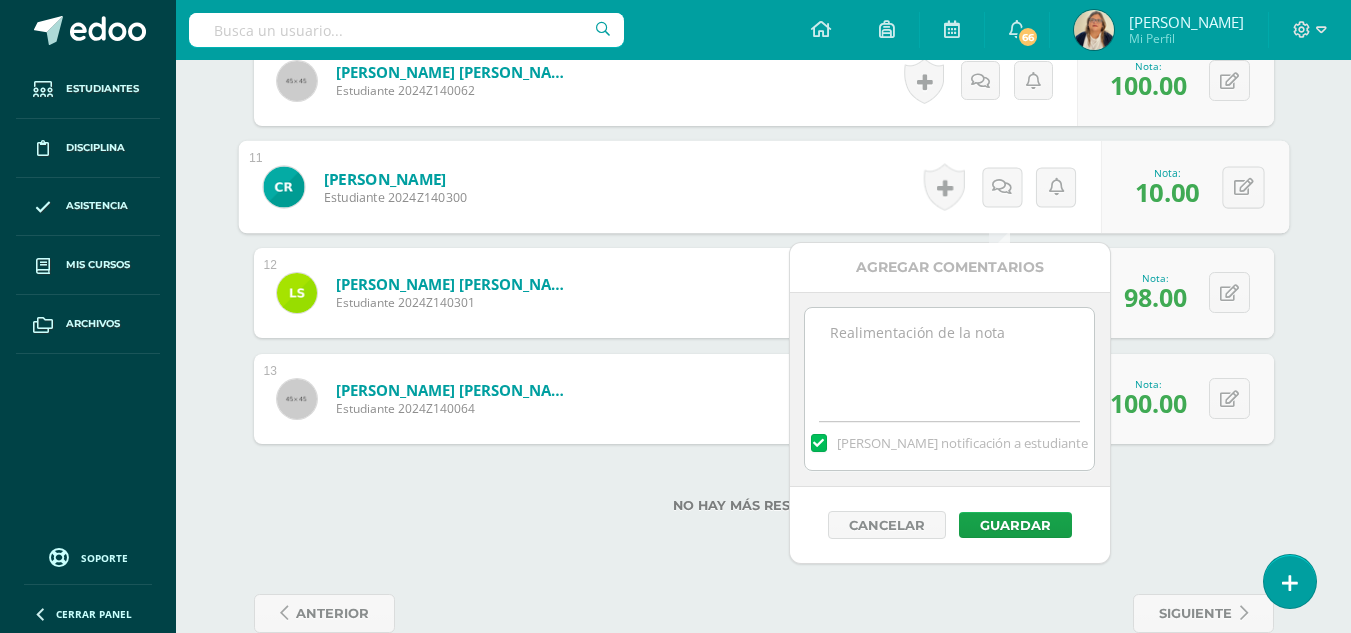 click at bounding box center [949, 358] 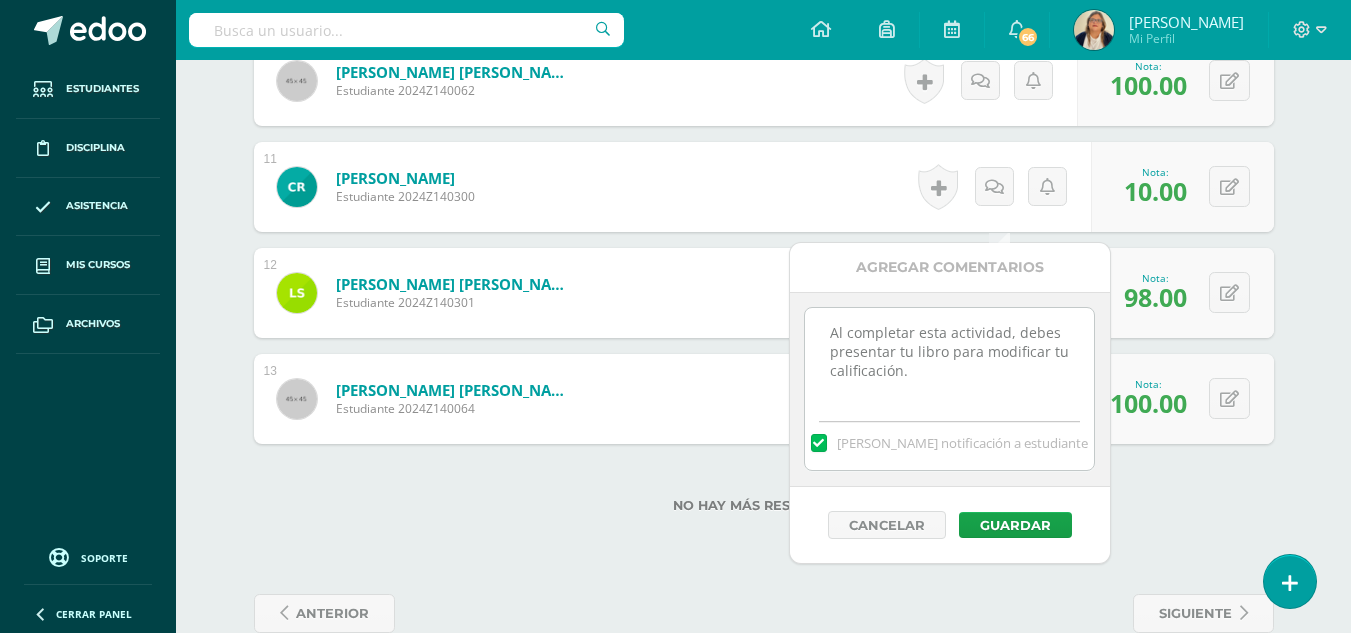 drag, startPoint x: 825, startPoint y: 328, endPoint x: 913, endPoint y: 369, distance: 97.082436 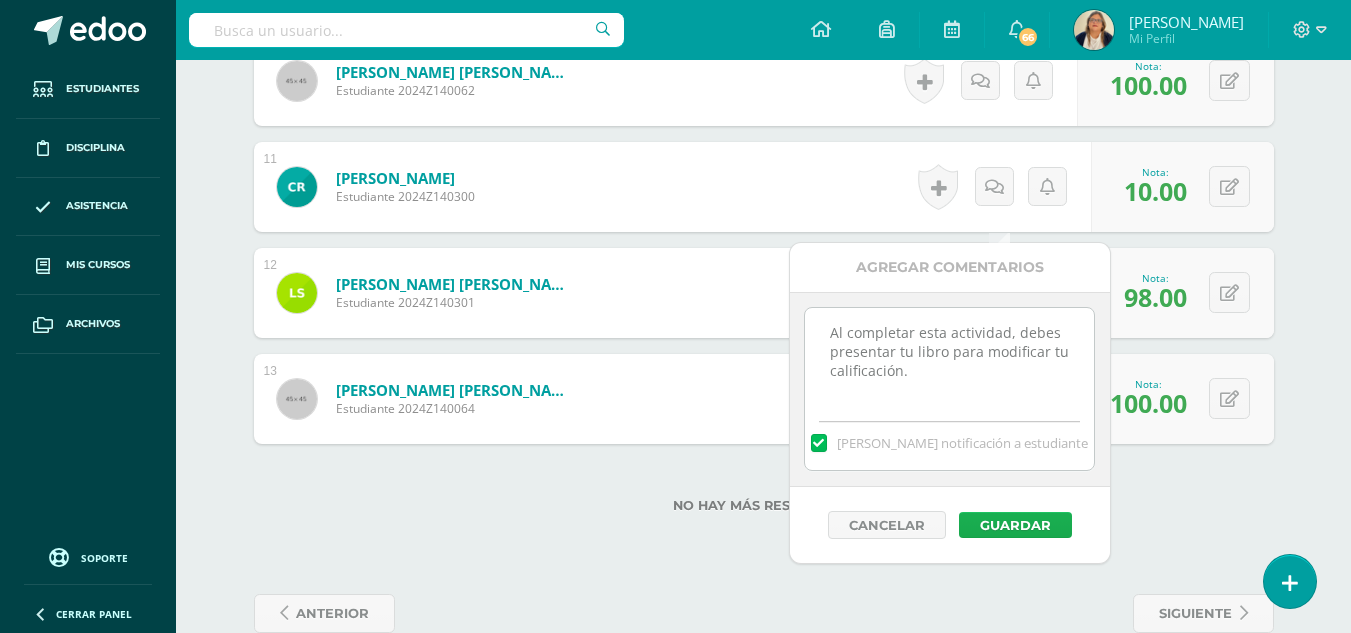 type on "Al completar esta actividad, debes presentar tu libro para modificar tu calificación." 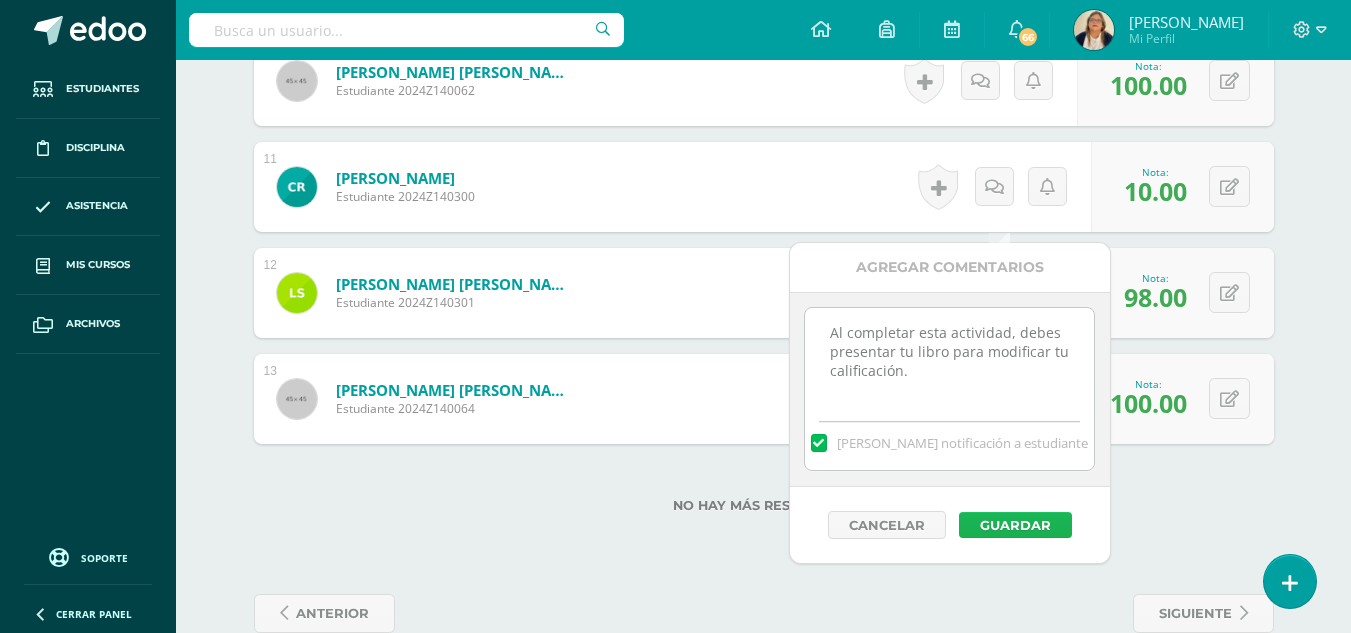 click on "Guardar" at bounding box center (1015, 525) 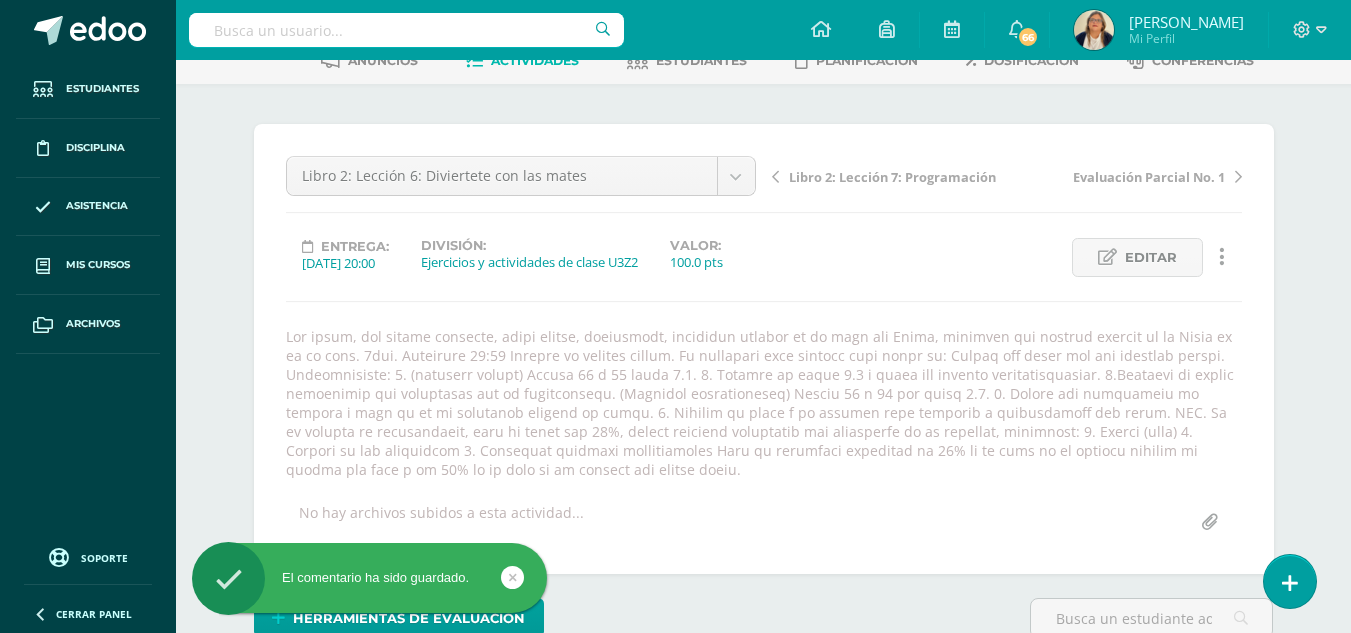scroll, scrollTop: 81, scrollLeft: 0, axis: vertical 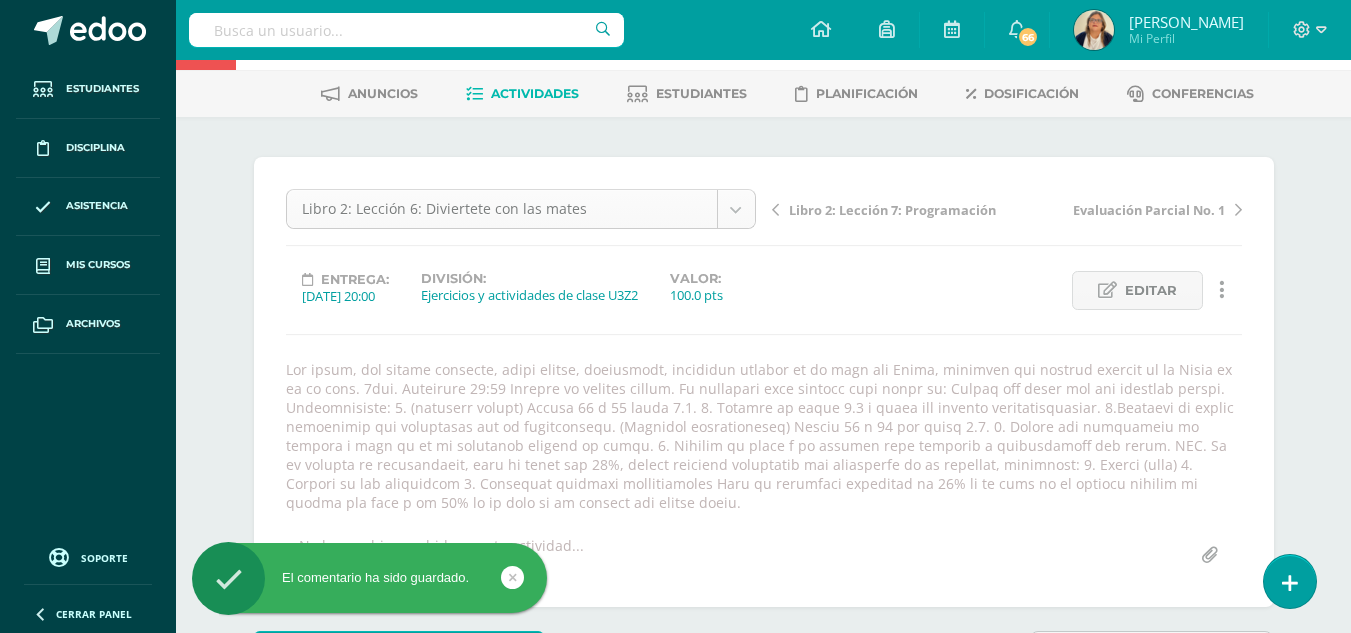 click on "El comentario ha sido guardado.         Estudiantes Disciplina Asistencia Mis cursos Archivos Soporte
Centro de ayuda
Últimas actualizaciones
Cerrar panel
Matemáticas  Pri 1
Primero
Primaria
"A"
Actividades Estudiantes Planificación Dosificación
Matemáticas  Pri 1
Primero
Primaria
"B"
Actividades Estudiantes Planificación Dosificación
Matemáticas  Pri 2
Segundo
Primaria
"A"
Actividades Estudiantes Planificación Dosificación
Matemáticas  Pri 2
66 1" at bounding box center (675, 1138) 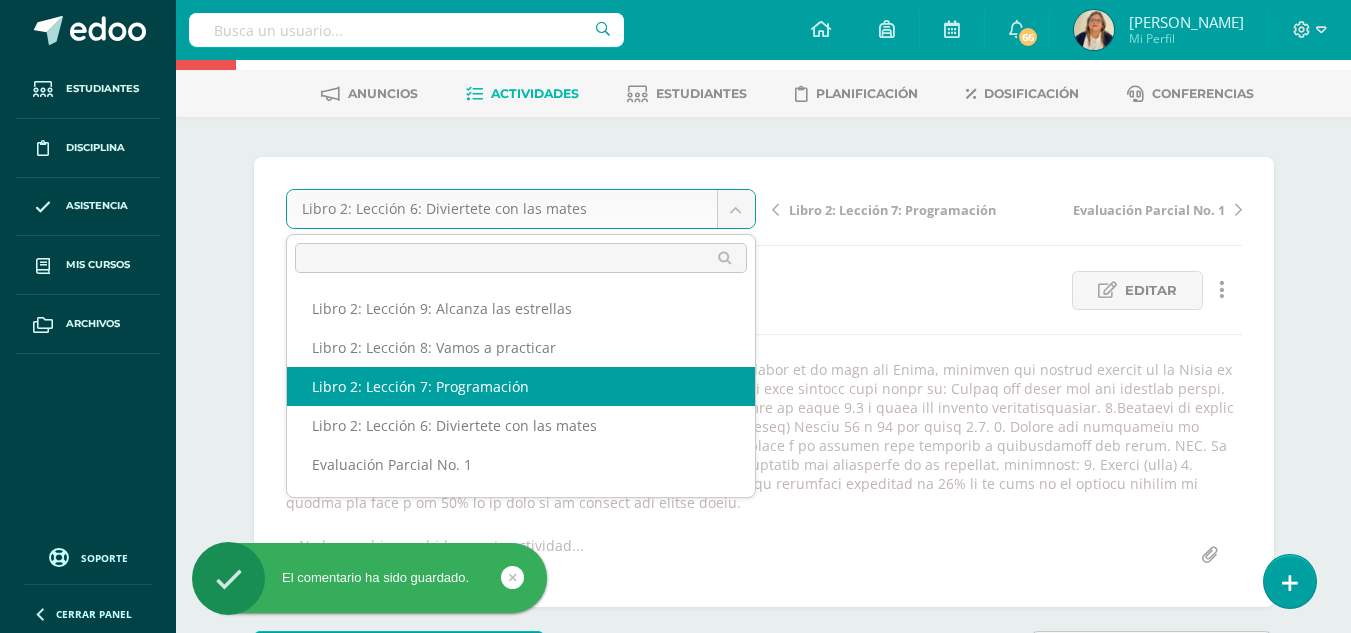 select on "/dashboard/teacher/grade-activity/29422/" 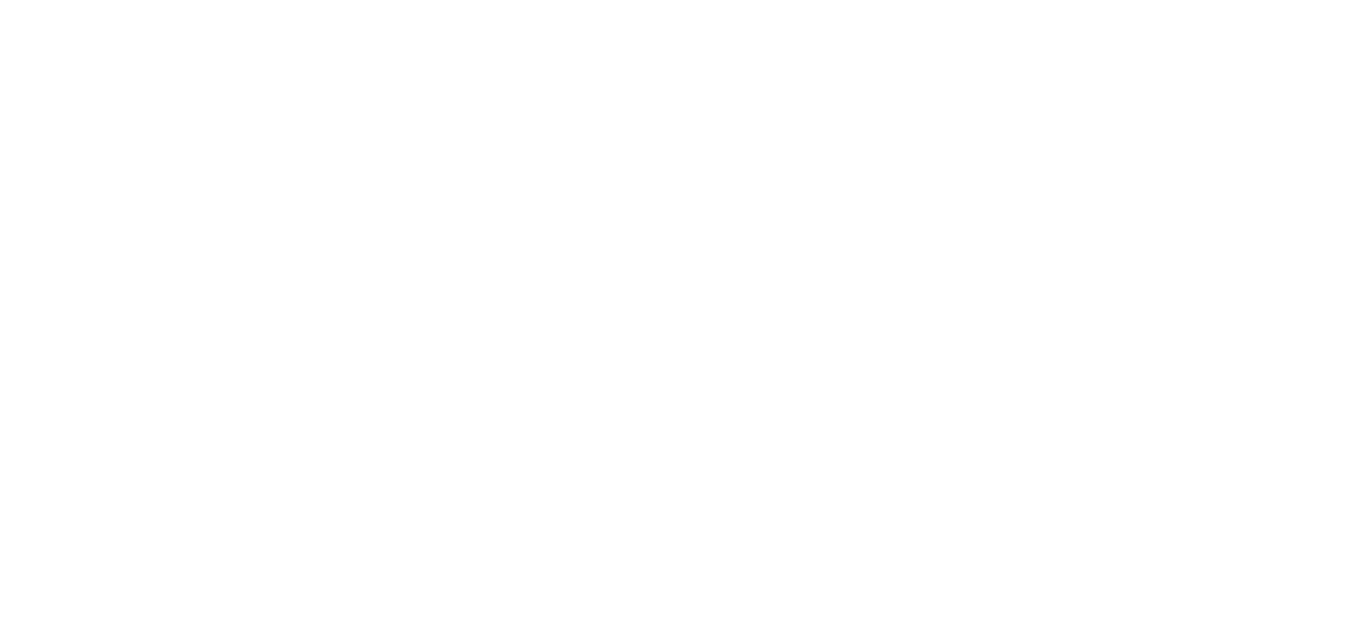 scroll, scrollTop: 0, scrollLeft: 0, axis: both 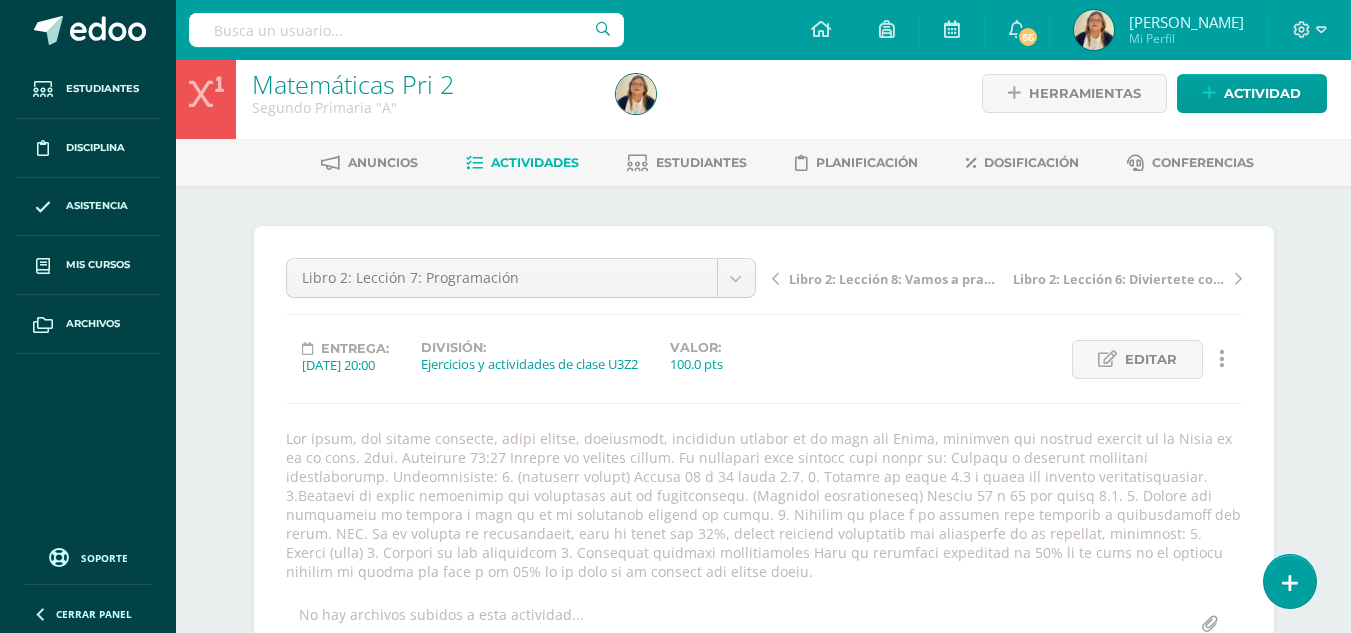 drag, startPoint x: 1357, startPoint y: 297, endPoint x: 1359, endPoint y: 83, distance: 214.00934 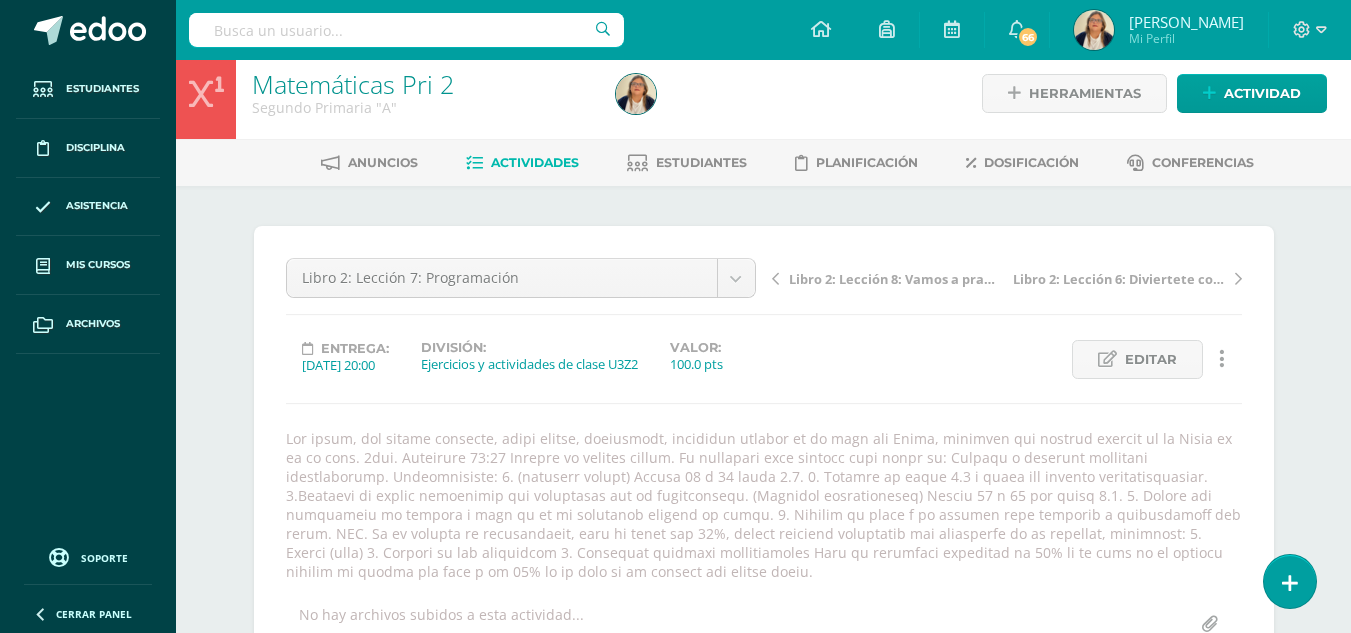 click on "Estudiantes Disciplina Asistencia Mis cursos Archivos Soporte
Centro de ayuda
Últimas actualizaciones
Cerrar panel
Matemáticas  Pri 1
Primero
Primaria
"A"
Actividades Estudiantes Planificación Dosificación
Matemáticas  Pri 1
Primero
Primaria
"B"
Actividades Estudiantes Planificación Dosificación
Matemáticas  Pri 2
Segundo
Primaria
"A"
Actividades Estudiantes Planificación Dosificación
Matemáticas  Pri 2
Actividades Estudiantes Planificación Mi Perfil" at bounding box center (675, 460) 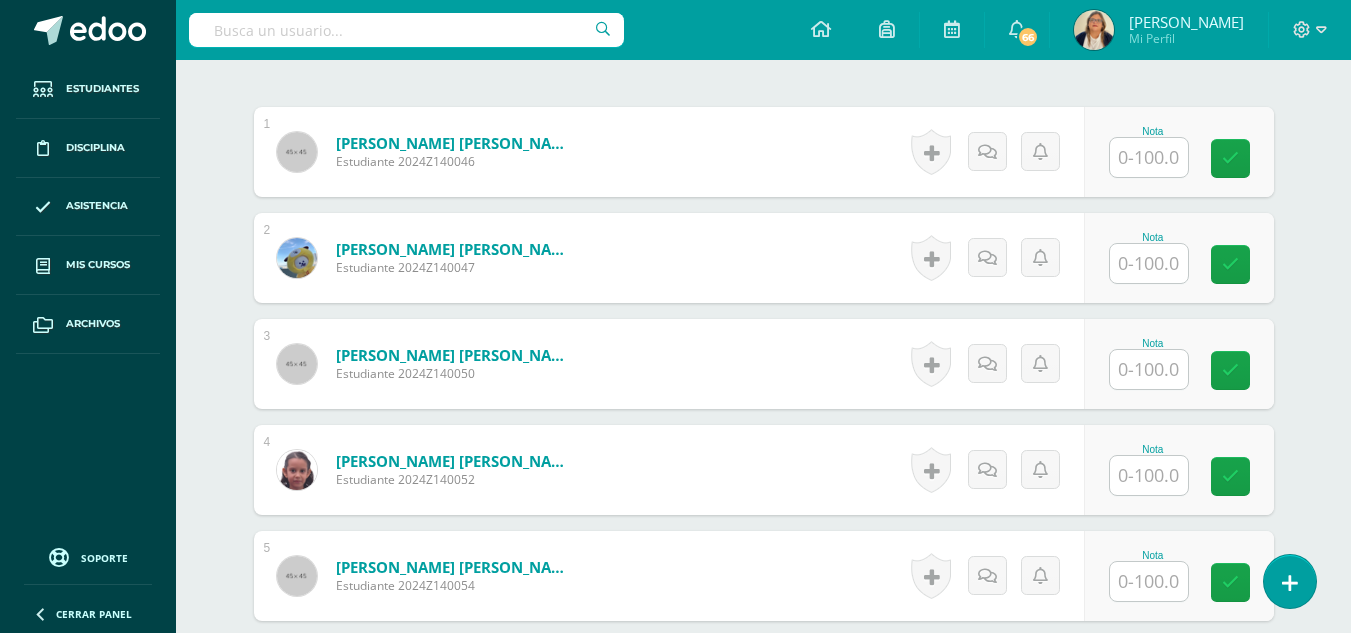 scroll, scrollTop: 765, scrollLeft: 0, axis: vertical 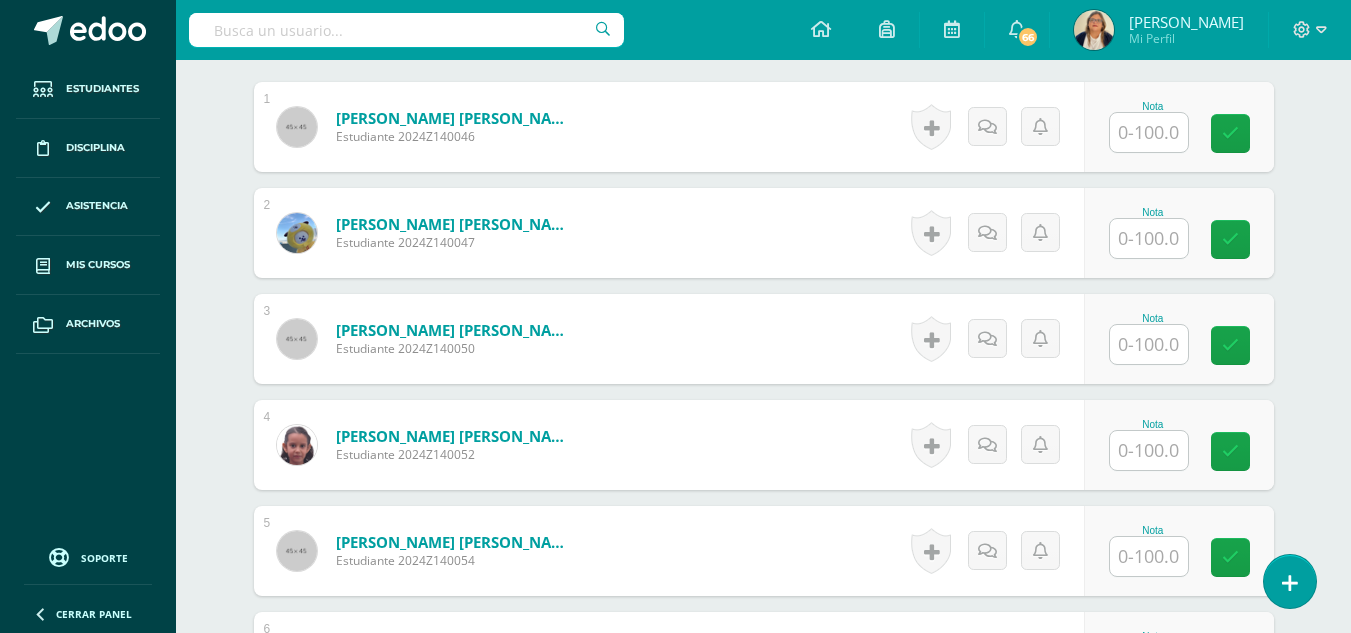 click at bounding box center (1149, 132) 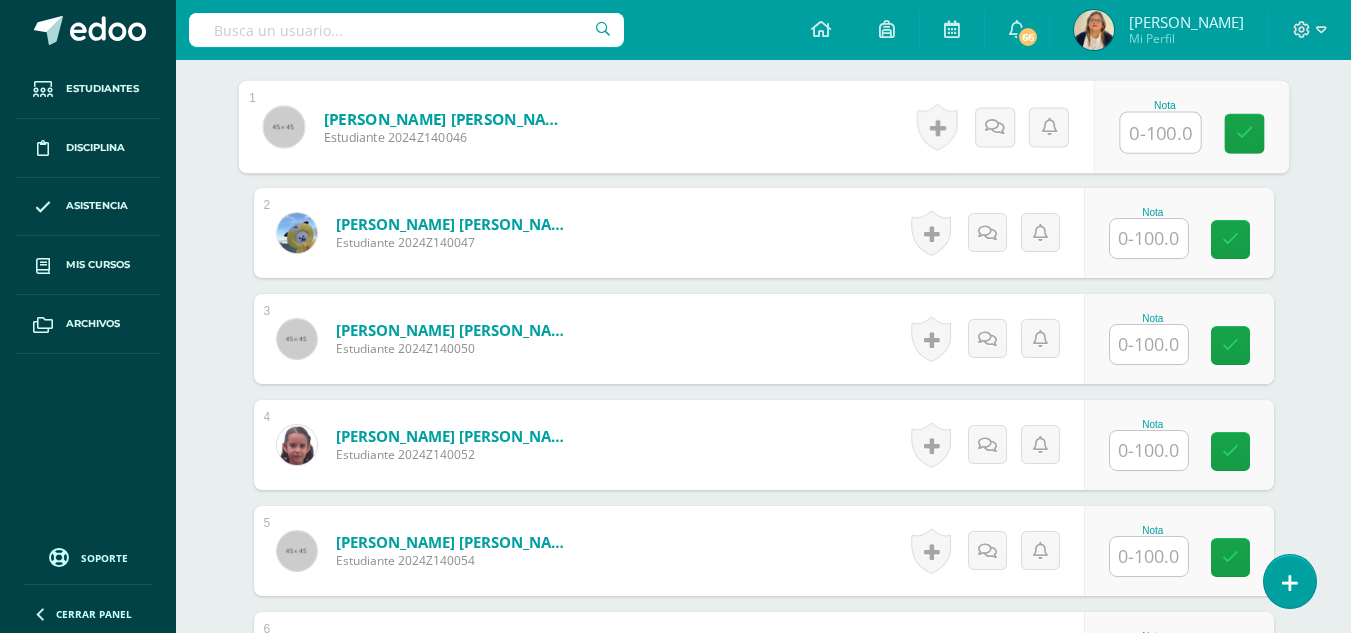 click at bounding box center (1160, 133) 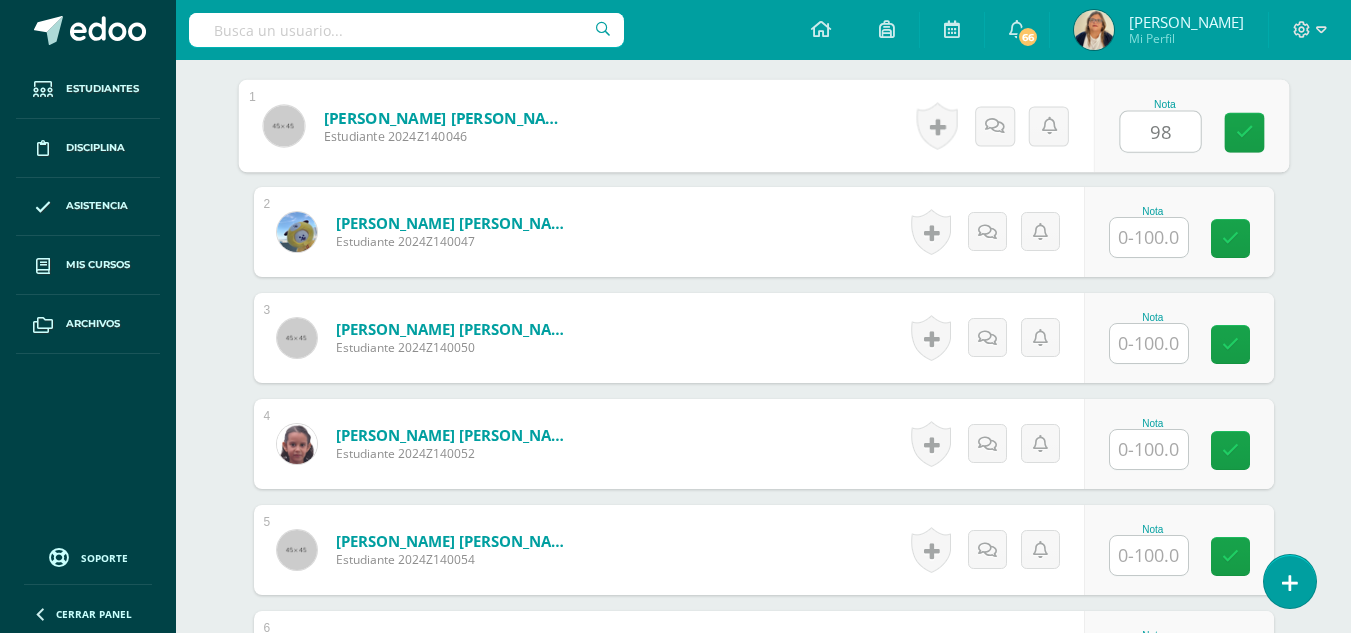 type on "98" 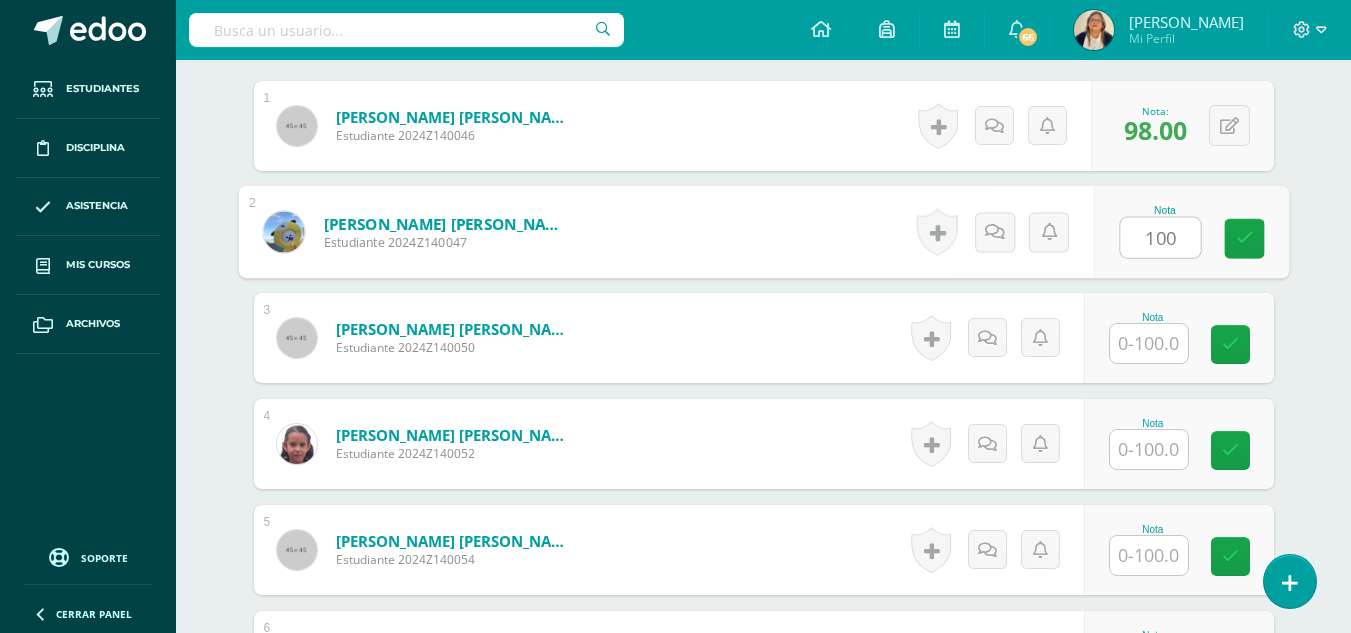 type on "100" 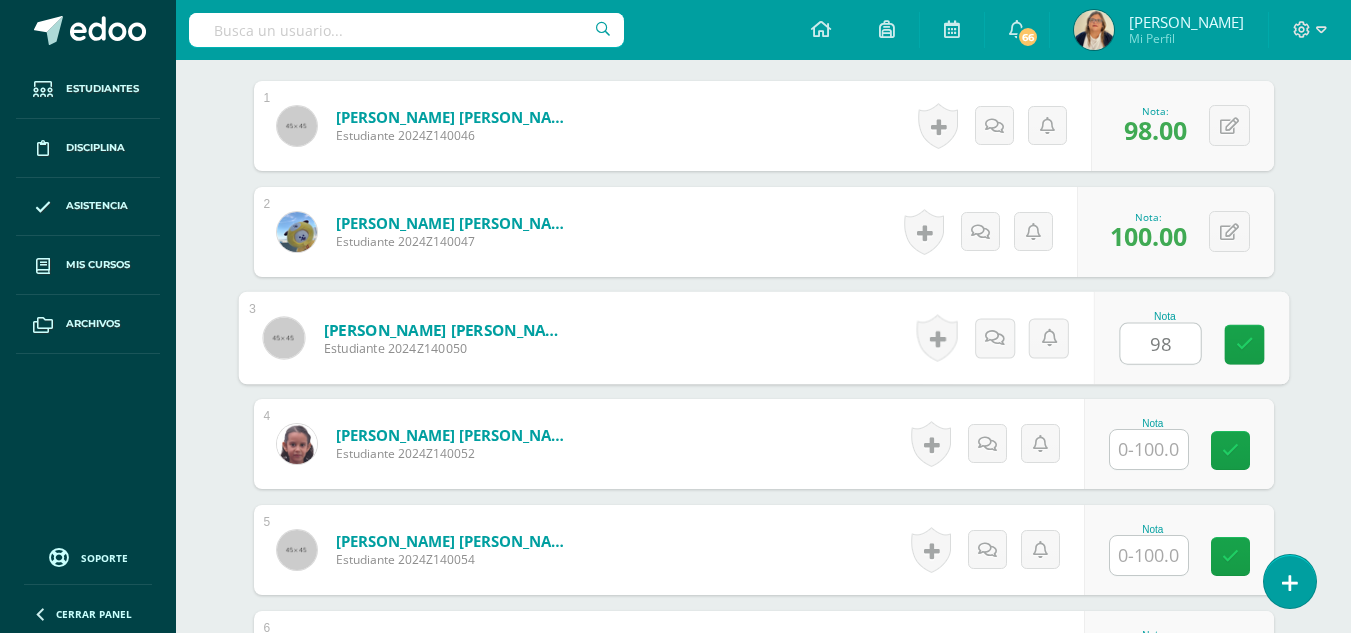 type on "98" 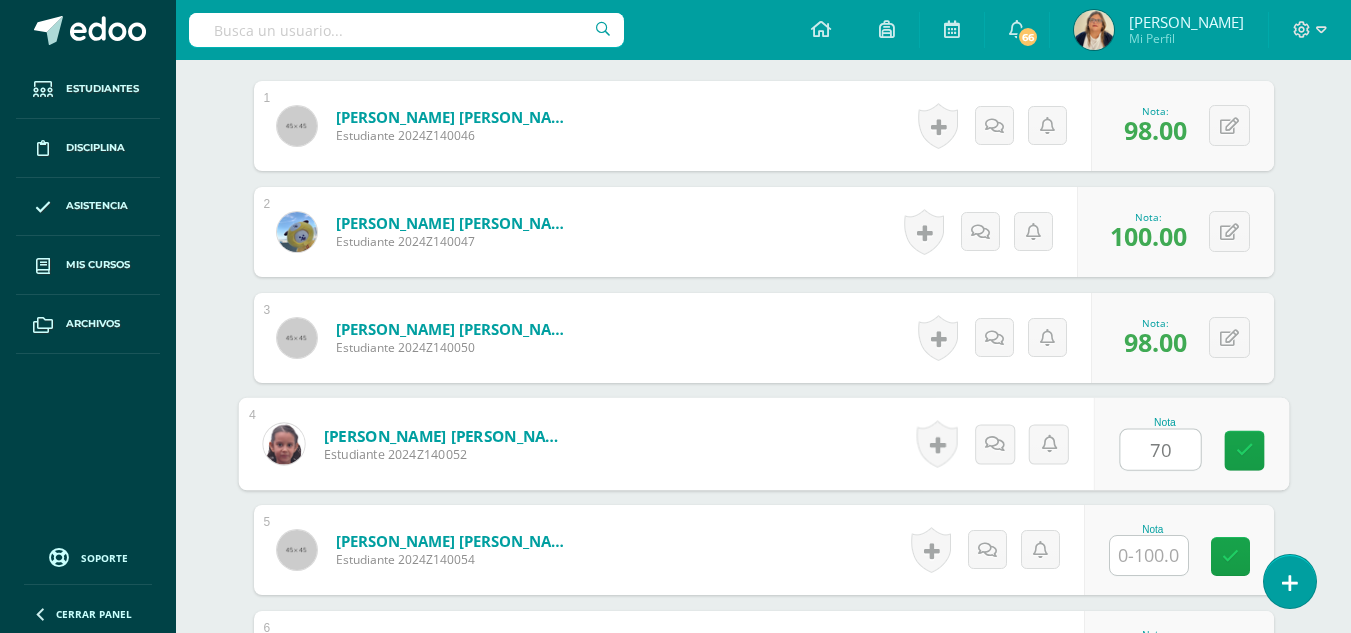 type on "70" 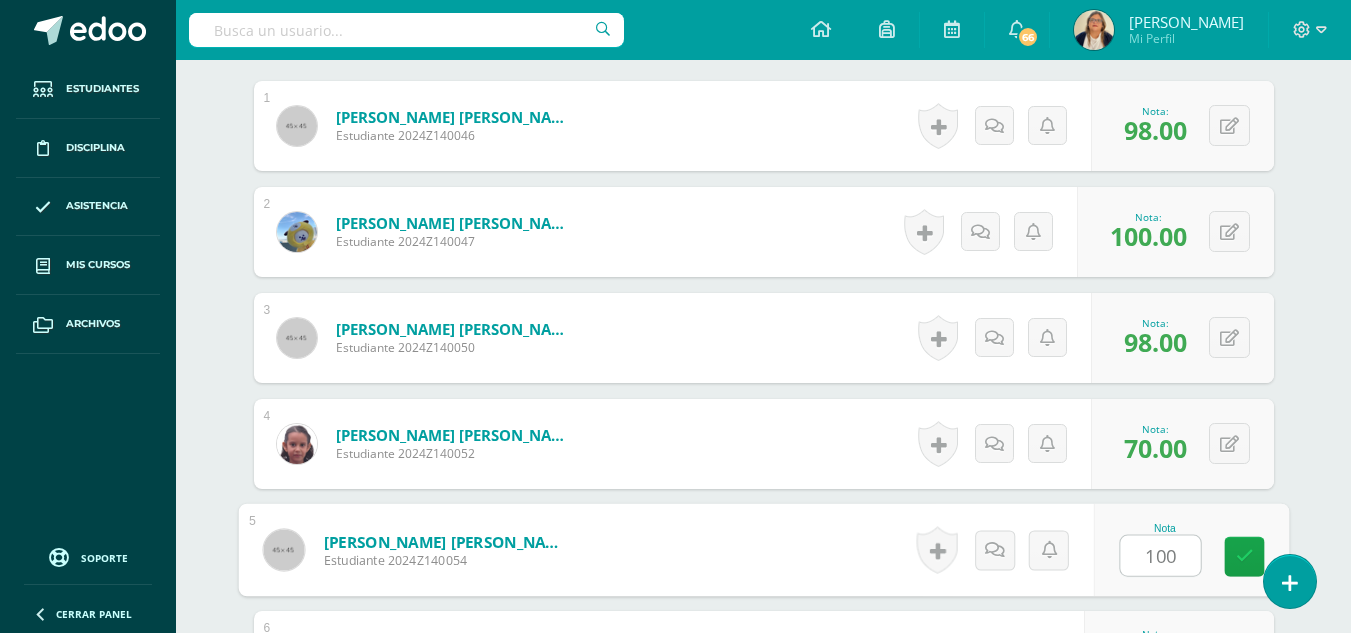 type on "100" 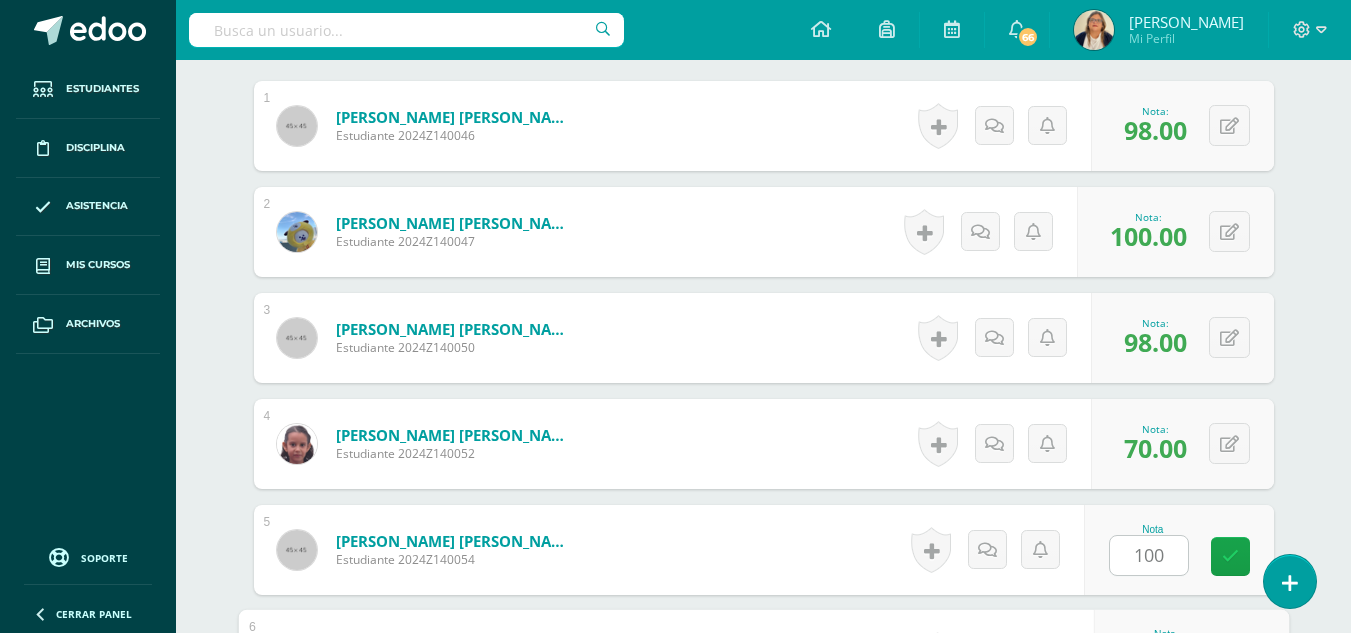 scroll, scrollTop: 1138, scrollLeft: 0, axis: vertical 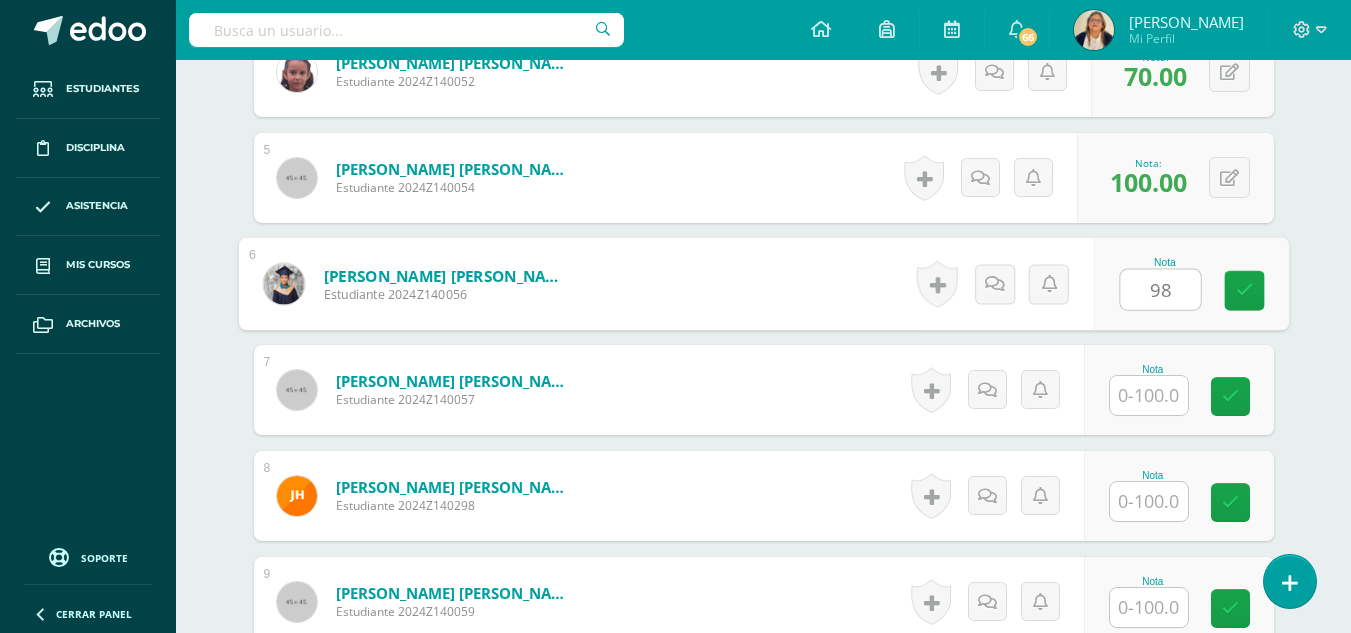 type on "98" 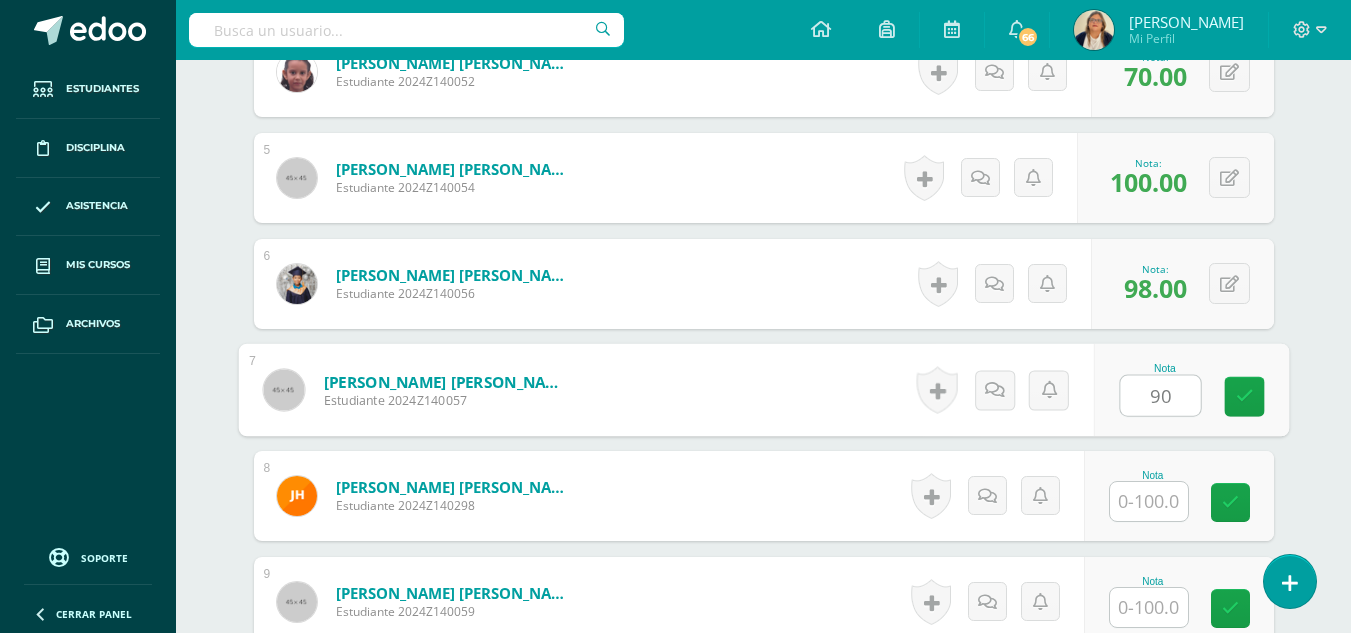 type on "90" 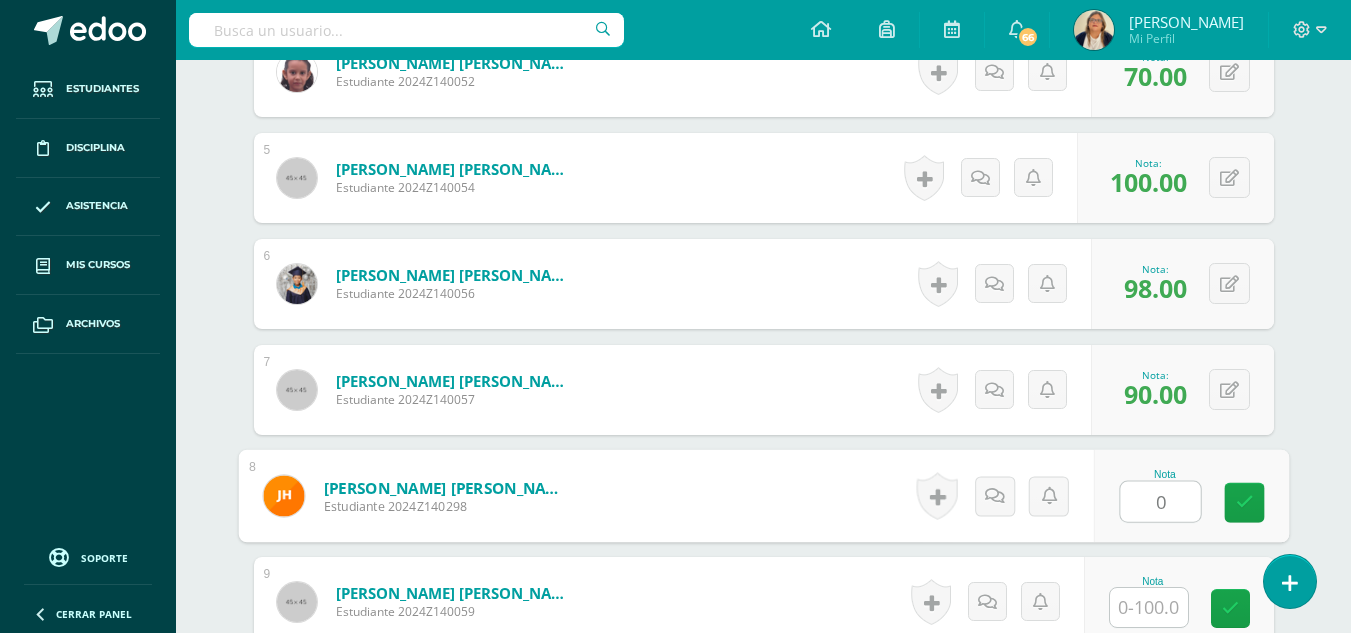 type on "0" 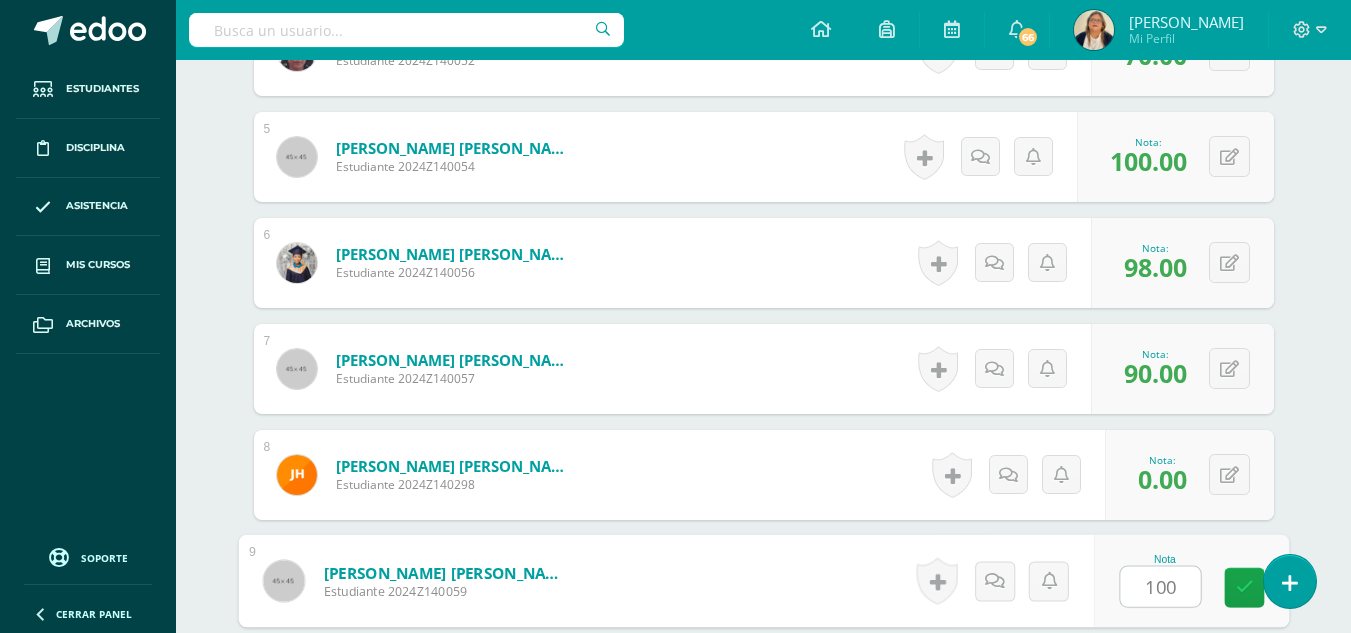 type on "100" 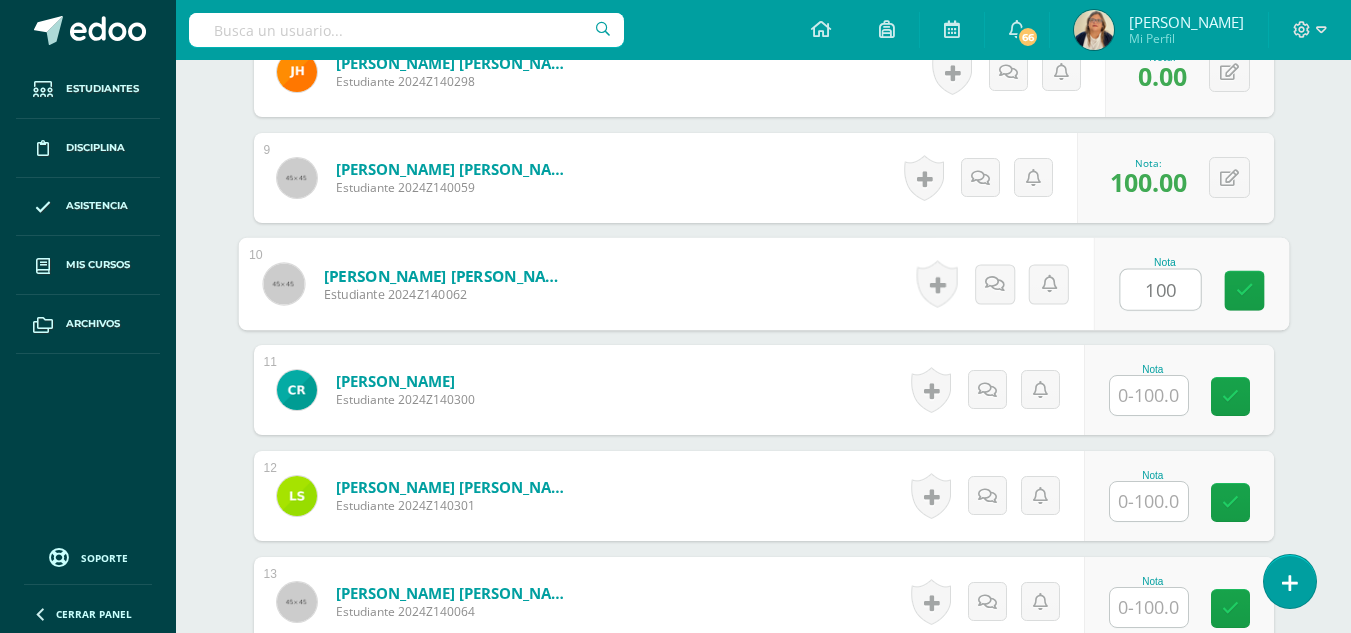 type on "100" 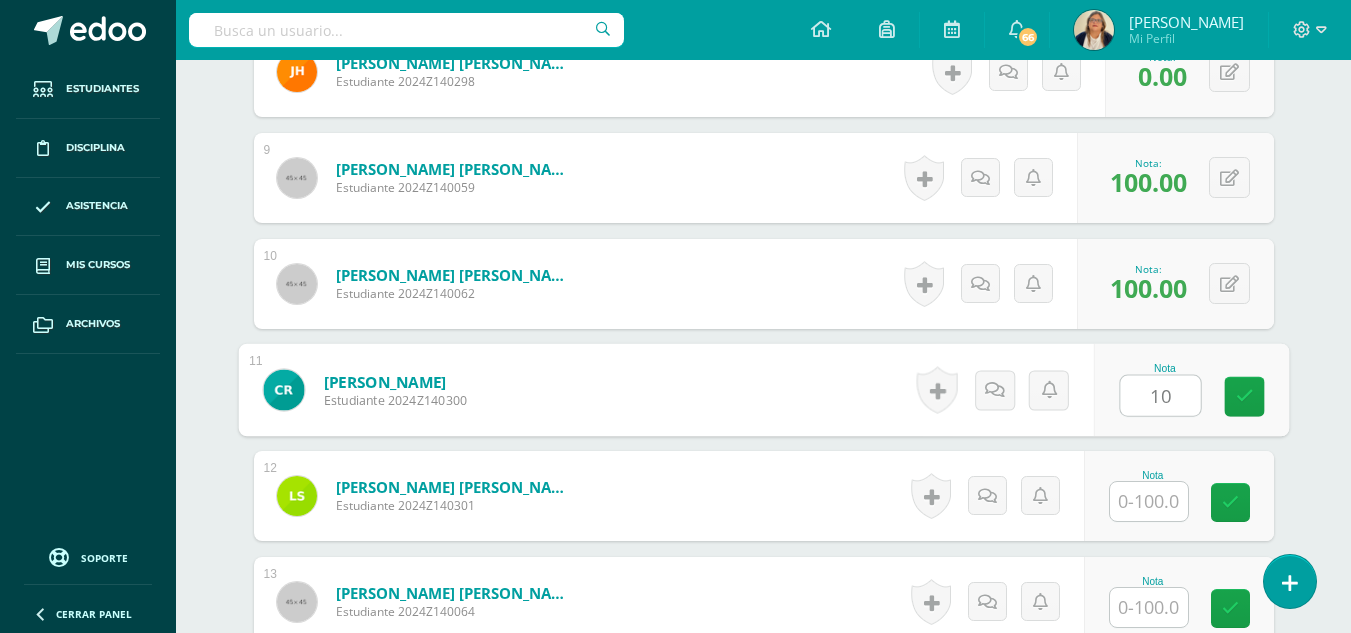 type on "10" 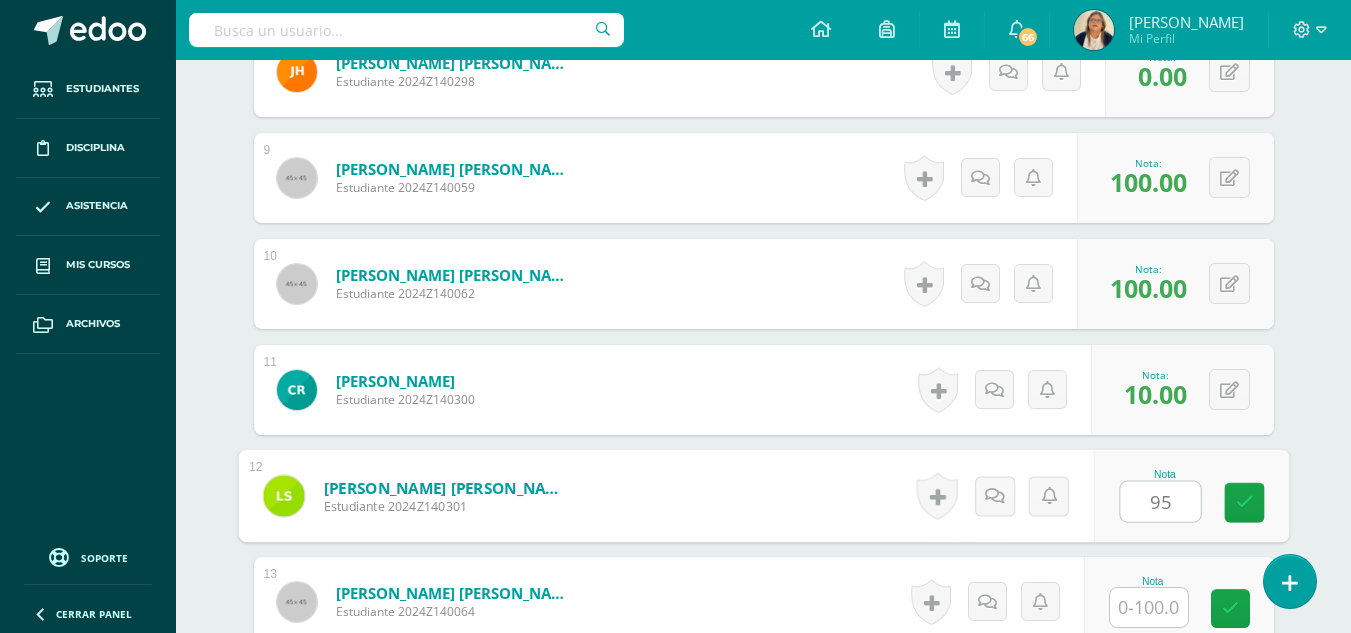 type on "95" 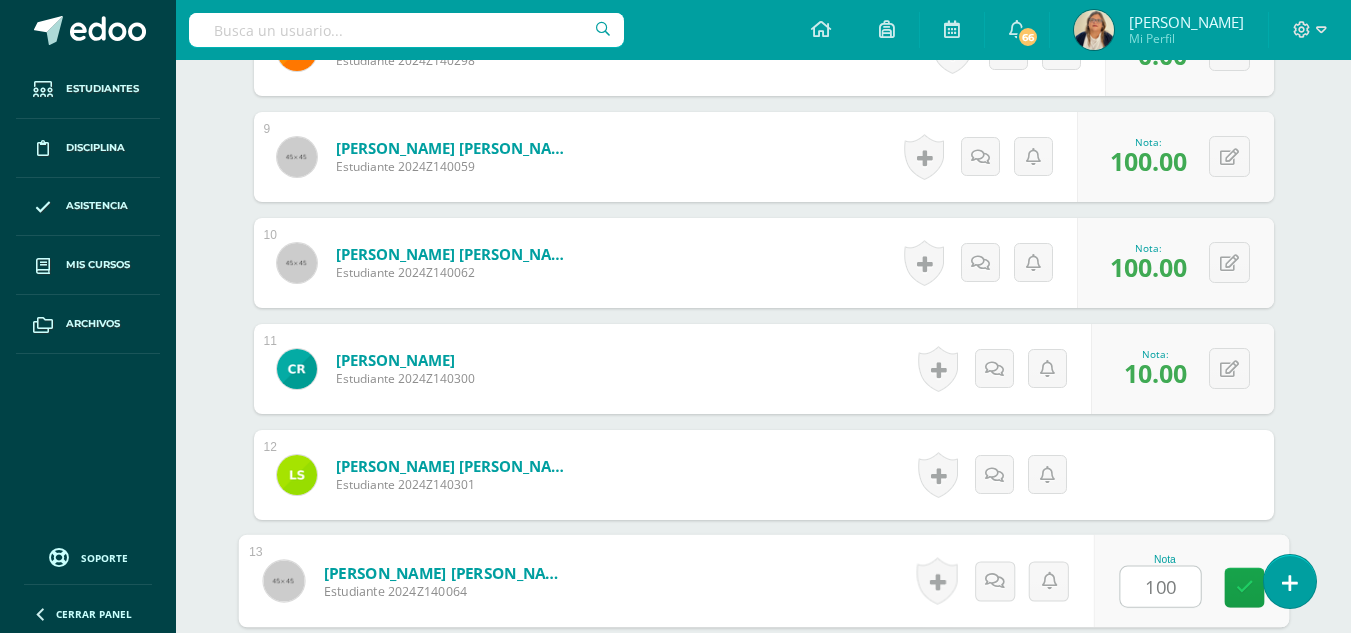 type on "100" 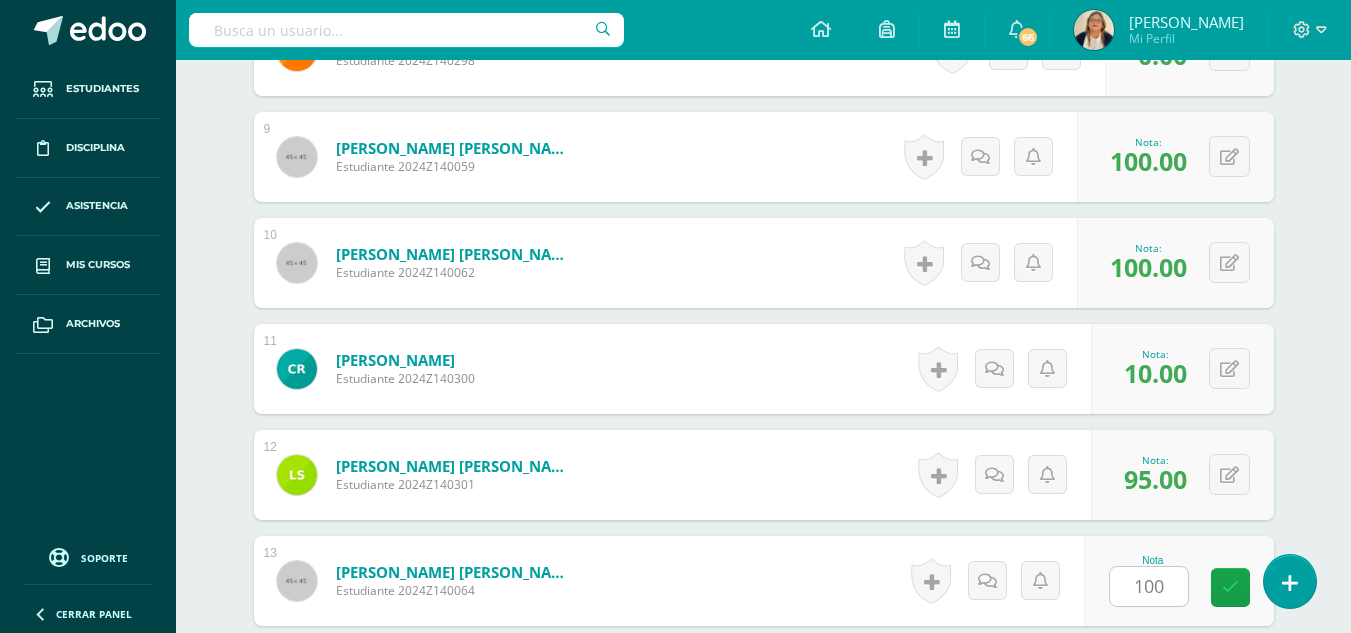 scroll, scrollTop: 1832, scrollLeft: 0, axis: vertical 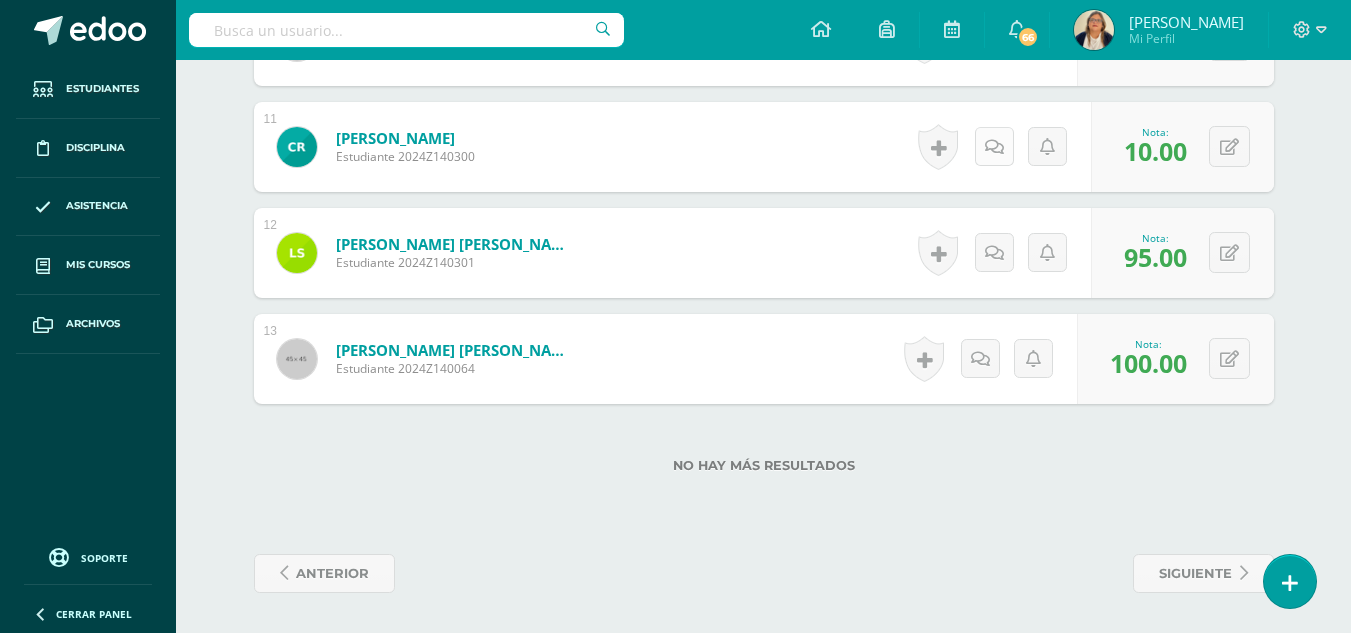 click at bounding box center [994, 147] 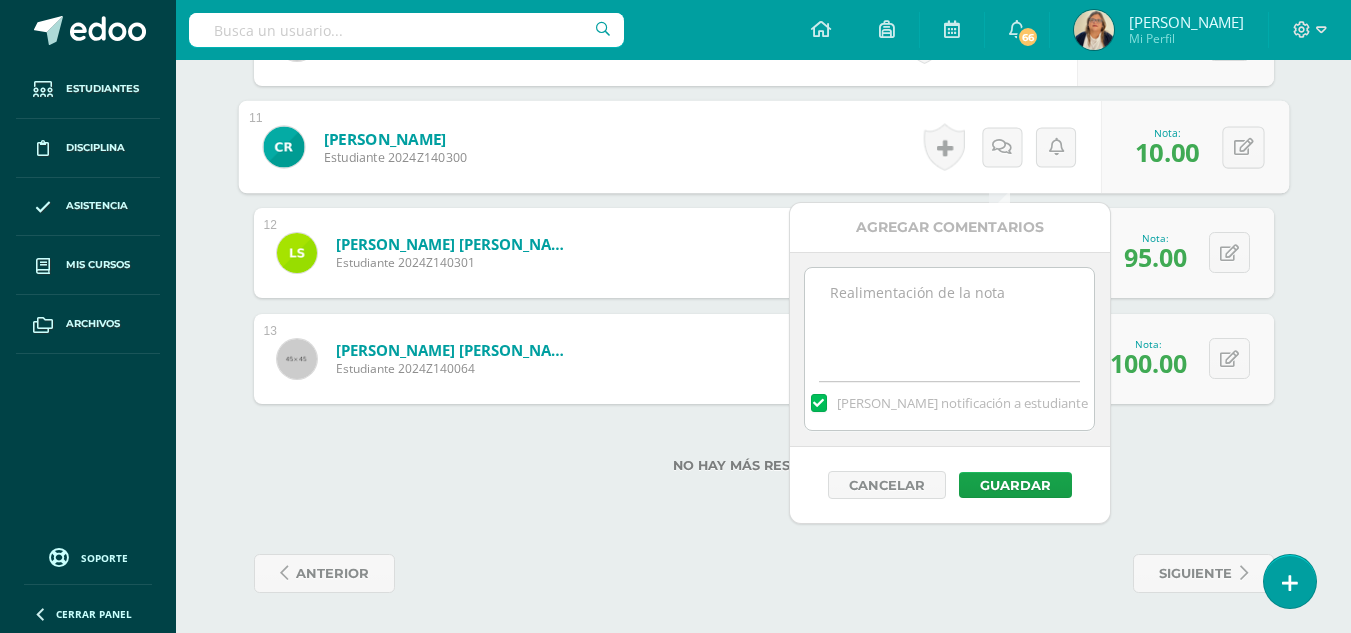 click at bounding box center (949, 318) 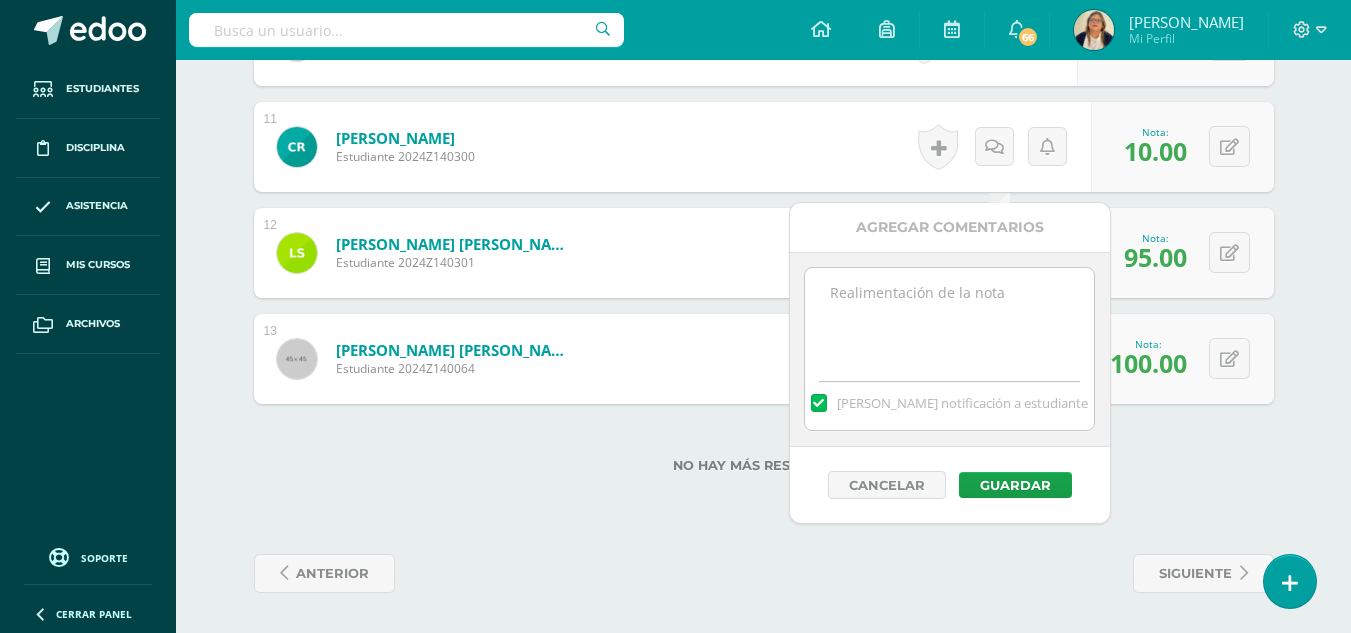 paste on "Al completar esta actividad, debes presentar tu libro para modificar tu calificación." 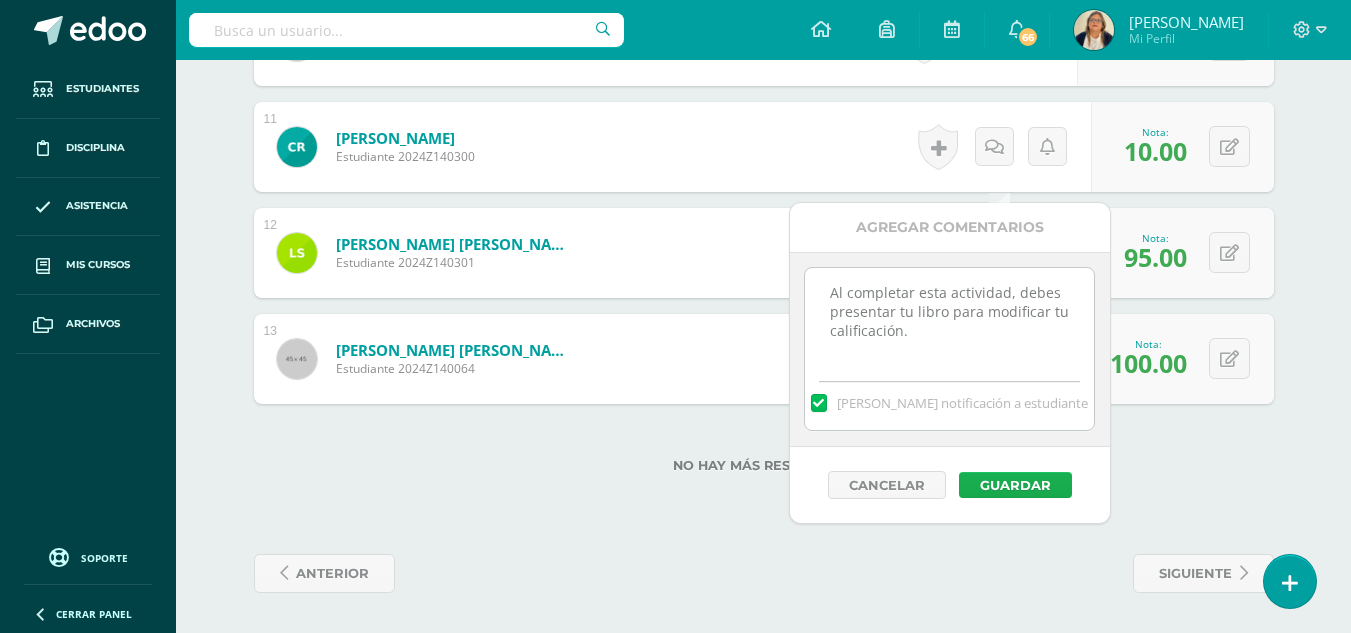 type on "Al completar esta actividad, debes presentar tu libro para modificar tu calificación." 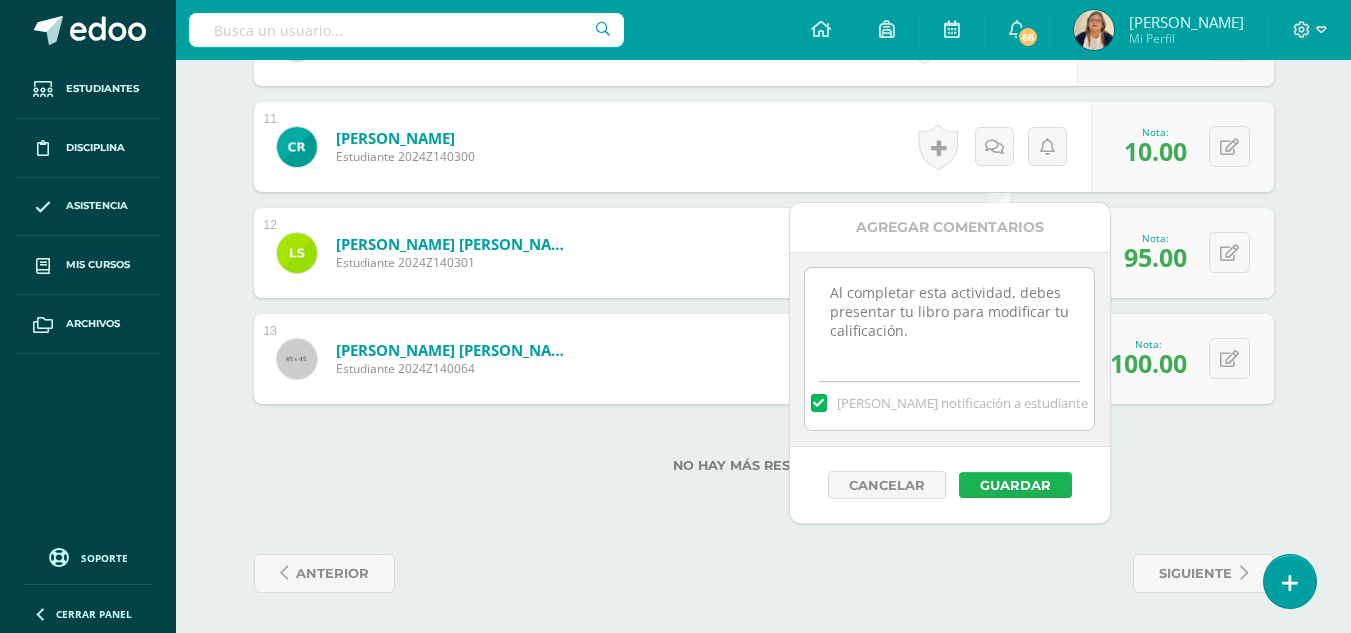 click on "Guardar" at bounding box center [1015, 485] 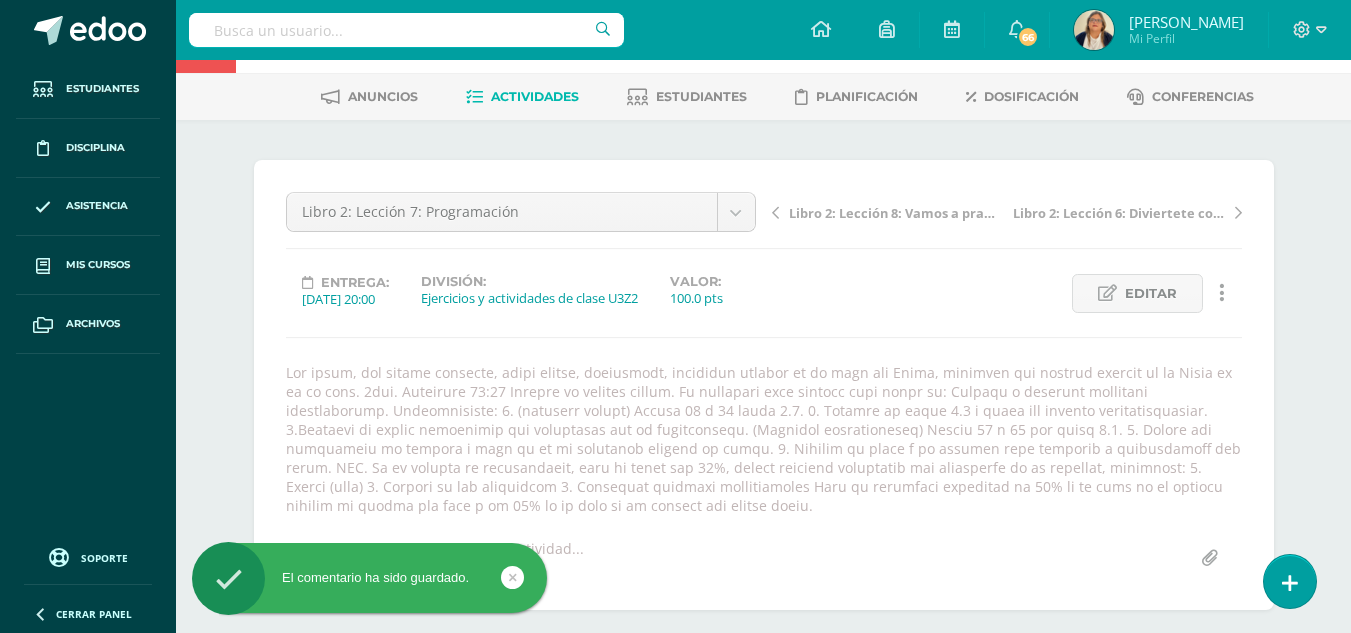 scroll, scrollTop: 50, scrollLeft: 0, axis: vertical 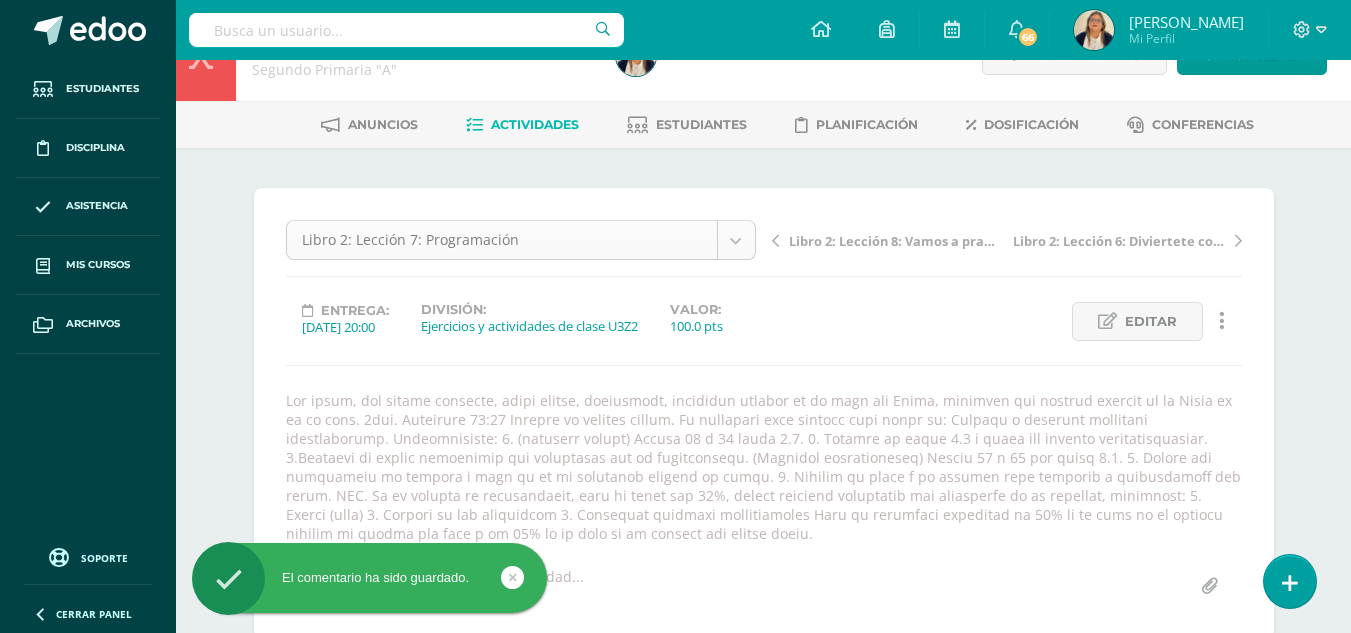 click on "El comentario ha sido guardado.         Estudiantes Disciplina Asistencia Mis cursos Archivos Soporte
Centro de ayuda
Últimas actualizaciones
Cerrar panel
Matemáticas  Pri 1
Primero
Primaria
"A"
Actividades Estudiantes Planificación Dosificación
Matemáticas  Pri 1
Primero
Primaria
"B"
Actividades Estudiantes Planificación Dosificación
Matemáticas  Pri 2
Segundo
Primaria
"A"
Actividades Estudiantes Planificación Dosificación
Matemáticas  Pri 2
66 1" at bounding box center [675, 1169] 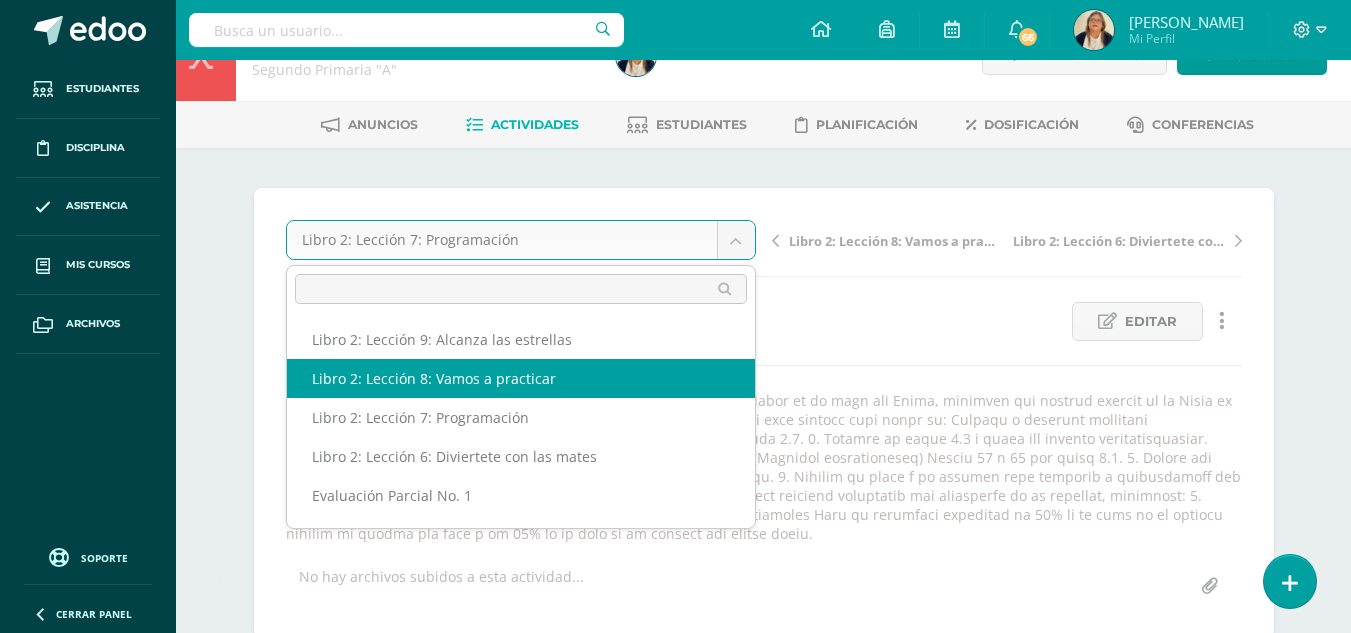 select on "/dashboard/teacher/grade-activity/29424/" 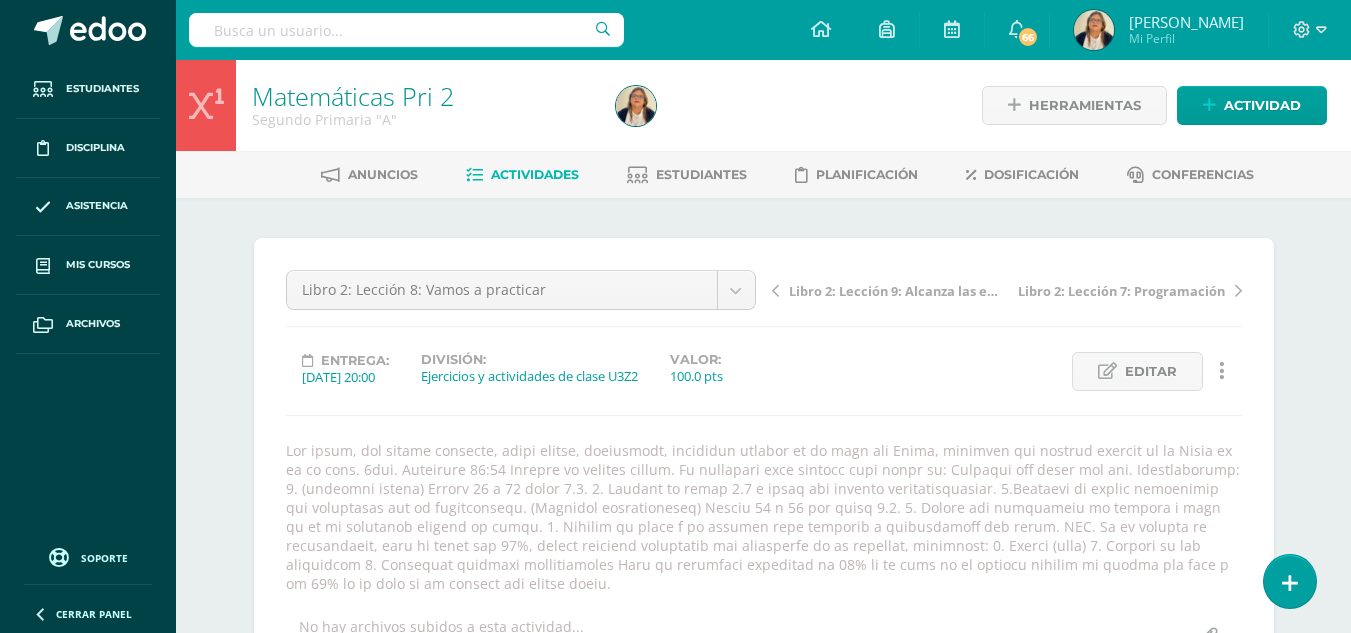 scroll, scrollTop: 387, scrollLeft: 0, axis: vertical 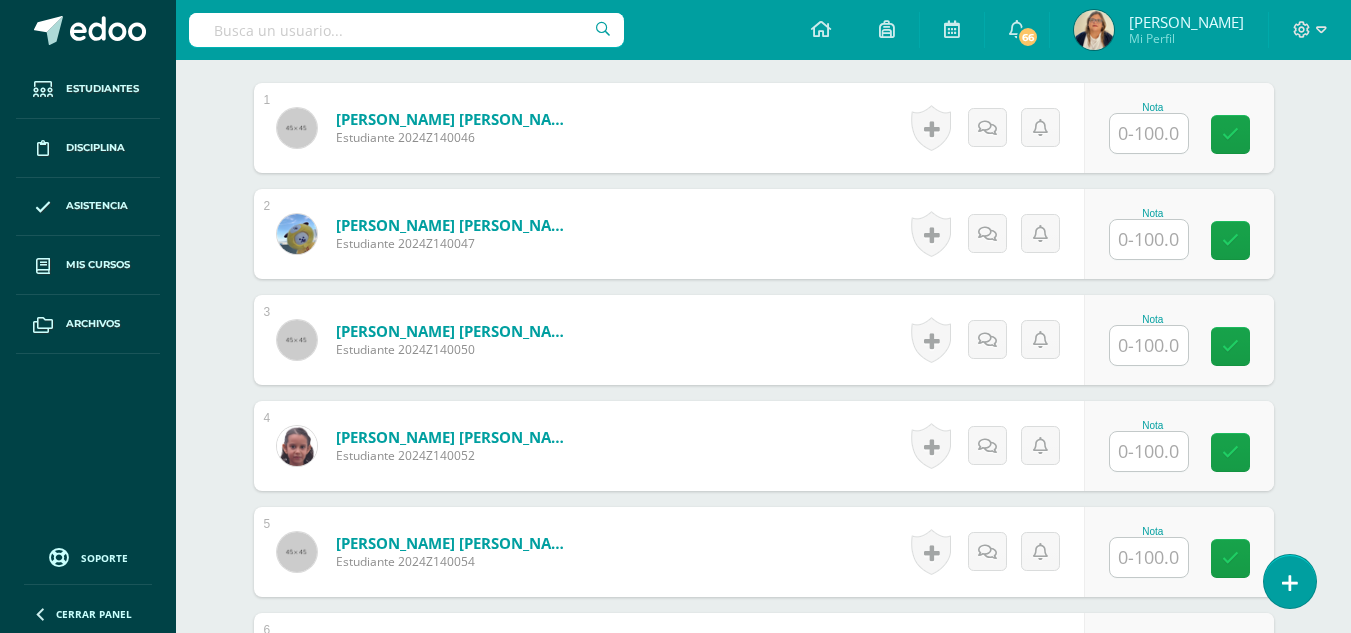 drag, startPoint x: 1358, startPoint y: 301, endPoint x: 1365, endPoint y: 283, distance: 19.313208 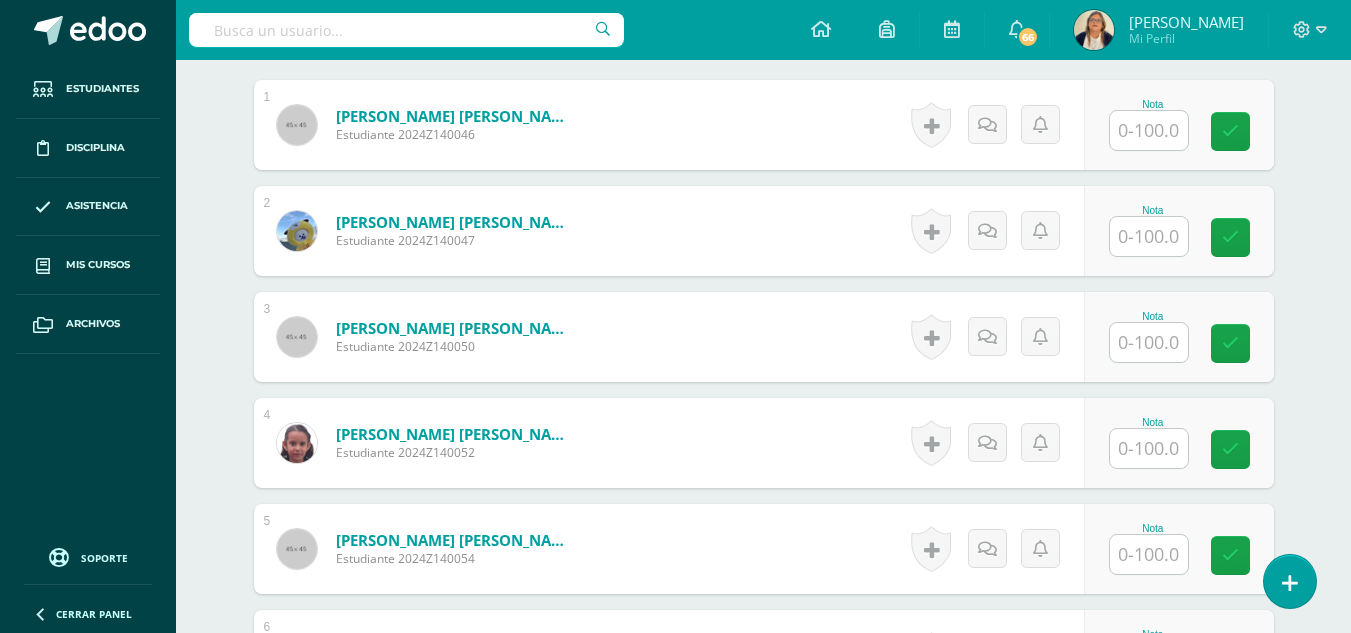 click at bounding box center (1149, 130) 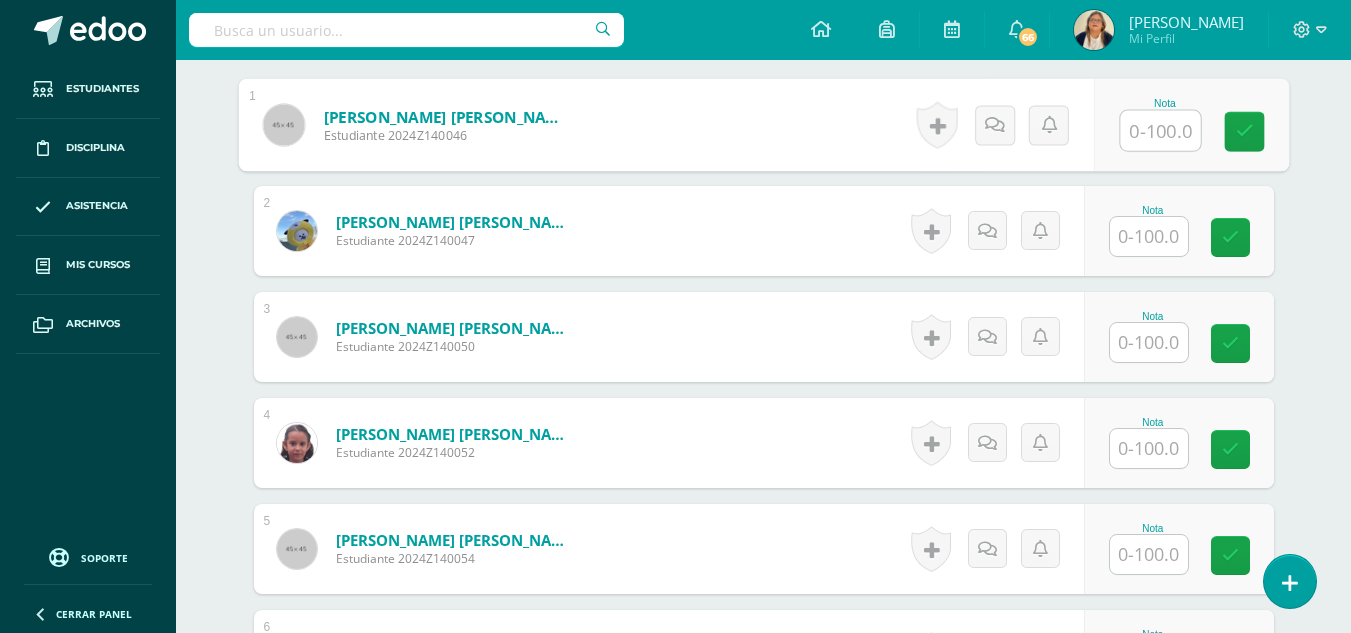scroll, scrollTop: 768, scrollLeft: 0, axis: vertical 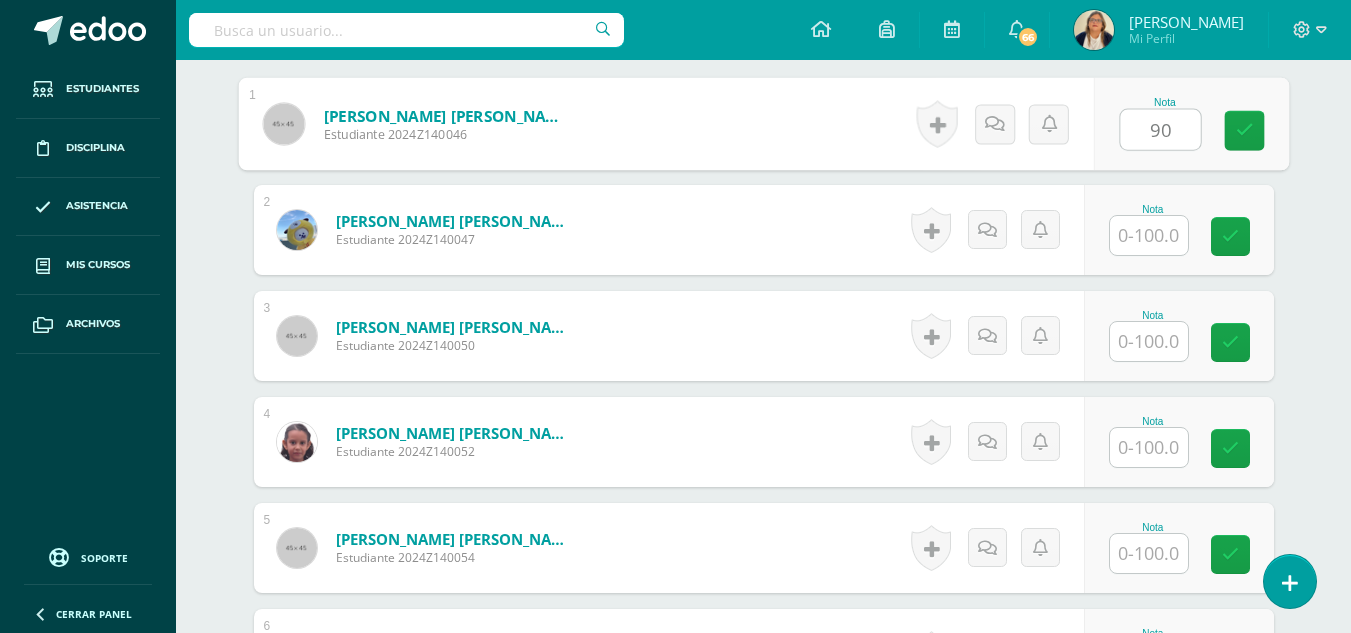 type on "90" 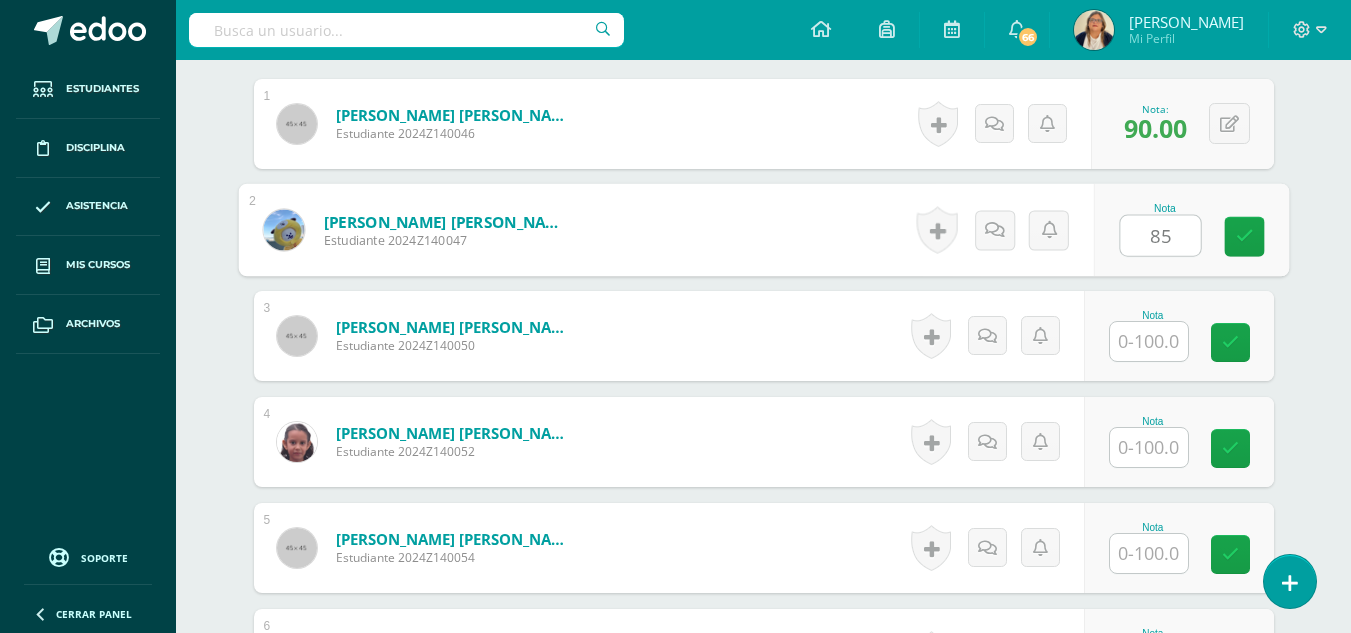 type on "85" 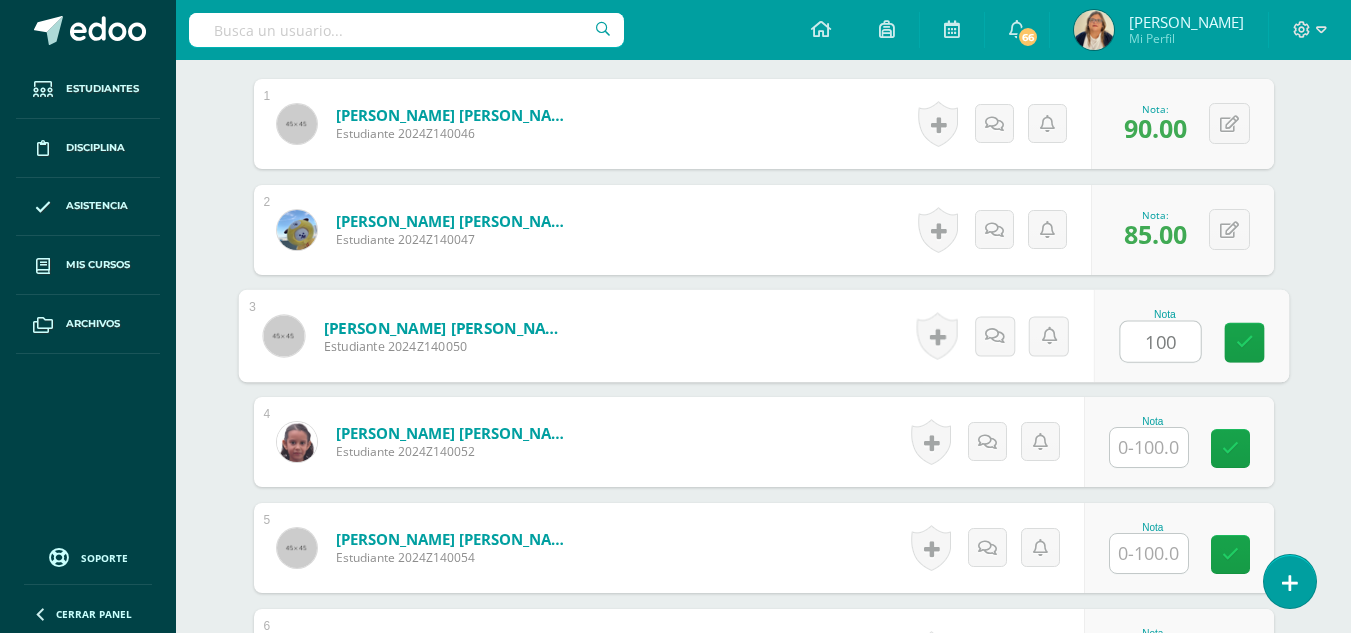type on "100" 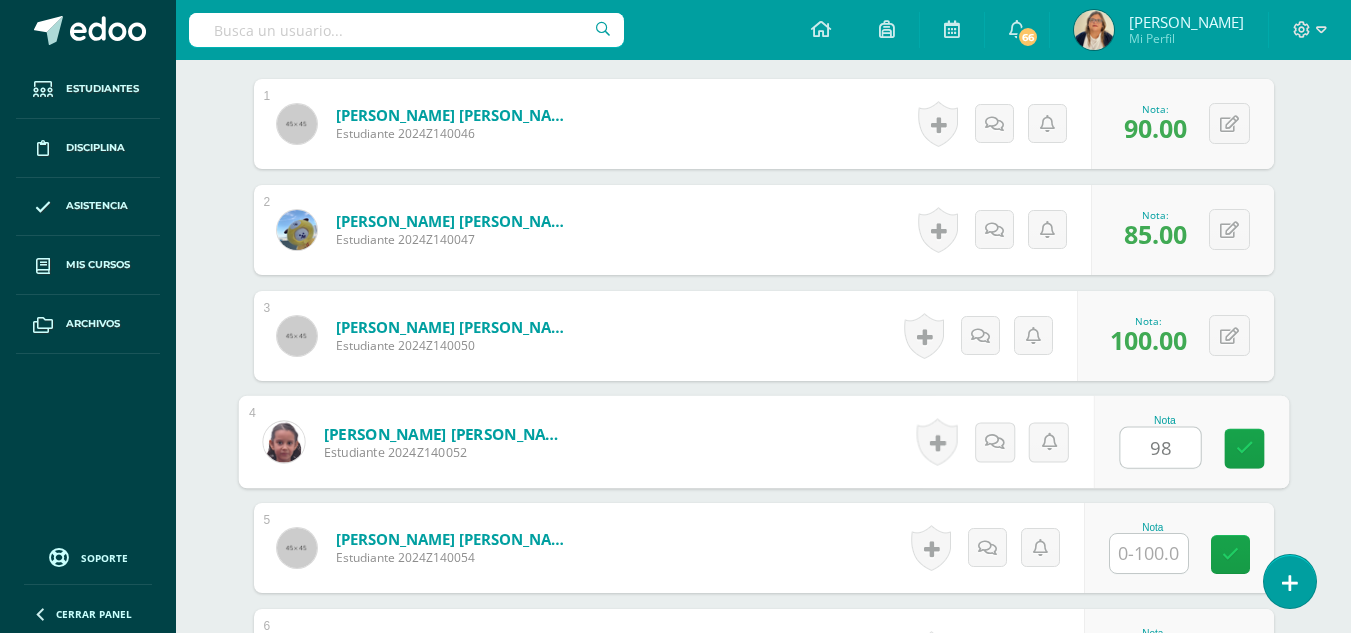 type on "98" 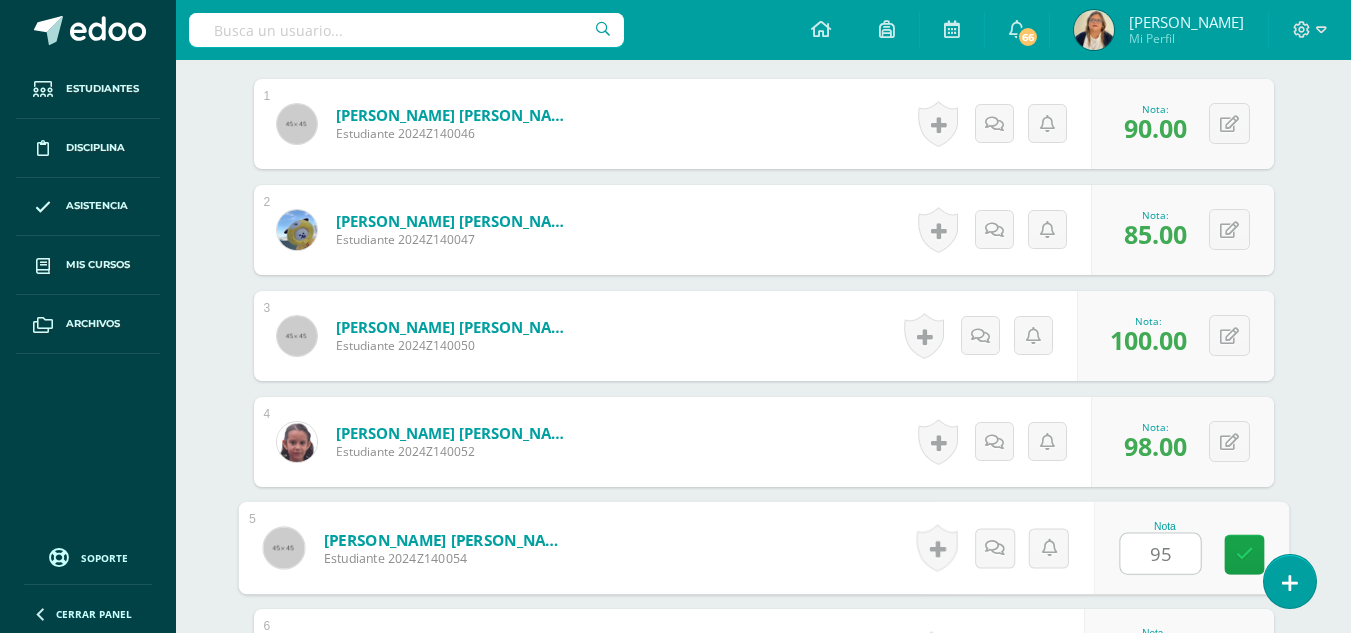 type on "95" 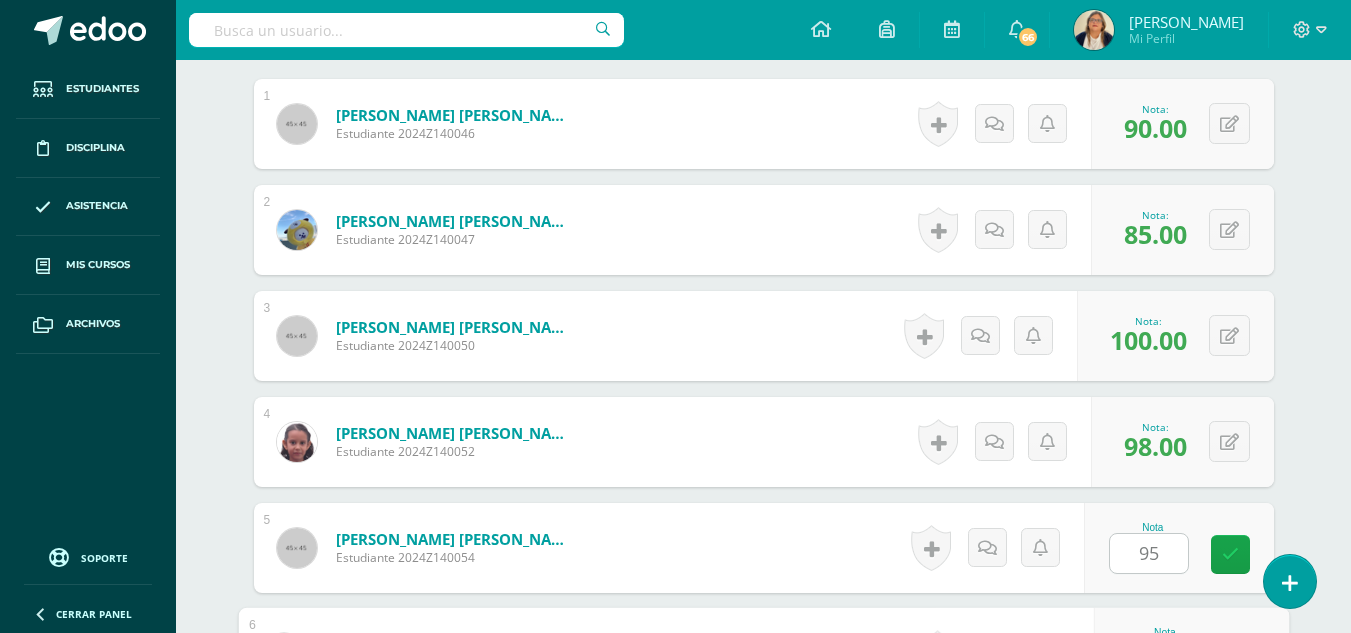 scroll, scrollTop: 1119, scrollLeft: 0, axis: vertical 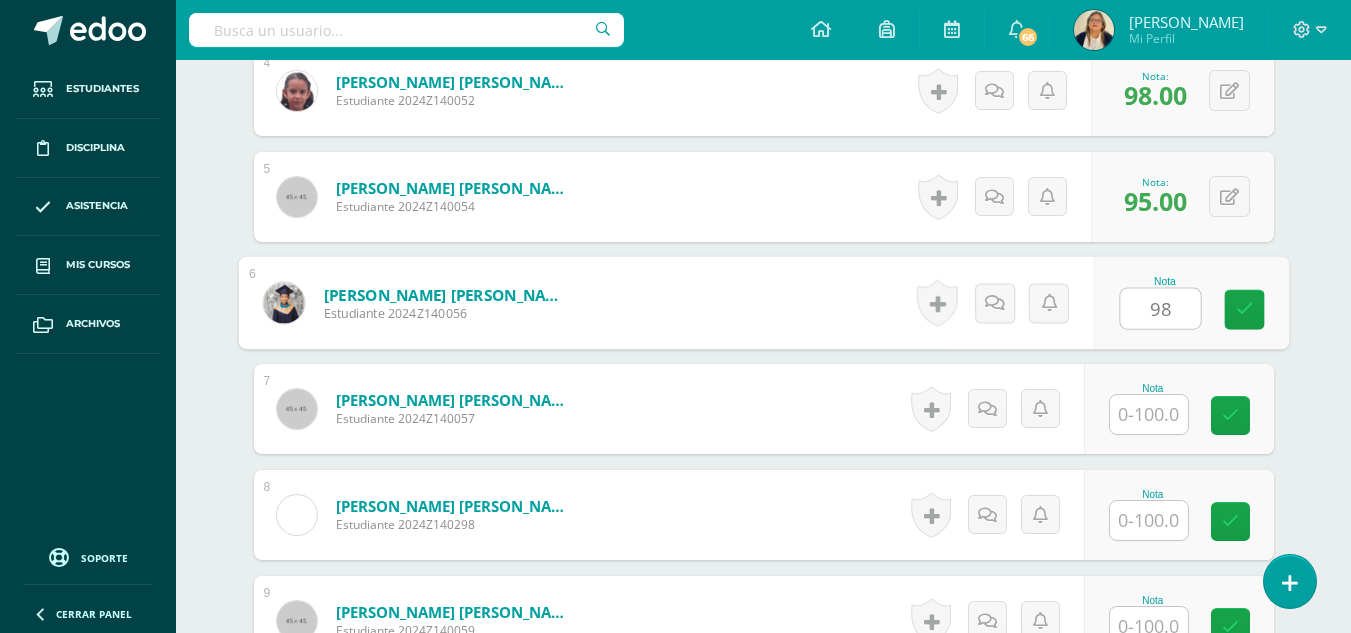 type on "98" 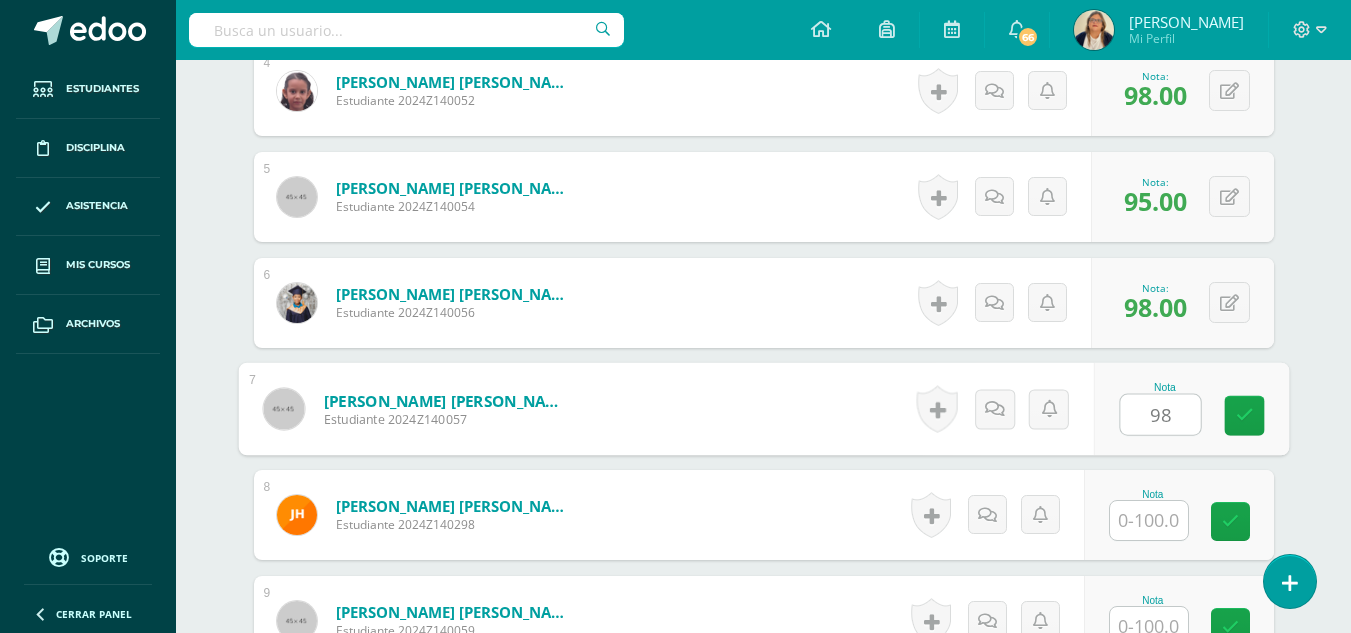 type on "98" 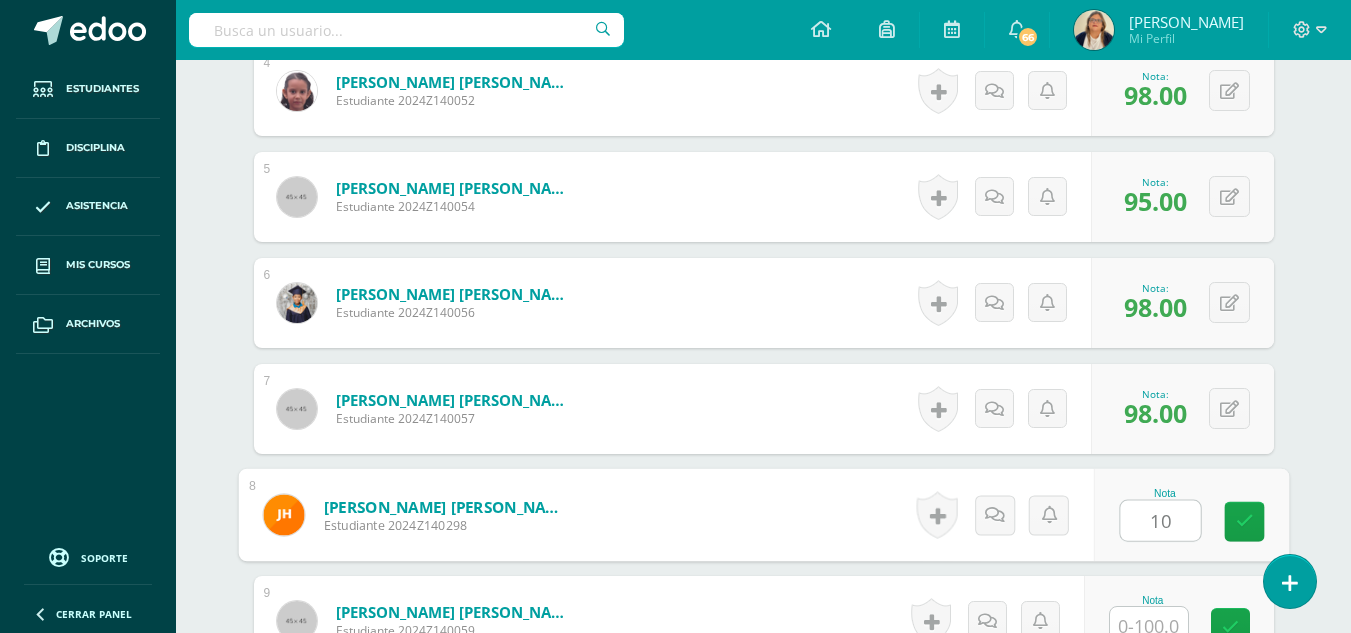 type on "10" 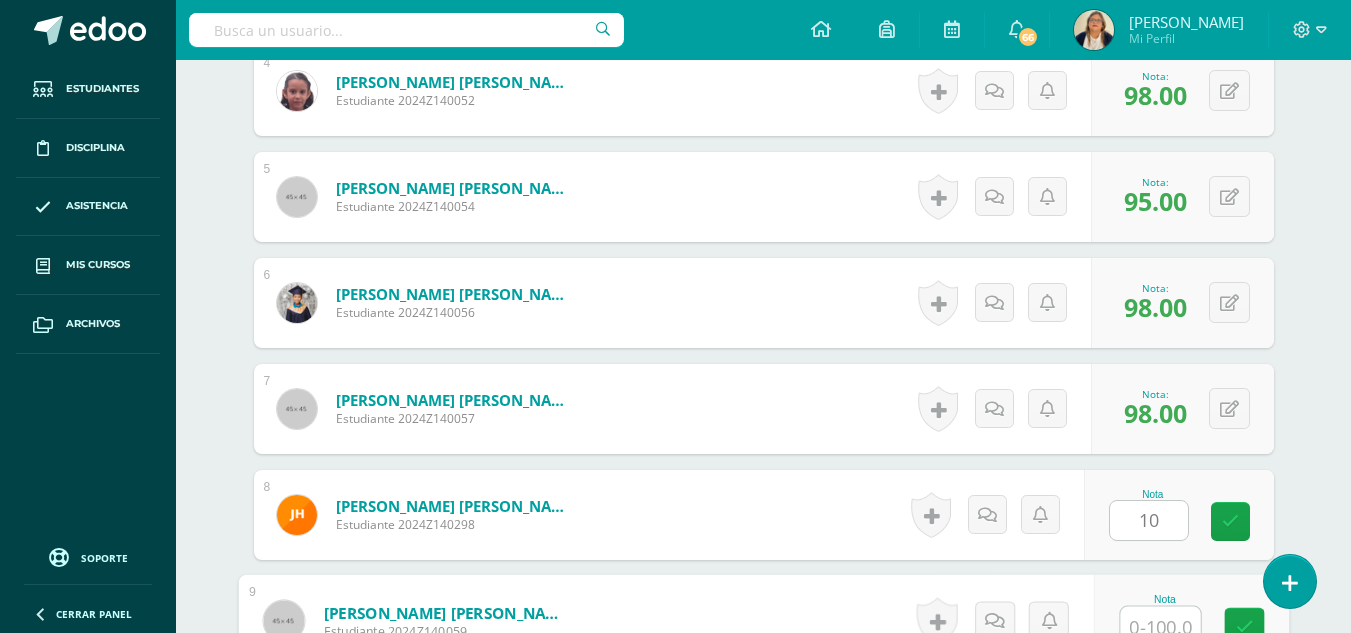 scroll, scrollTop: 1140, scrollLeft: 0, axis: vertical 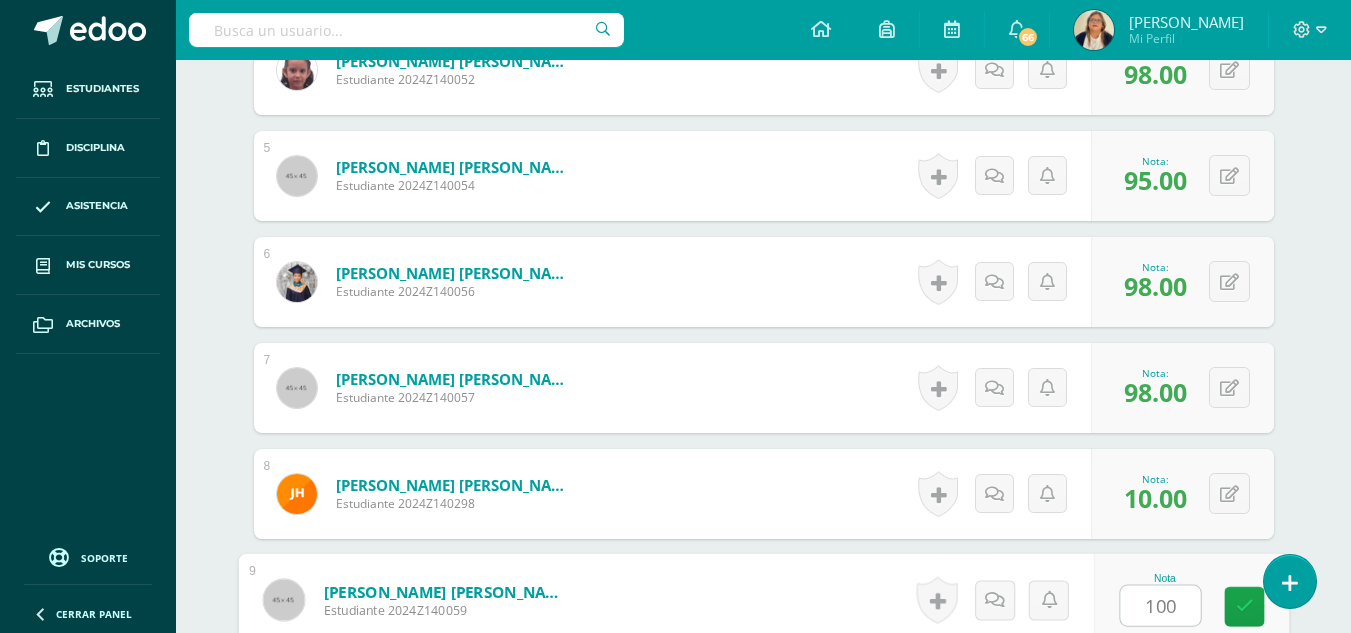 type on "100" 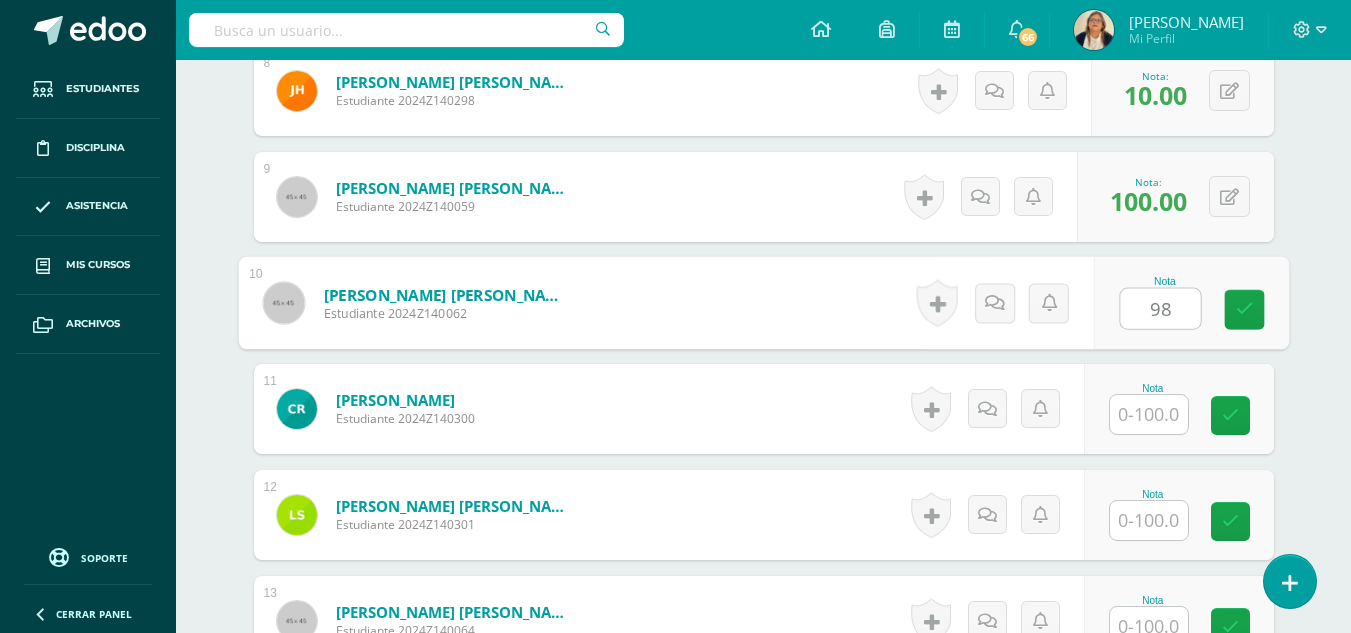 type on "98" 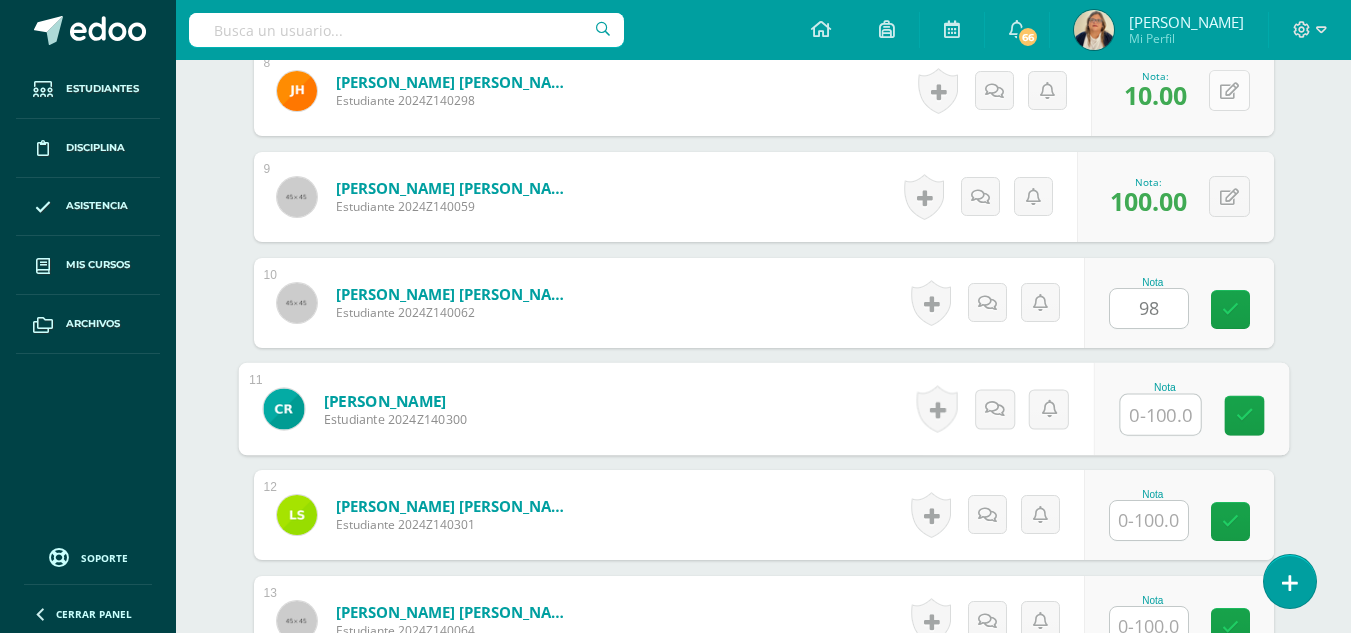 click at bounding box center [1229, 90] 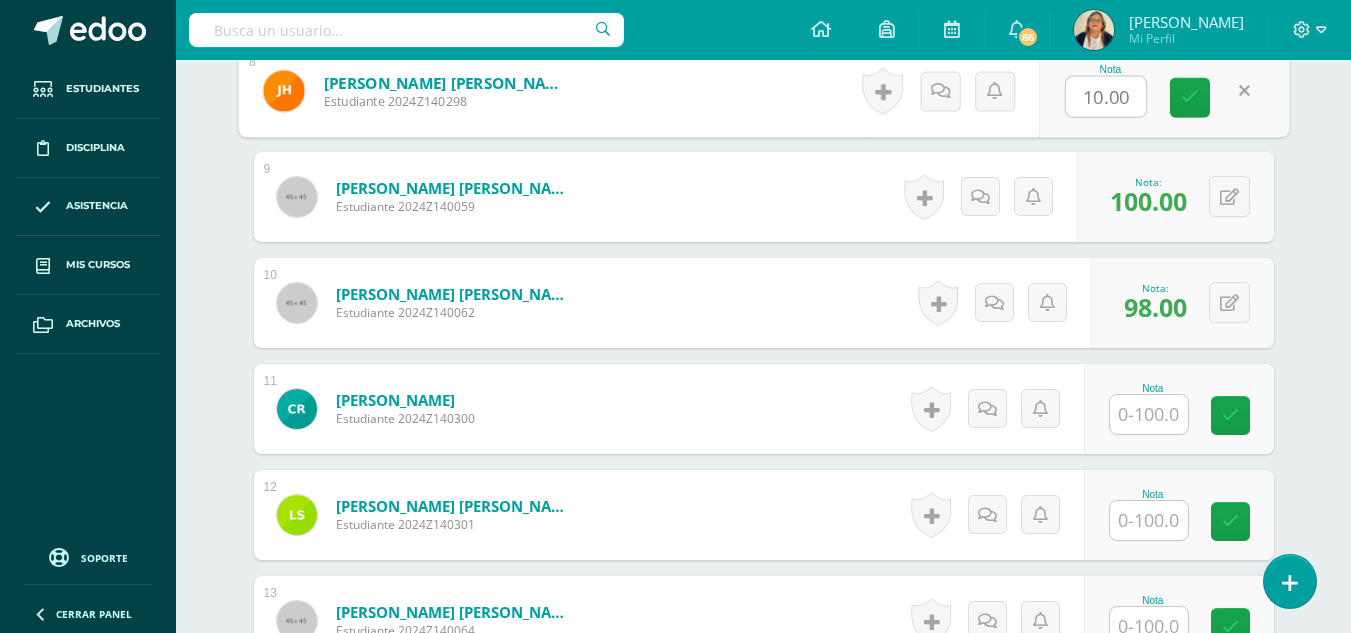type on "0" 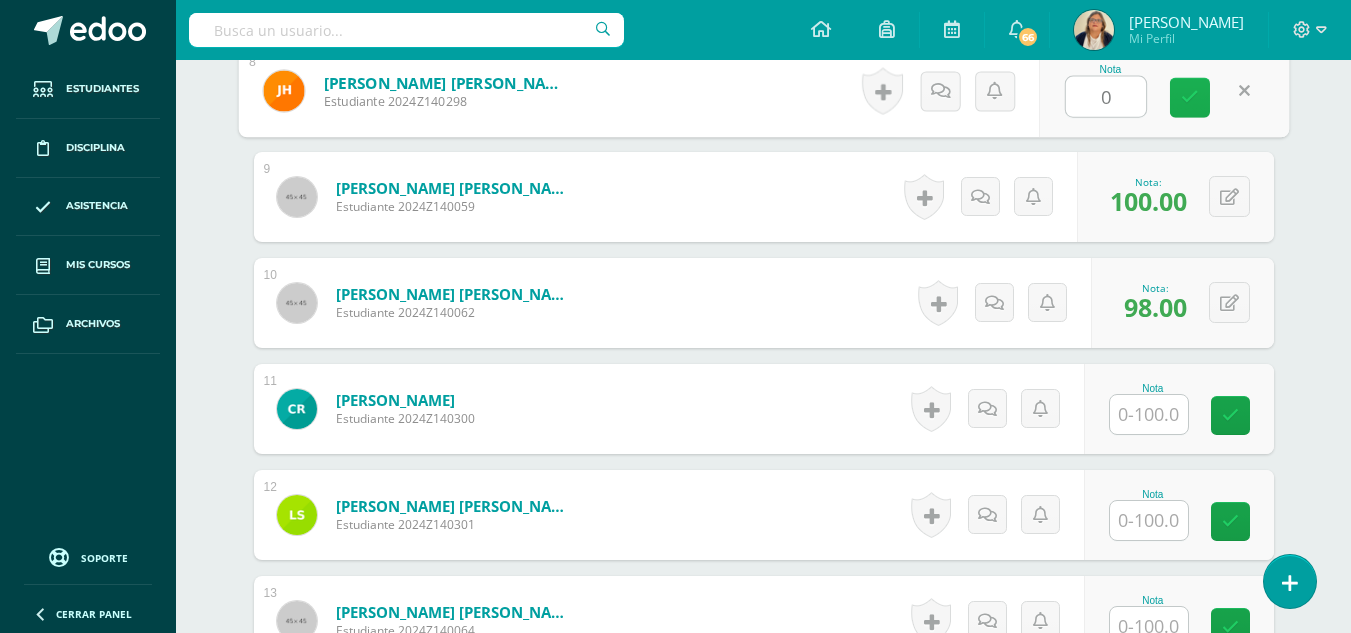 click at bounding box center [1190, 98] 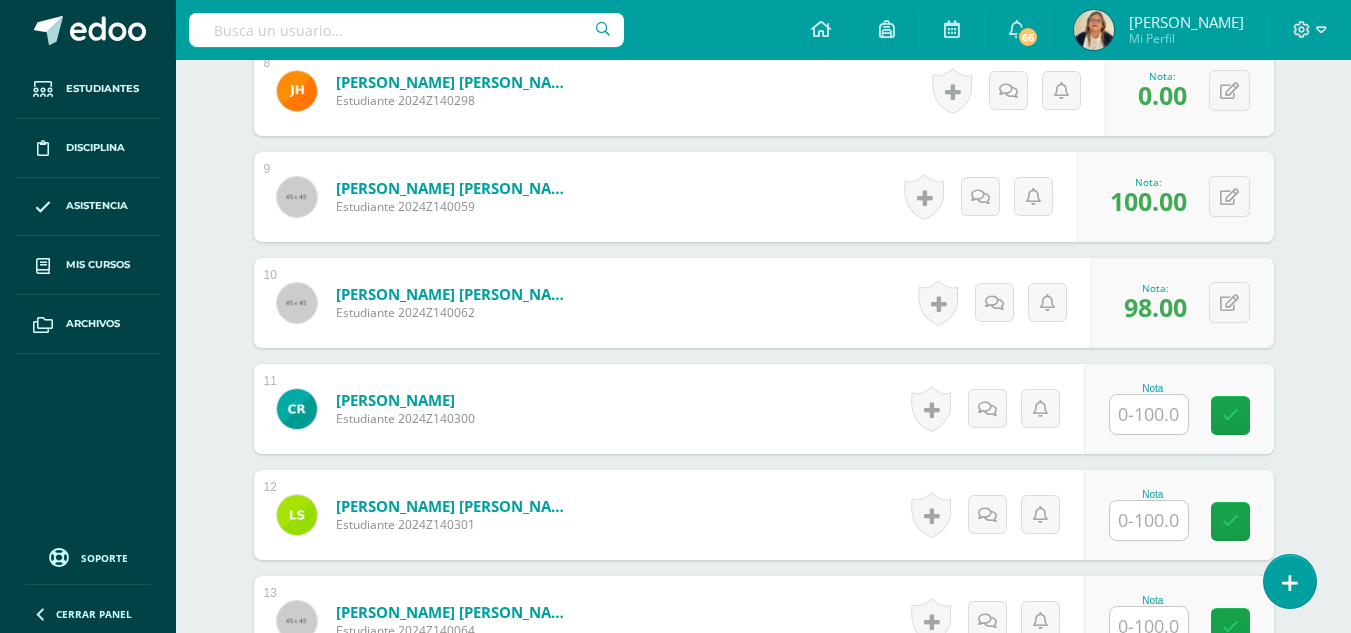 click at bounding box center (1149, 414) 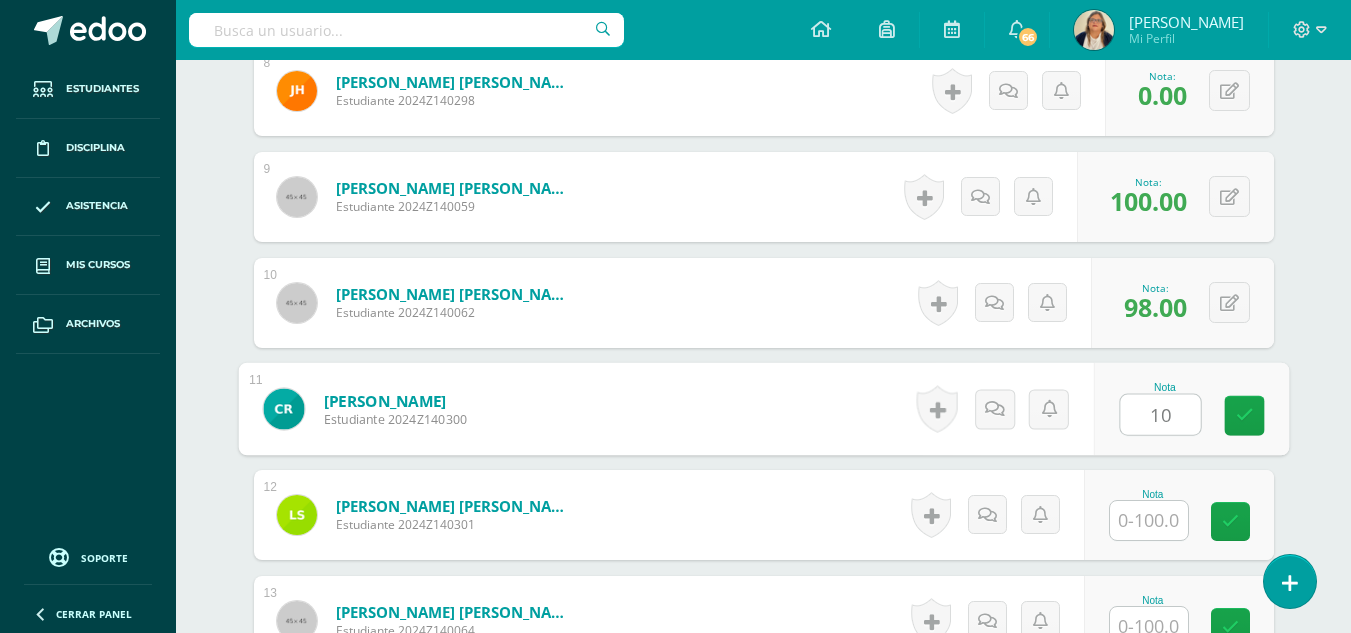 type on "10" 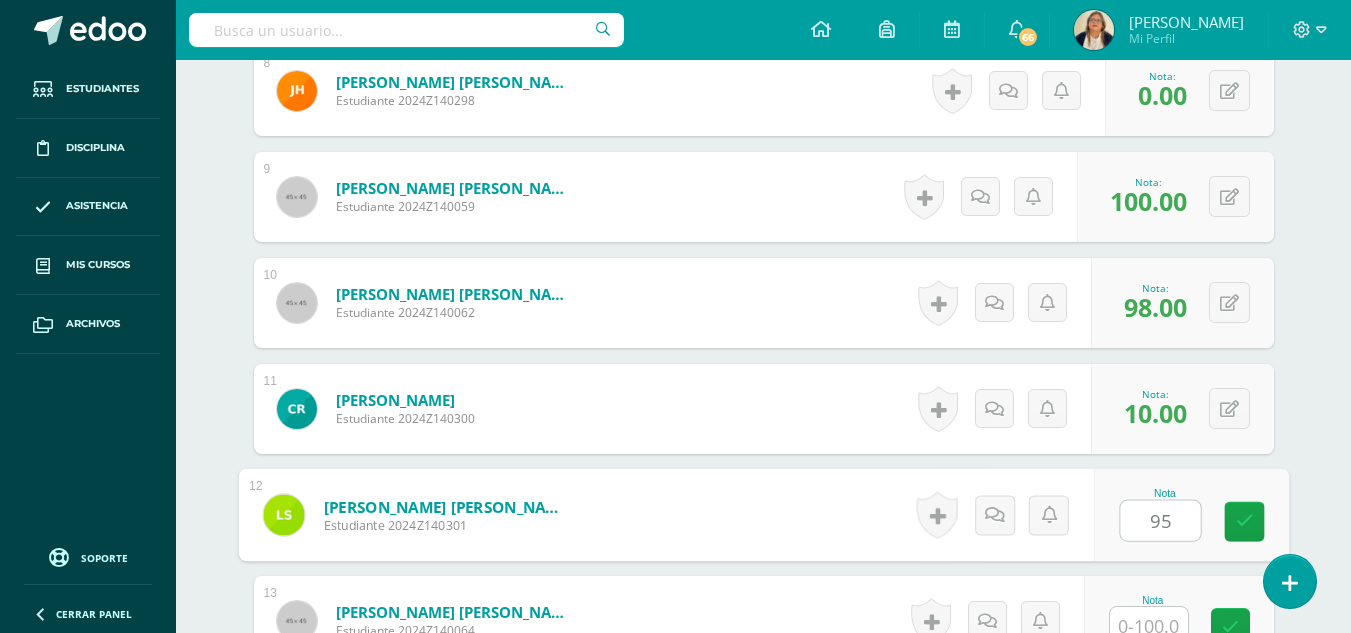 type on "95" 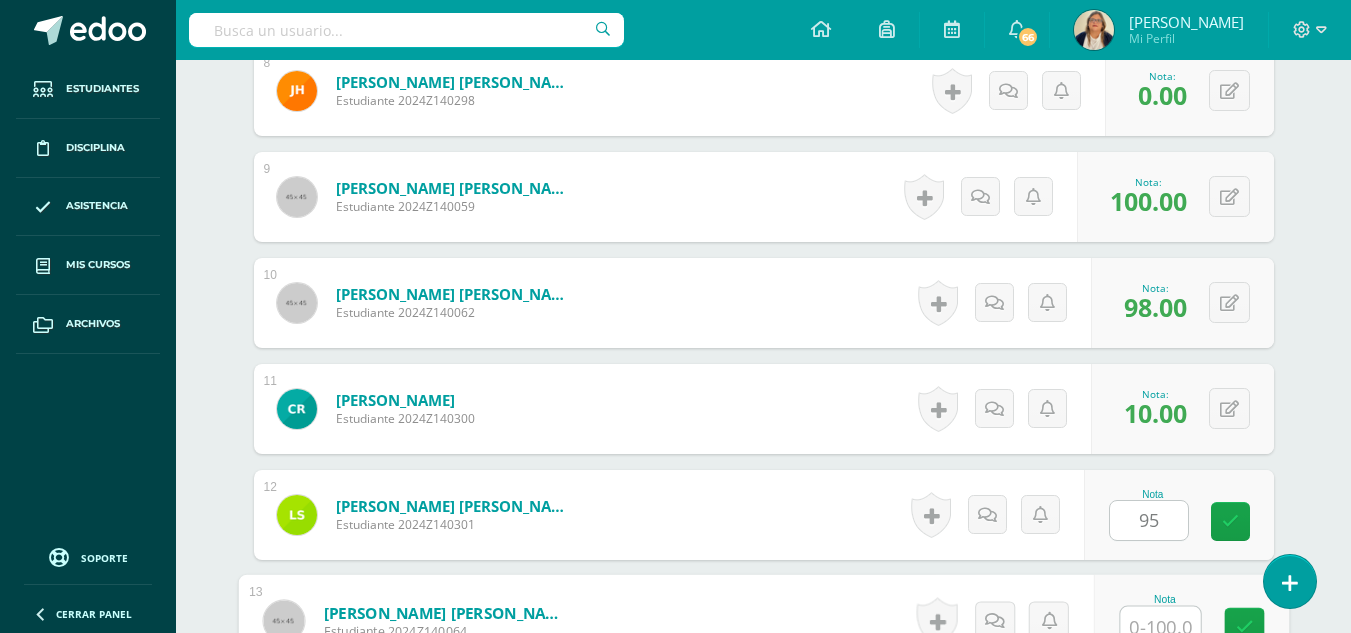 scroll, scrollTop: 1564, scrollLeft: 0, axis: vertical 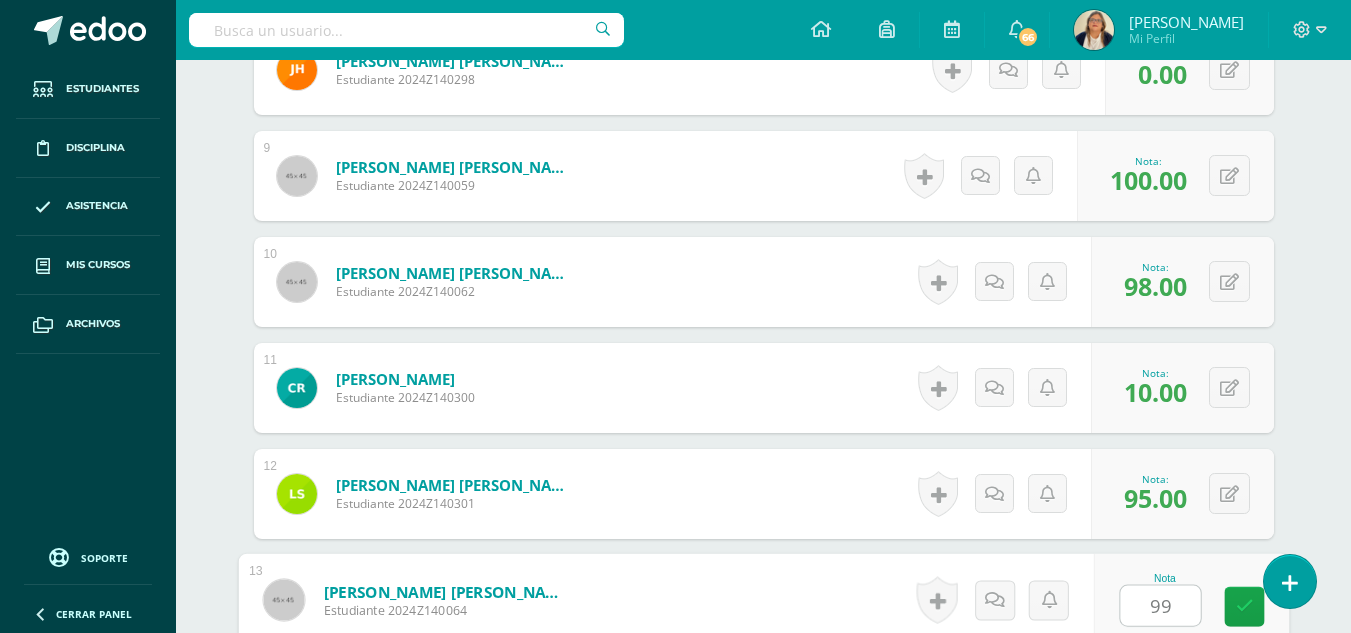 type on "99" 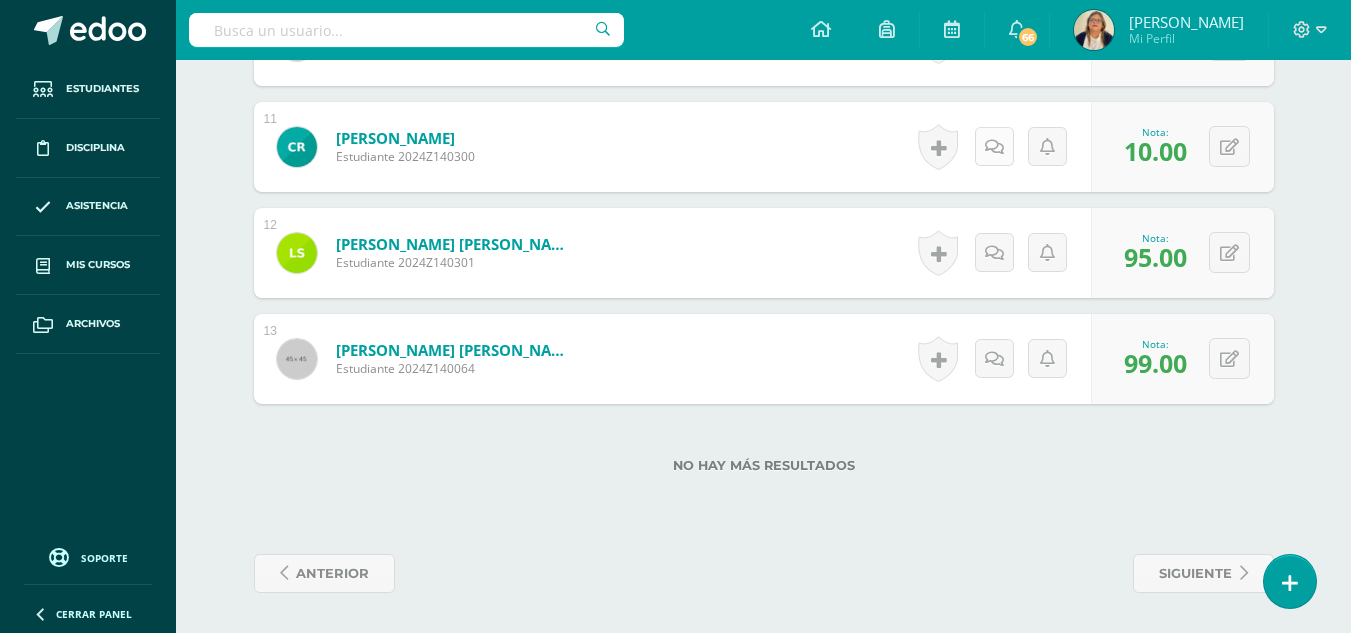 click at bounding box center (994, 147) 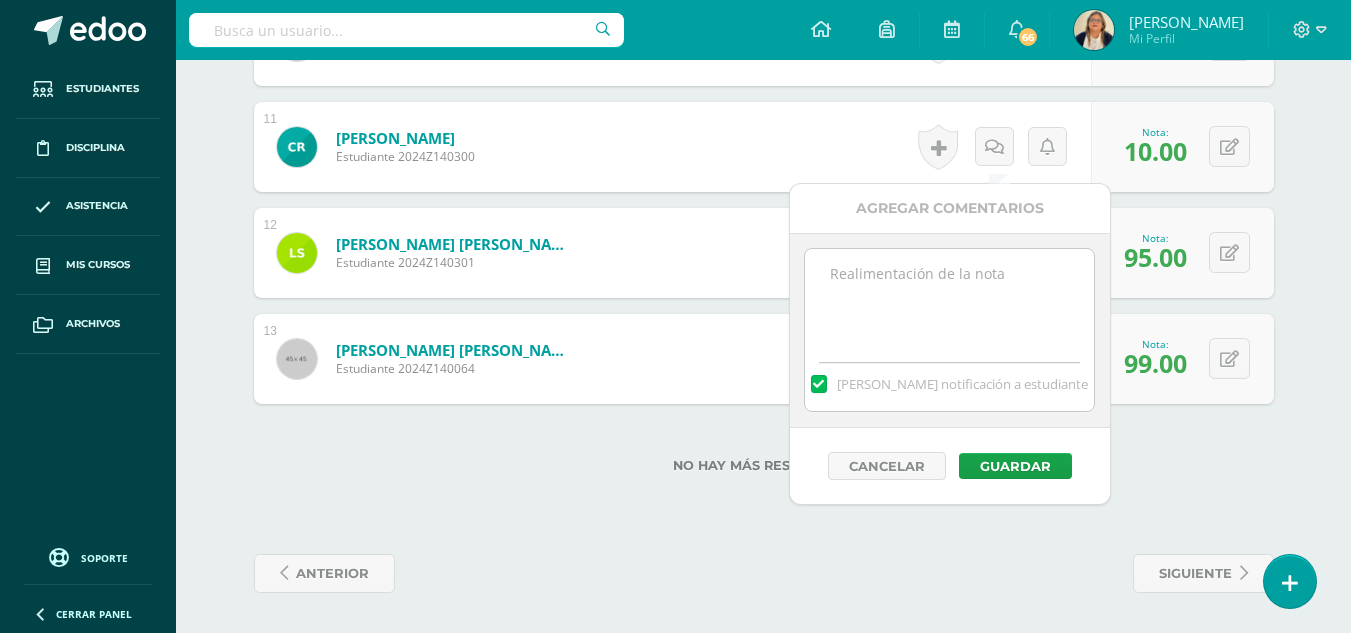 click at bounding box center [949, 299] 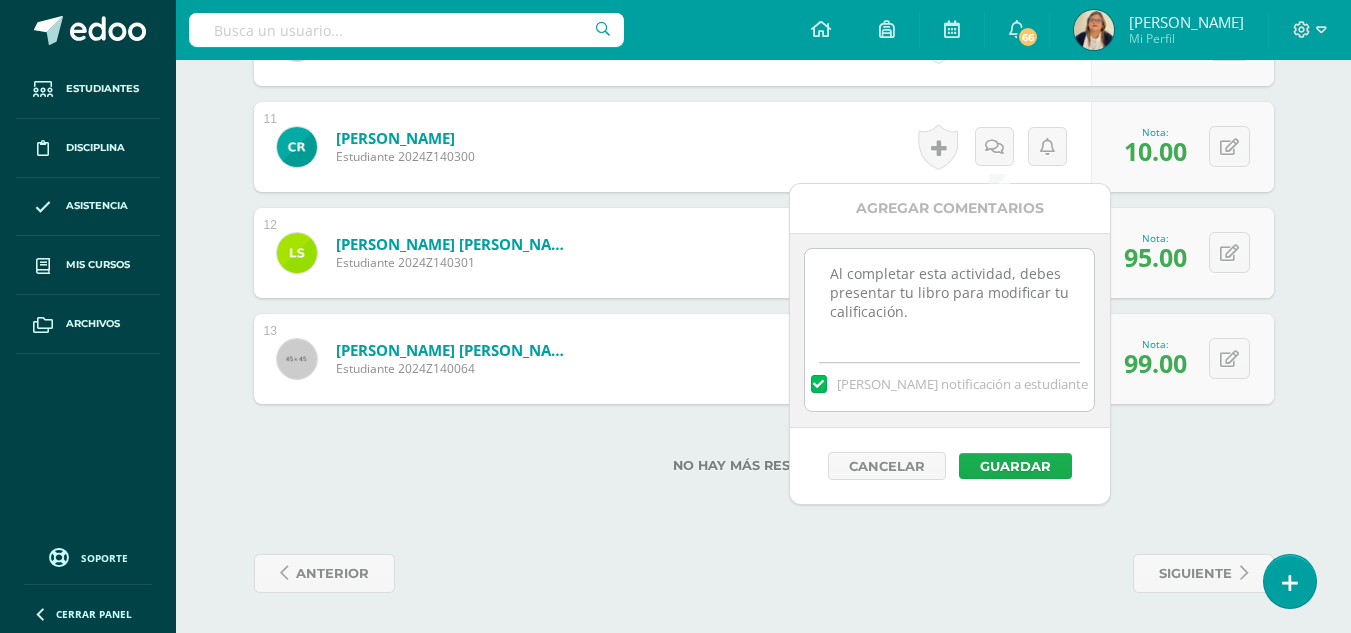 type on "Al completar esta actividad, debes presentar tu libro para modificar tu calificación." 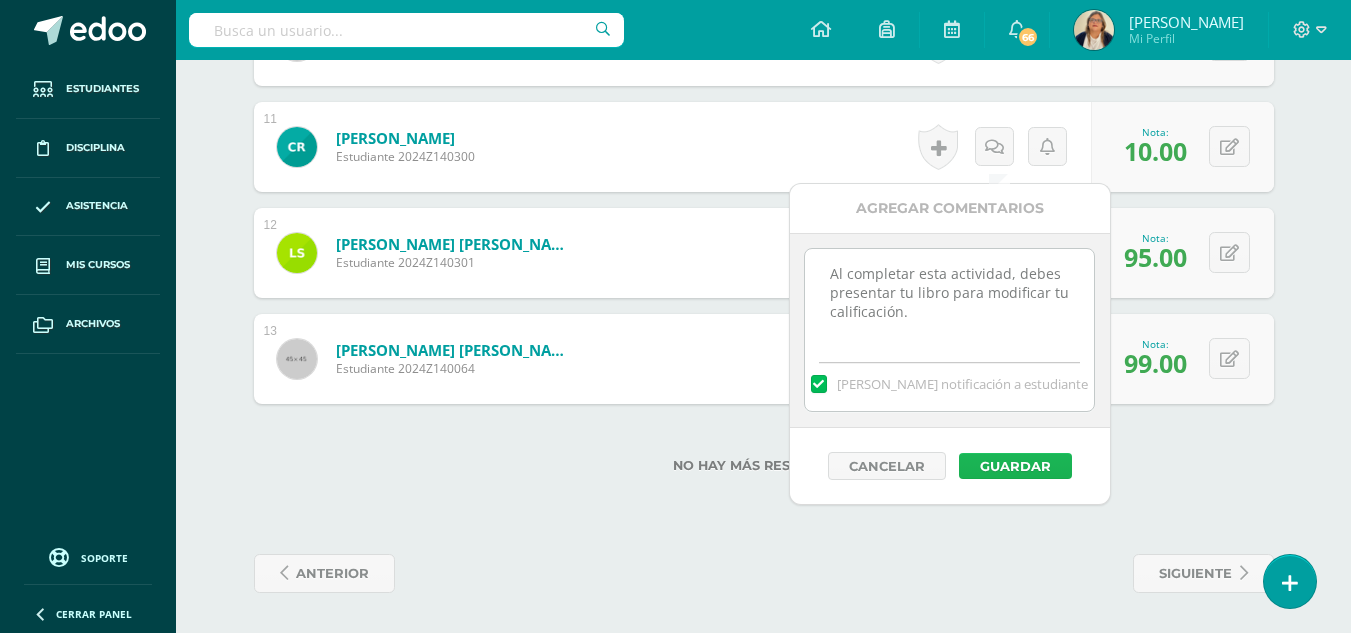 click on "Guardar" at bounding box center (1015, 466) 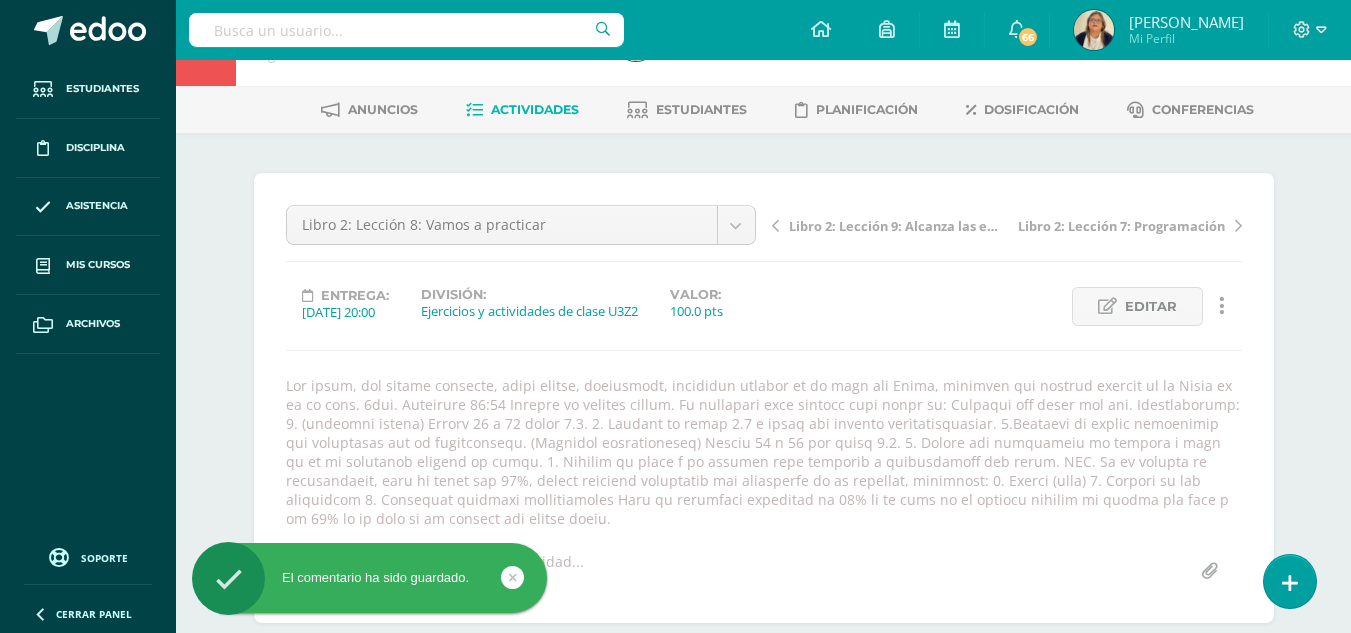 scroll, scrollTop: 0, scrollLeft: 0, axis: both 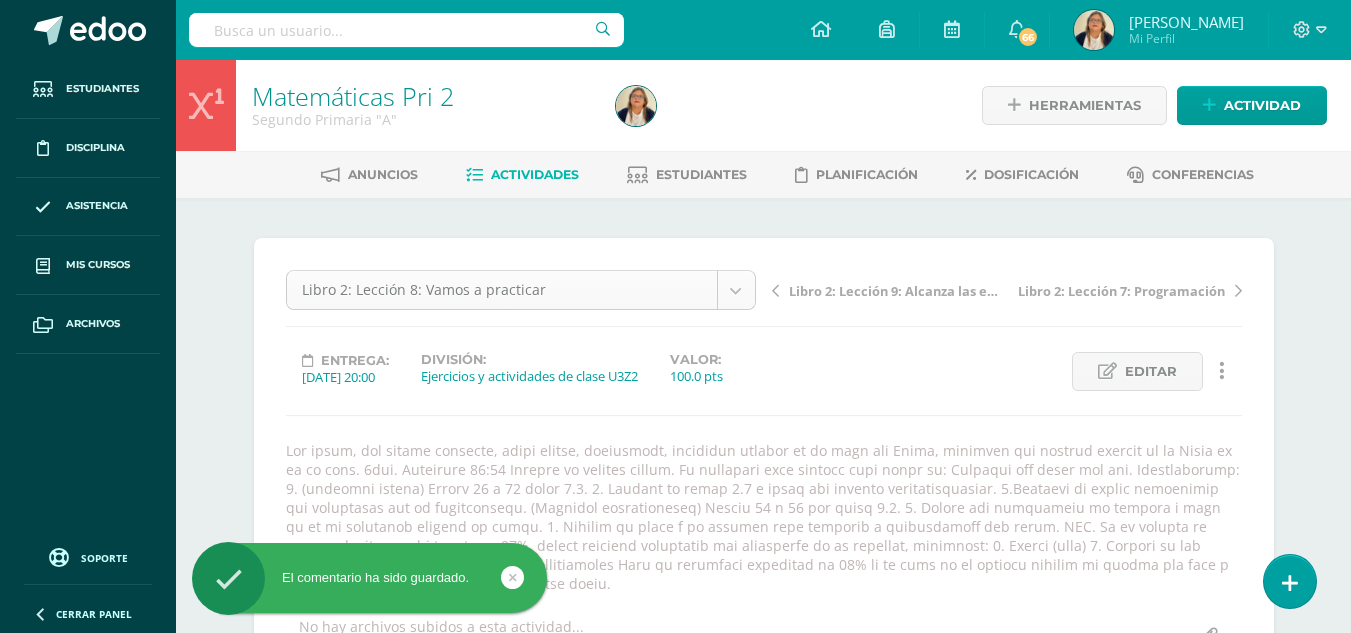 click on "El comentario ha sido guardado.         Estudiantes Disciplina Asistencia Mis cursos Archivos Soporte
Centro de ayuda
Últimas actualizaciones
Cerrar panel
Matemáticas  Pri 1
Primero
Primaria
"A"
Actividades Estudiantes Planificación Dosificación
Matemáticas  Pri 1
Primero
Primaria
"B"
Actividades Estudiantes Planificación Dosificación
Matemáticas  Pri 2
Segundo
Primaria
"A"
Actividades Estudiantes Planificación Dosificación
Matemáticas  Pri 2
66 1" at bounding box center [675, 1219] 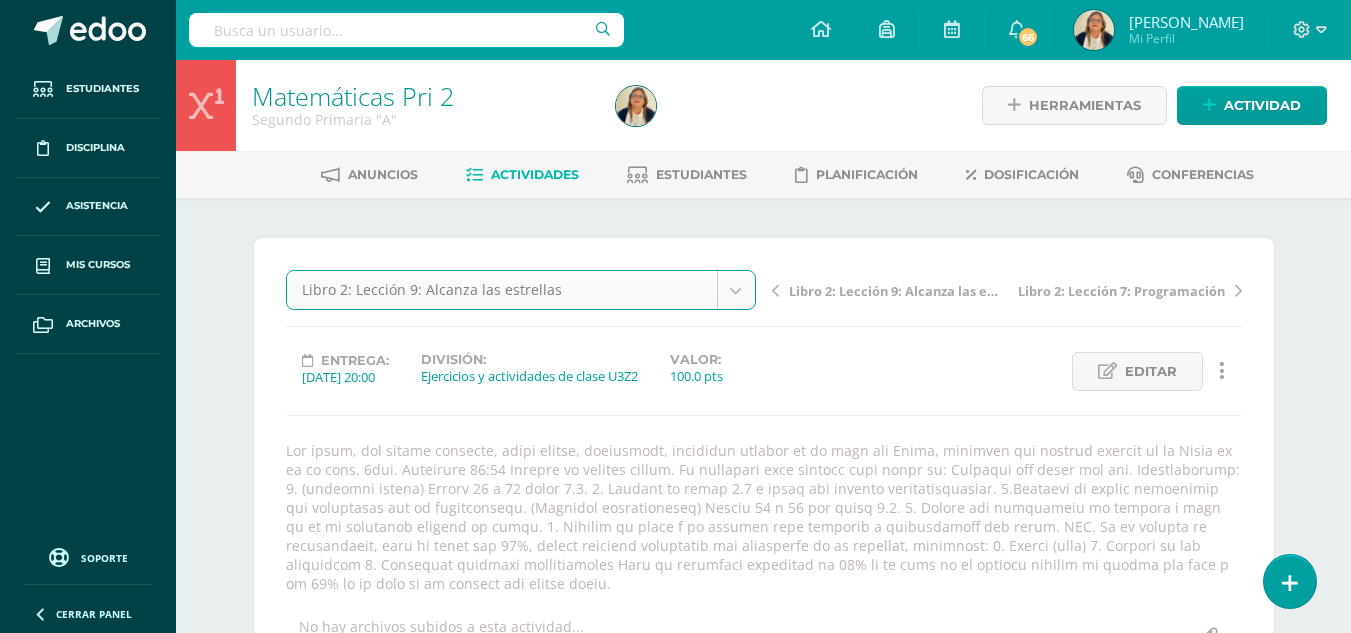 select on "/dashboard/teacher/grade-activity/29426/" 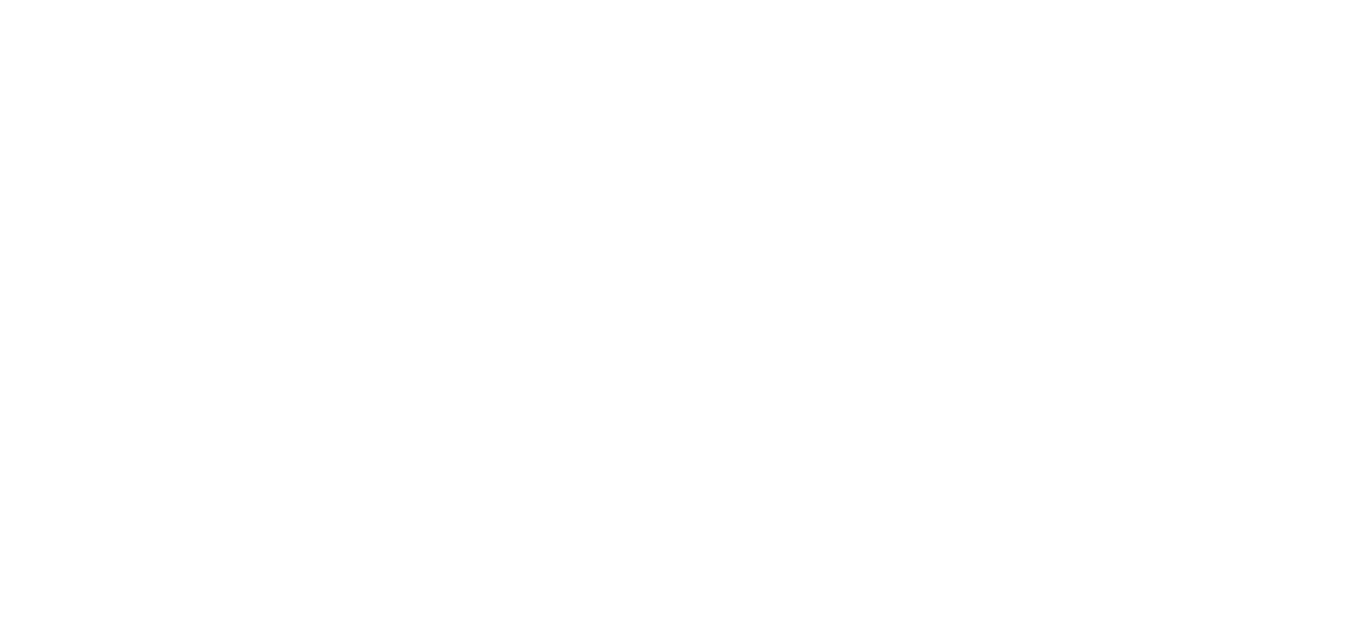 scroll, scrollTop: 415, scrollLeft: 0, axis: vertical 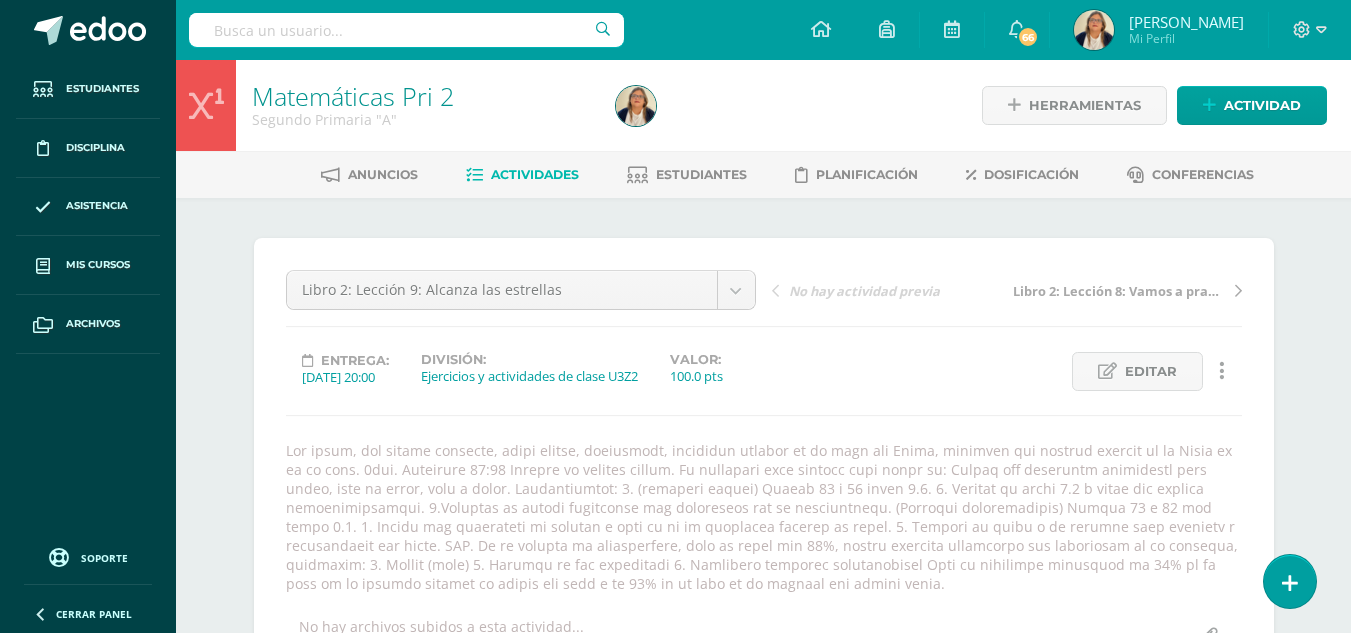 click on "Estudiantes Disciplina Asistencia Mis cursos Archivos Soporte
Centro de ayuda
Últimas actualizaciones
Cerrar panel
Matemáticas  Pri 1
Primero
Primaria
"A"
Actividades Estudiantes Planificación Dosificación
Matemáticas  Pri 1
Primero
Primaria
"B"
Actividades Estudiantes Planificación Dosificación
Matemáticas  Pri 2
Segundo
Primaria
"A"
Actividades Estudiantes Planificación Dosificación
Matemáticas  Pri 2
Actividades Estudiantes Planificación Mi Perfil" at bounding box center [675, 472] 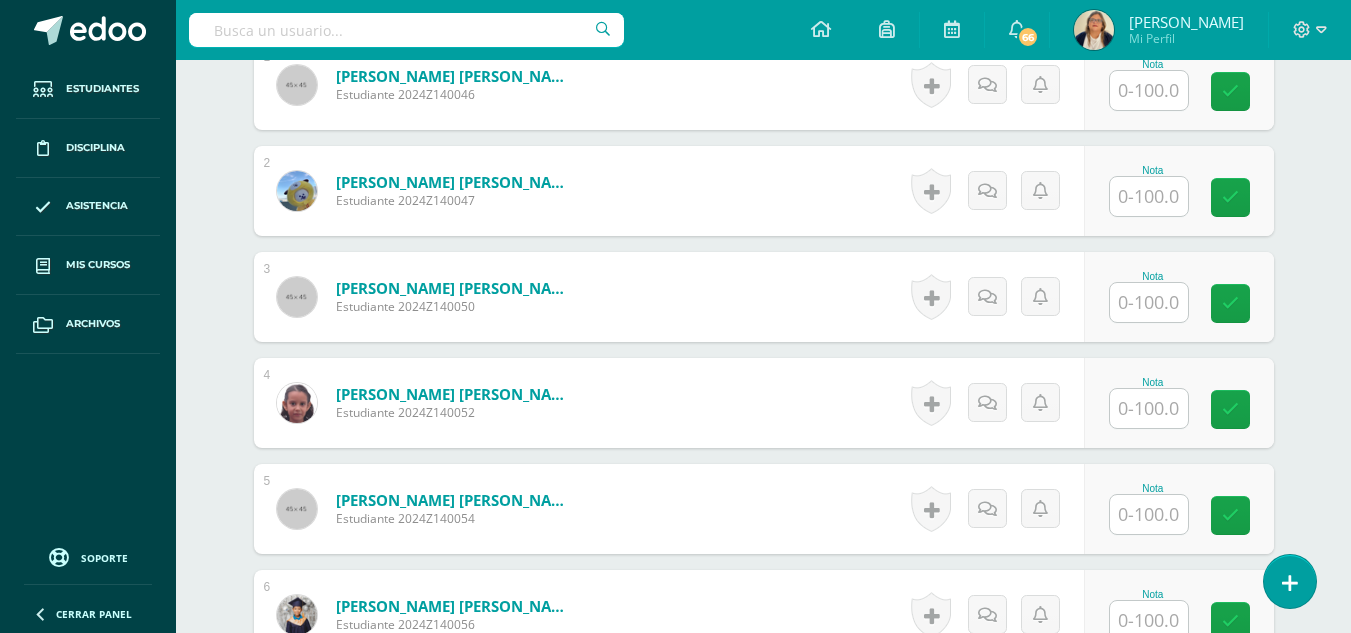 scroll, scrollTop: 808, scrollLeft: 0, axis: vertical 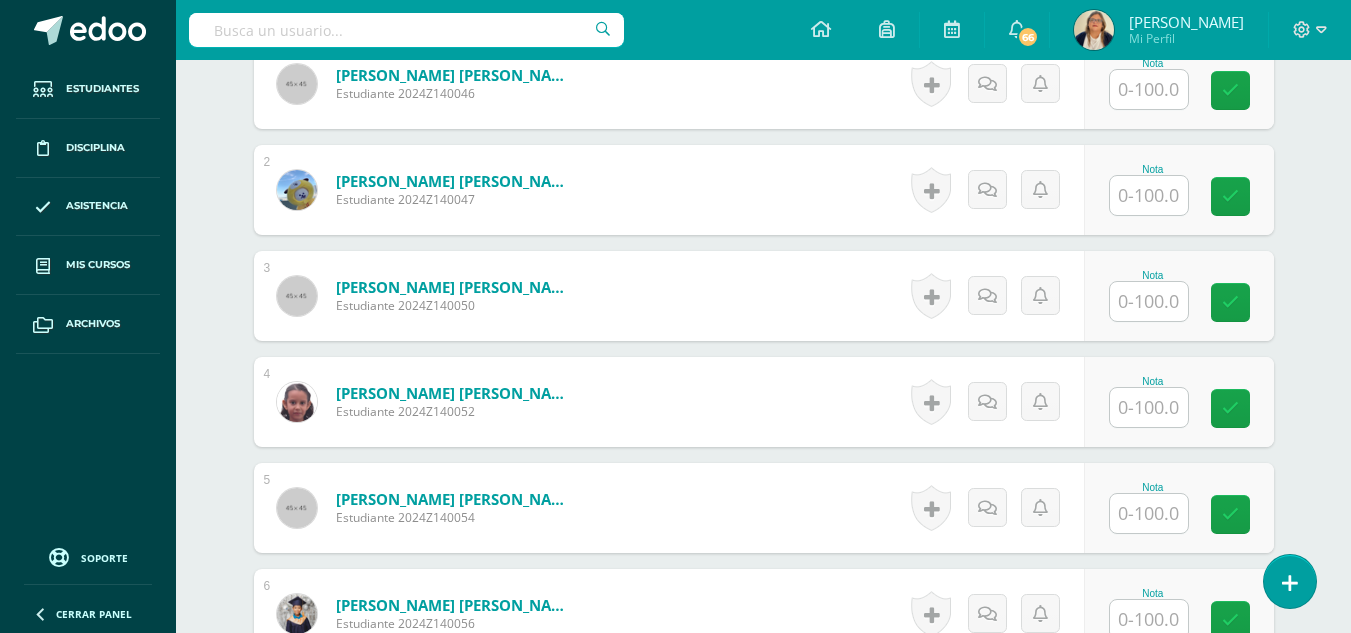 click at bounding box center (1149, 89) 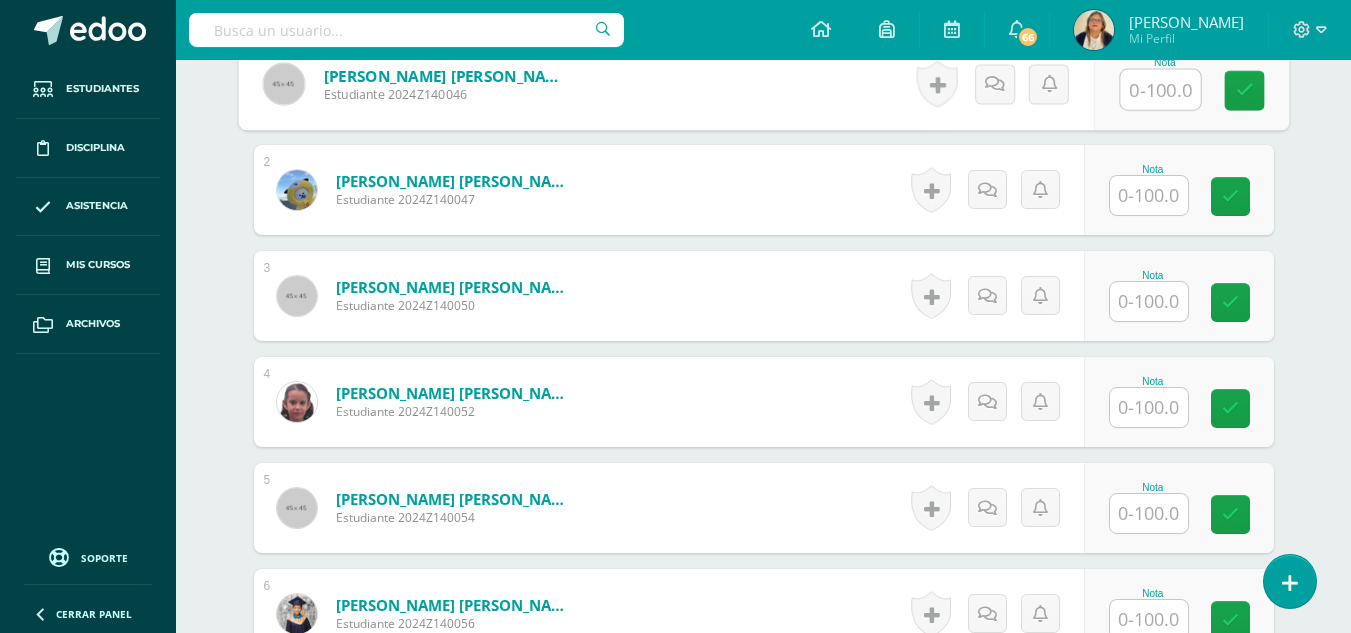 scroll, scrollTop: 809, scrollLeft: 0, axis: vertical 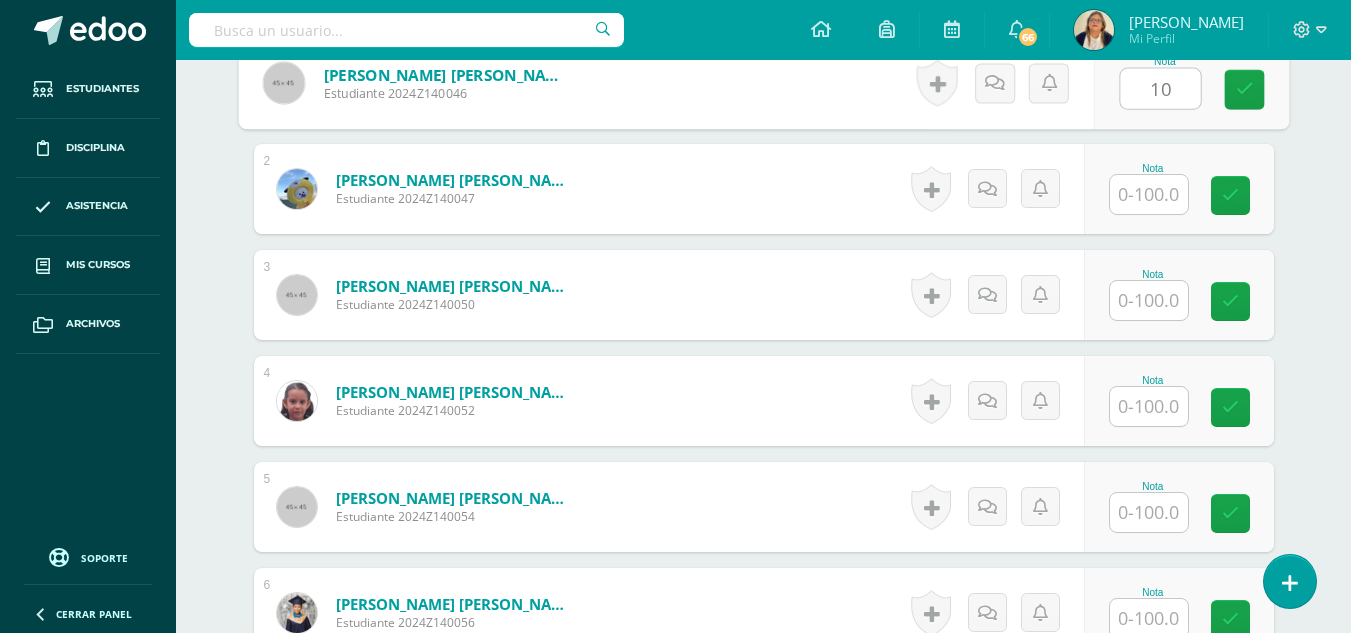 type on "10" 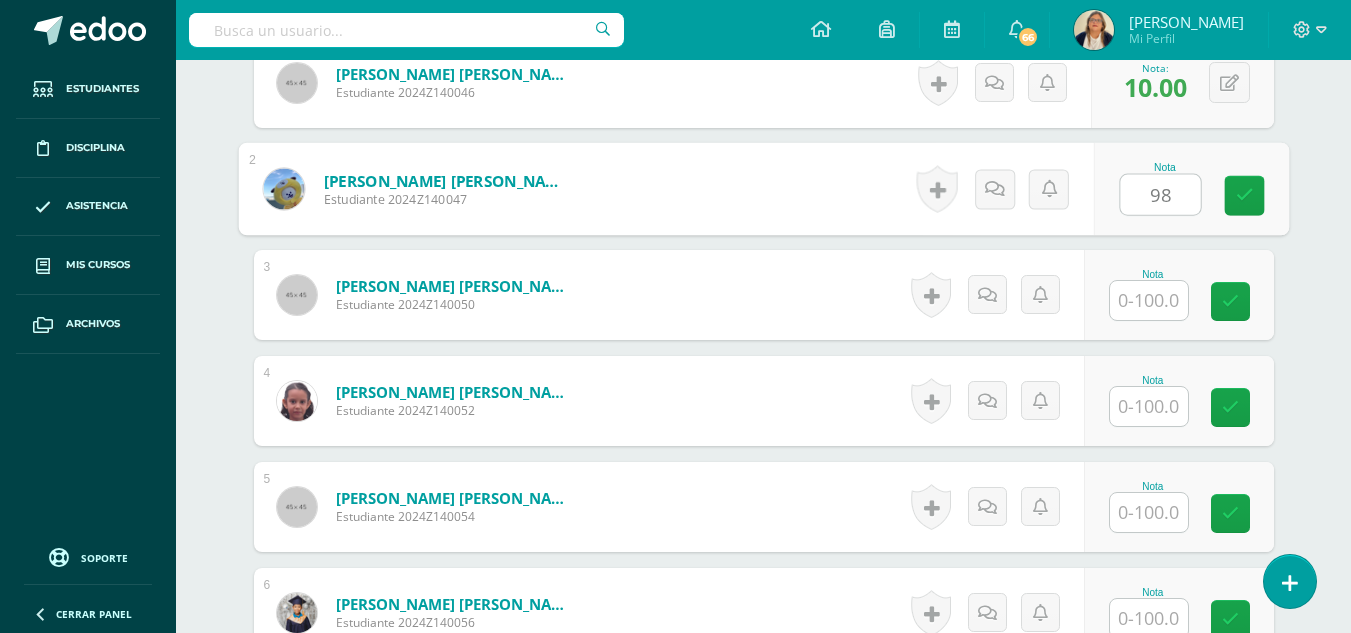 type on "98" 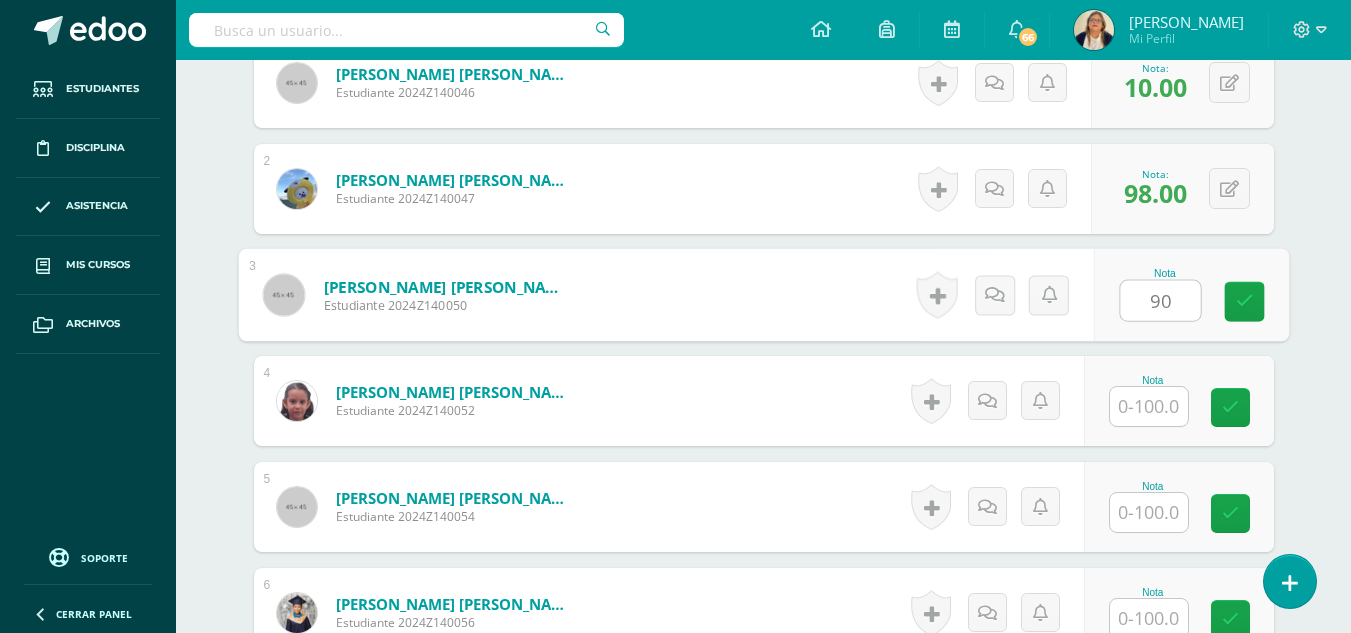 type on "90" 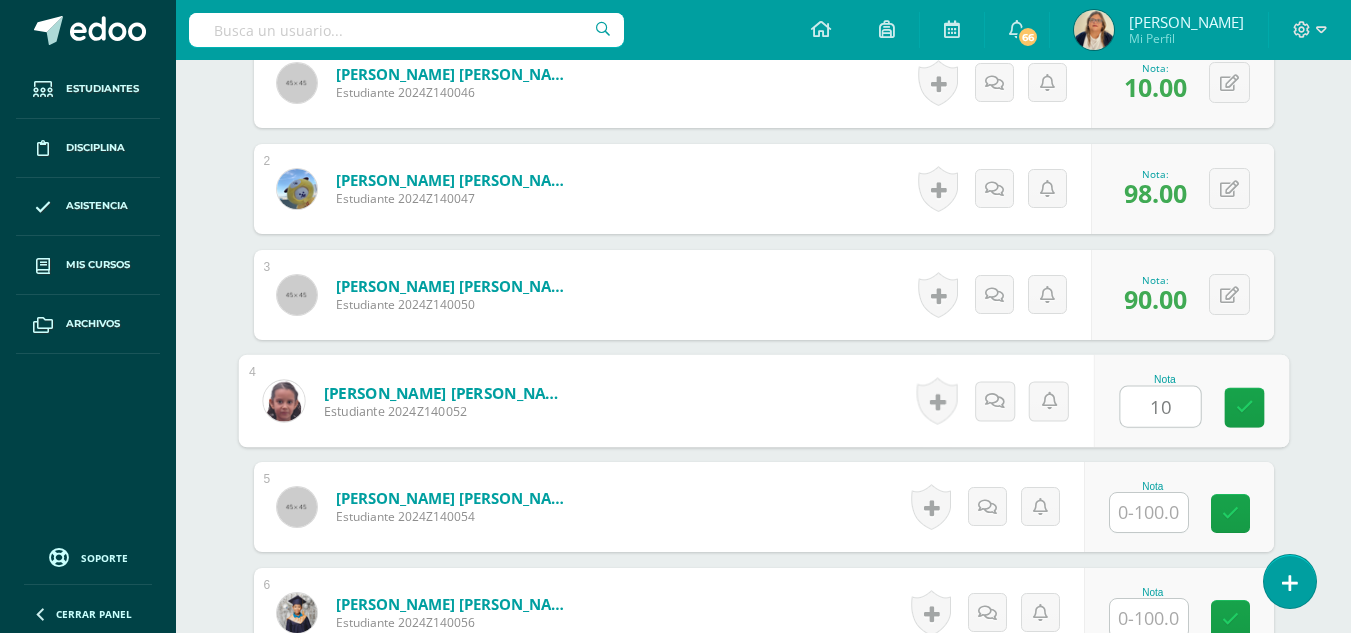 type on "10" 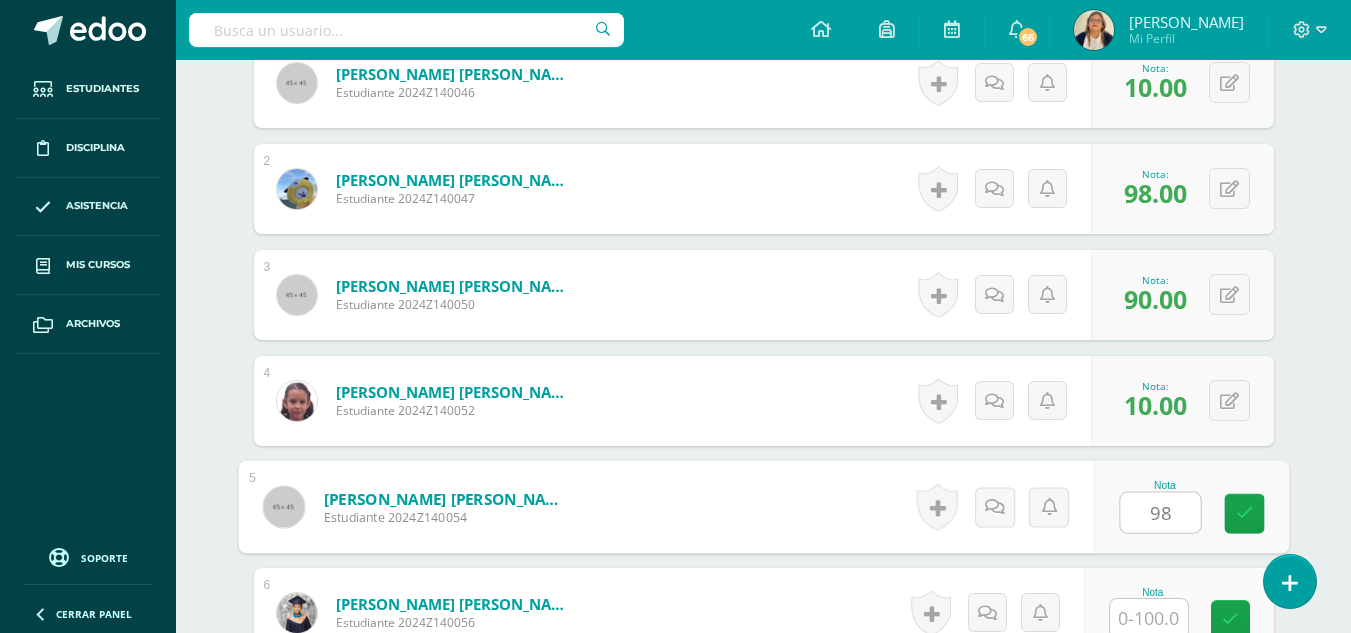 type on "98" 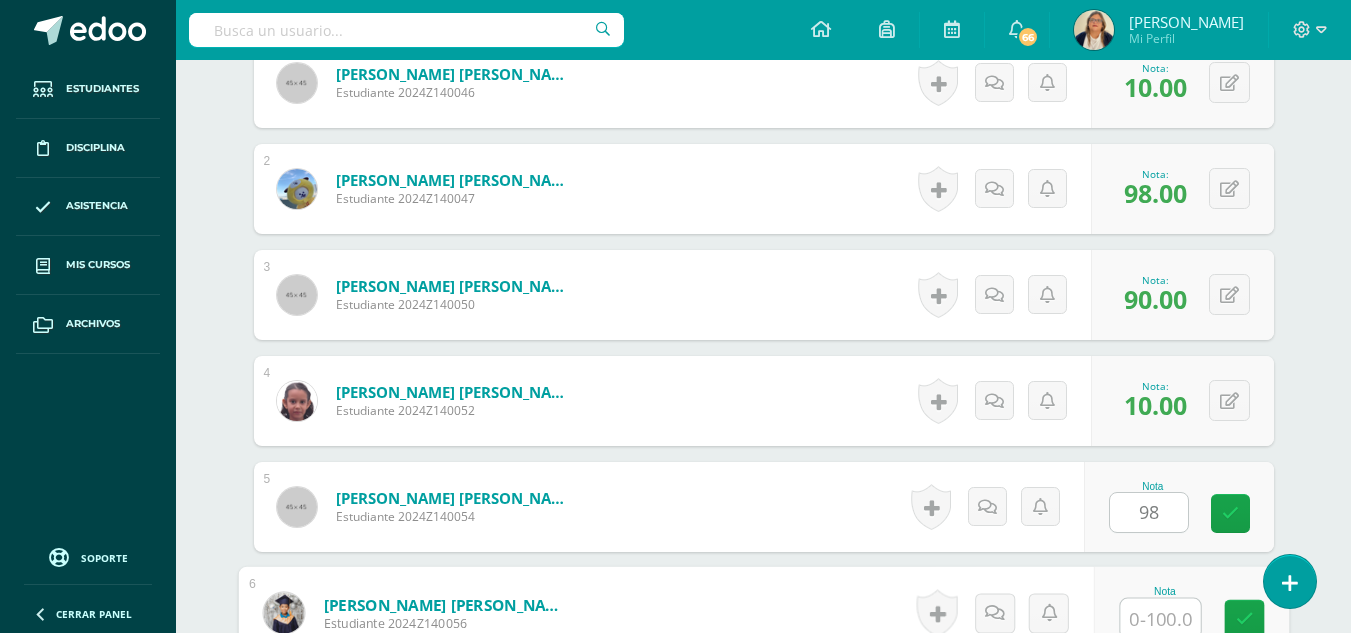 scroll, scrollTop: 841, scrollLeft: 0, axis: vertical 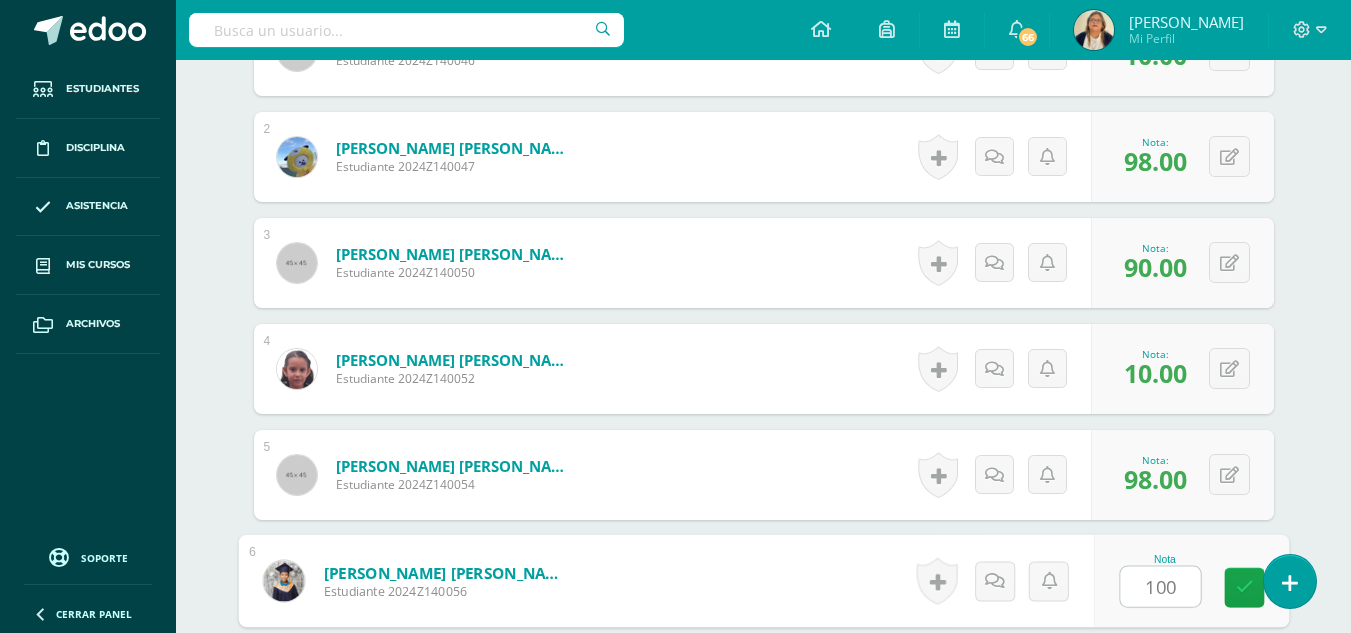 type on "100" 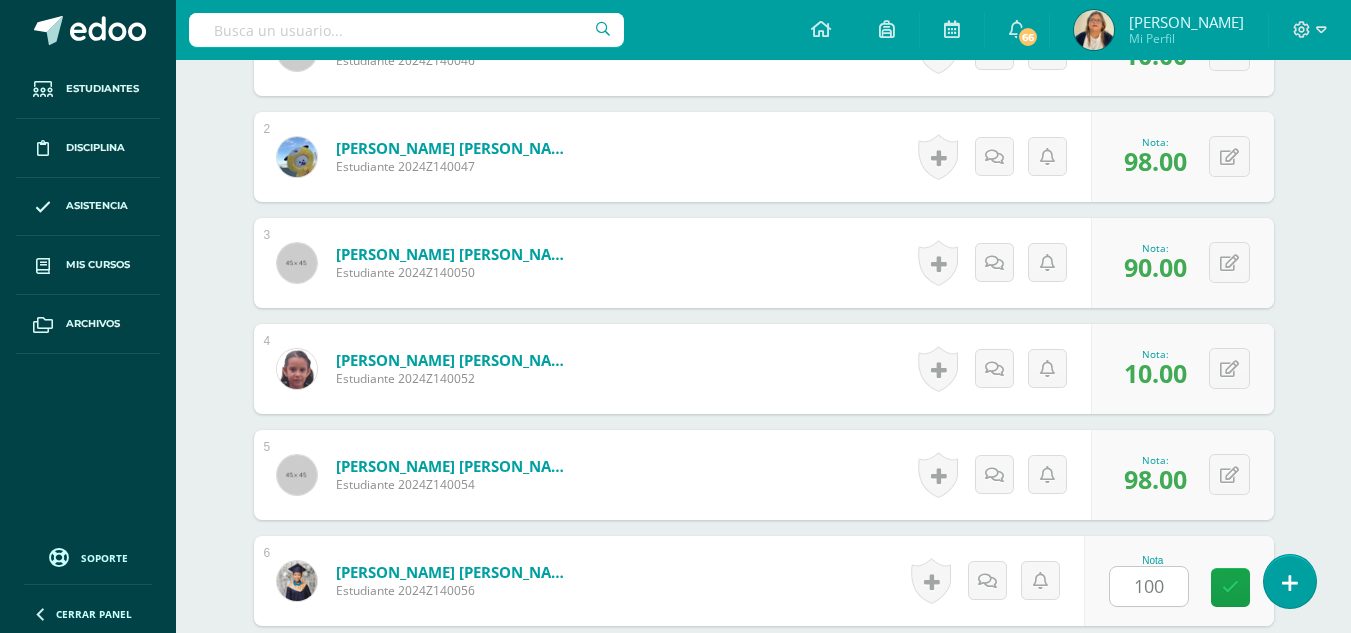 scroll, scrollTop: 1244, scrollLeft: 0, axis: vertical 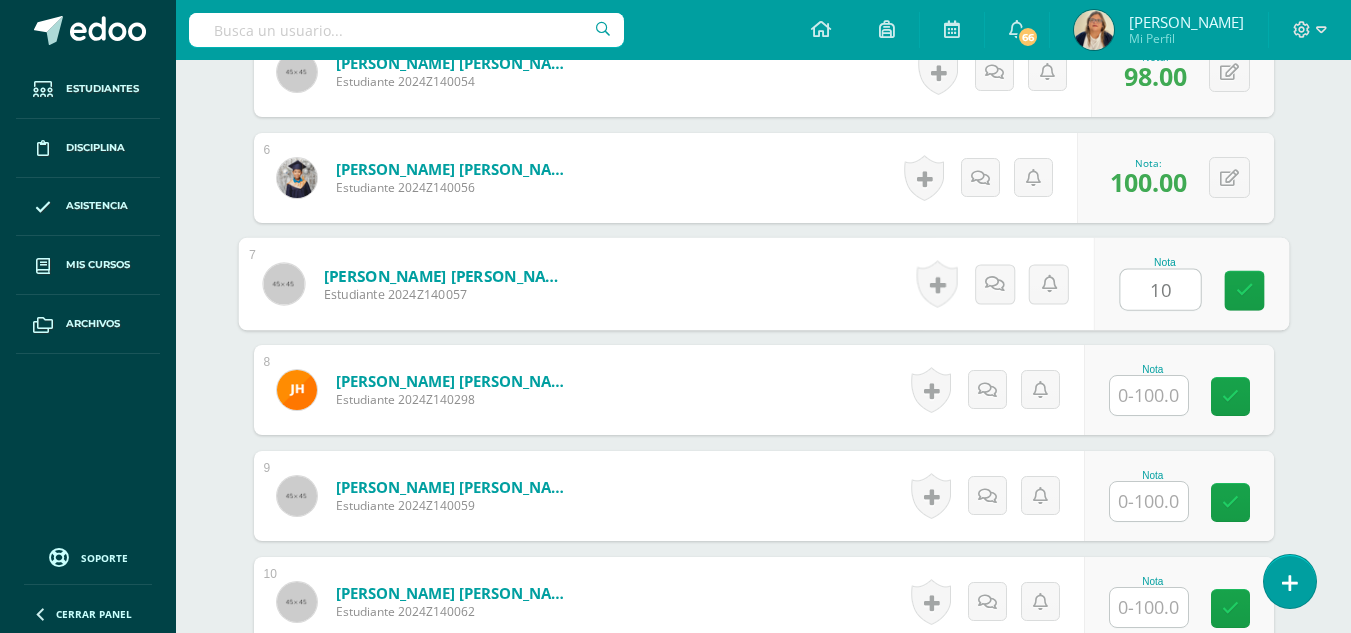 type on "10" 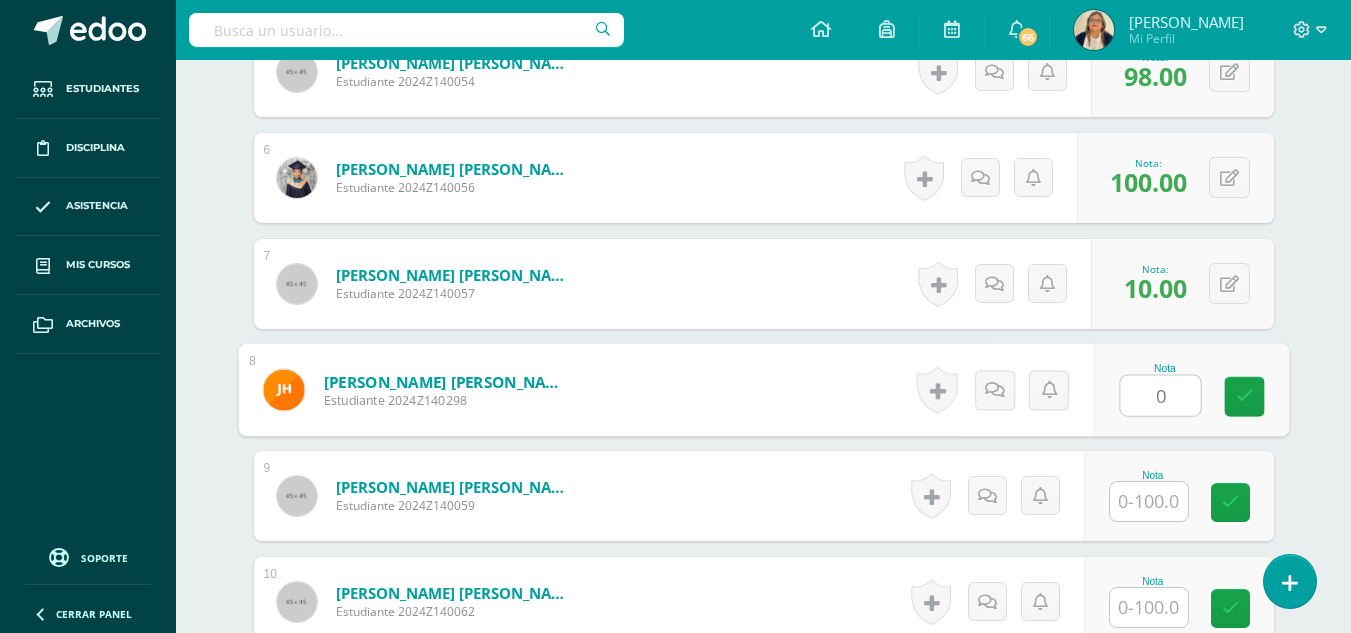 type on "0" 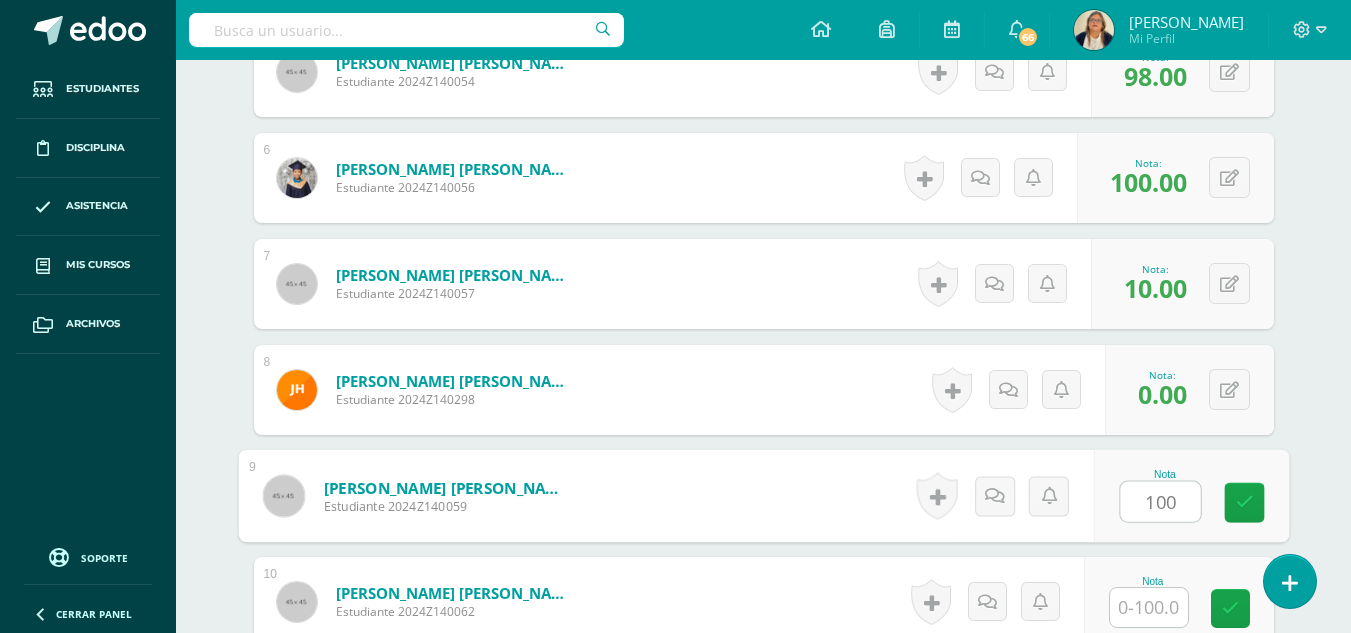 type on "100" 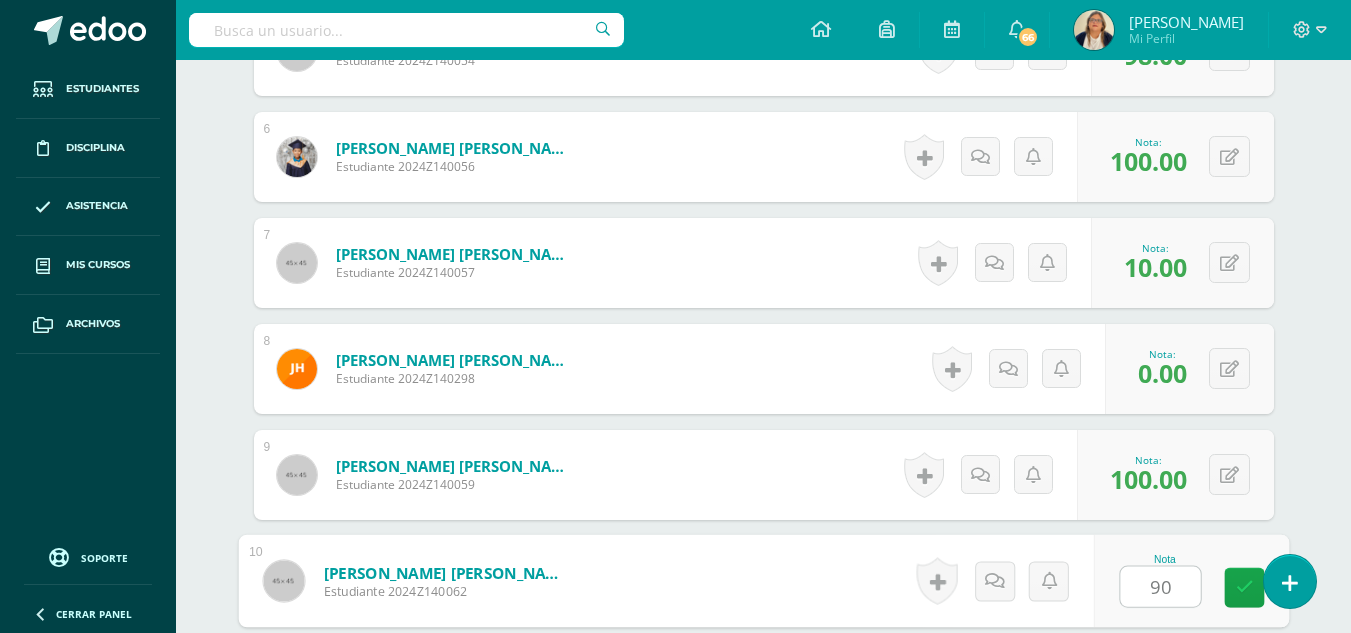 type on "90" 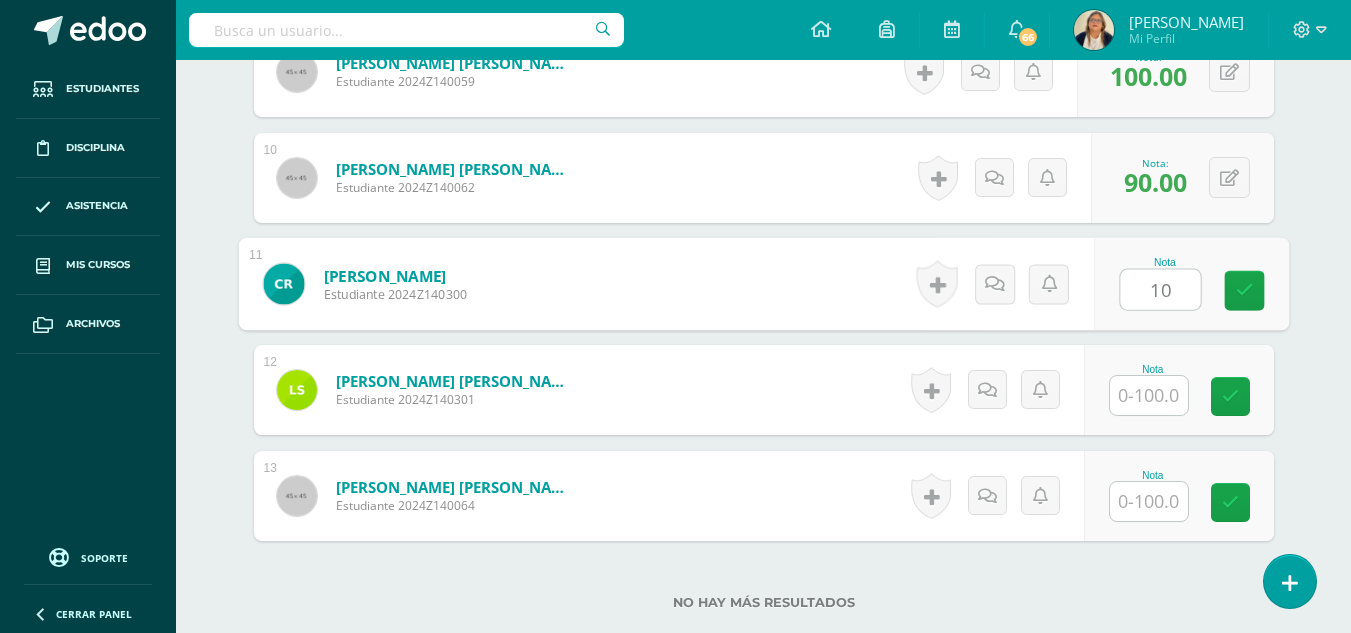 type on "10" 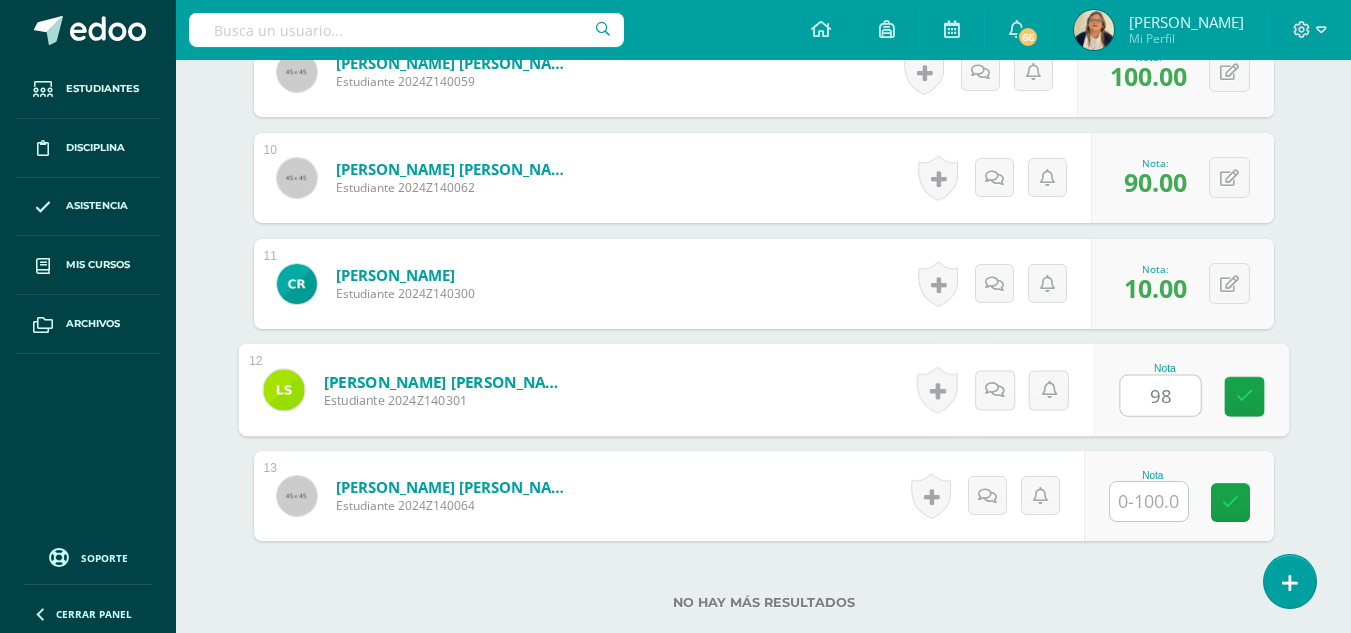 type on "98" 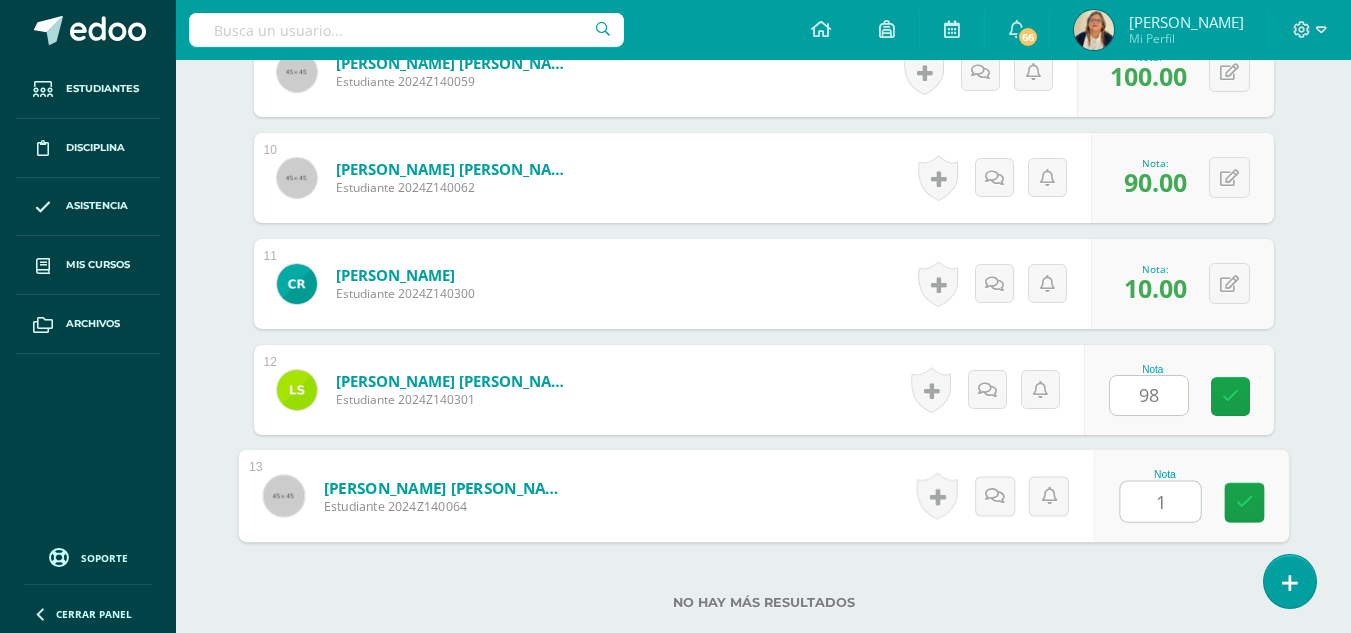 type on "10" 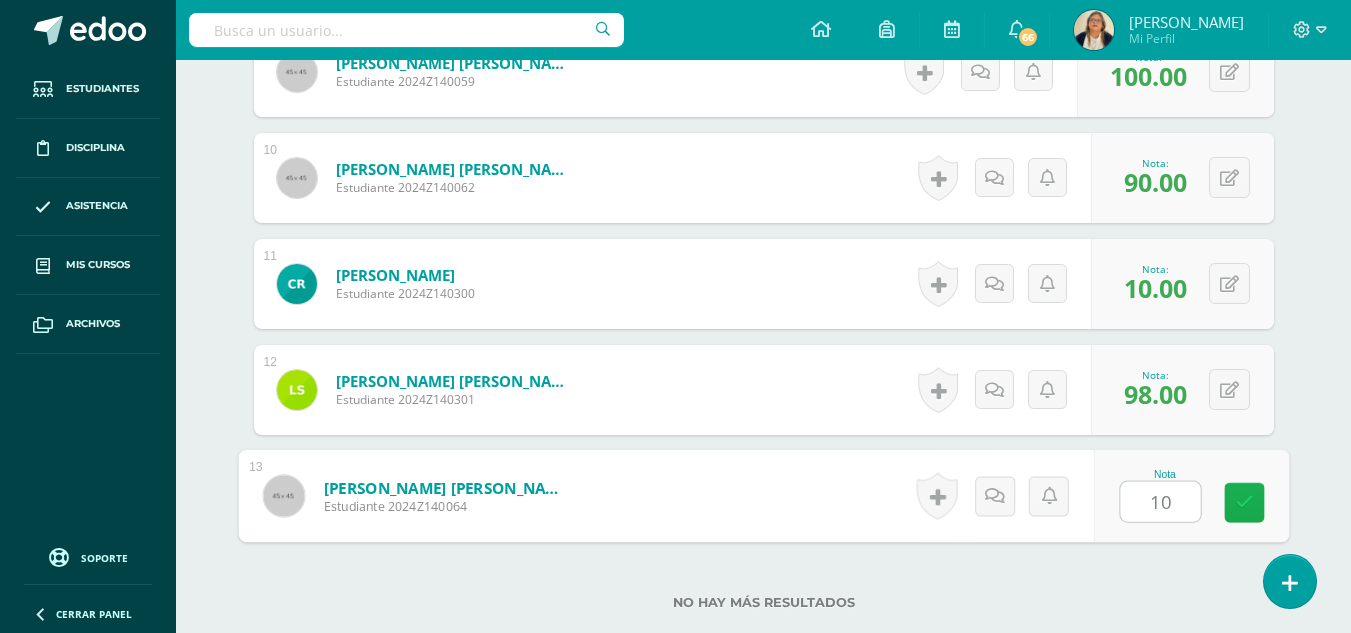 click at bounding box center (1244, 503) 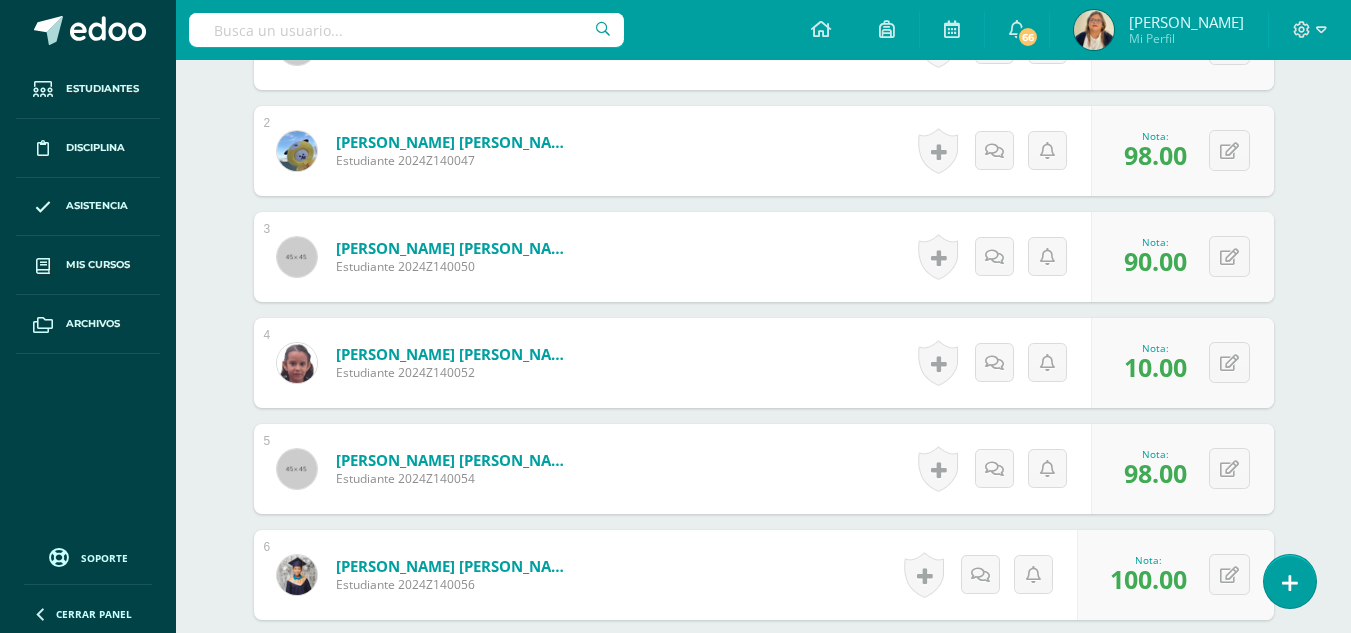scroll, scrollTop: 835, scrollLeft: 0, axis: vertical 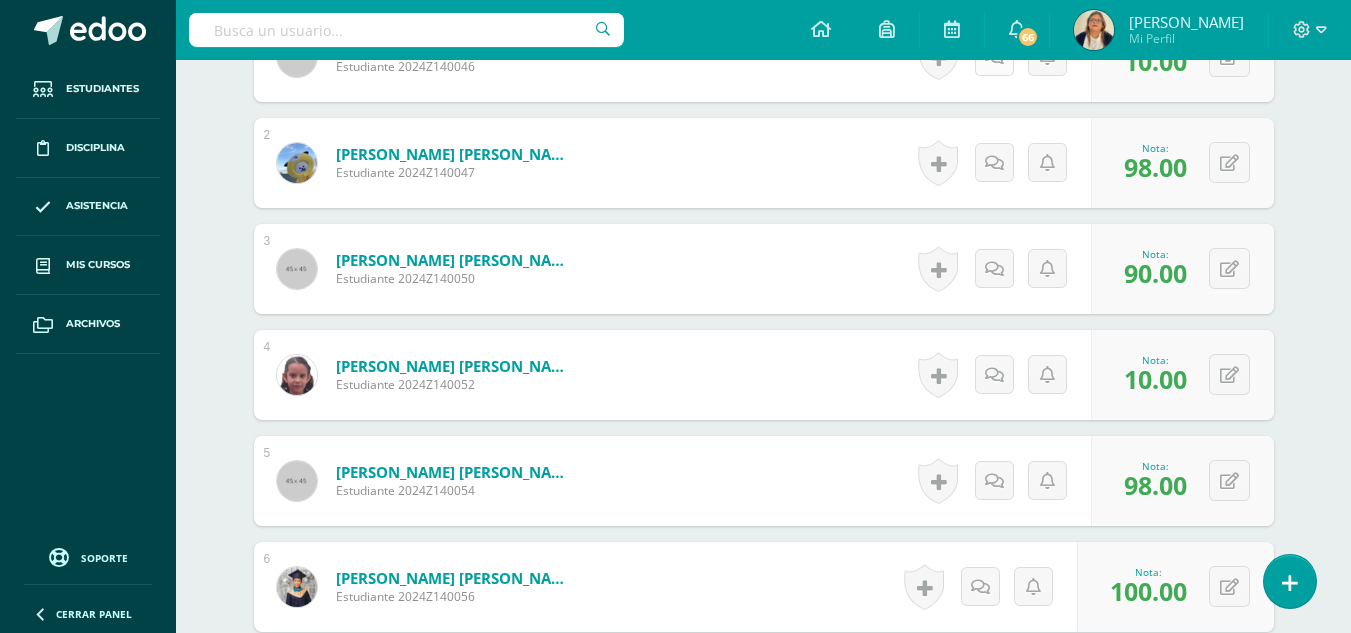 click at bounding box center [994, 57] 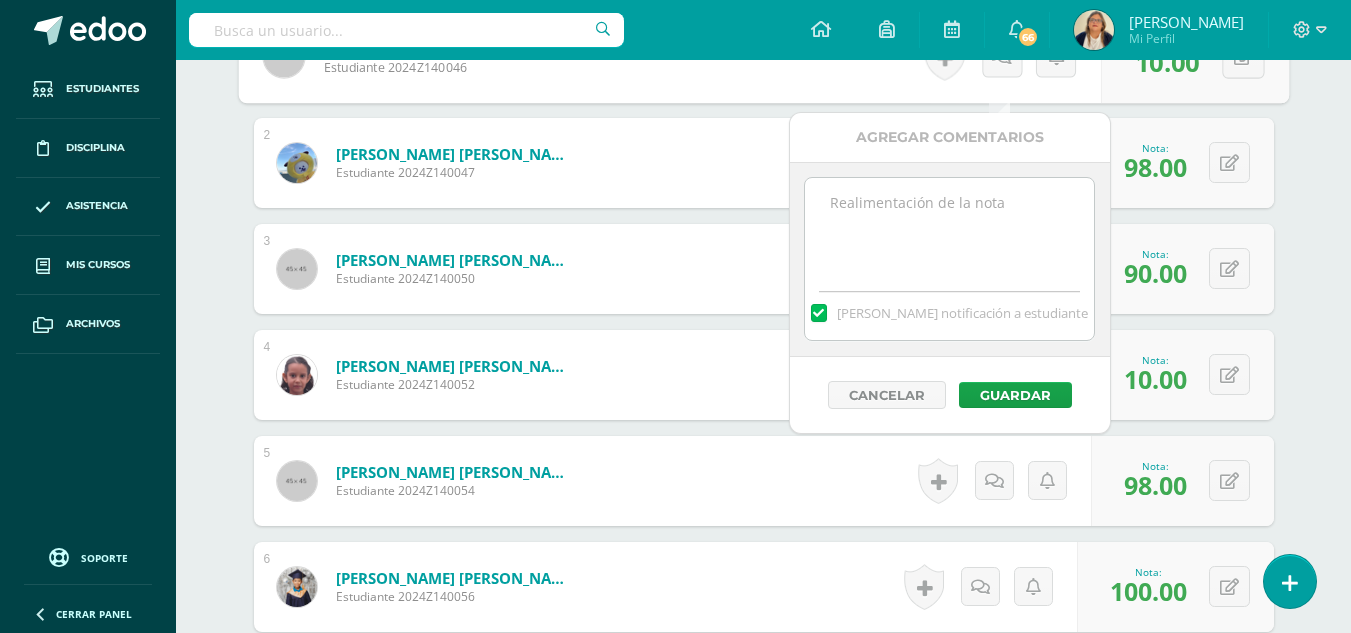 click at bounding box center [949, 228] 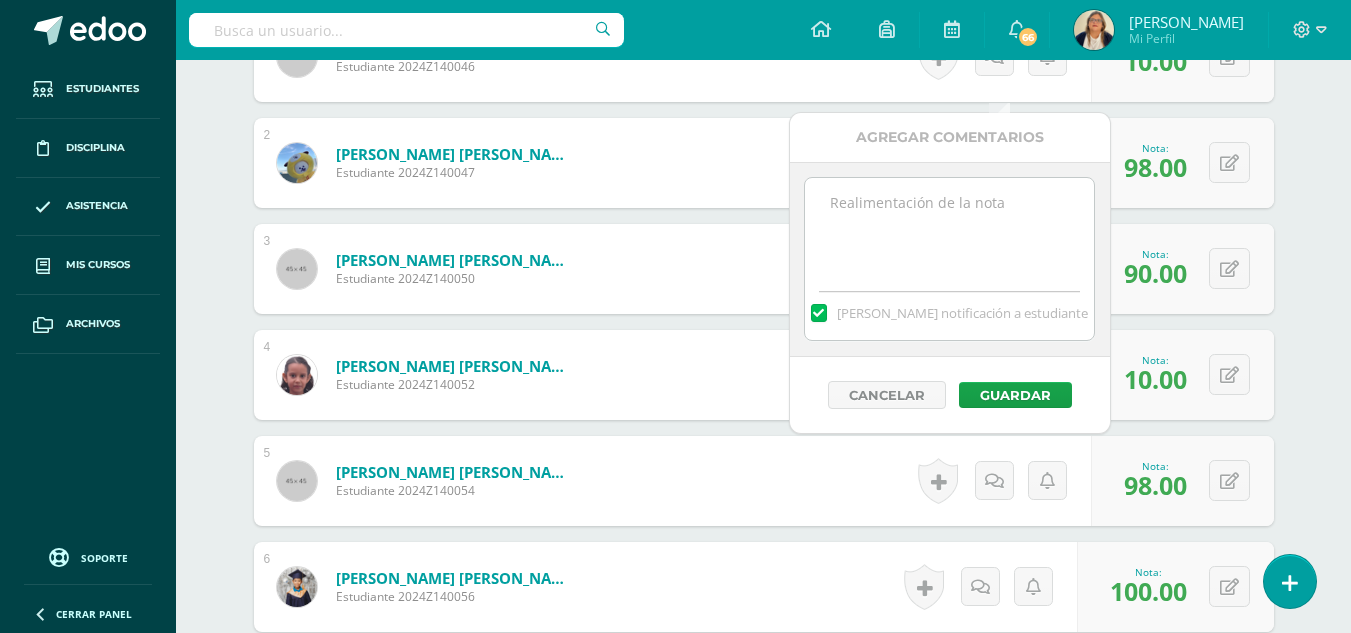 paste on "Al completar esta actividad, debes presentar tu libro para modificar tu calificación." 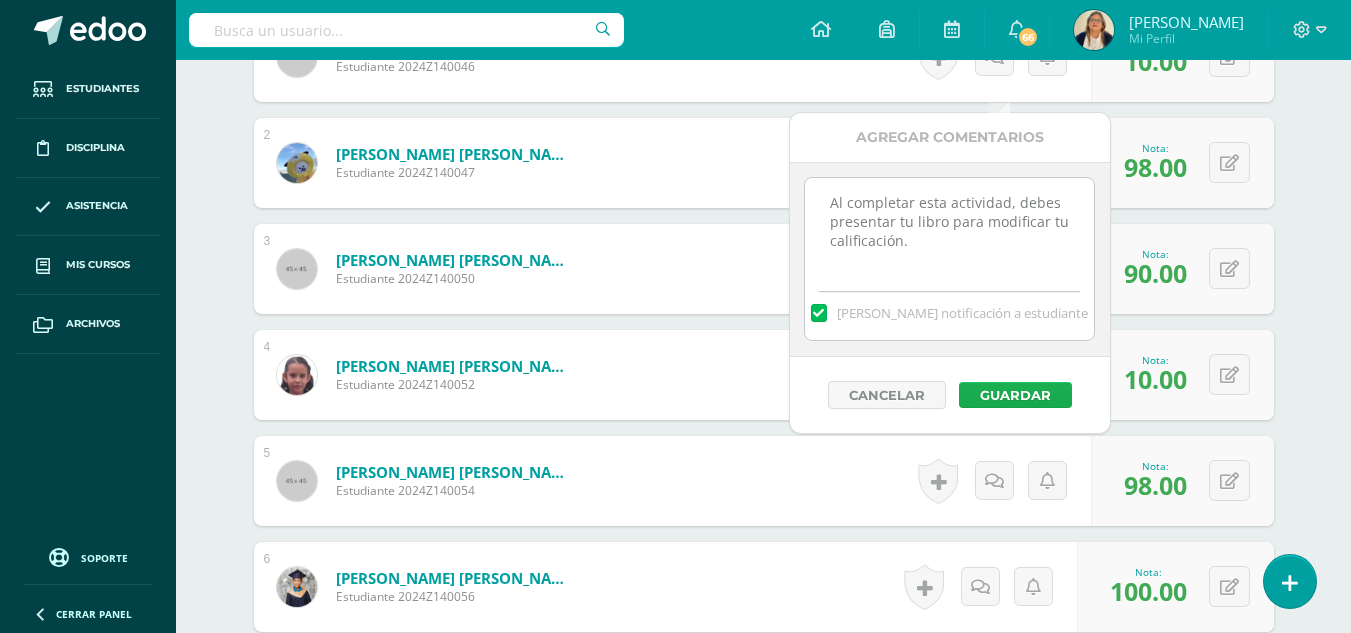 type on "Al completar esta actividad, debes presentar tu libro para modificar tu calificación." 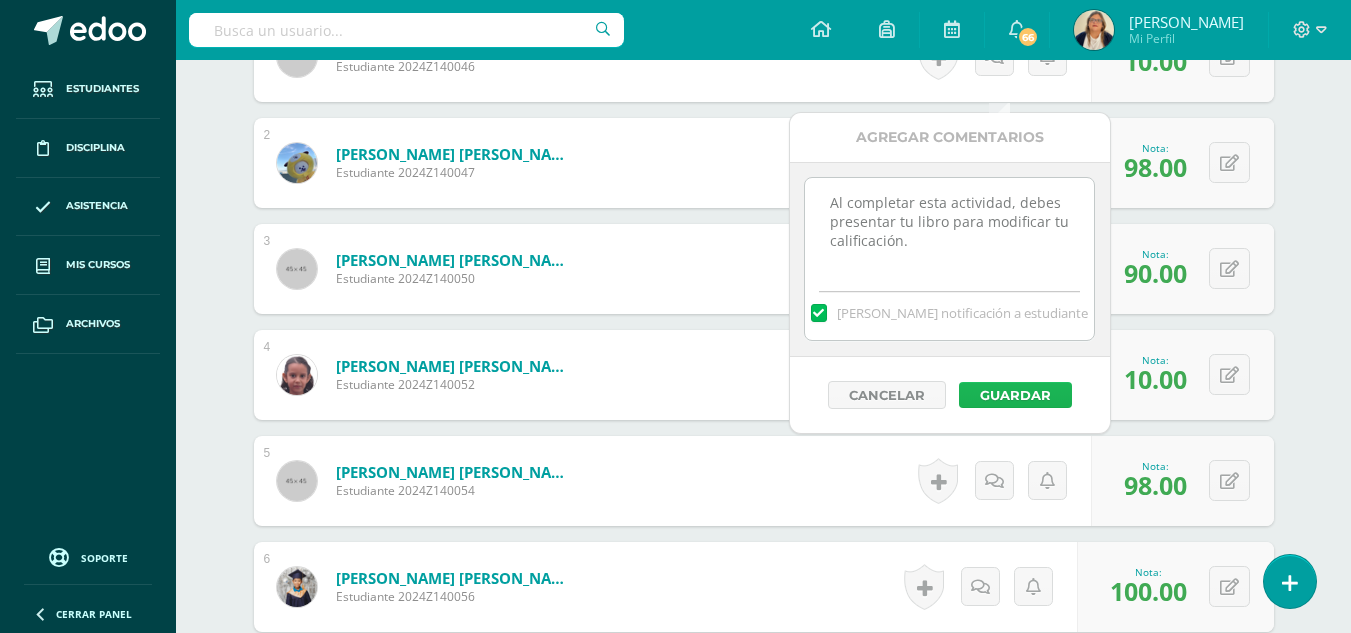 click on "Guardar" at bounding box center (1015, 395) 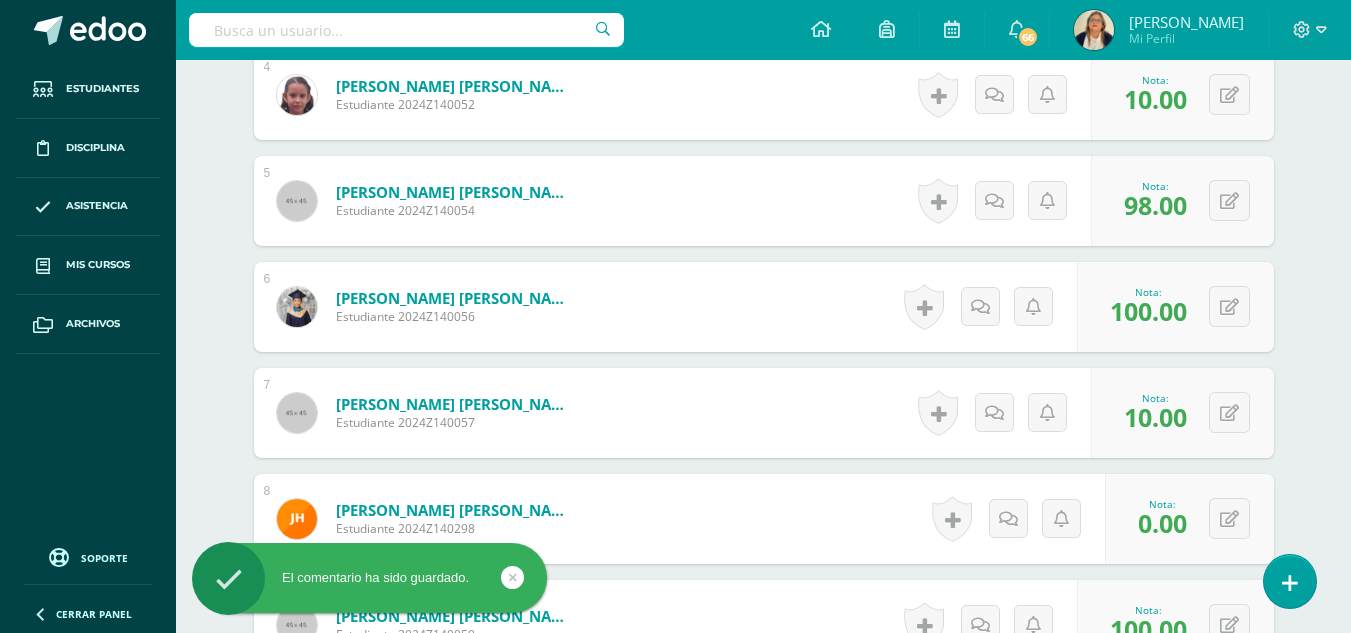 scroll, scrollTop: 1144, scrollLeft: 0, axis: vertical 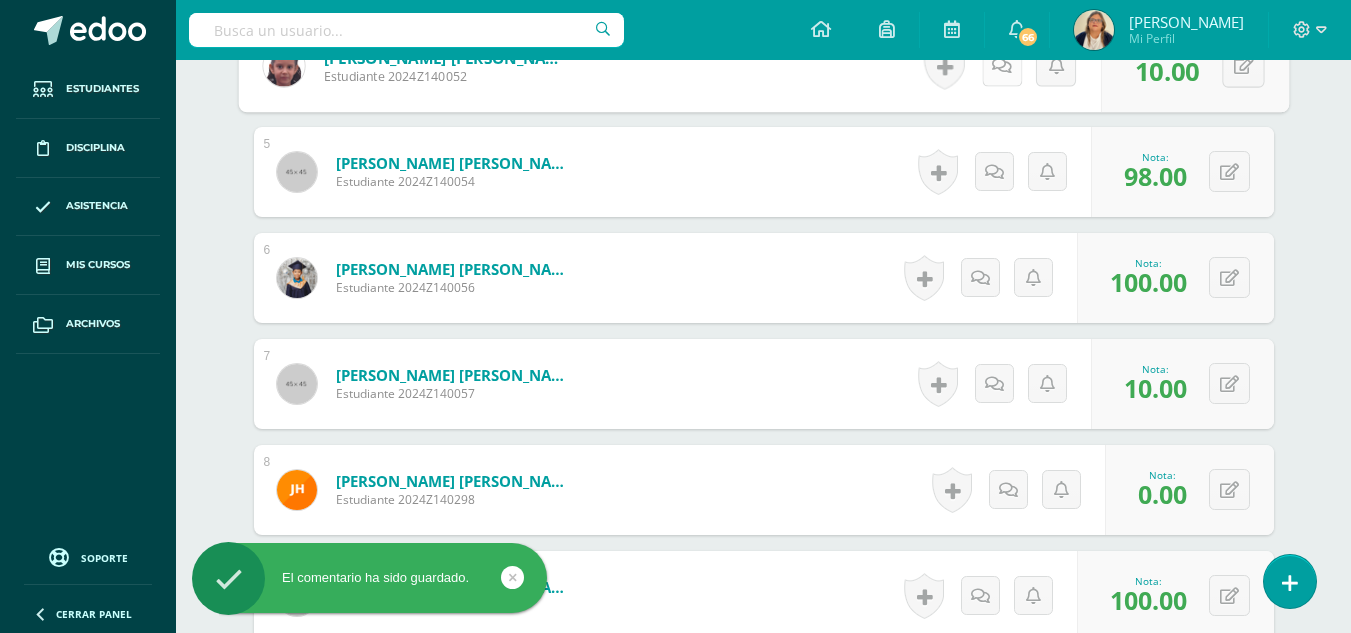 click at bounding box center [1002, 65] 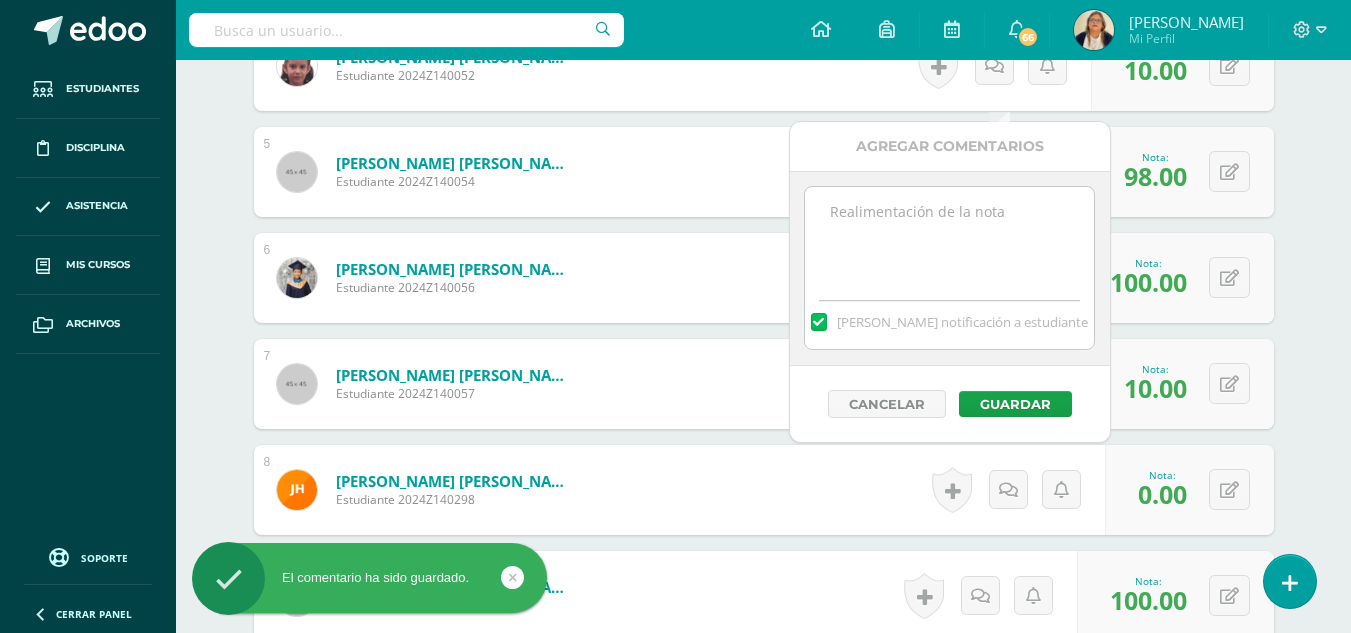 click at bounding box center (949, 237) 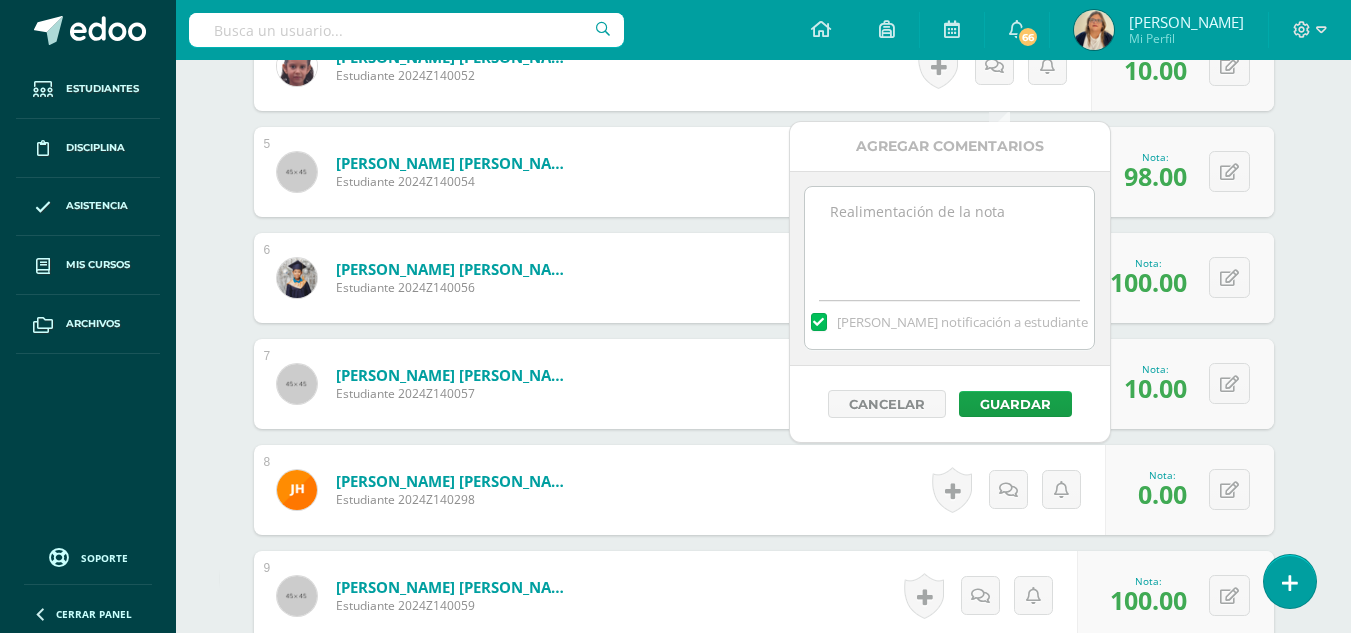 paste on "Al completar esta actividad, debes presentar tu libro para modificar tu calificación." 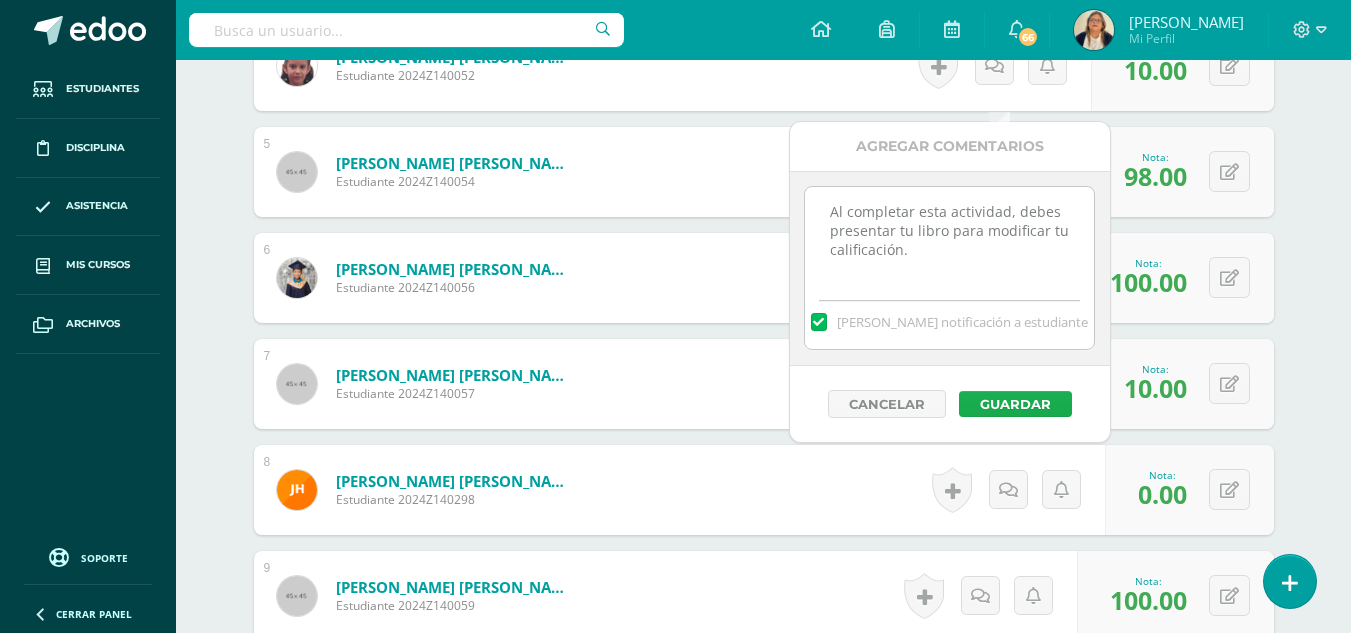 type on "Al completar esta actividad, debes presentar tu libro para modificar tu calificación." 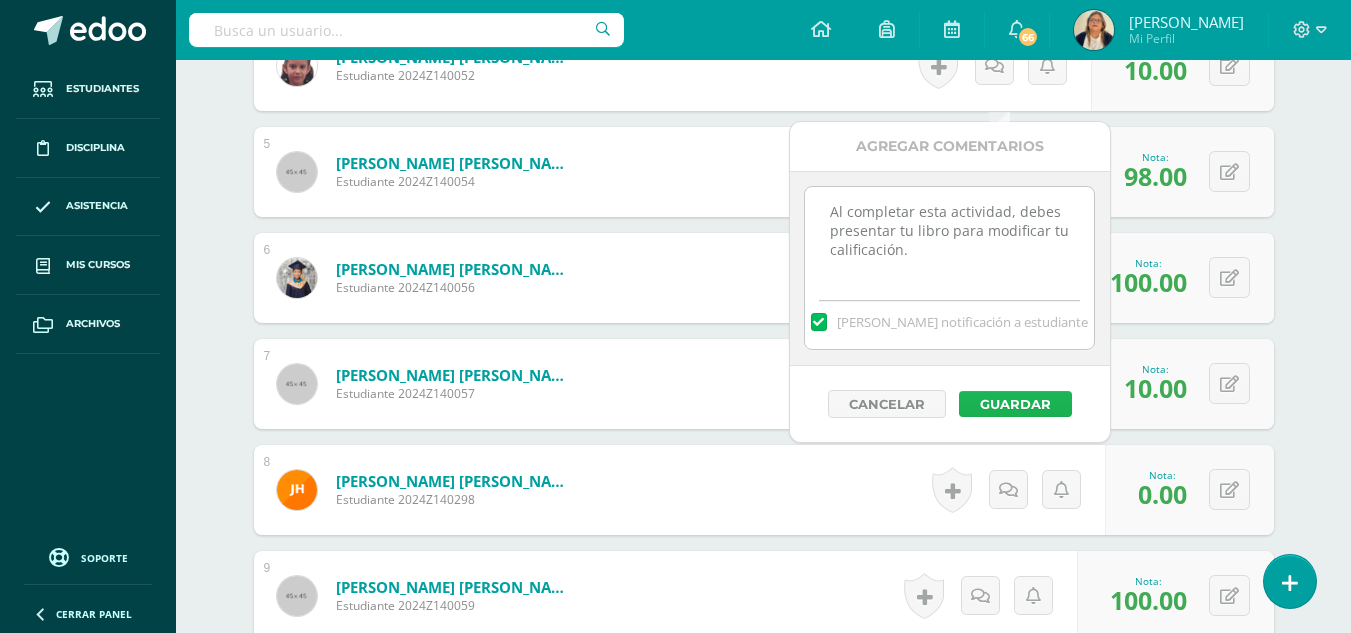 click on "Guardar" at bounding box center [1015, 404] 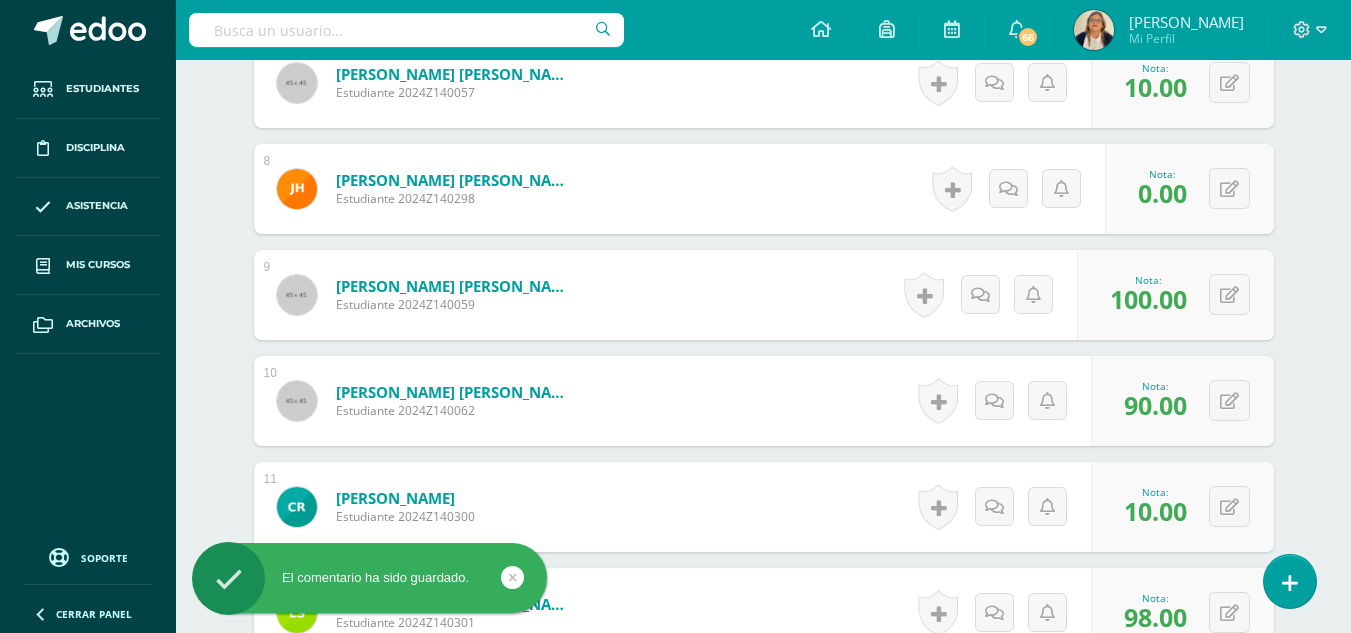 scroll, scrollTop: 1449, scrollLeft: 0, axis: vertical 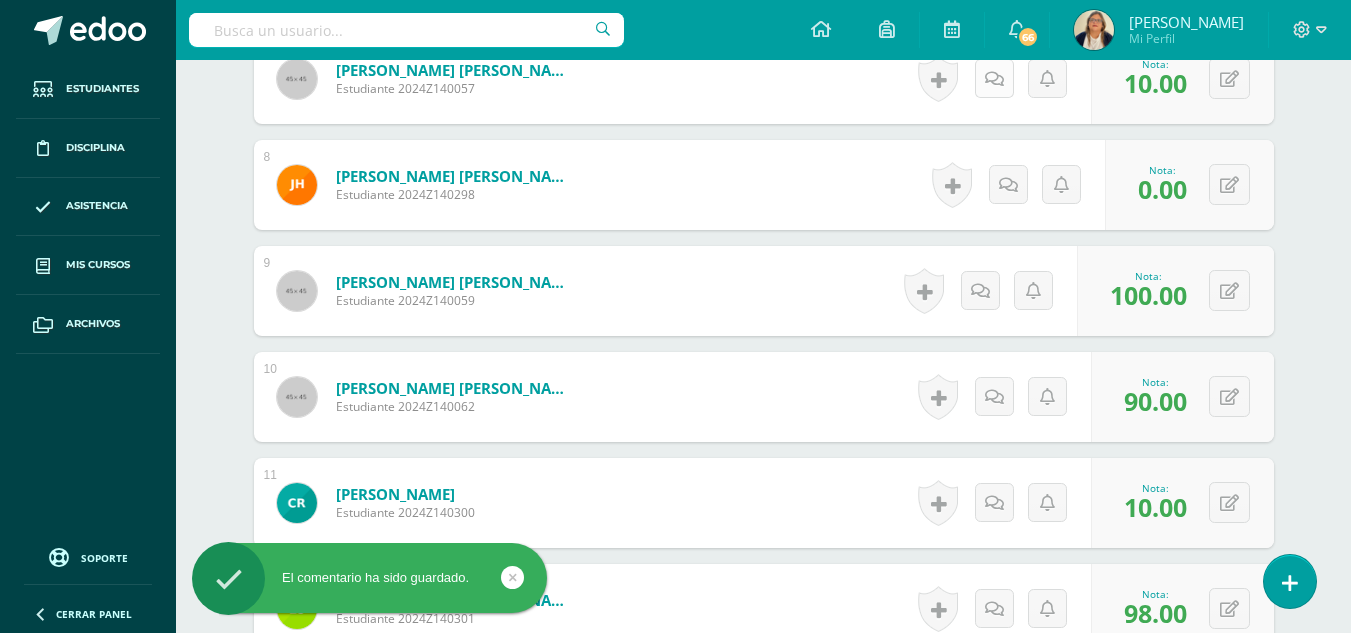 click at bounding box center (994, 78) 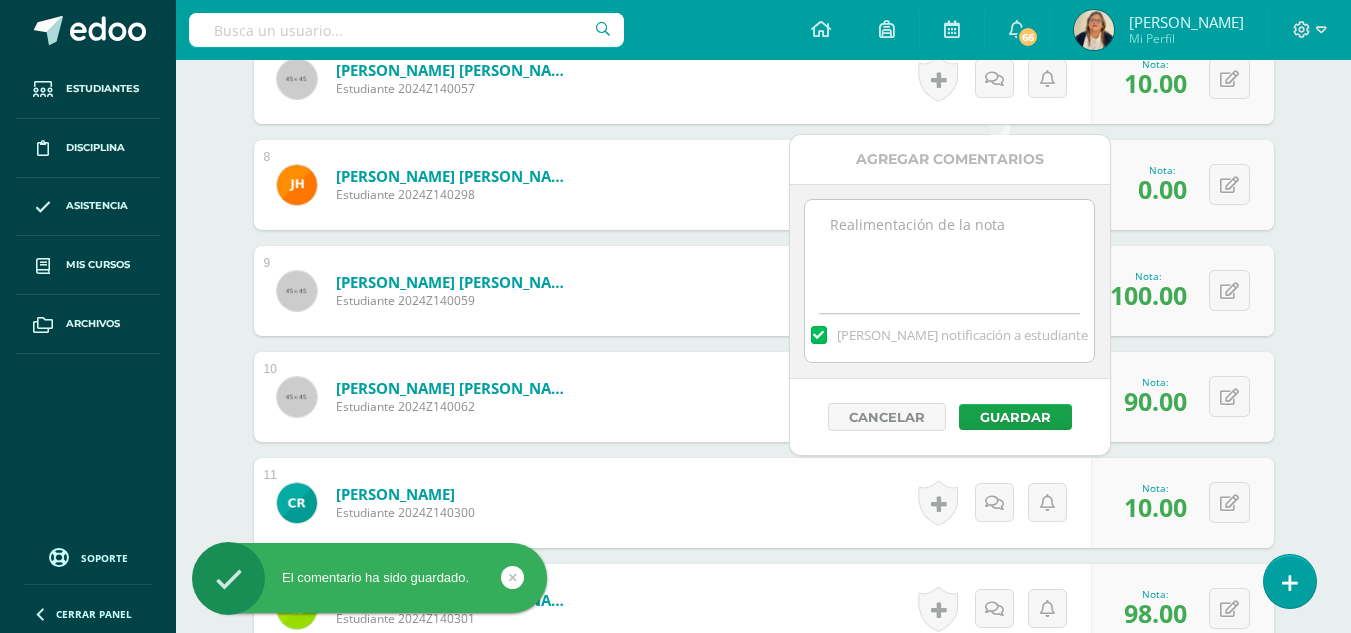 click at bounding box center (949, 250) 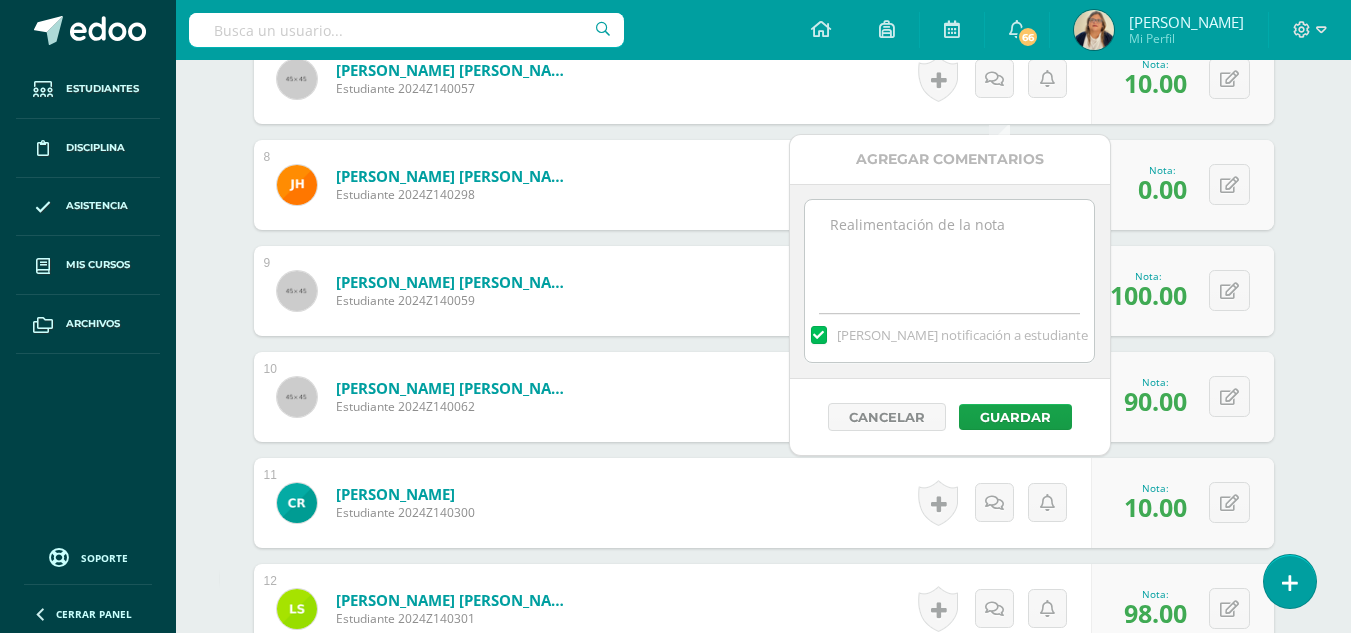 paste on "Al completar esta actividad, debes presentar tu libro para modificar tu calificación." 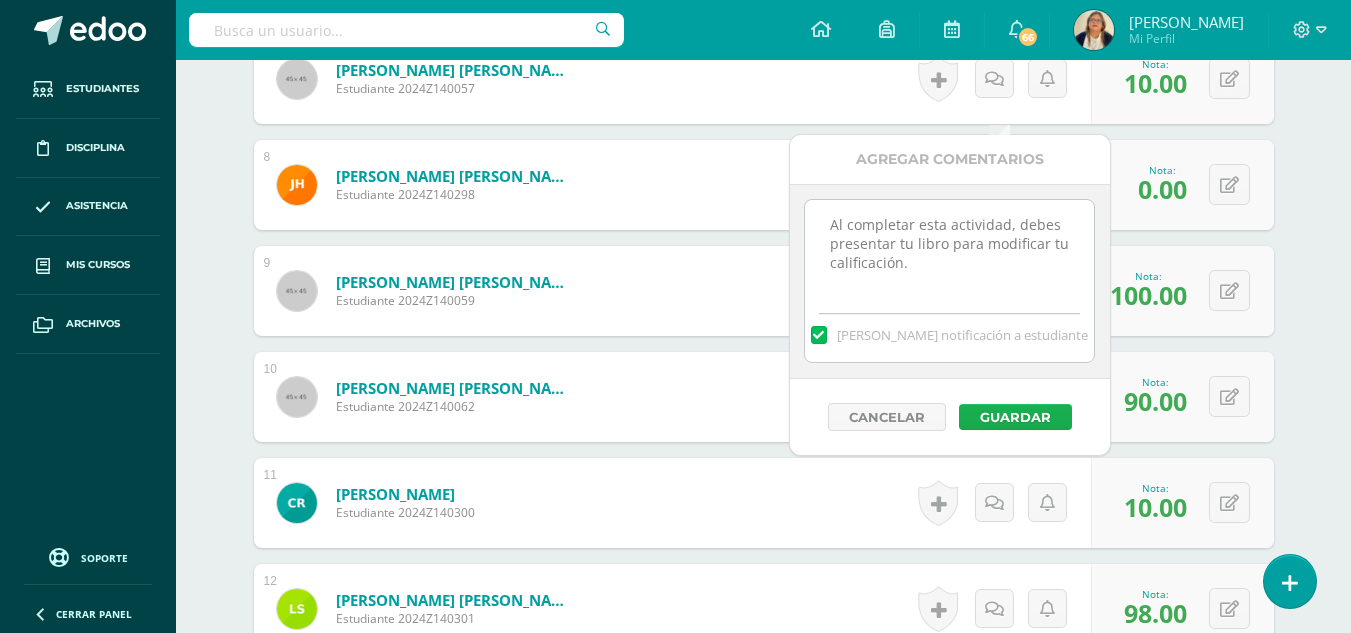 type on "Al completar esta actividad, debes presentar tu libro para modificar tu calificación." 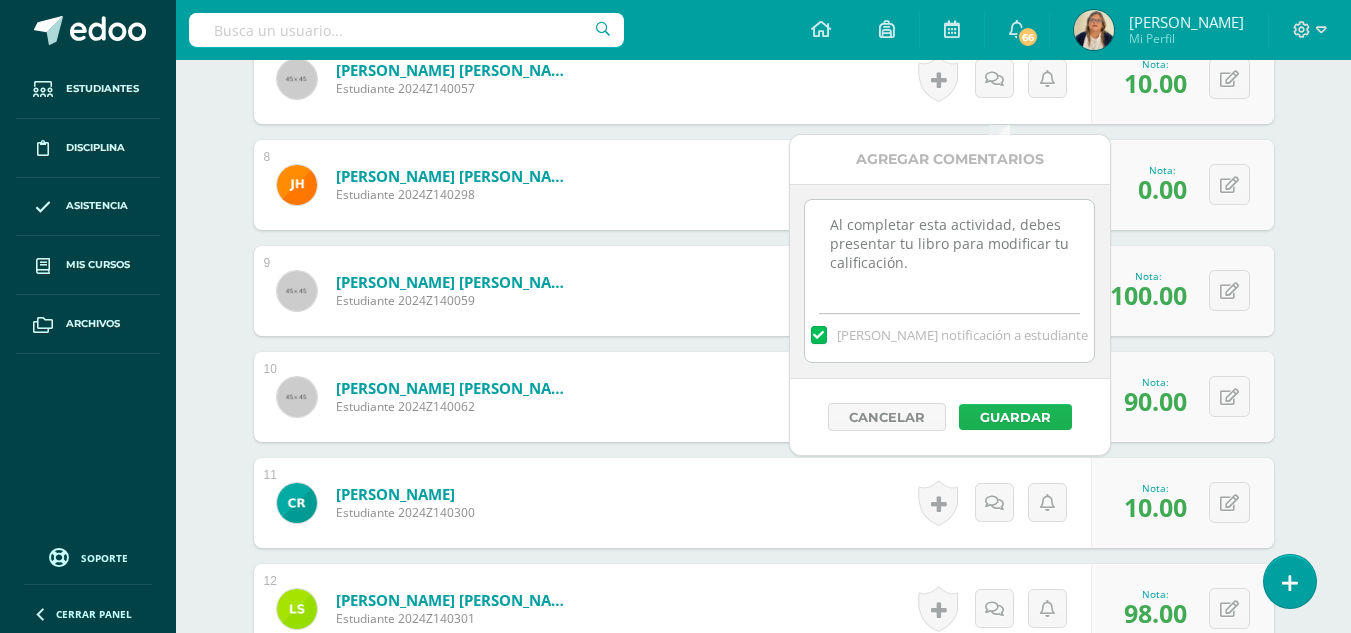 click on "Guardar" at bounding box center [1015, 417] 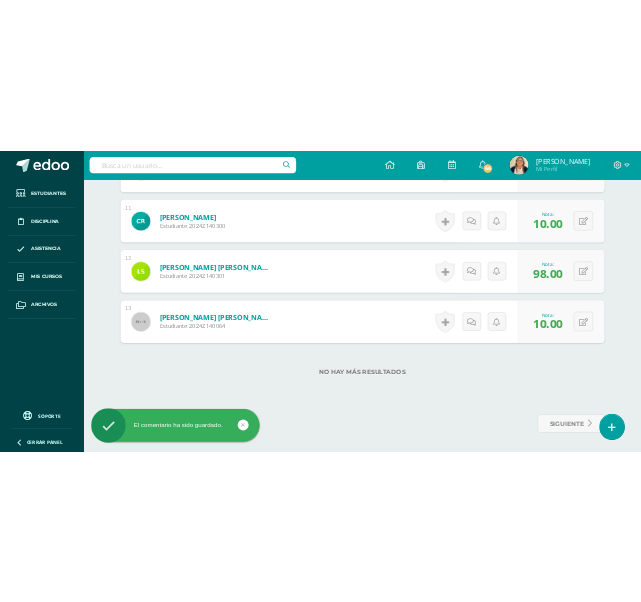 scroll, scrollTop: 1832, scrollLeft: 0, axis: vertical 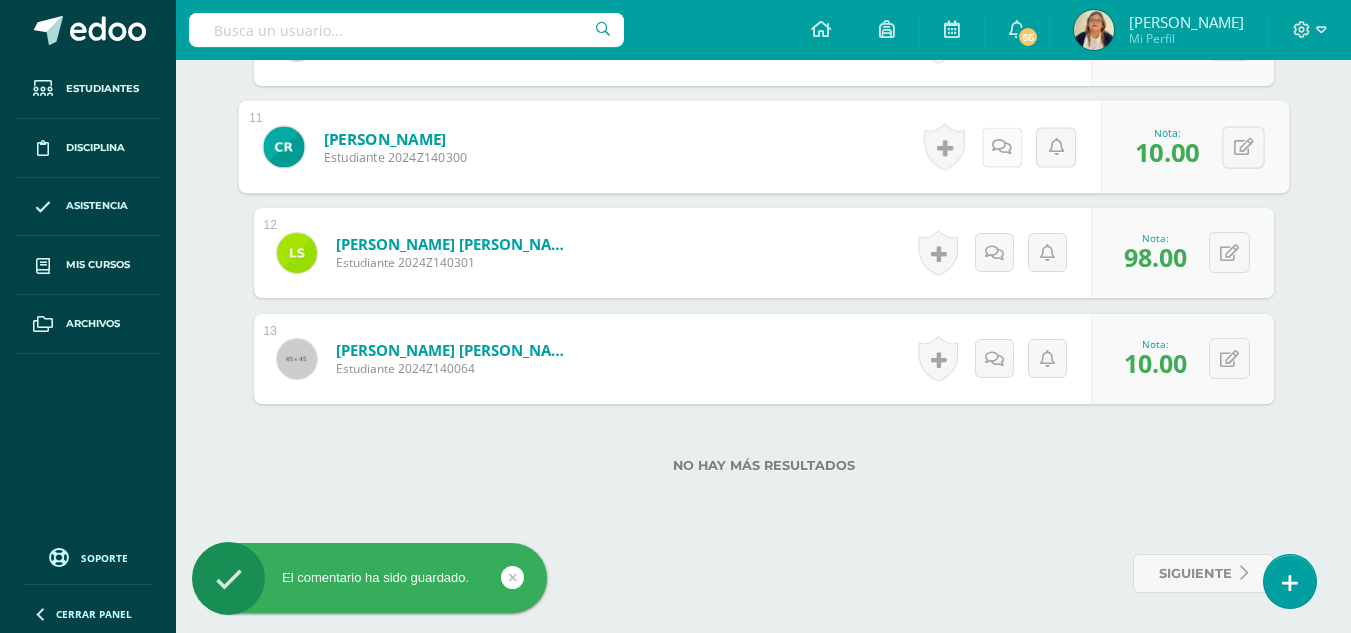 click at bounding box center (1002, 146) 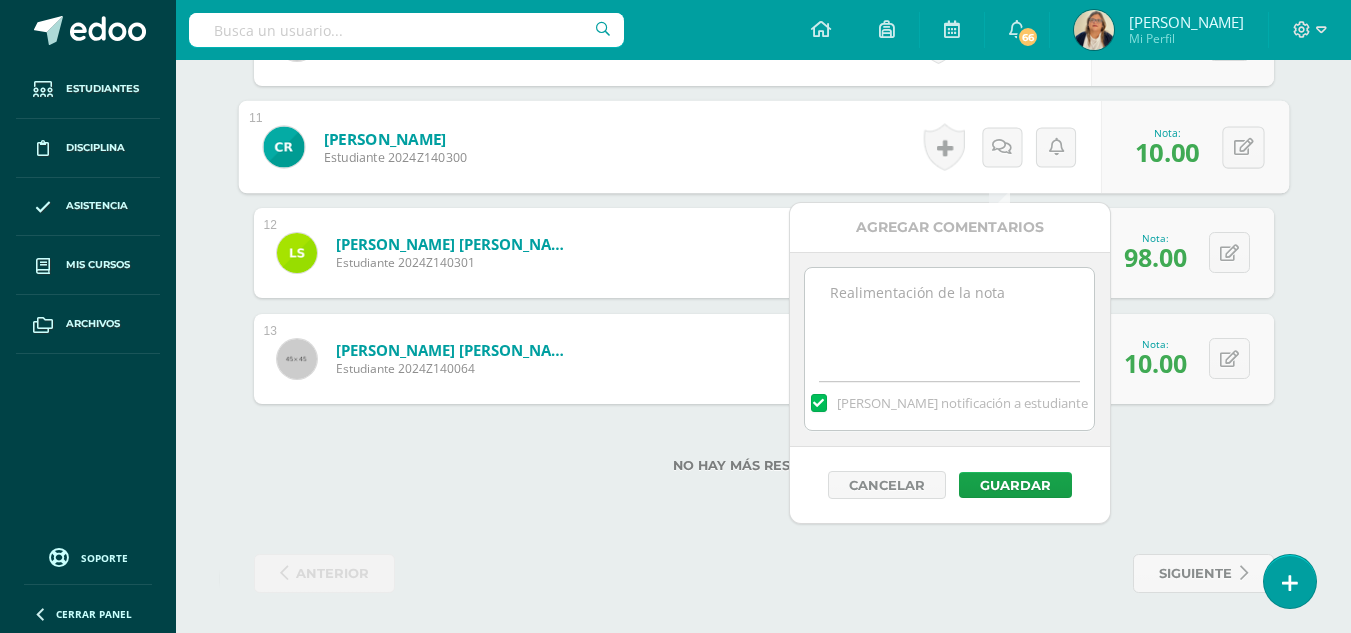 click at bounding box center (949, 318) 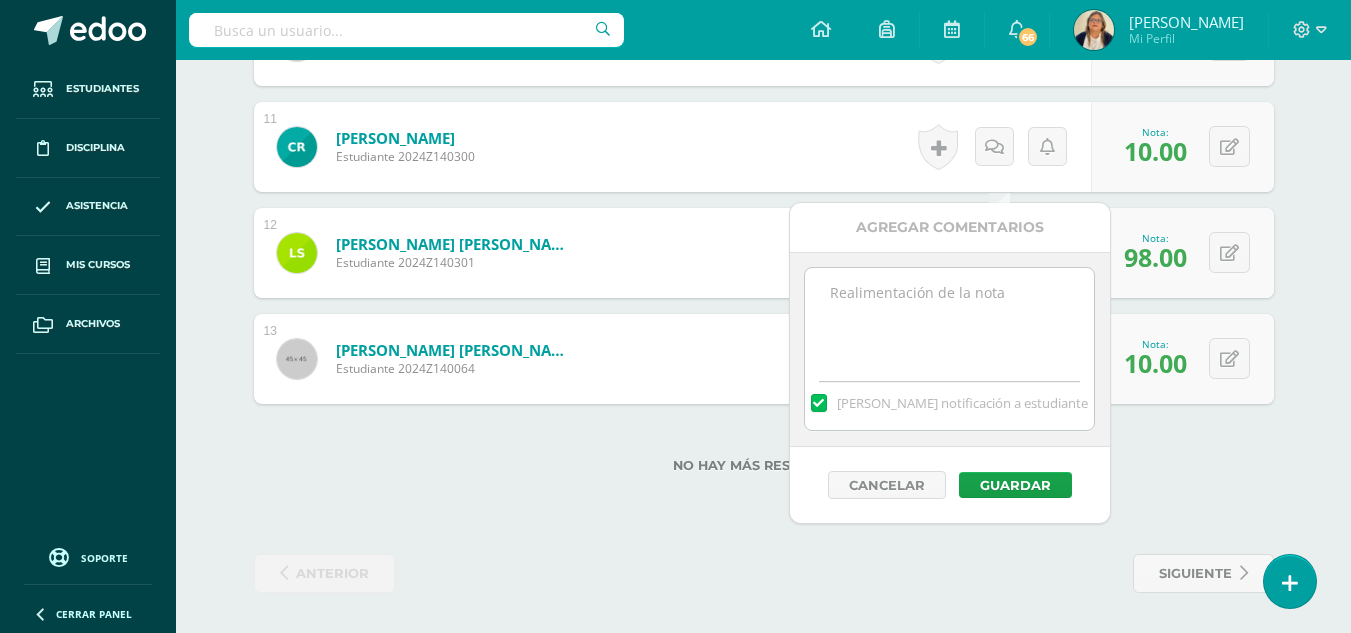 paste on "Al completar esta actividad, debes presentar tu libro para modificar tu calificación." 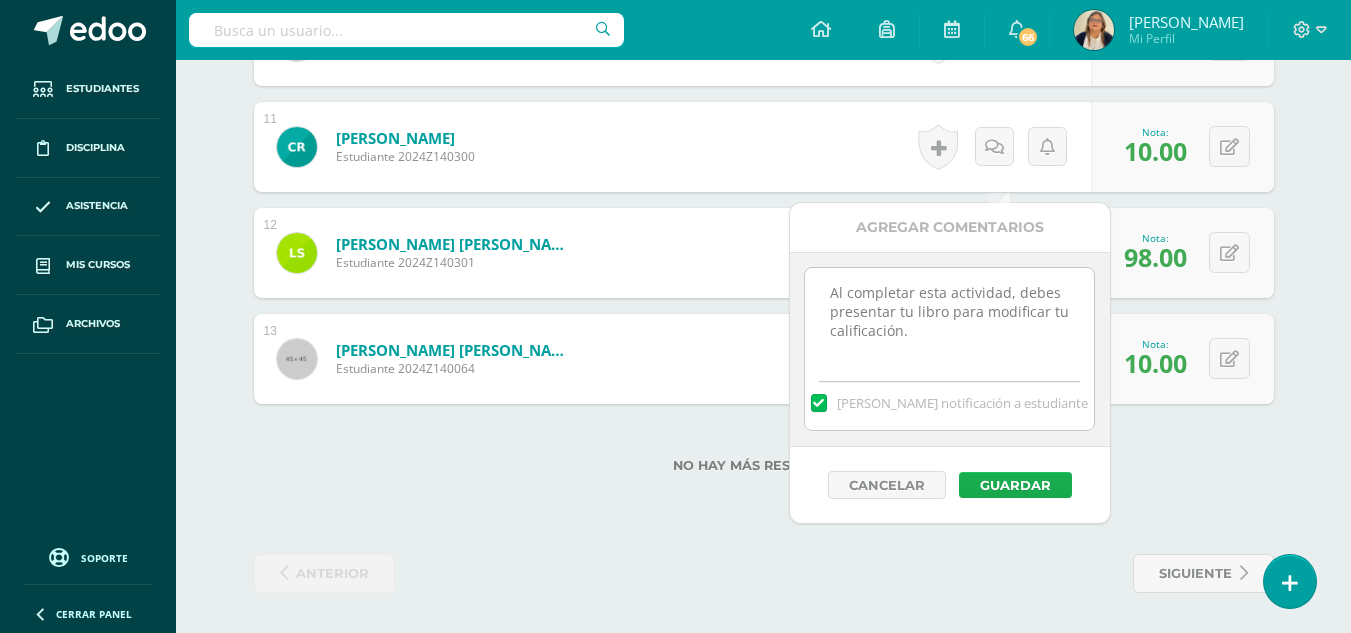 type on "Al completar esta actividad, debes presentar tu libro para modificar tu calificación." 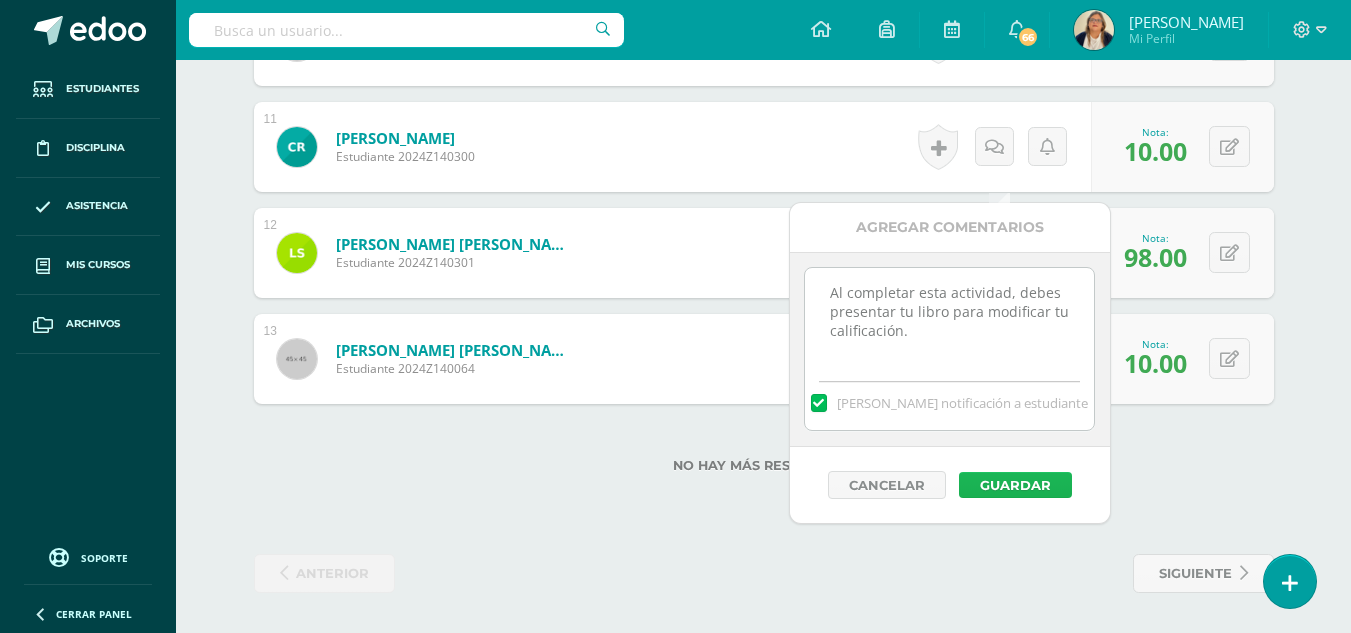 click on "Guardar" at bounding box center [1015, 485] 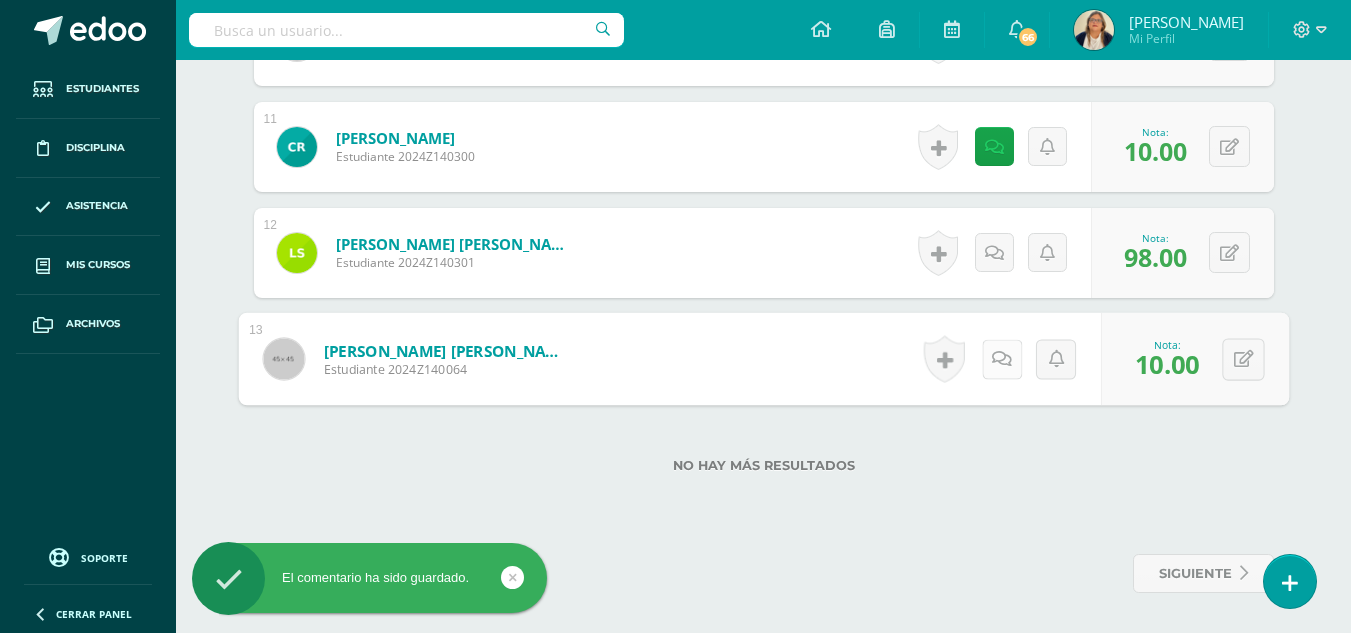 click at bounding box center (1001, 359) 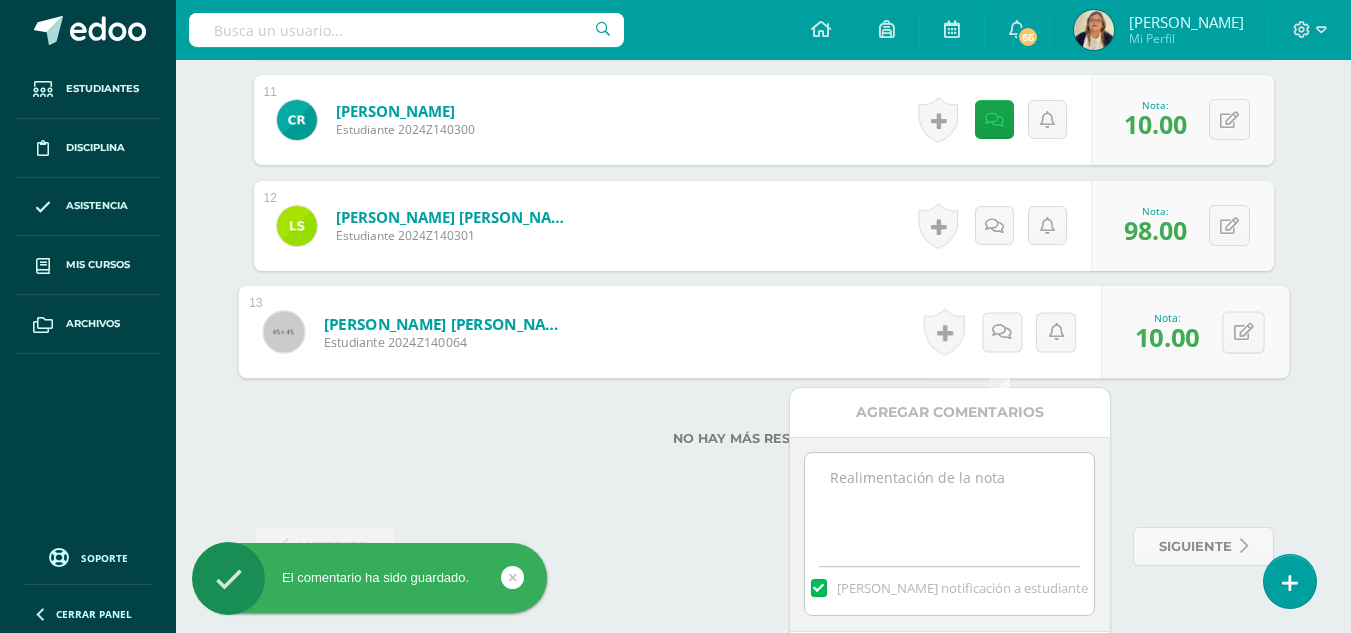 click at bounding box center [949, 503] 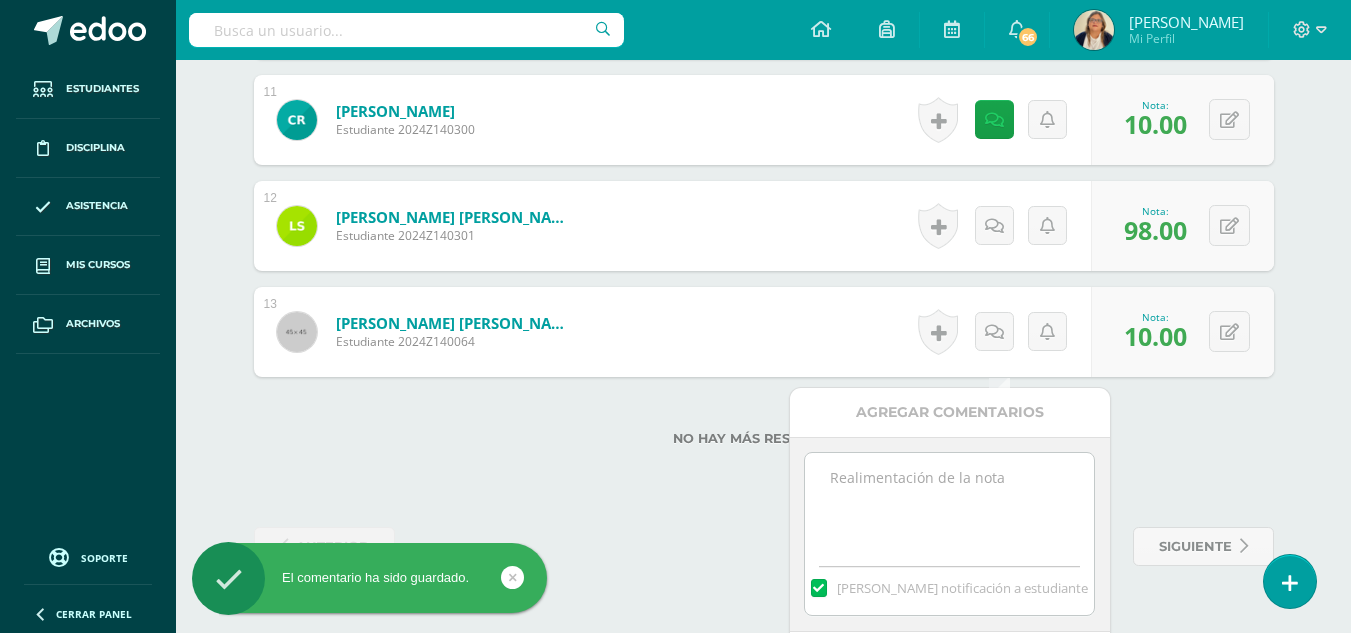 paste on "Al completar esta actividad, debes presentar tu libro para modificar tu calificación." 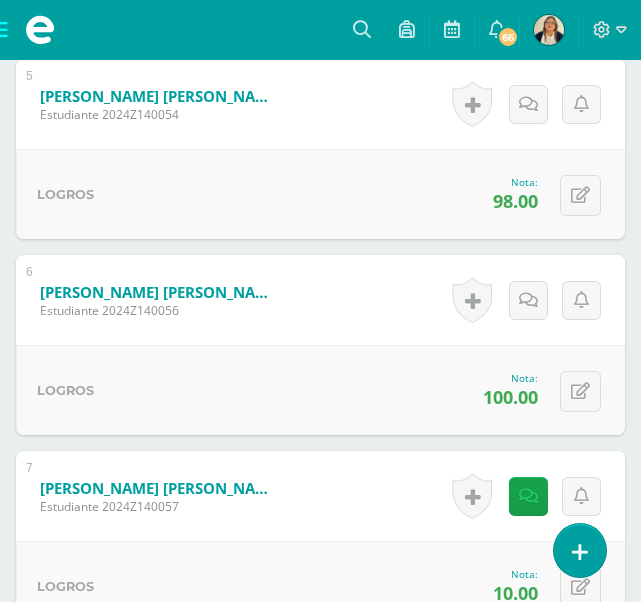 type on "Al completar esta actividad, debes presentar tu libro para modificar tu calificación." 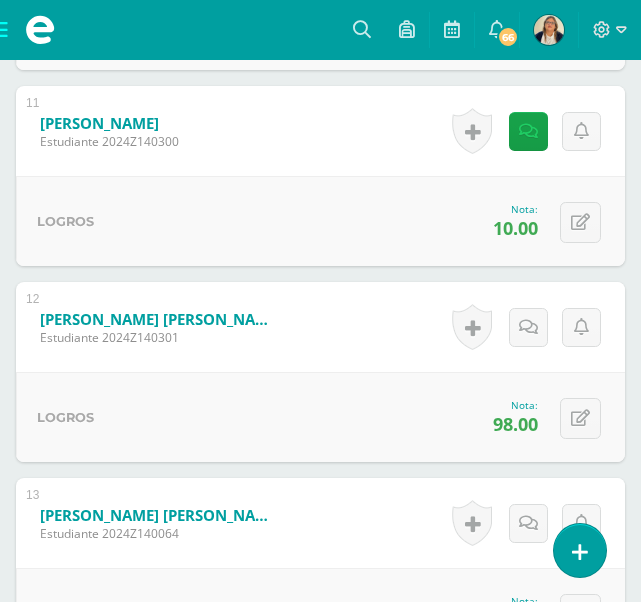 scroll, scrollTop: 3251, scrollLeft: 0, axis: vertical 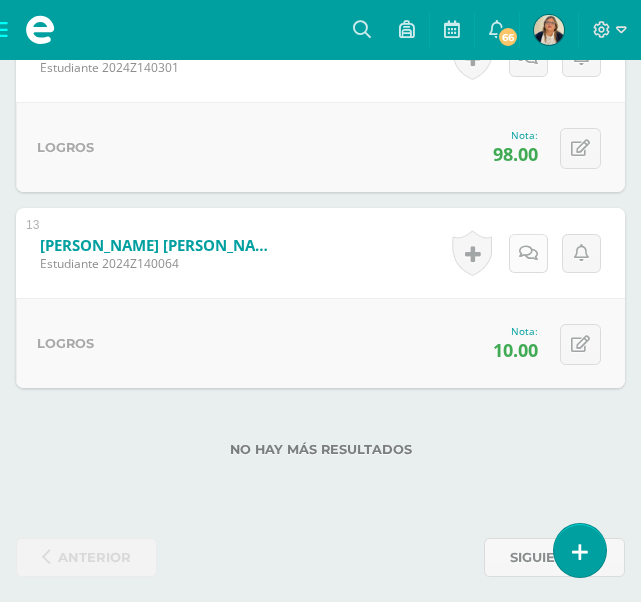 click at bounding box center (528, 253) 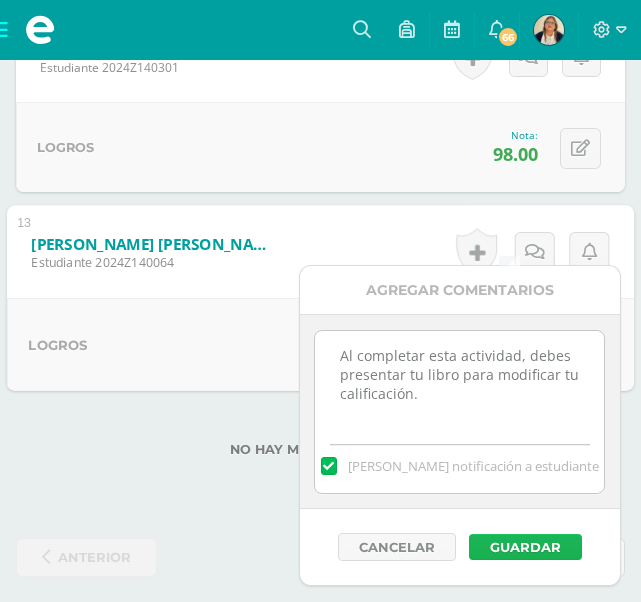 click on "Guardar" at bounding box center [525, 547] 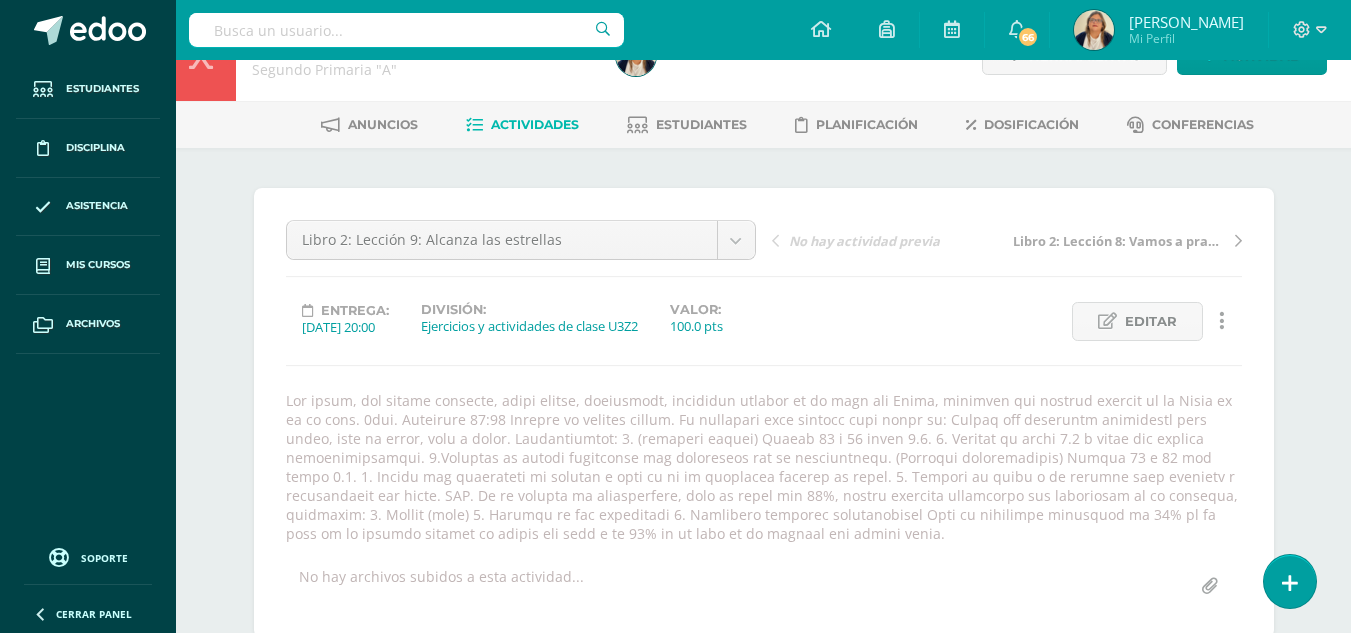 scroll, scrollTop: 0, scrollLeft: 0, axis: both 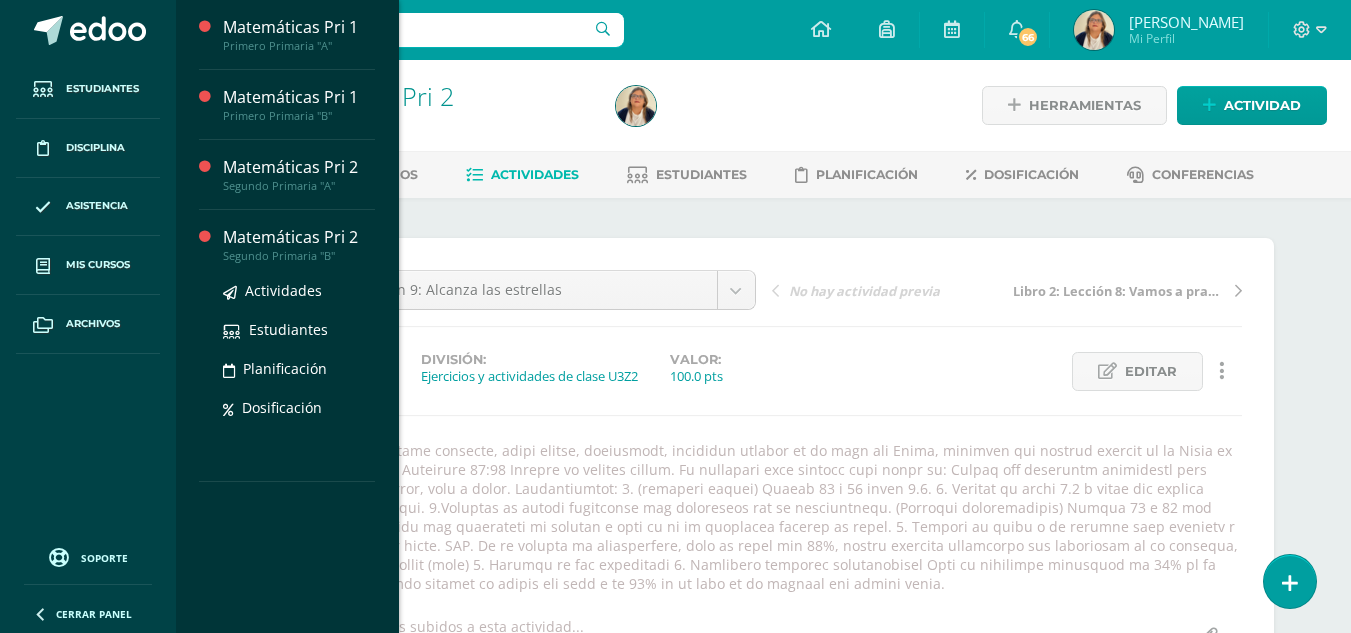 click on "Matemáticas  Pri 2" at bounding box center [299, 237] 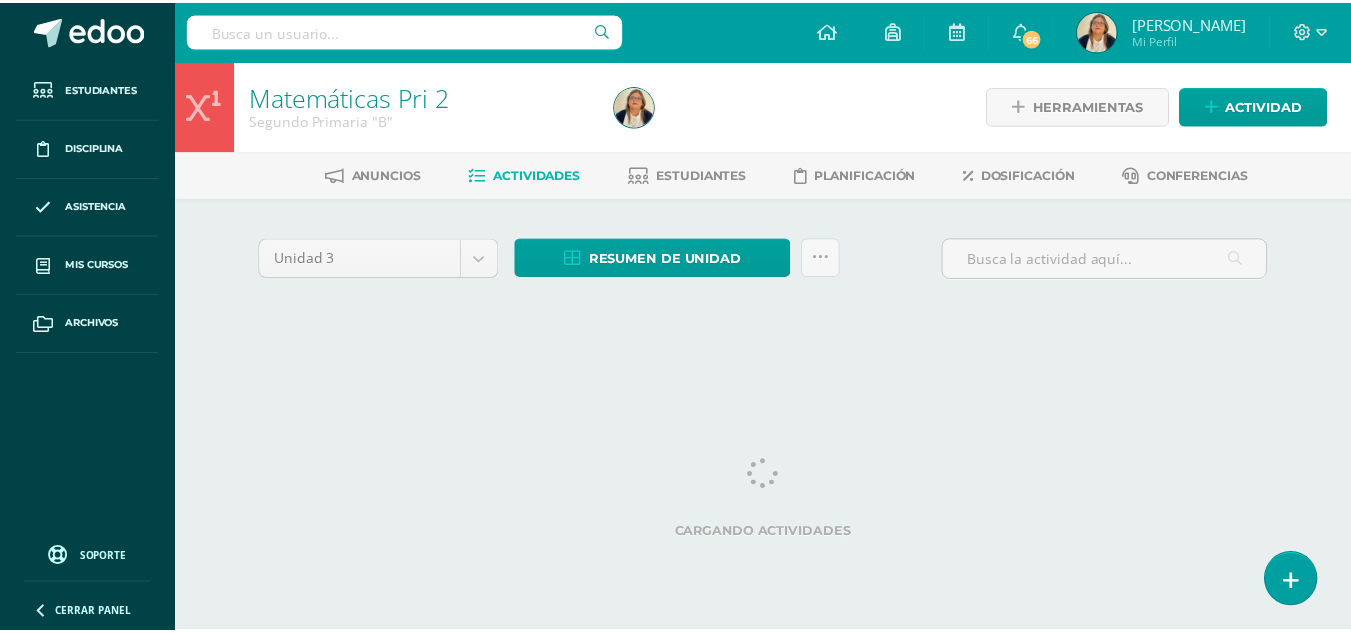 scroll, scrollTop: 0, scrollLeft: 0, axis: both 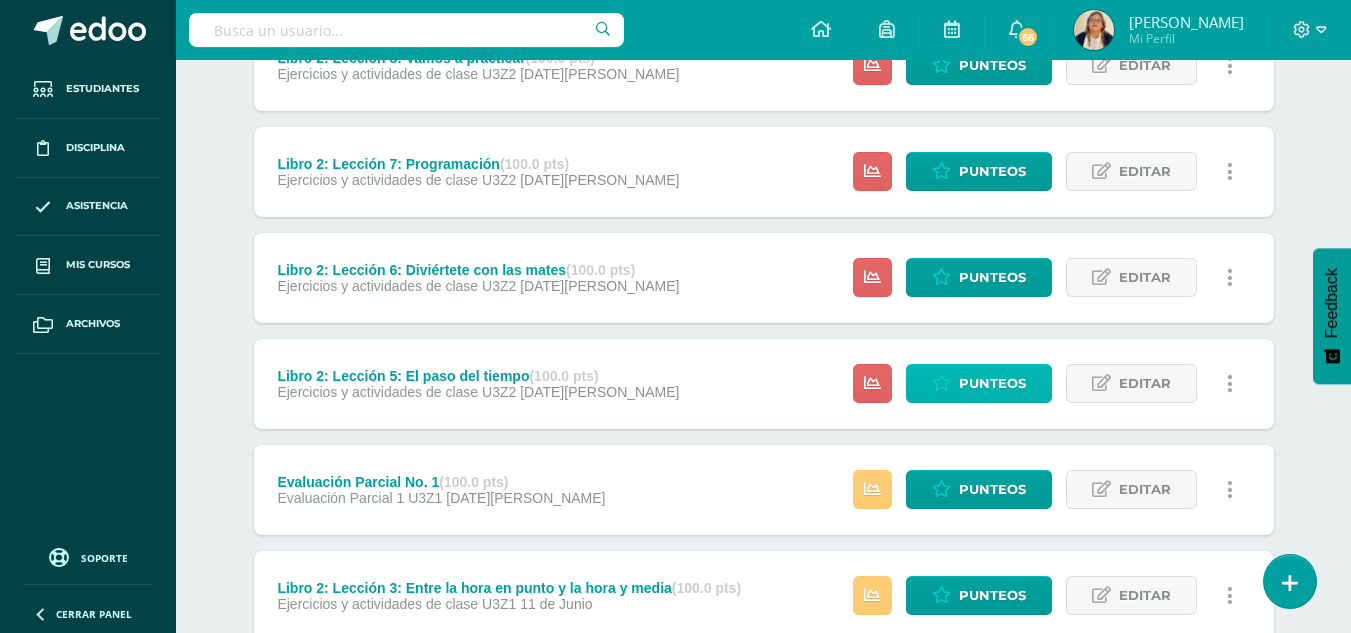 click on "Punteos" at bounding box center [992, 383] 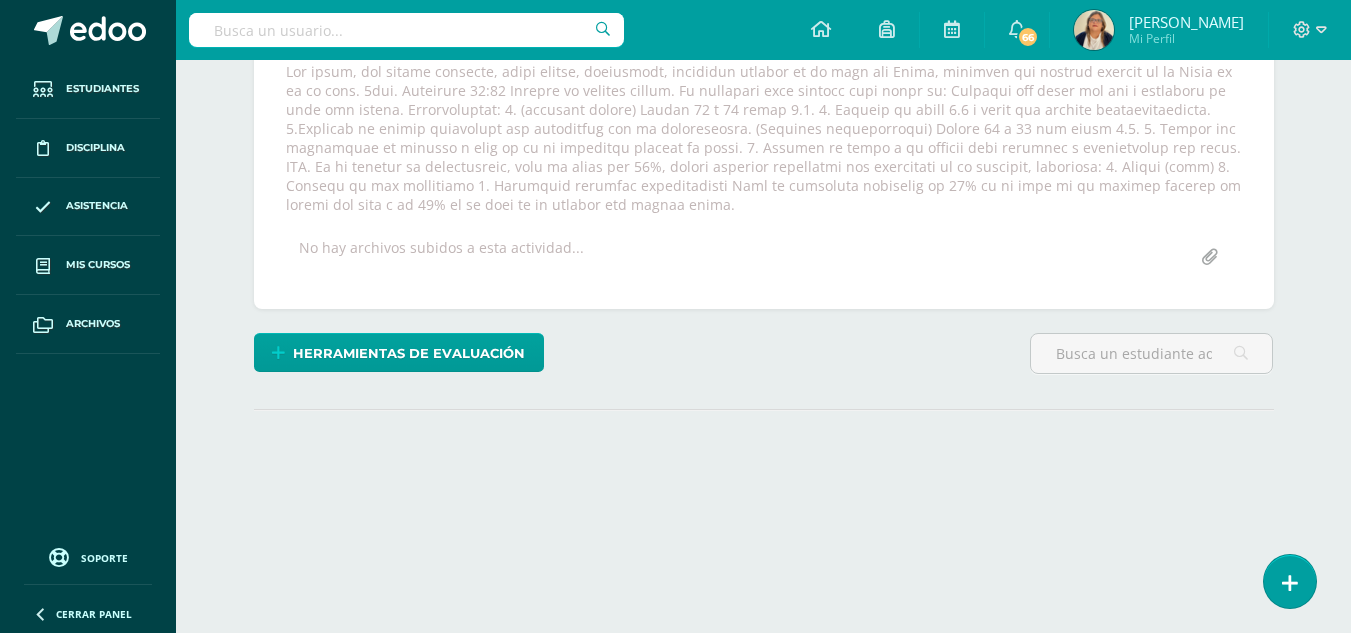 scroll, scrollTop: 406, scrollLeft: 0, axis: vertical 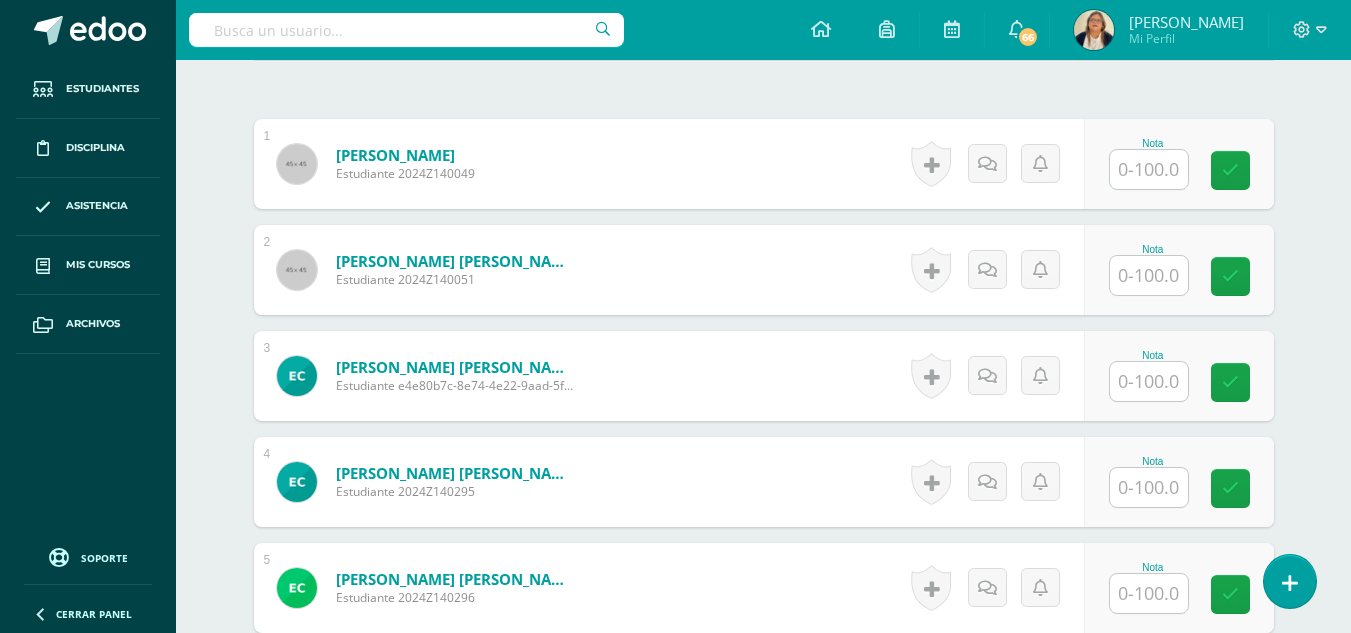click on "Estudiantes Disciplina Asistencia Mis cursos Archivos Soporte
Centro de ayuda
Últimas actualizaciones
Cerrar panel
Matemáticas  Pri 1
Primero
Primaria
"A"
Actividades Estudiantes Planificación Dosificación
Matemáticas  Pri 1
Primero
Primaria
"B"
Actividades Estudiantes Planificación Dosificación
Matemáticas  Pri 2
Segundo
Primaria
"A"
Actividades Estudiantes Planificación Dosificación
Matemáticas  Pri 2
Actividades Estudiantes Planificación Mi Perfil" at bounding box center [675, 328] 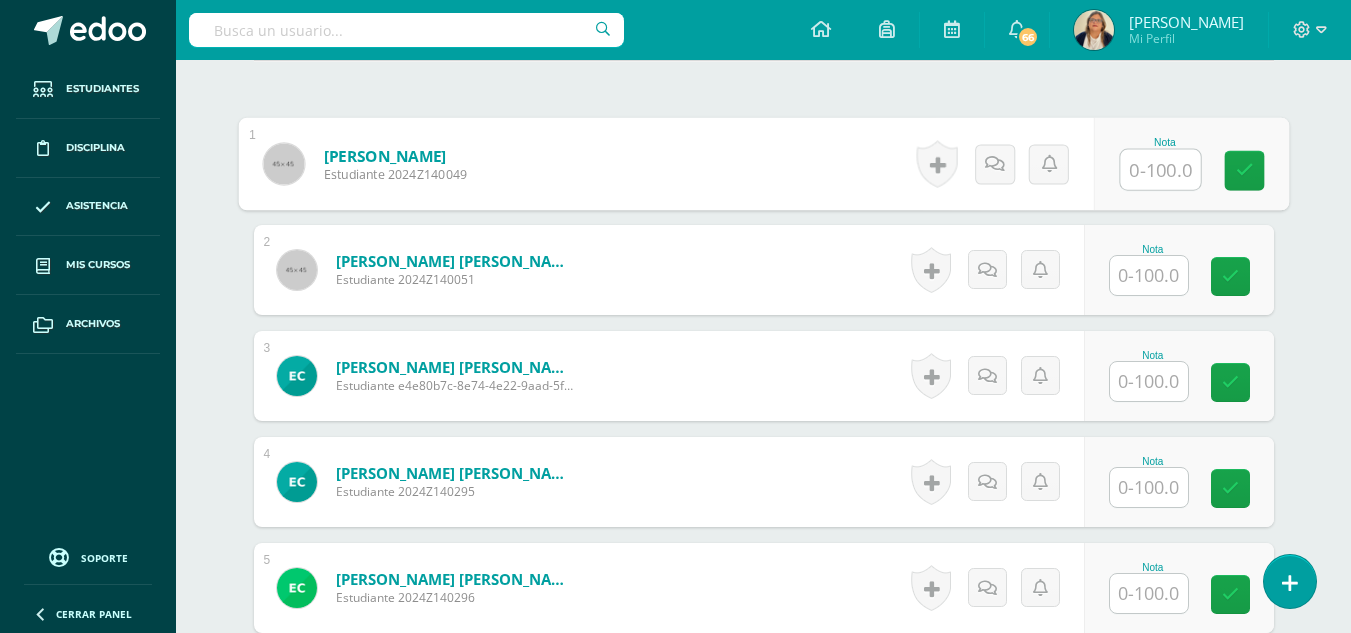 scroll, scrollTop: 729, scrollLeft: 0, axis: vertical 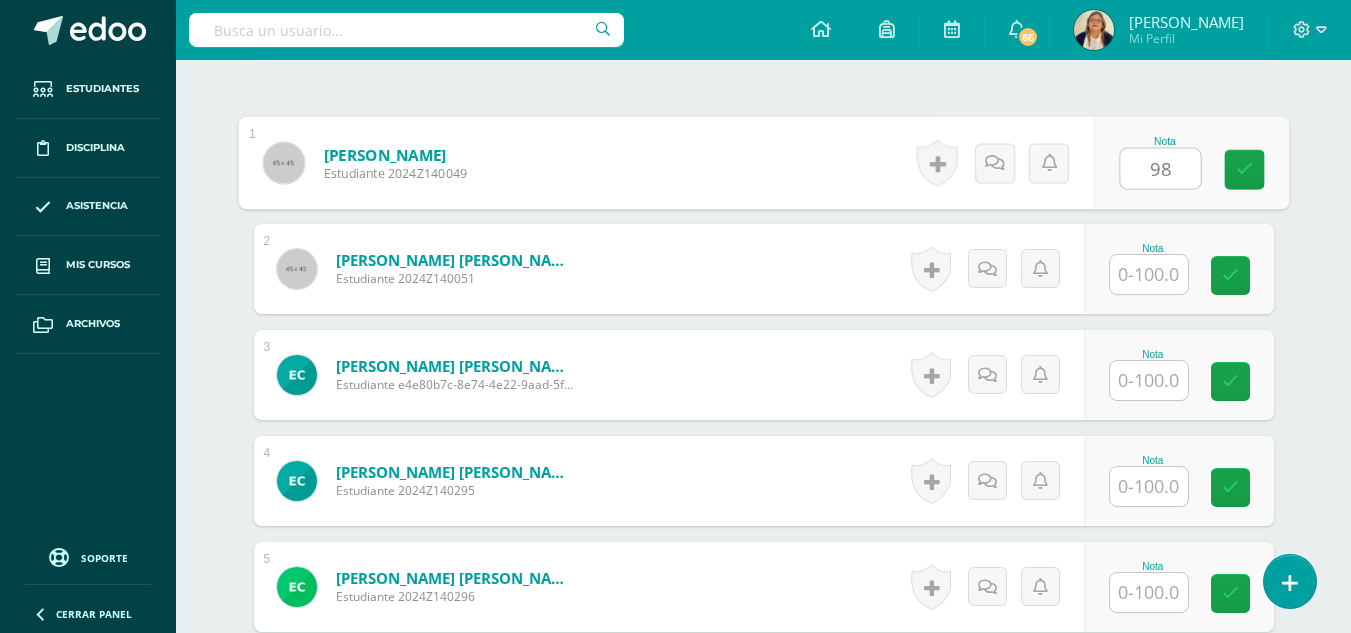 type on "98" 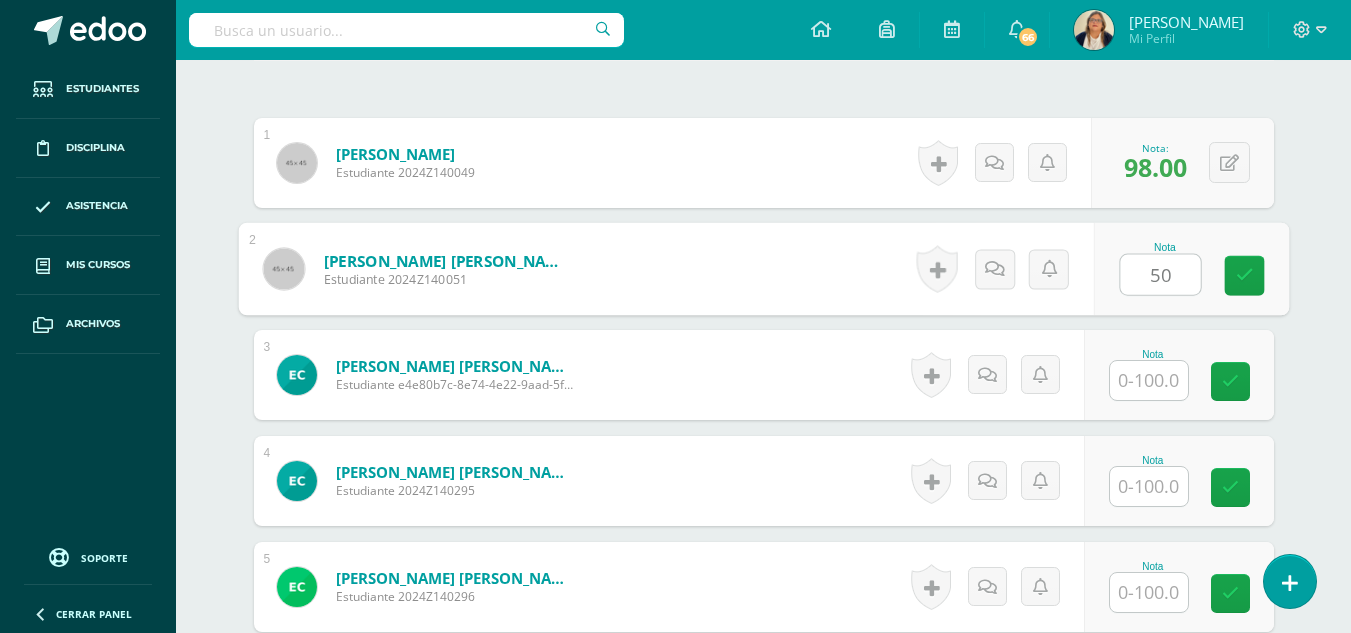 type on "50" 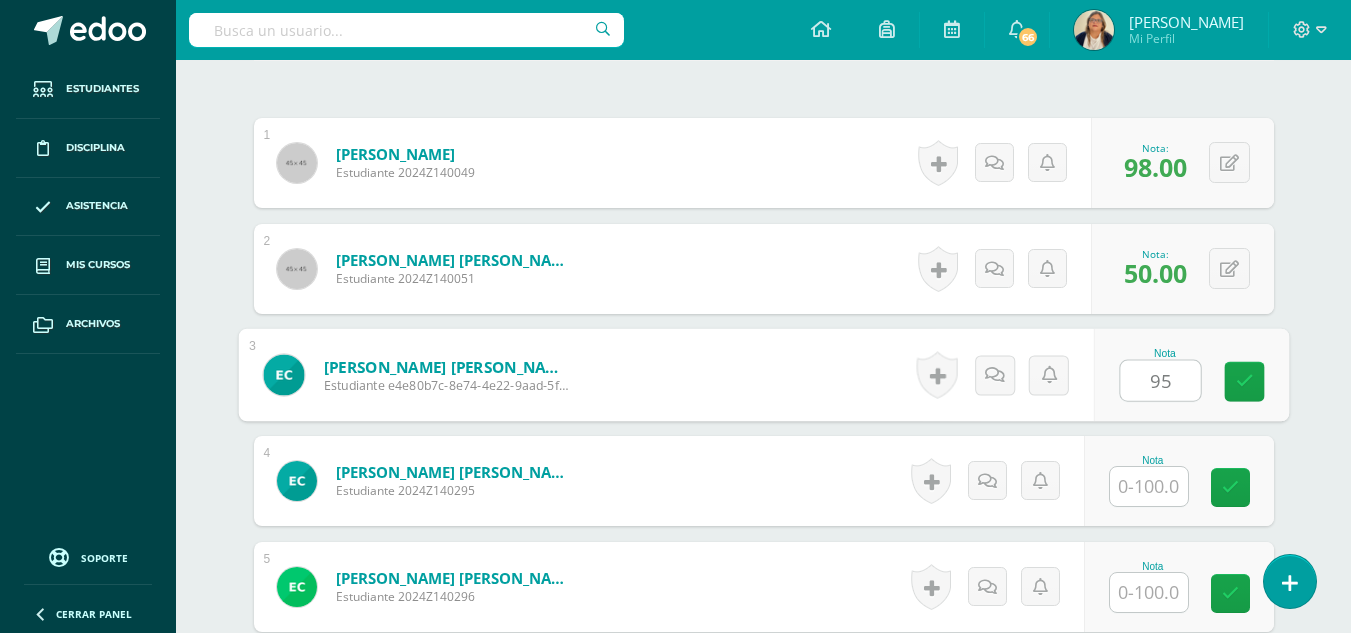 type on "95" 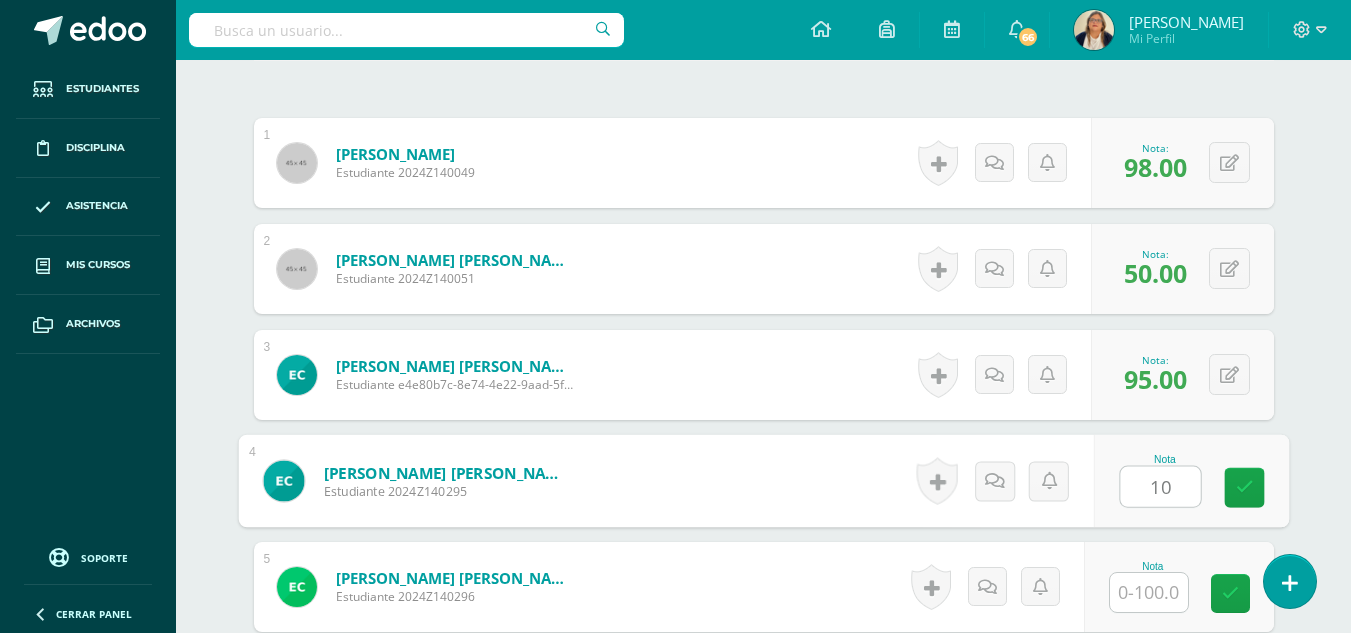 type on "10" 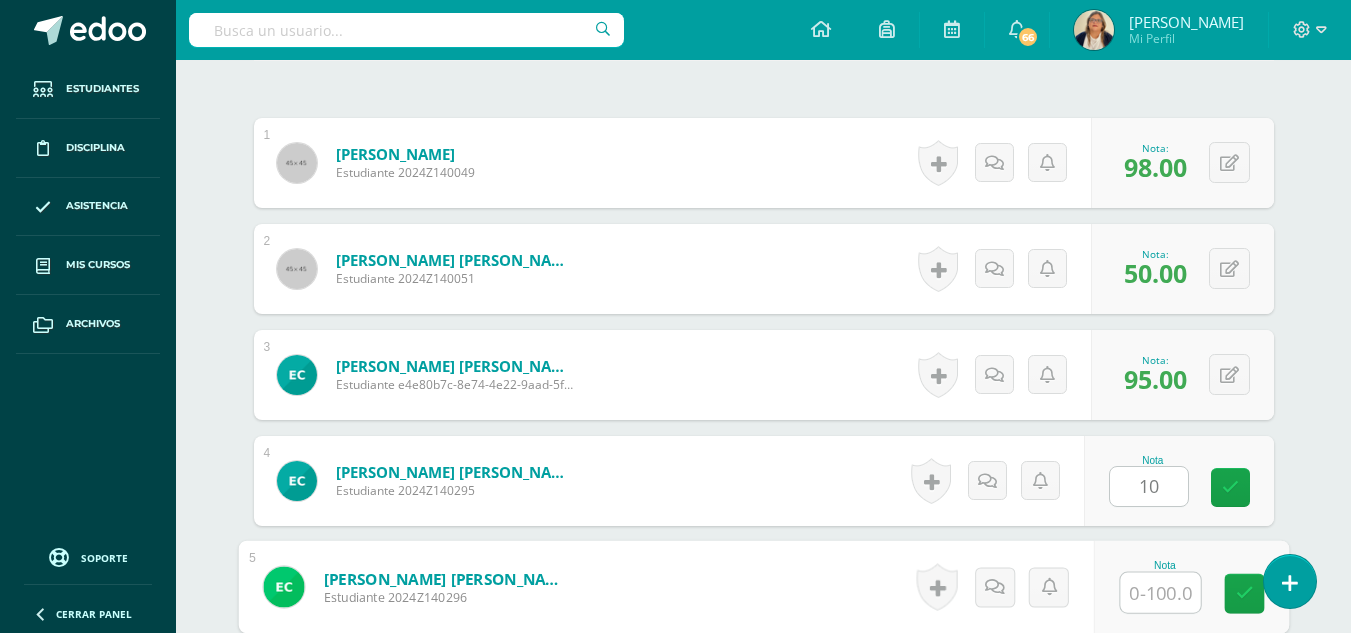 scroll, scrollTop: 735, scrollLeft: 0, axis: vertical 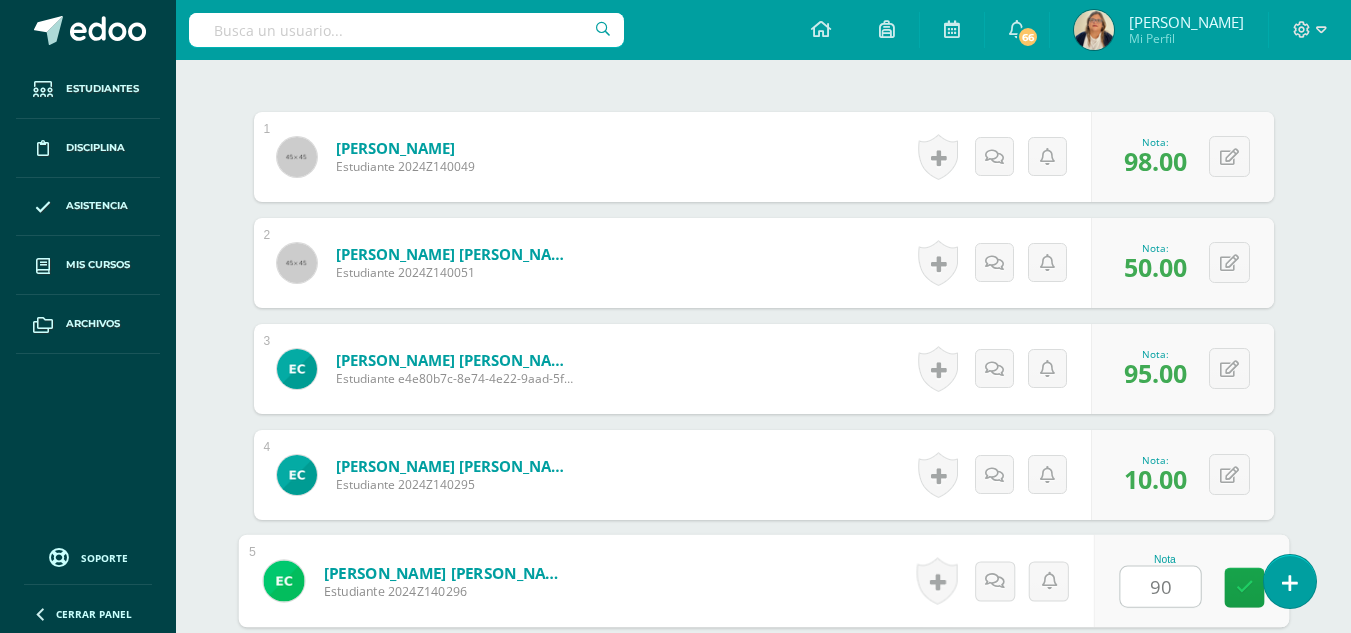 type on "90" 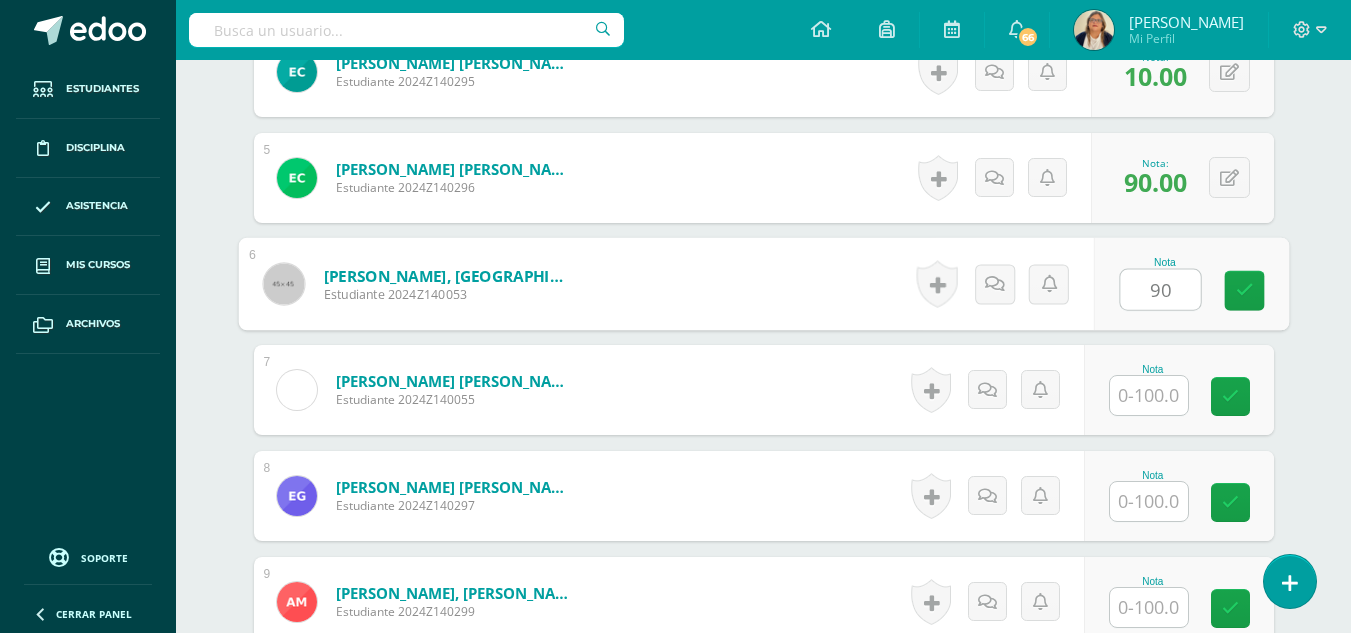 type on "90" 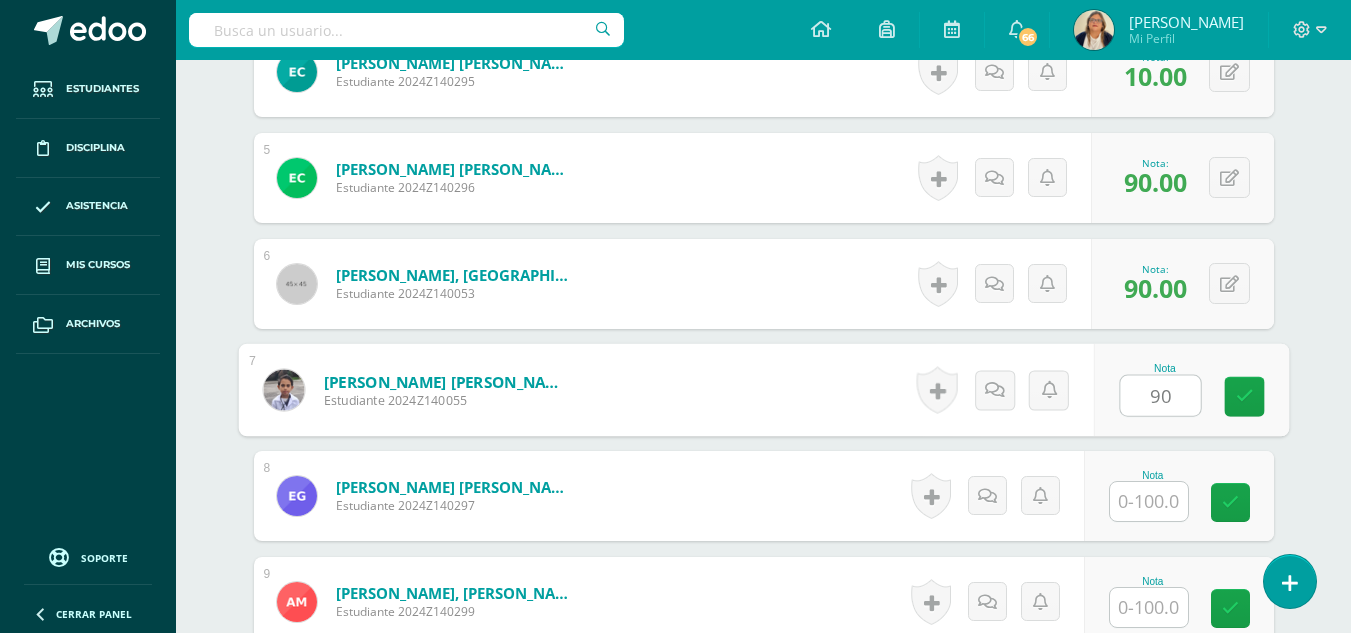 type on "90" 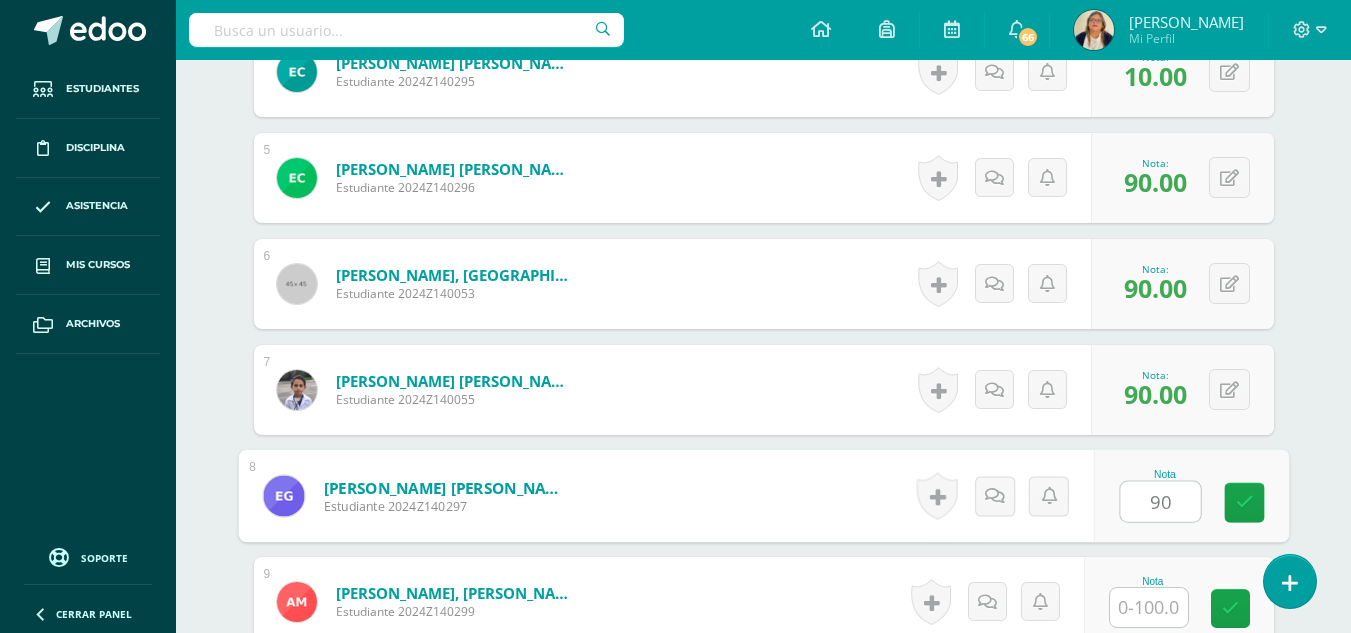 type on "90" 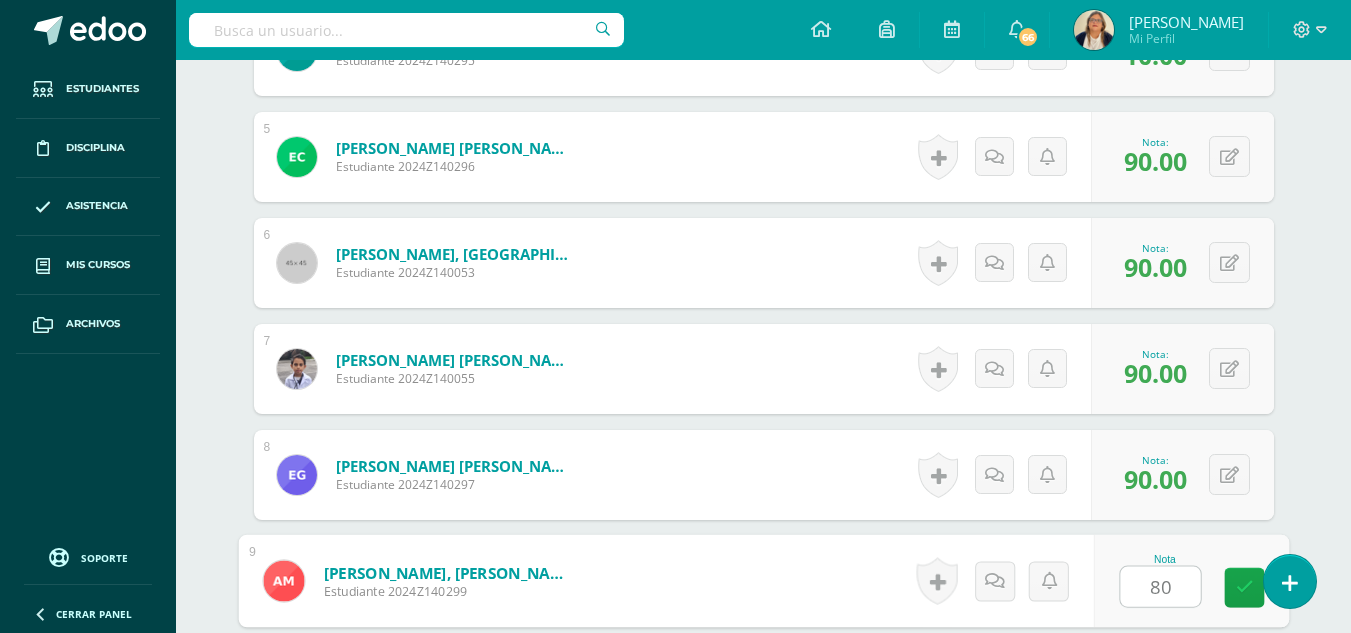 type on "80" 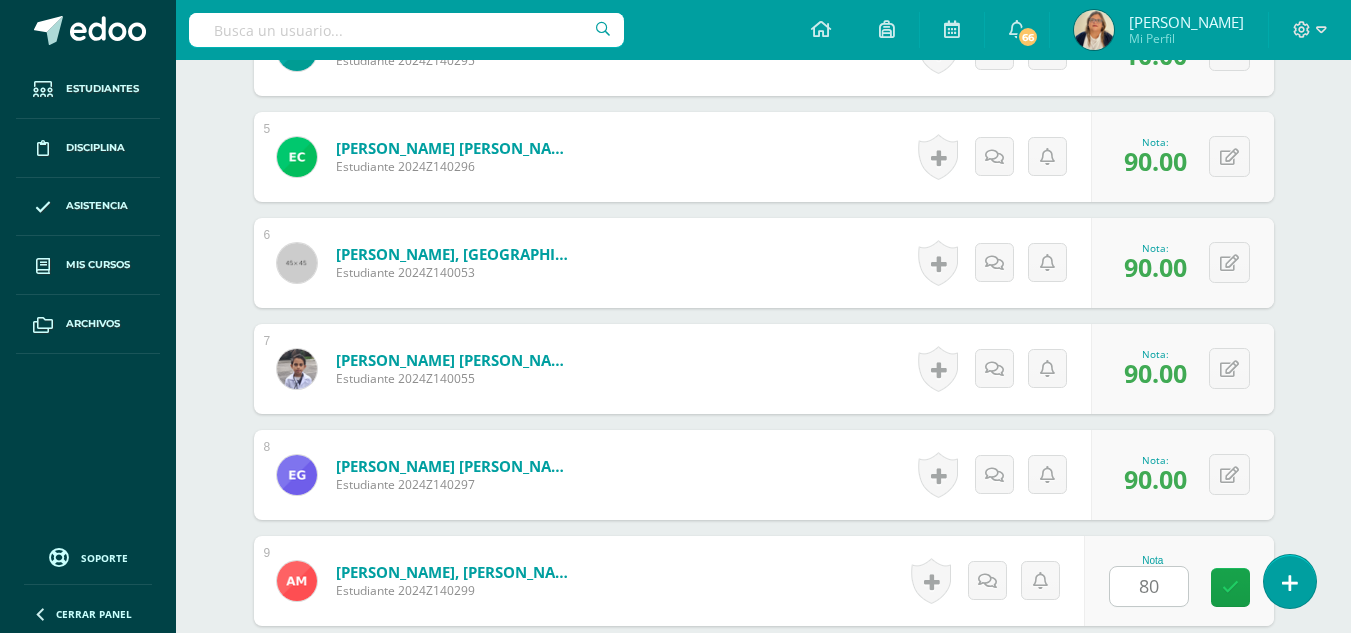 scroll, scrollTop: 1562, scrollLeft: 0, axis: vertical 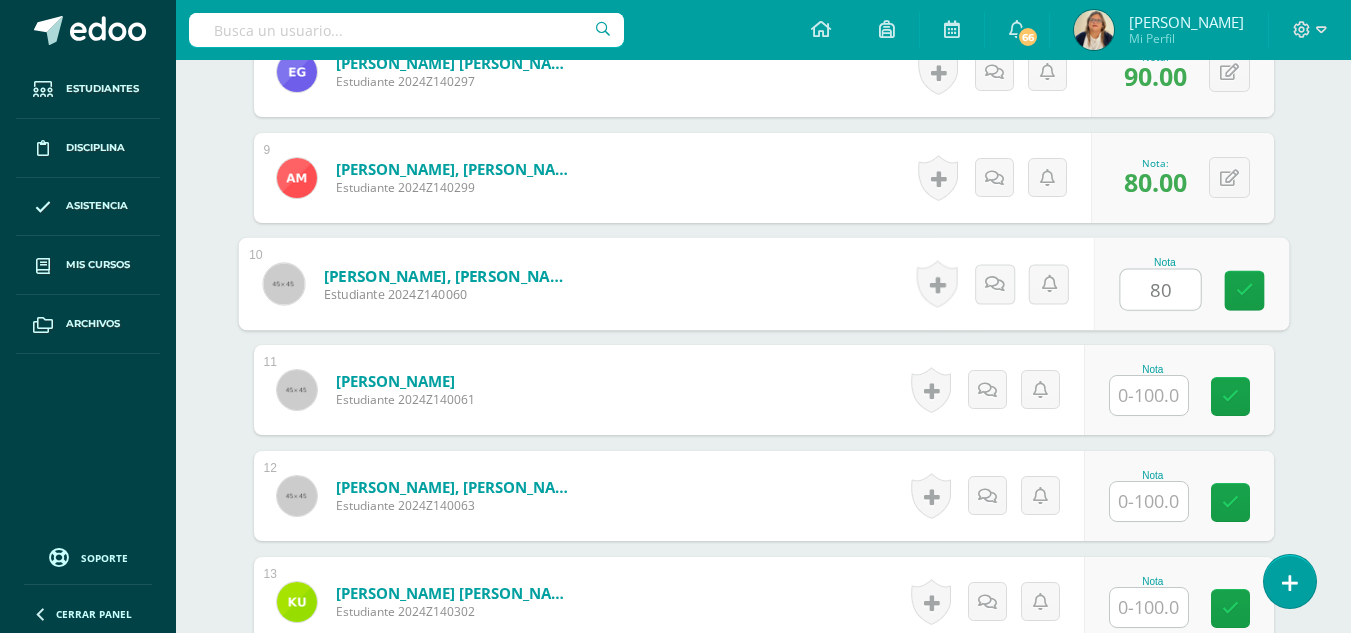 type on "80" 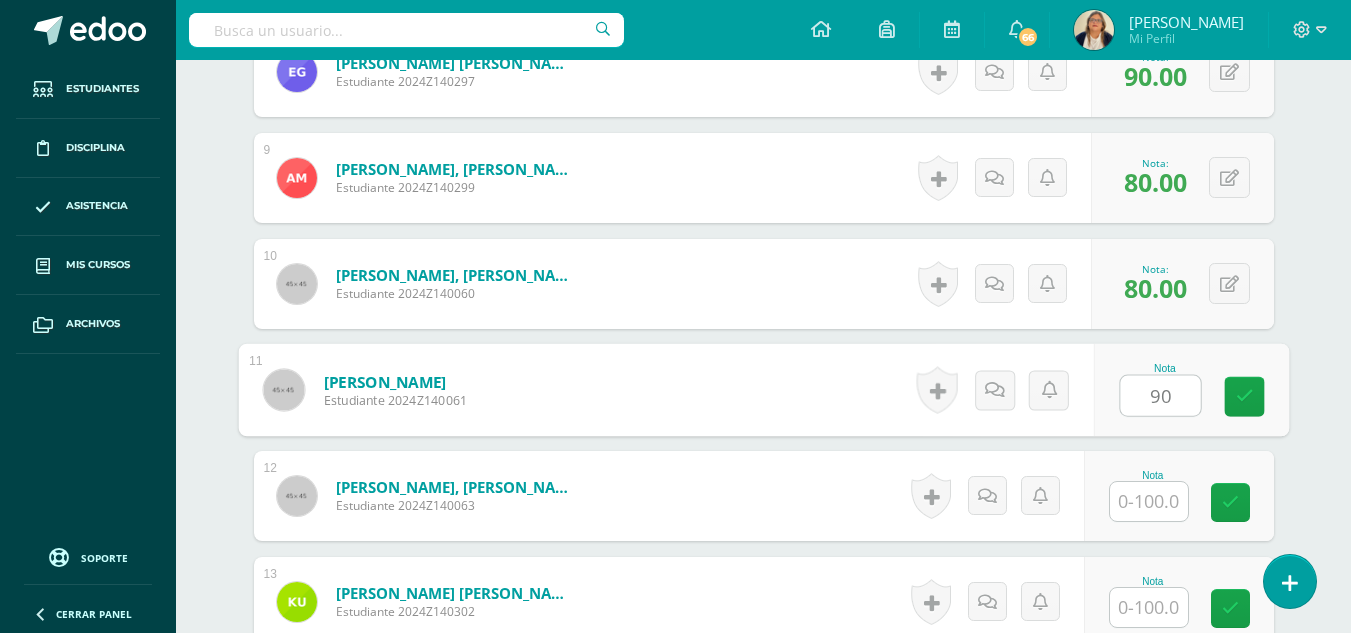 type on "90" 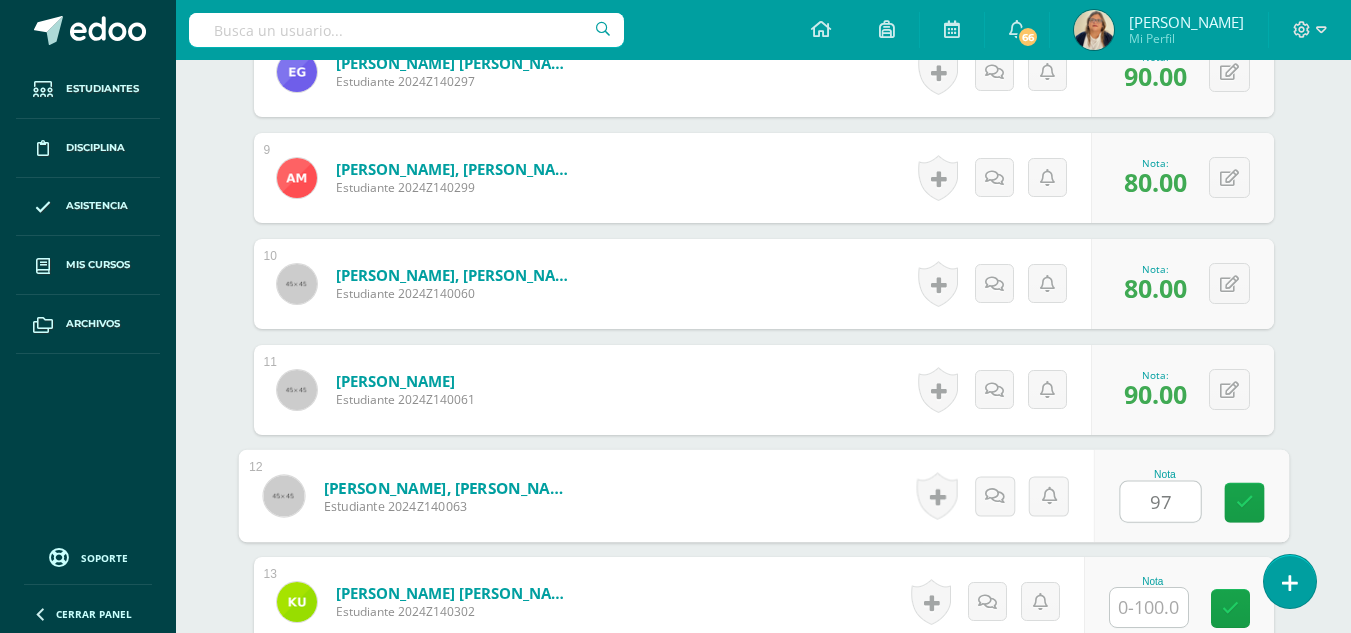 type on "97" 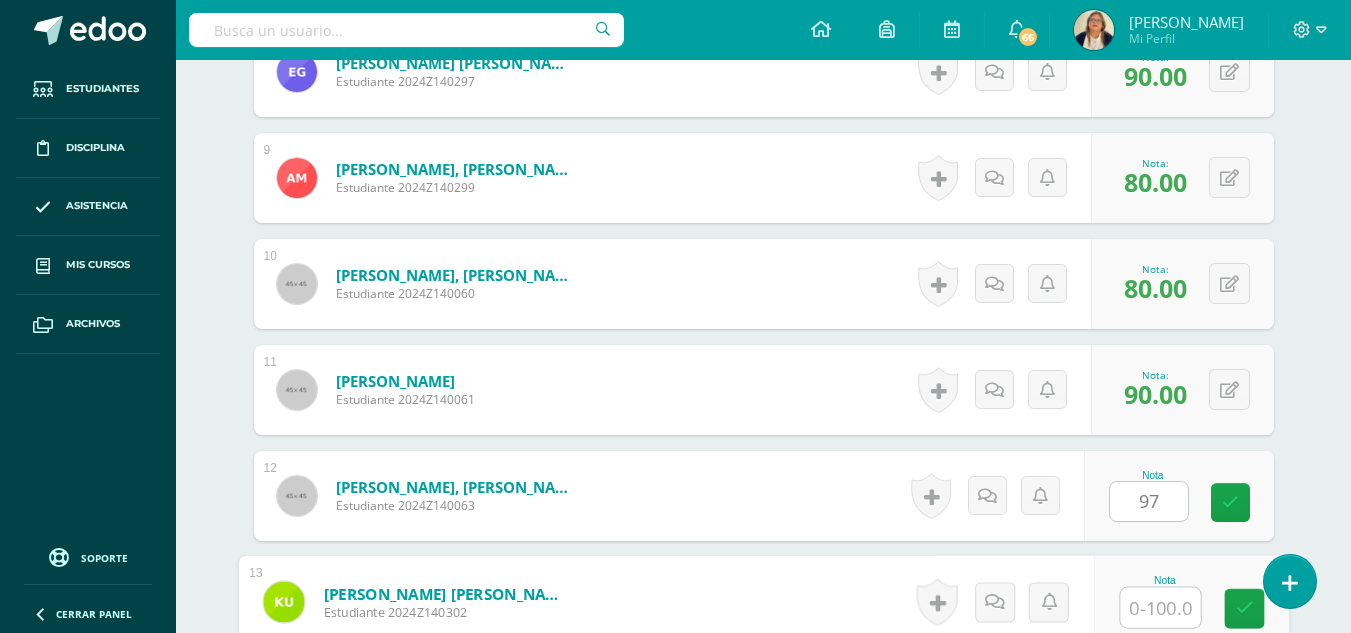scroll, scrollTop: 1583, scrollLeft: 0, axis: vertical 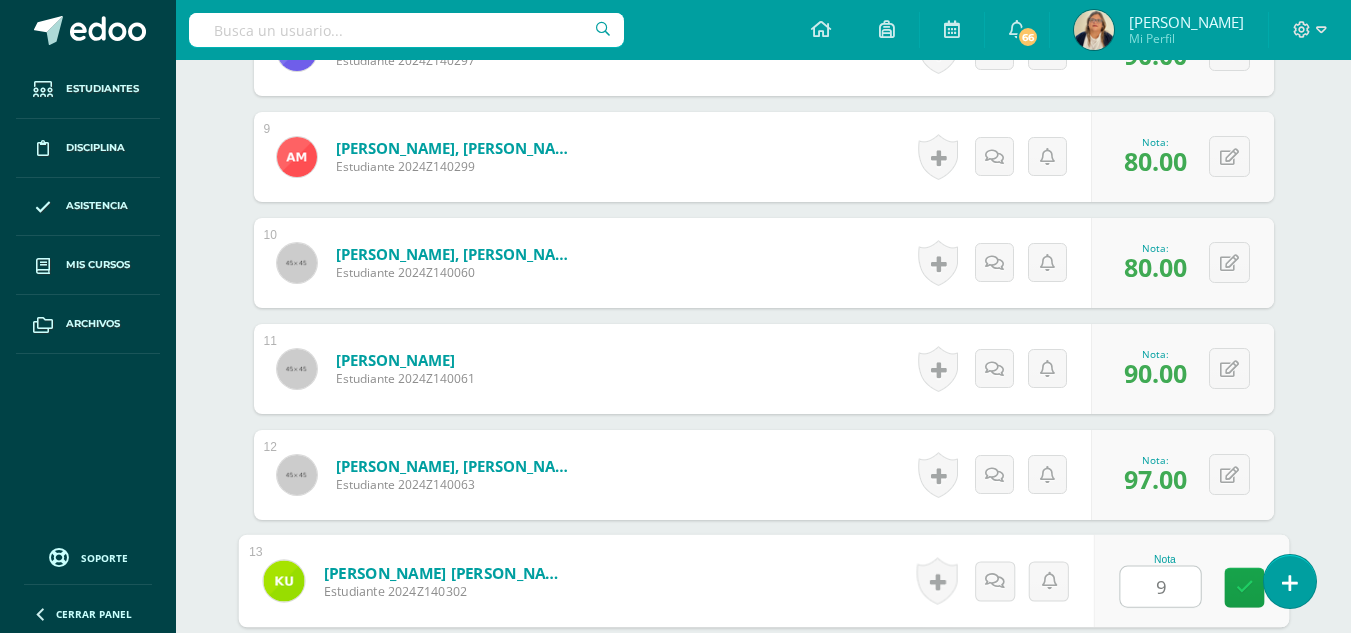 type on "90" 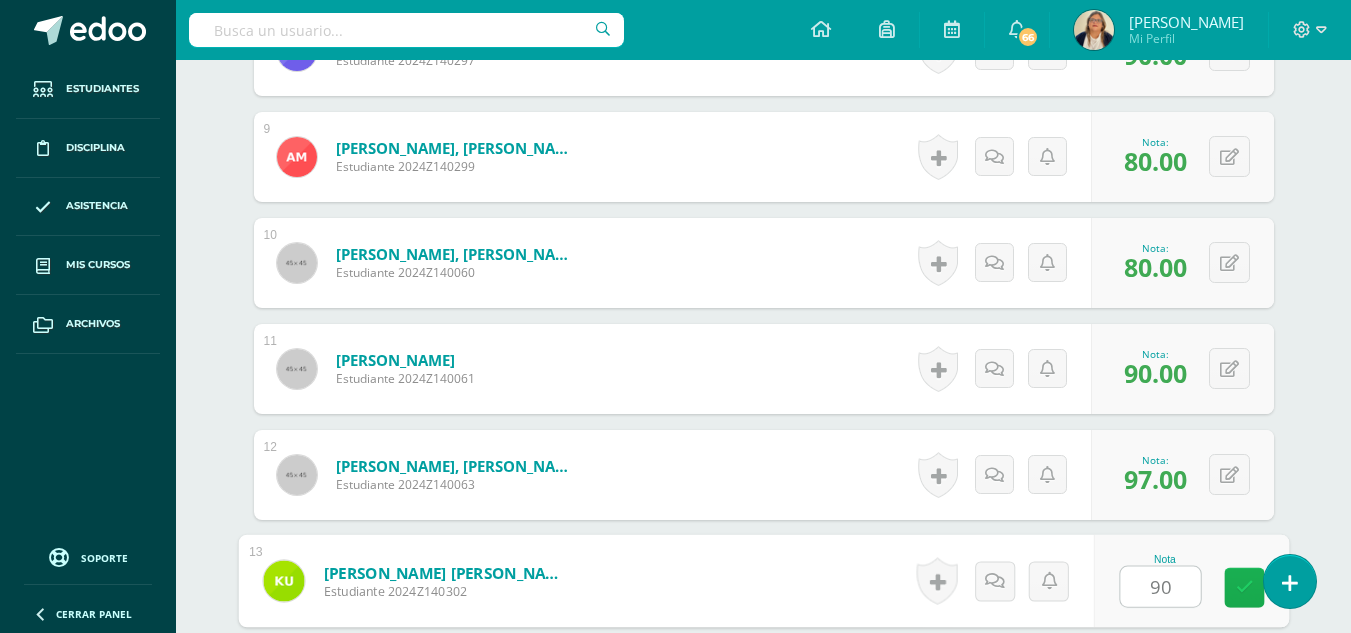 click at bounding box center (1244, 588) 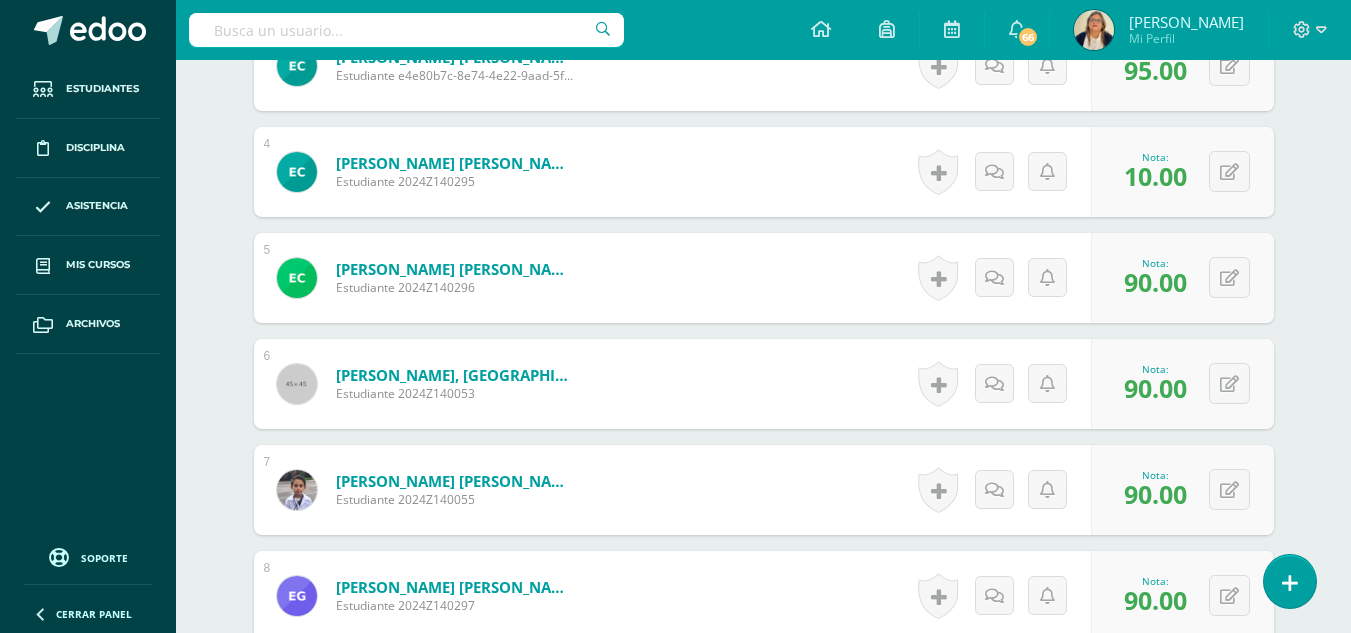scroll, scrollTop: 1014, scrollLeft: 0, axis: vertical 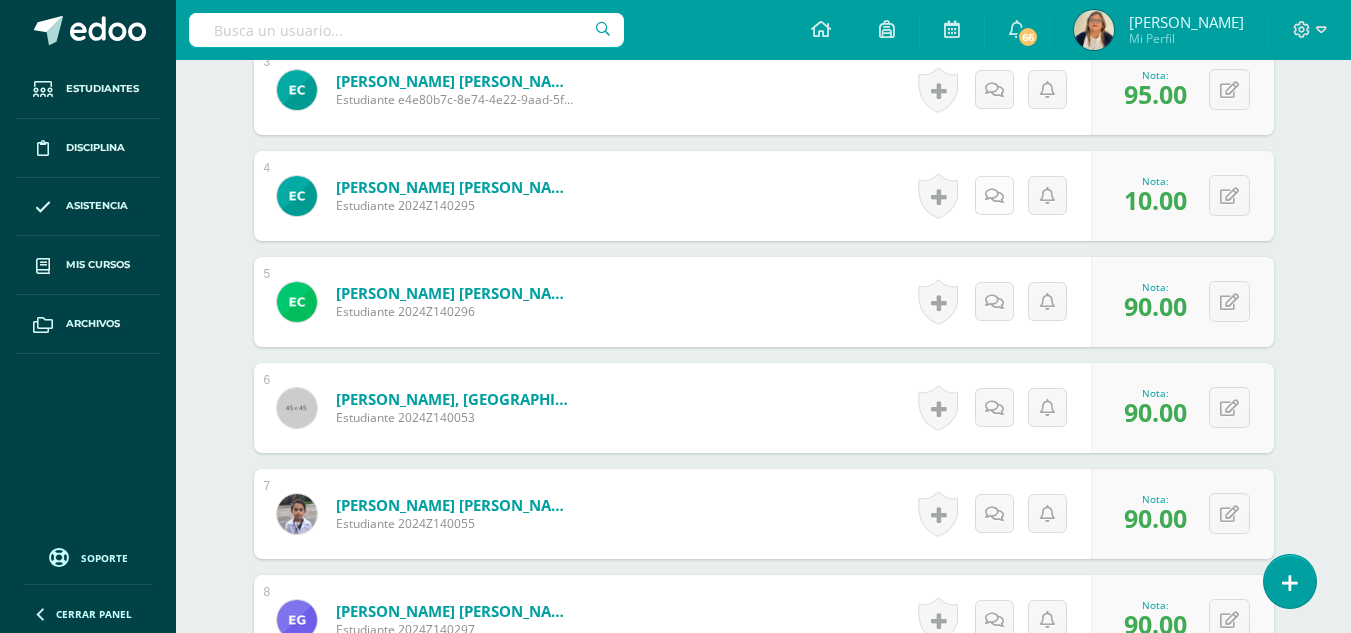 click at bounding box center [994, 195] 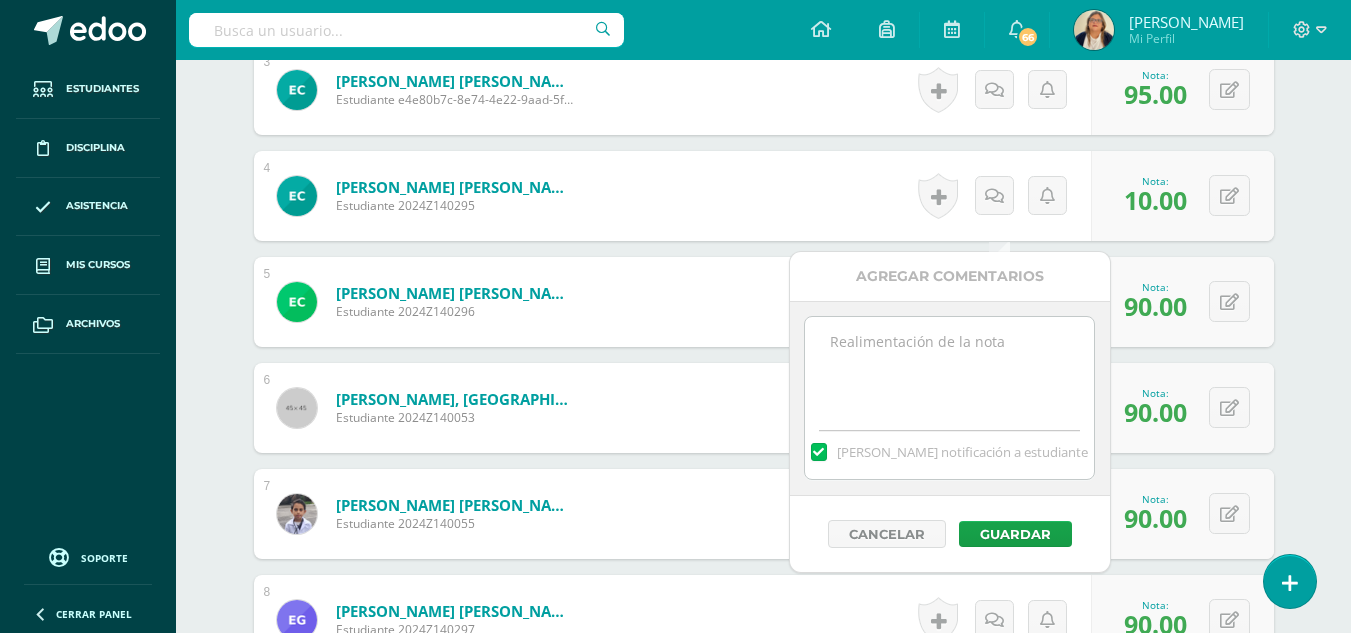 click at bounding box center (949, 367) 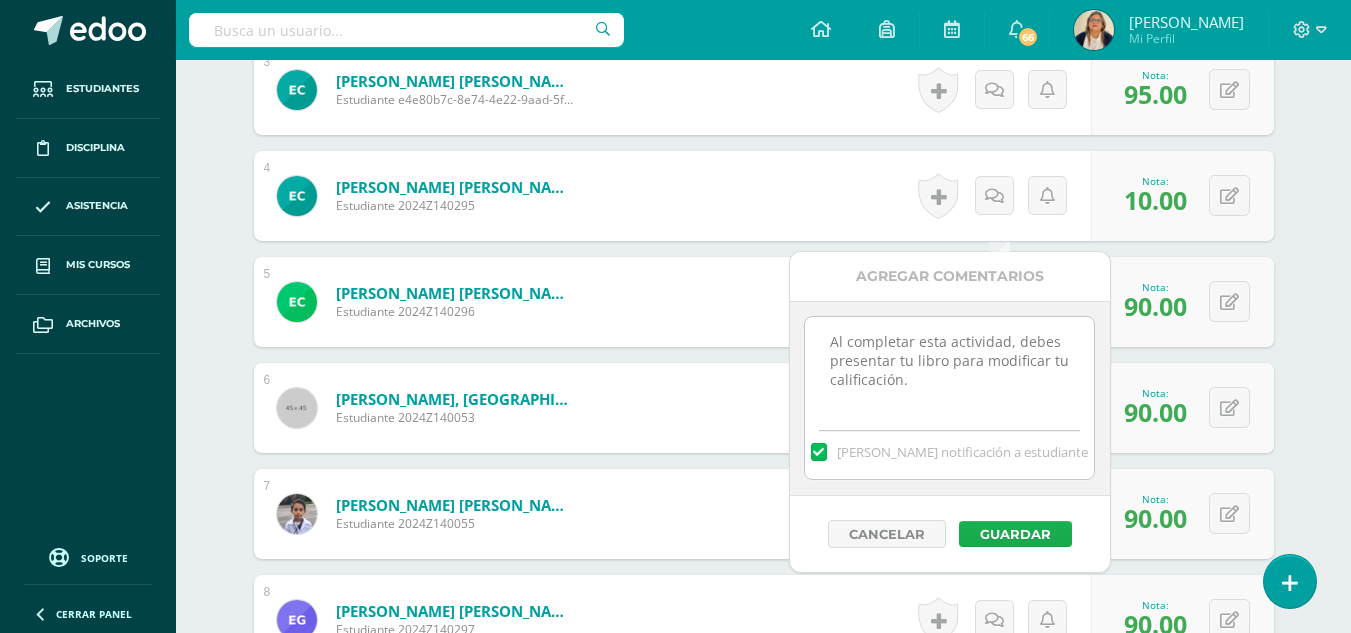 type on "Al completar esta actividad, debes presentar tu libro para modificar tu calificación." 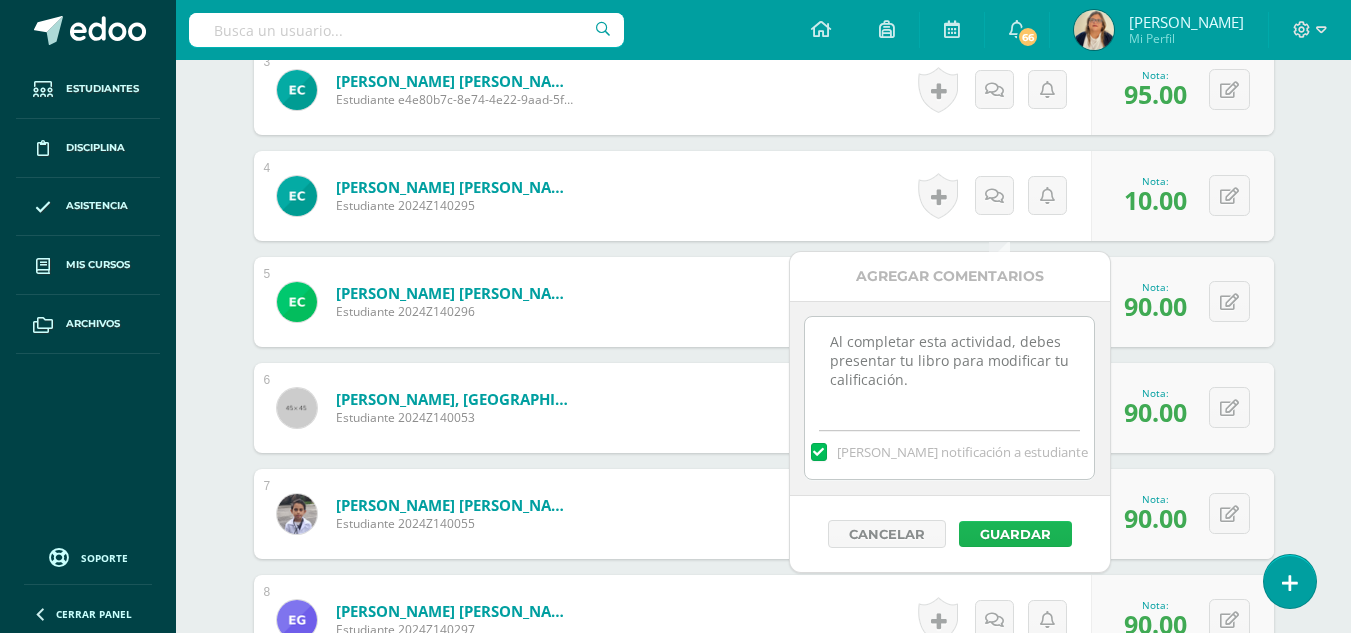 click on "Guardar" at bounding box center (1015, 534) 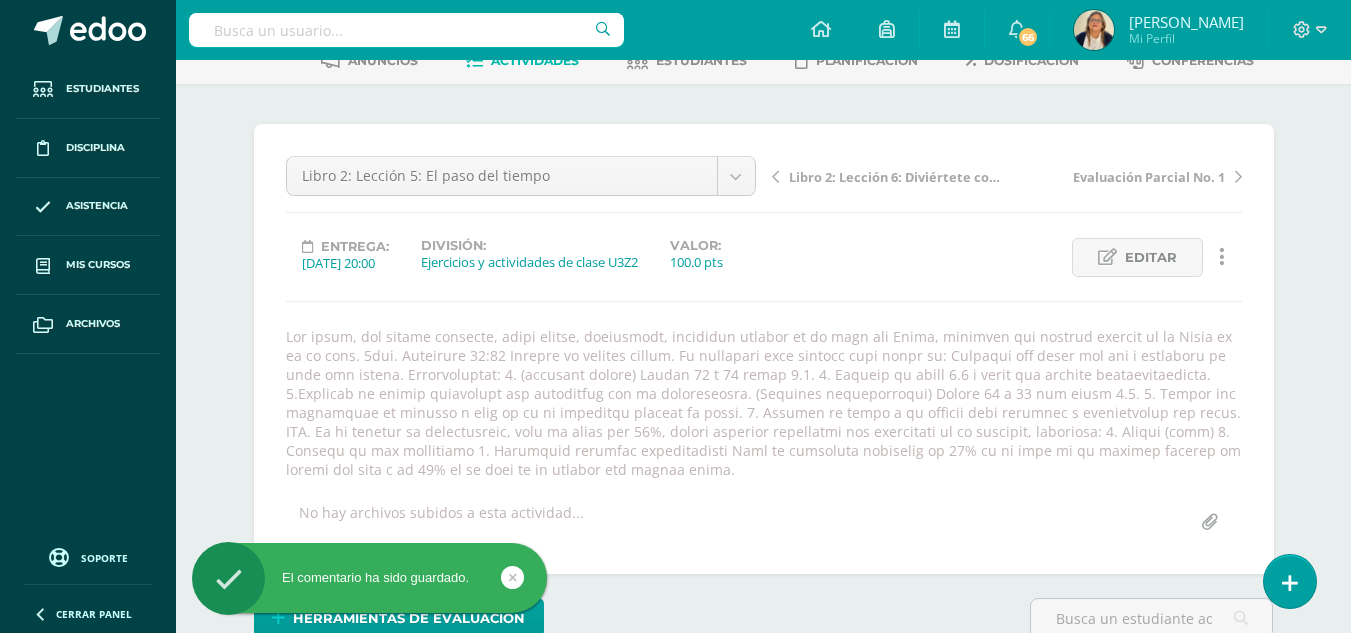 scroll, scrollTop: 60, scrollLeft: 0, axis: vertical 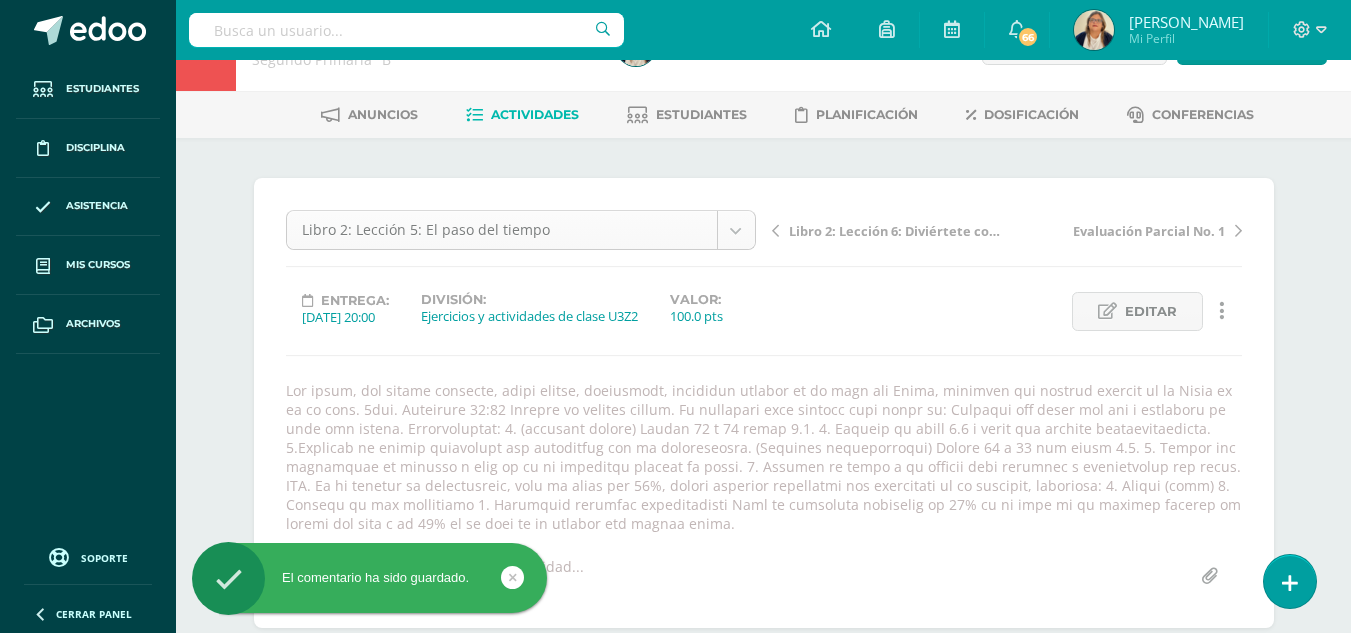 click on "El comentario ha sido guardado.         Estudiantes Disciplina Asistencia Mis cursos Archivos Soporte
Centro de ayuda
Últimas actualizaciones
Cerrar panel
Matemáticas  Pri 1
Primero
Primaria
"A"
Actividades Estudiantes Planificación Dosificación
Matemáticas  Pri 1
Primero
Primaria
"B"
Actividades Estudiantes Planificación Dosificación
Matemáticas  Pri 2
Segundo
Primaria
"A"
Actividades Estudiantes Planificación Dosificación
Matemáticas  Pri 2
66 1" at bounding box center [675, 1159] 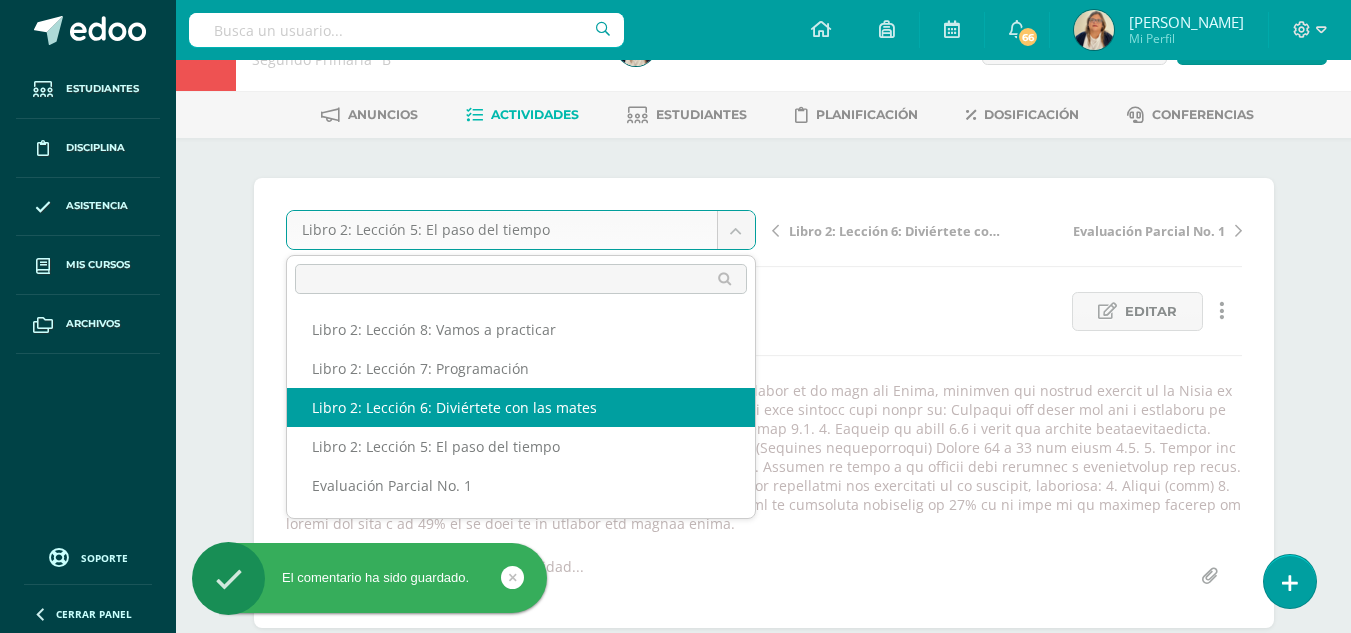 select on "/dashboard/teacher/grade-activity/29421/" 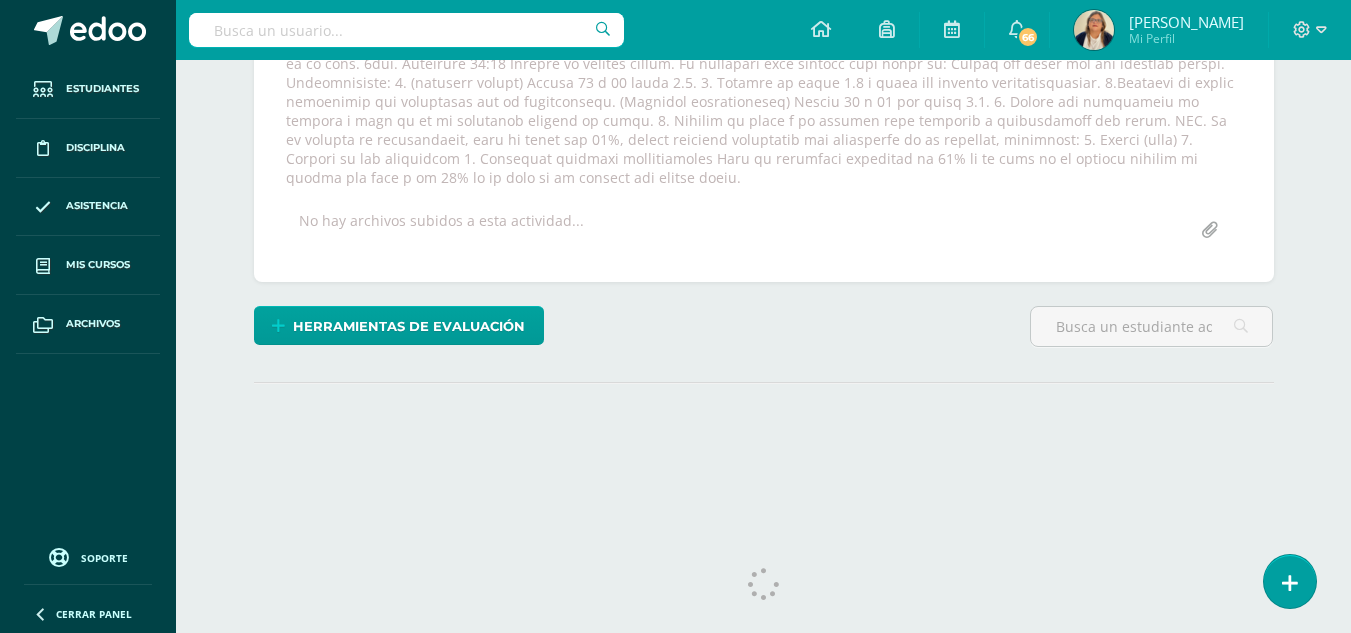 scroll, scrollTop: 0, scrollLeft: 0, axis: both 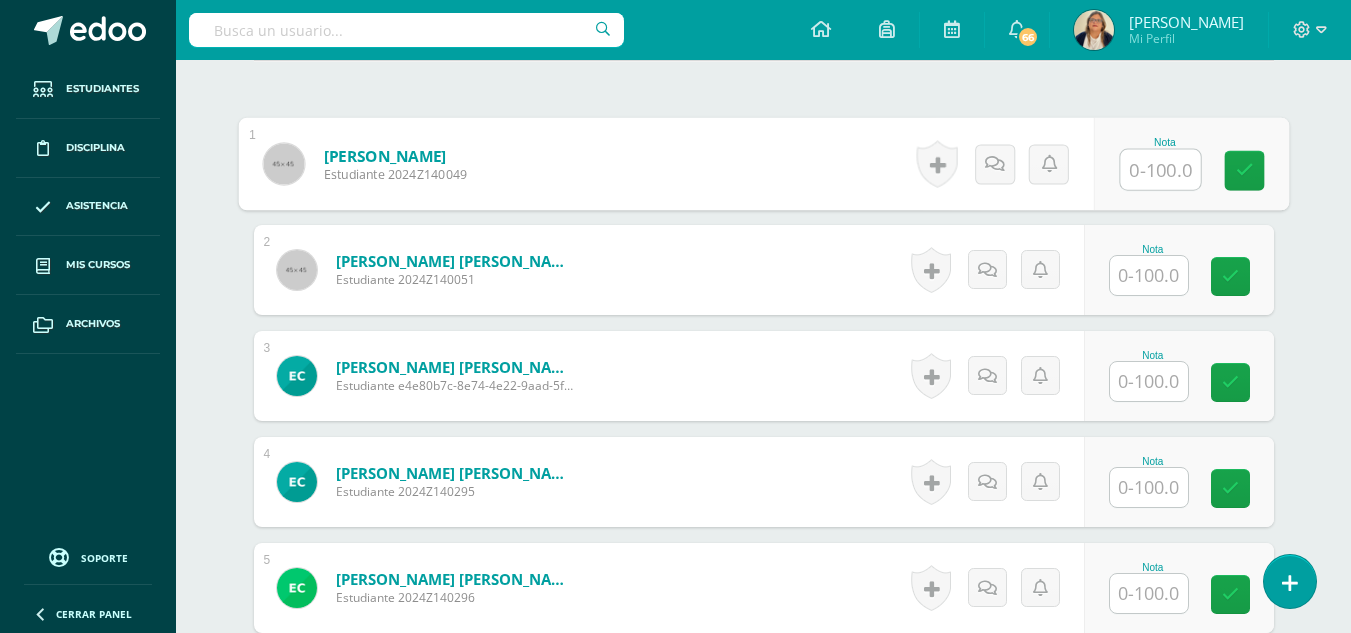 click at bounding box center [1160, 170] 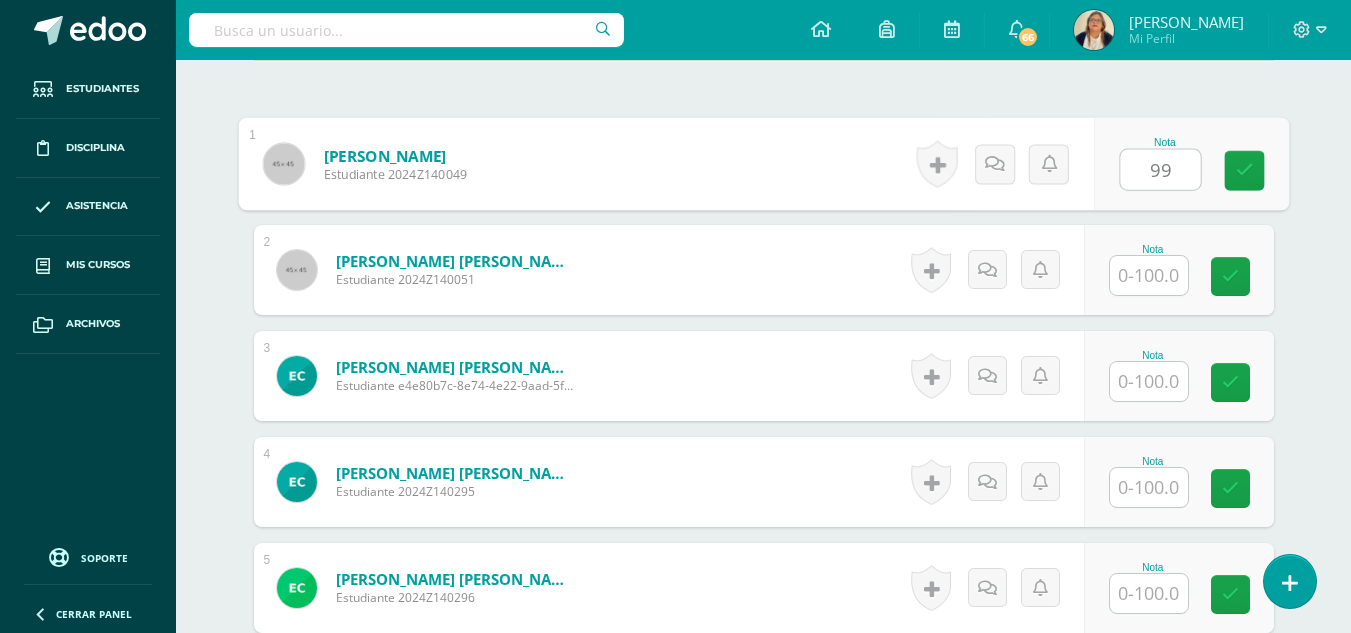 type on "99" 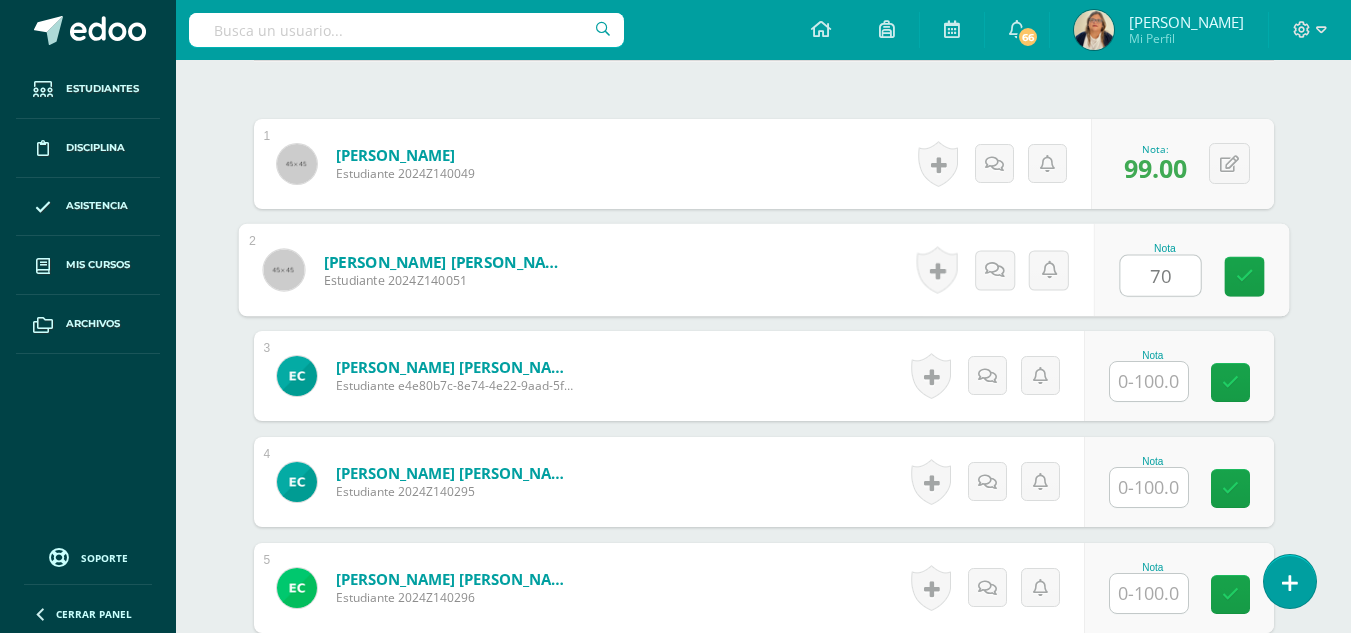 type on "70" 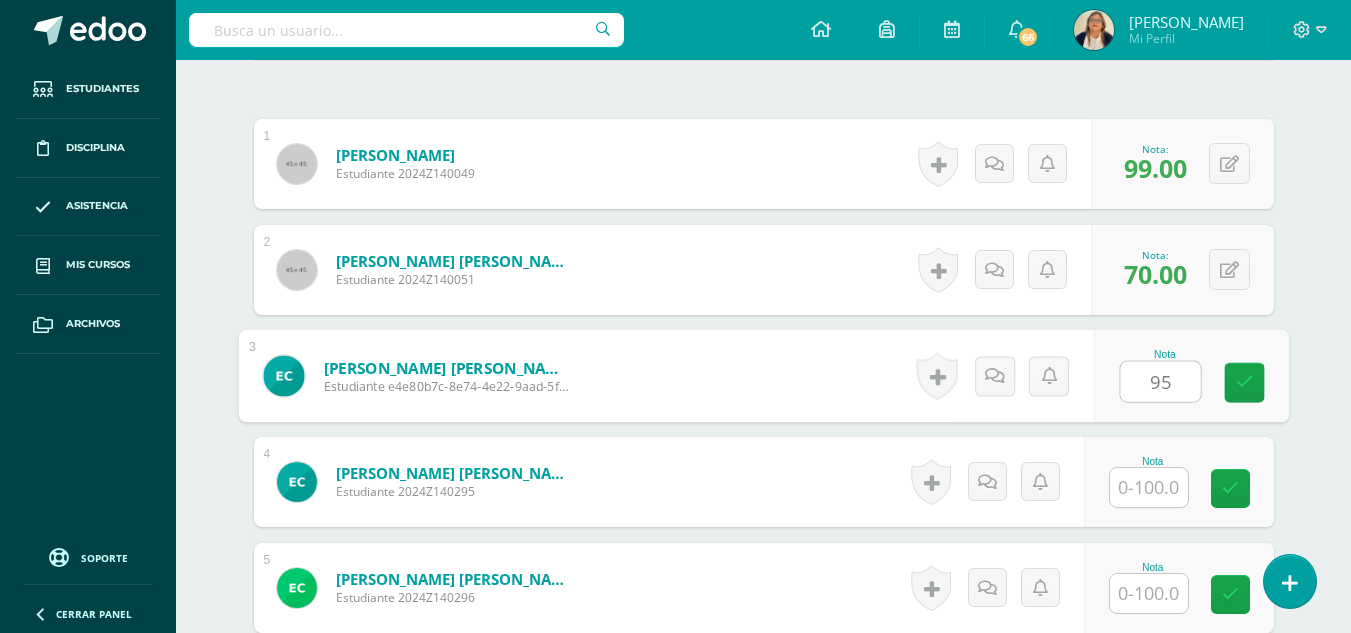 type on "95" 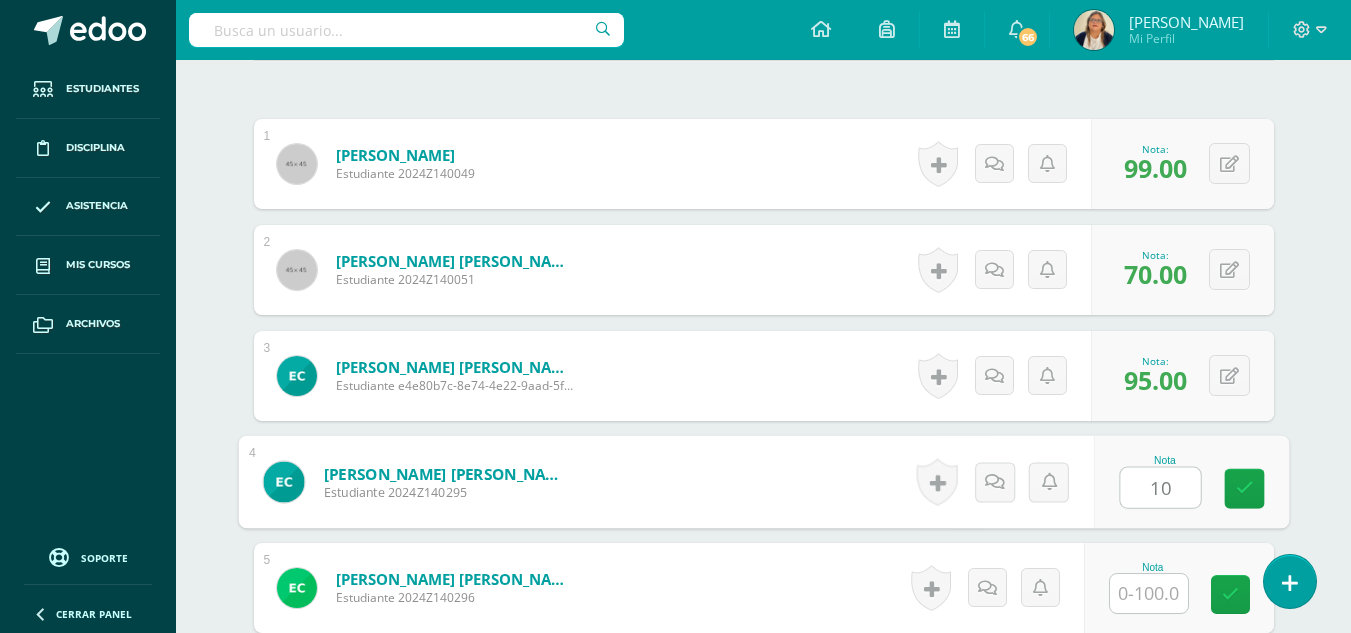 type on "10" 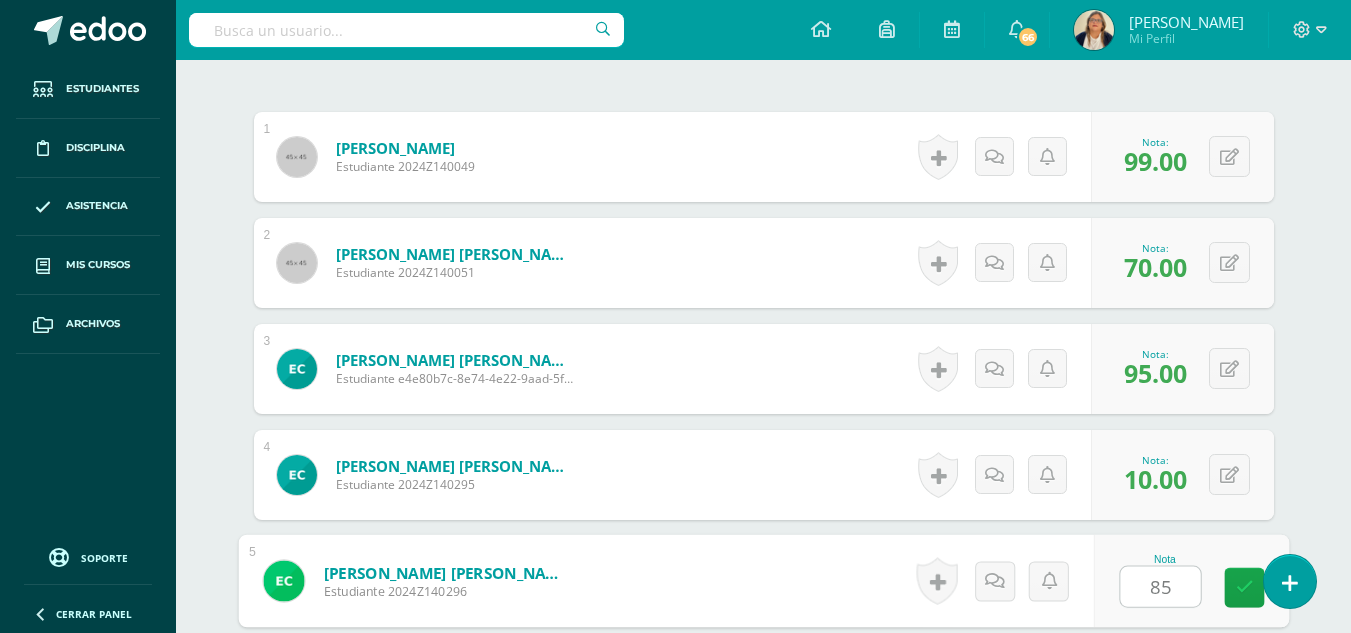 type on "85" 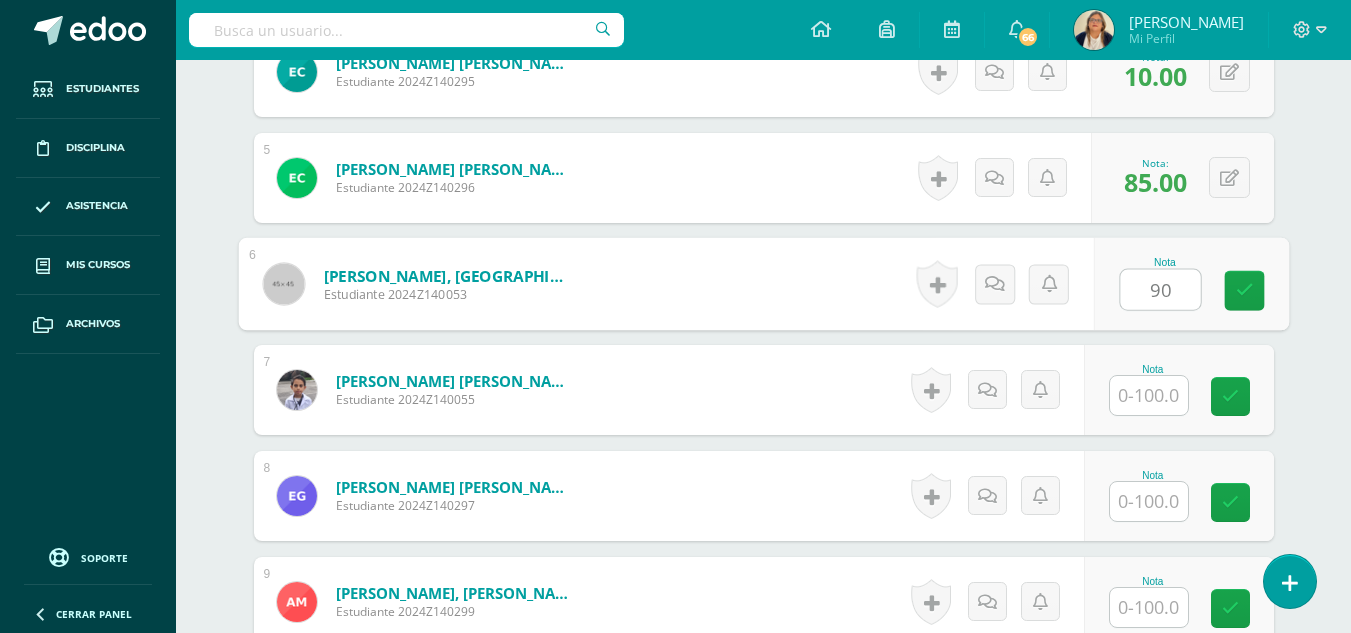 type on "90" 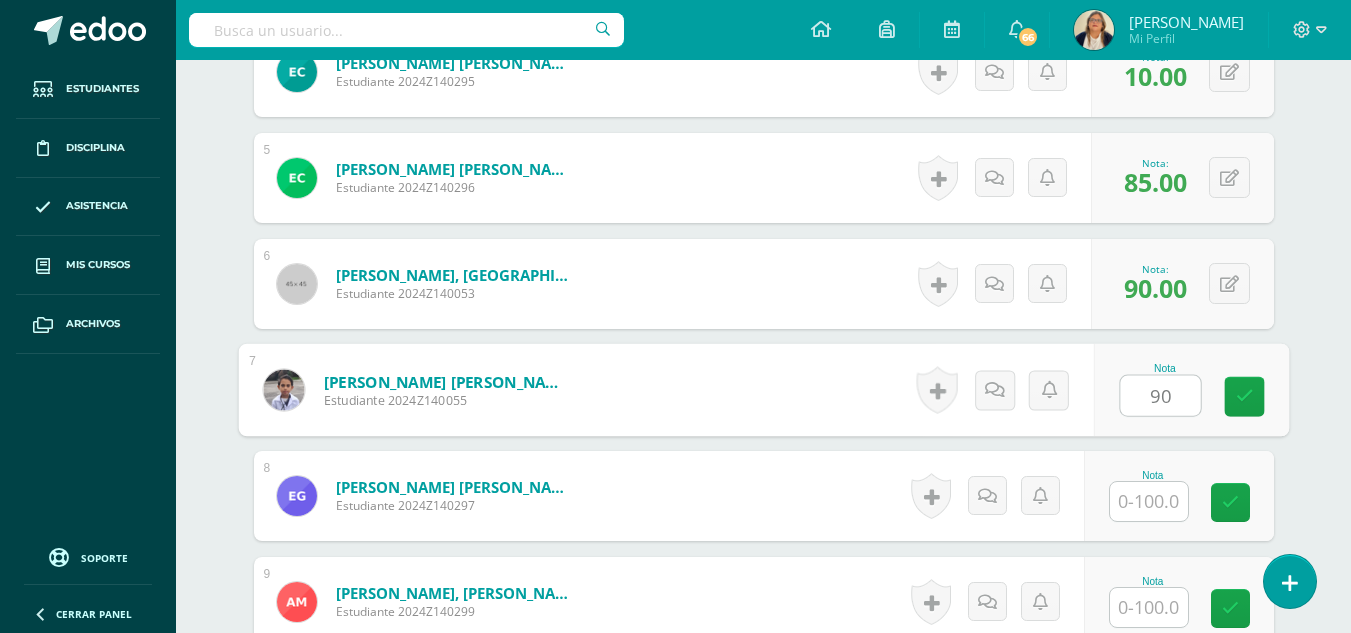 type on "90" 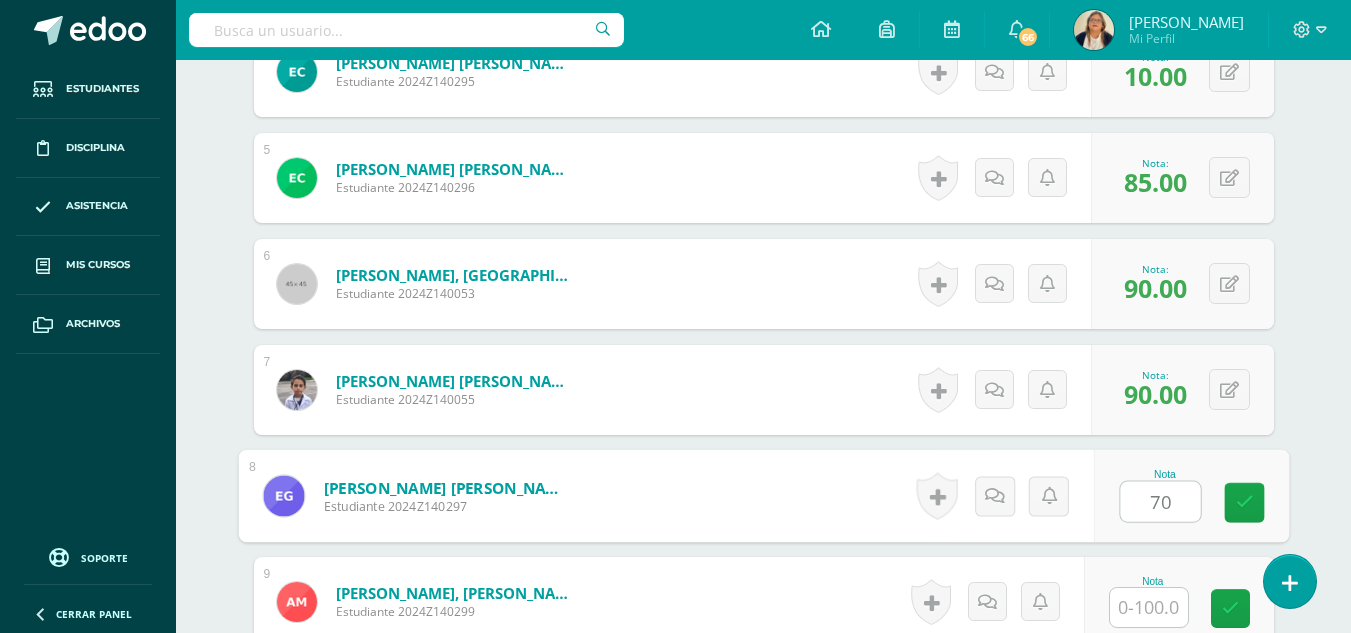 type on "70" 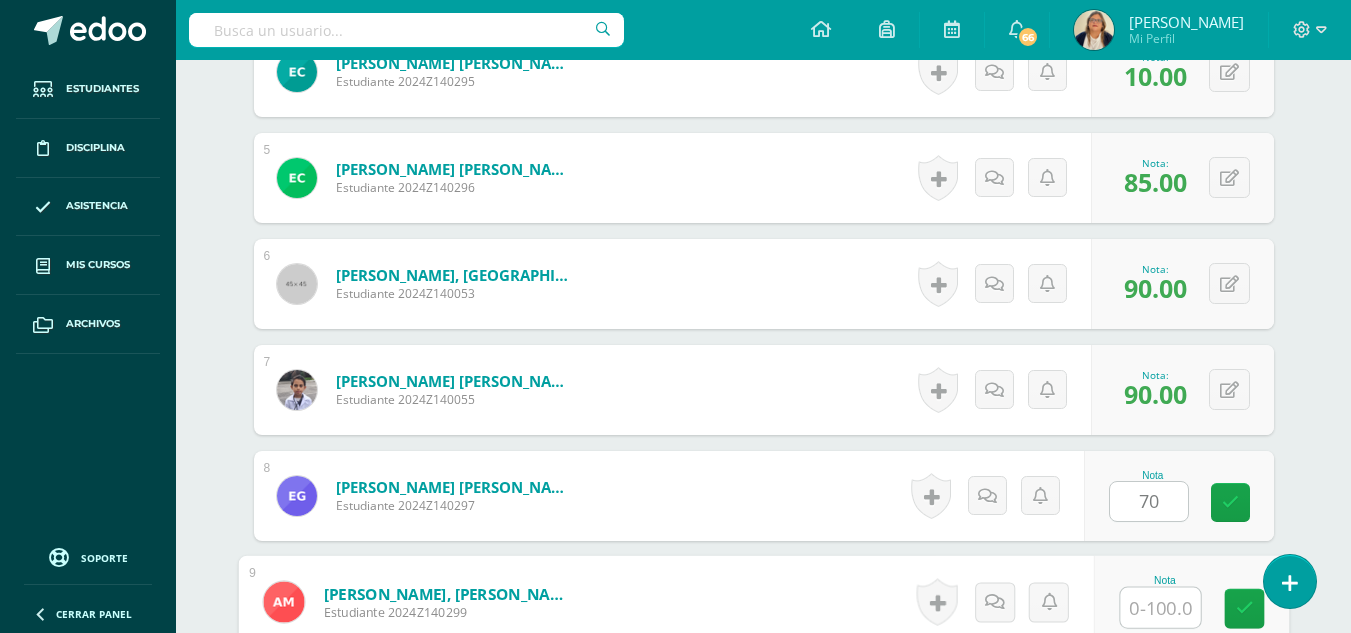 scroll, scrollTop: 1159, scrollLeft: 0, axis: vertical 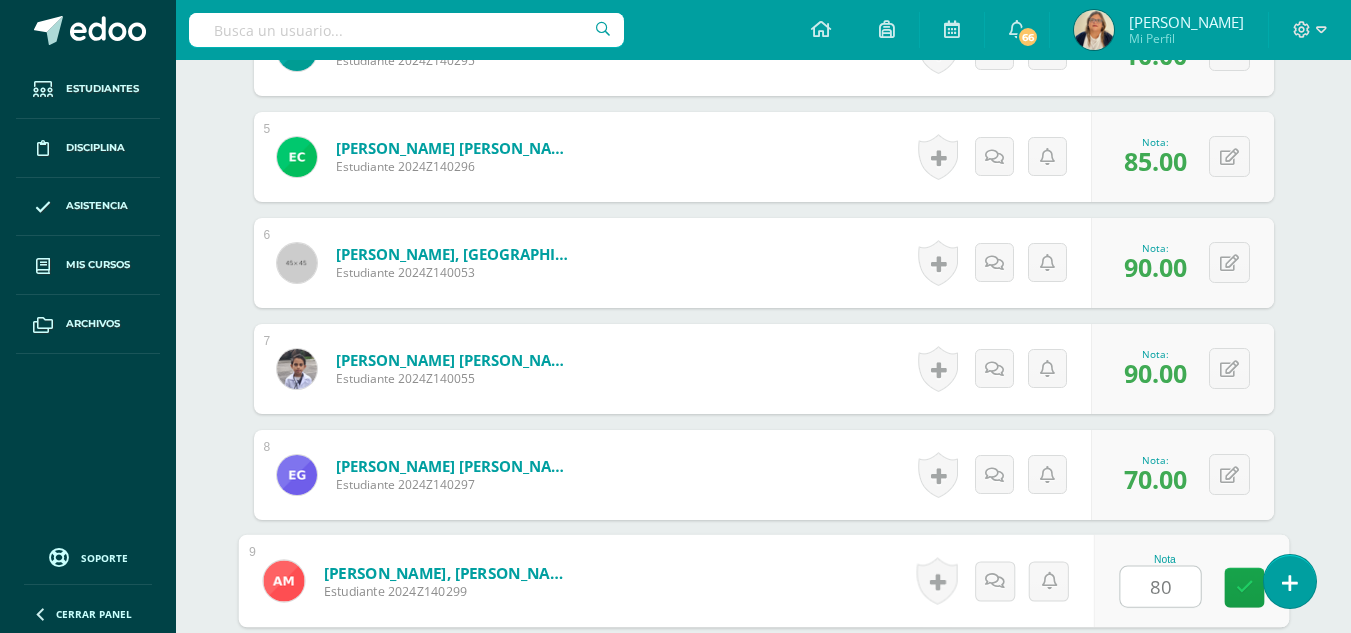 type on "80" 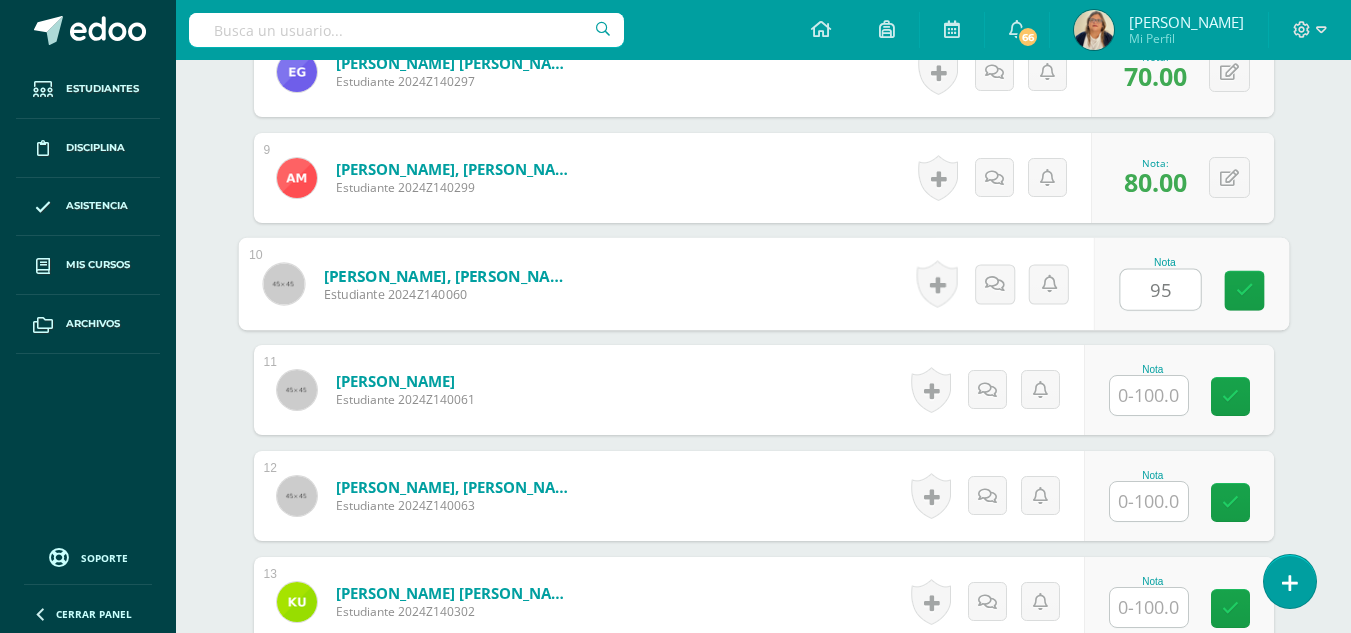 type on "95" 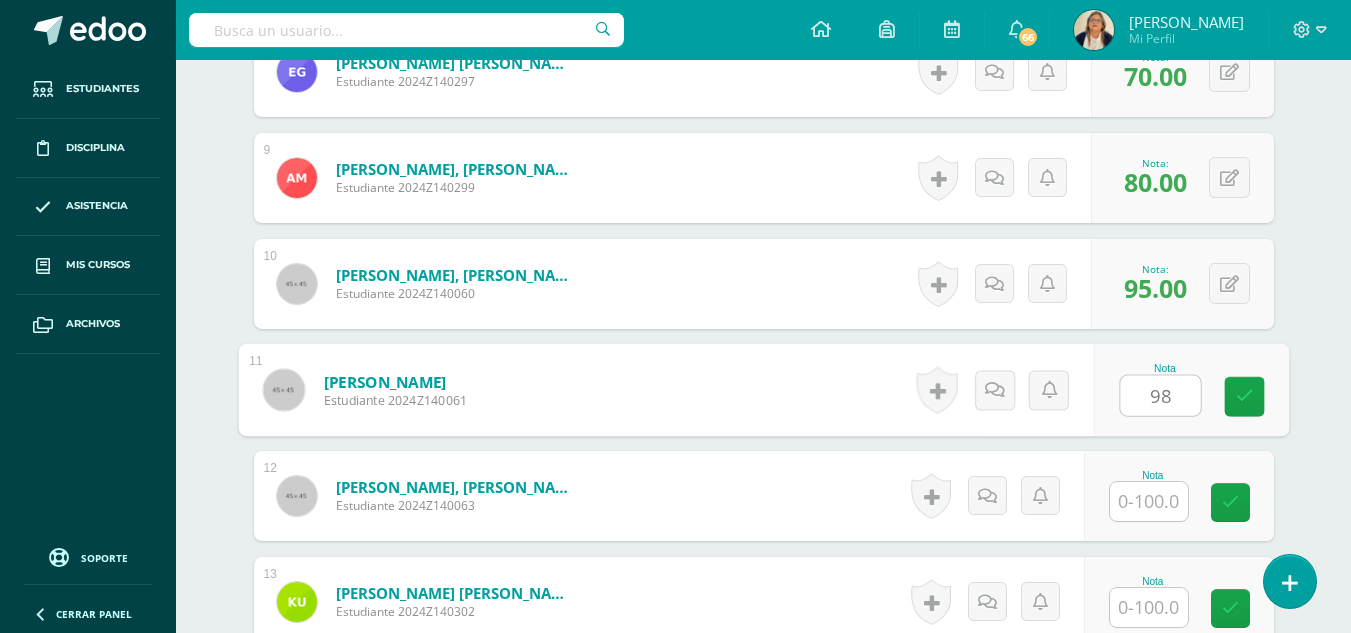 type on "98" 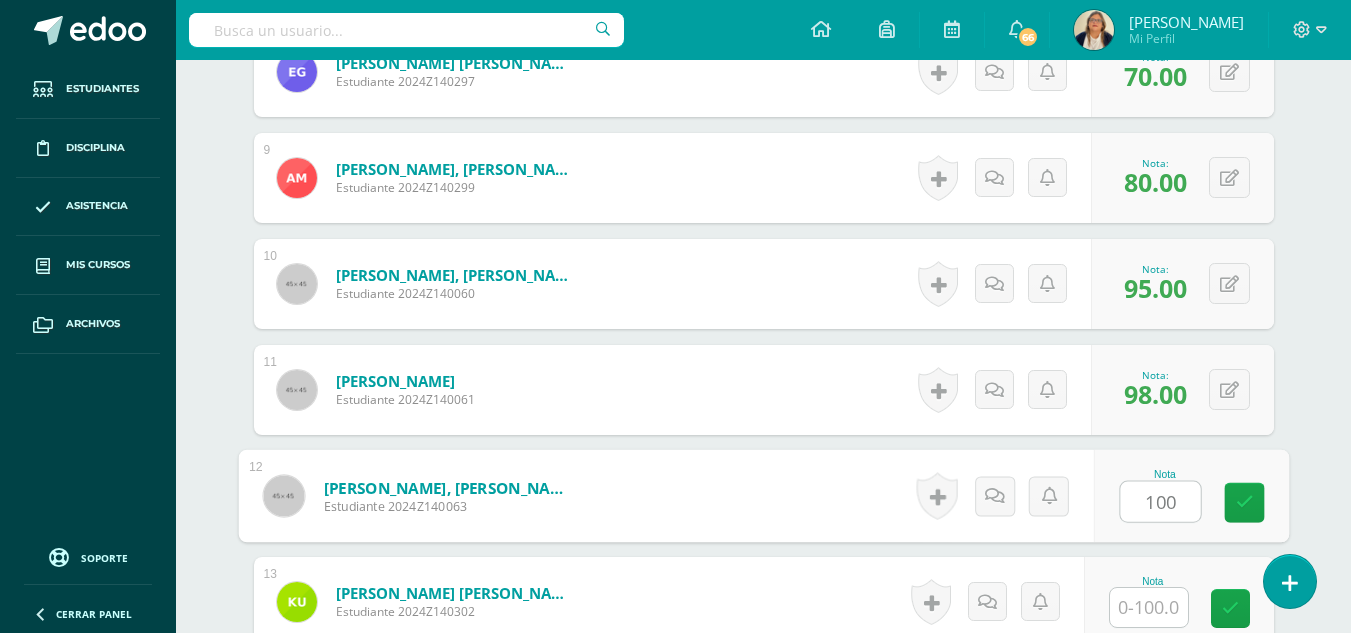 type on "100" 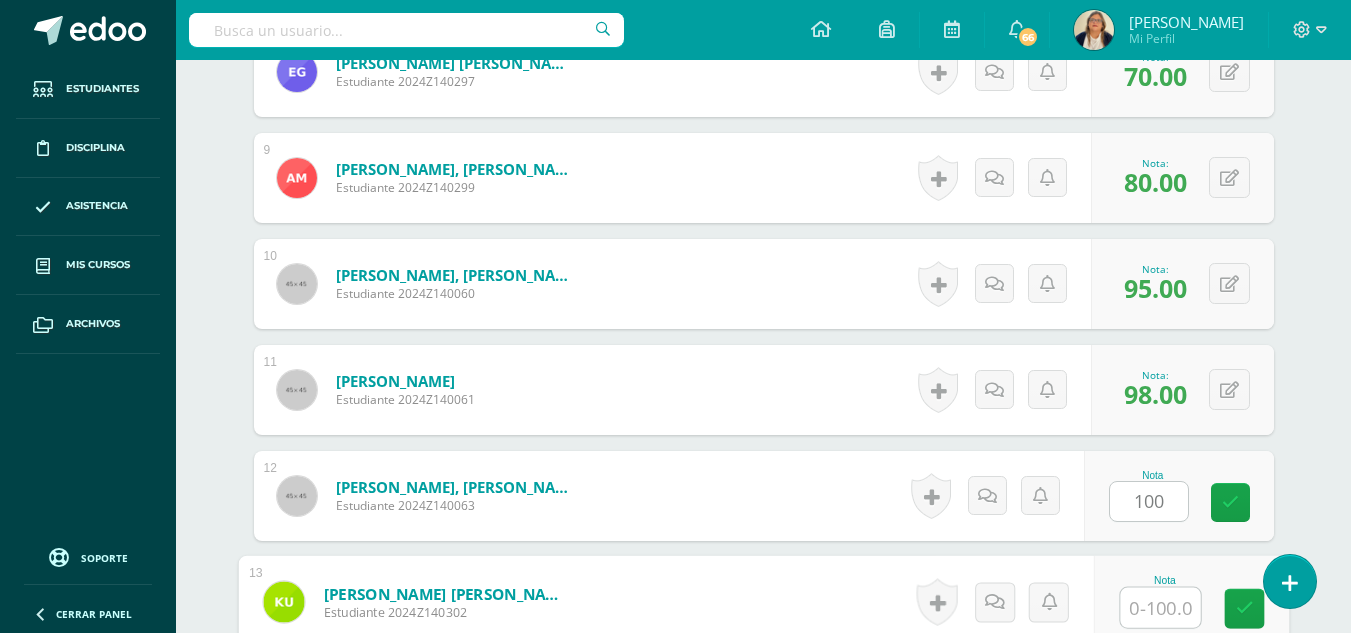 scroll, scrollTop: 1583, scrollLeft: 0, axis: vertical 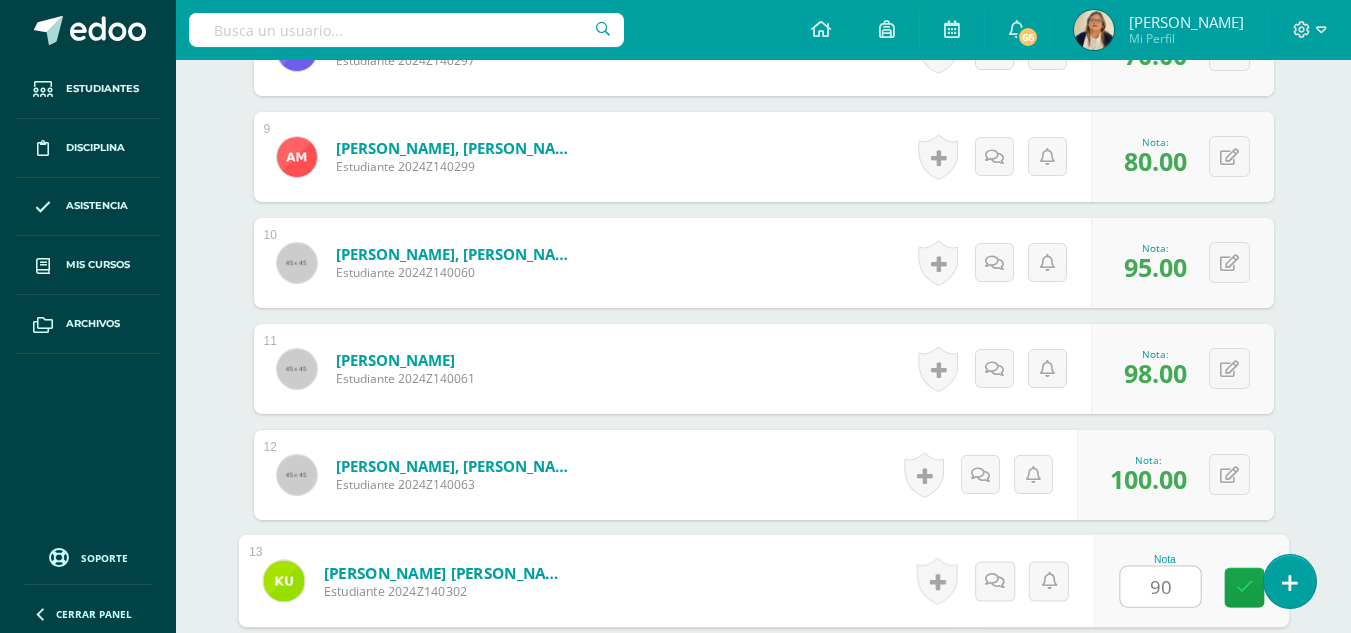 type on "90" 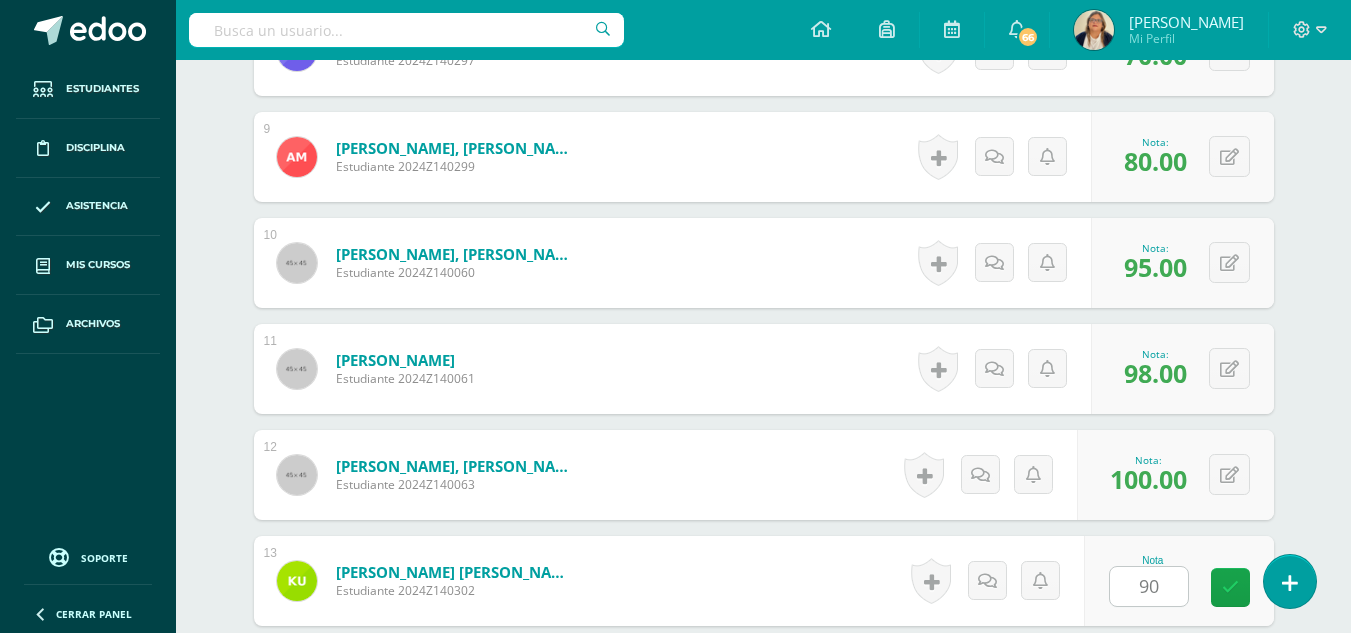 scroll, scrollTop: 1832, scrollLeft: 0, axis: vertical 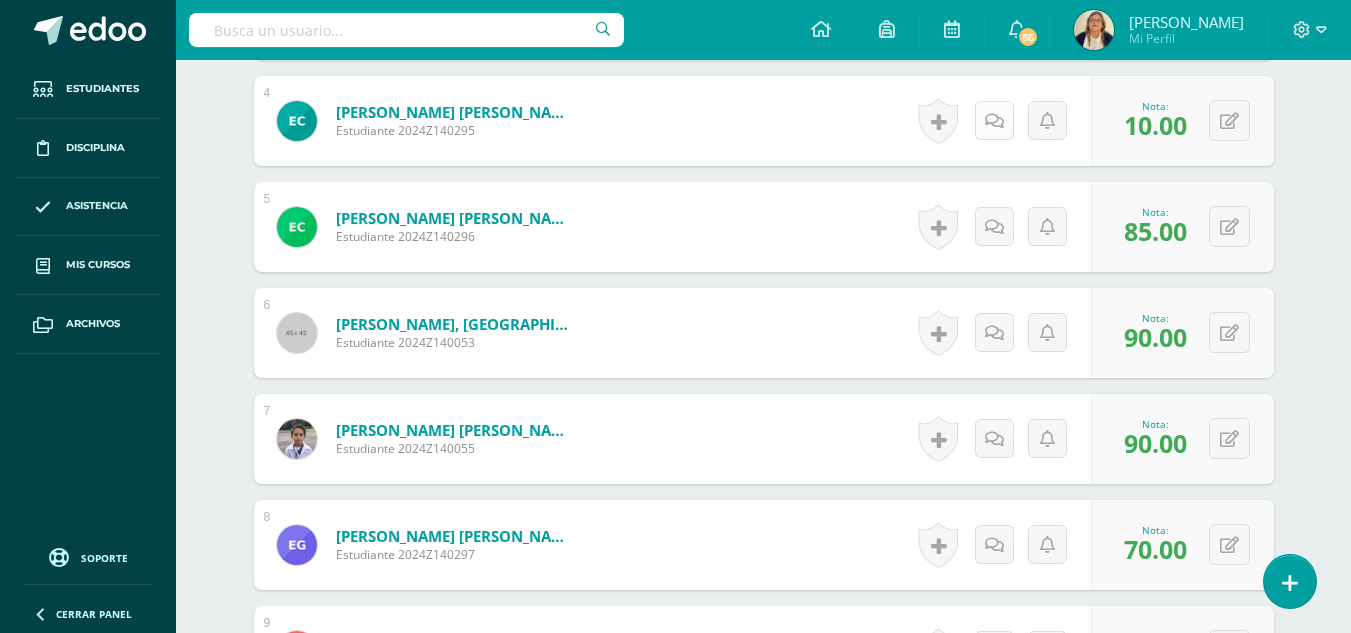 click at bounding box center [994, 120] 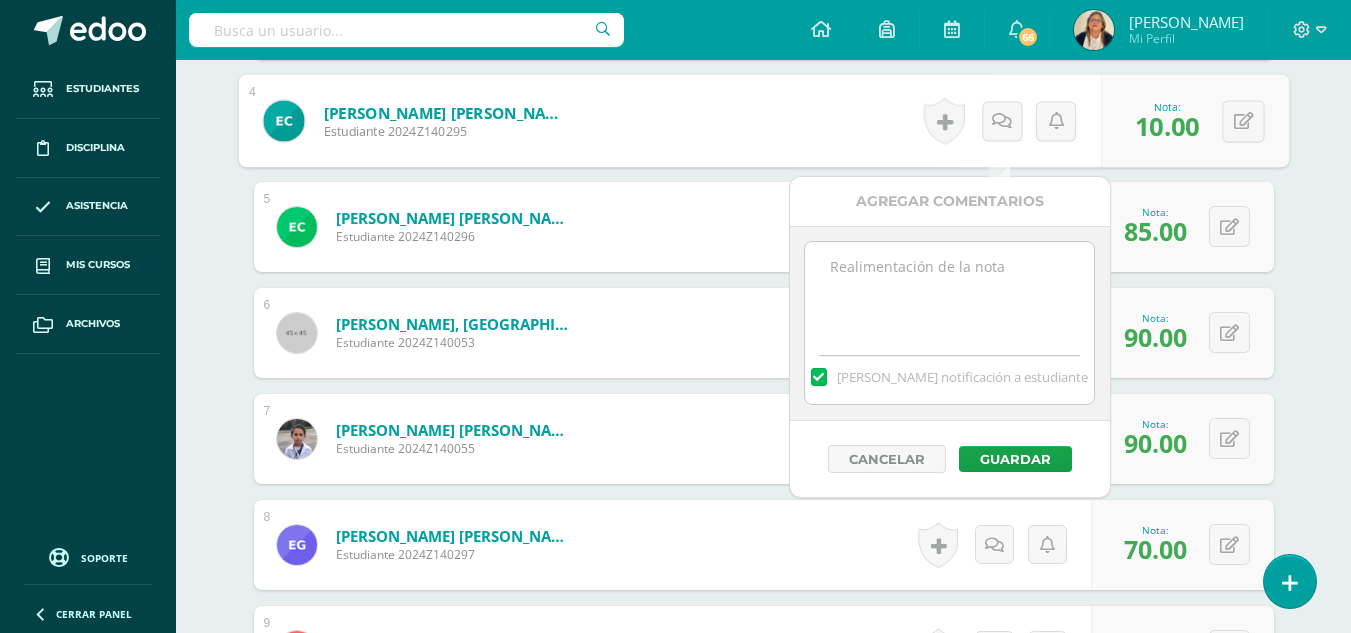 click at bounding box center [949, 292] 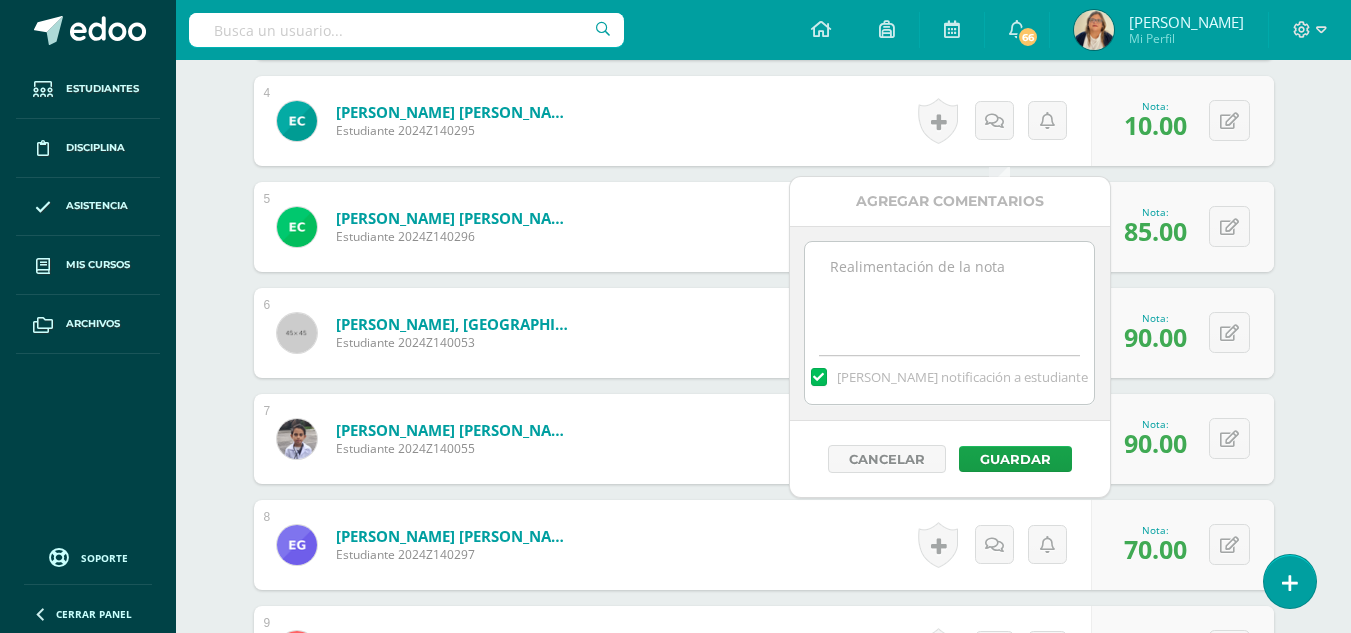 paste on "Al completar esta actividad, debes presentar tu libro para modificar tu calificación." 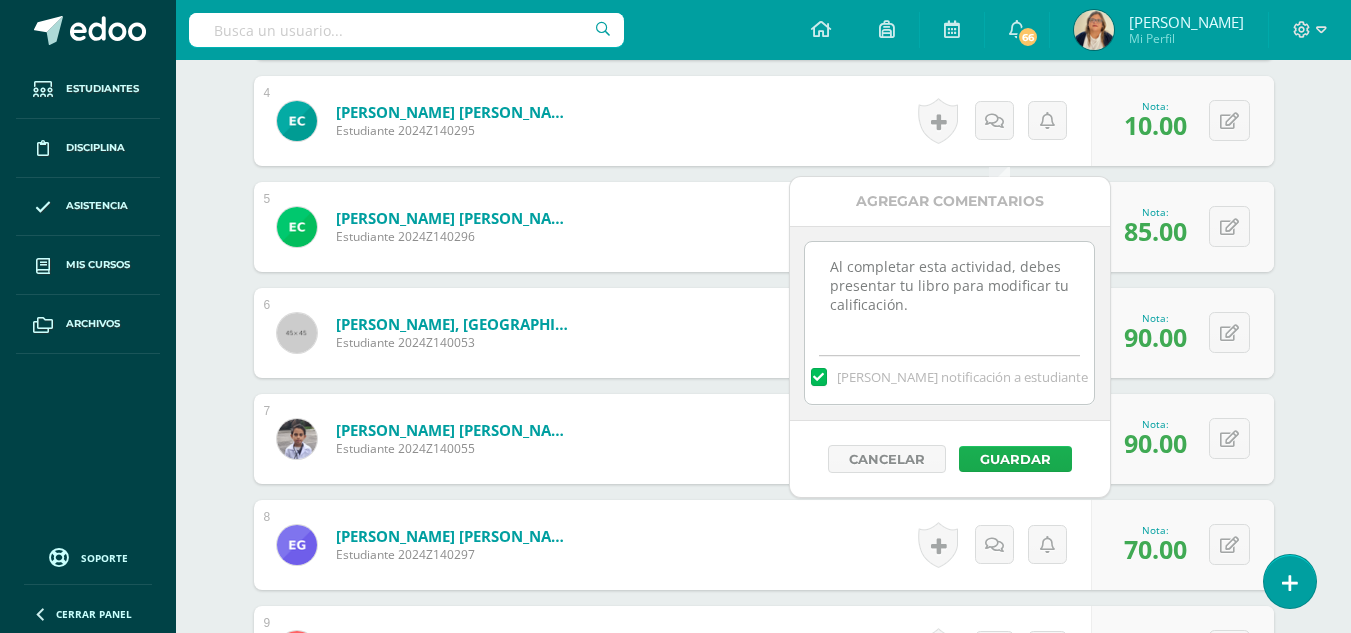 type on "Al completar esta actividad, debes presentar tu libro para modificar tu calificación." 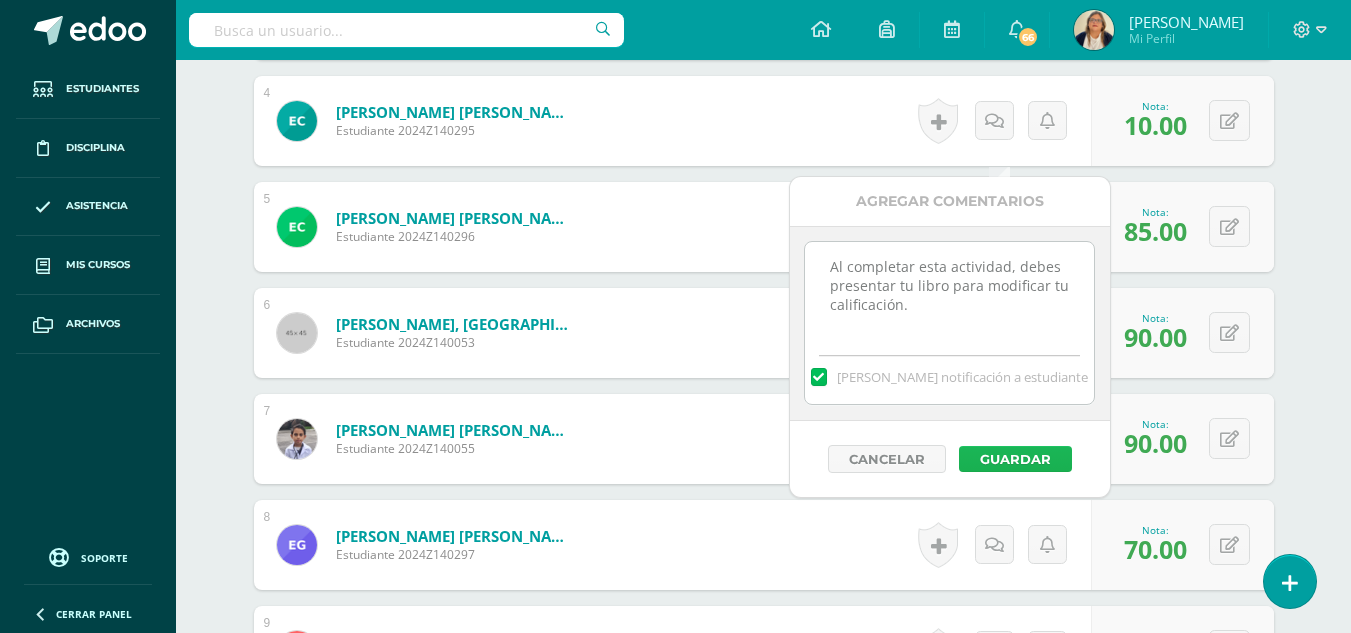 click on "Guardar" at bounding box center [1015, 459] 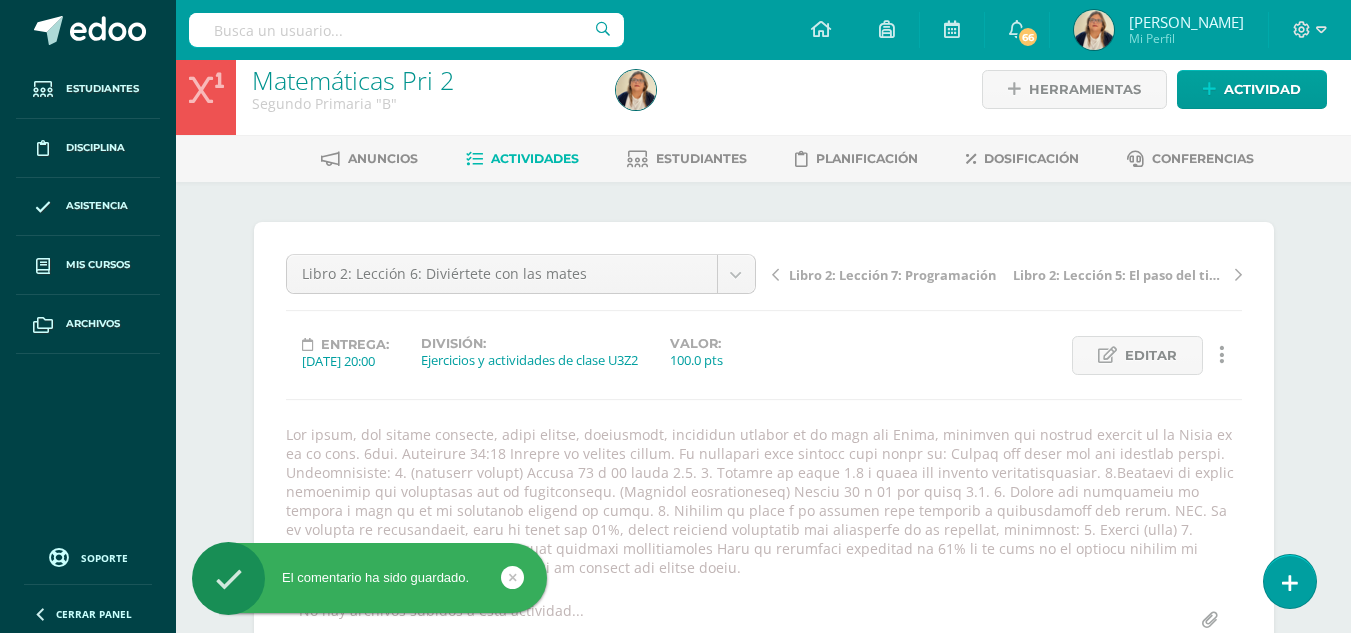 scroll, scrollTop: 0, scrollLeft: 0, axis: both 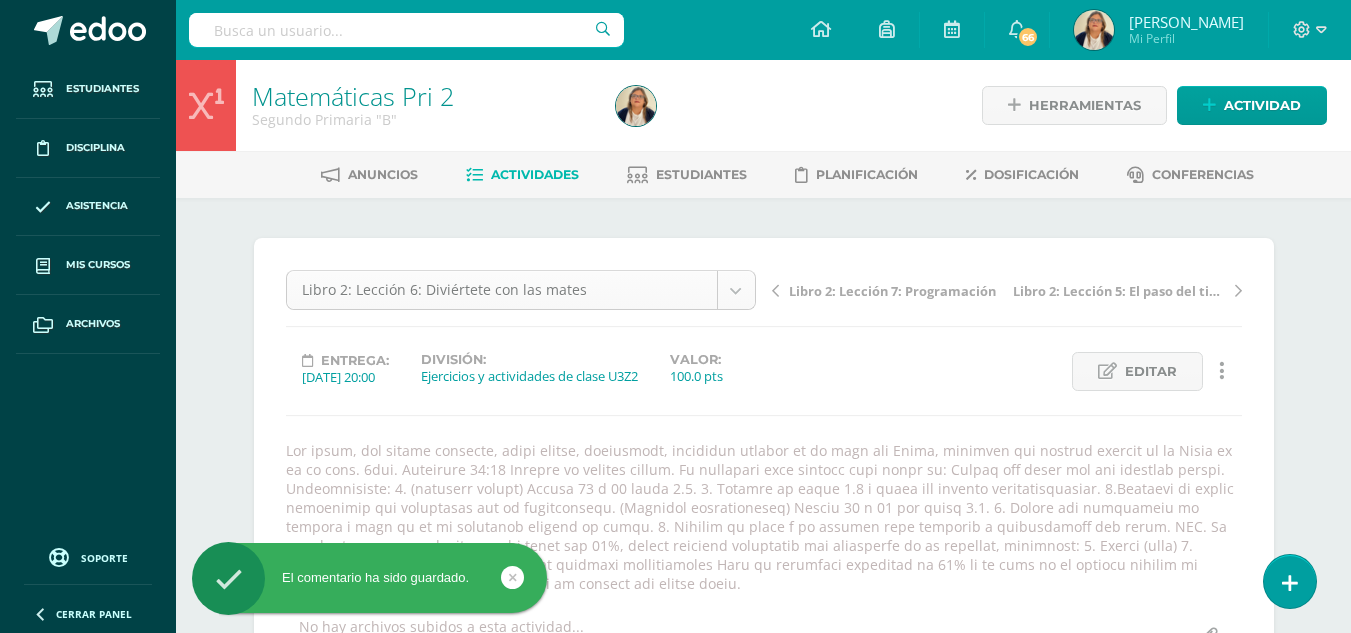 click on "El comentario ha sido guardado.         Estudiantes Disciplina Asistencia Mis cursos Archivos Soporte
Centro de ayuda
Últimas actualizaciones
Cerrar panel
Matemáticas  Pri 1
Primero
Primaria
"A"
Actividades Estudiantes Planificación Dosificación
Matemáticas  Pri 1
Primero
Primaria
"B"
Actividades Estudiantes Planificación Dosificación
Matemáticas  Pri 2
Segundo
Primaria
"A"
Actividades Estudiantes Planificación Dosificación
Matemáticas  Pri 2
66 1" at bounding box center (675, 1219) 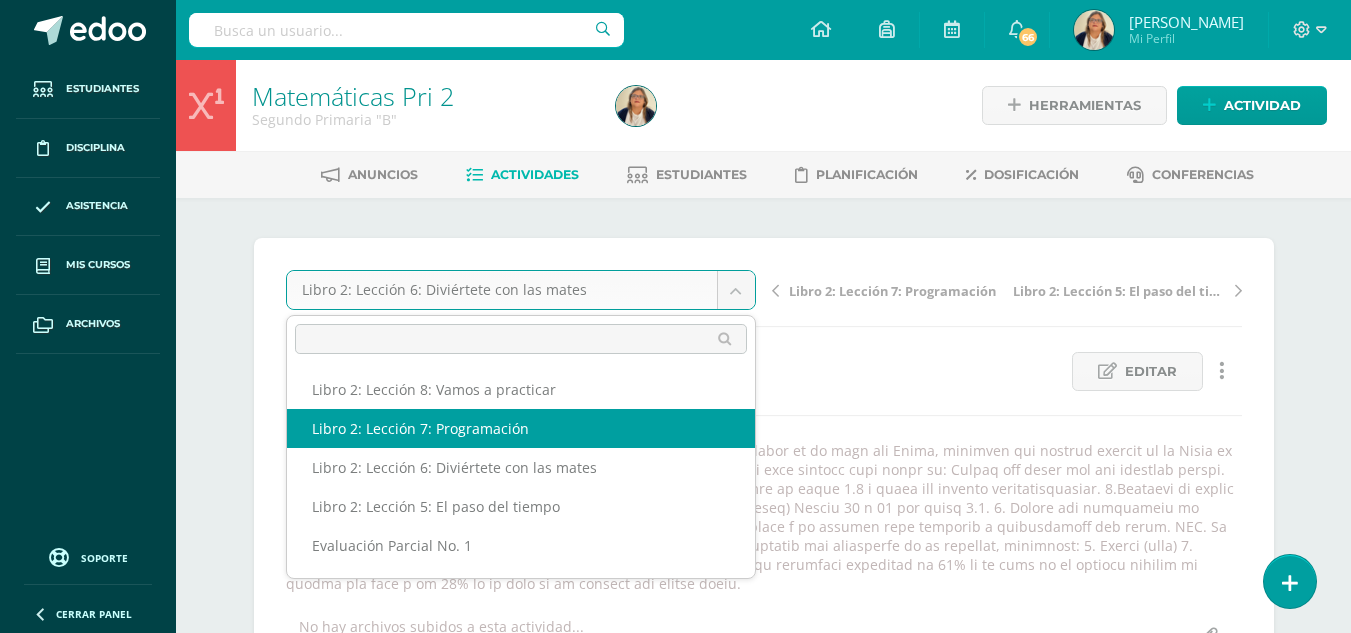 select on "/dashboard/teacher/grade-activity/29423/" 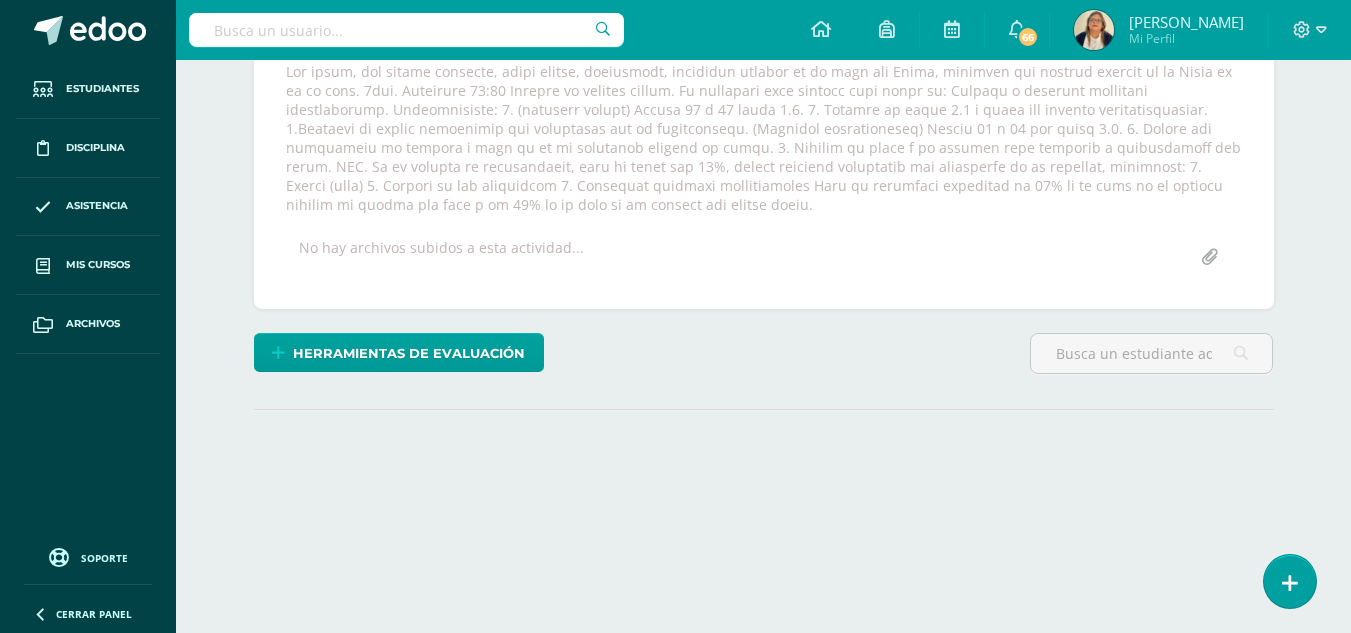 scroll, scrollTop: 406, scrollLeft: 0, axis: vertical 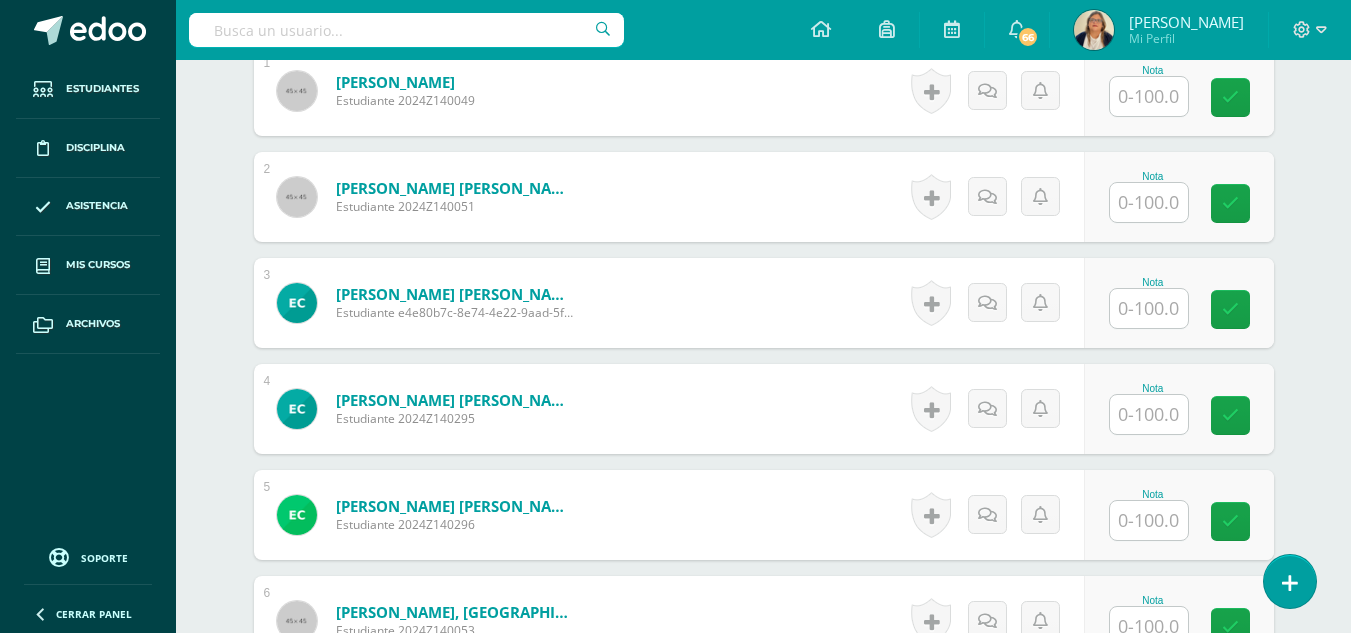 drag, startPoint x: 1359, startPoint y: 365, endPoint x: 1365, endPoint y: 401, distance: 36.496574 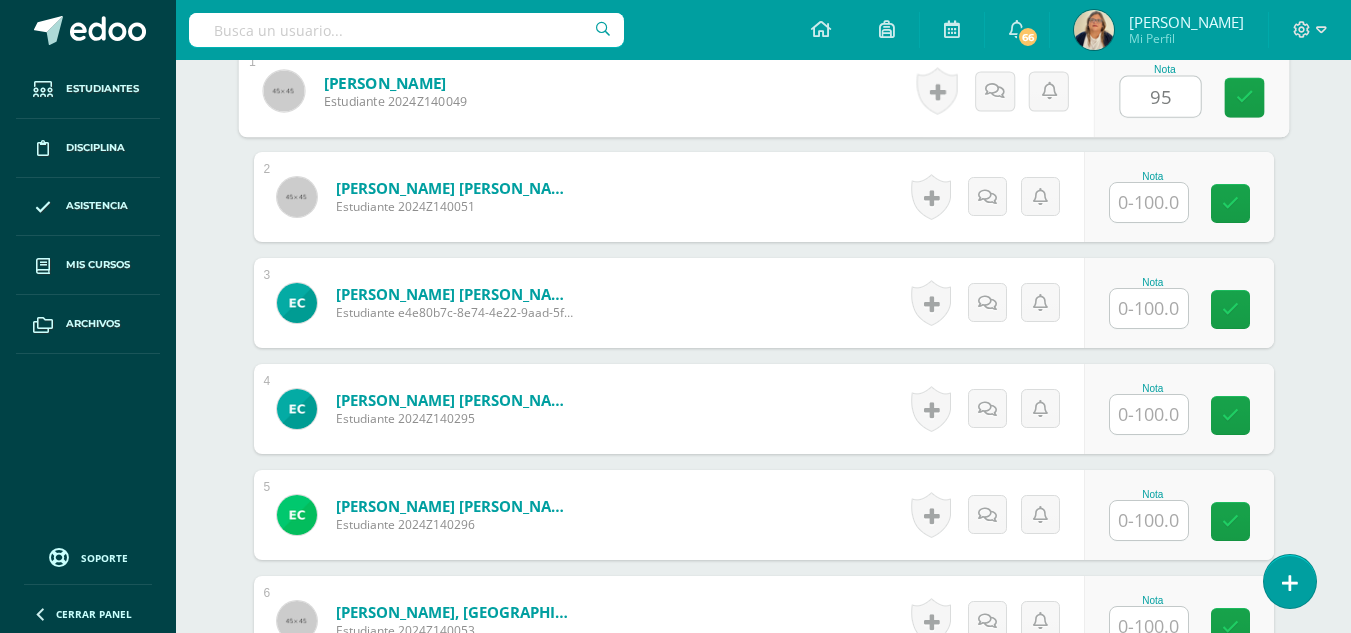 type on "95" 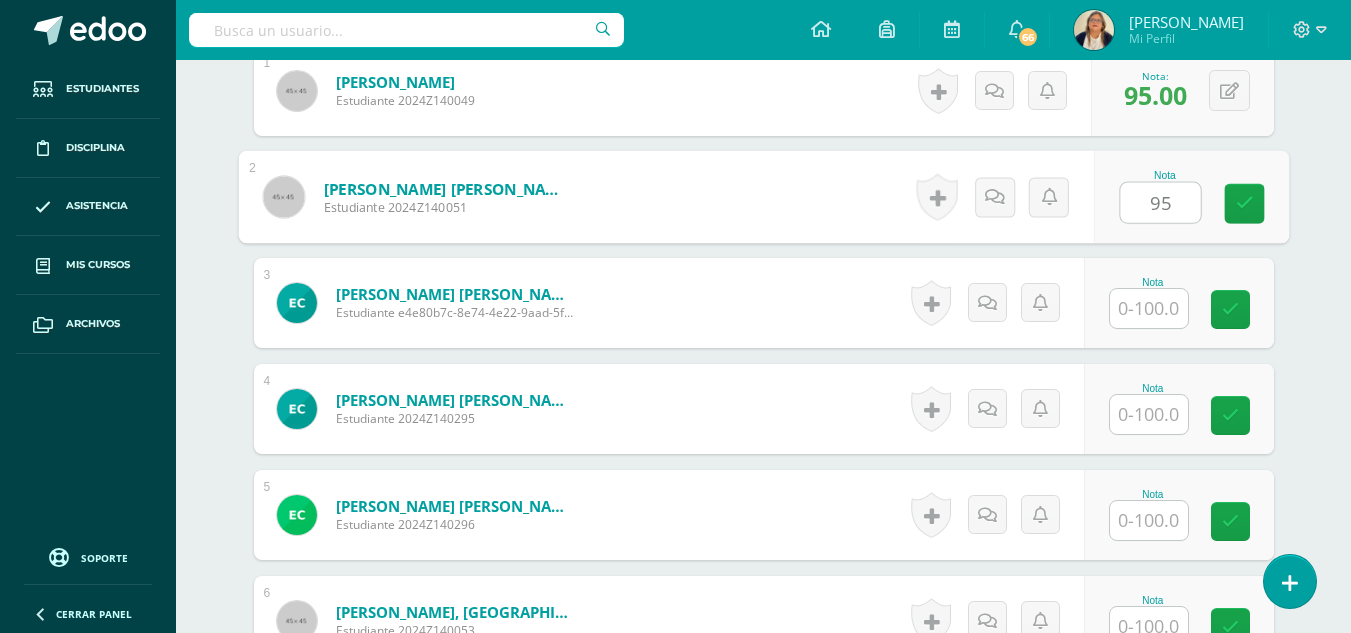 type on "95" 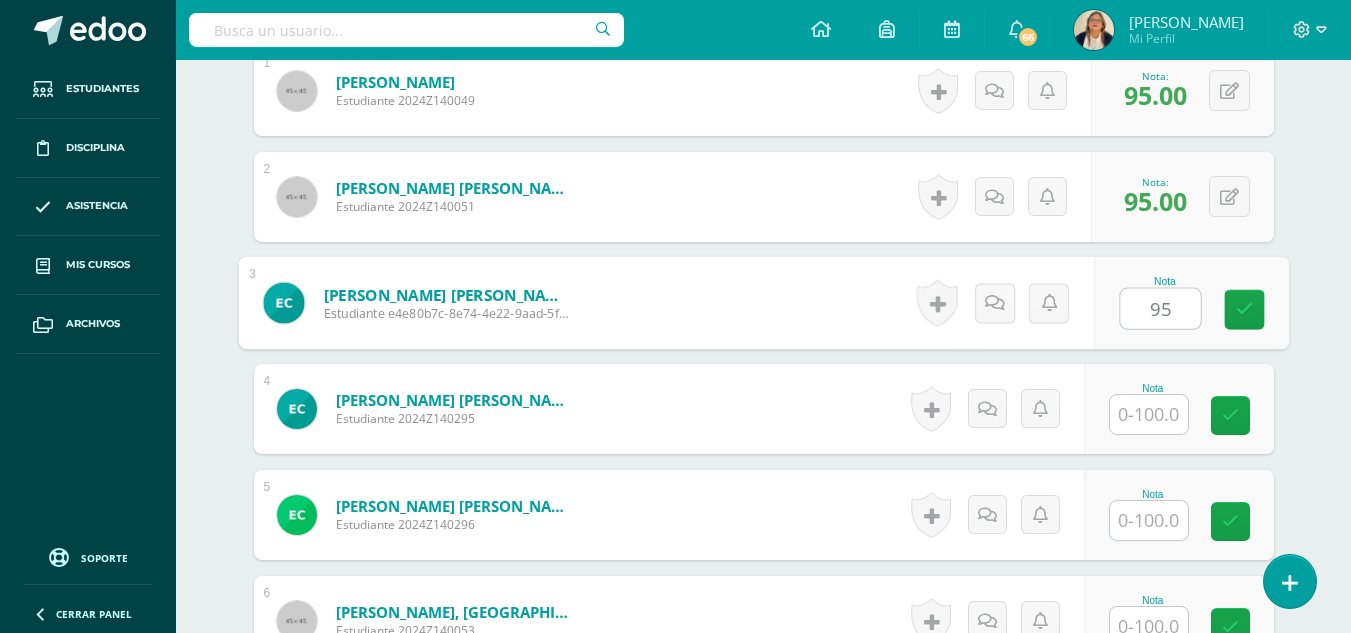 type on "95" 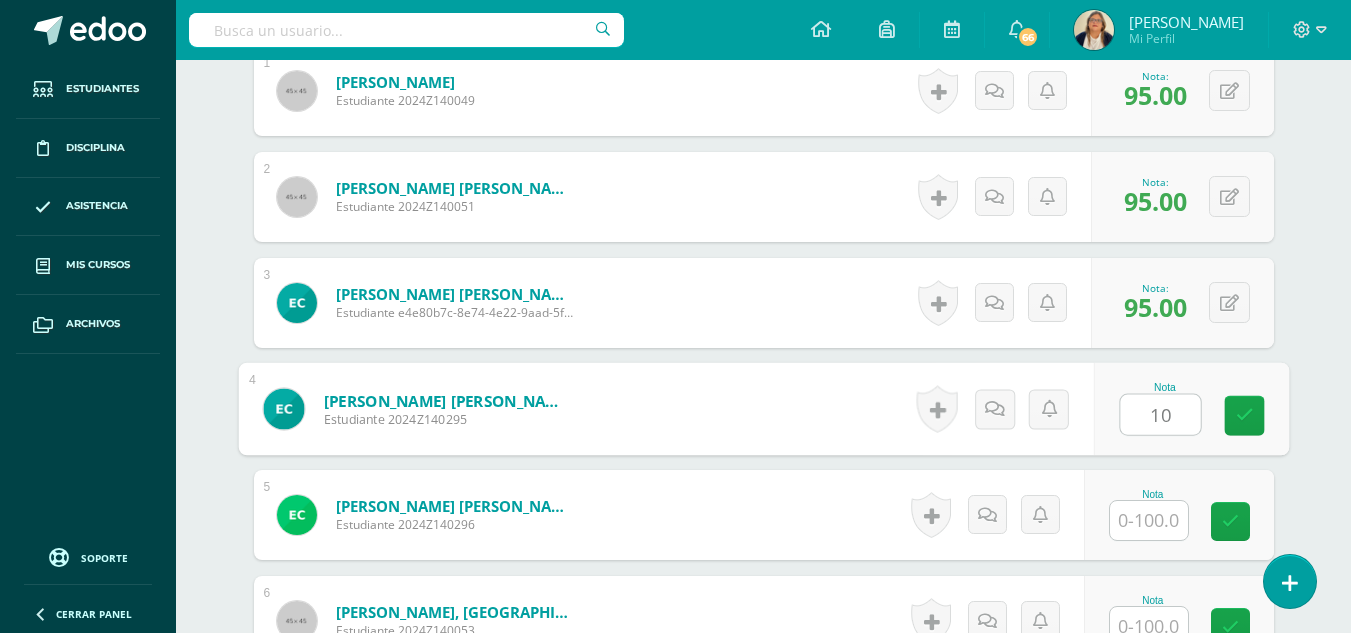 type on "10" 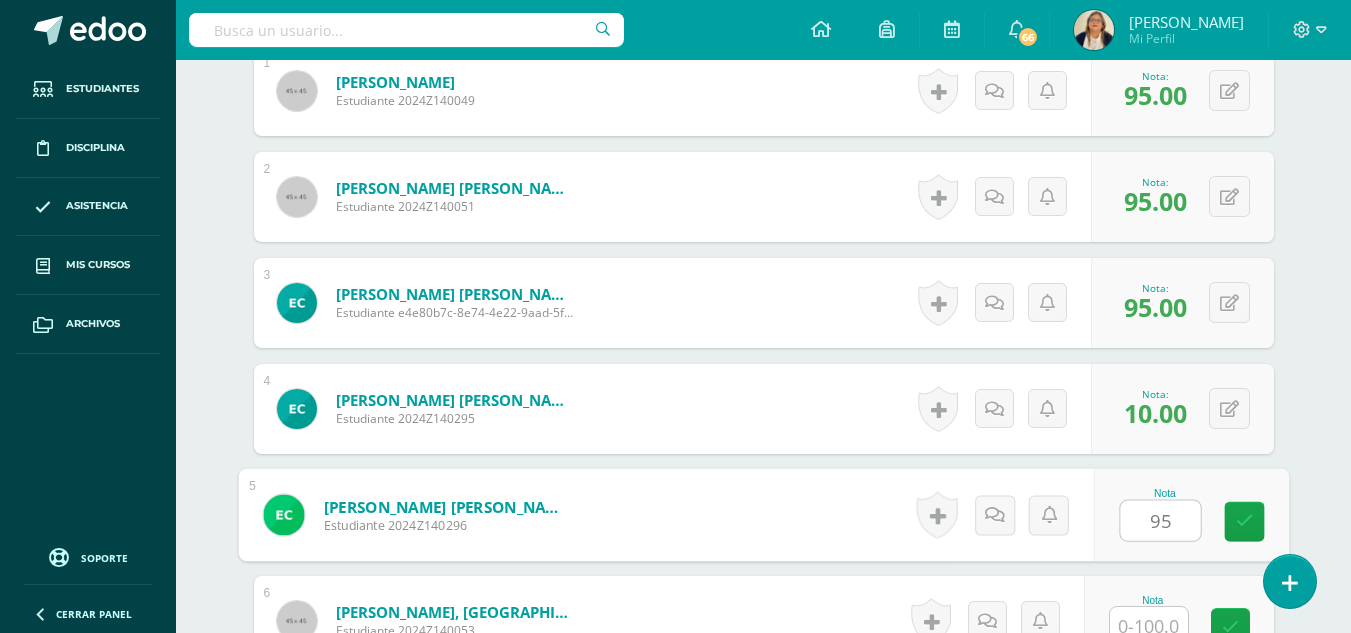 type on "95" 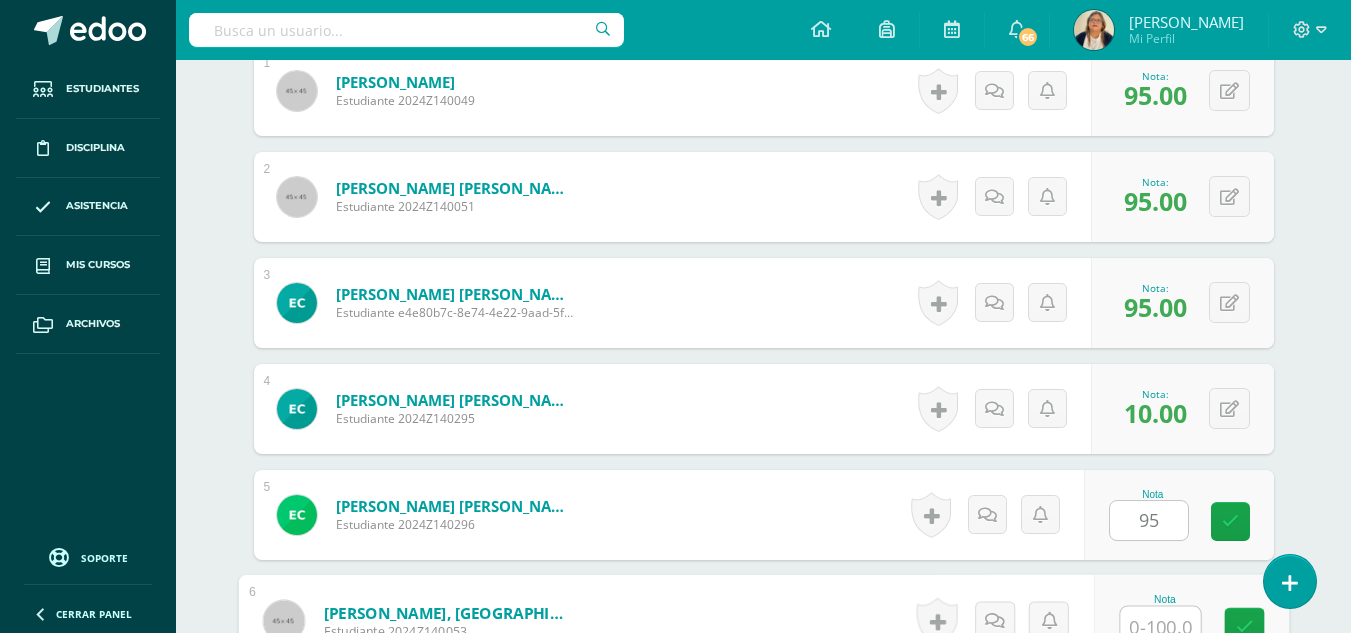 scroll, scrollTop: 1138, scrollLeft: 0, axis: vertical 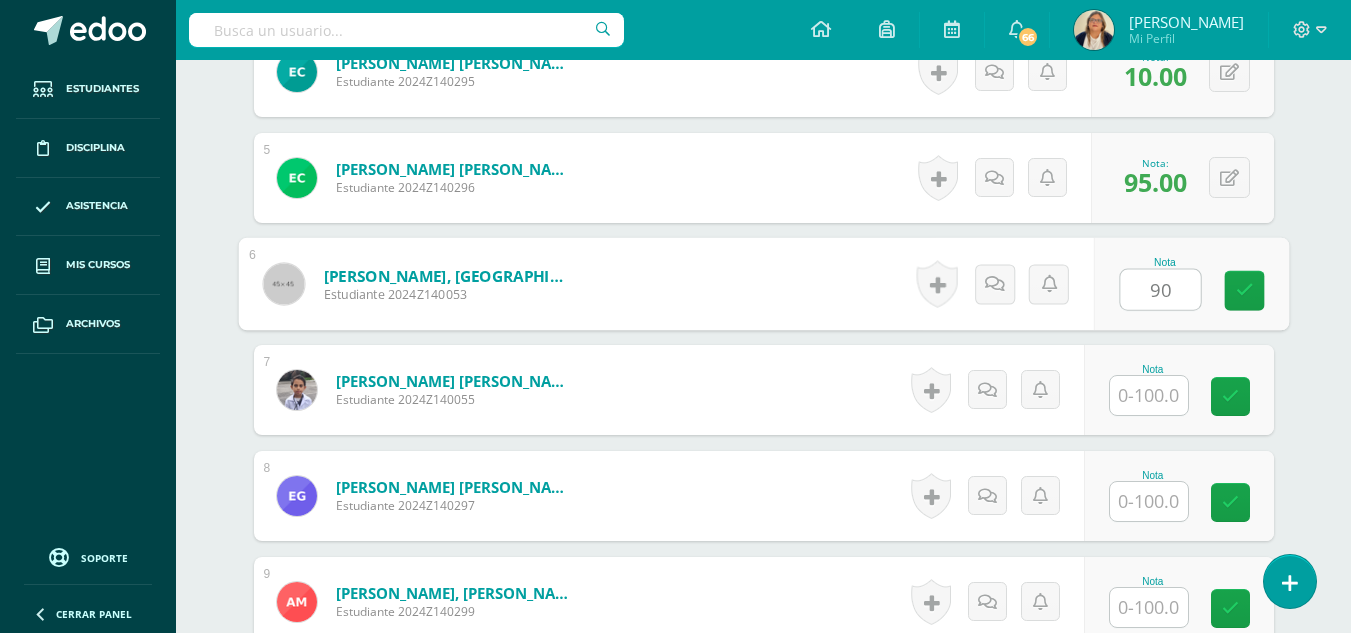 type on "90" 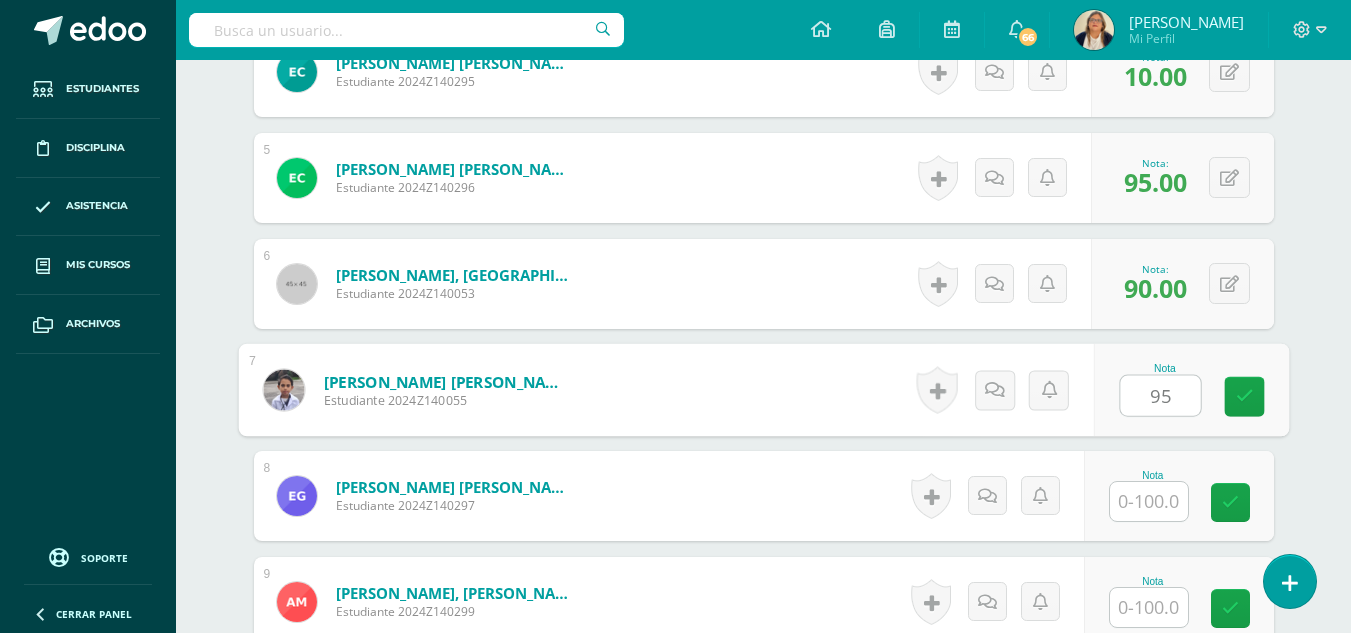 type on "95" 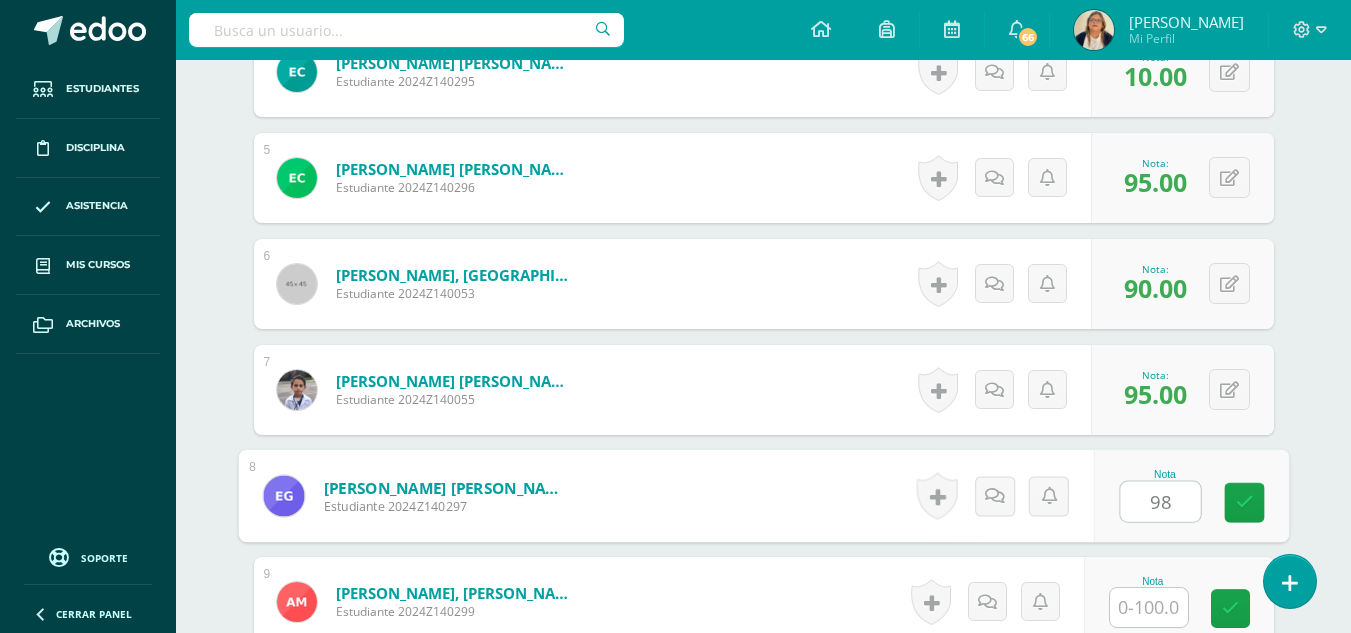 type on "98" 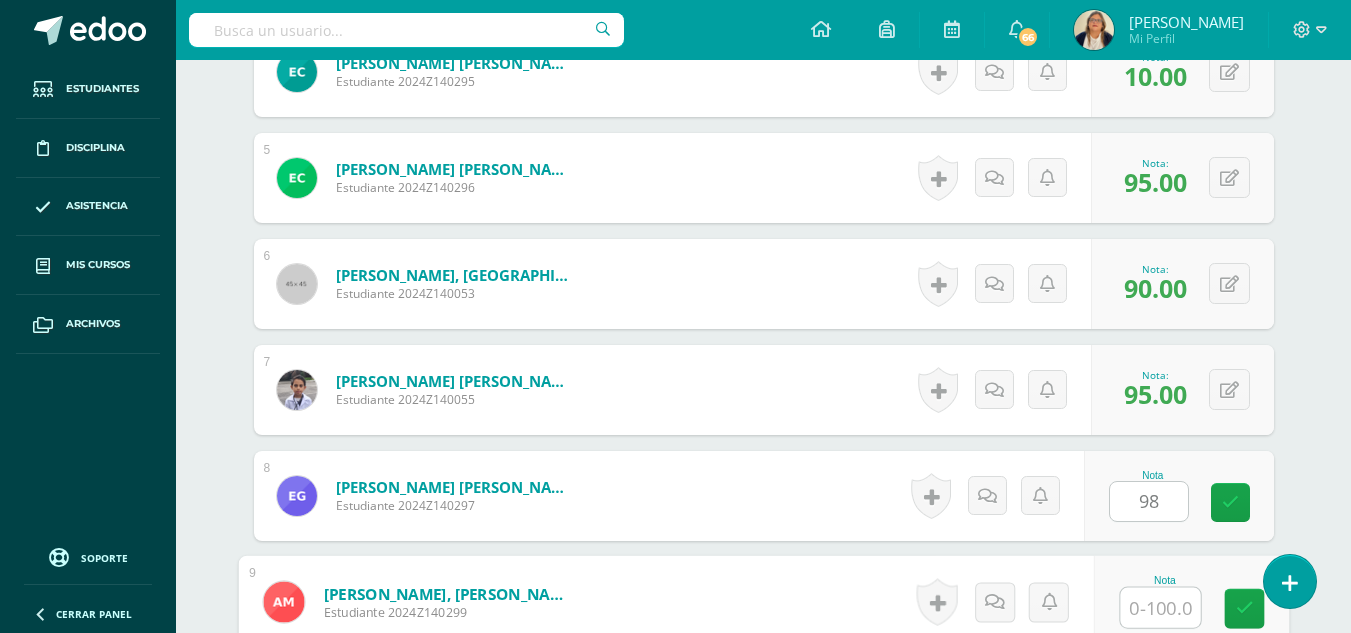 scroll, scrollTop: 1159, scrollLeft: 0, axis: vertical 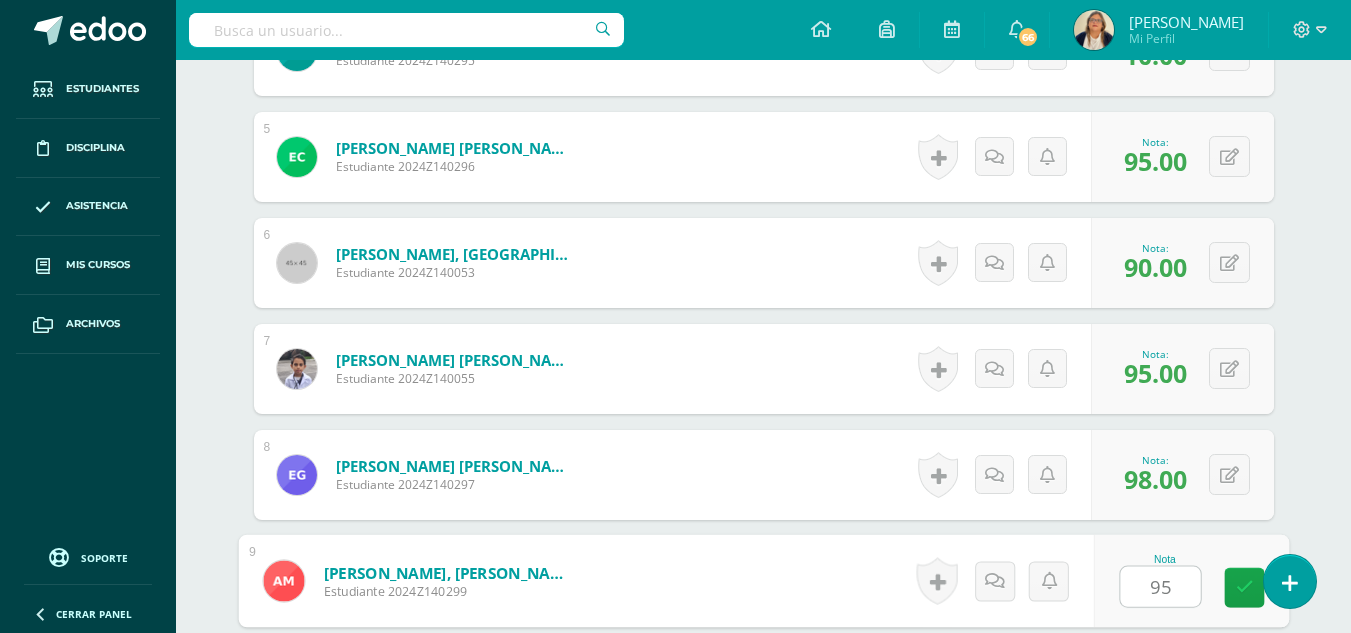 type on "95" 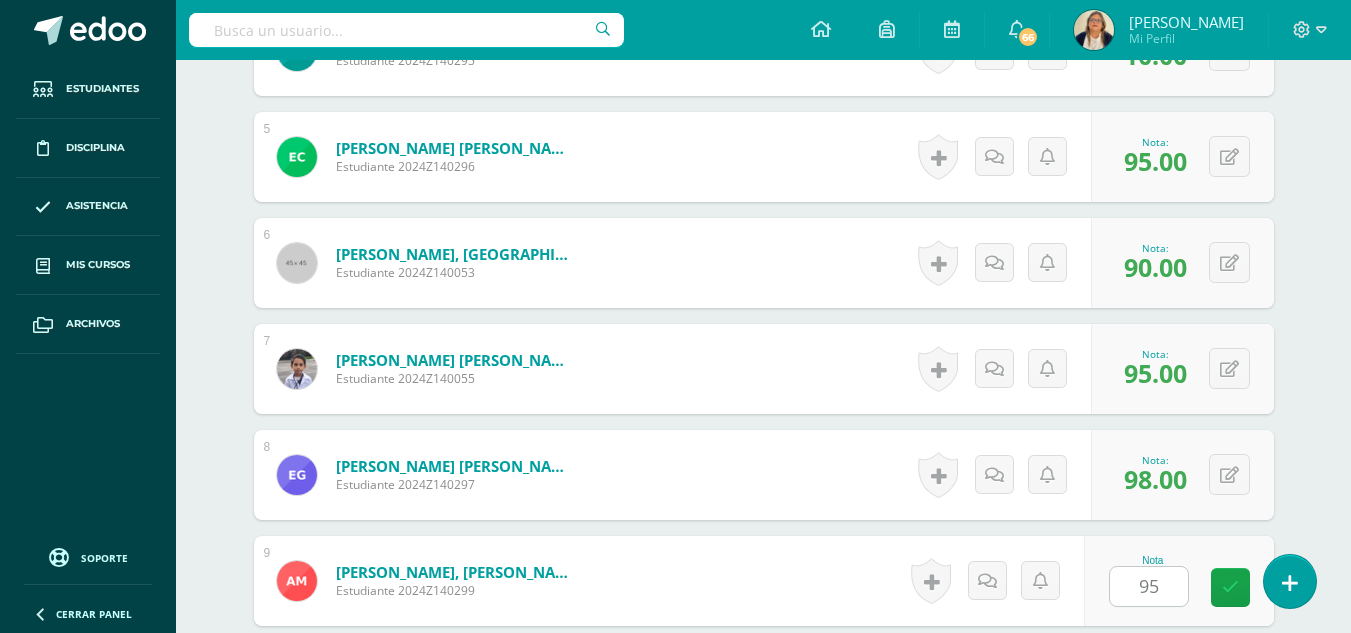 scroll, scrollTop: 1562, scrollLeft: 0, axis: vertical 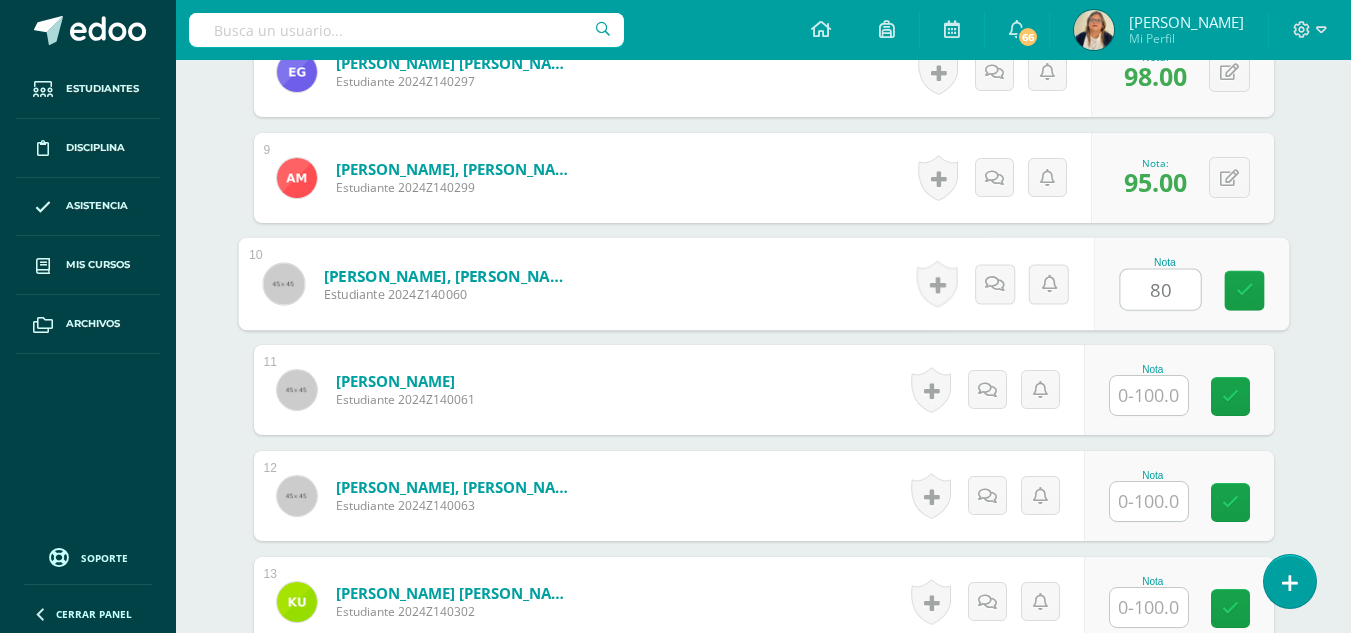 type on "80" 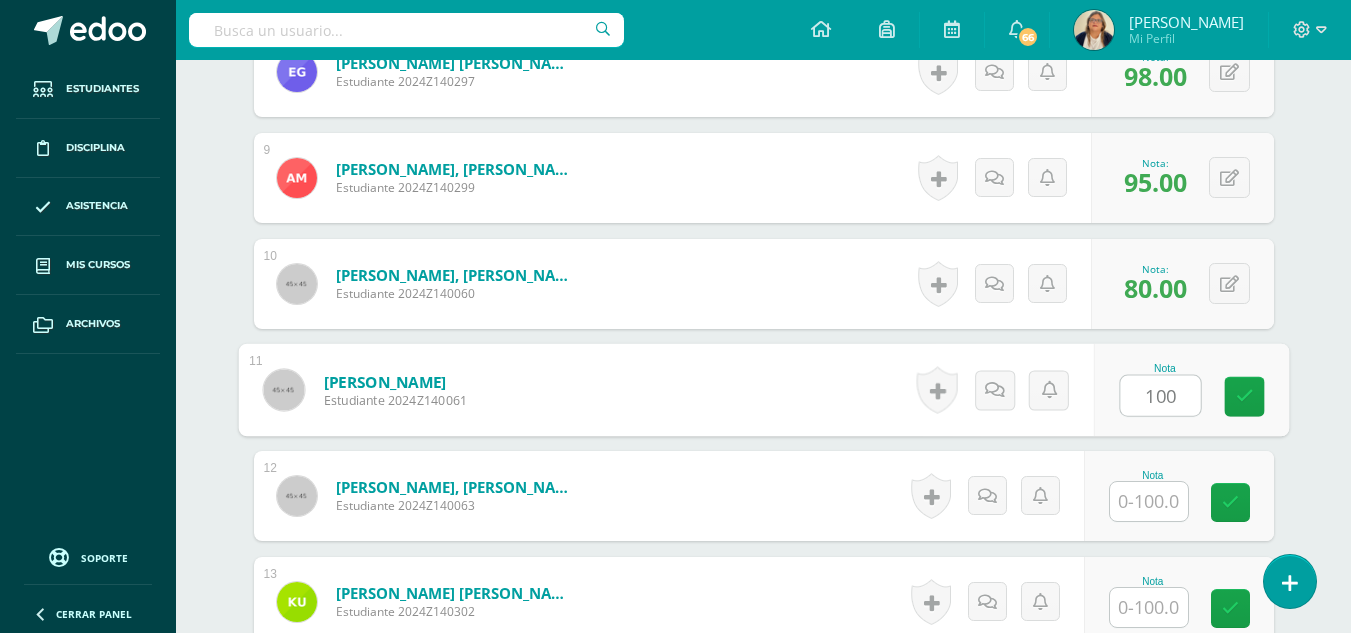 type on "100" 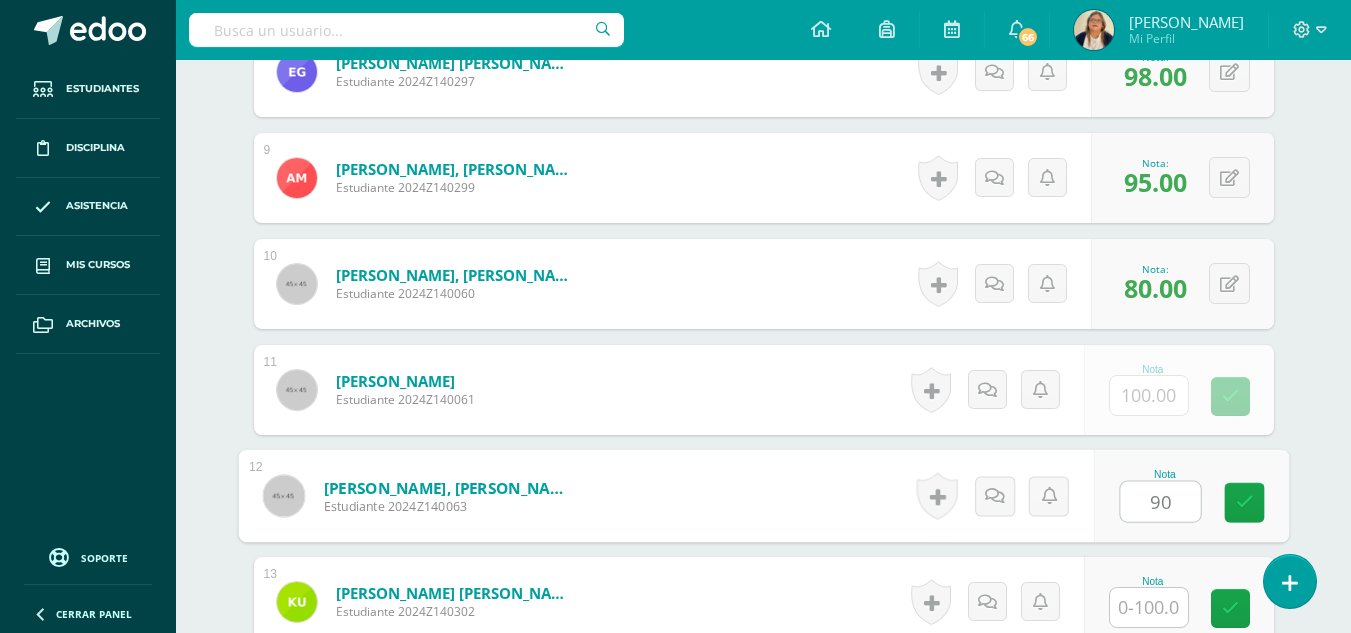type on "90" 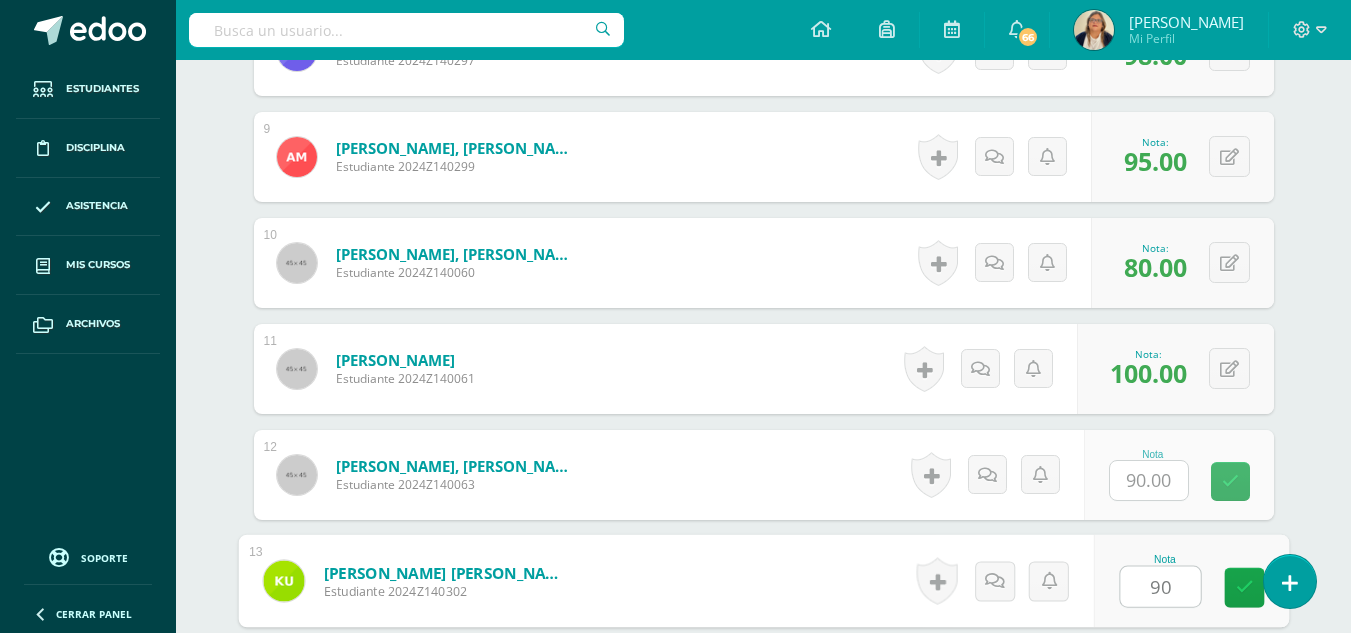 type on "90" 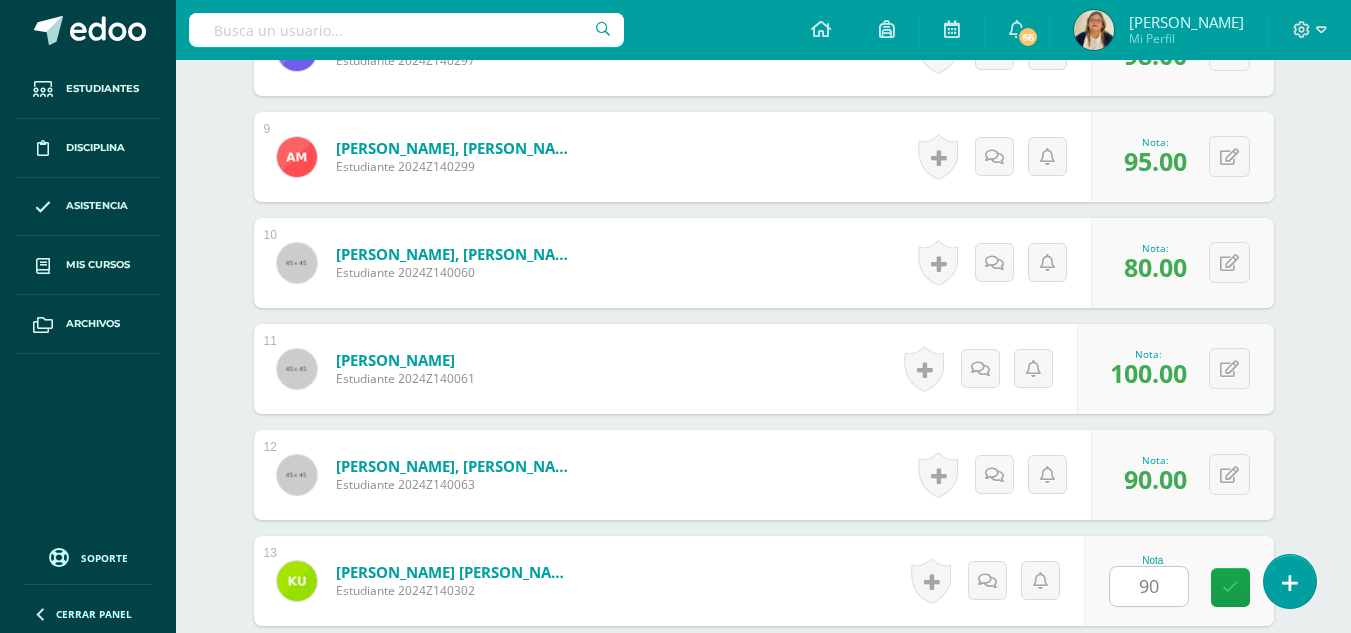 scroll, scrollTop: 1832, scrollLeft: 0, axis: vertical 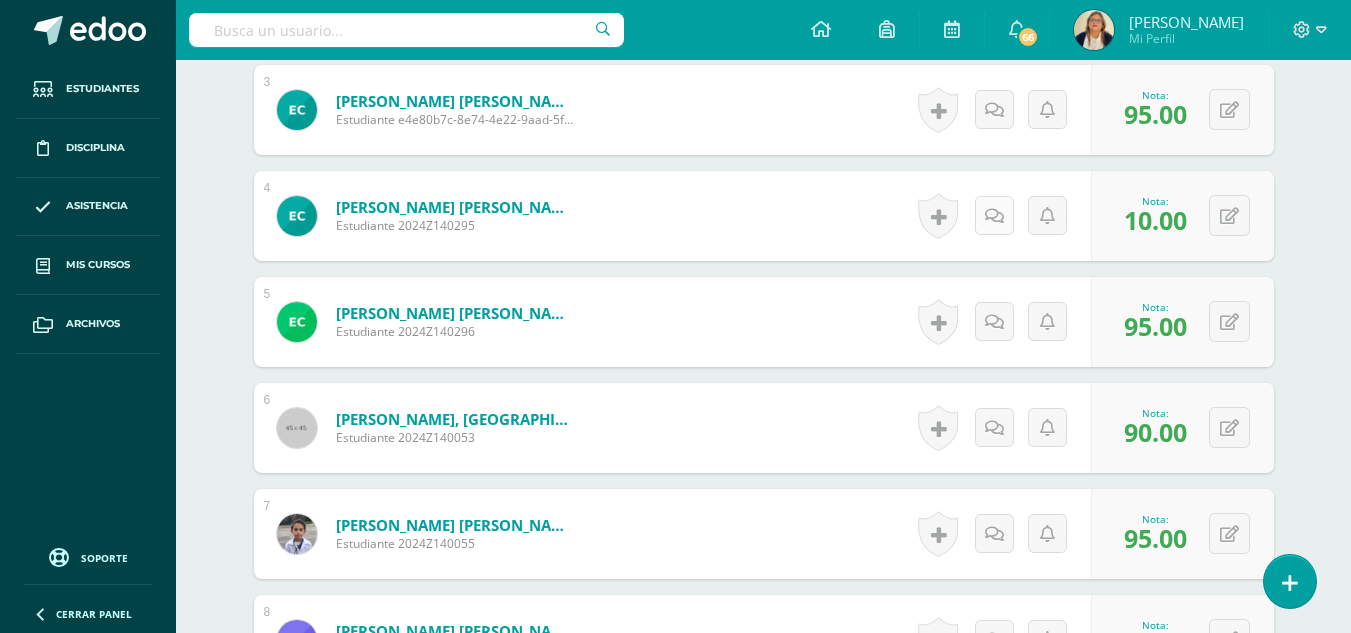click at bounding box center [994, 216] 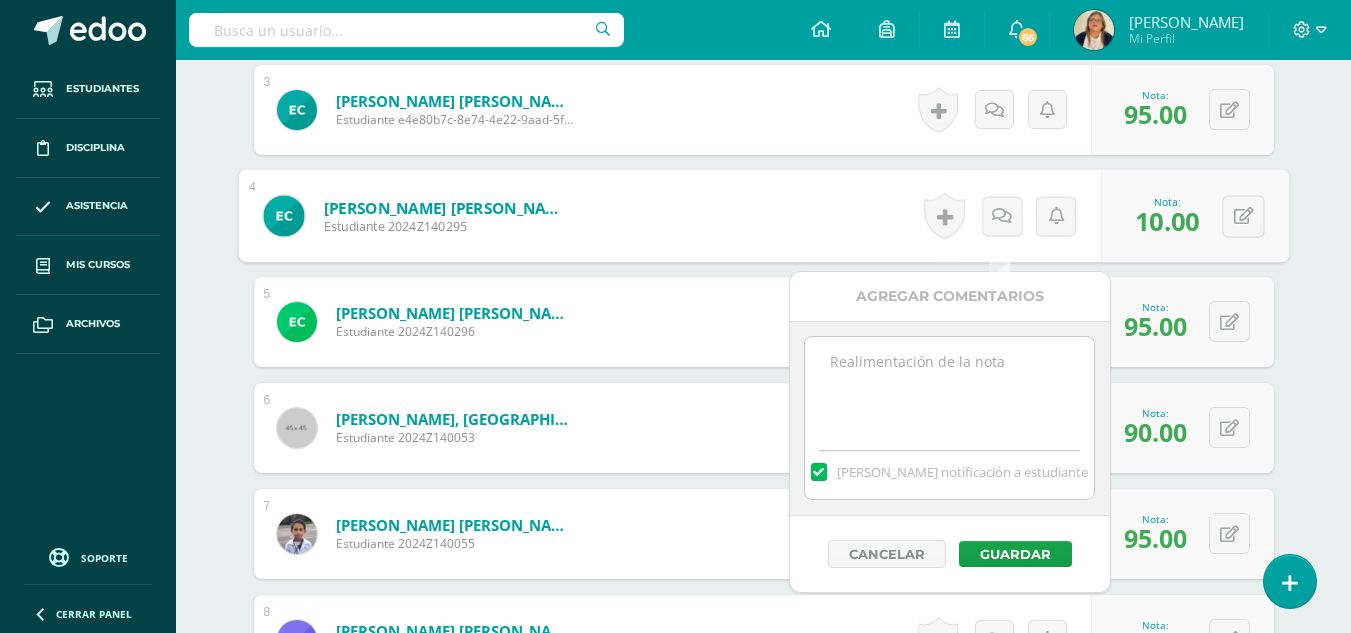 click at bounding box center [949, 387] 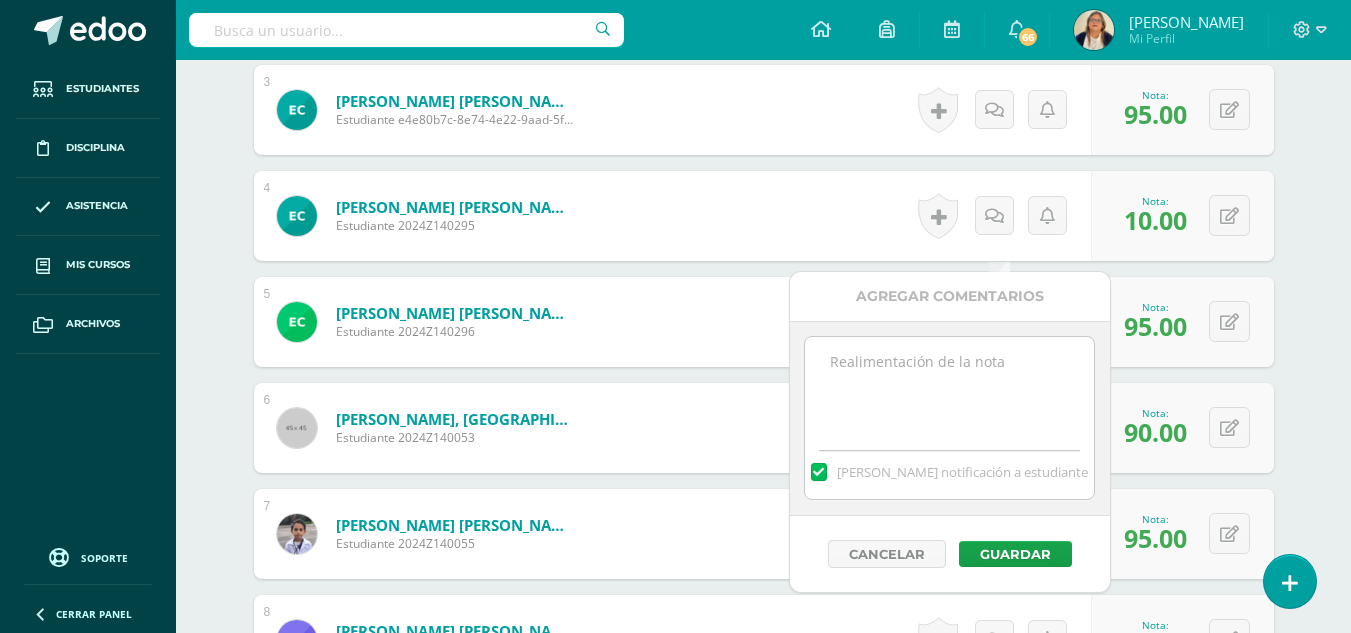 paste on "Al completar esta actividad, debes presentar tu libro para modificar tu calificación." 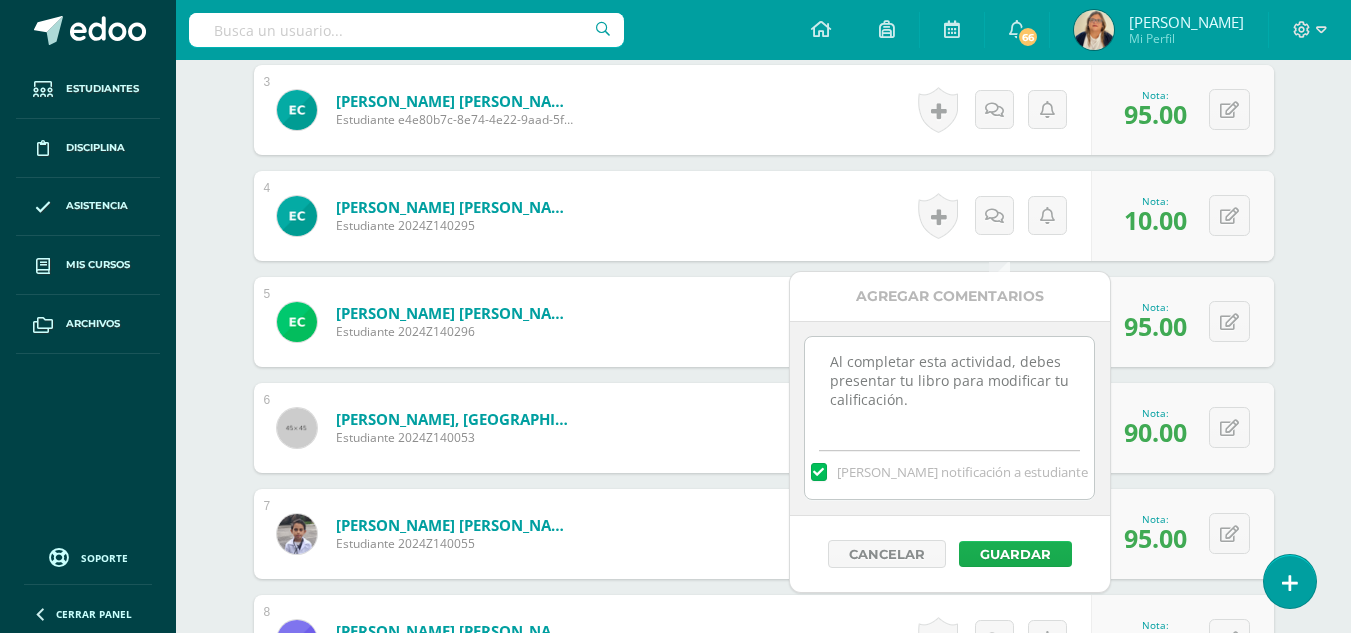 type on "Al completar esta actividad, debes presentar tu libro para modificar tu calificación." 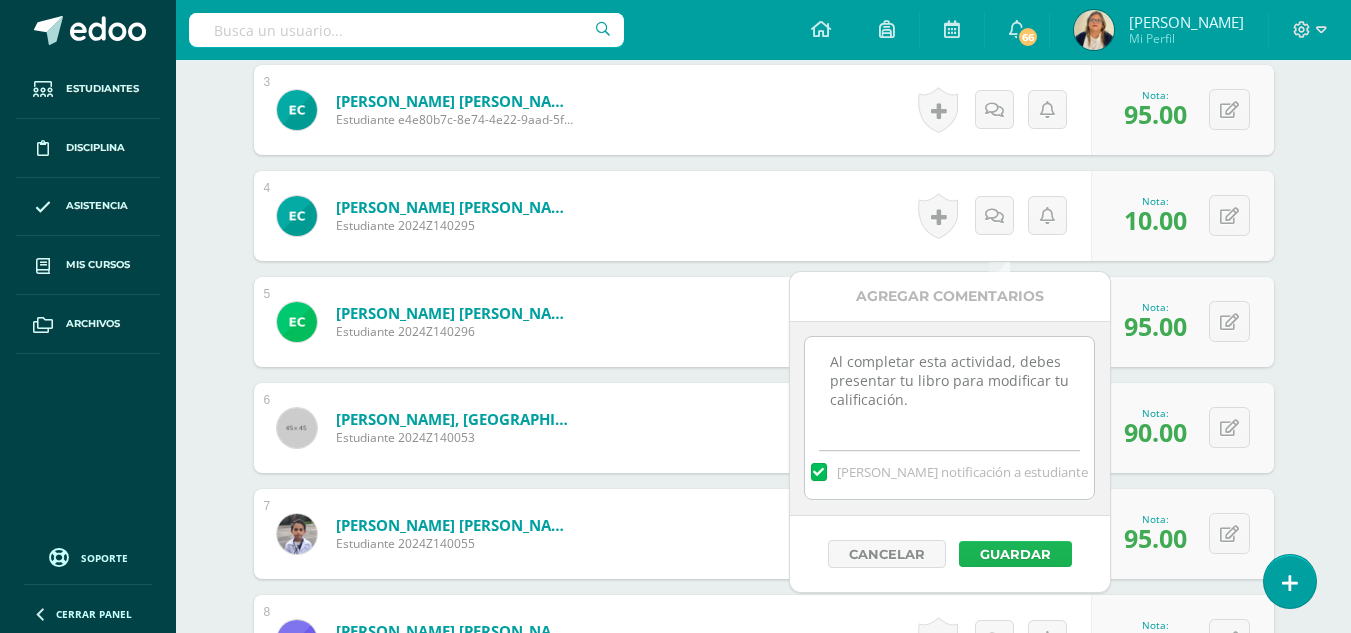 click on "Guardar" at bounding box center [1015, 554] 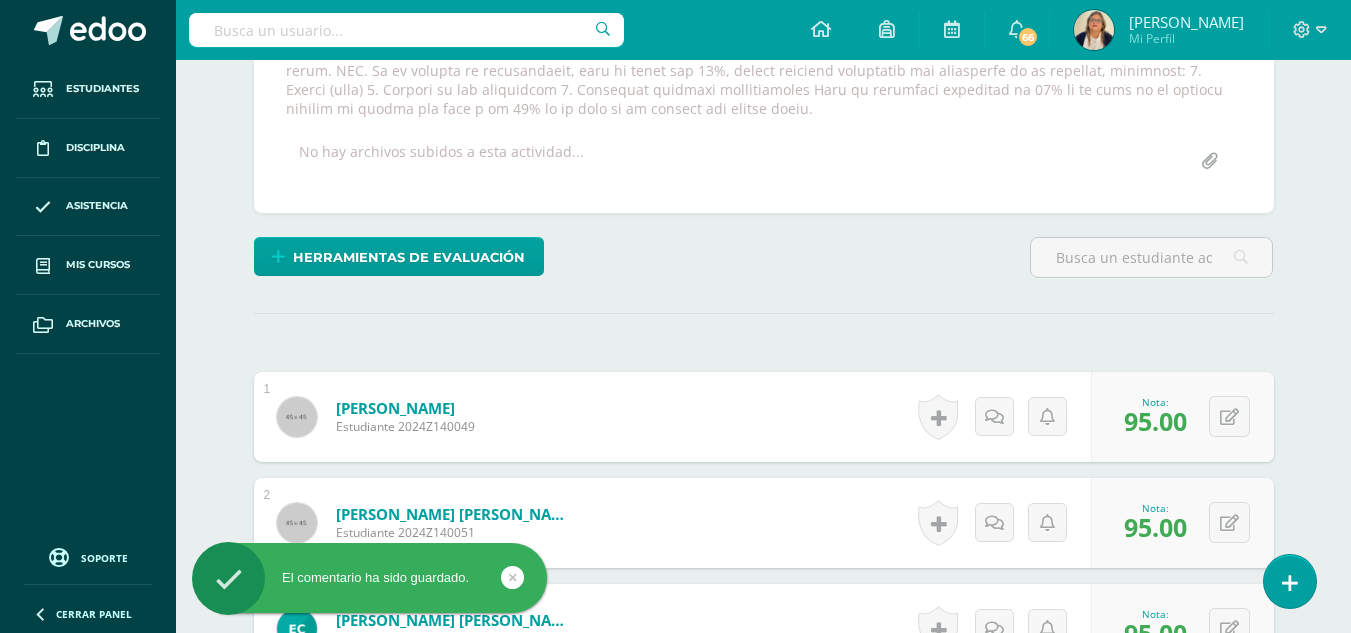 scroll, scrollTop: 466, scrollLeft: 0, axis: vertical 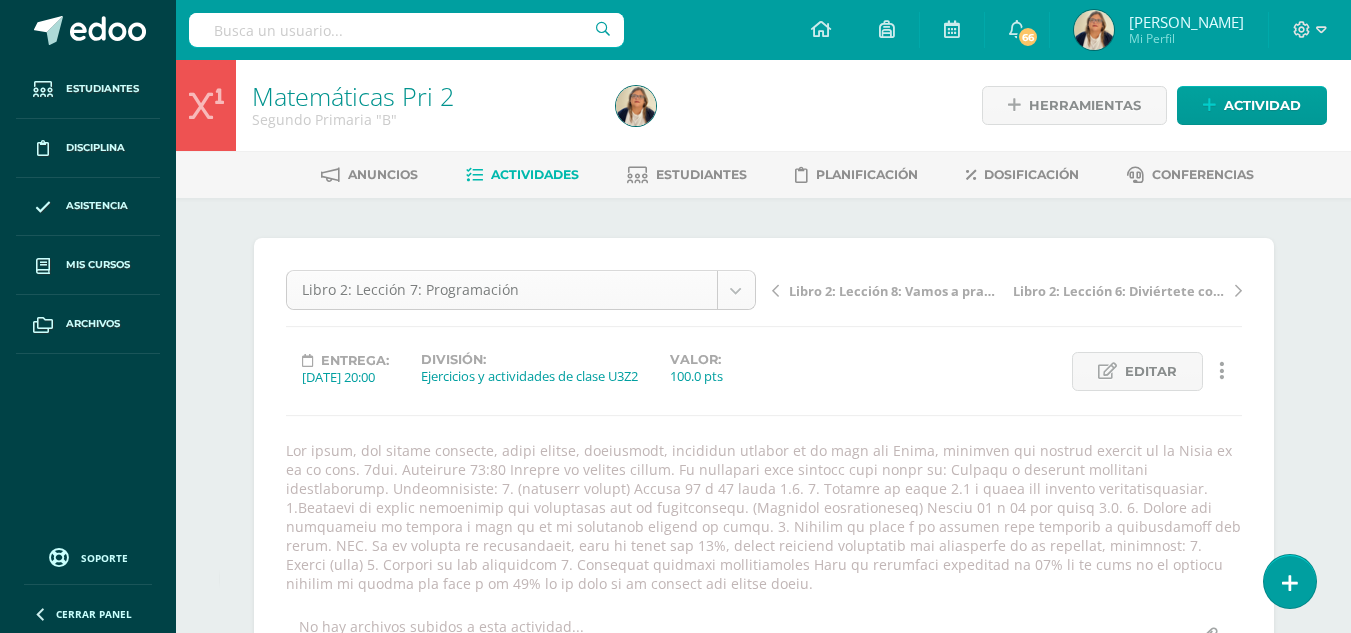 click on "El comentario ha sido guardado.         Estudiantes Disciplina Asistencia Mis cursos Archivos Soporte
Centro de ayuda
Últimas actualizaciones
Cerrar panel
Matemáticas  Pri 1
Primero
Primaria
"A"
Actividades Estudiantes Planificación Dosificación
Matemáticas  Pri 1
Primero
Primaria
"B"
Actividades Estudiantes Planificación Dosificación
Matemáticas  Pri 2
Segundo
Primaria
"A"
Actividades Estudiantes Planificación Dosificación
Matemáticas  Pri 2
66 1" at bounding box center (675, 1219) 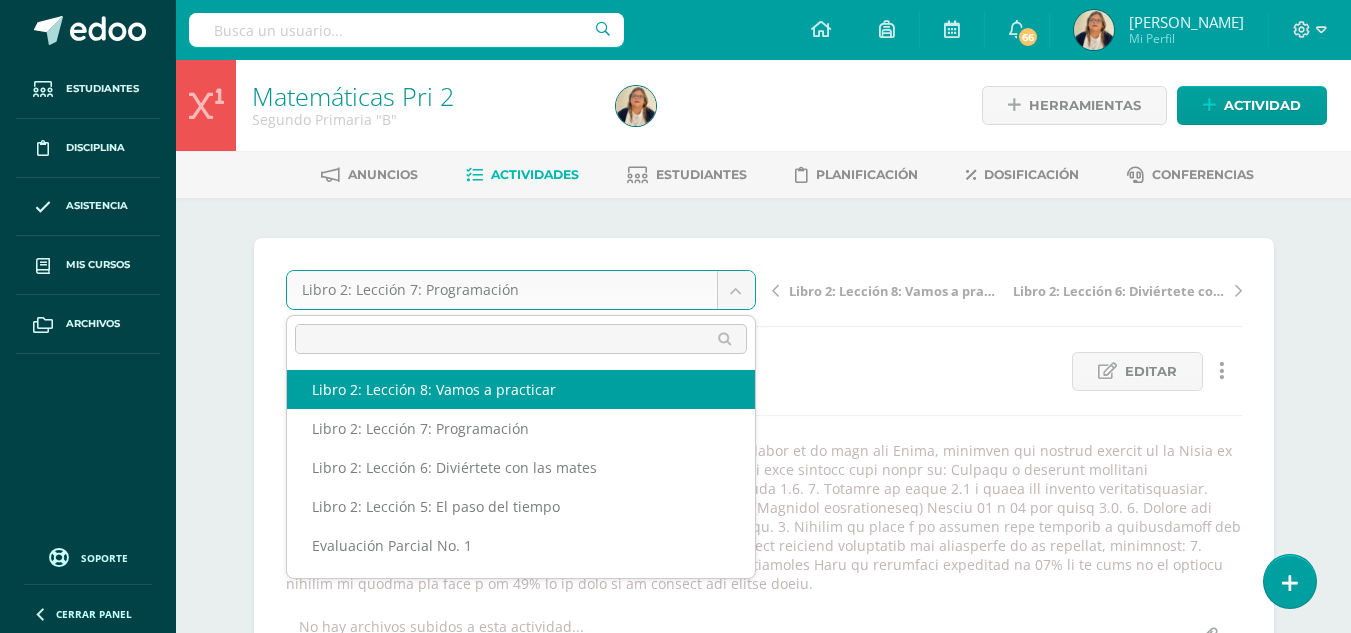 select on "/dashboard/teacher/grade-activity/29425/" 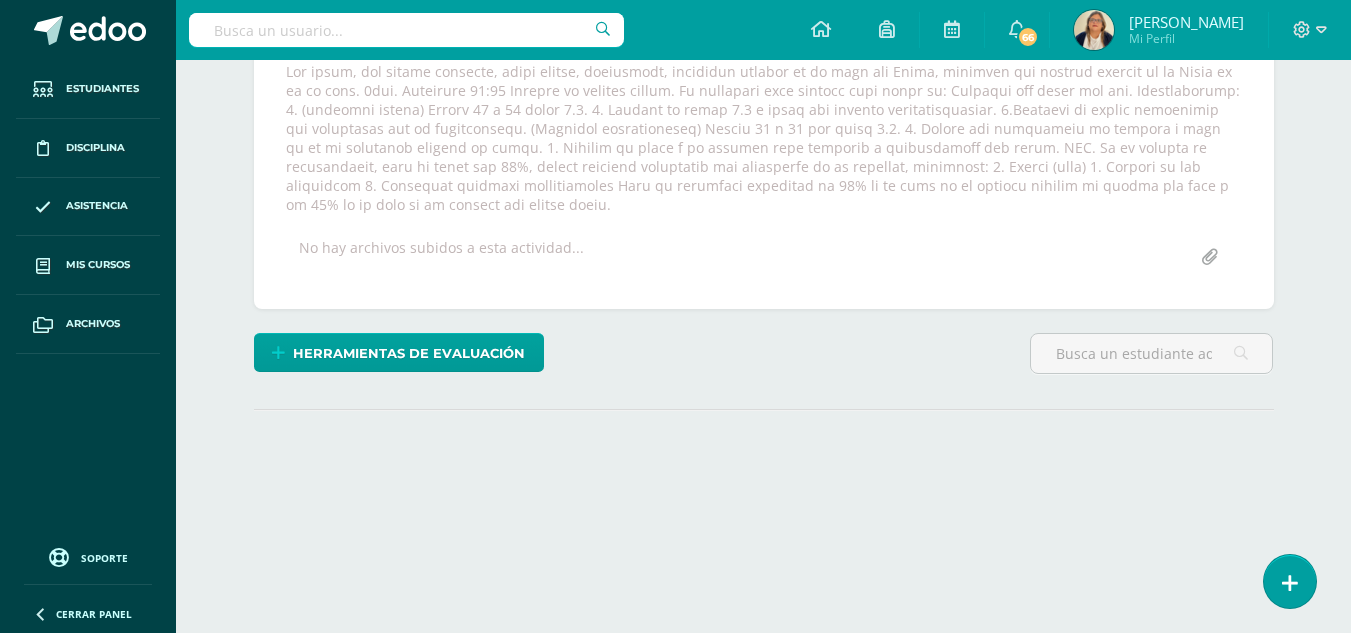 scroll, scrollTop: 387, scrollLeft: 0, axis: vertical 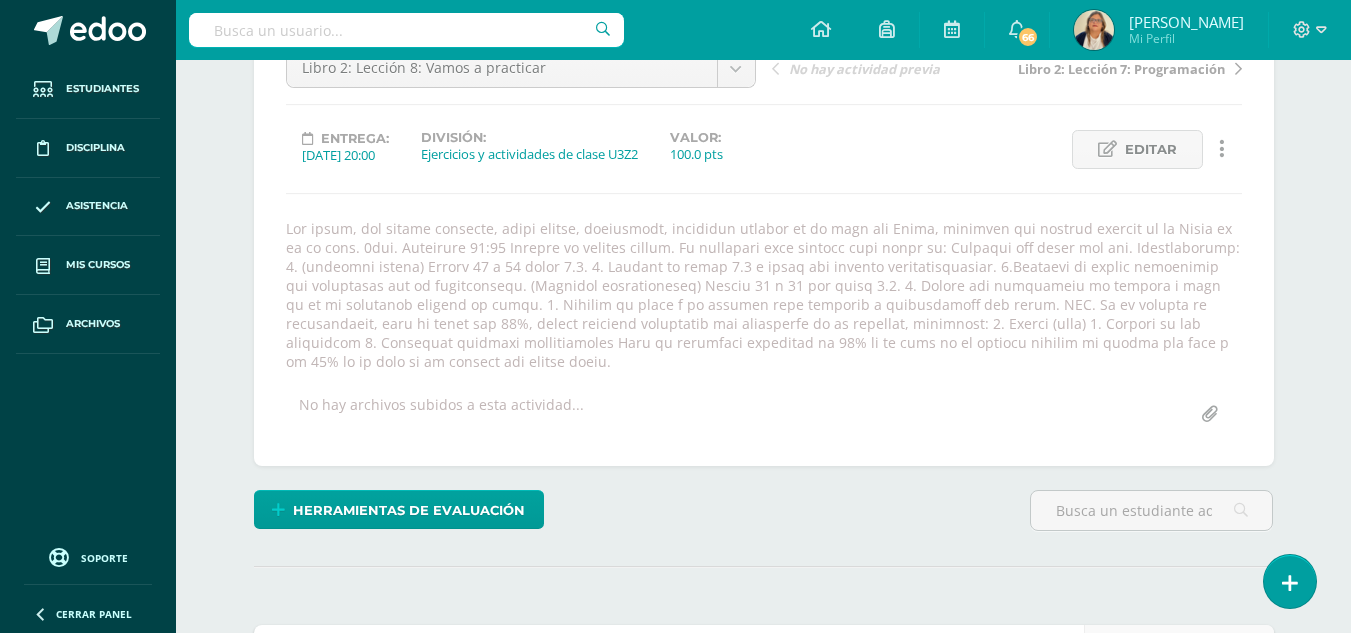 drag, startPoint x: 1360, startPoint y: 298, endPoint x: 1365, endPoint y: 206, distance: 92.13577 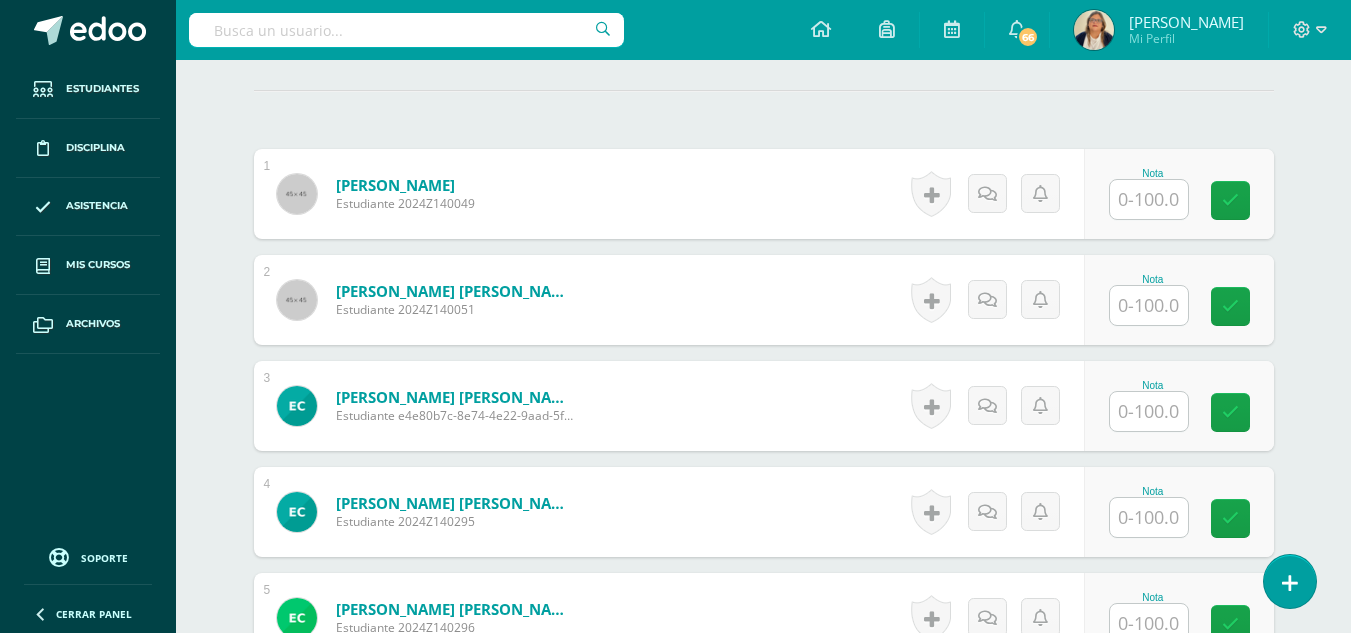 scroll, scrollTop: 735, scrollLeft: 0, axis: vertical 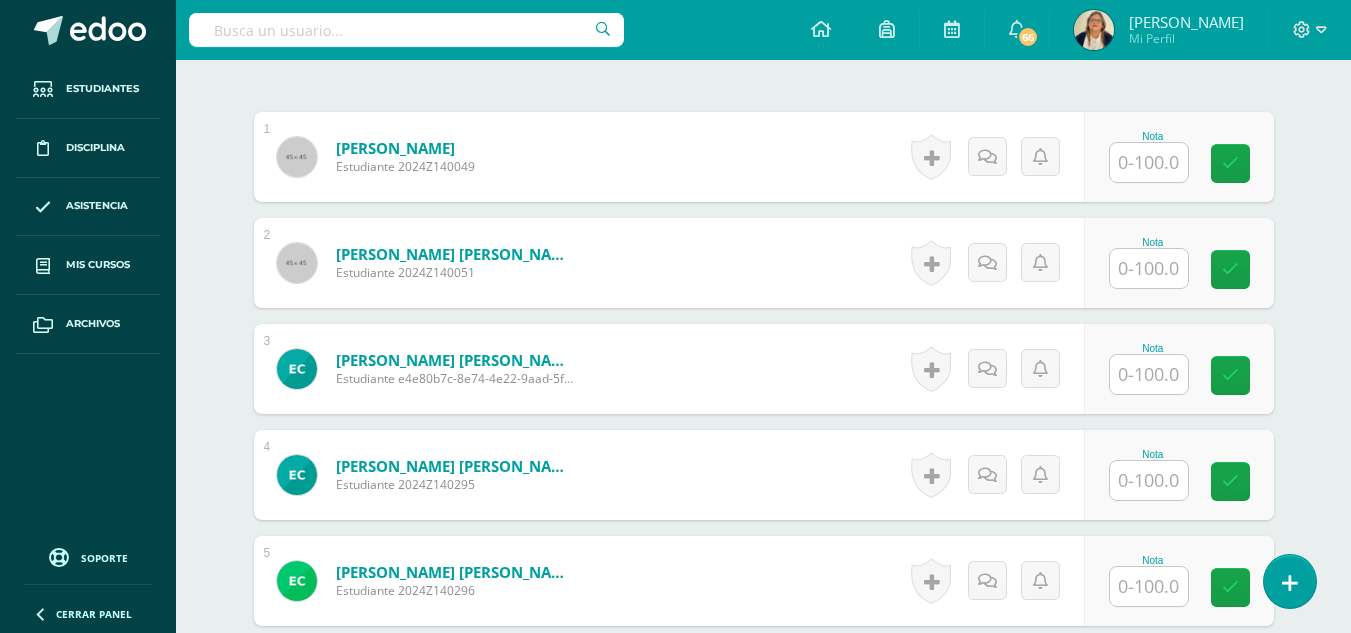 click at bounding box center (1149, 162) 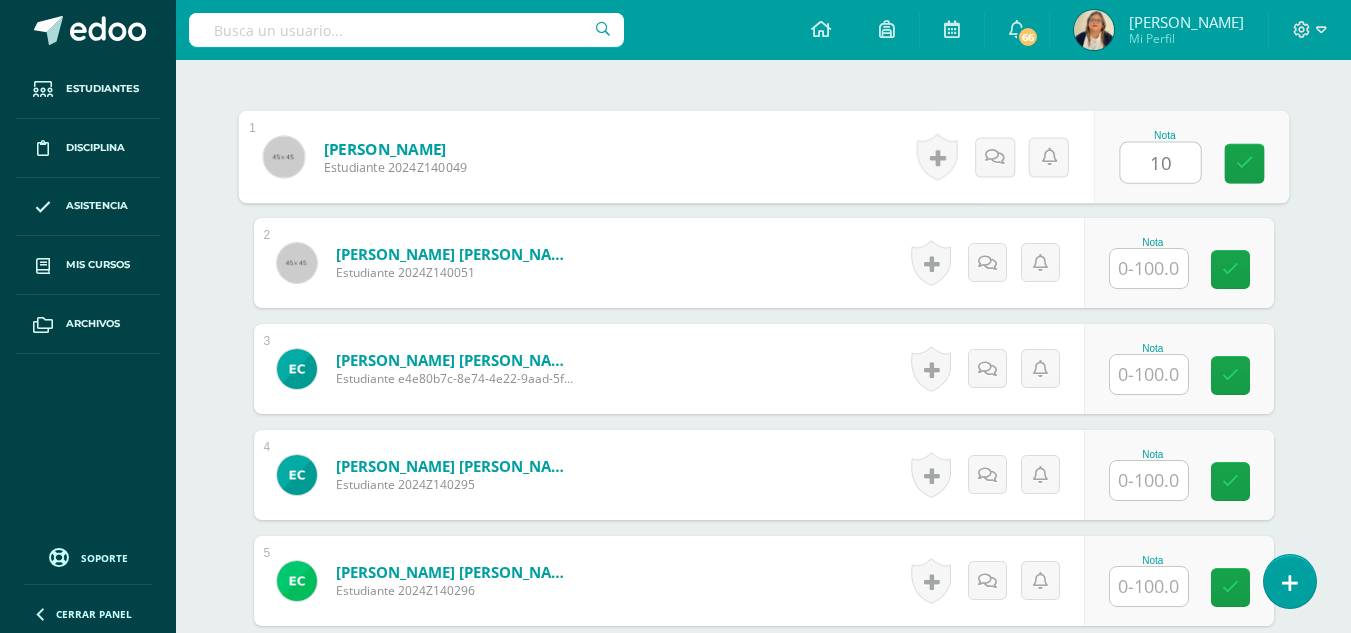 type on "10" 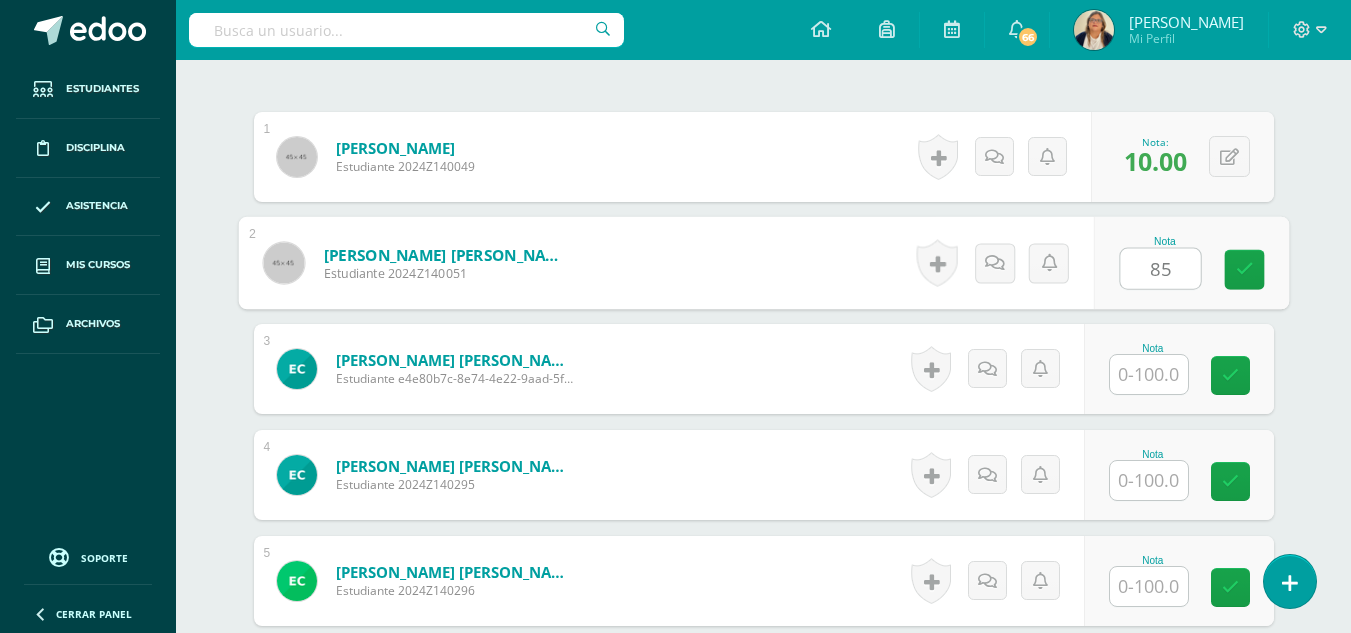 type on "85" 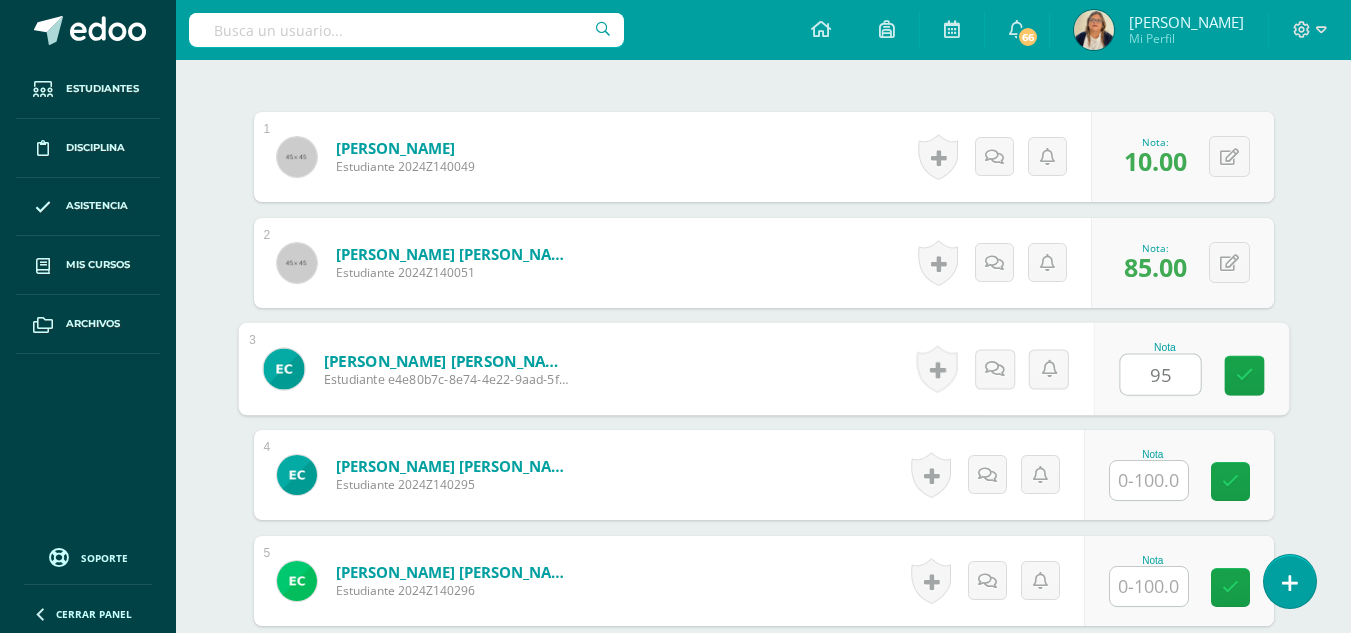 type on "95" 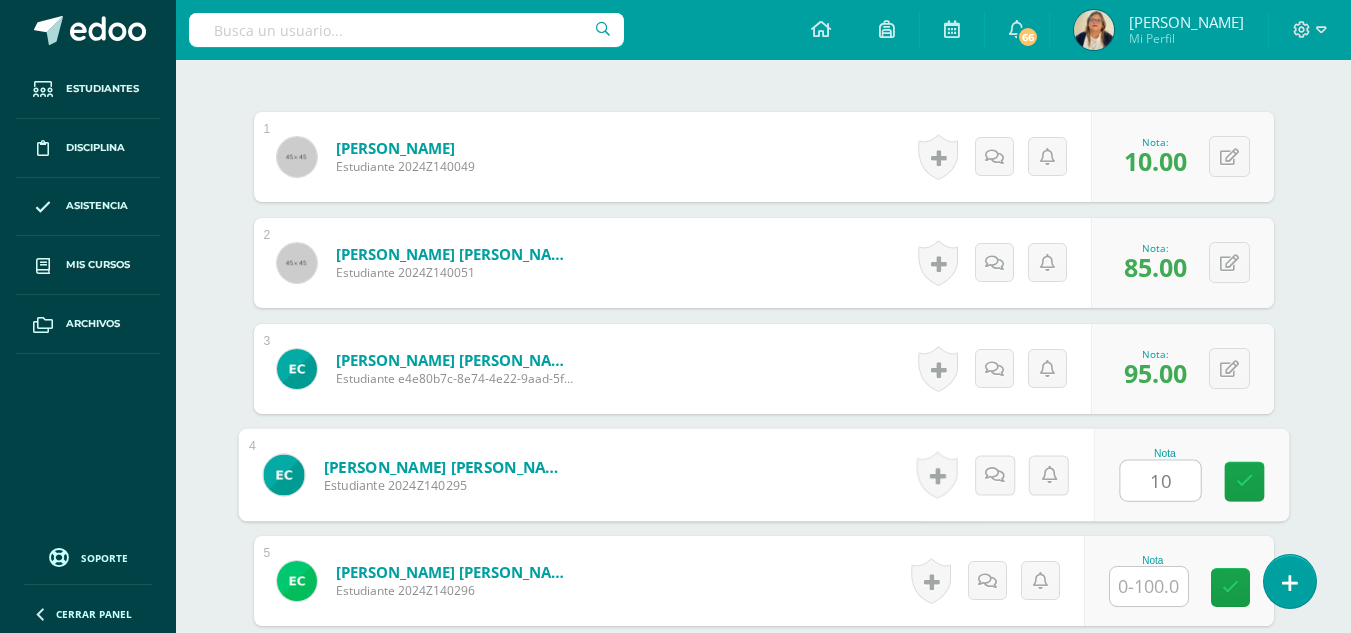 type on "10" 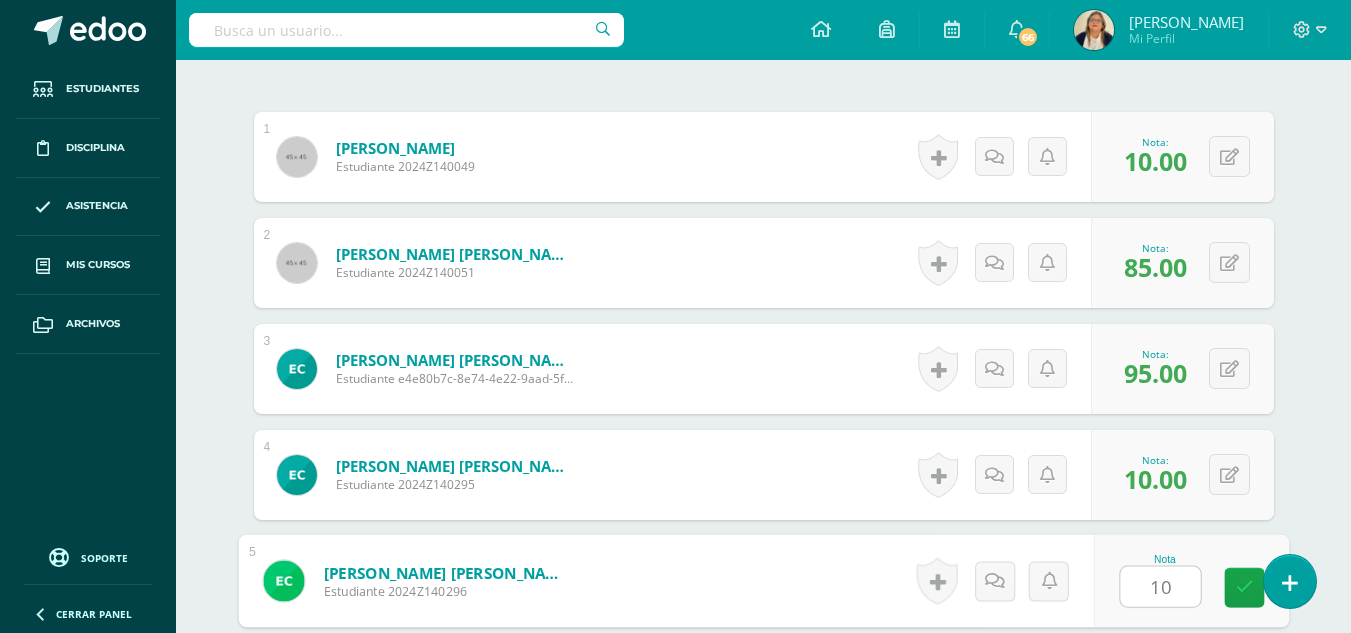 type on "10" 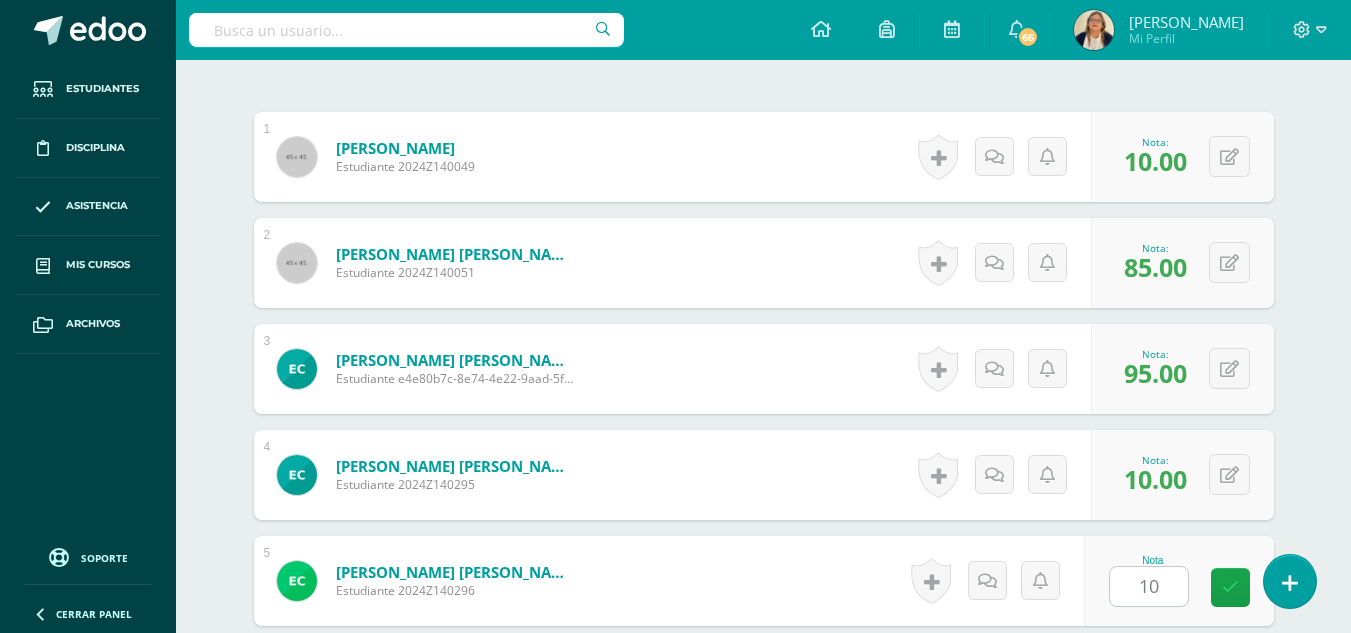 scroll, scrollTop: 1119, scrollLeft: 0, axis: vertical 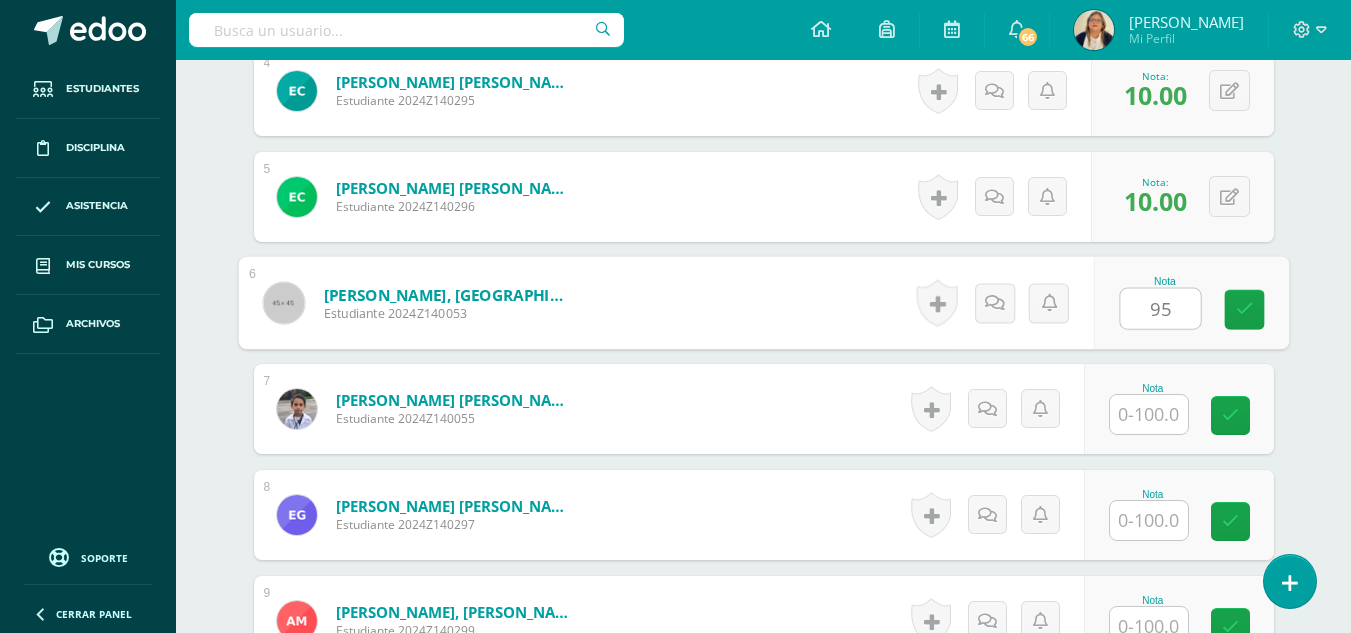 type on "95" 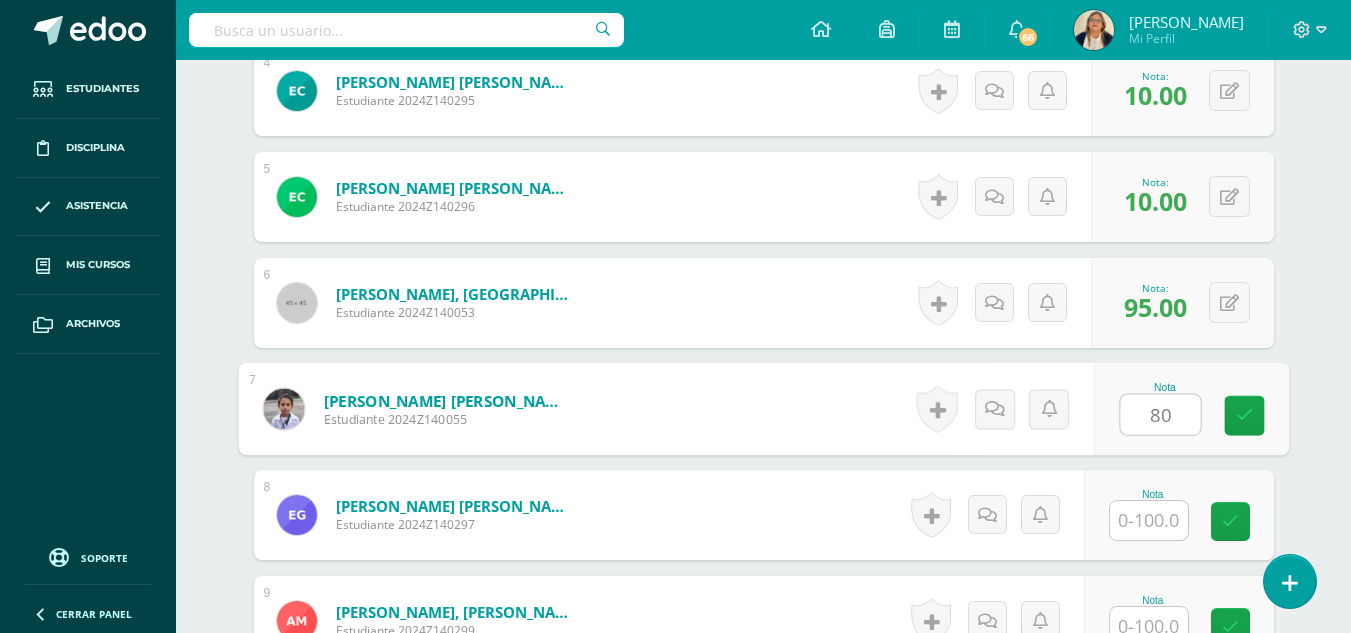 type on "80" 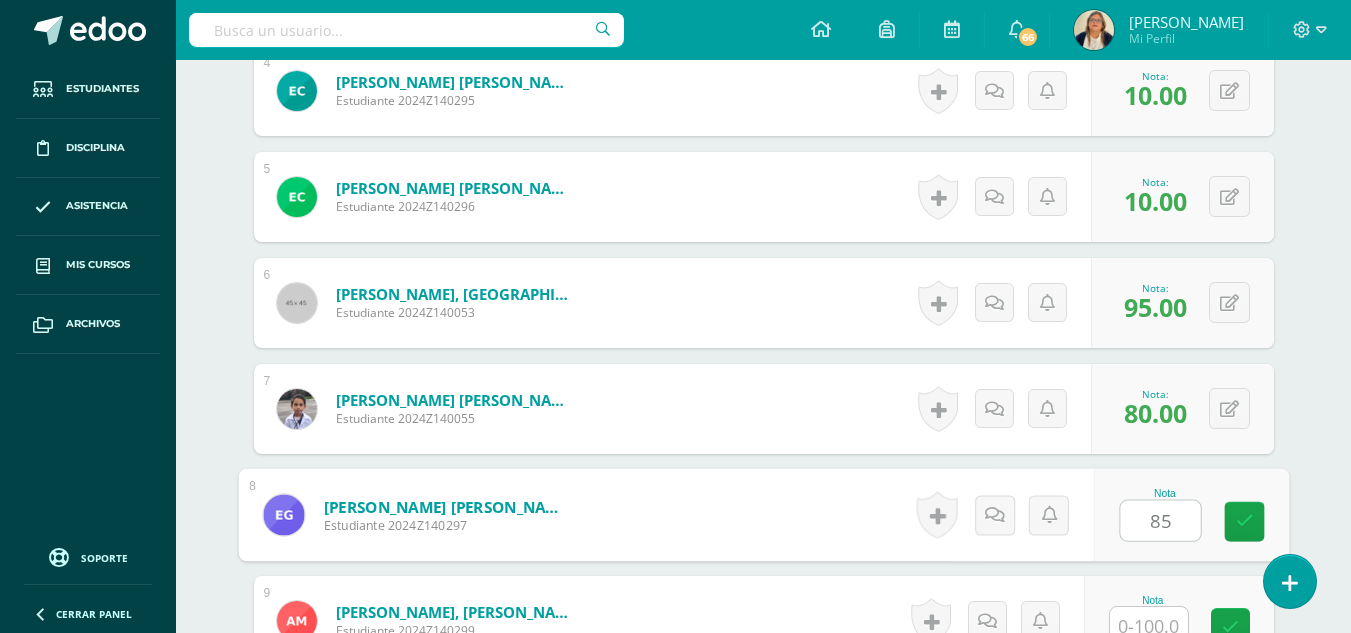 type on "85" 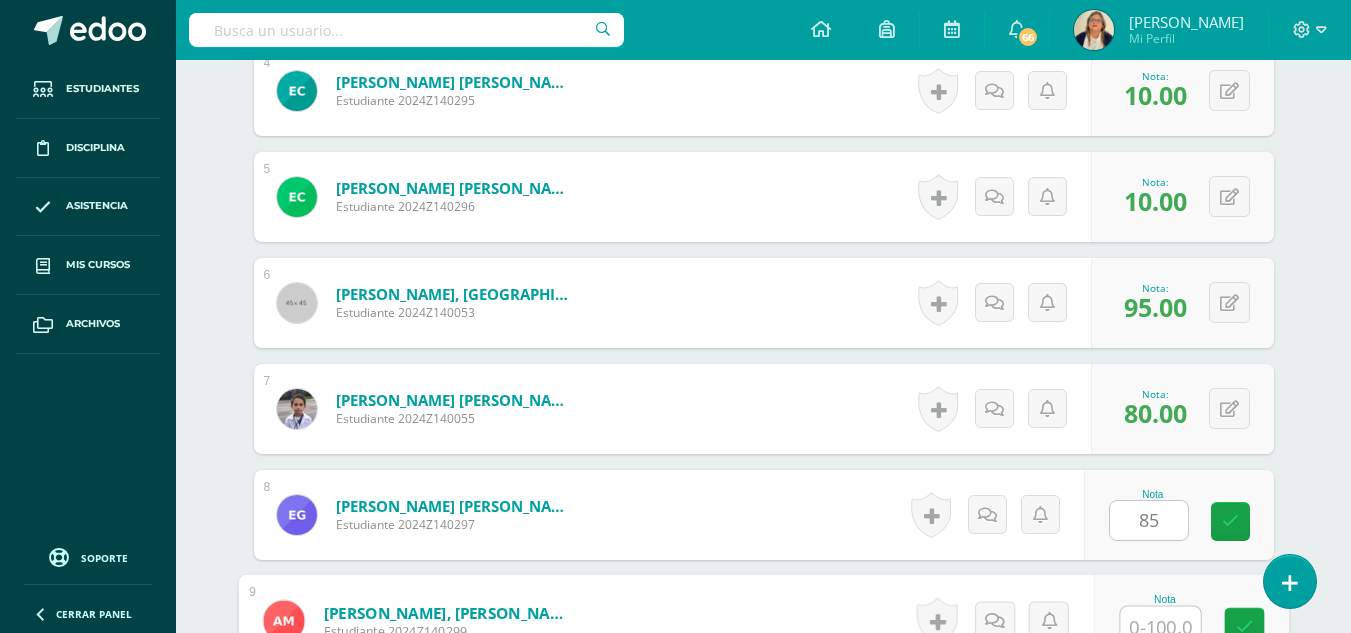 scroll, scrollTop: 1140, scrollLeft: 0, axis: vertical 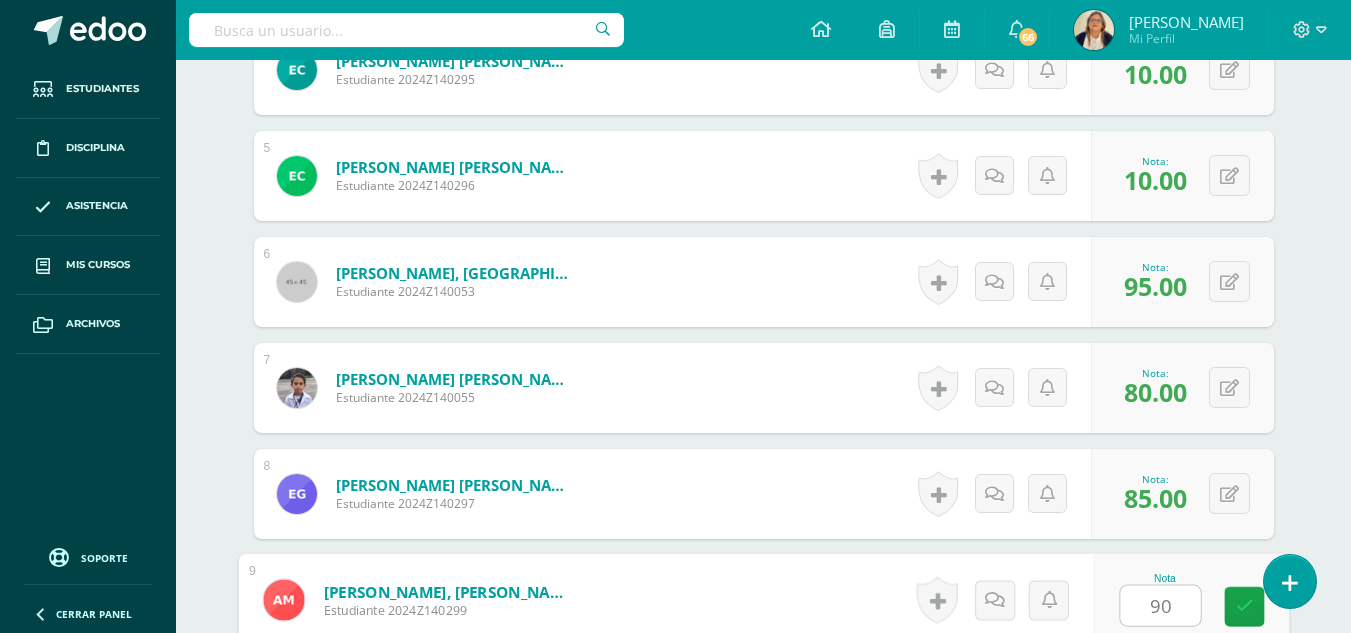 type on "90" 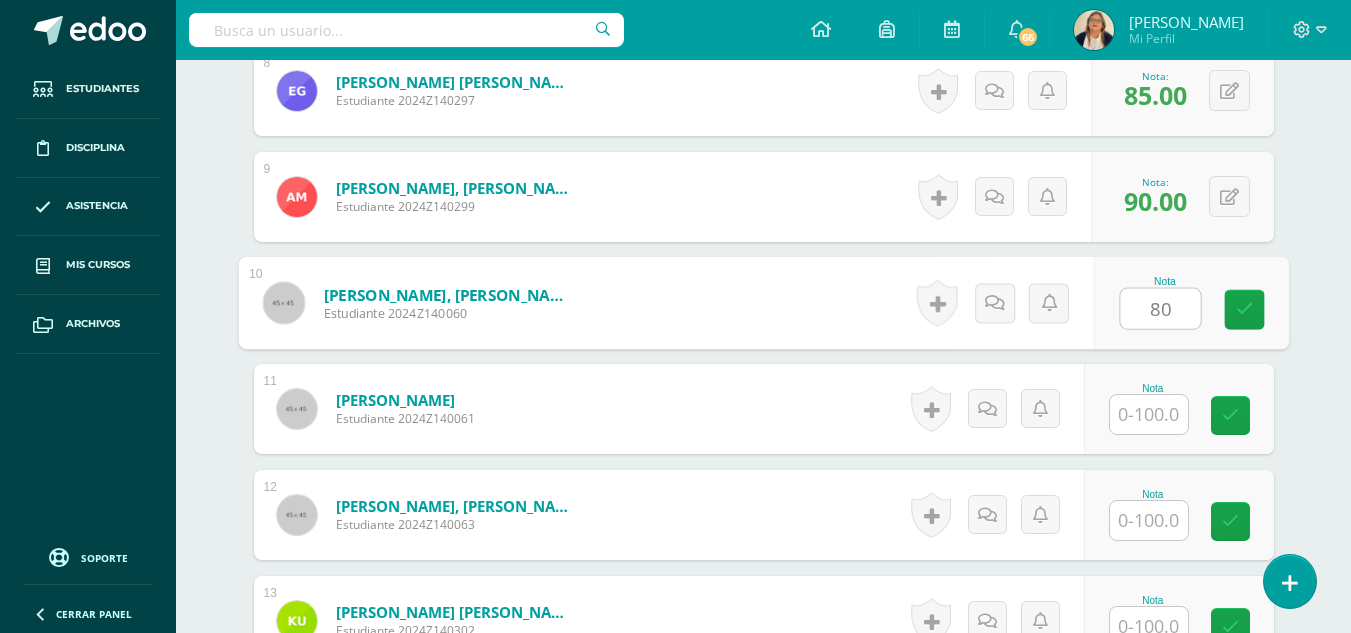 type on "80" 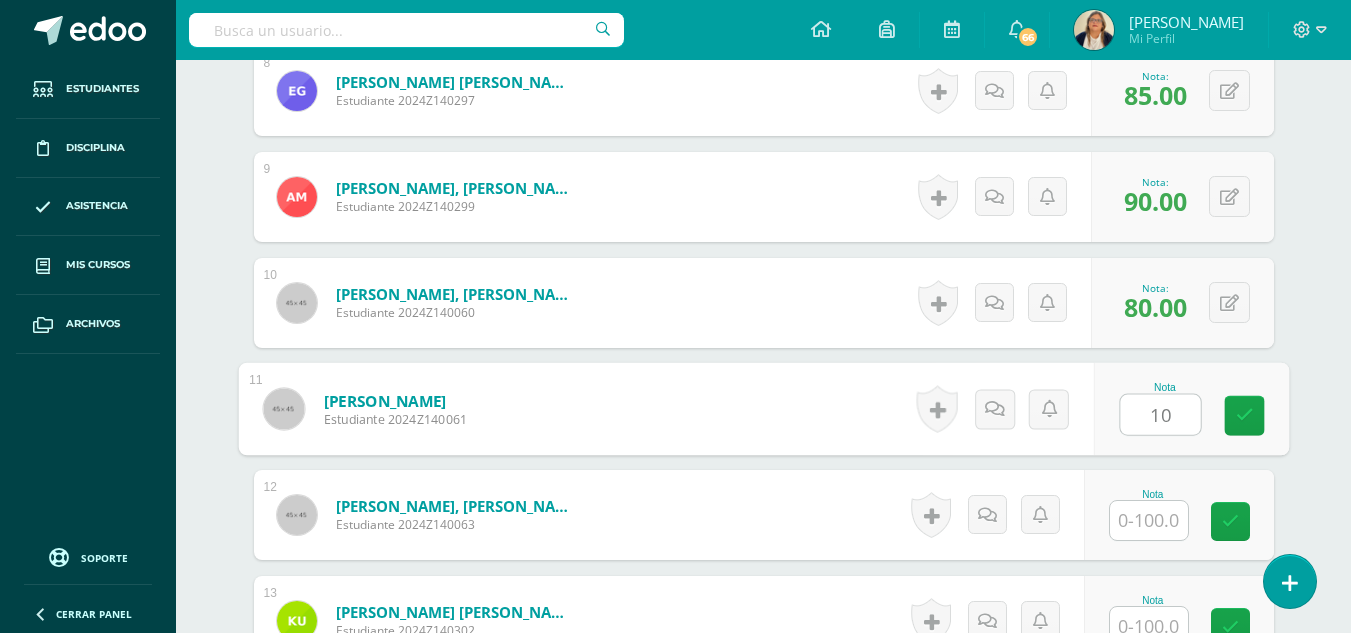 type on "10" 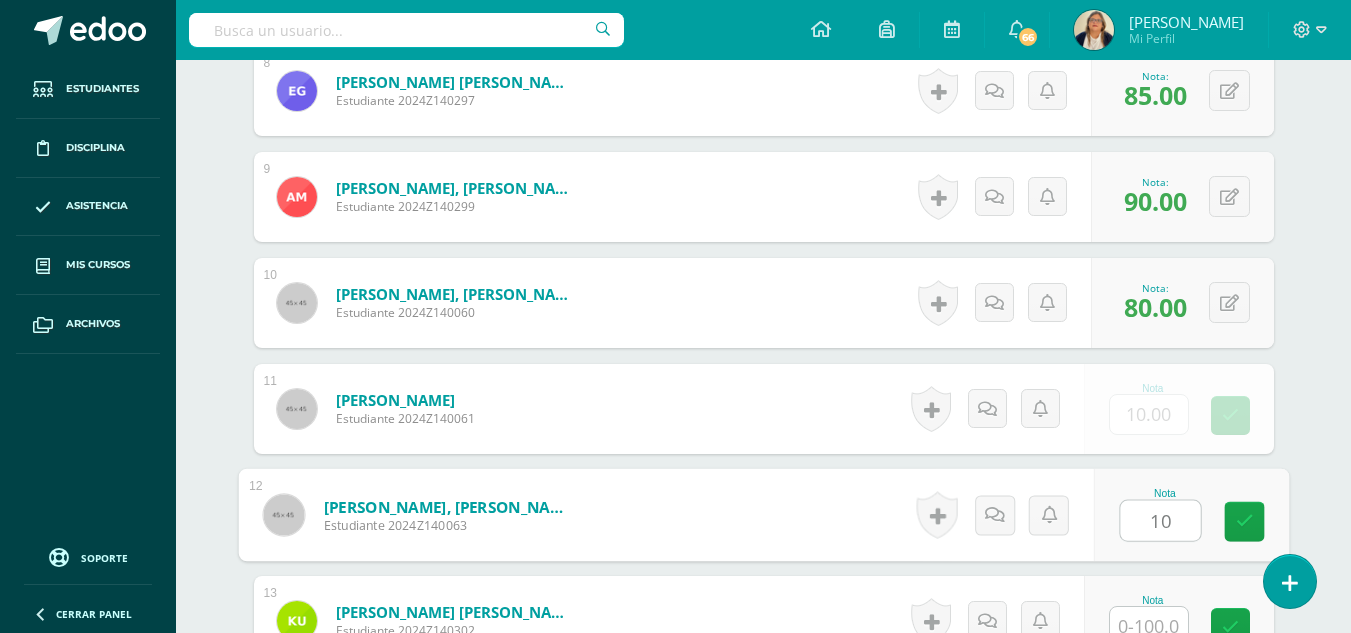 type on "10" 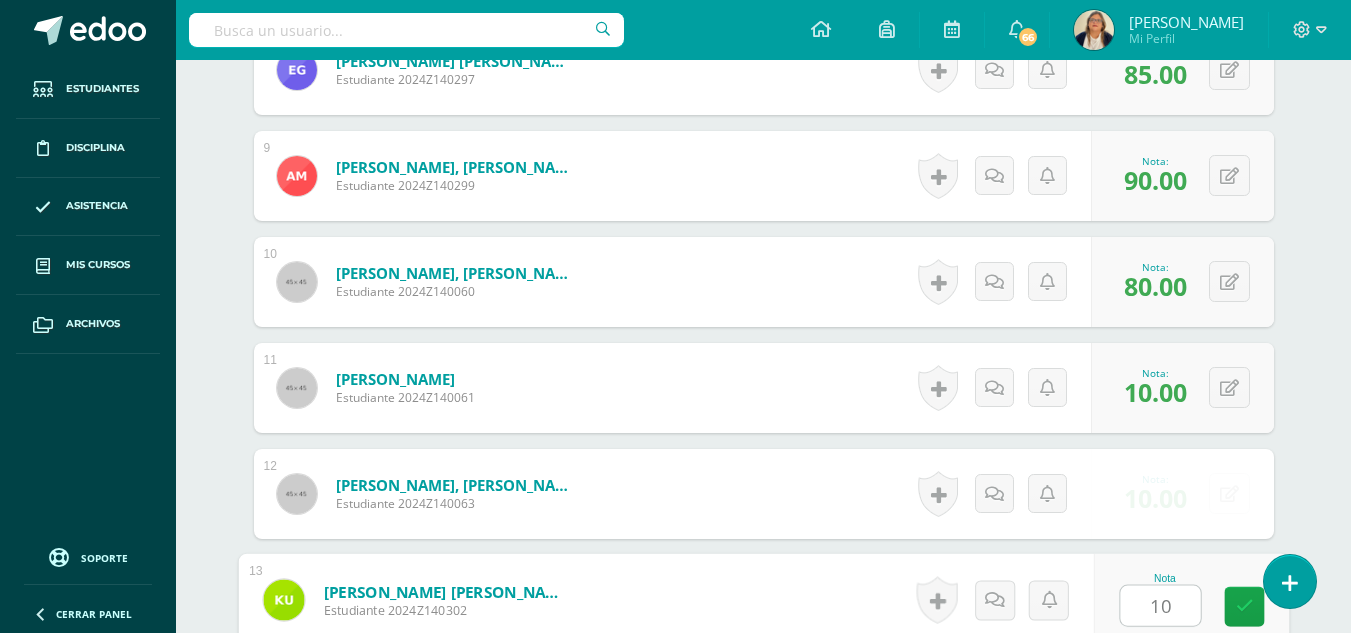 type on "10" 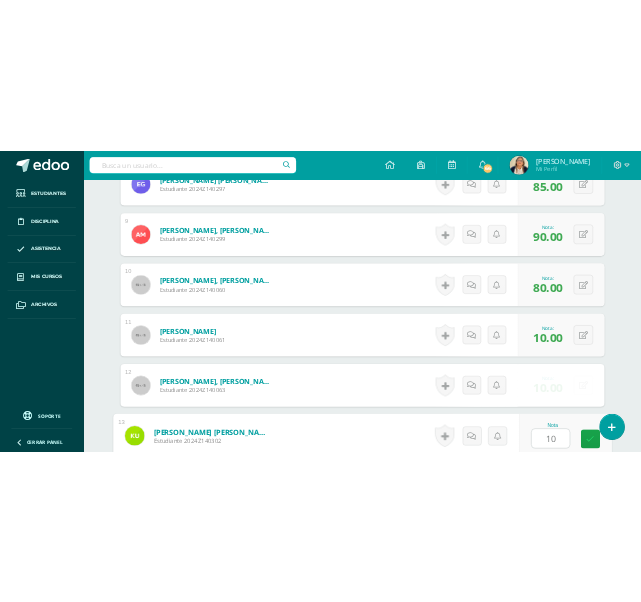 scroll, scrollTop: 1813, scrollLeft: 0, axis: vertical 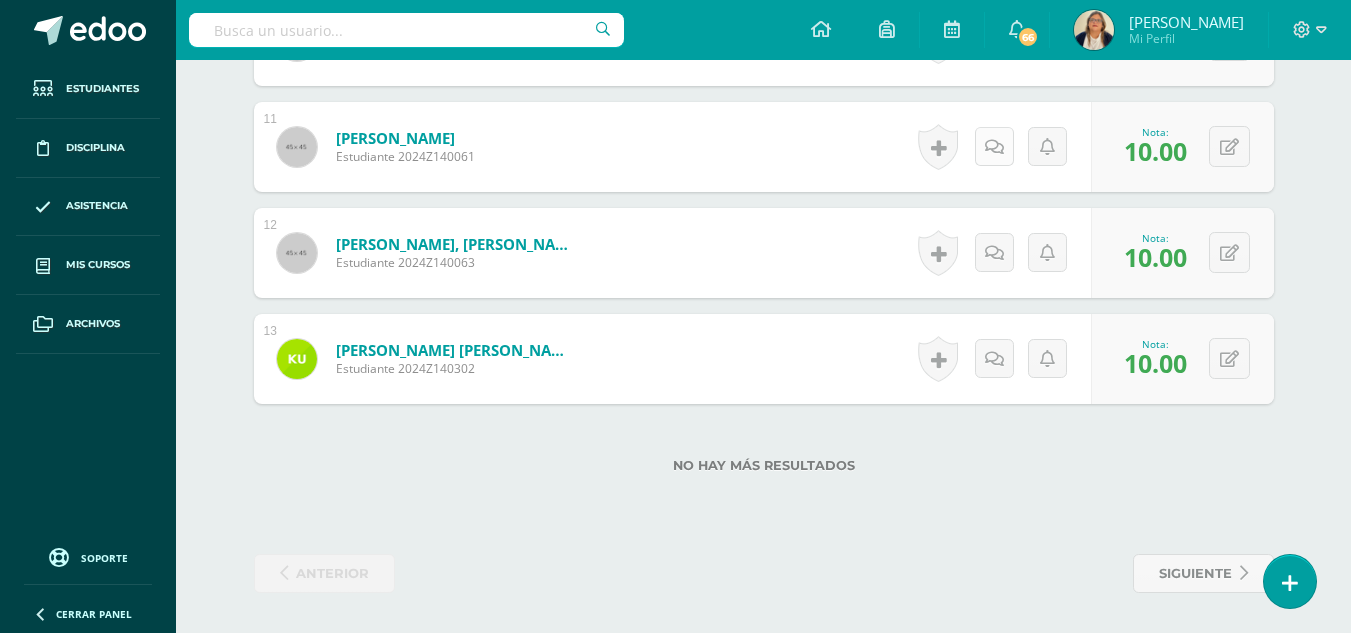 click at bounding box center (994, 147) 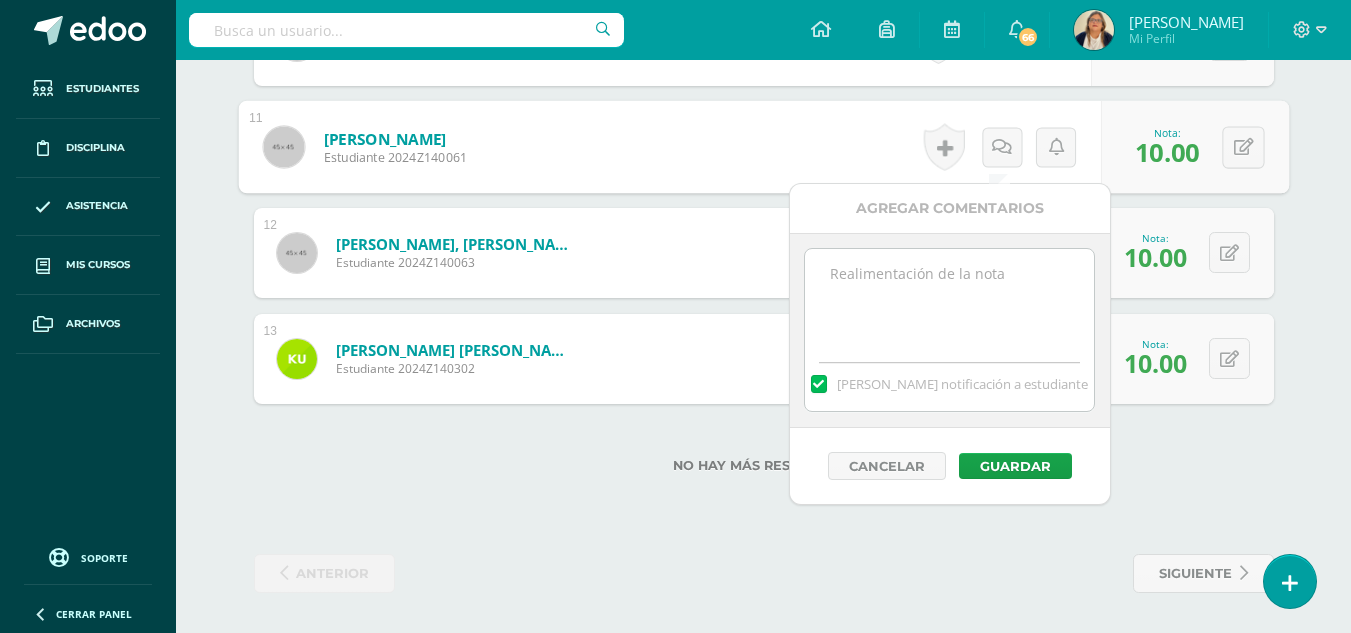 click at bounding box center [949, 299] 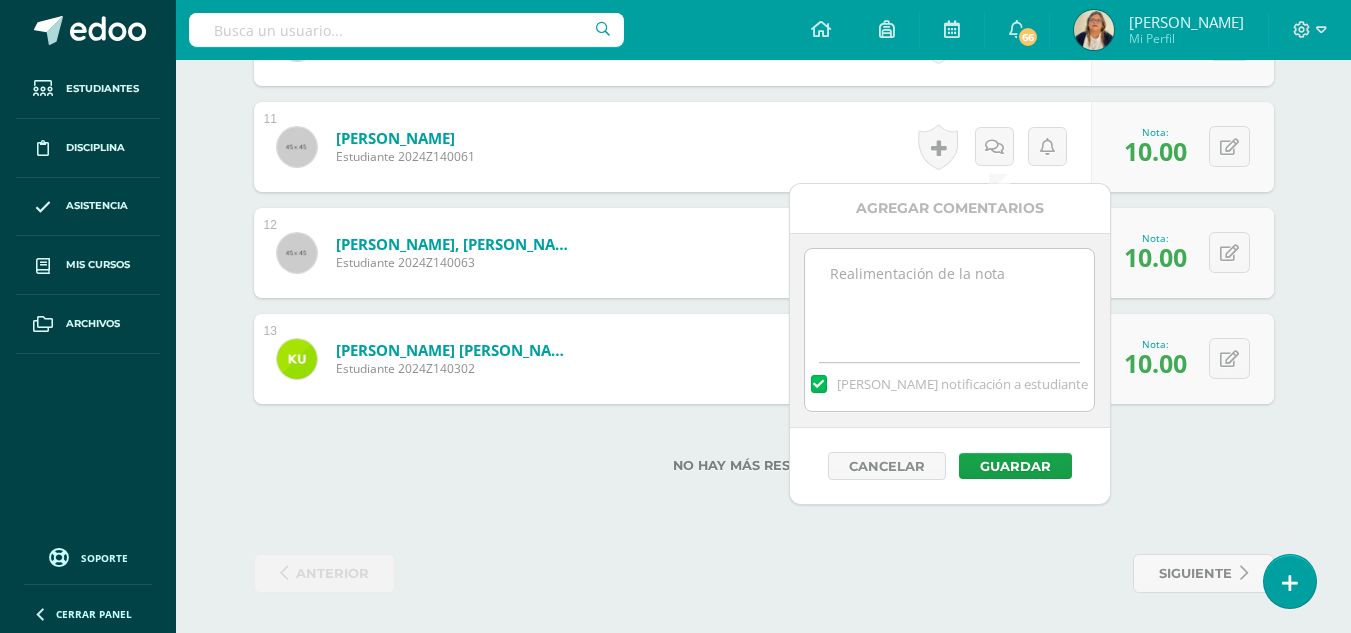 paste on "Al completar esta actividad, debes presentar tu libro para modificar tu calificación." 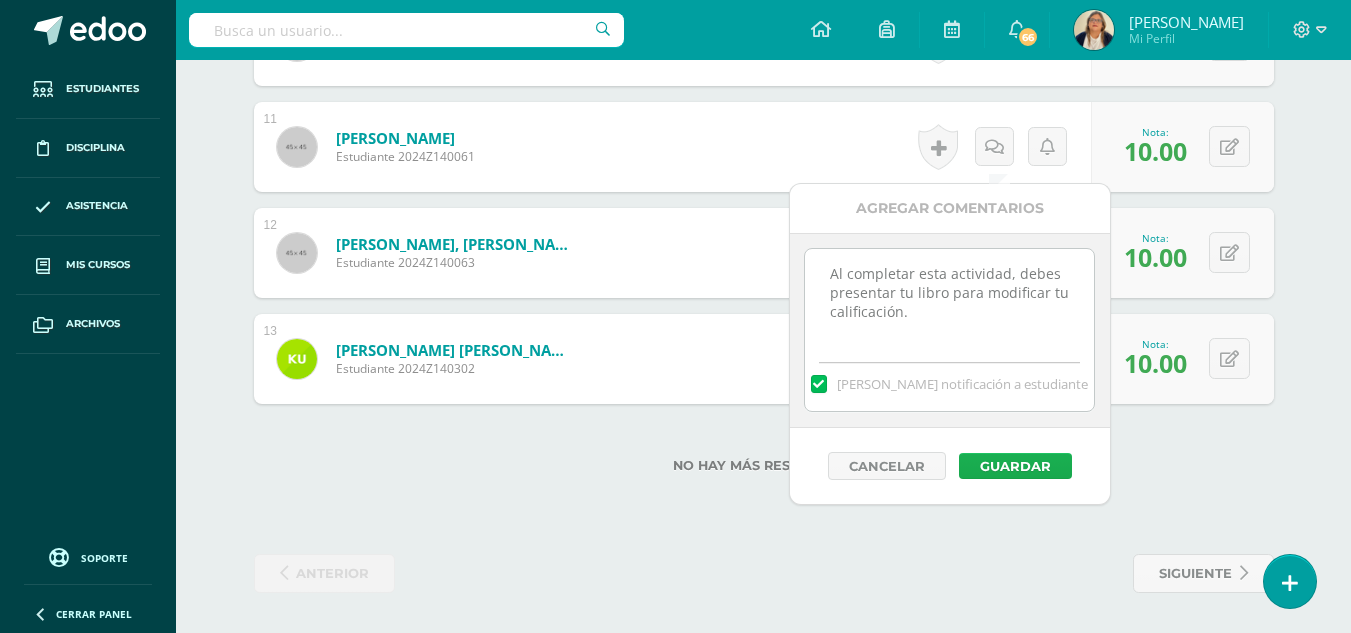 type on "Al completar esta actividad, debes presentar tu libro para modificar tu calificación." 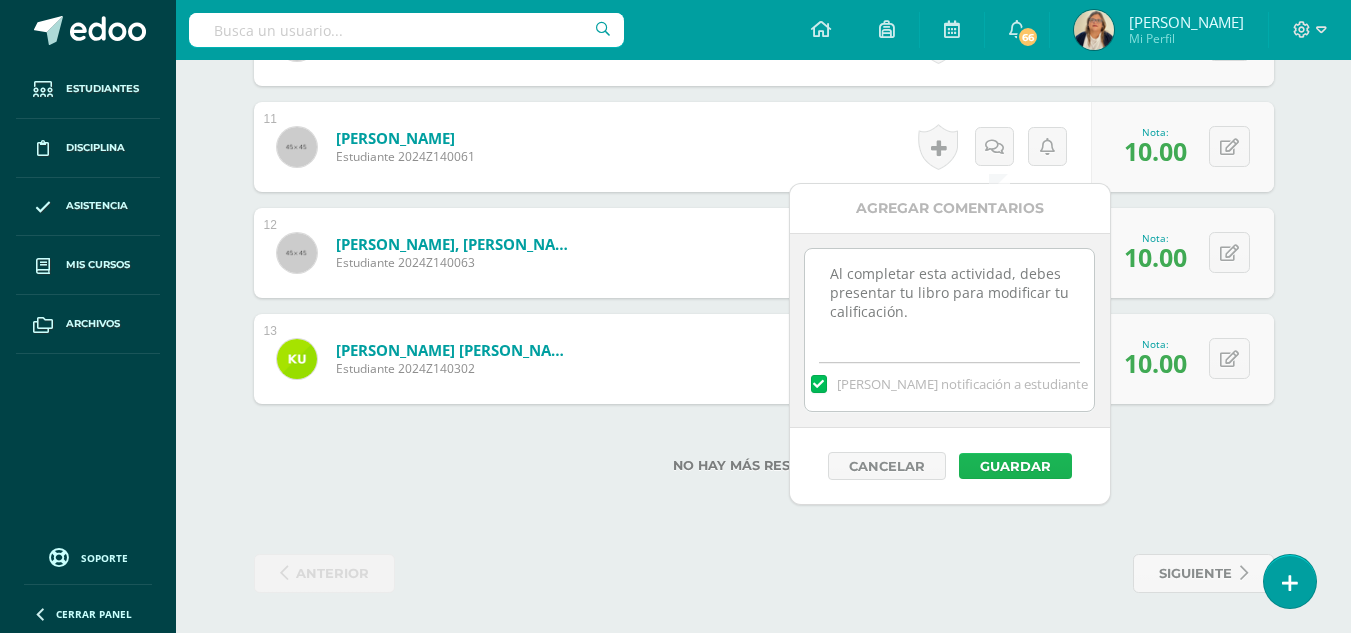 click on "Guardar" at bounding box center [1015, 466] 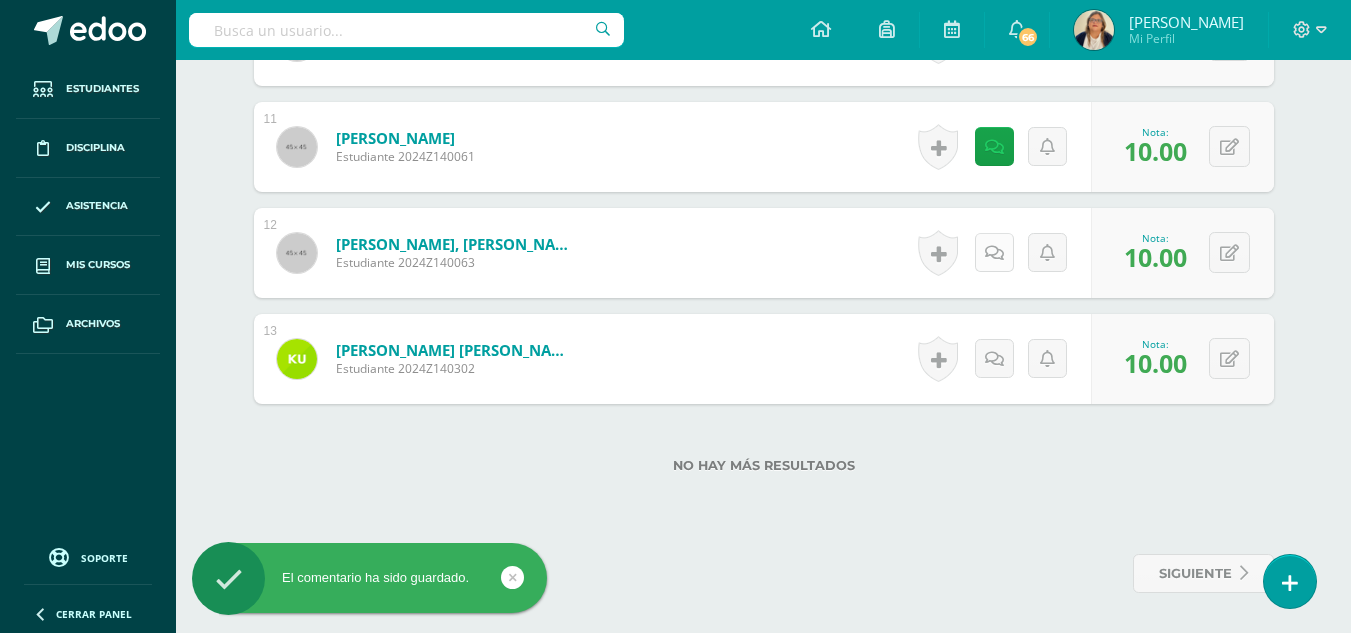 click at bounding box center [994, 253] 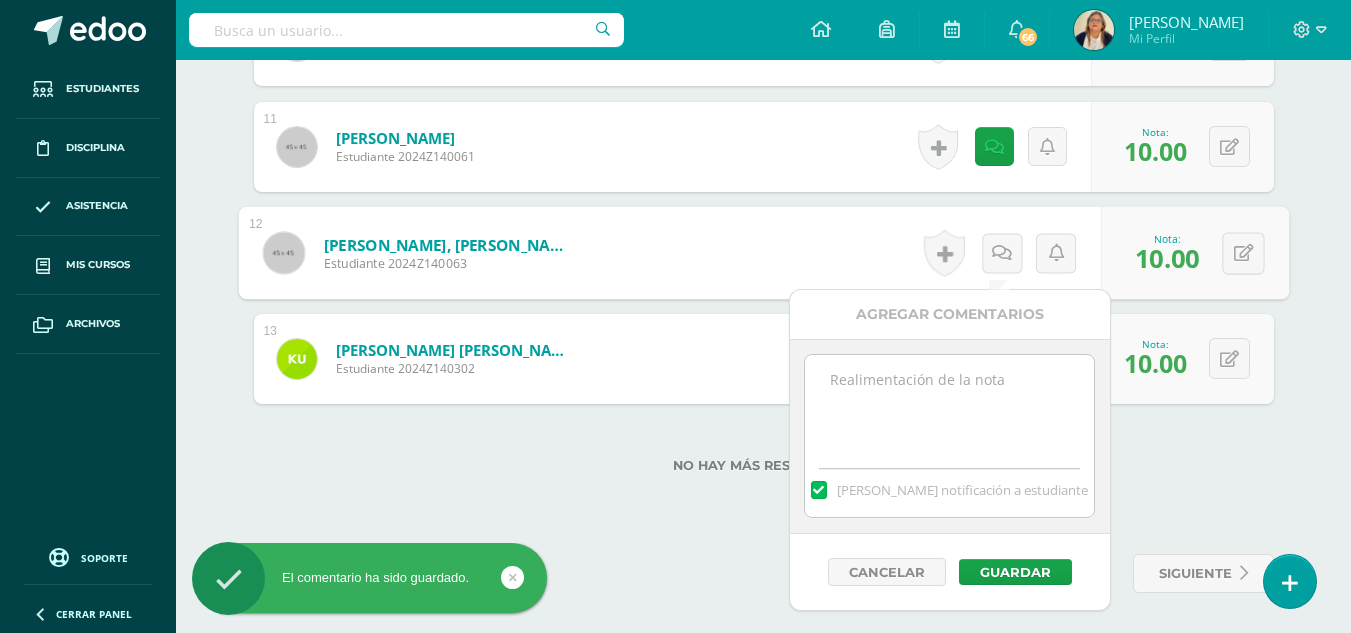 click at bounding box center (949, 405) 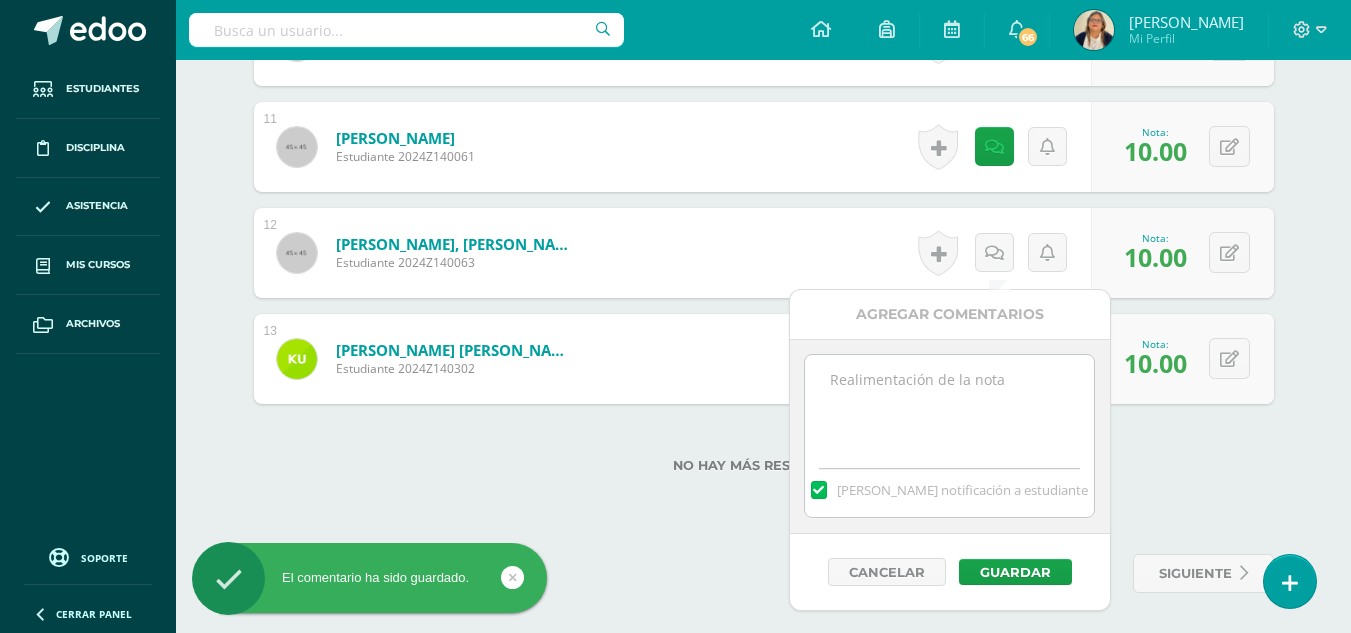 paste on "Al completar esta actividad, debes presentar tu libro para modificar tu calificación." 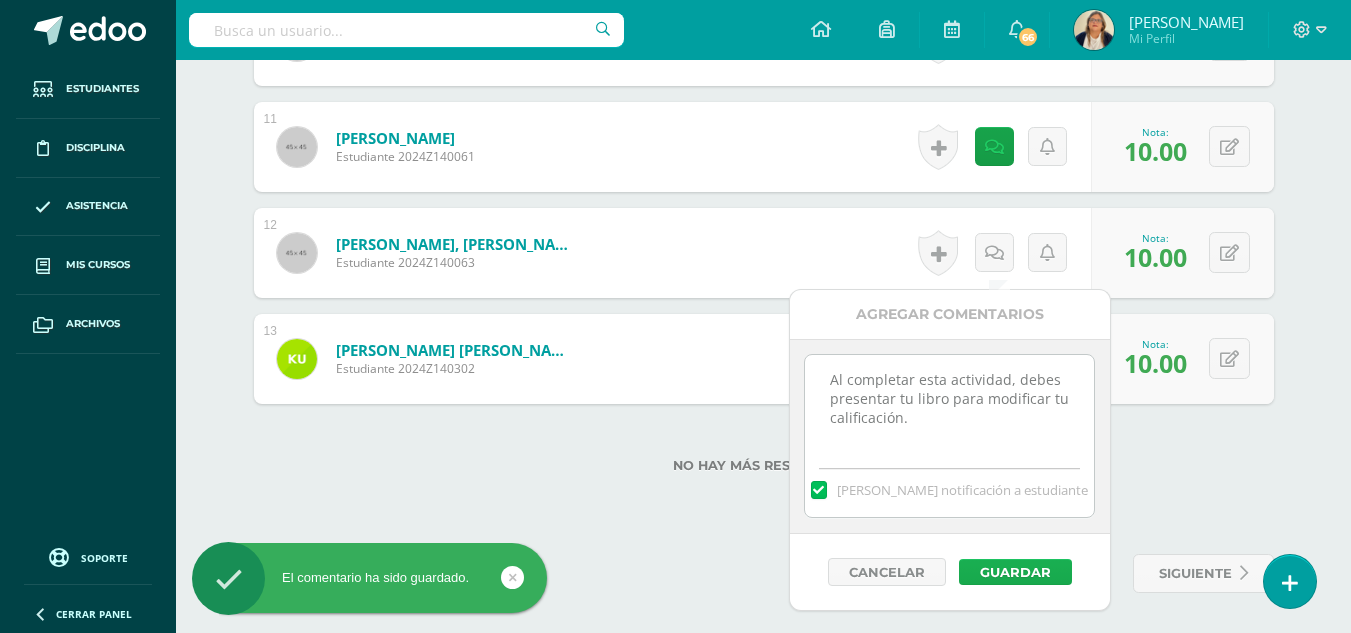 type on "Al completar esta actividad, debes presentar tu libro para modificar tu calificación." 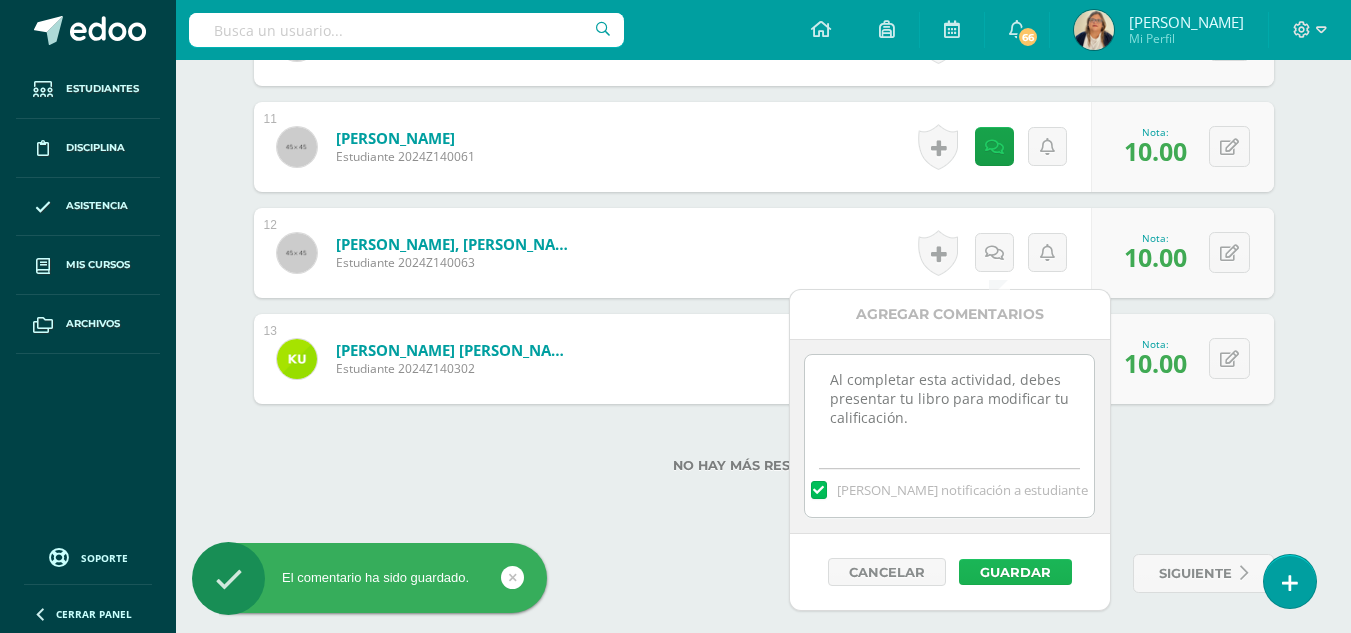 click on "Guardar" at bounding box center (1015, 572) 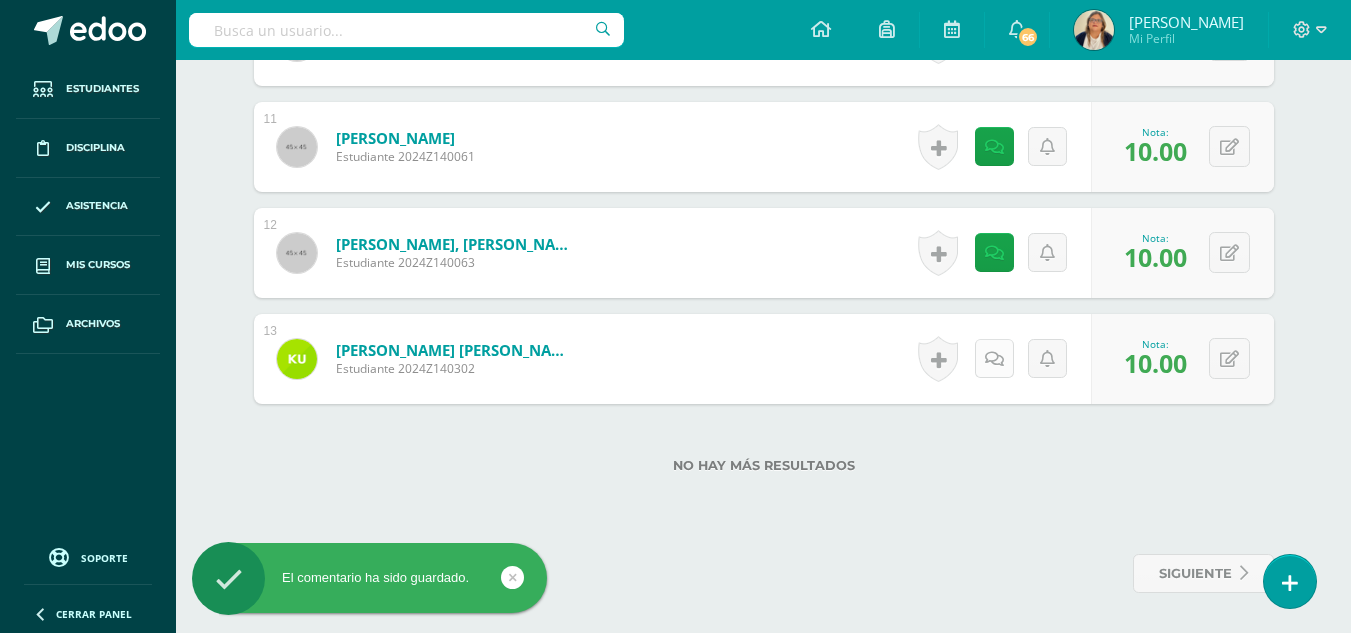 click at bounding box center (994, 359) 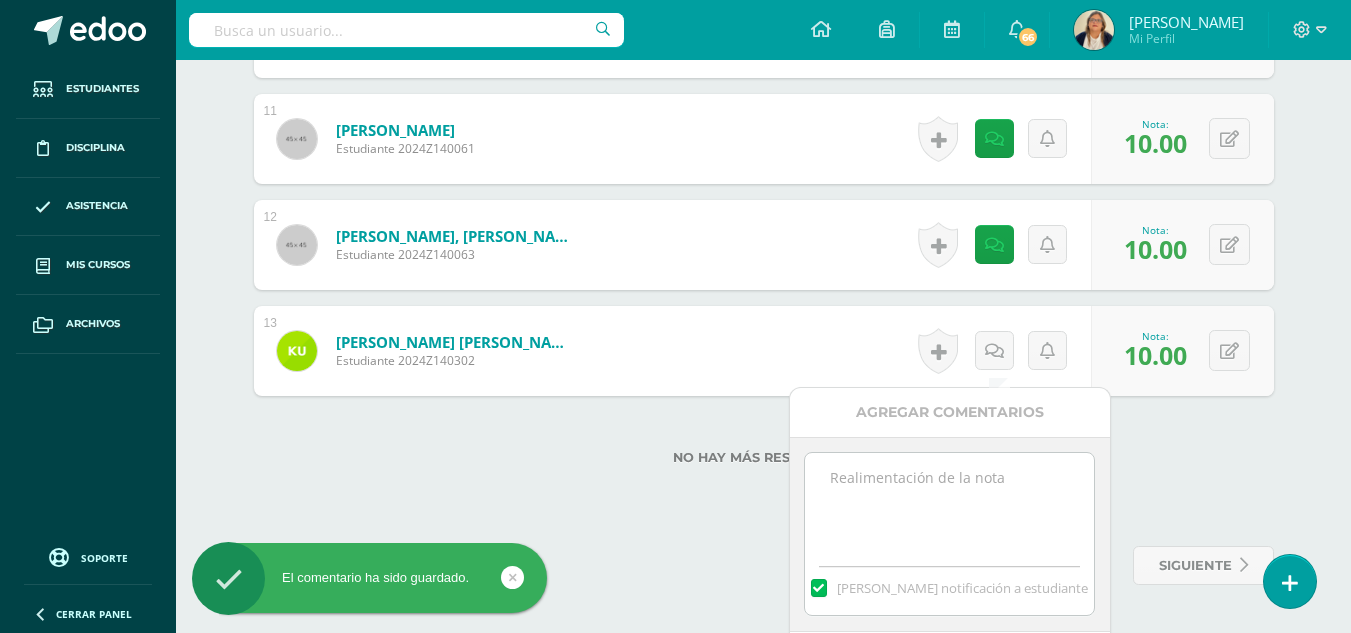 click at bounding box center (949, 503) 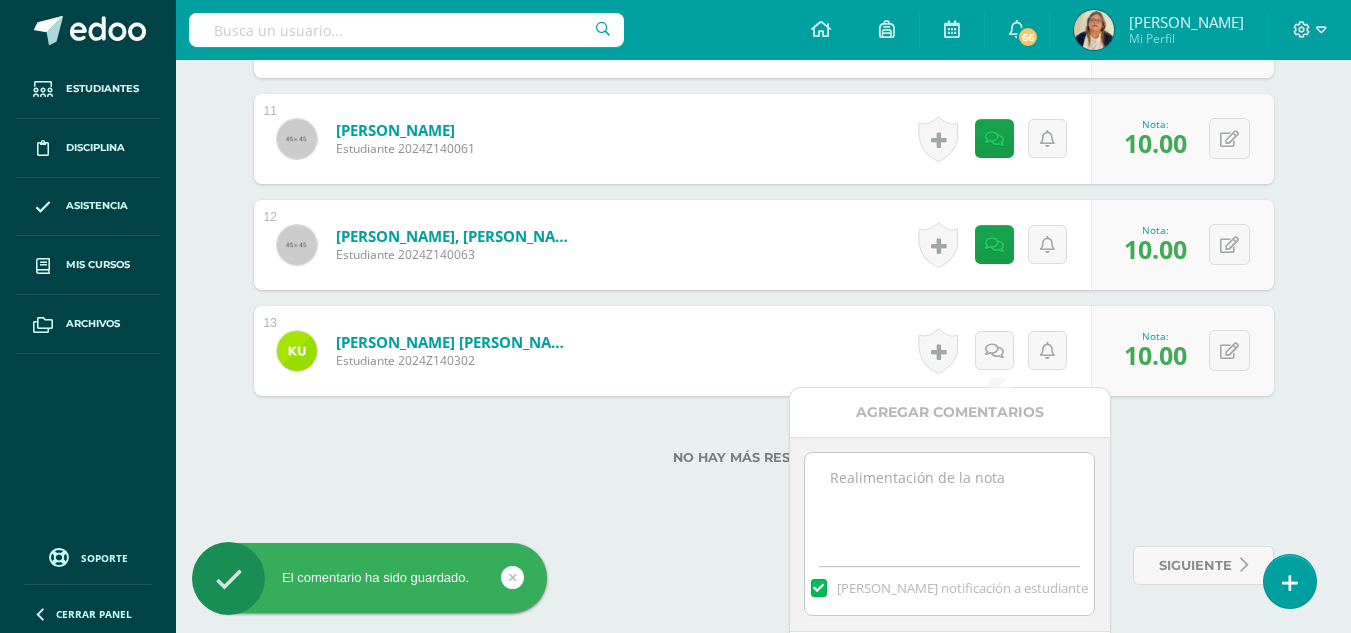 paste on "Al completar esta actividad, debes presentar tu libro para modificar tu calificación." 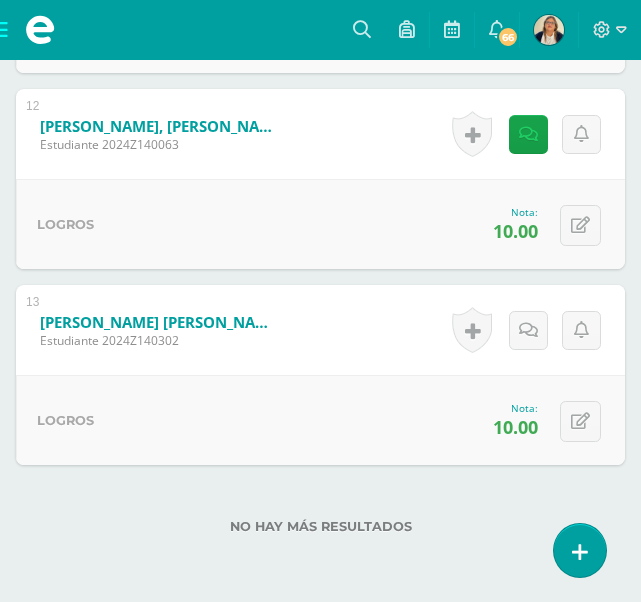 scroll, scrollTop: 3232, scrollLeft: 0, axis: vertical 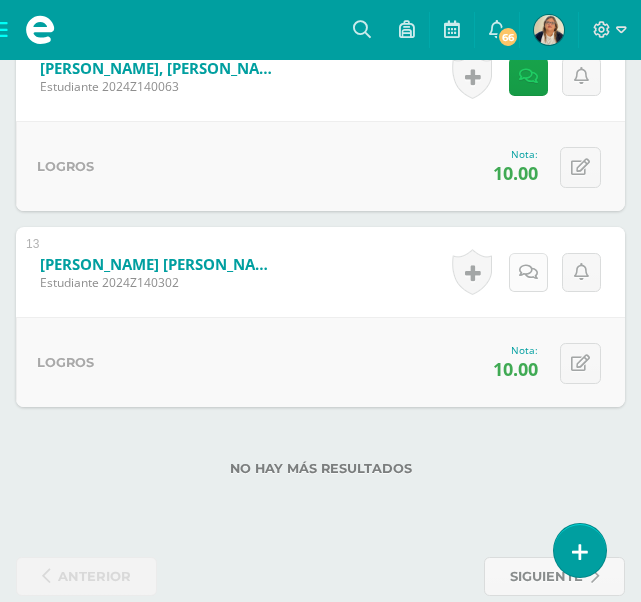 click at bounding box center [528, 272] 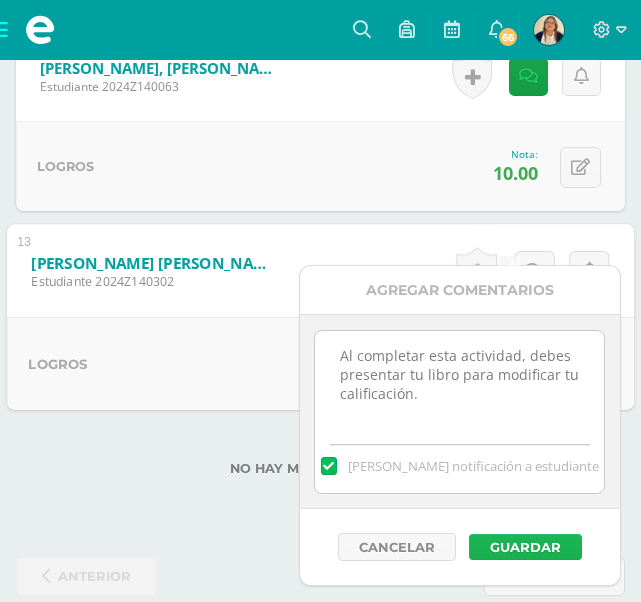 click on "Guardar" at bounding box center [525, 547] 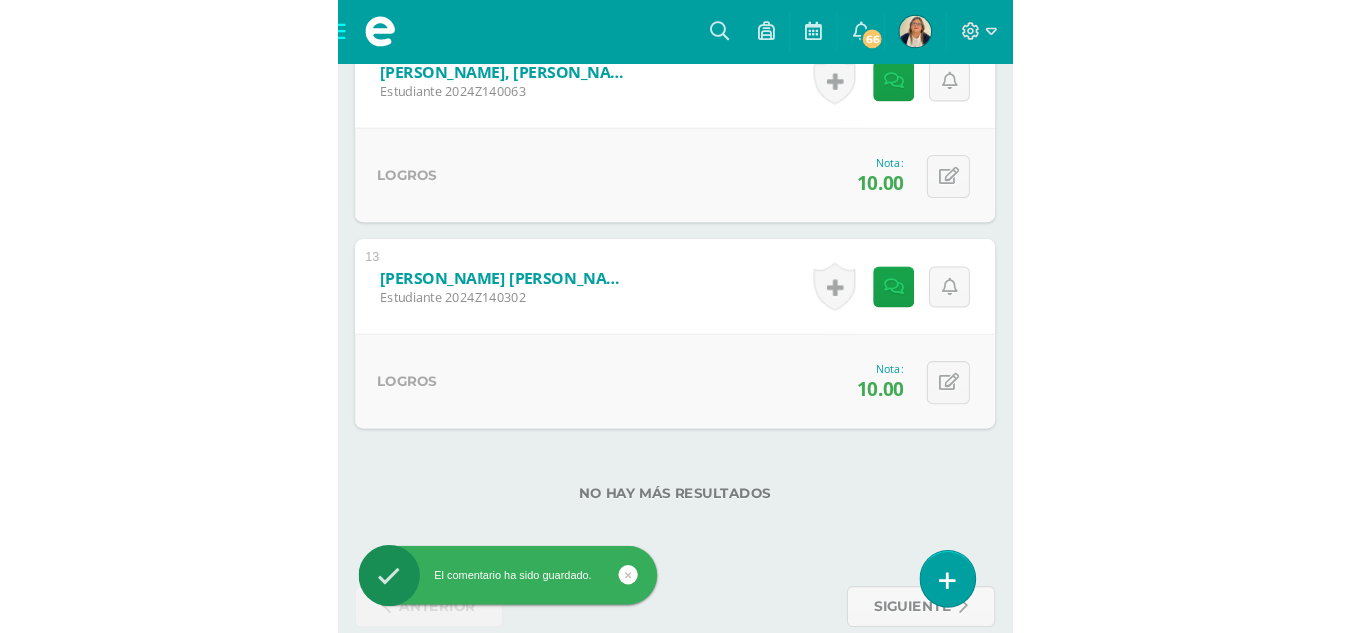 scroll, scrollTop: 1813, scrollLeft: 0, axis: vertical 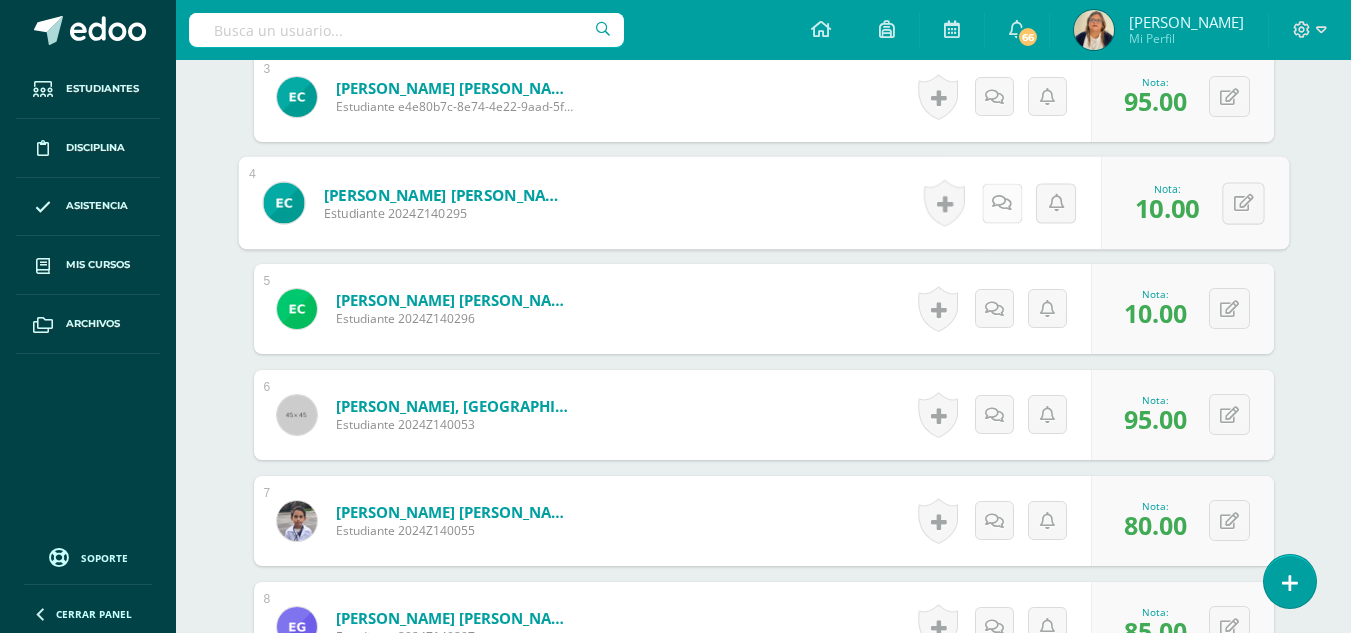 click at bounding box center [1002, 202] 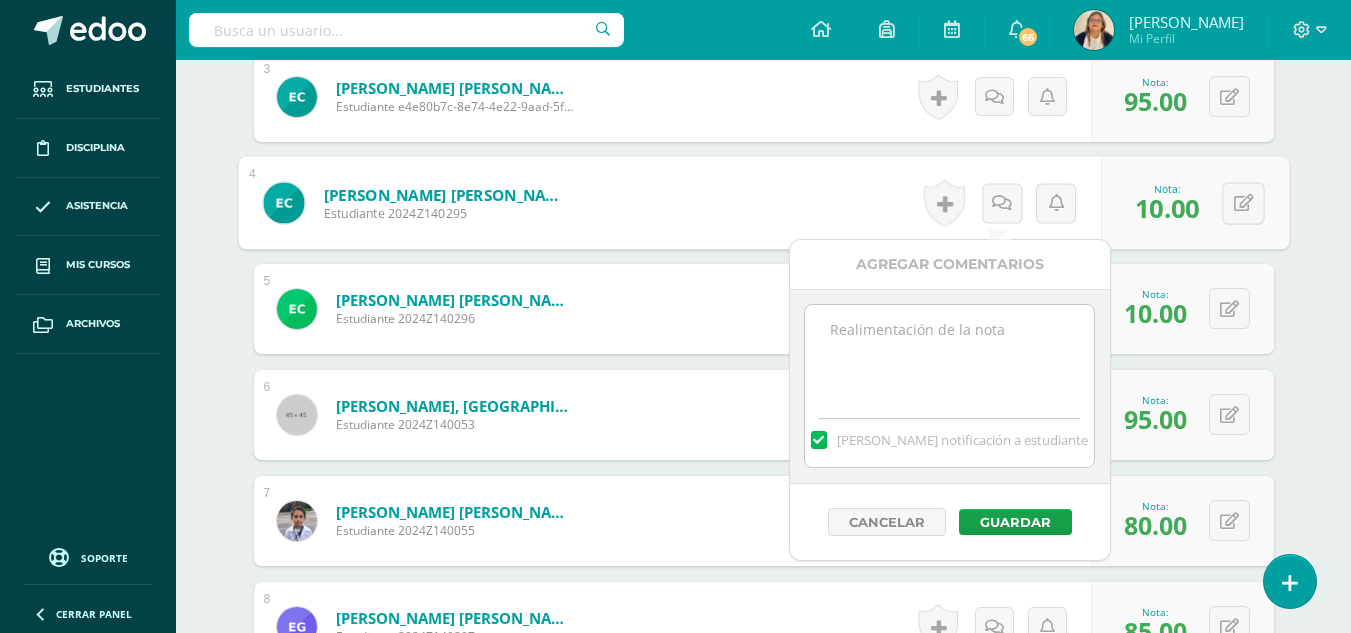 click at bounding box center [949, 355] 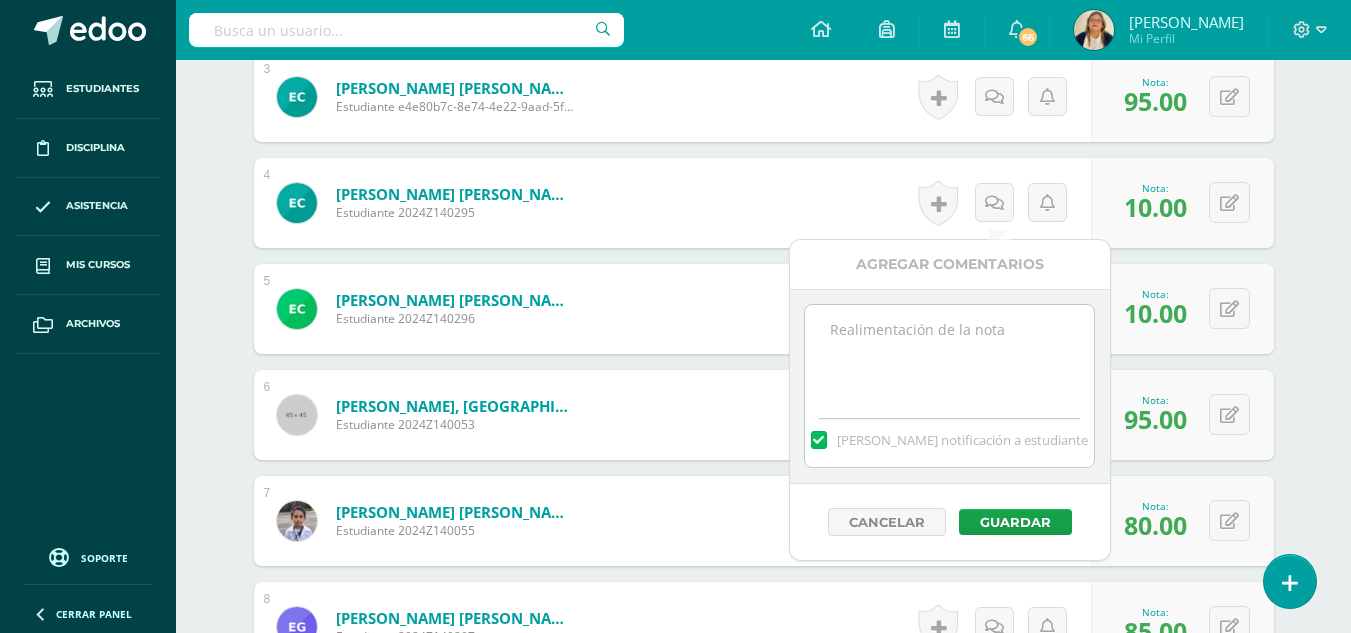 paste on "Al completar esta actividad, debes presentar tu libro para modificar tu calificación." 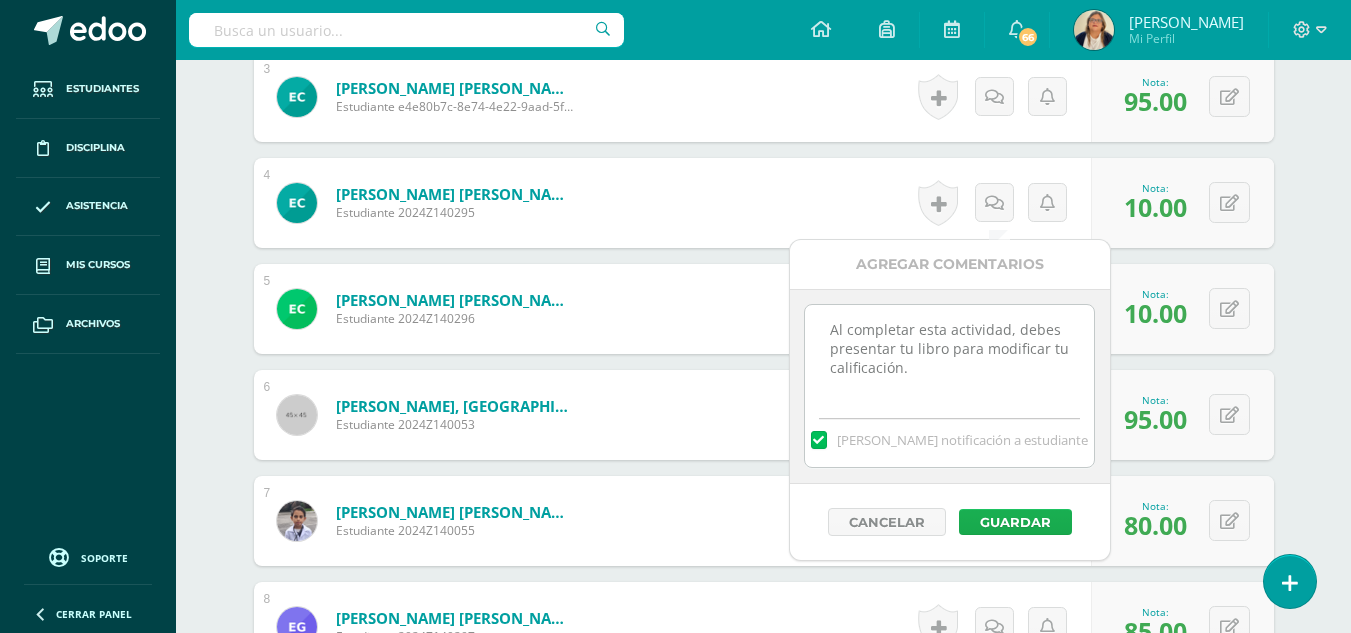 type on "Al completar esta actividad, debes presentar tu libro para modificar tu calificación." 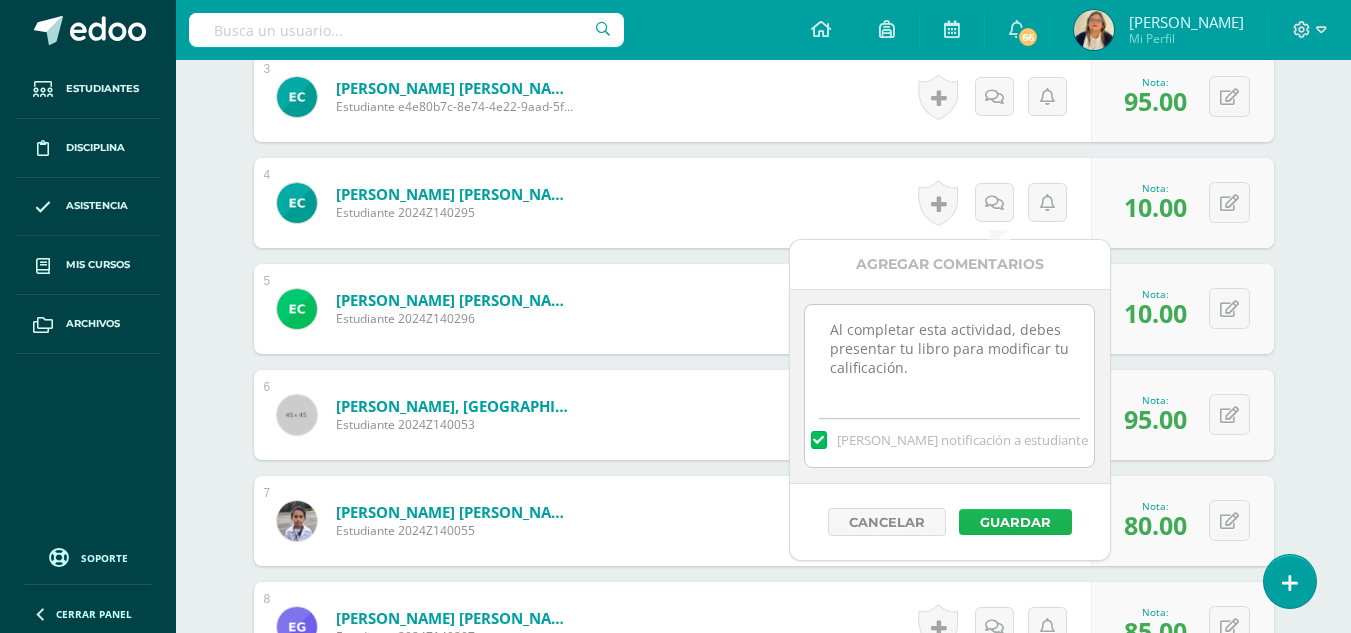 click on "Guardar" at bounding box center [1015, 522] 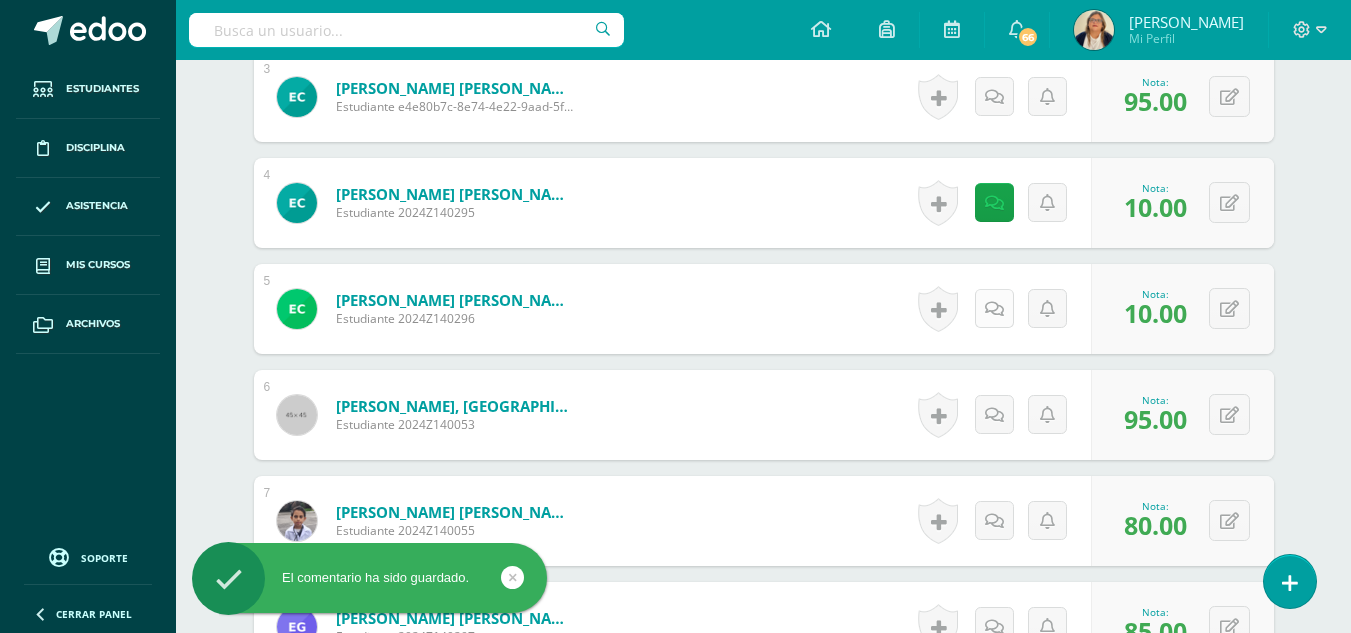click at bounding box center [994, 308] 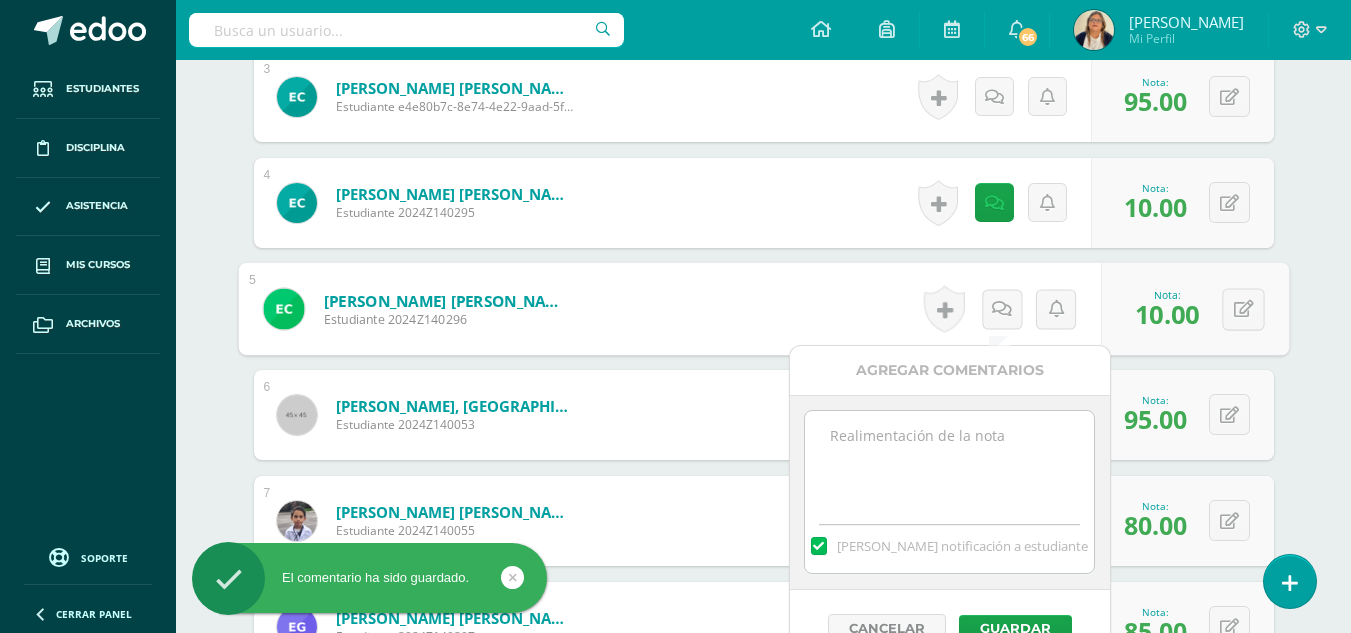 click at bounding box center [949, 461] 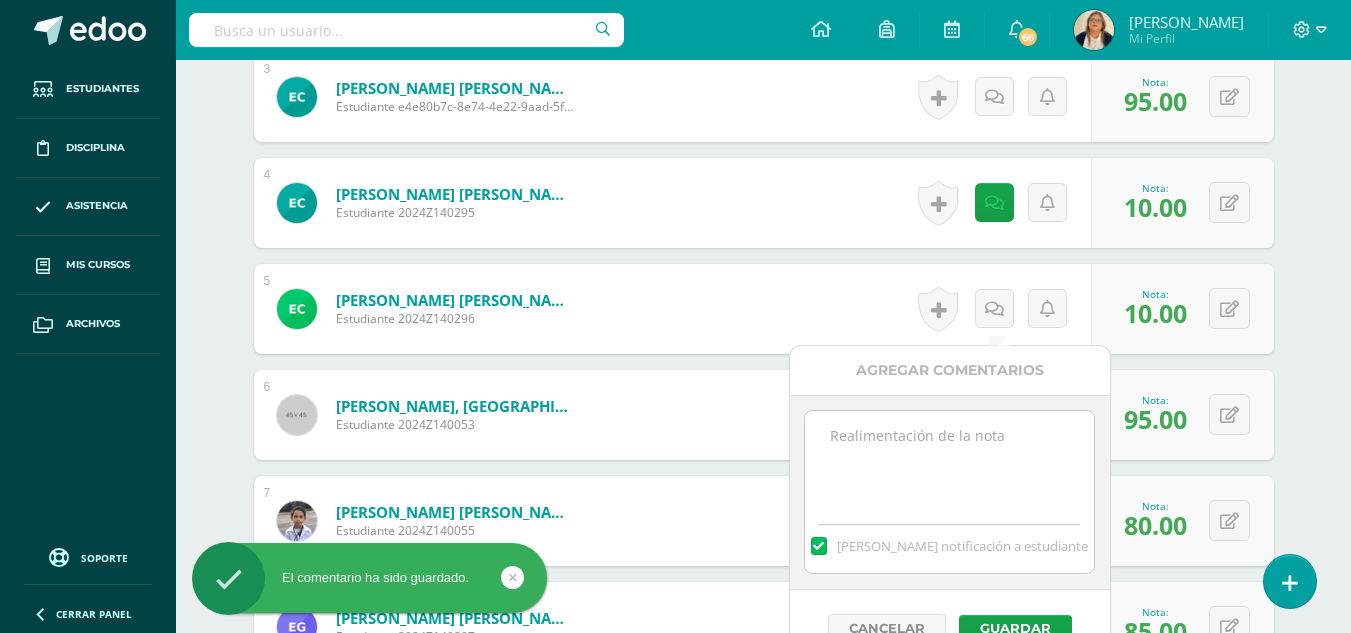 paste on "Al completar esta actividad, debes presentar tu libro para modificar tu calificación." 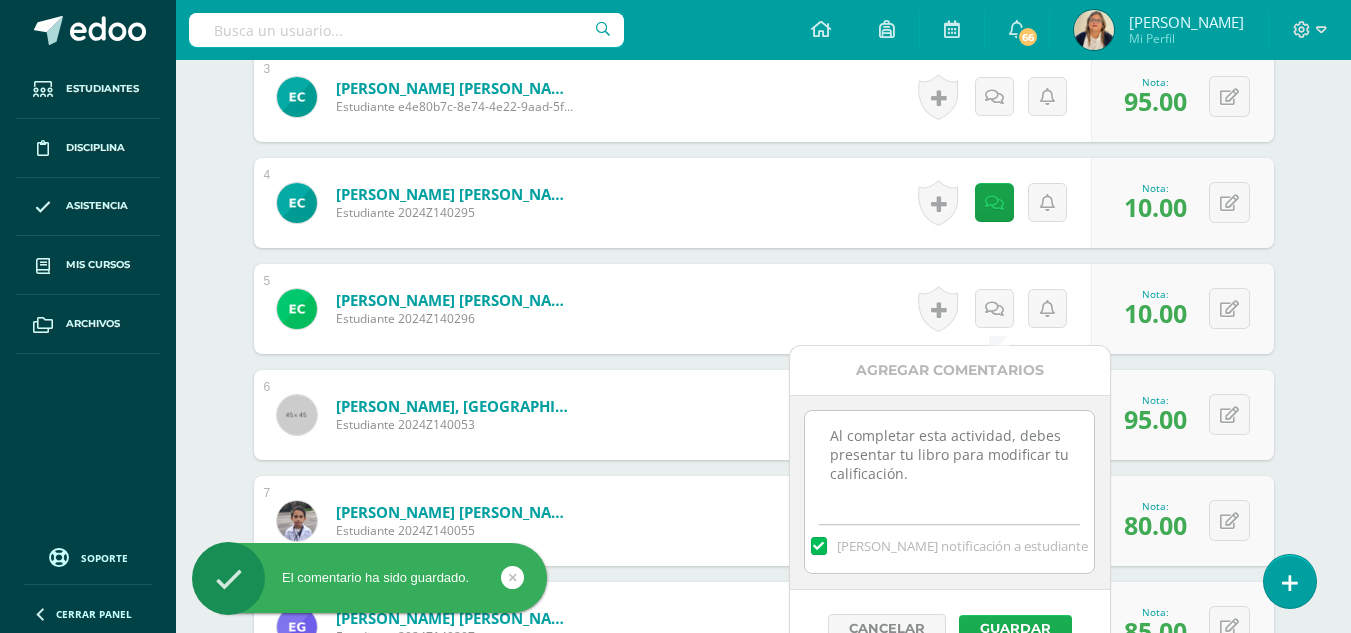 type on "Al completar esta actividad, debes presentar tu libro para modificar tu calificación." 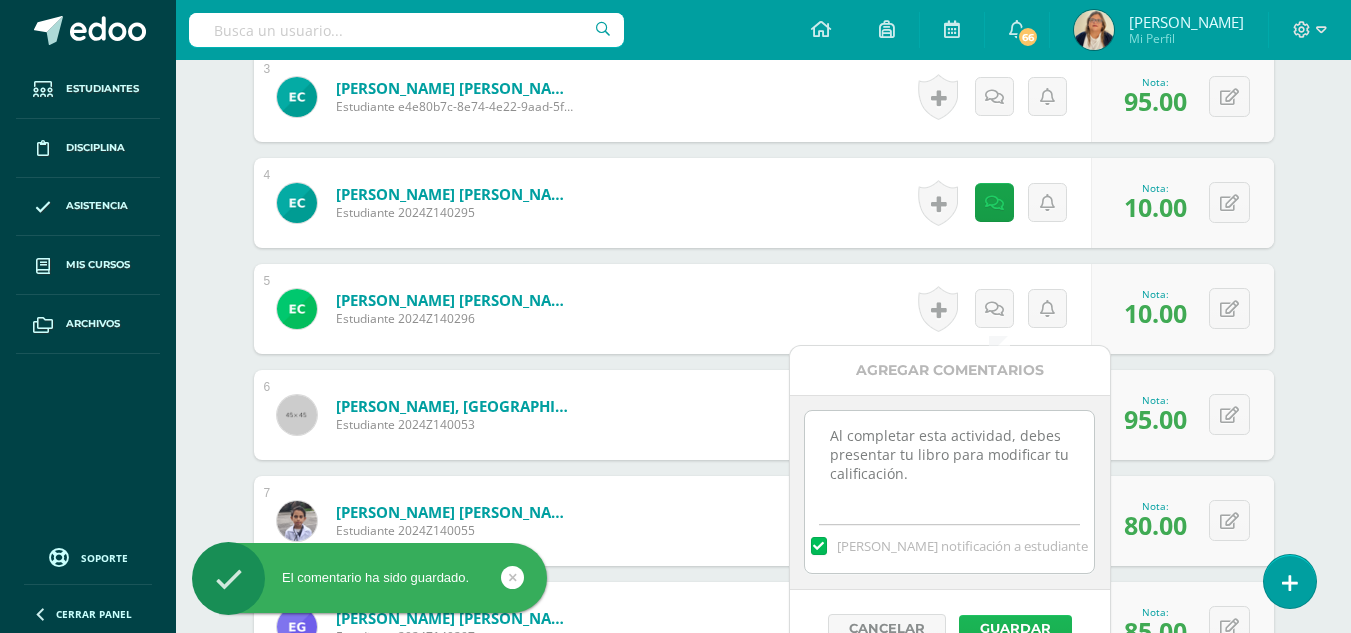 click on "Guardar" at bounding box center [1015, 628] 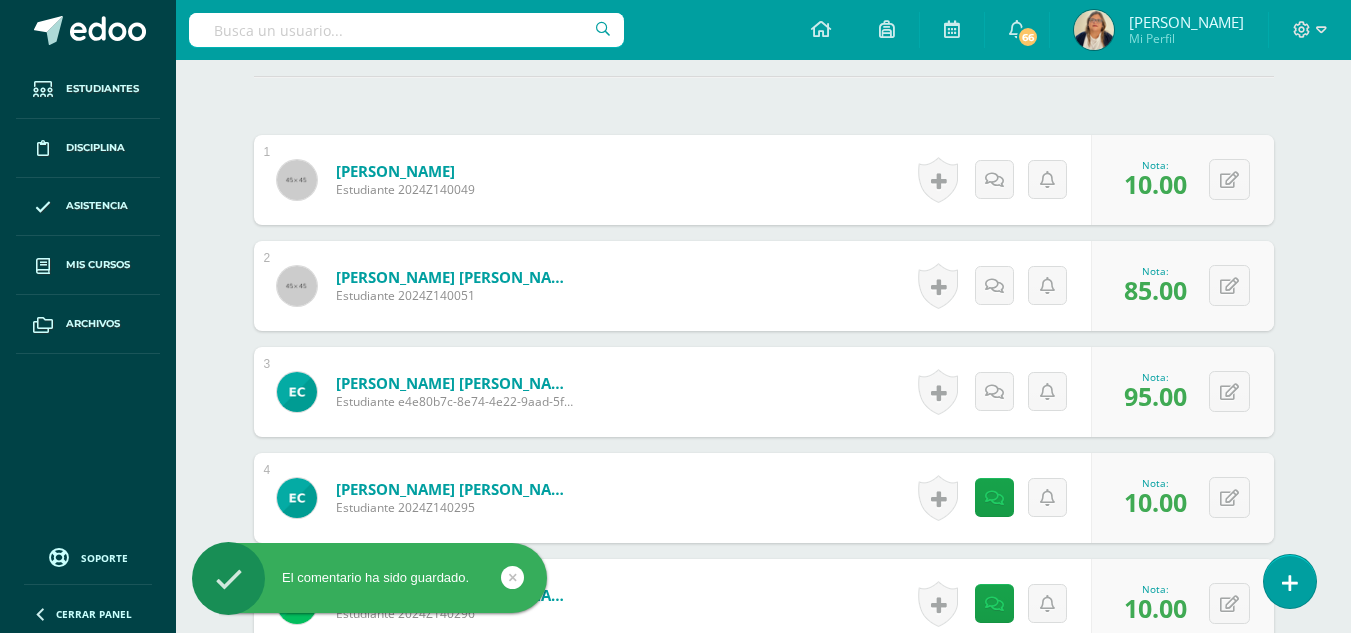 scroll, scrollTop: 622, scrollLeft: 0, axis: vertical 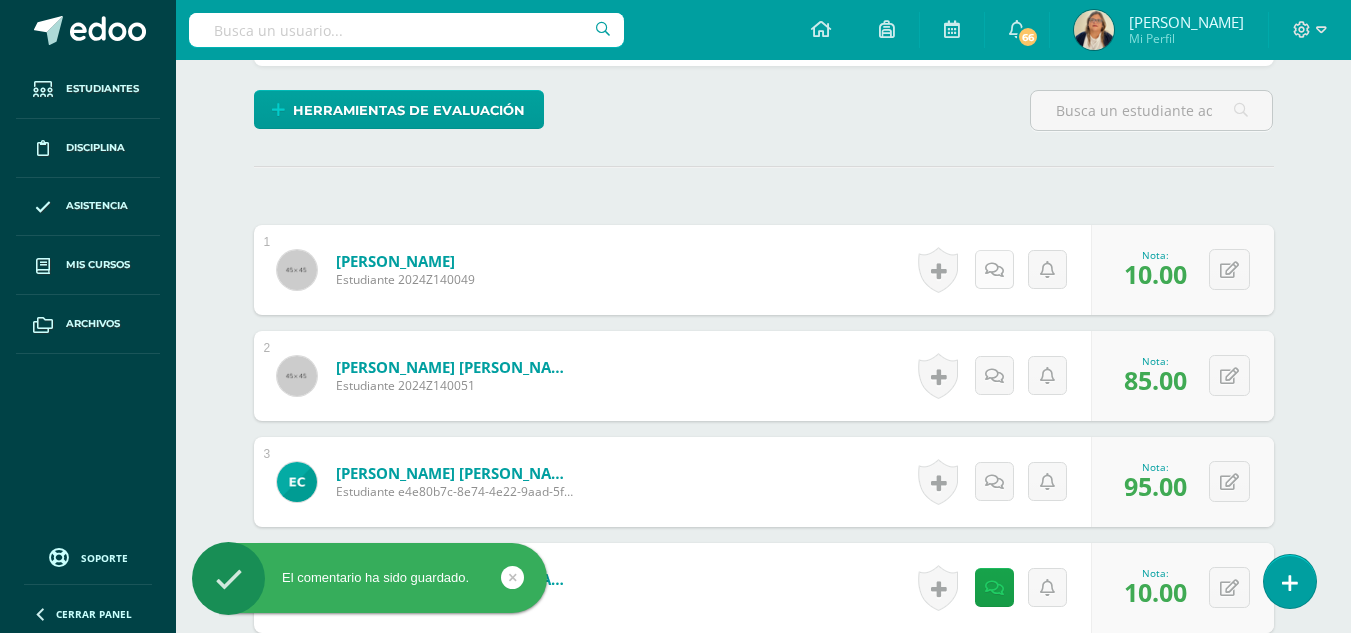 click at bounding box center [994, 270] 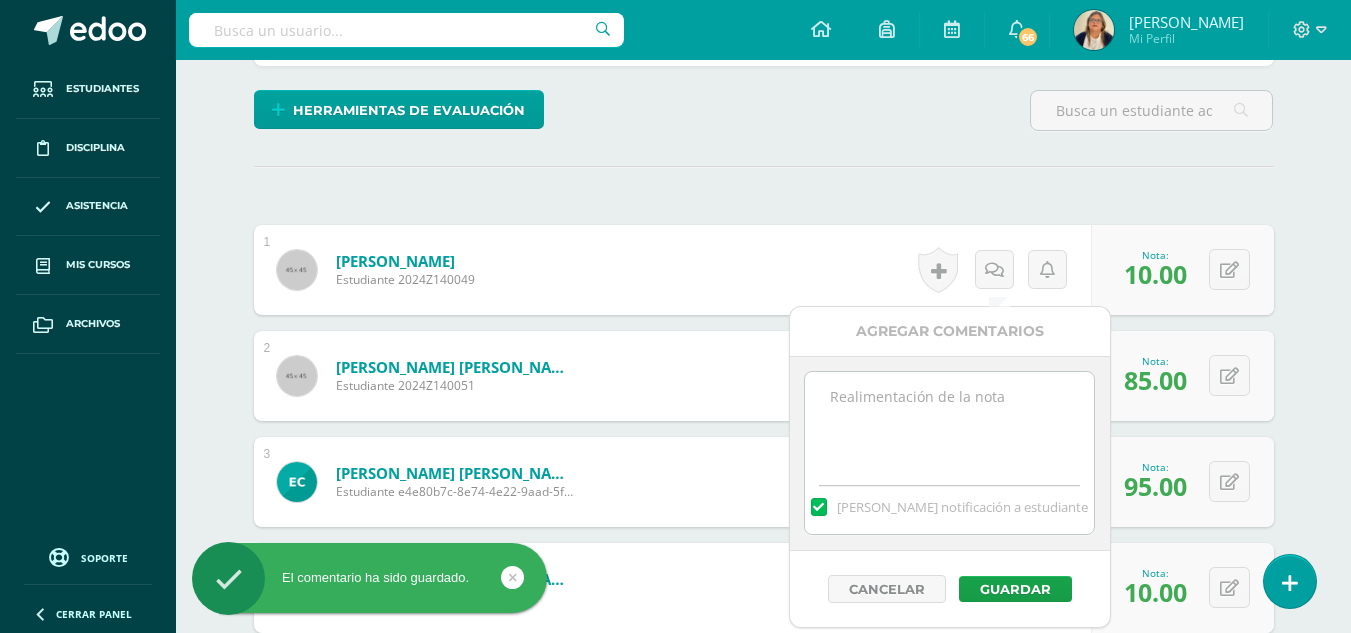click at bounding box center (949, 422) 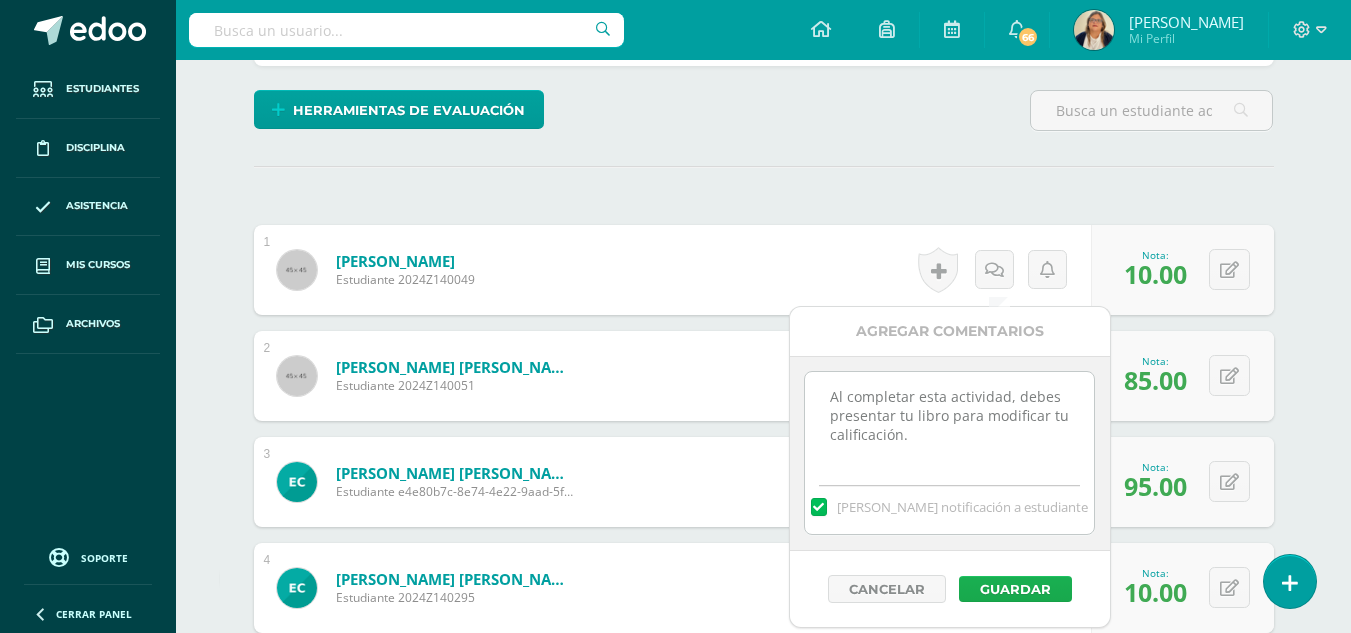 type on "Al completar esta actividad, debes presentar tu libro para modificar tu calificación." 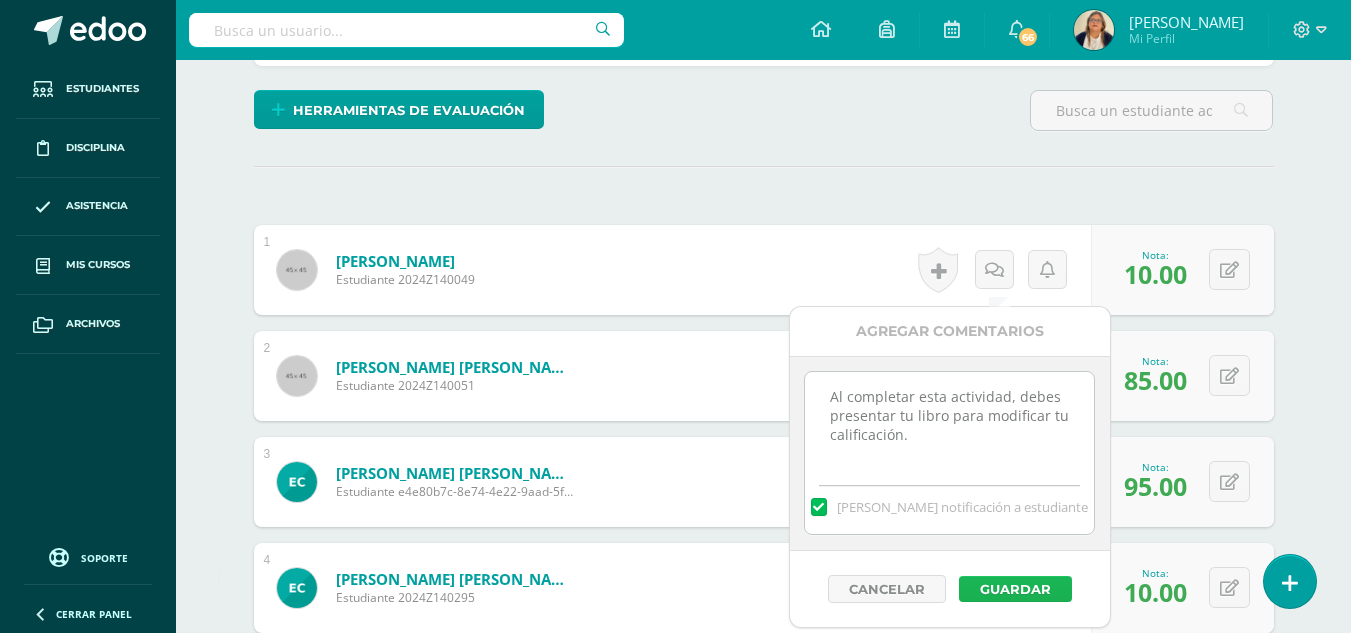 click on "Guardar" at bounding box center [1015, 589] 